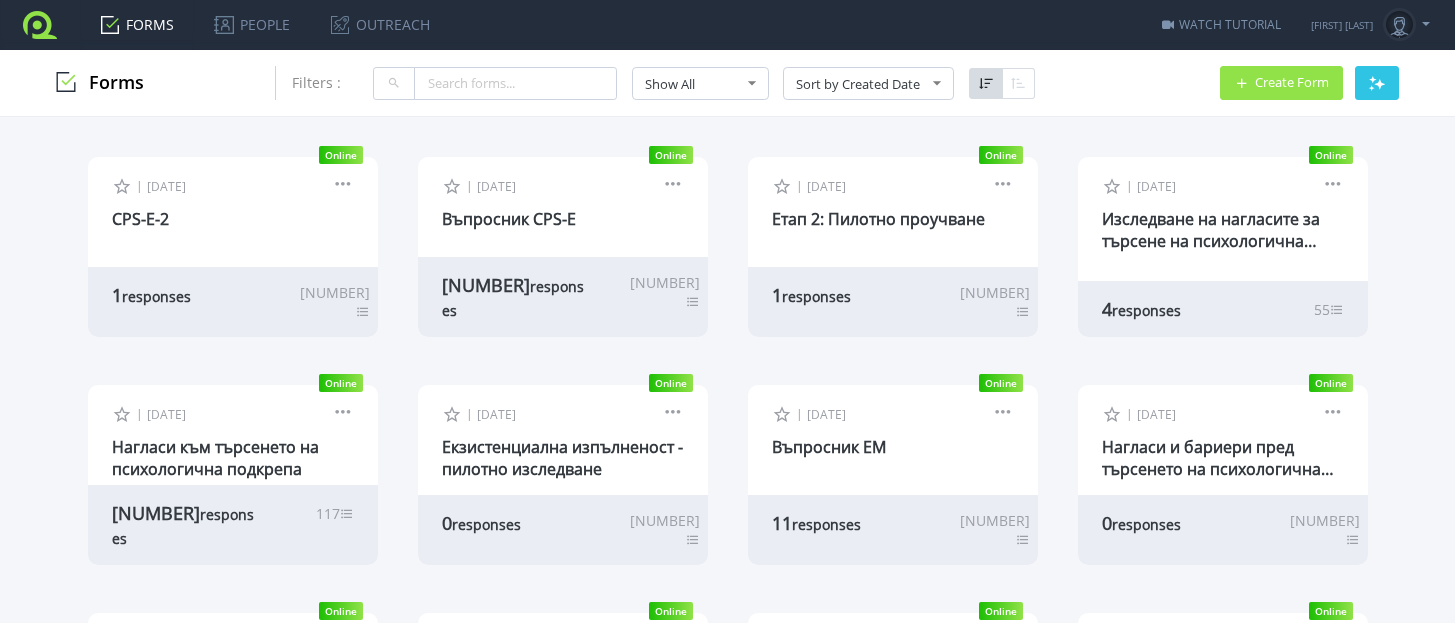 scroll, scrollTop: 0, scrollLeft: 0, axis: both 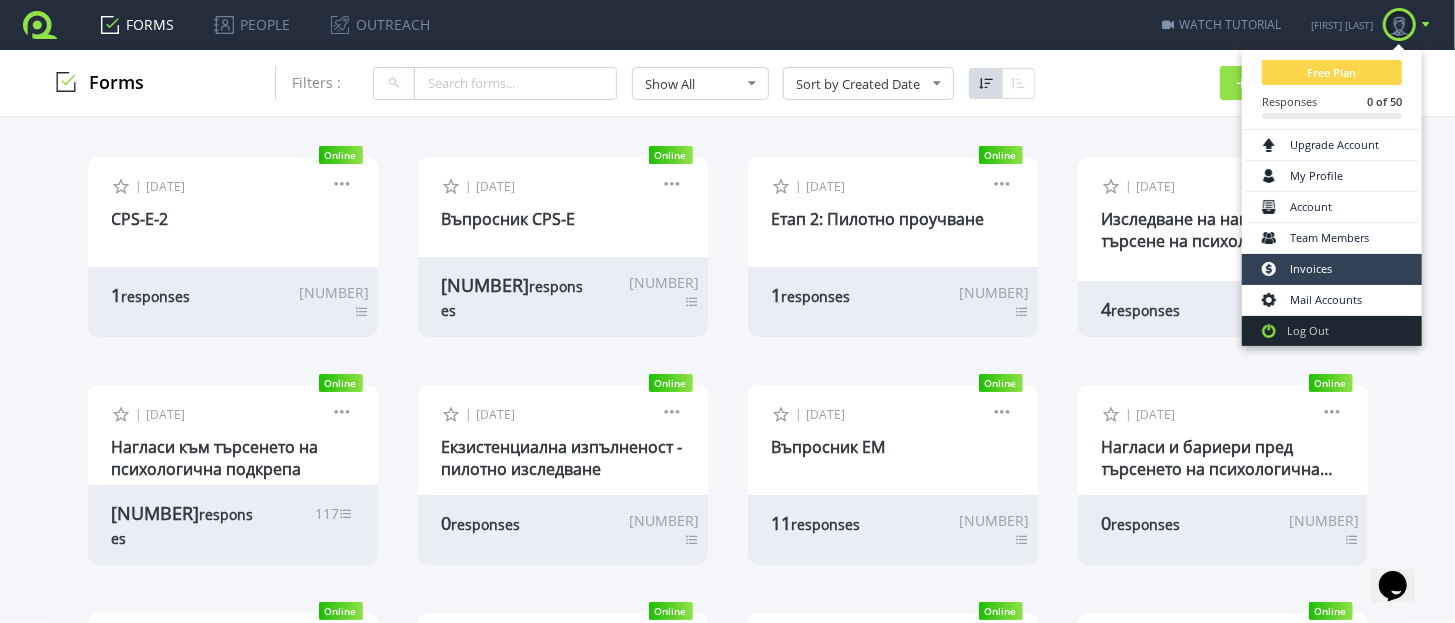 click on "Invoices" at bounding box center [1332, 269] 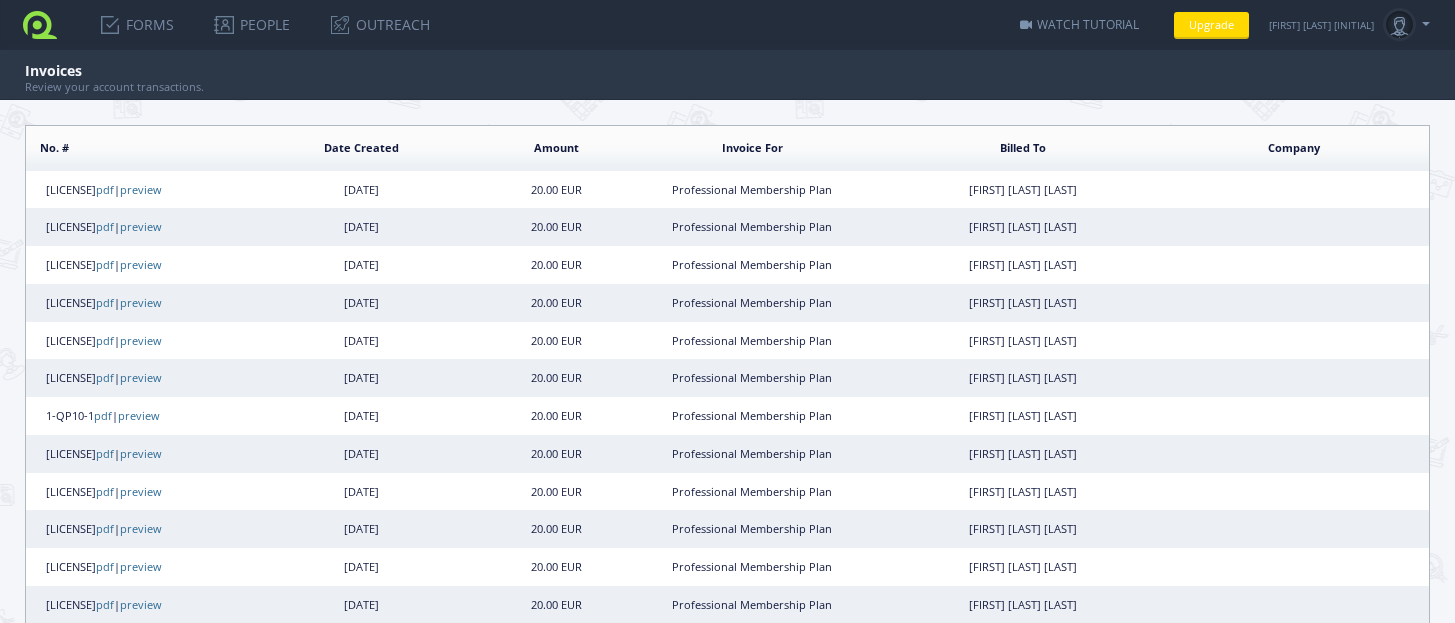 scroll, scrollTop: 0, scrollLeft: 0, axis: both 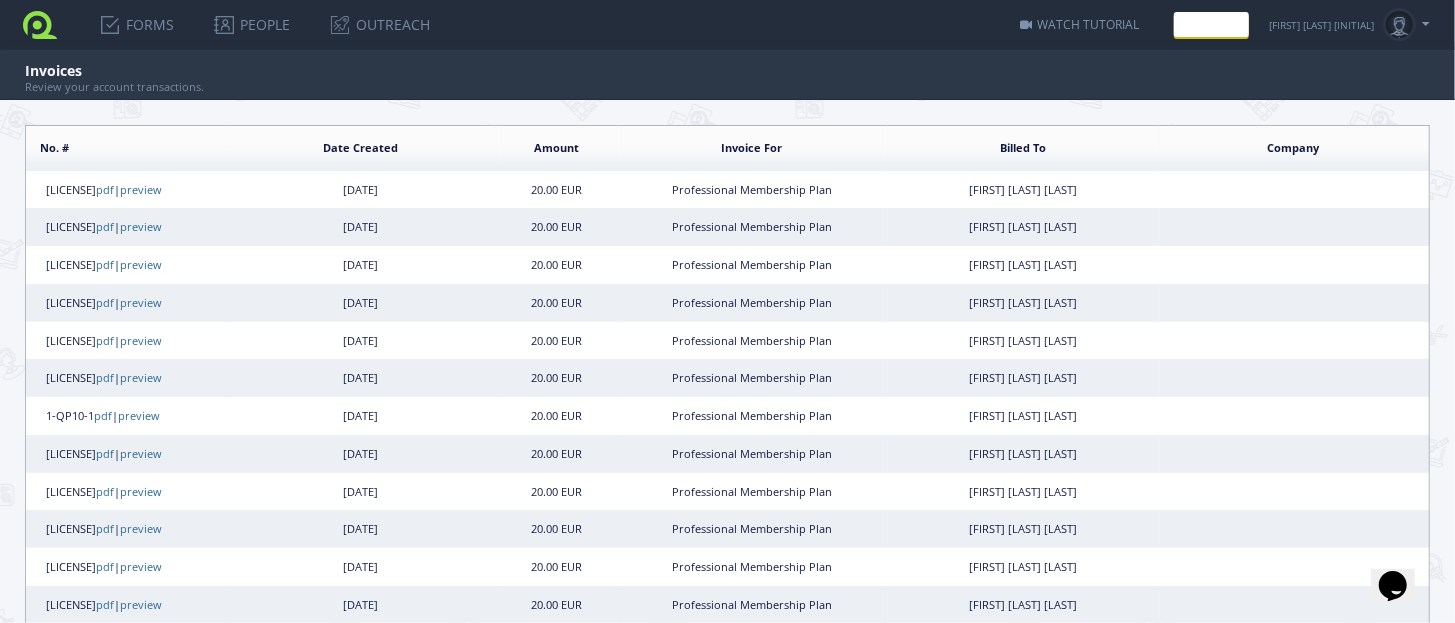 click on "Upgrade" at bounding box center (1211, 24) 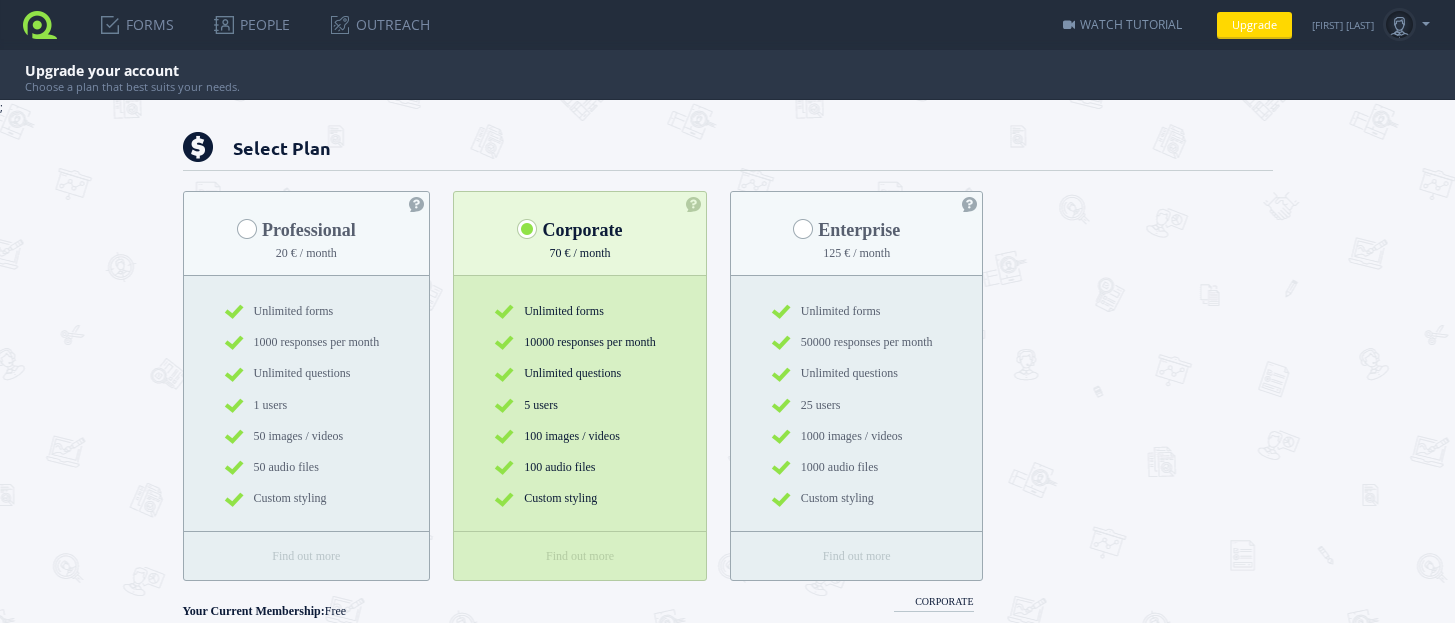 scroll, scrollTop: 0, scrollLeft: 0, axis: both 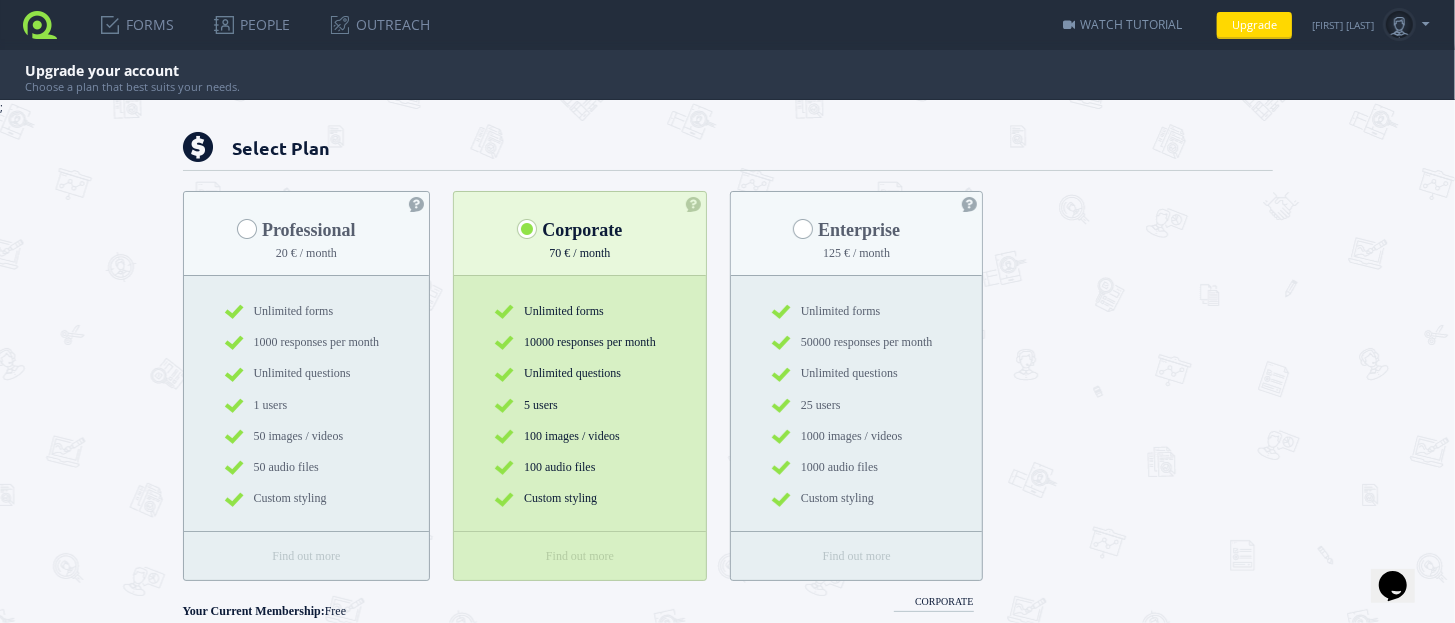 click at bounding box center (247, 229) 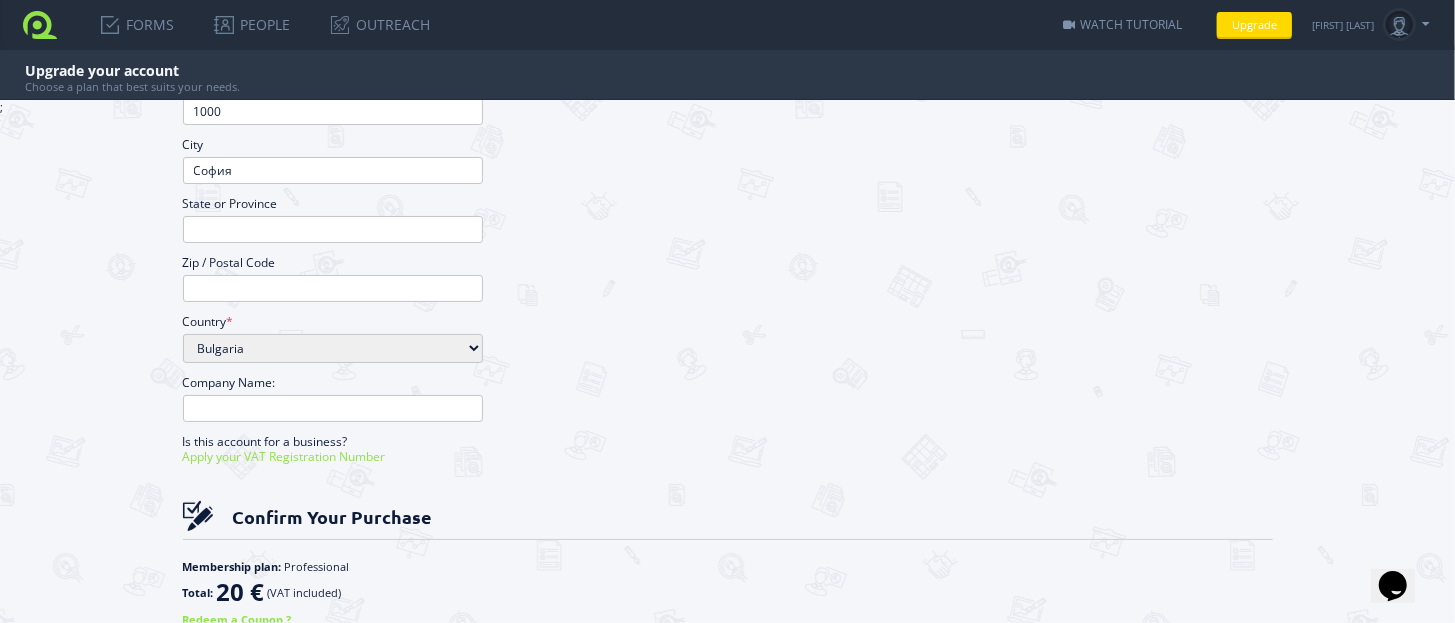 scroll, scrollTop: 1171, scrollLeft: 0, axis: vertical 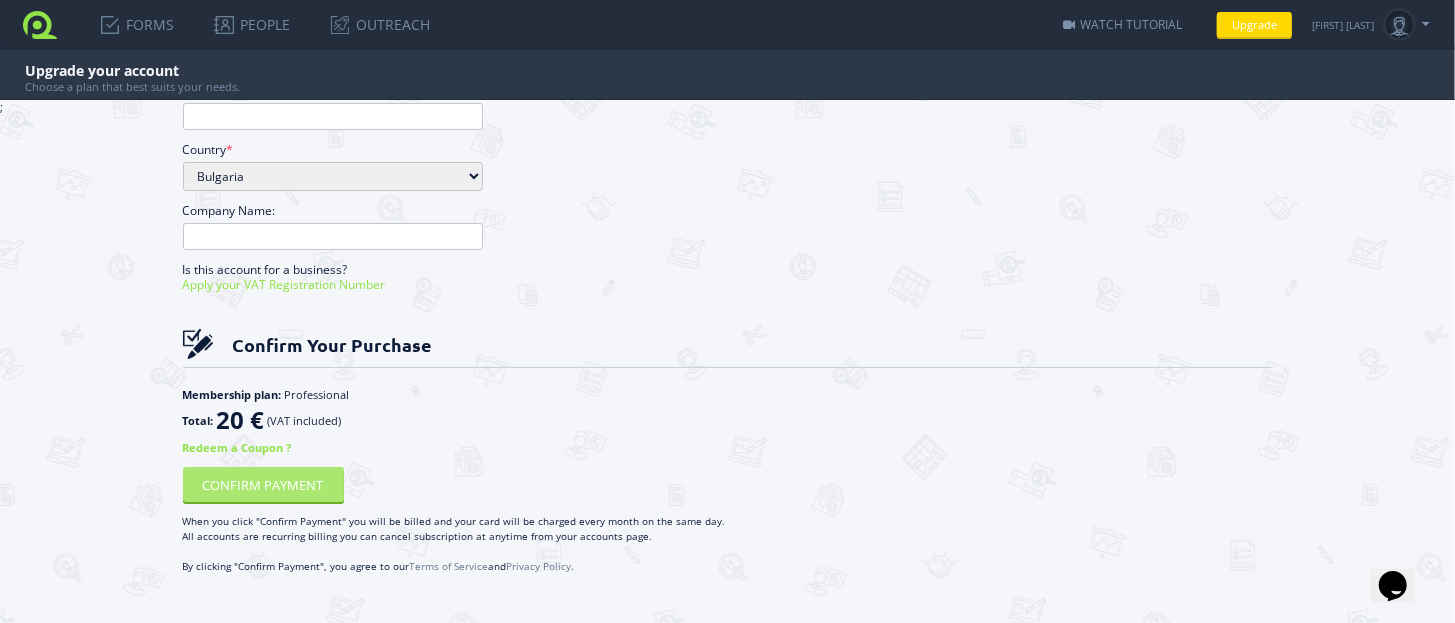 click on "CONFIRM PAYMENT" at bounding box center [263, 484] 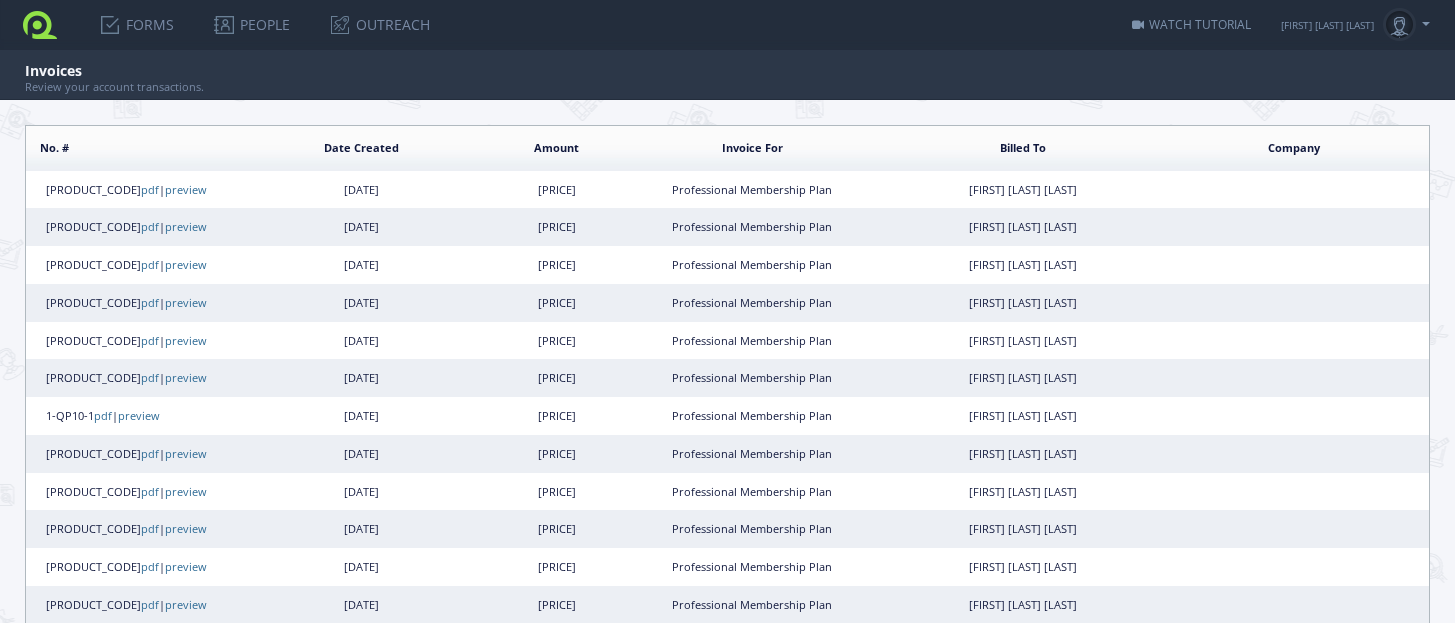 scroll, scrollTop: 0, scrollLeft: 0, axis: both 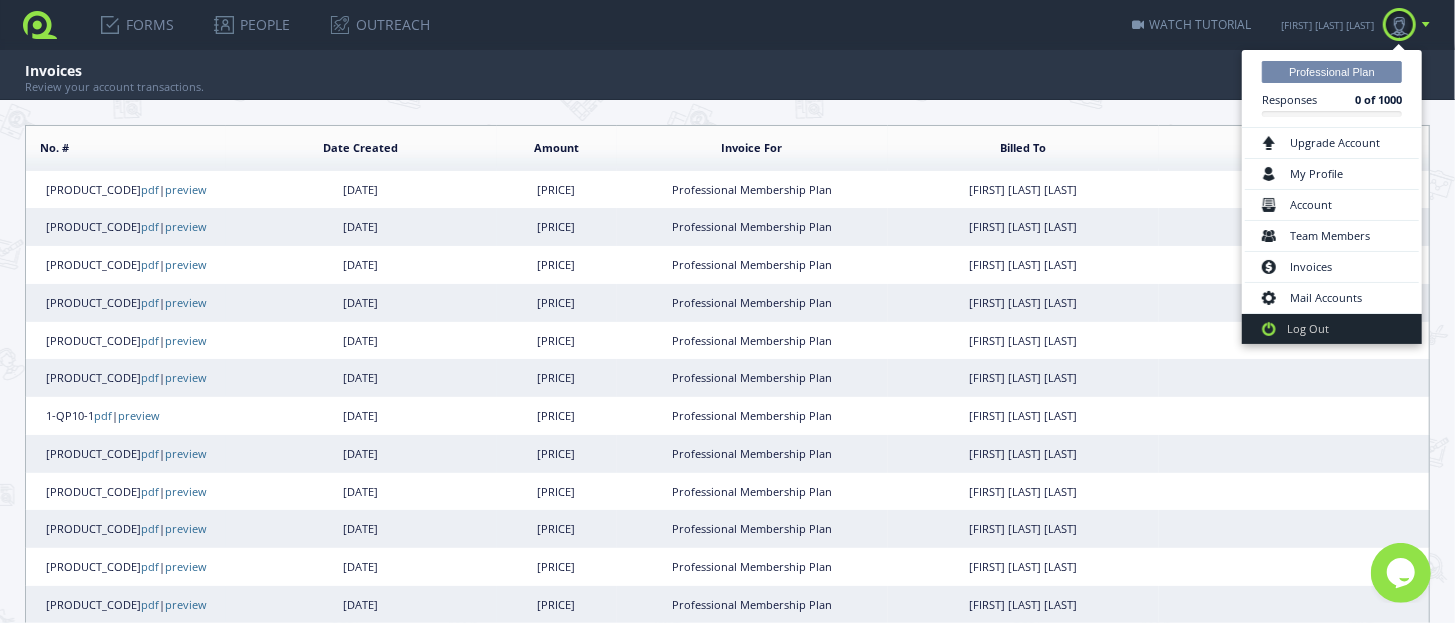 click at bounding box center [1399, 24] 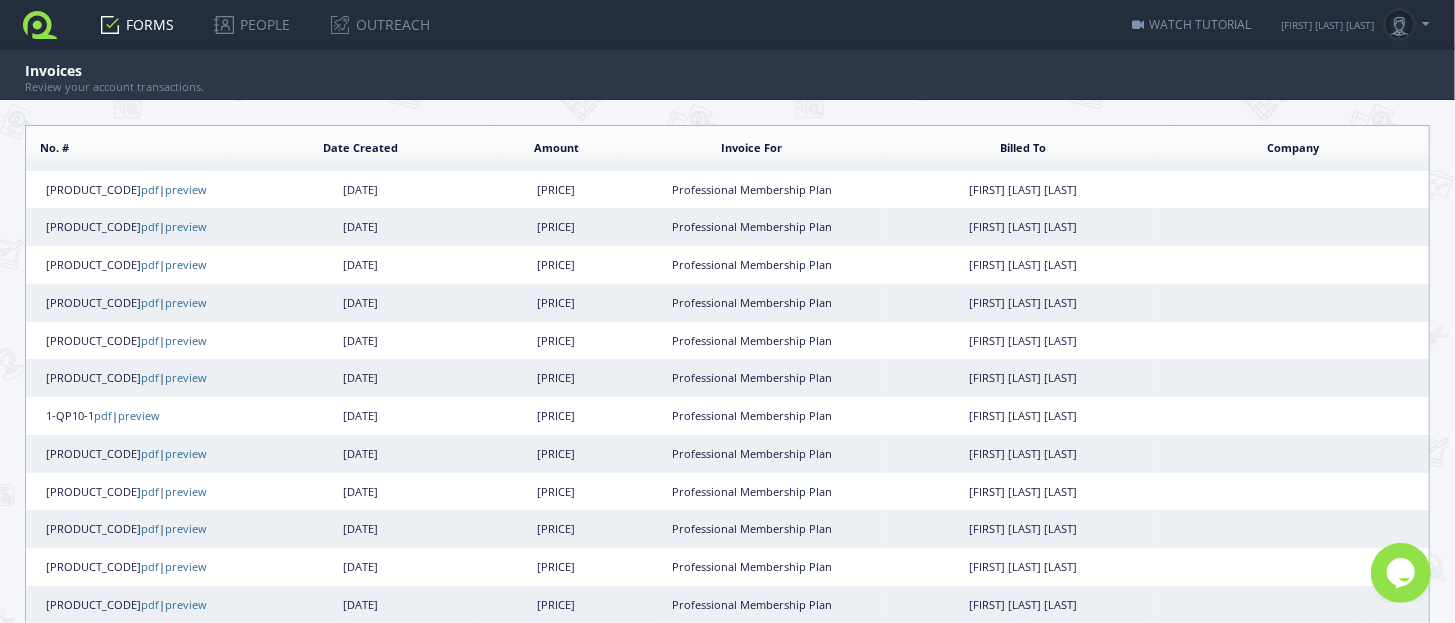 click on "FORMS" at bounding box center [137, 25] 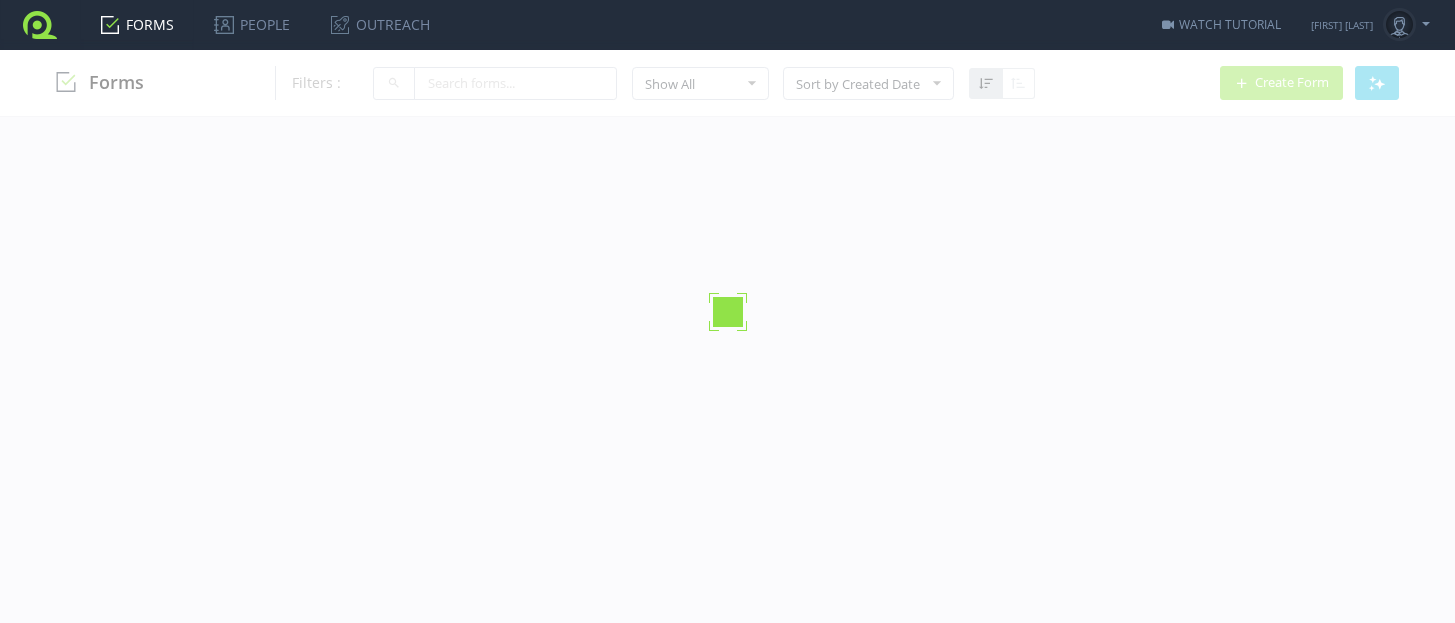 scroll, scrollTop: 0, scrollLeft: 0, axis: both 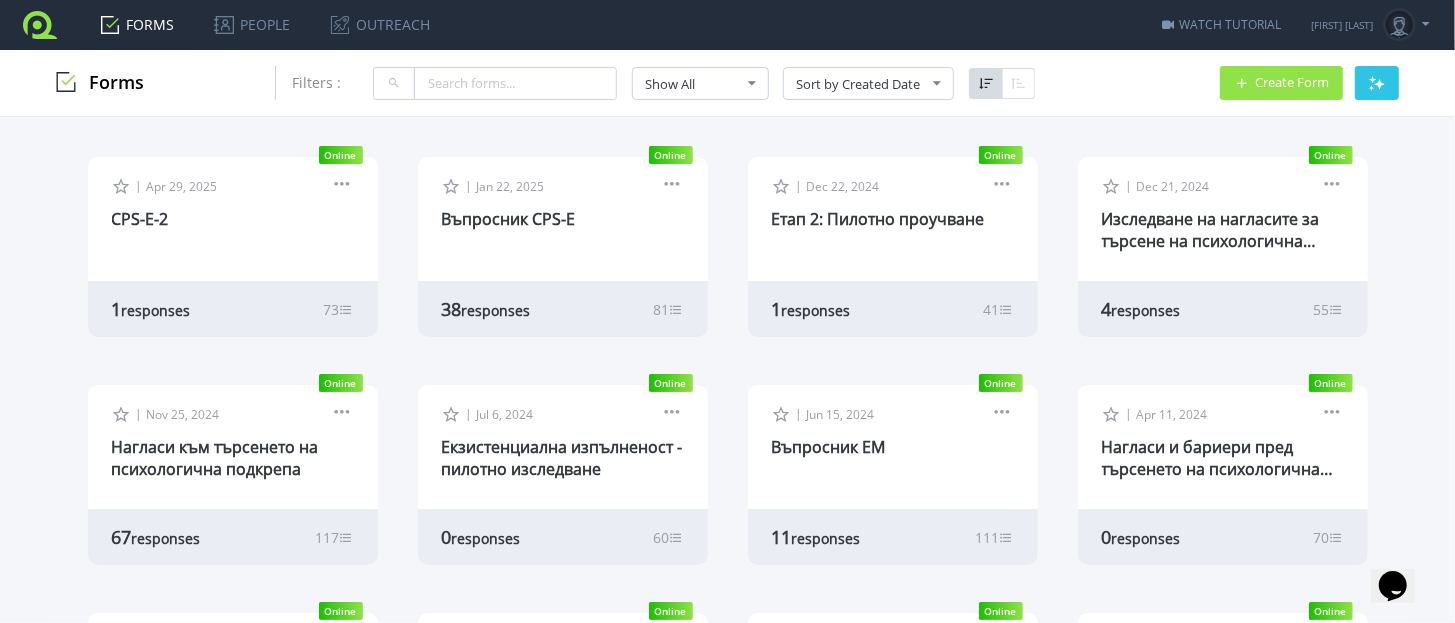 click on "|
Jan 22, 2025
Edit Form
Design
Collect Results
Analyze Results
Preview
Copy Live Url Make a Copy" at bounding box center (563, 217) 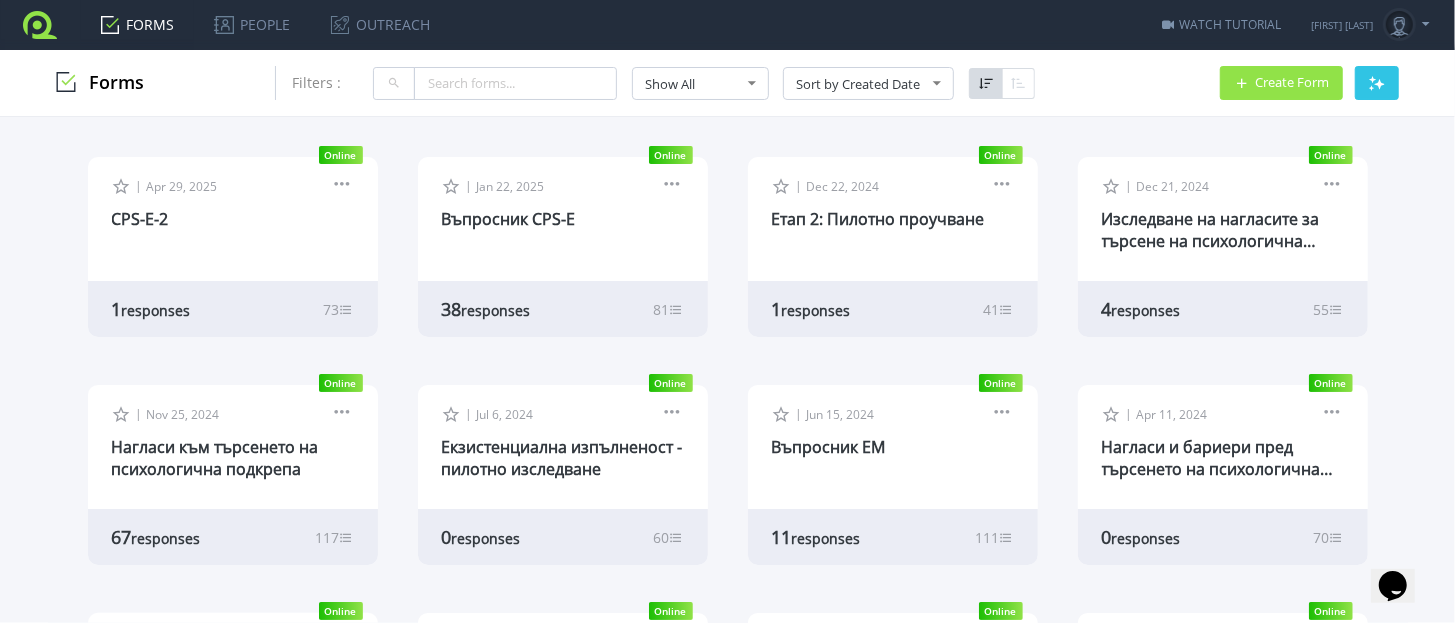 click on "|
Jan 22, 2025
Edit Form
Design
Collect Results
Analyze Results
Preview
Copy Live Url Make a Copy" at bounding box center (563, 217) 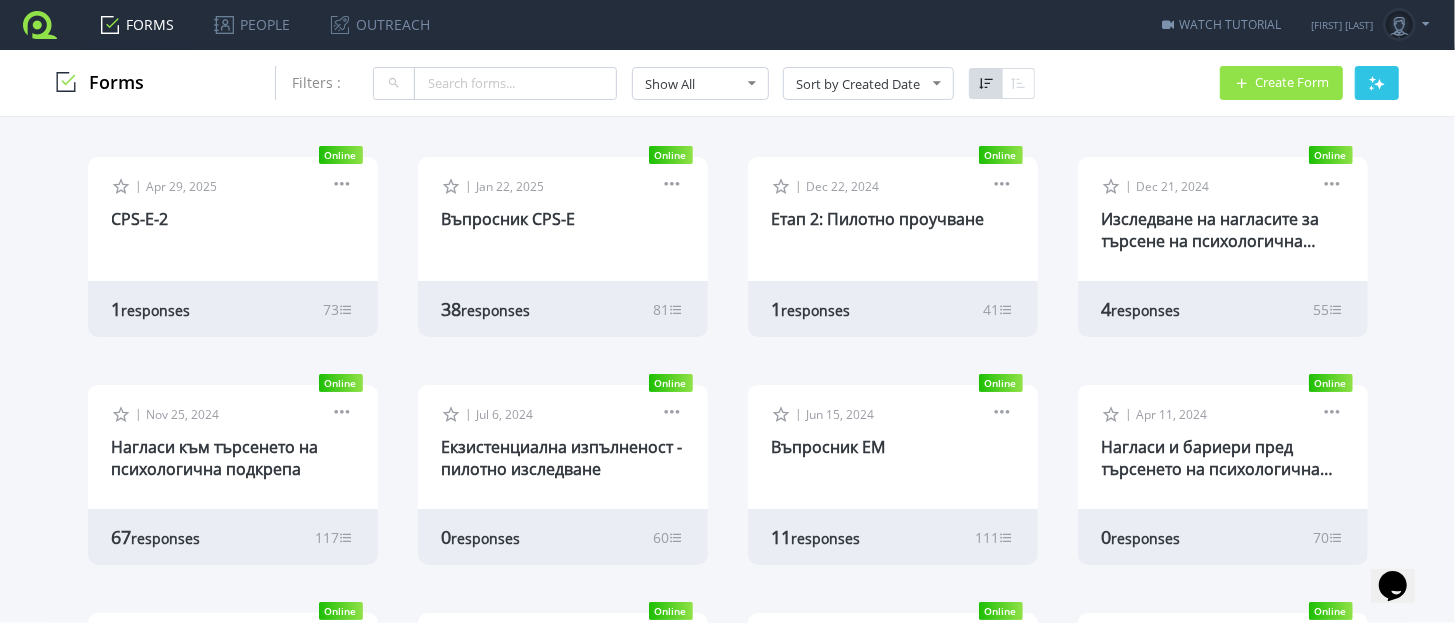 click on "|
Jan 22, 2025
Edit Form
Design
Collect Results
Analyze Results
Preview
Copy Live Url Make a Copy" at bounding box center (563, 217) 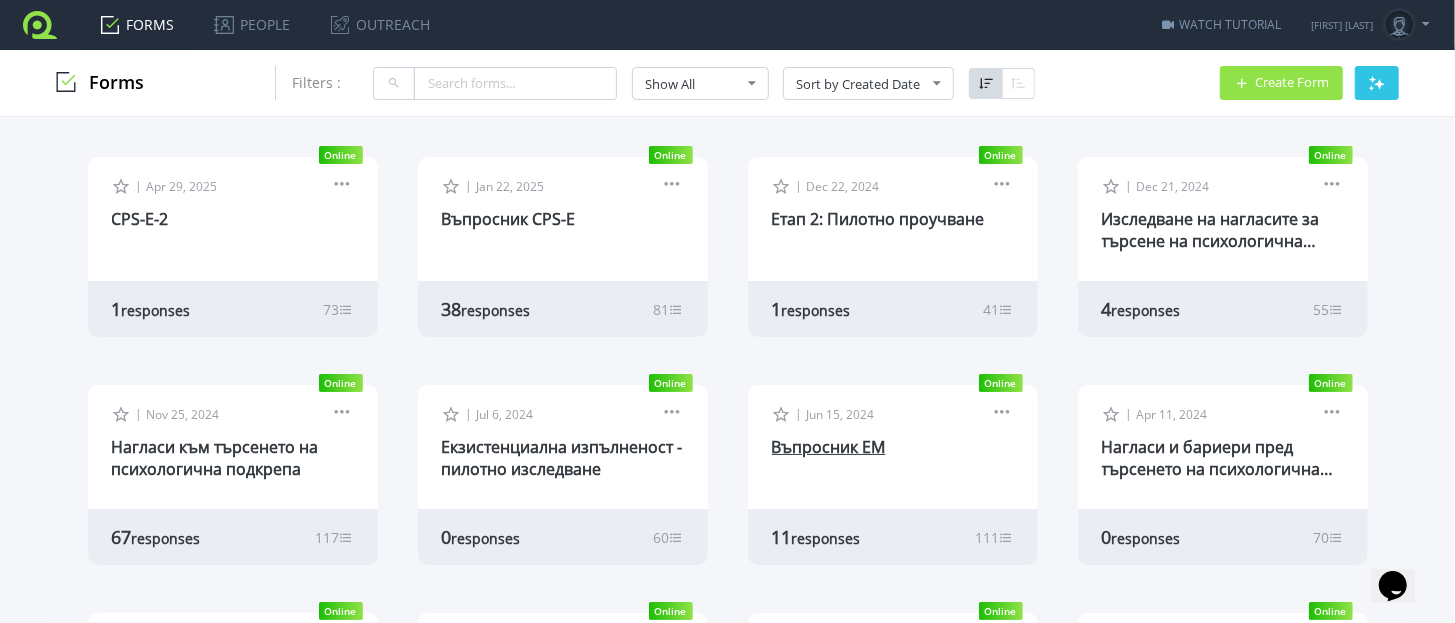 click on "Въпросник ЕМ" at bounding box center [829, 447] 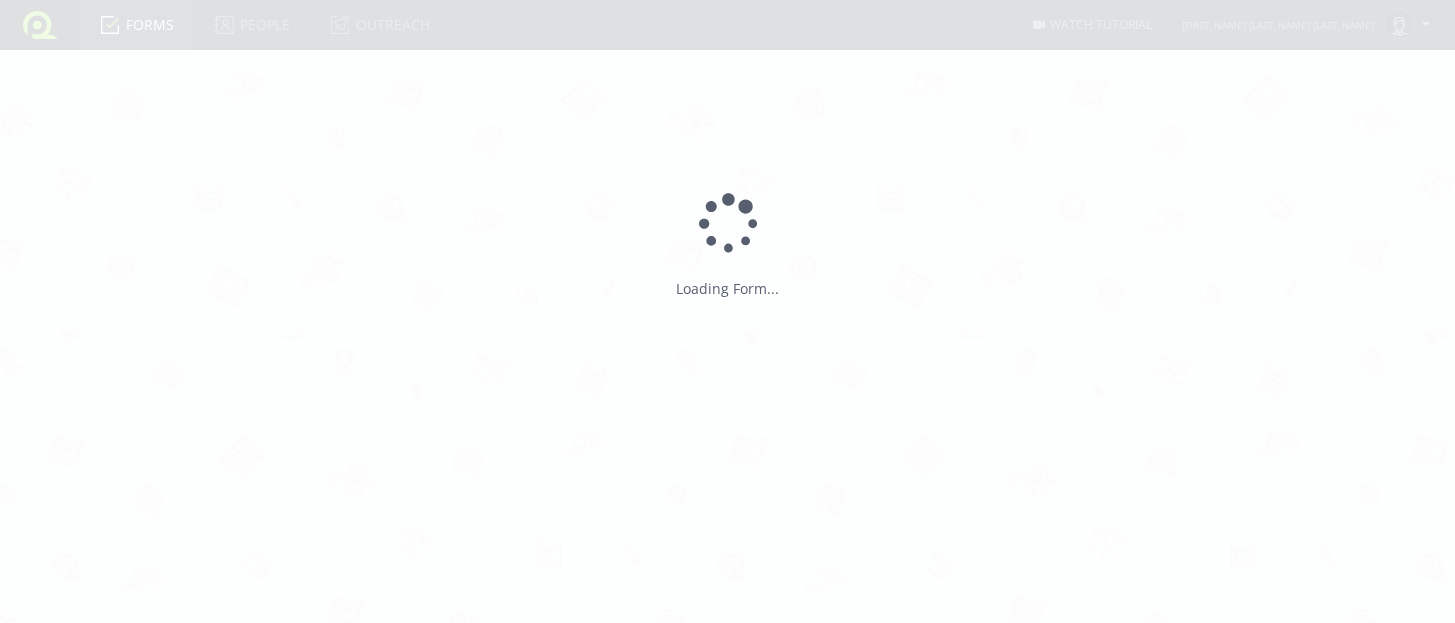 scroll, scrollTop: 0, scrollLeft: 0, axis: both 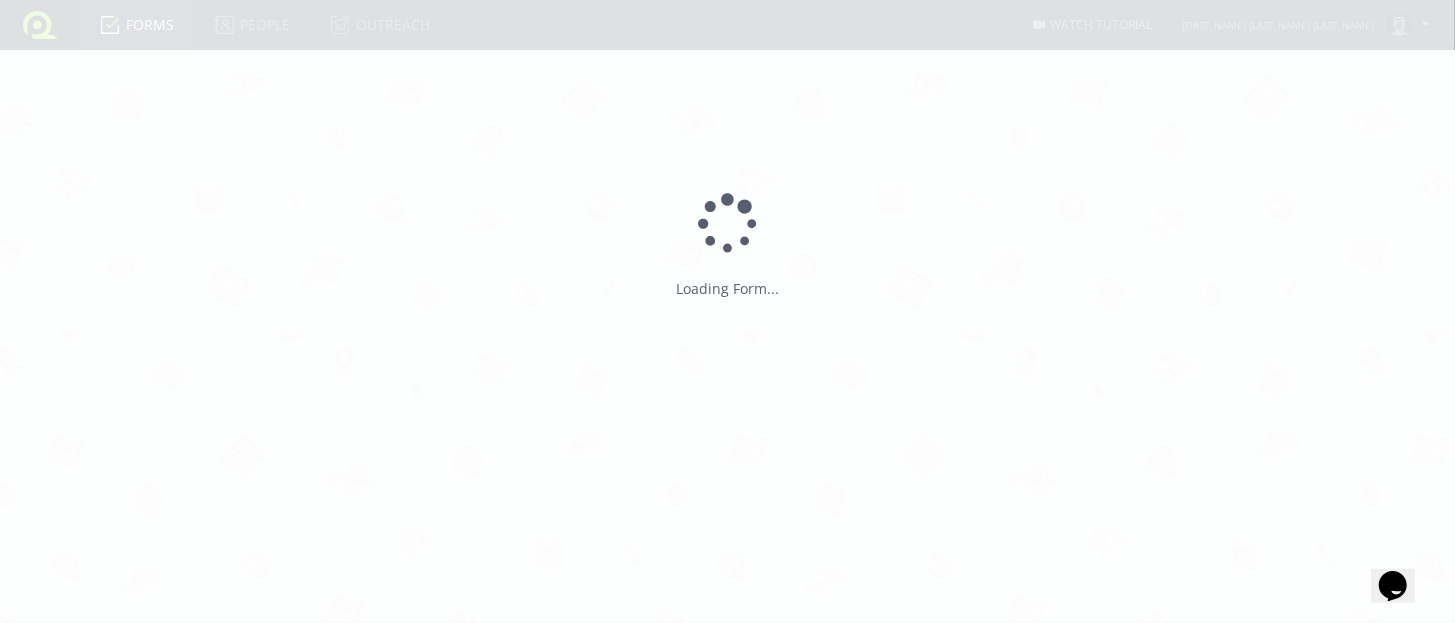 type on "Въпросник ЕМ" 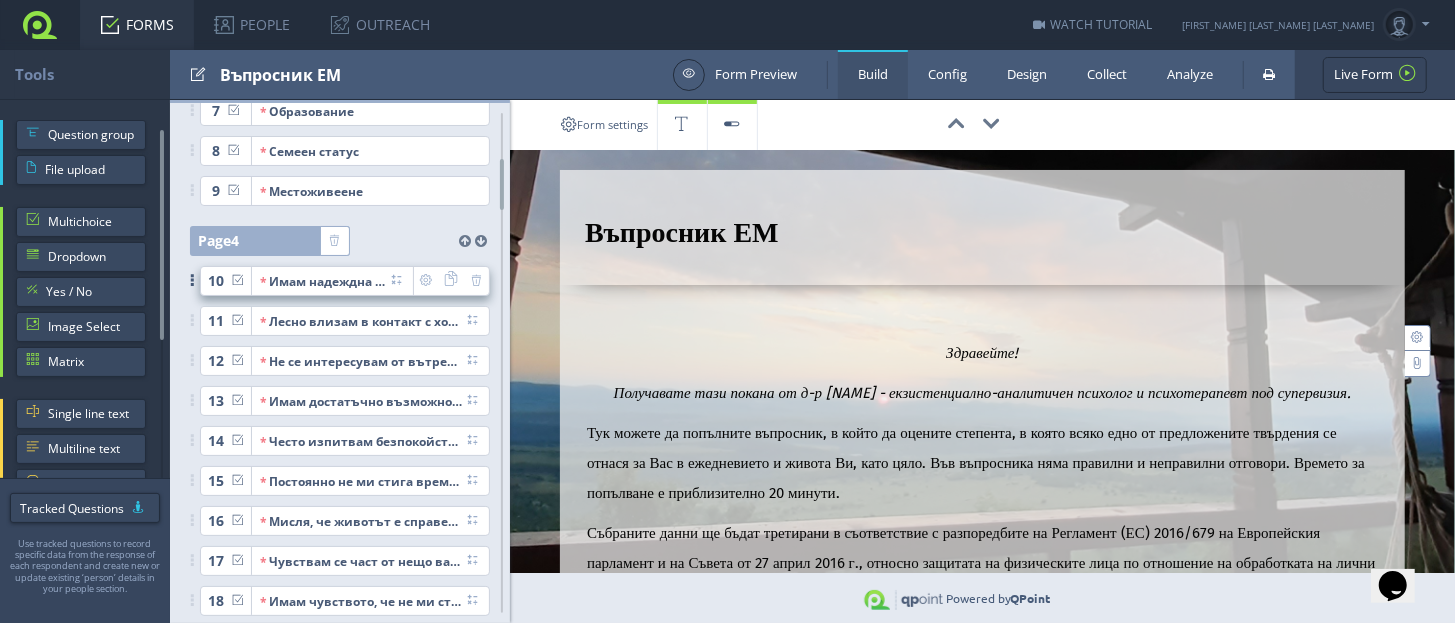 click on "Имам надеждна опора в живота." at bounding box center [324, 281] 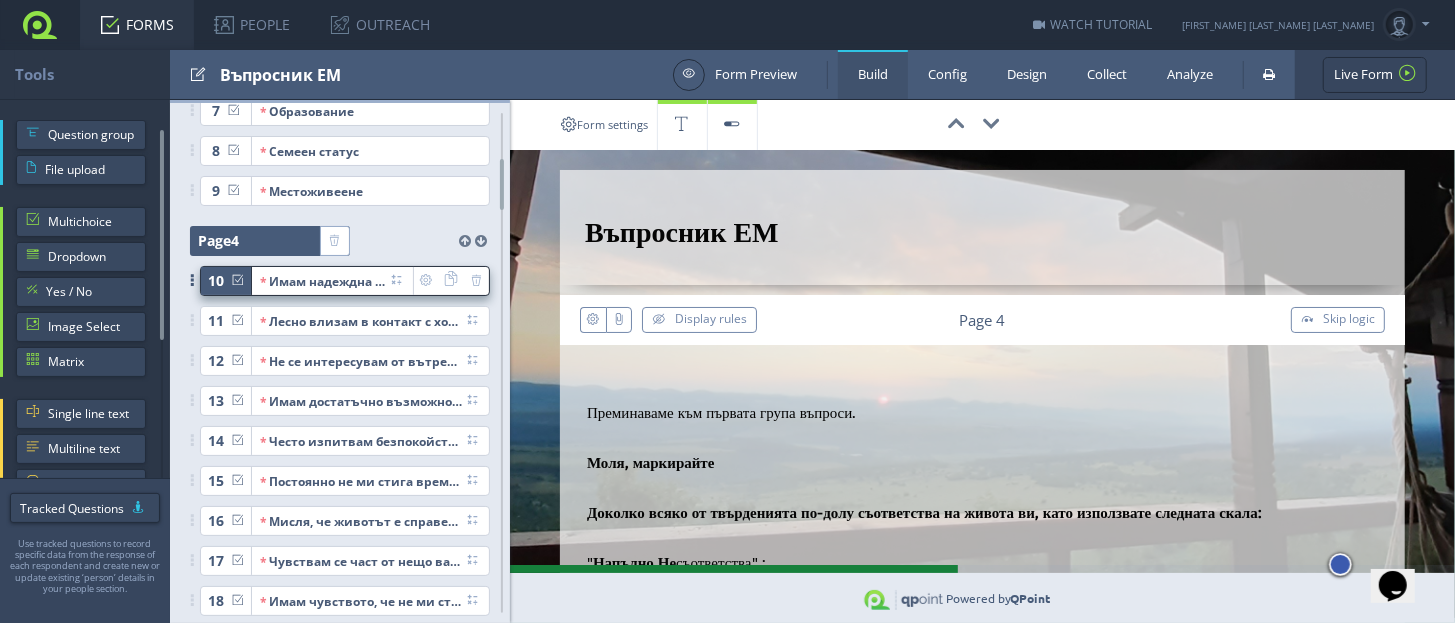 scroll, scrollTop: 494, scrollLeft: 0, axis: vertical 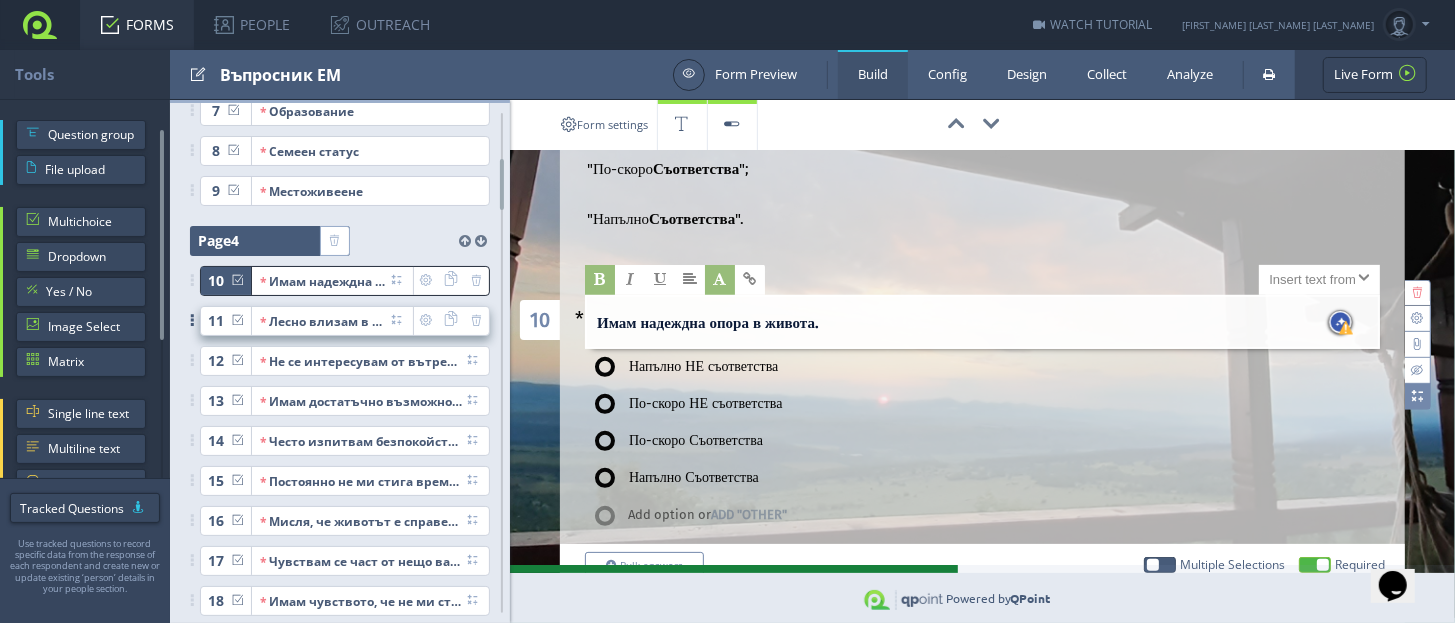 click on "Лесно влизам в контакт с хора." at bounding box center (324, 321) 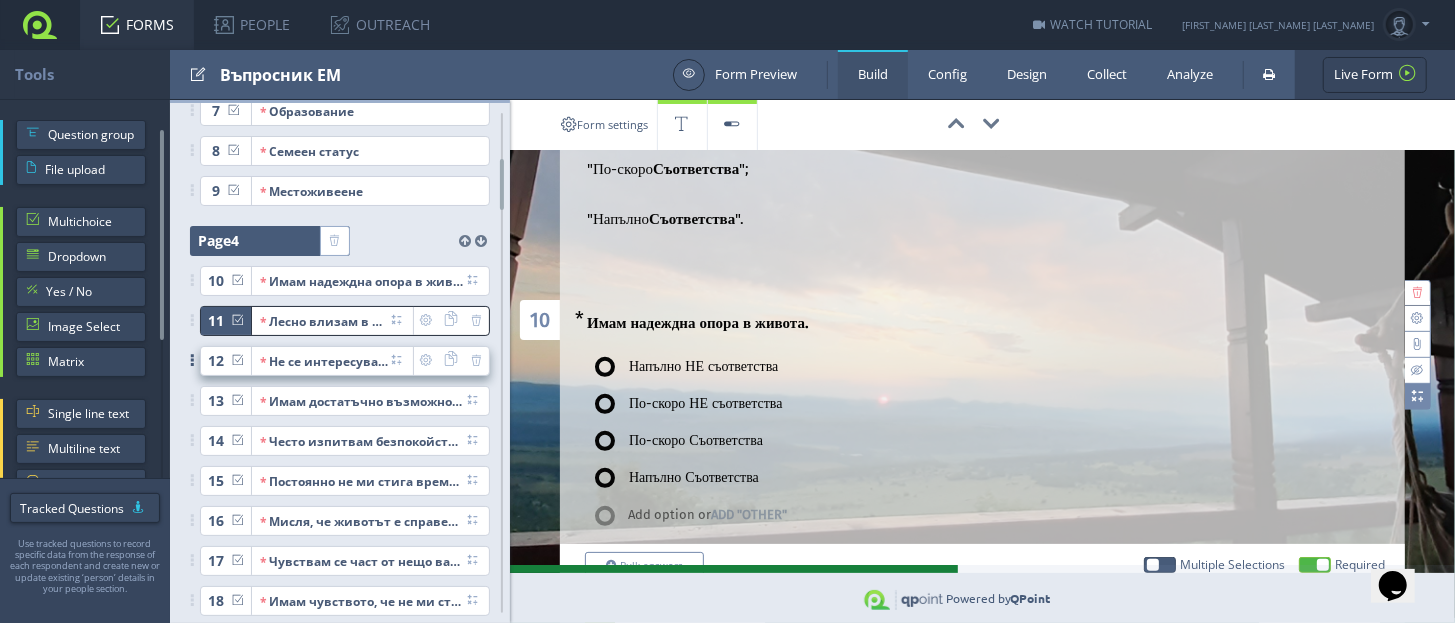 click on "Не се интересувам от вътрешния си свят." at bounding box center [324, 361] 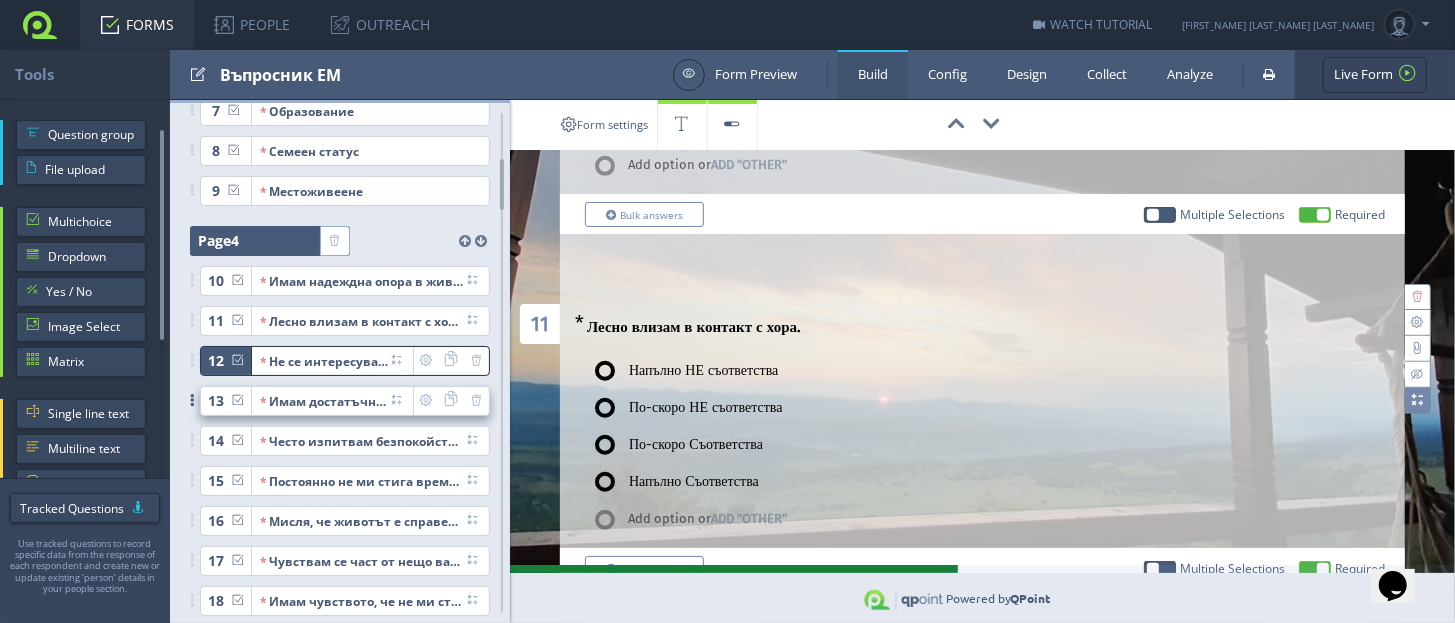 click on "Имам достатъчно възможности да избирам нещата, които да правя." at bounding box center (324, 401) 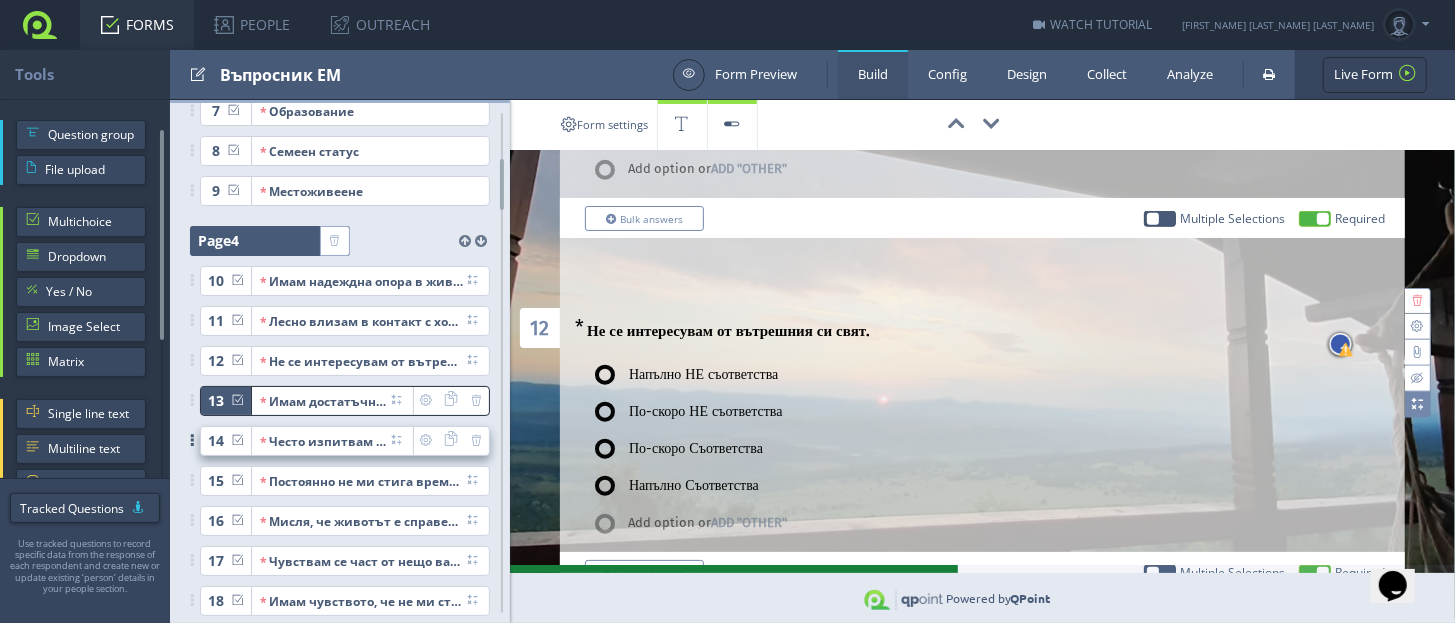 click on "Често изпитвам безпокойство и страх." at bounding box center [324, 441] 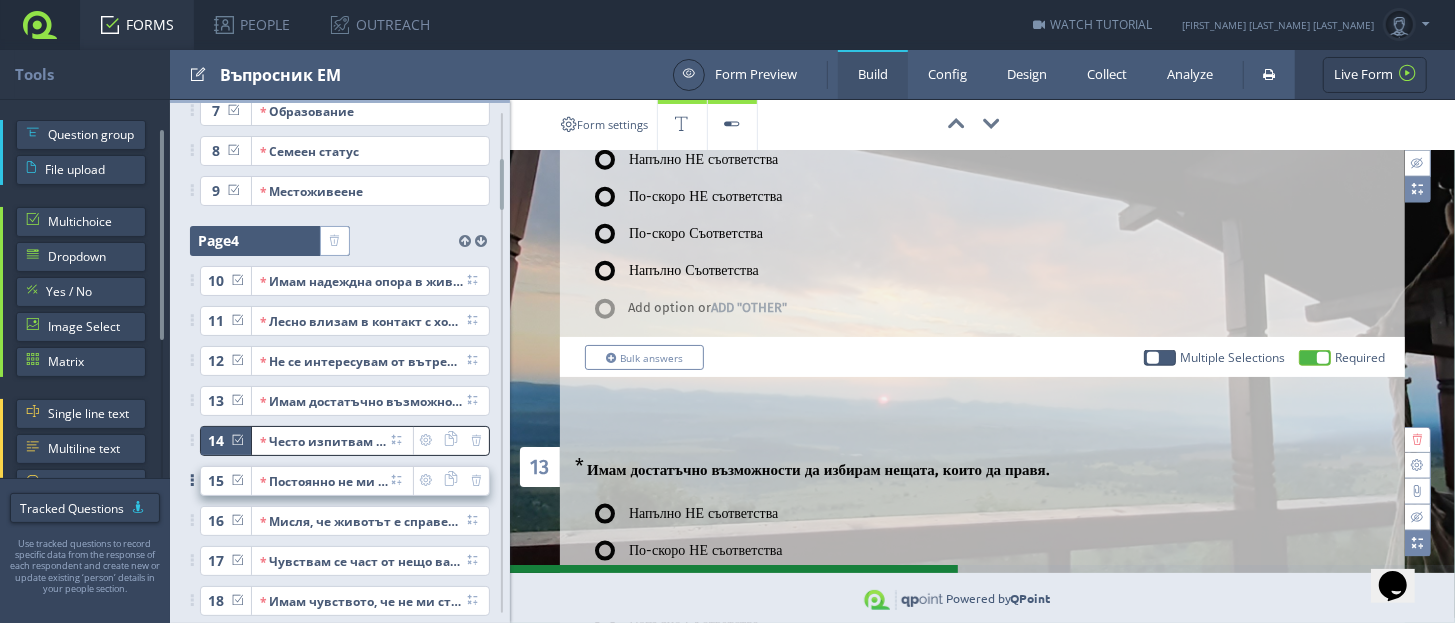 click on "Постоянно не ми стига време за  нещата, които смятам за наистина важни за мен." at bounding box center [324, 481] 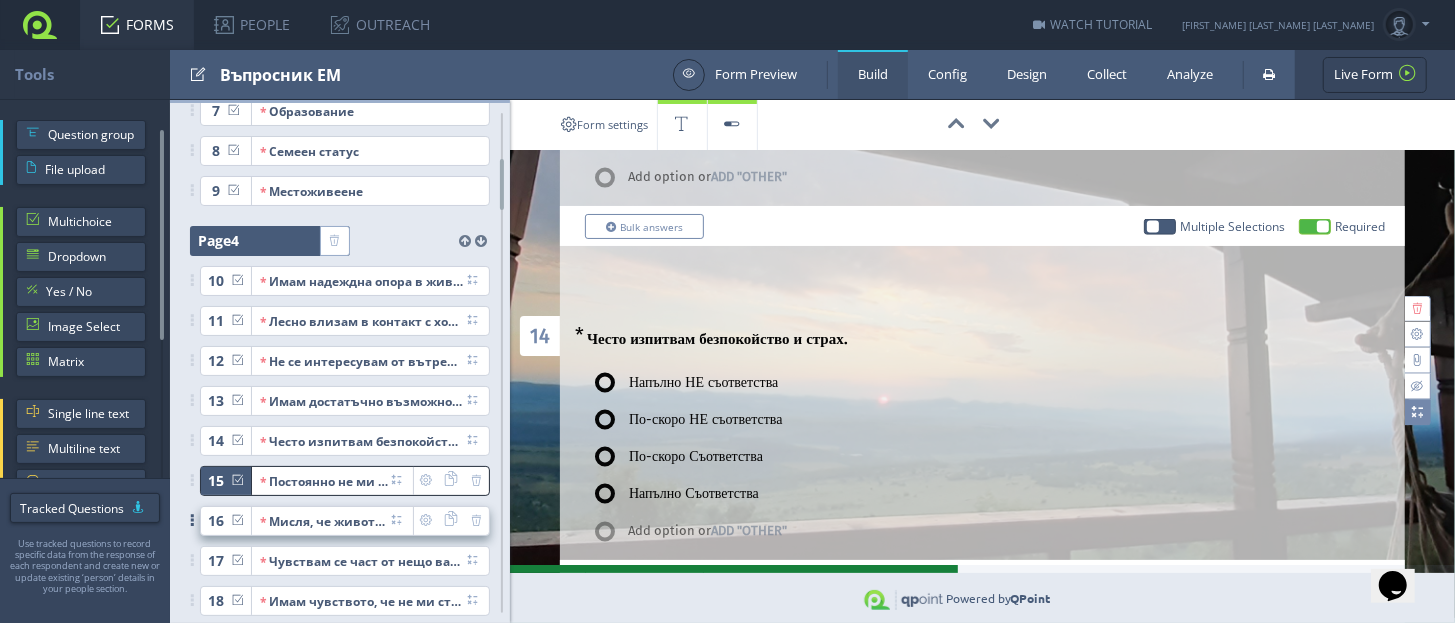 click on "Мисля, че животът е справедлив към мен." at bounding box center [324, 521] 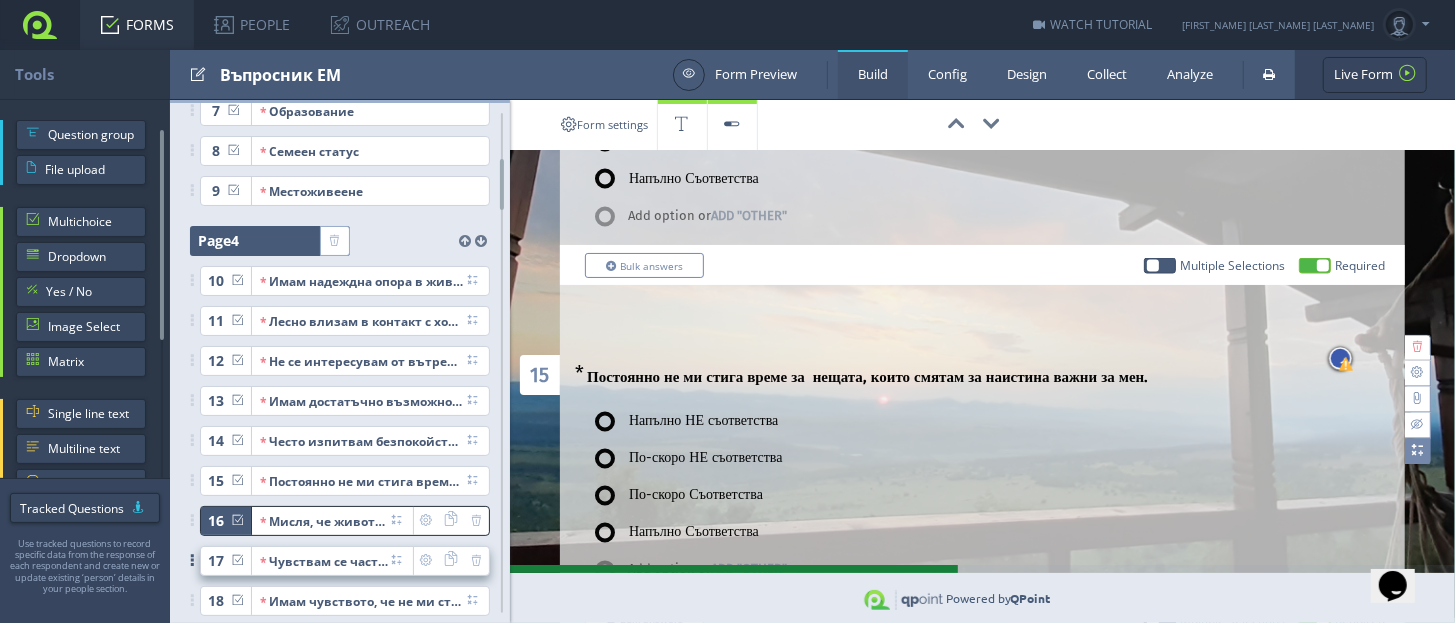 click on "Чувствам се част от нещо важно." at bounding box center [324, 561] 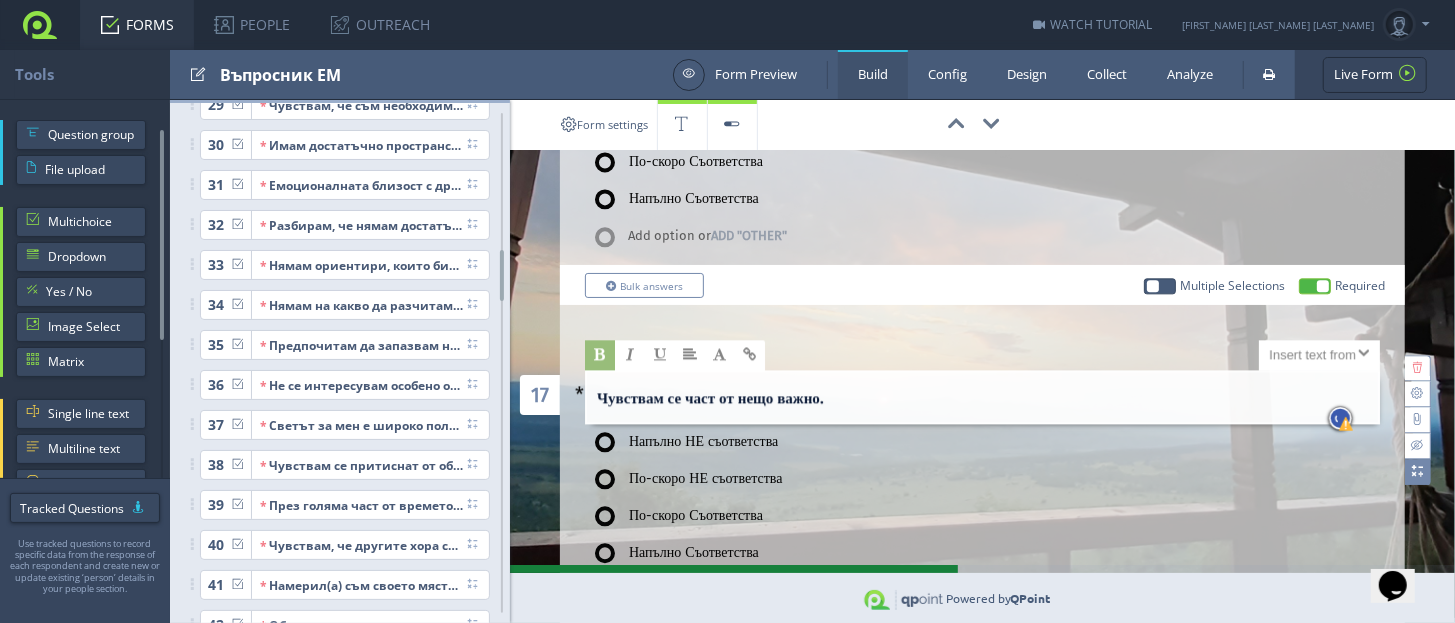 scroll, scrollTop: 2944, scrollLeft: 0, axis: vertical 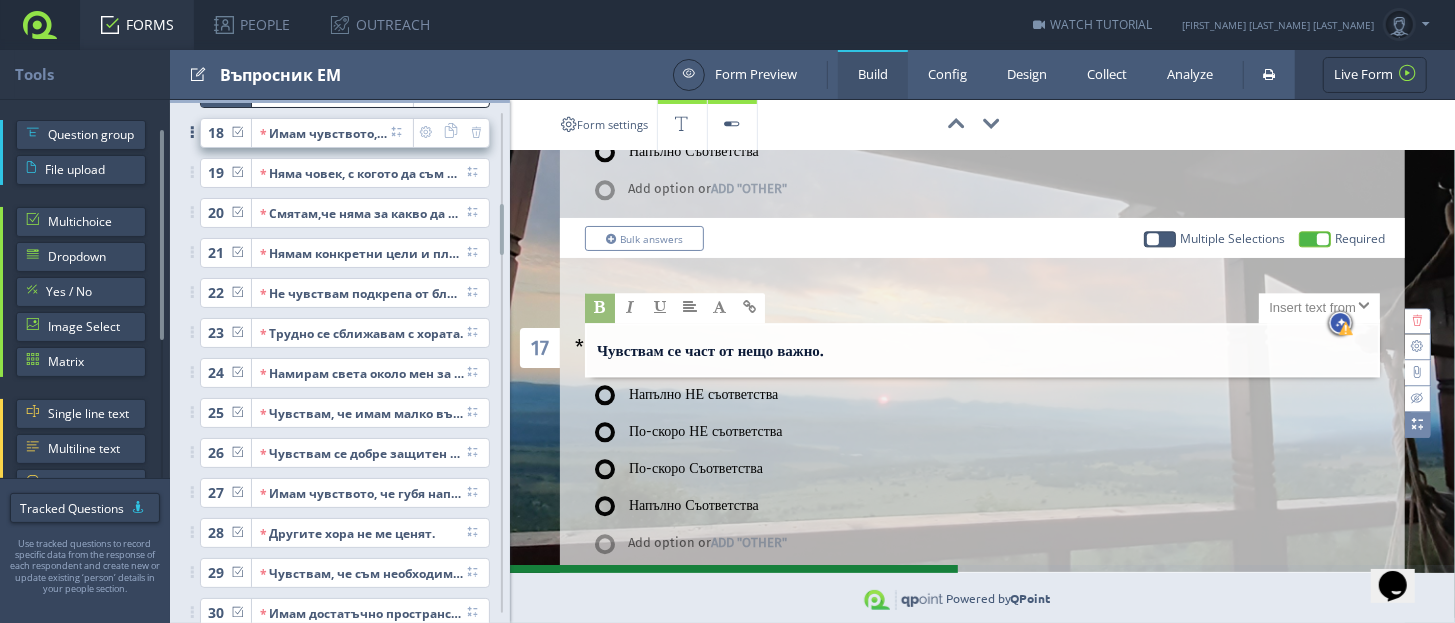 click on "Имам чувството, че не ми стига пространството за живеене." at bounding box center [324, 133] 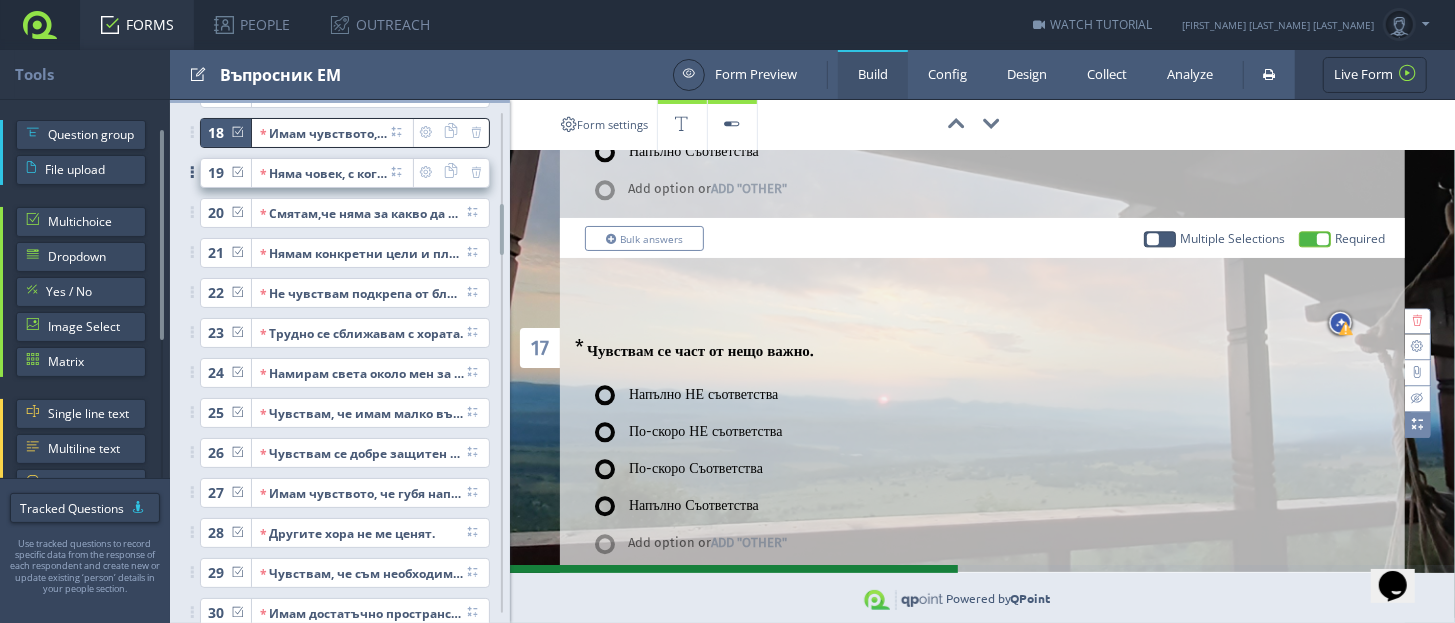 click on "Няма човек, с когото да съм наистина близък(а)." at bounding box center [324, 173] 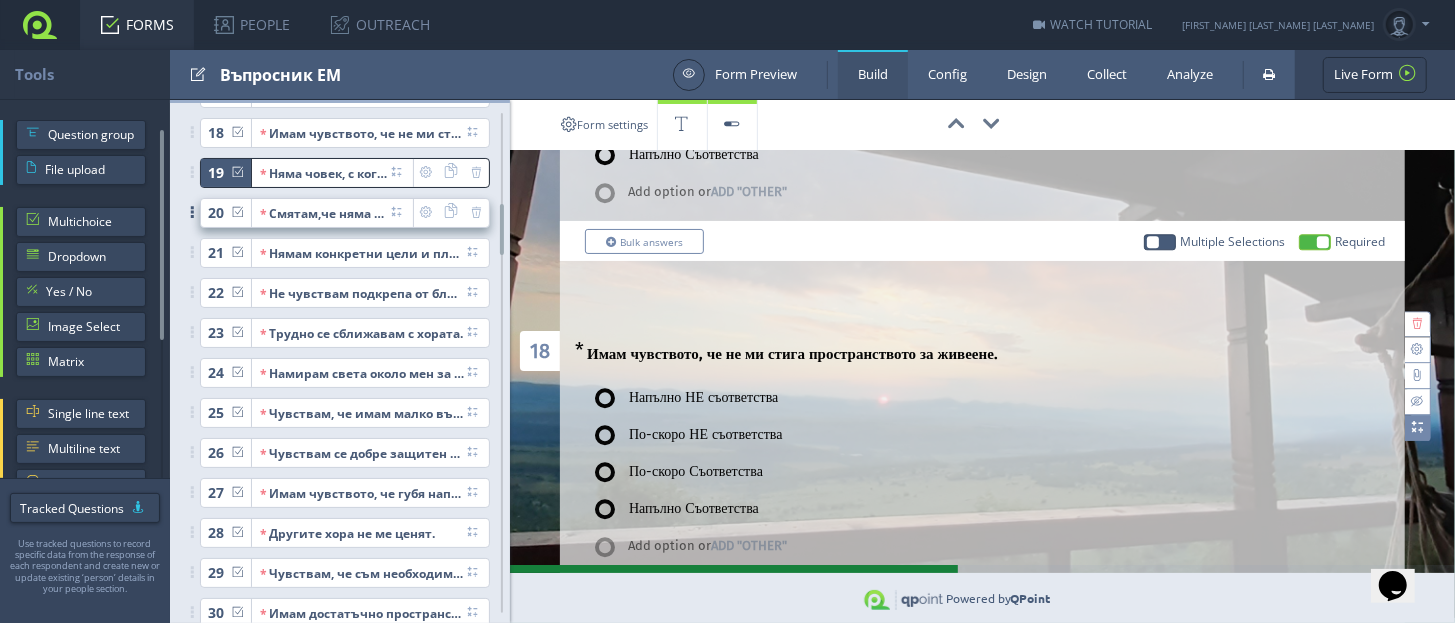 click on "Смятам,че няма за какво да уважавам себе си." at bounding box center [324, 213] 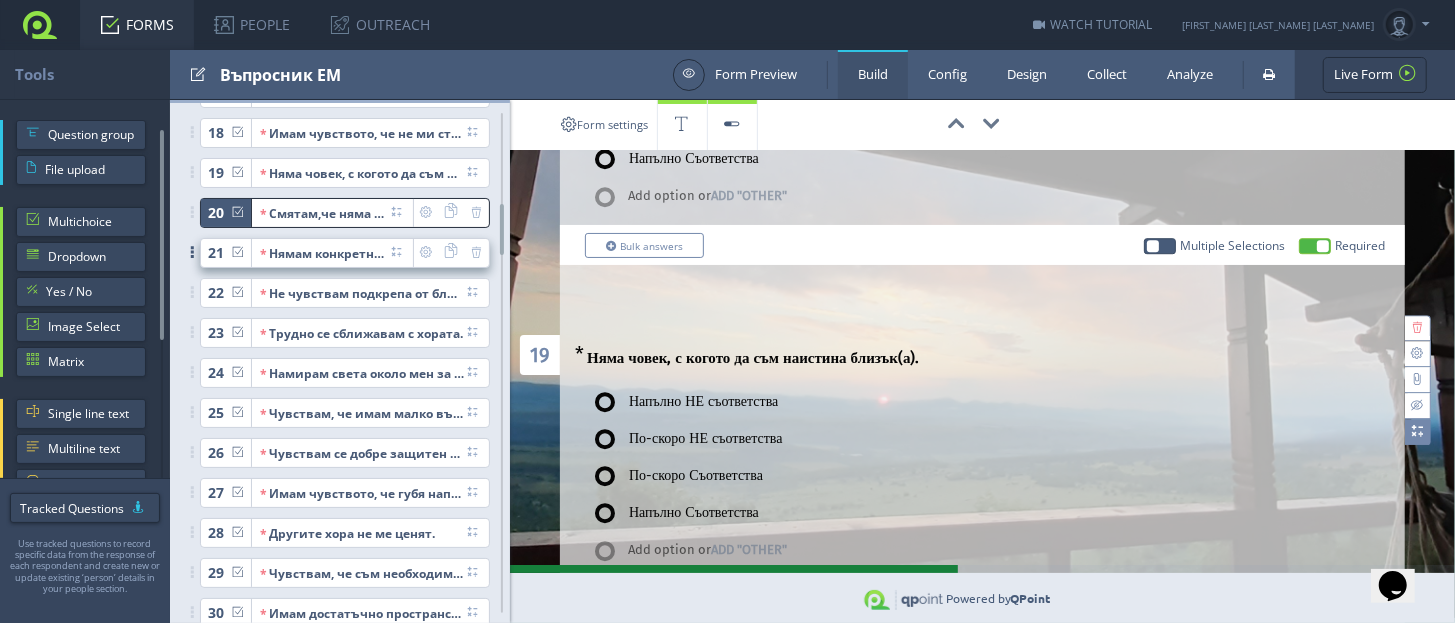 click on "Нямам конкретни цели и планове в живота." at bounding box center (324, 253) 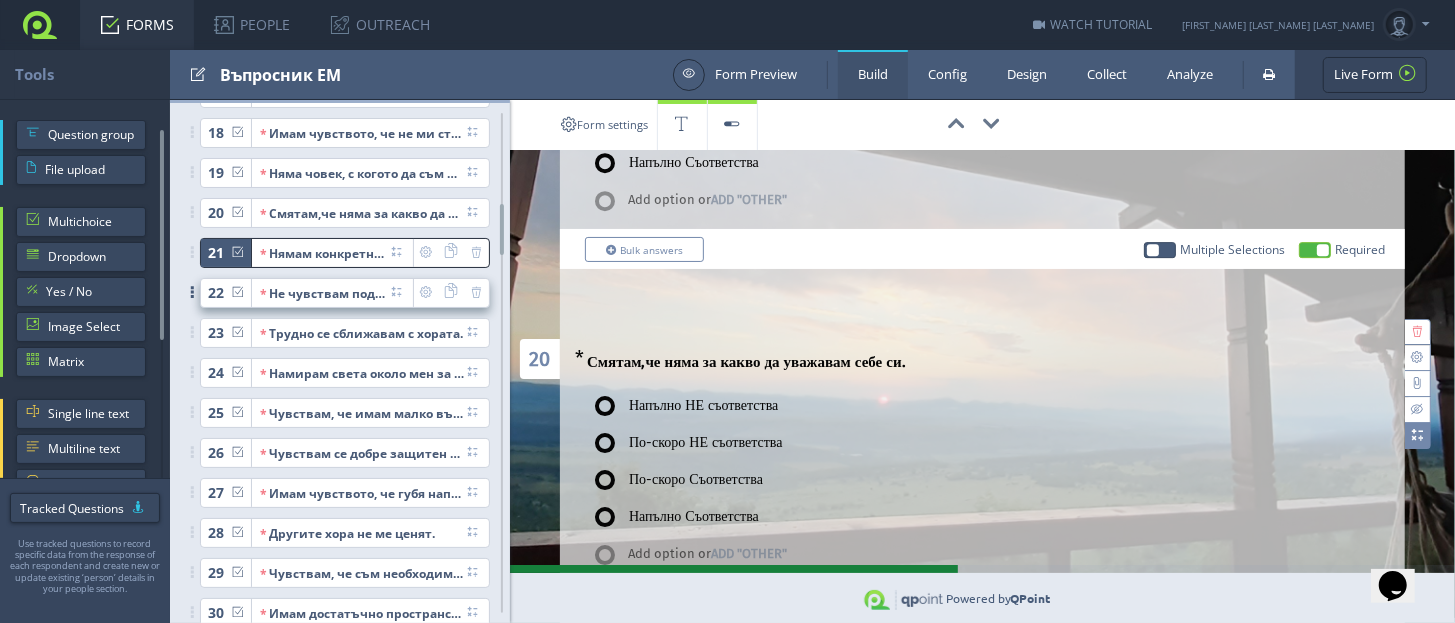 click on "Не чувствам подкрепа от близки хора." at bounding box center [324, 293] 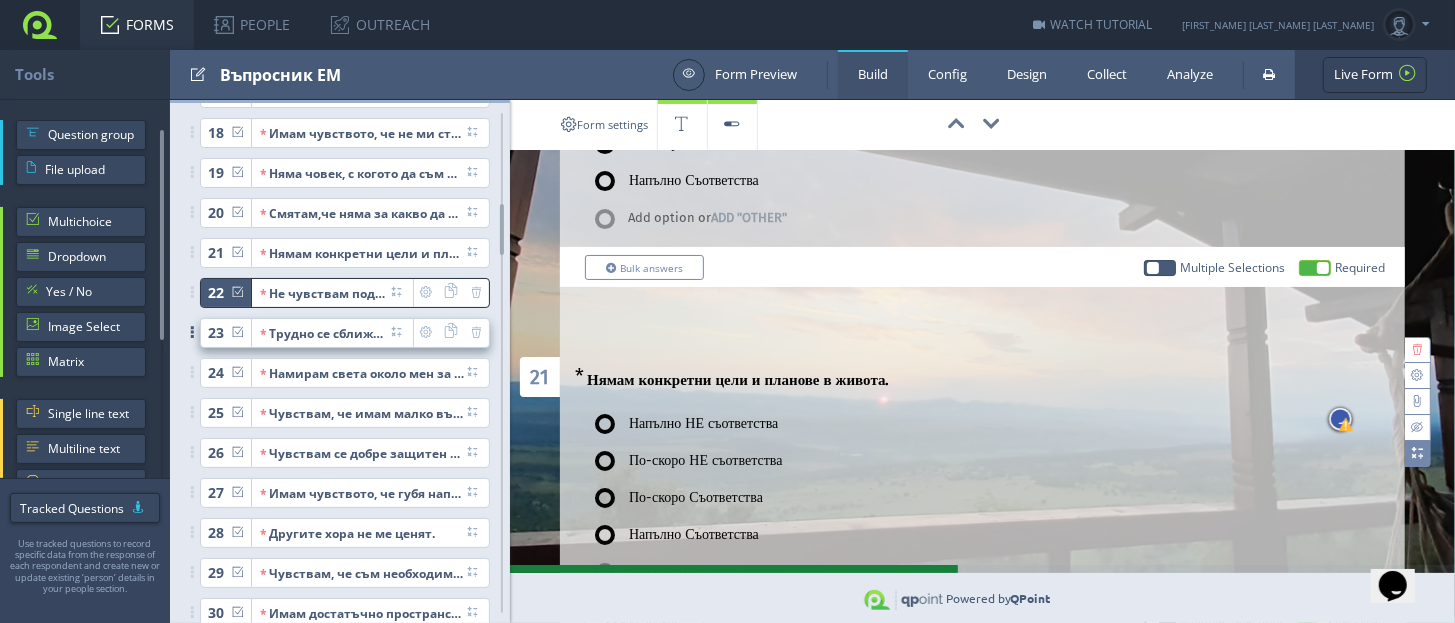 click on "Трудно се сближавам с хората." at bounding box center [324, 333] 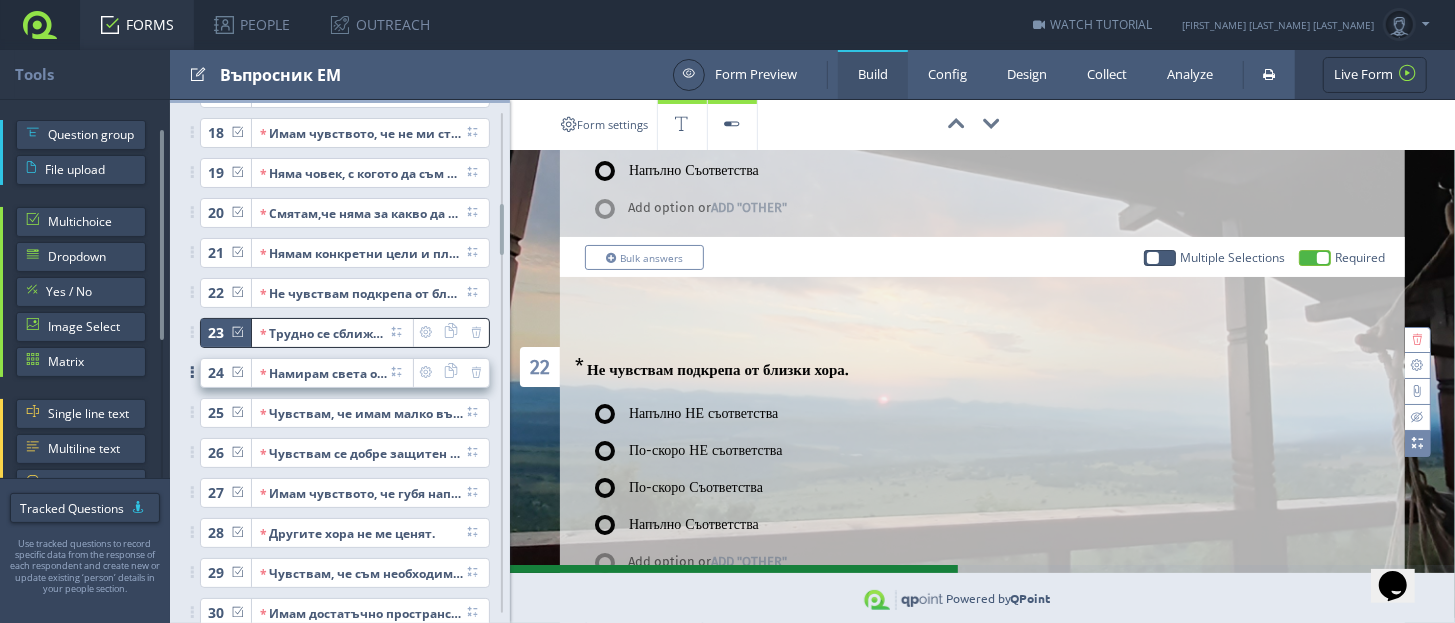 click on "Намирам света около мен за скучен." at bounding box center (324, 373) 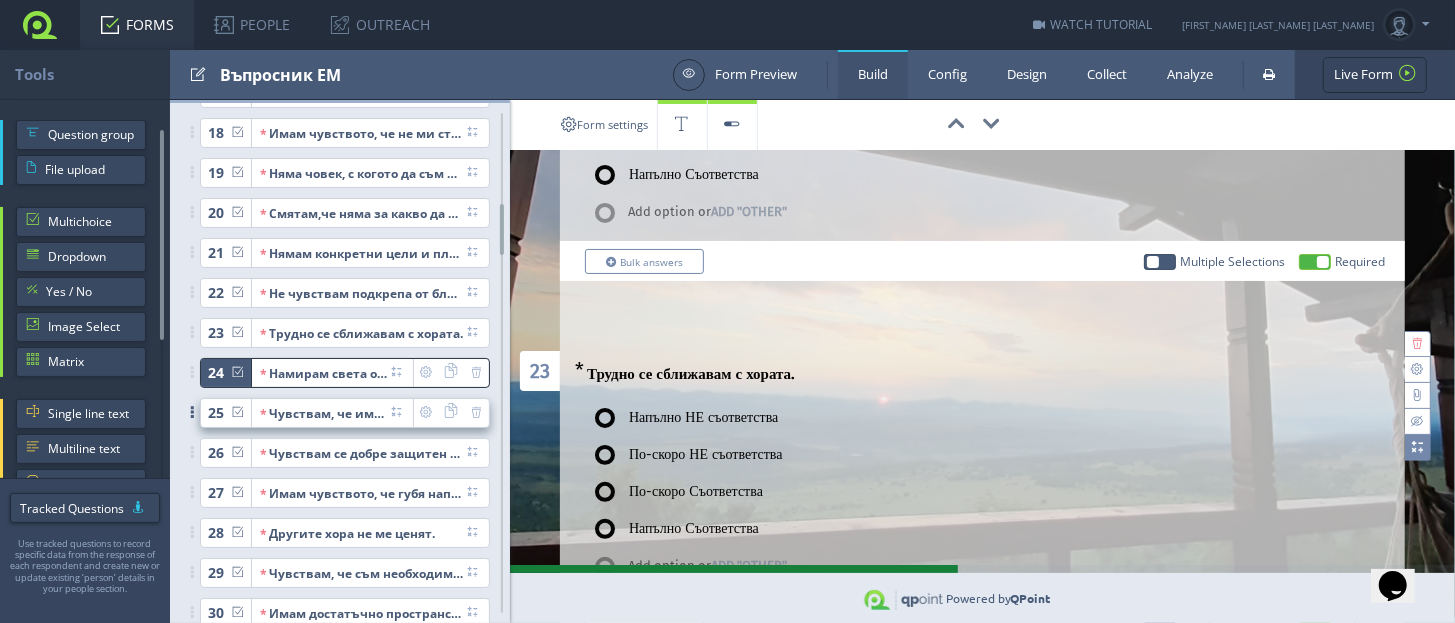 click on "Чувствам, че имам малко възможности за себереализация." at bounding box center [324, 413] 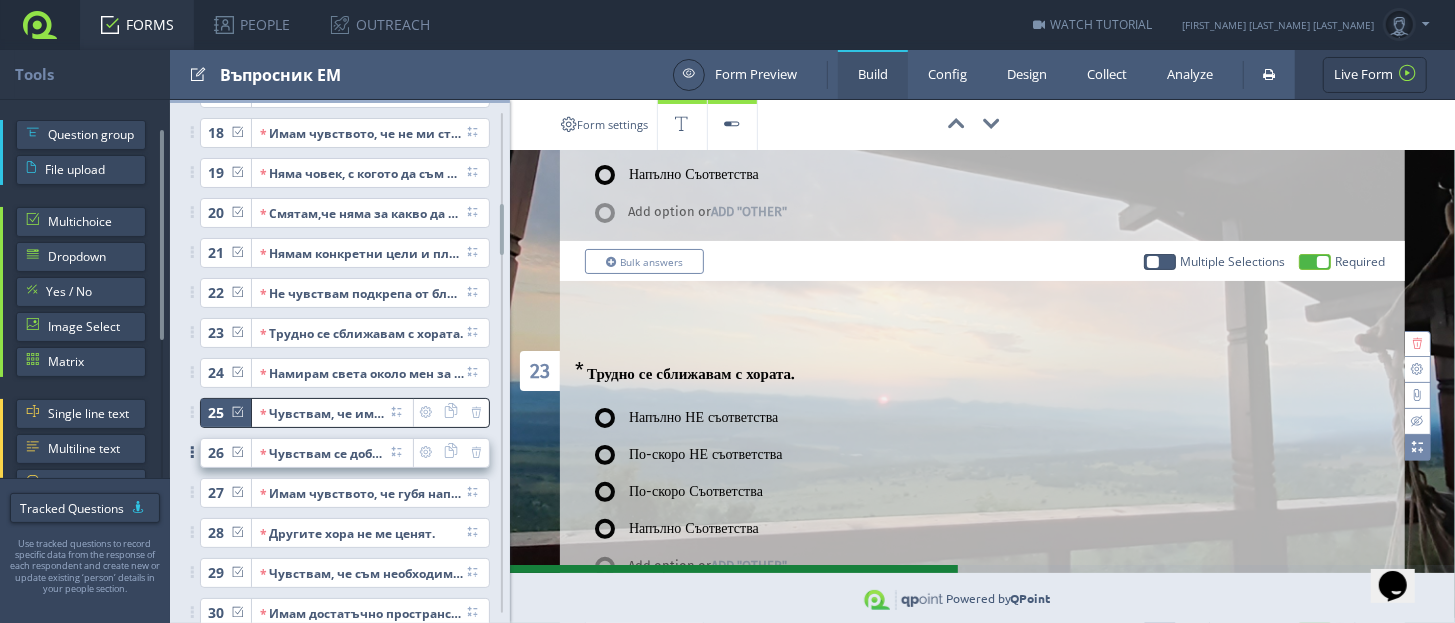 scroll, scrollTop: 5281, scrollLeft: 0, axis: vertical 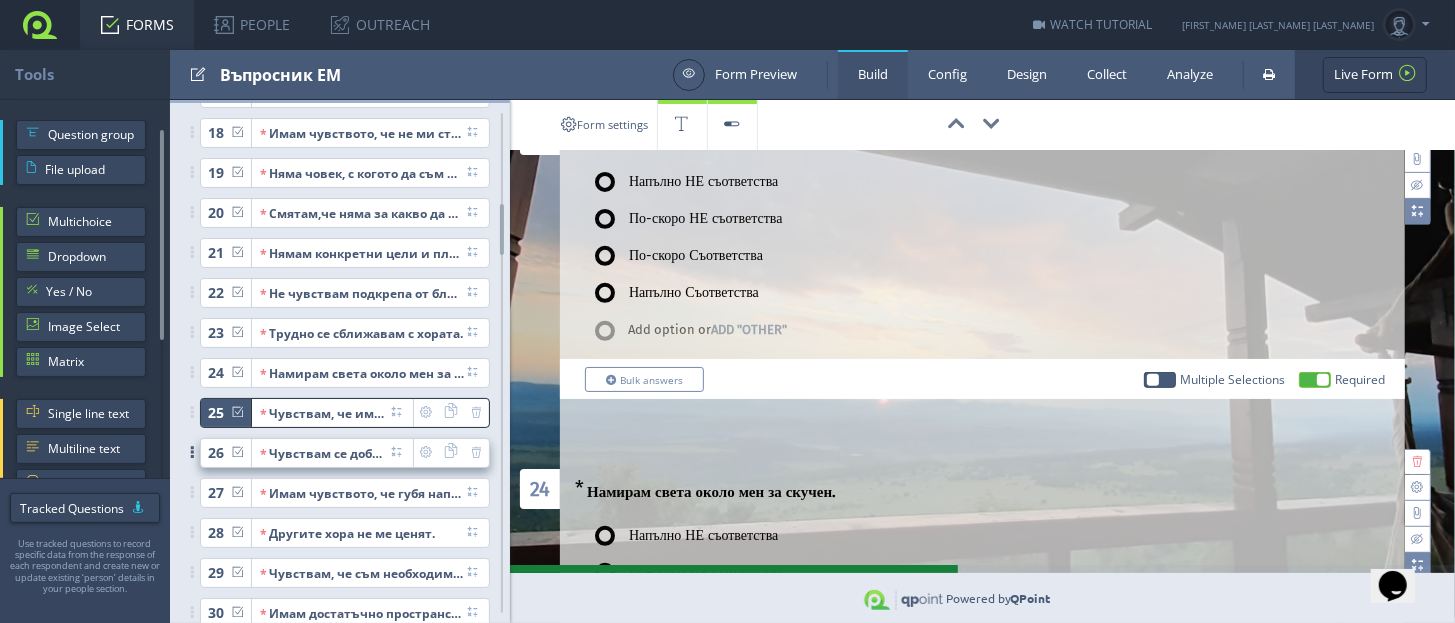 click on "Чувствам се добре защитен от житейските превратности." at bounding box center (324, 453) 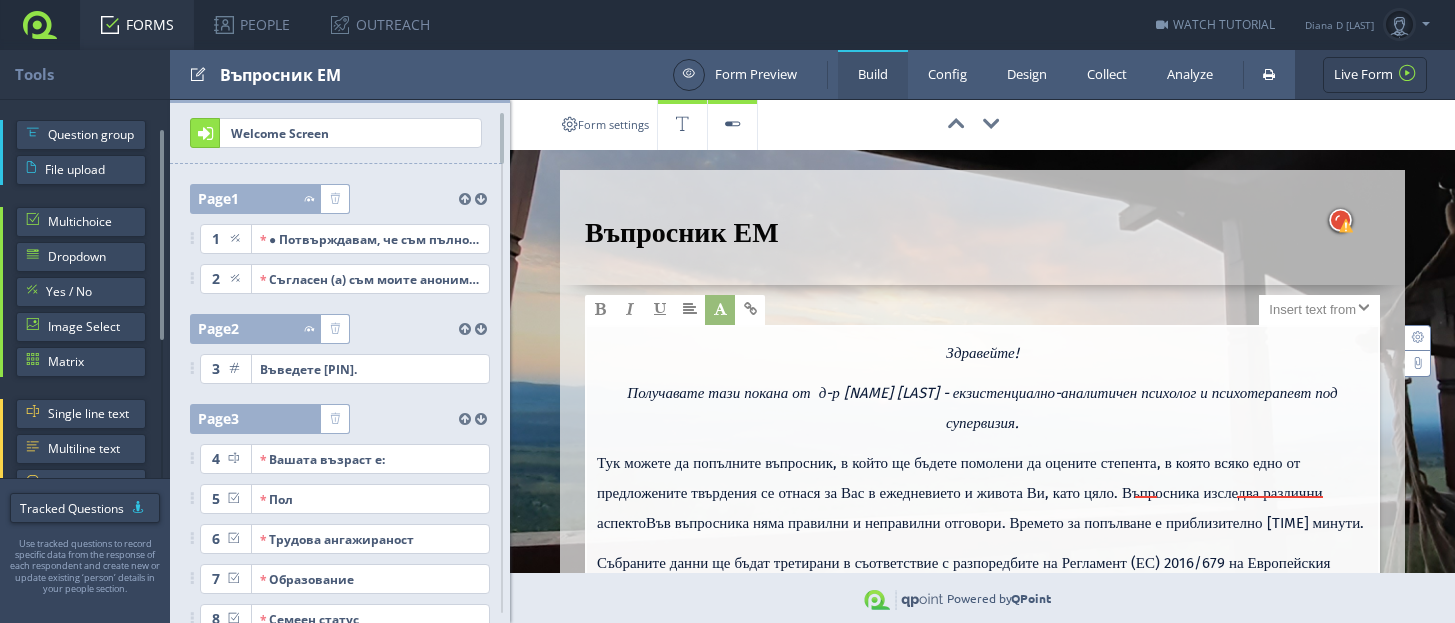 scroll, scrollTop: 0, scrollLeft: 0, axis: both 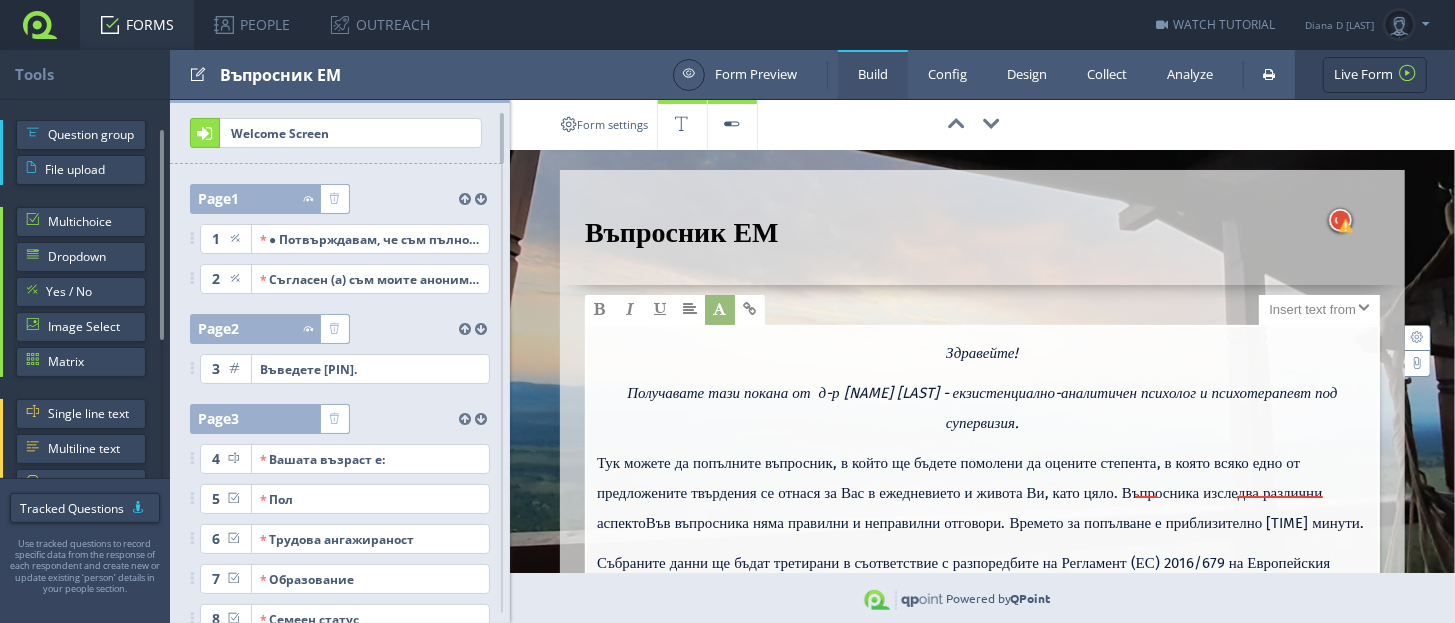 type 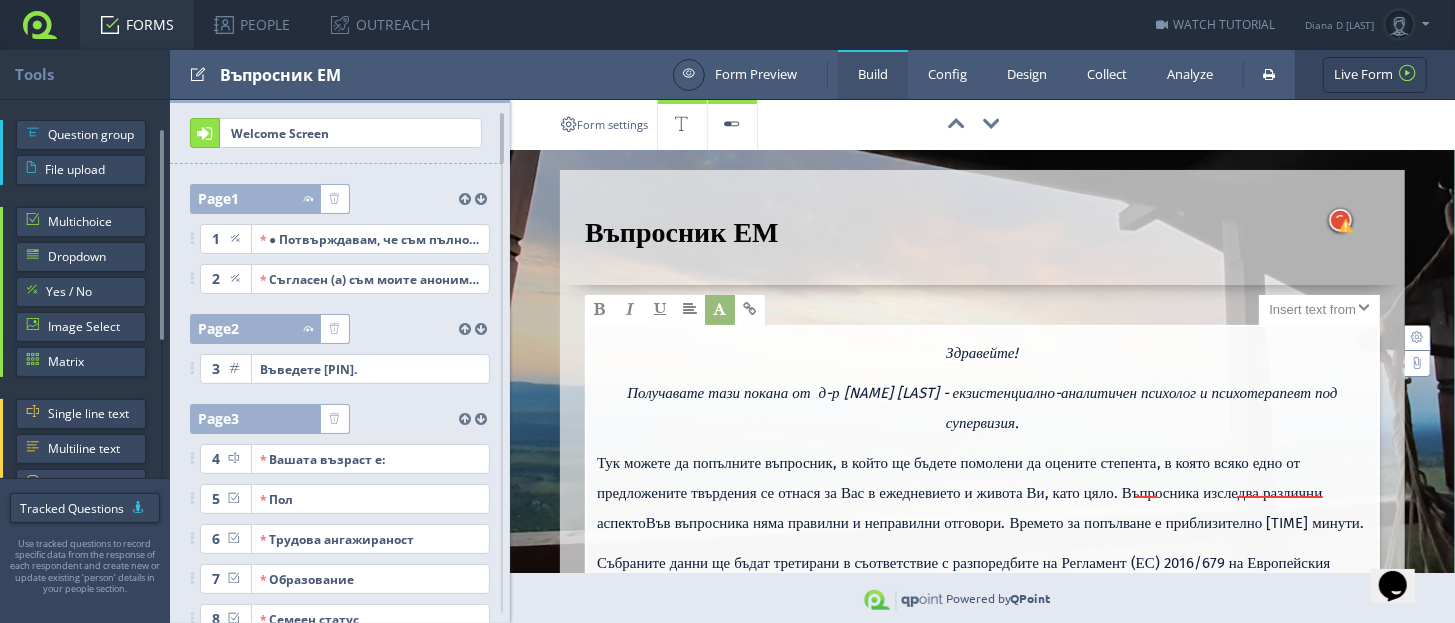 scroll, scrollTop: 124, scrollLeft: 0, axis: vertical 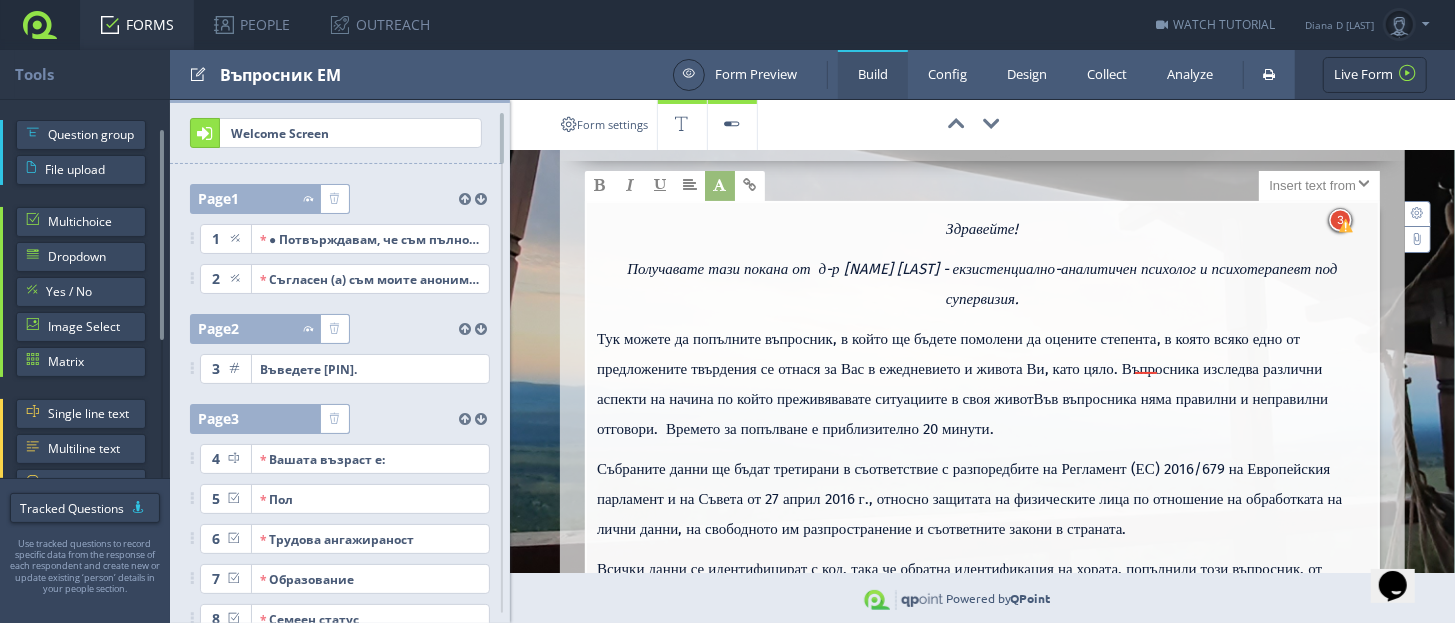 click on "Тук можете да попълните въпросник, в който ще бъдете помолени да оцените степента, в която всяко едно от предложените твърдения се отнася за Вас в ежедневието и живота Ви, като цяло. Въпросника изследва различни аспекти на начина по който преживявавате ситуациите в своя животВъв въпросника няма правилни и неправилни отговори.  Времето за попълване е приблизително 20 минути." at bounding box center (962, 384) 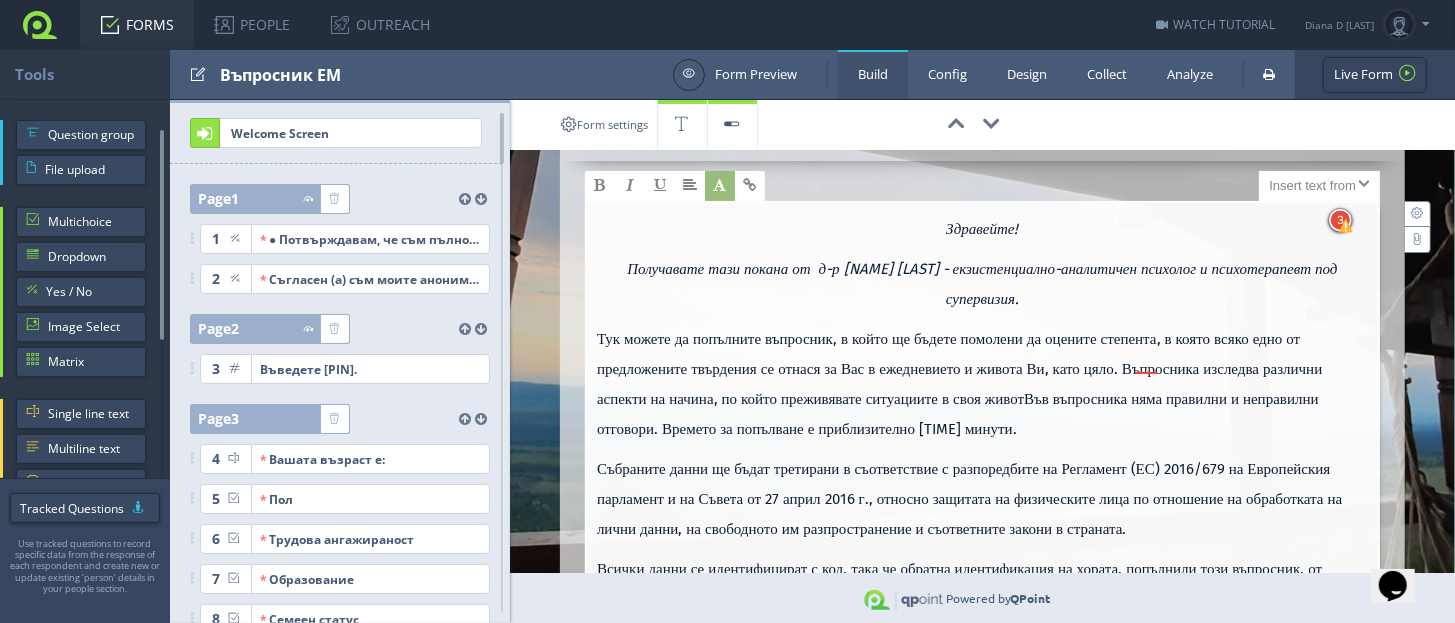 click on "Тук можете да попълните въпросник, в който ще бъдете помолени да оцените степента, в която всяко едно от предложените твърдения се отнася за Вас в ежедневието и живота Ви, като цяло. Въпросника изследва различни аспекти на начина, по който преживявавате ситуациите в своя животВъв въпросника няма правилни и неправилни отговори.  Времето за попълване е приблизително 20 минути." at bounding box center (959, 384) 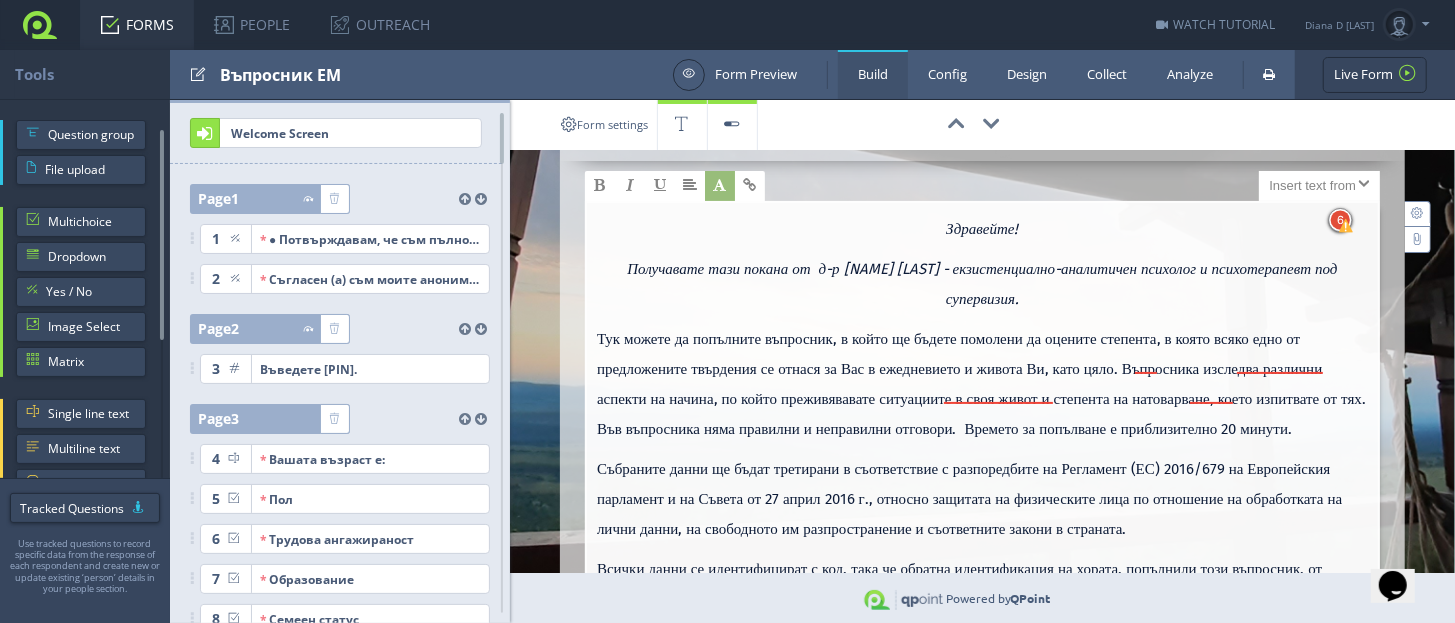 drag, startPoint x: 599, startPoint y: 334, endPoint x: 900, endPoint y: 454, distance: 324.03857 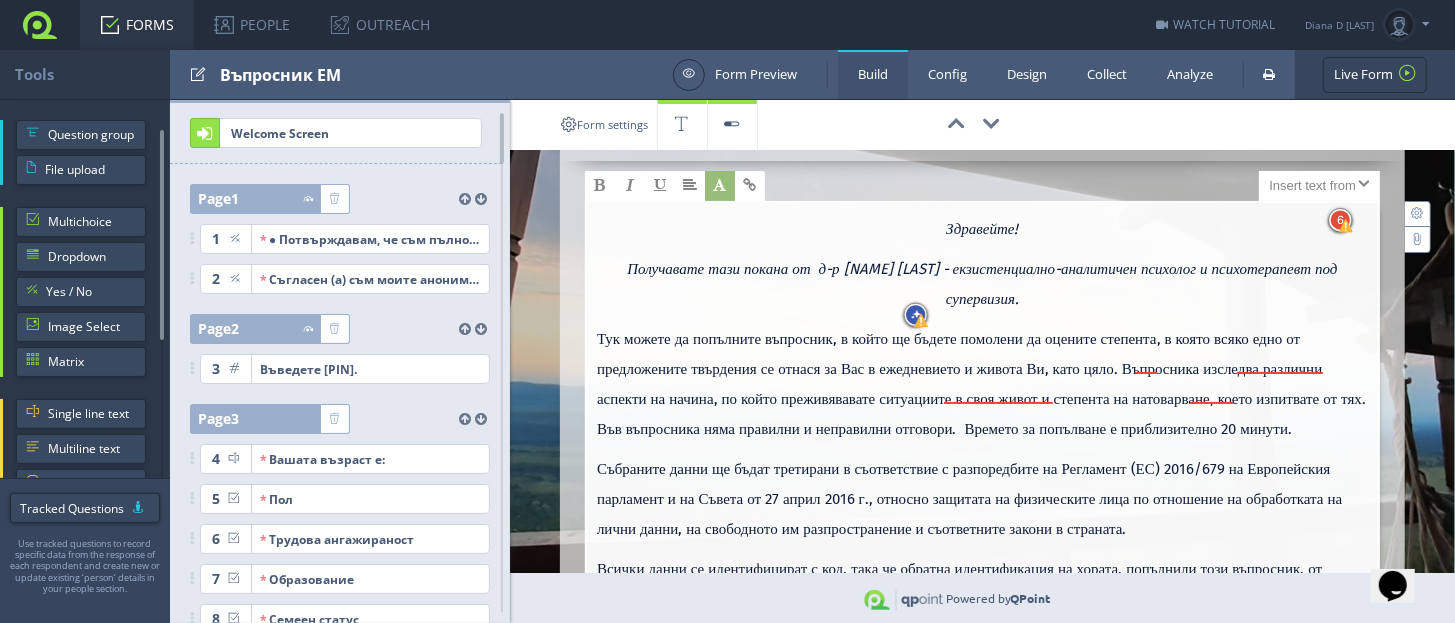 copy on "Тук можете да попълните въпросник, в който ще бъдете помолени да оцените степента, в която всяко едно от предложените твърдения се отнася за Вас в ежедневието и живота Ви, като цяло. Въпросника изследва различни аспекти на начина, по който преживявавате ситуациите в своя живот и степента на натоварване, което изпитвате от тях. Във въпросника няма правилни и неправилни отговори.  Времето за попълване е приблизително 20 минути." 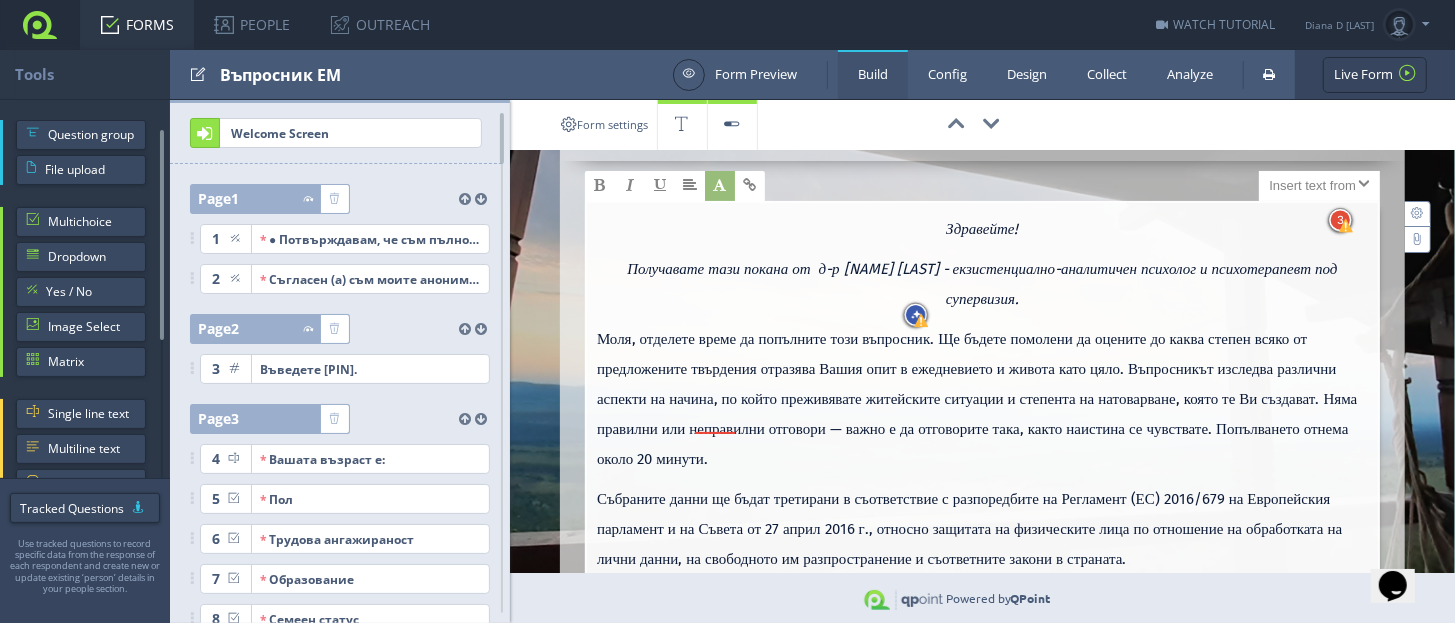 click on "Моля, отделете време да попълните този въпросник.
Ще бъдете помолени да оцените до каква степен всяко от предложените твърдения отразява Вашия опит в ежедневието и живота като цяло.
Въпросникът изследва различни аспекти на начина, по който преживявате житейските ситуации и степента на натоварване, която те Ви създават.
Няма правилни или неправилни отговори — важно е да отговорите така, както наистина се чувствате.
Попълването отнема около 20 минути." at bounding box center [977, 399] 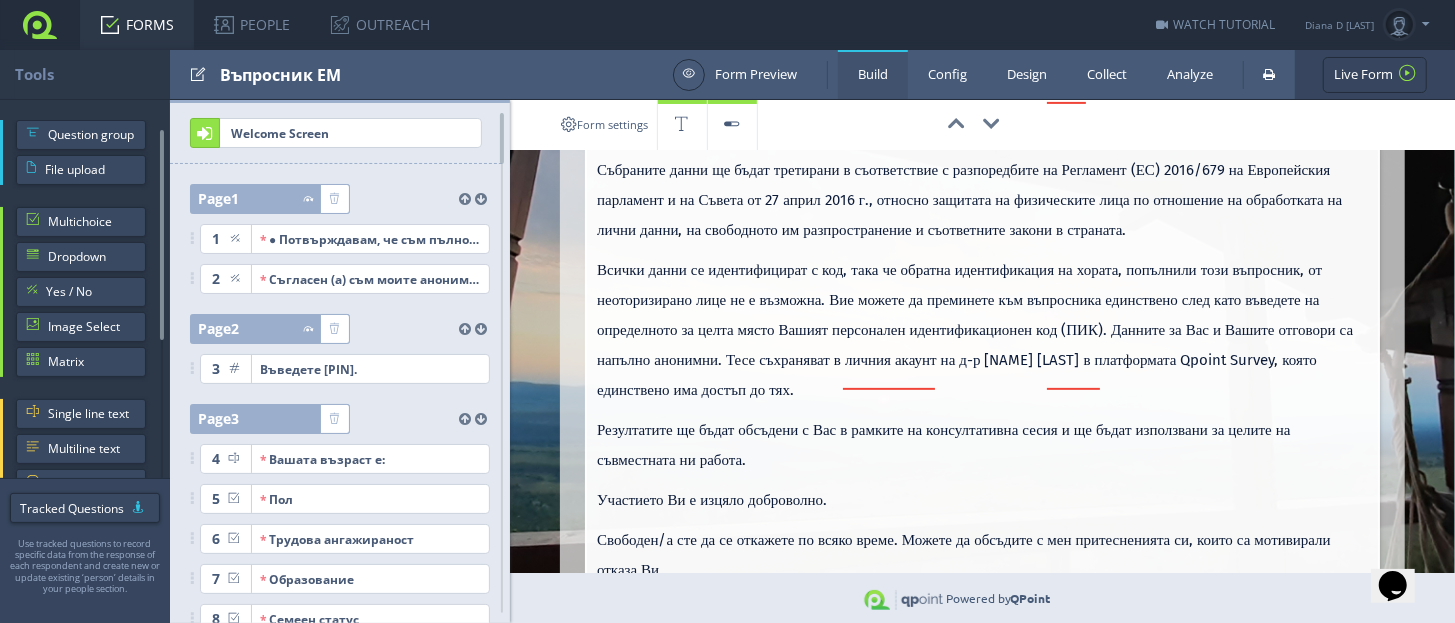 scroll, scrollTop: 499, scrollLeft: 0, axis: vertical 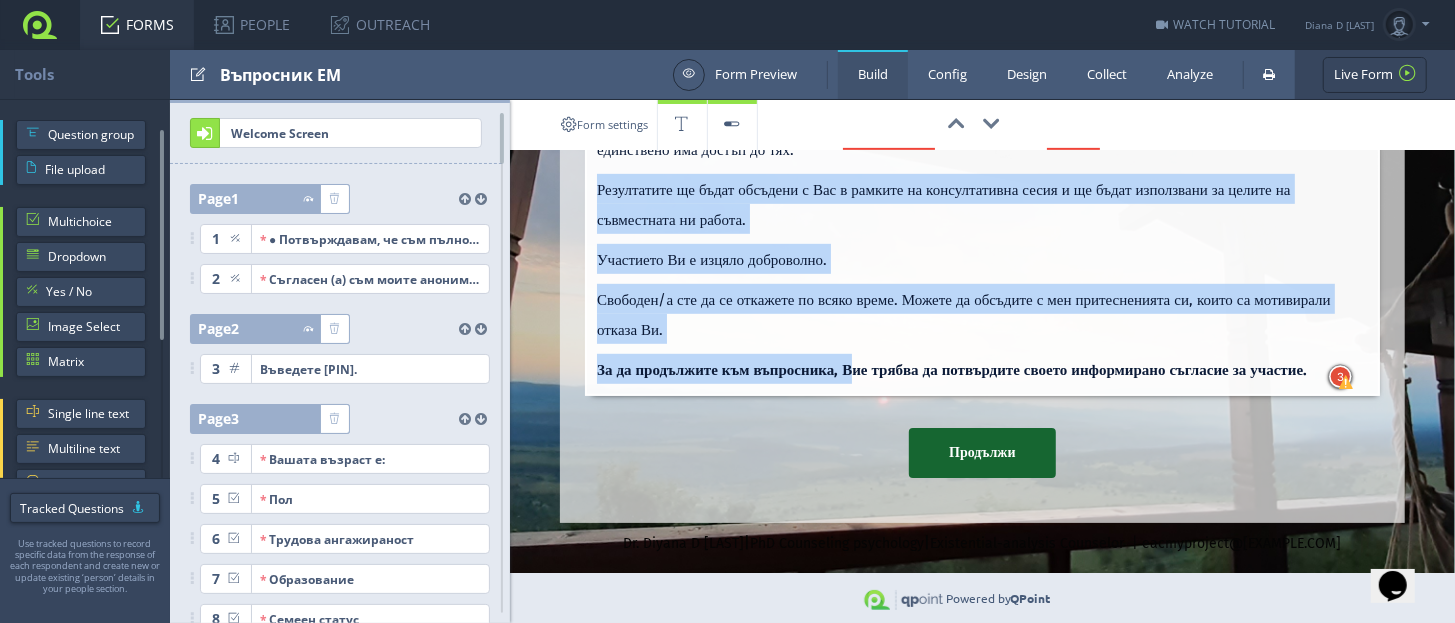drag, startPoint x: 596, startPoint y: 444, endPoint x: 855, endPoint y: 338, distance: 279.85175 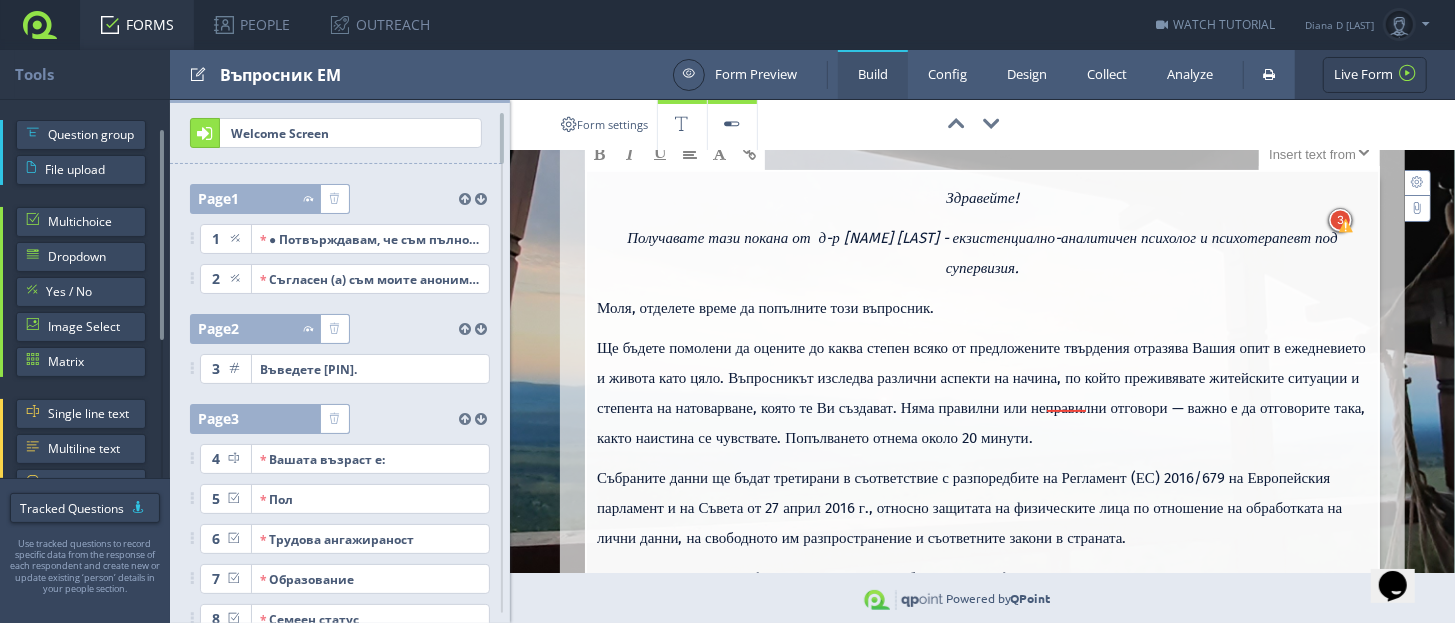 scroll, scrollTop: 124, scrollLeft: 0, axis: vertical 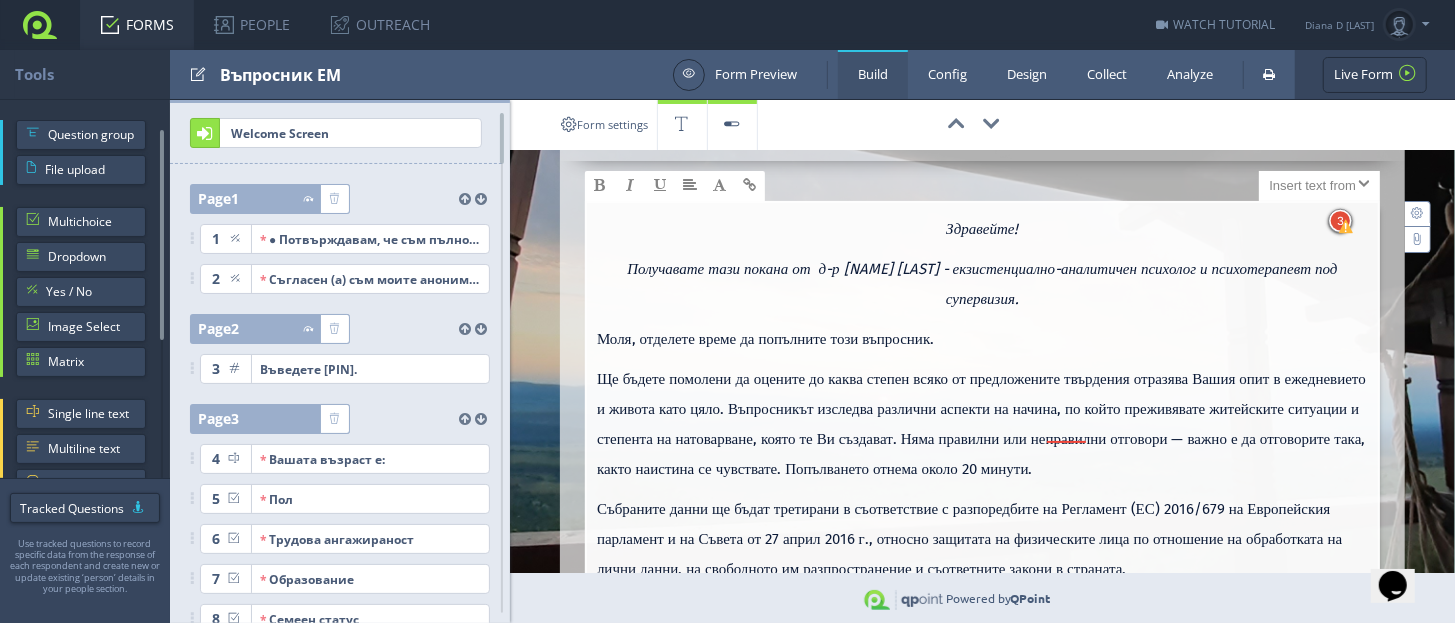 click on "Ще бъдете помолени да оцените до каква степен всяко от предложените твърдения отразява Вашия опит в ежедневието и живота като цяло.
Въпросникът изследва различни аспекти на начина, по който преживявате житейските ситуации и степента на натоварване, която те Ви създават.
Няма правилни или неправилни отговори — важно е да отговорите така, както наистина се чувствате.
Попълването отнема около 20 минути." at bounding box center [982, 428] 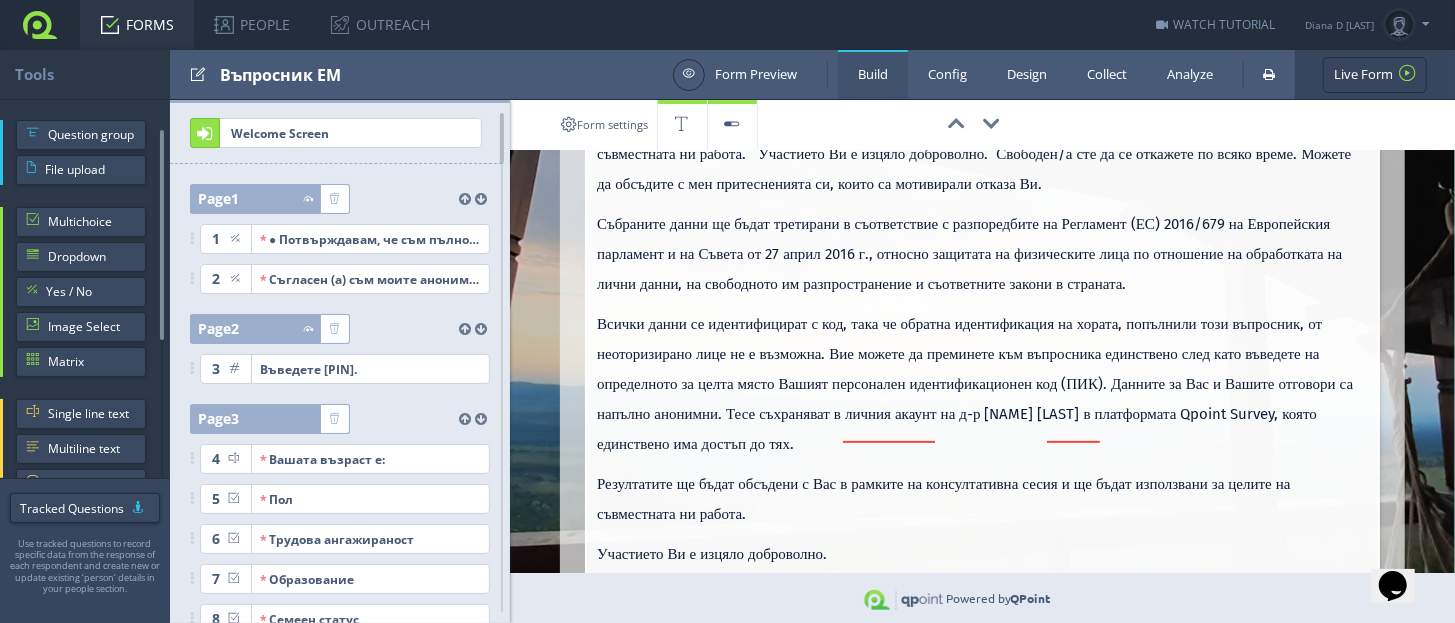 scroll, scrollTop: 624, scrollLeft: 0, axis: vertical 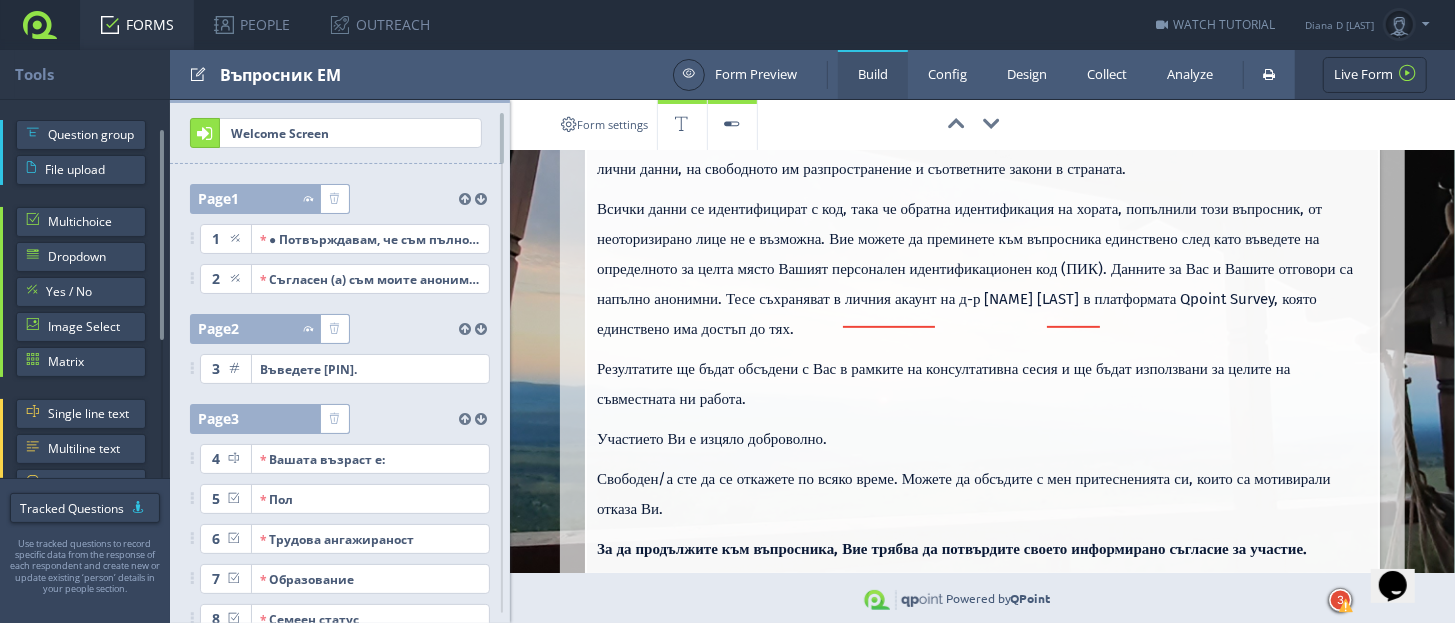 drag, startPoint x: 593, startPoint y: 417, endPoint x: 781, endPoint y: 557, distance: 234.40137 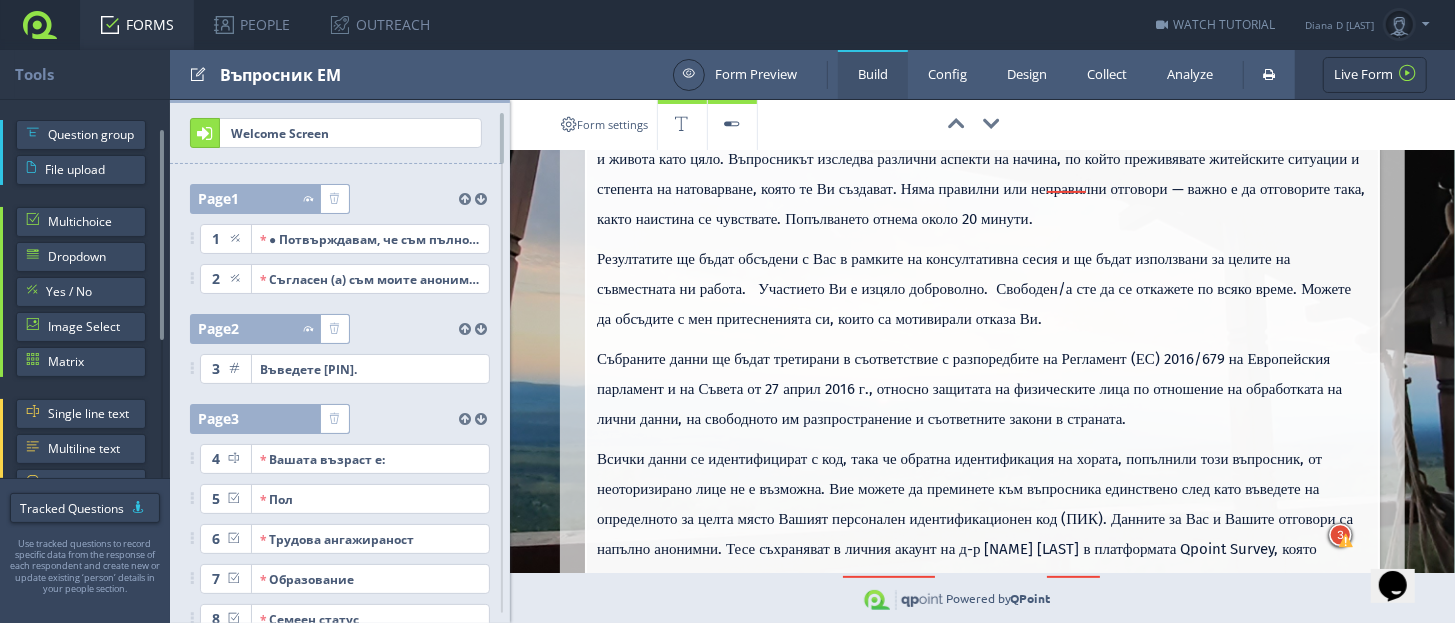 scroll, scrollTop: 670, scrollLeft: 0, axis: vertical 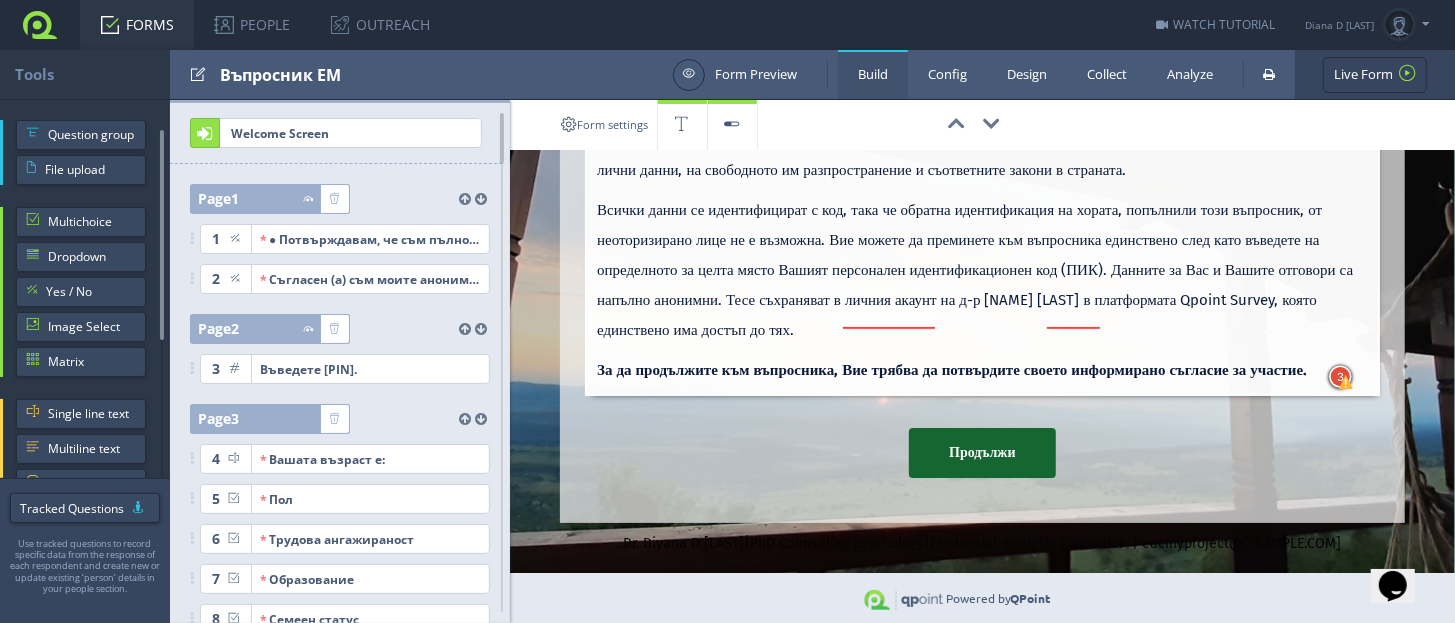 click on "За да продължите към въпросника, Вие трябва да потвърдите своето информирано съгласие за участие." at bounding box center (952, 370) 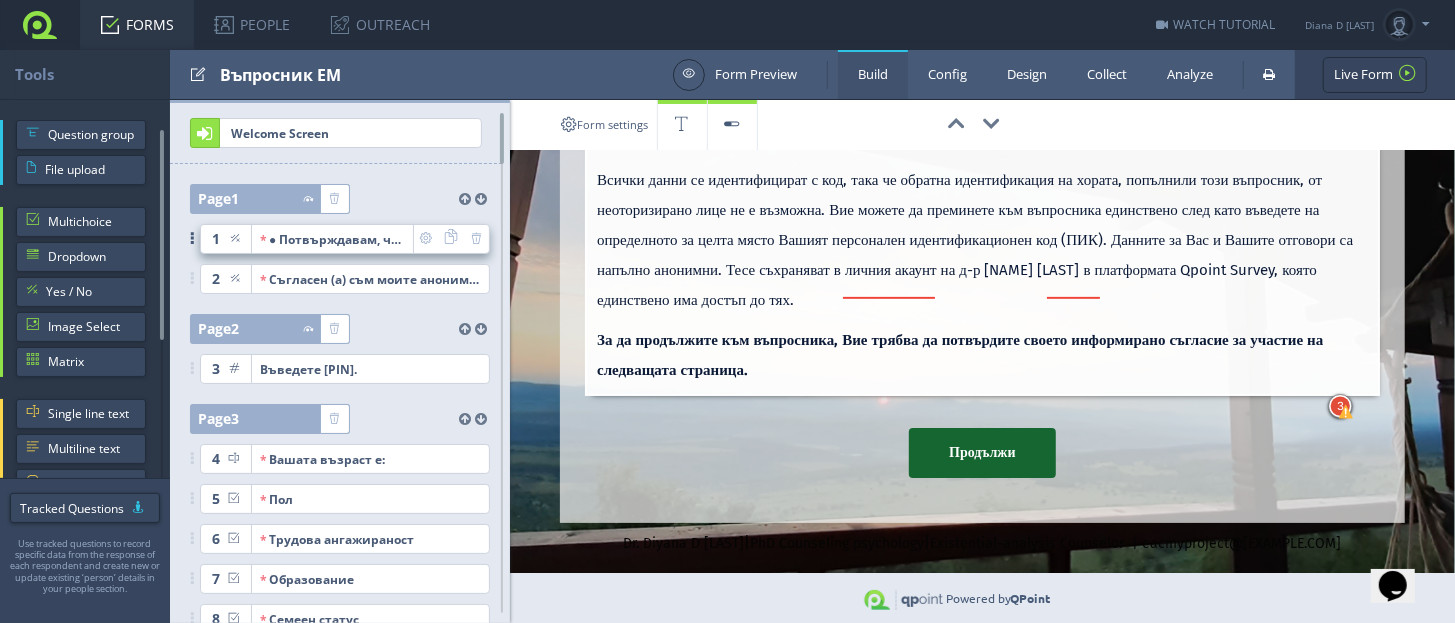 click on "● Потвърждавам, че съм пълнолетен(а);●  Потвържавам, че съм запознат(а) с параметрите и целите на изследването; ● Информиран(а) съм, че мога да оттегля моето съгласие за участие в това изследване по всяко време без да посочвам конкретна причина." at bounding box center [332, 239] 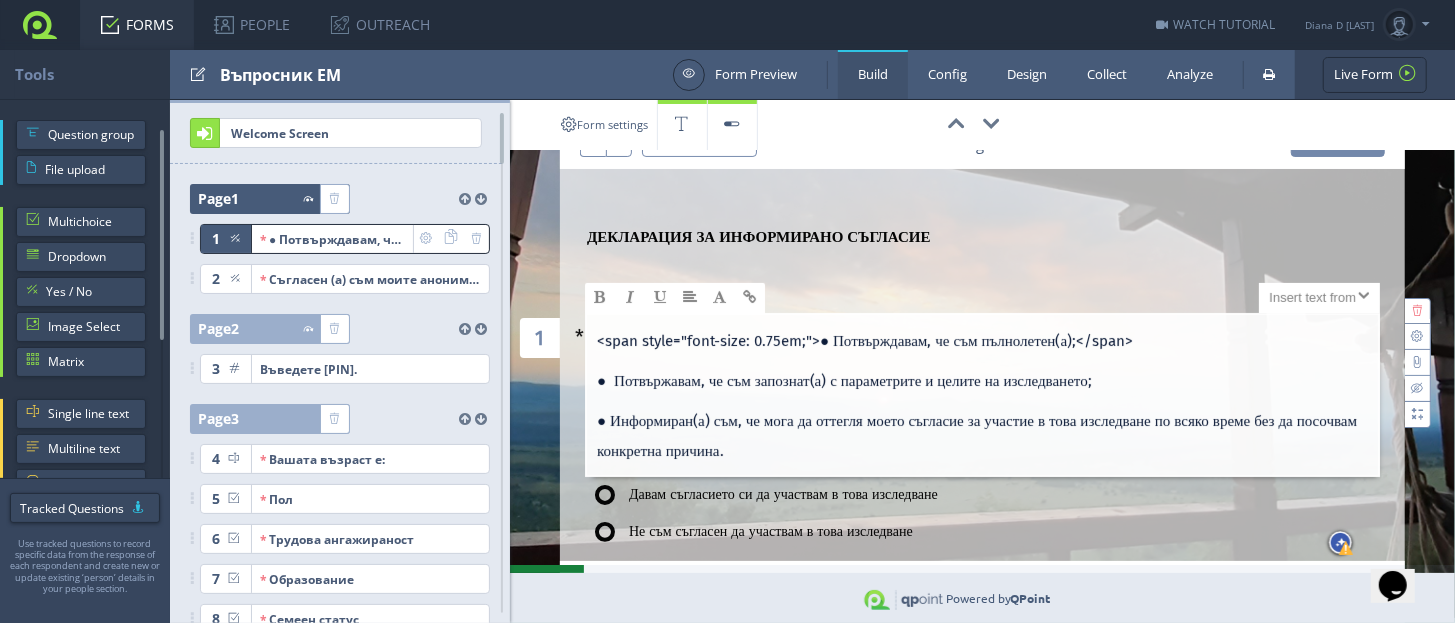 scroll, scrollTop: 197, scrollLeft: 0, axis: vertical 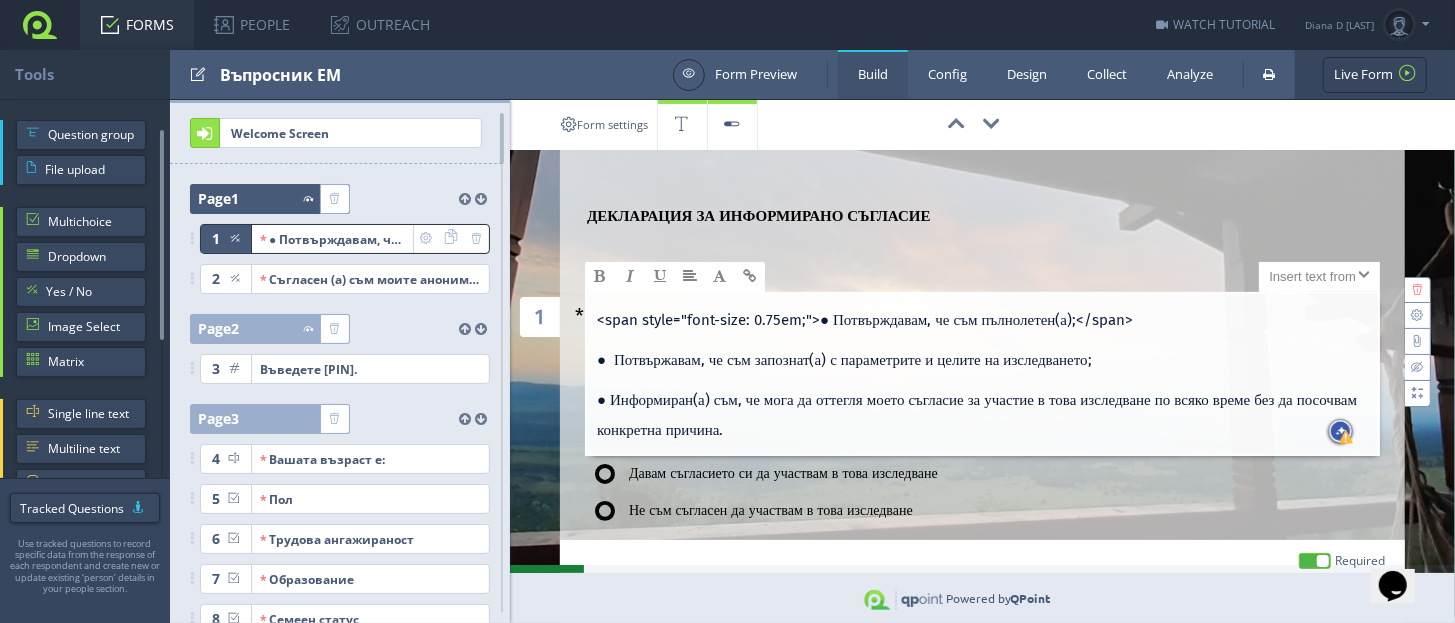 click on "●  Потвържавам, че съм запознат(а) с параметрите и целите на изследването;" at bounding box center [844, 360] 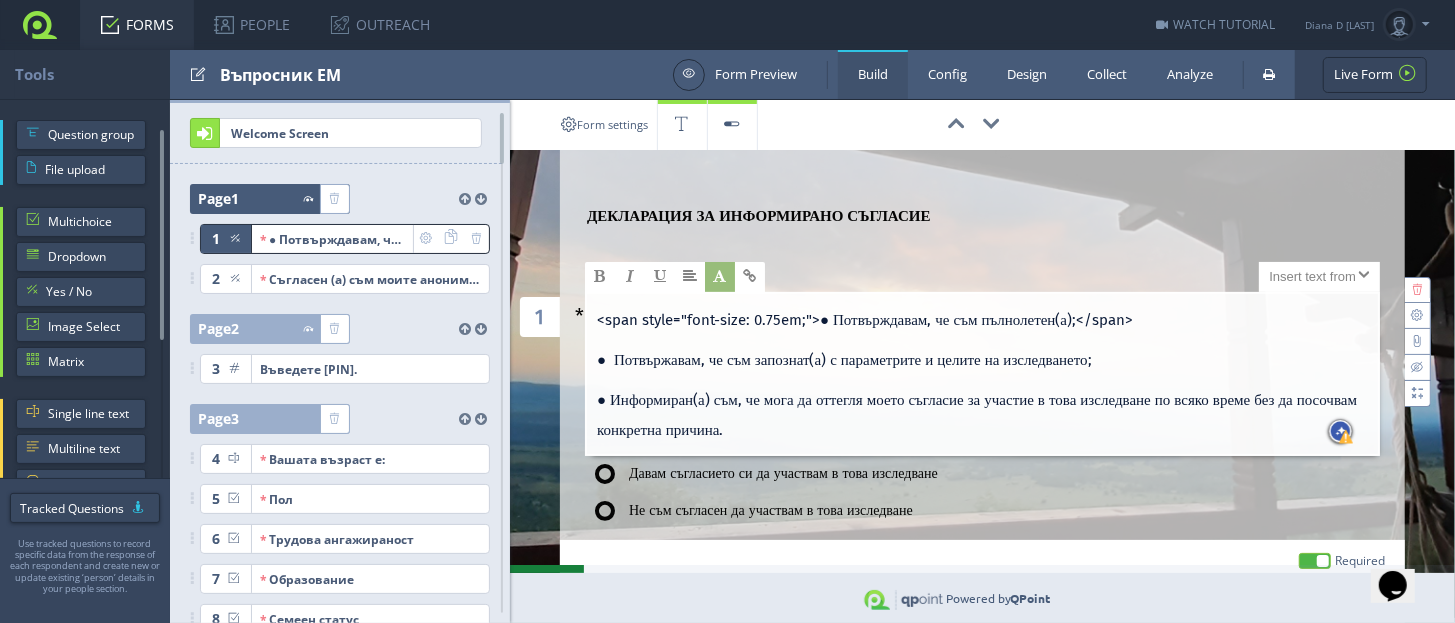 type 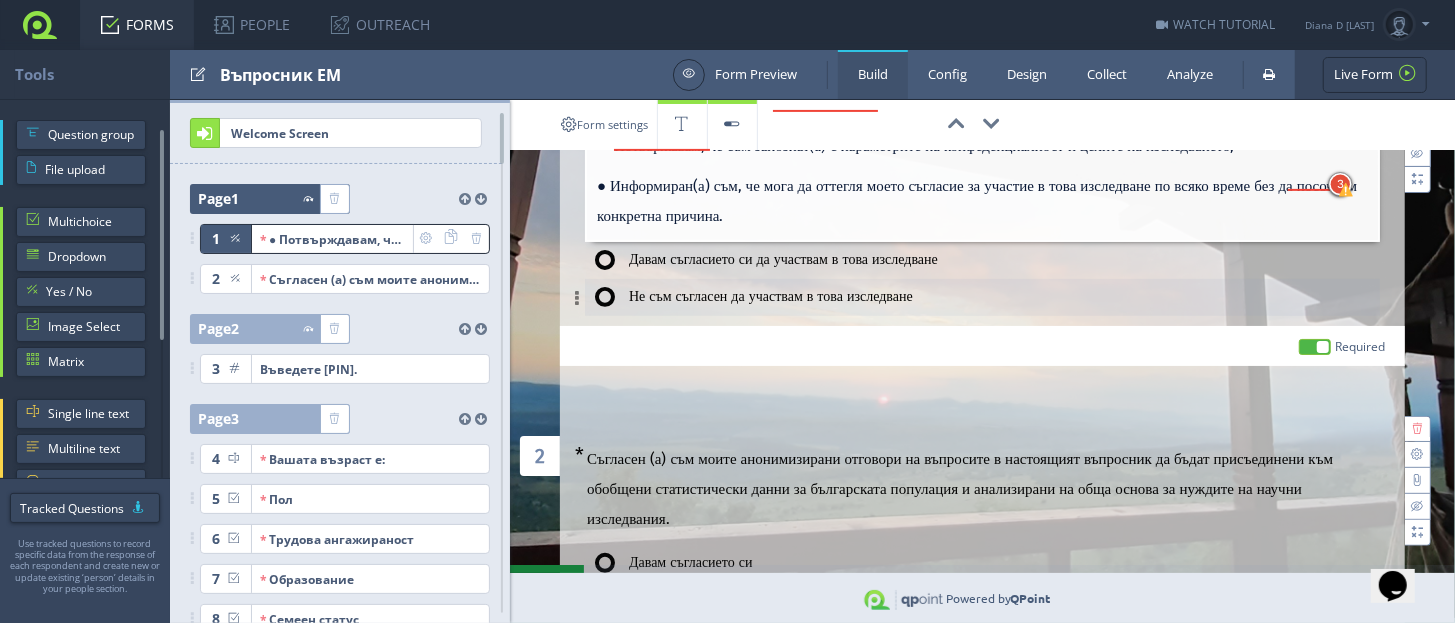scroll, scrollTop: 447, scrollLeft: 0, axis: vertical 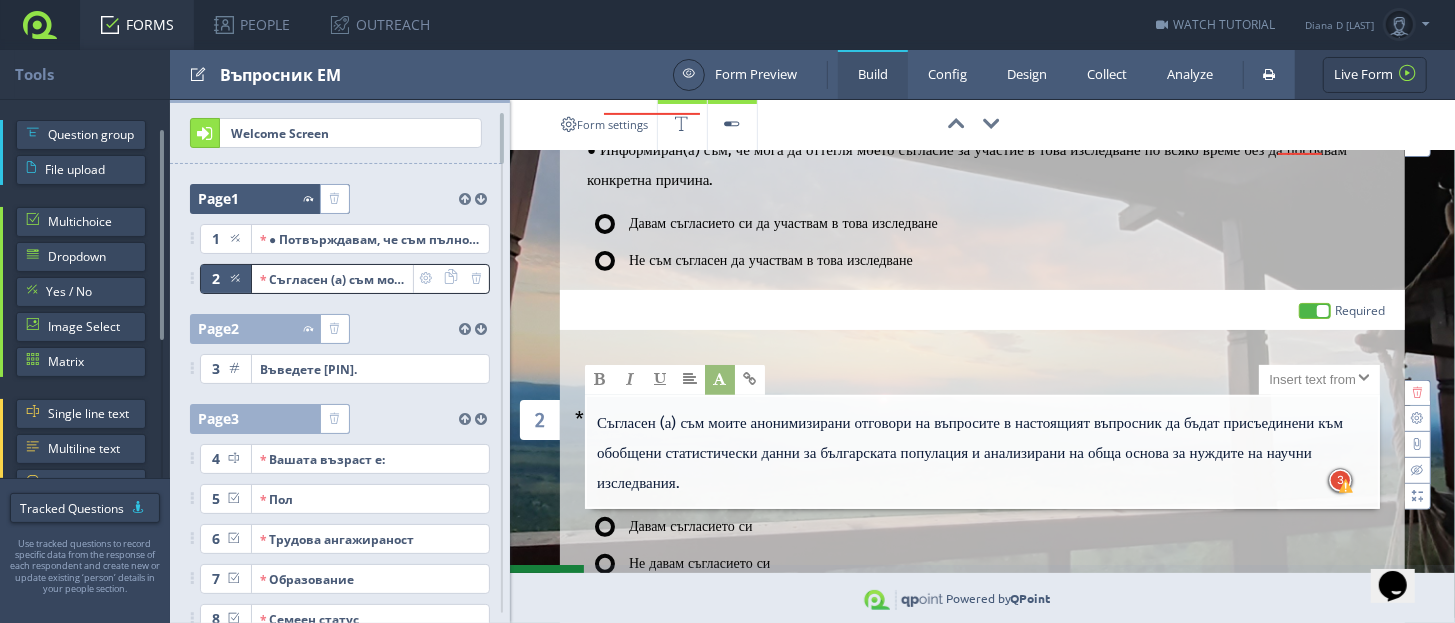 click on "Съгласен (а) съм моите анонимизирани отговори на въпросите в настоящият въпросник да бъдат присъединени към обобщени статистически данни за българската популация и анализирани на обща основа за нуждите на научни изследвания." at bounding box center [970, 453] 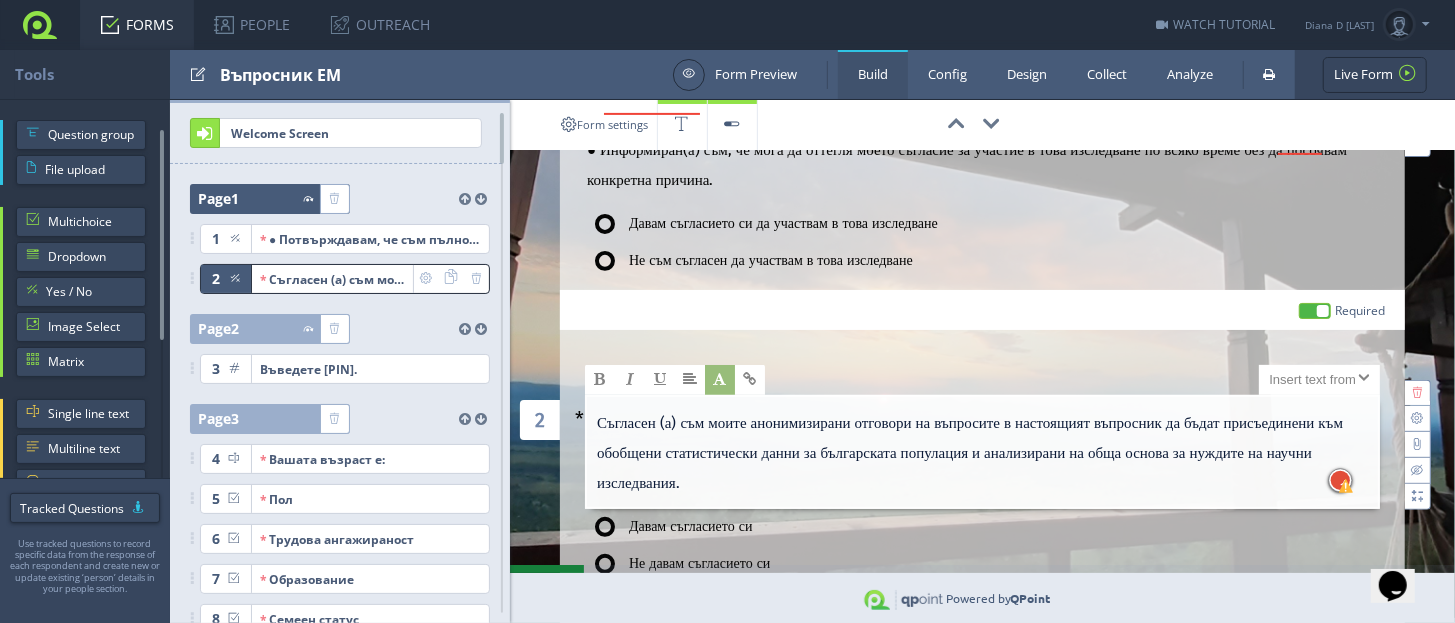 type 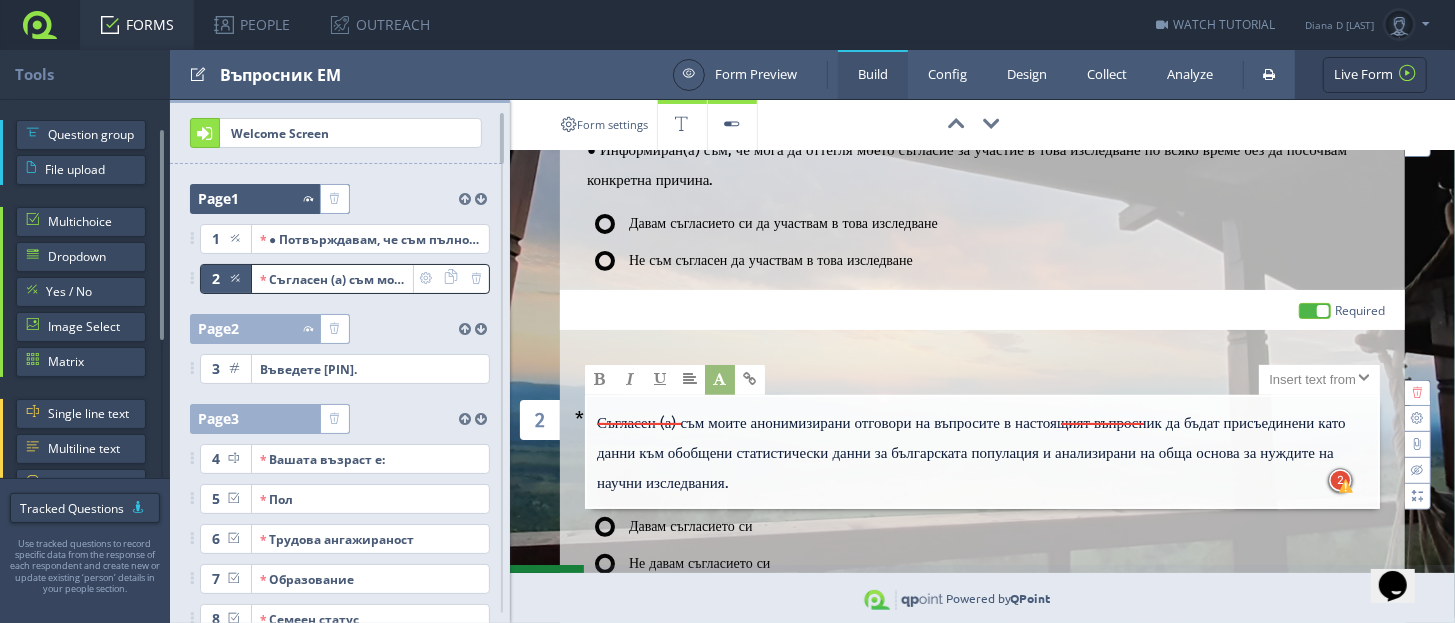 click on "Съгласен (а) съм моите анонимизирани отговори на въпросите в настоящият въпросник да бъдат присъединени като данни към обобщени статистически данни за българската популация и анализирани на обща основа за нуждите на научни изследвания." at bounding box center (971, 453) 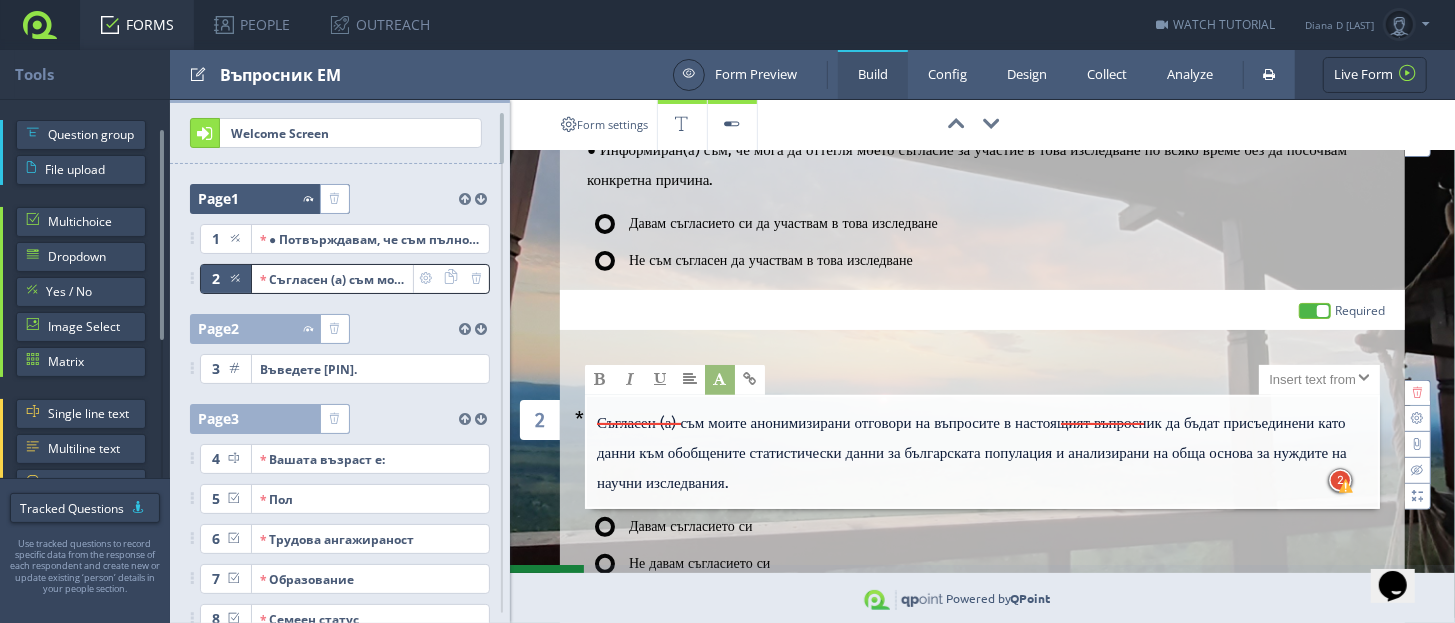 click on "Съгласен (а) съм моите анонимизирани отговори на въпросите в настоящият въпросник да бъдат присъединени като данни към обобщените статистически данни за българската популация и анализирани на обща основа за нуждите на научни изследвания." at bounding box center (982, 457) 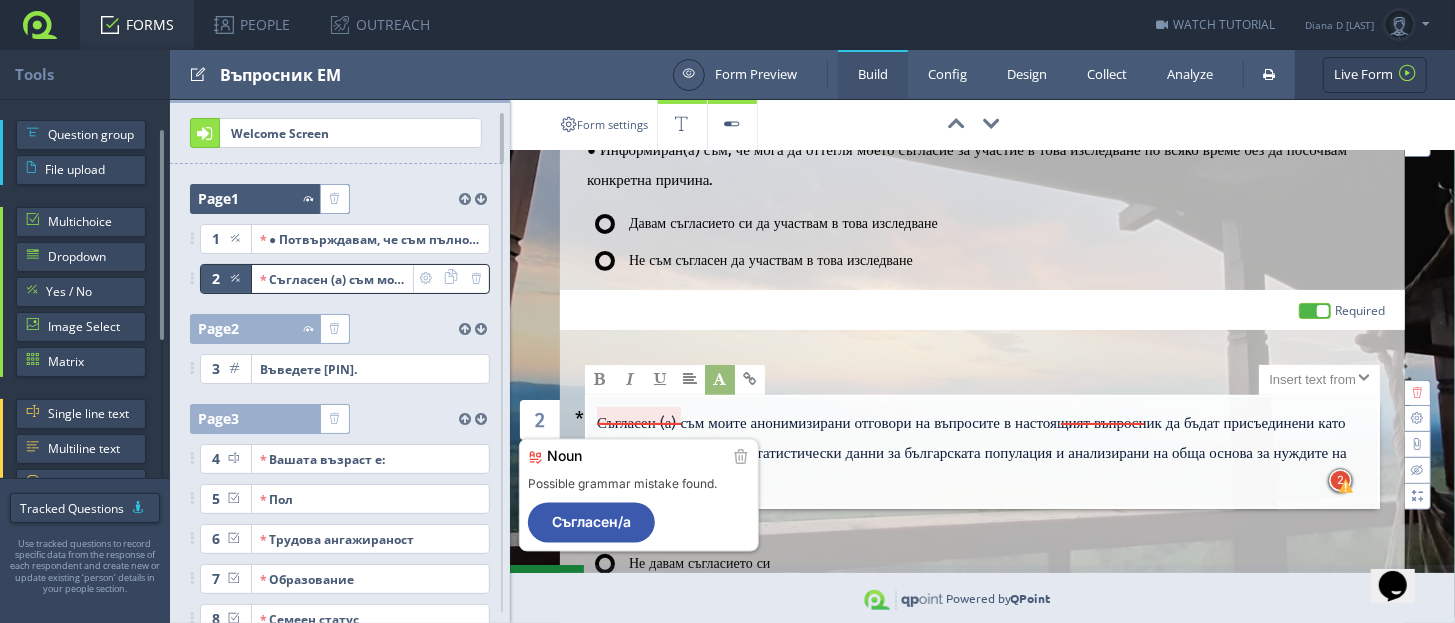 click at bounding box center [639, 416] 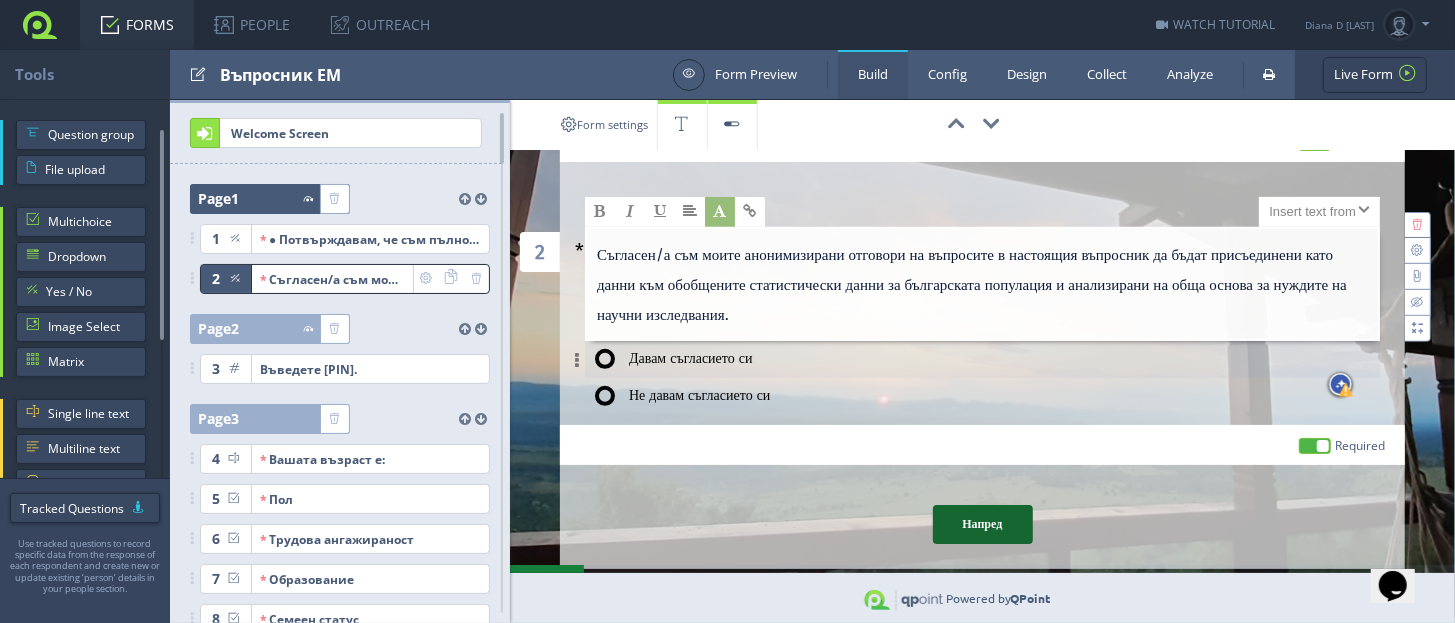 scroll, scrollTop: 652, scrollLeft: 0, axis: vertical 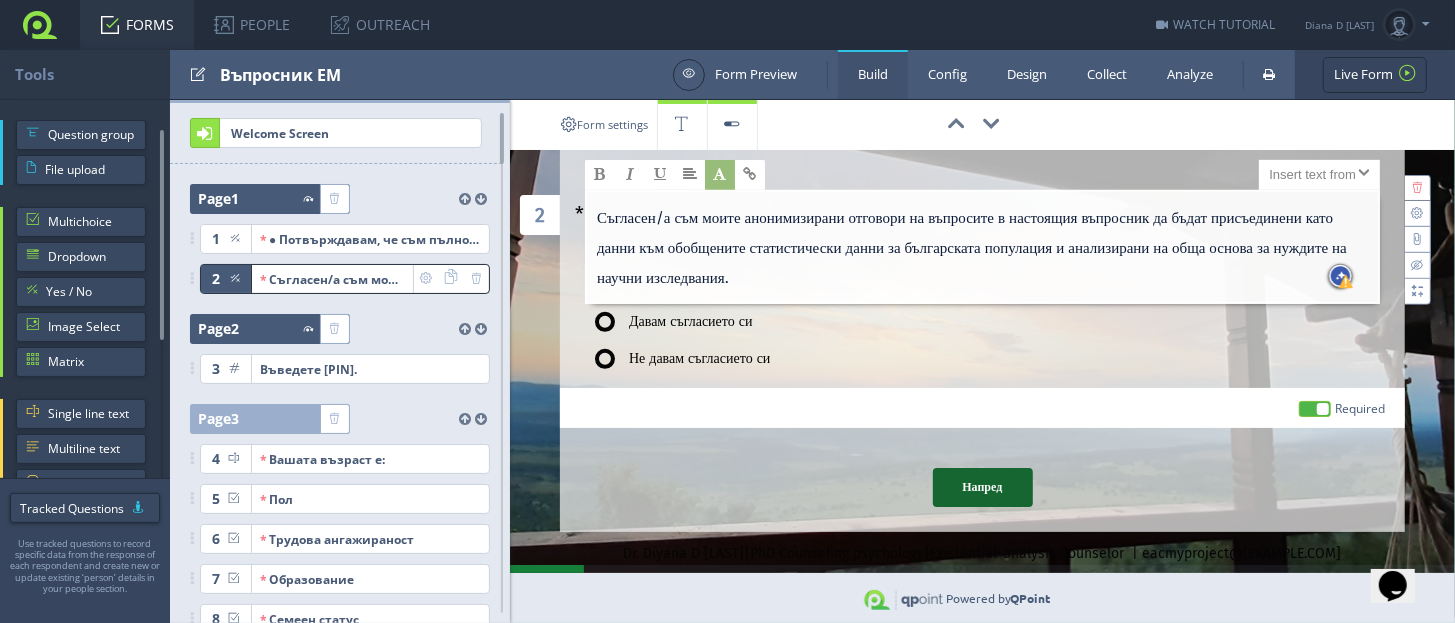 click at bounding box center [279, 329] 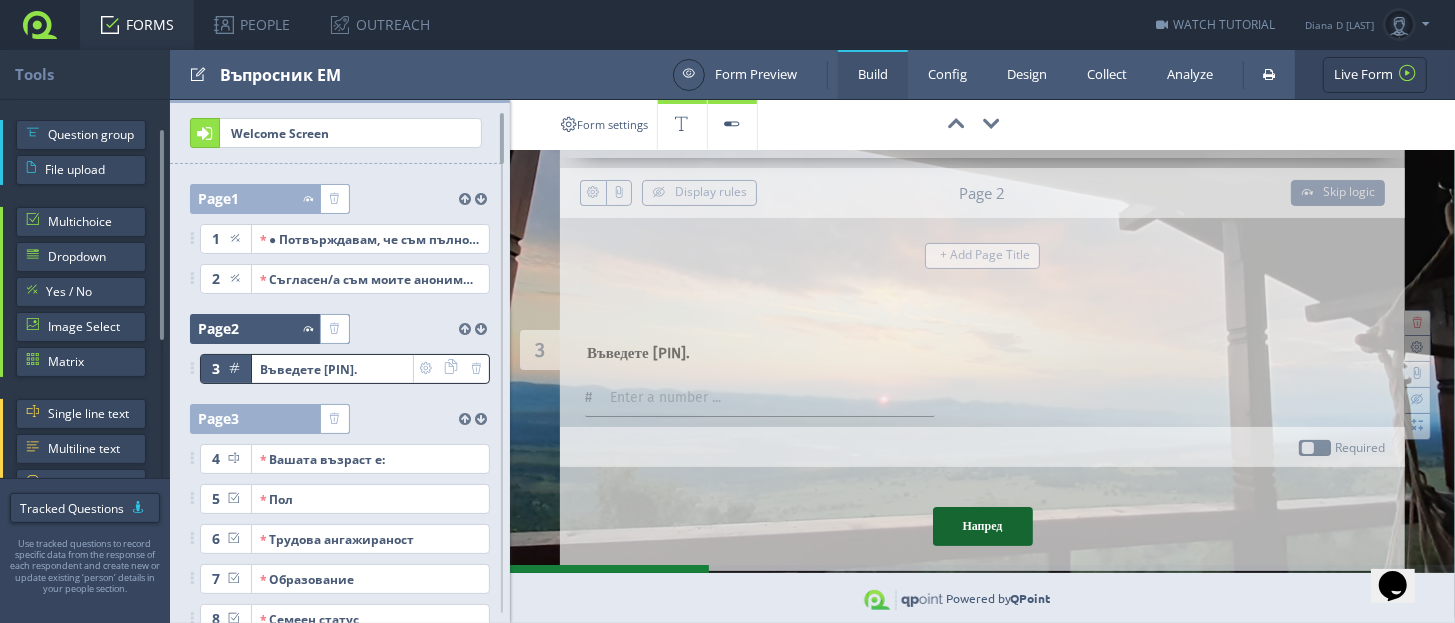 scroll, scrollTop: 53, scrollLeft: 0, axis: vertical 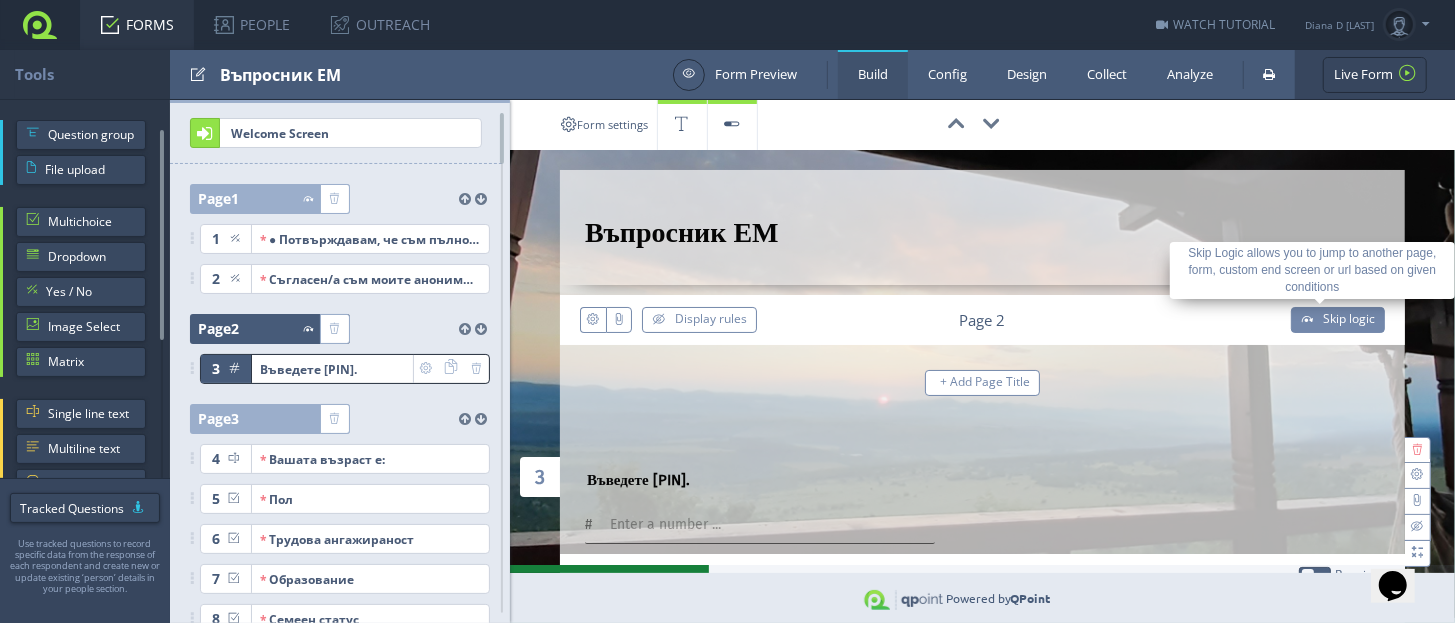 click on "Skip logic" at bounding box center (1349, 318) 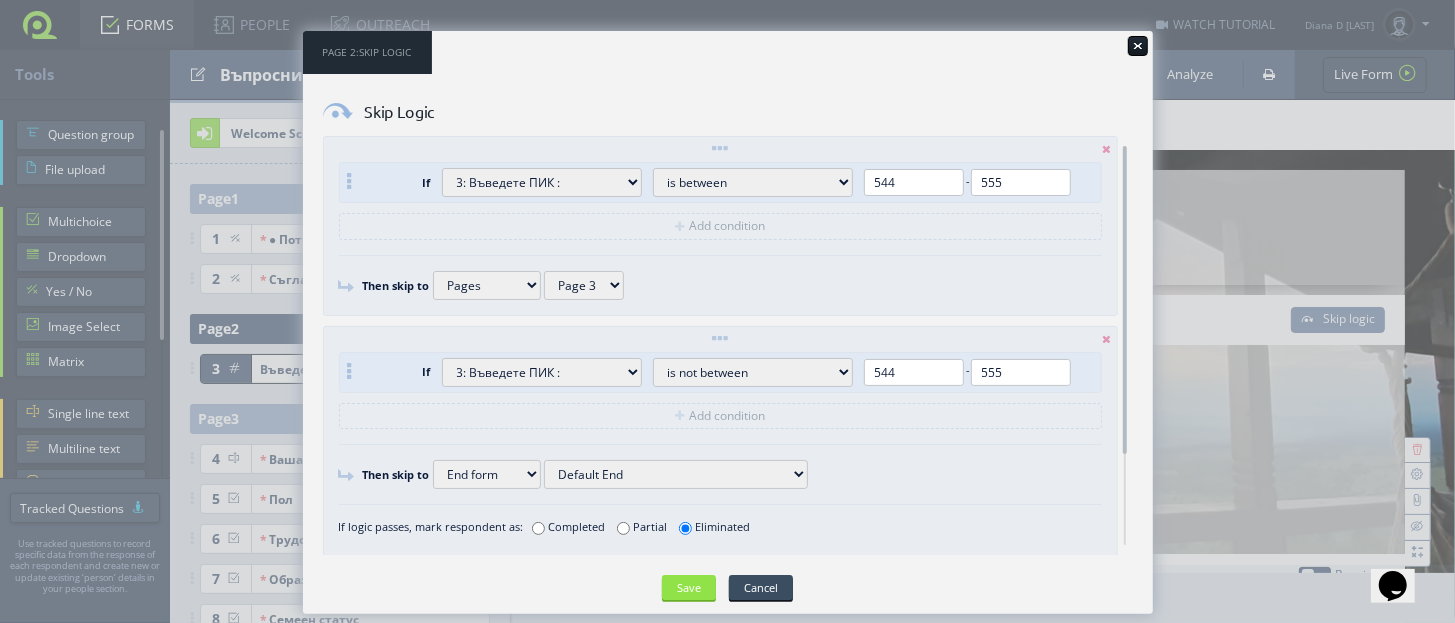 click at bounding box center [1138, 46] 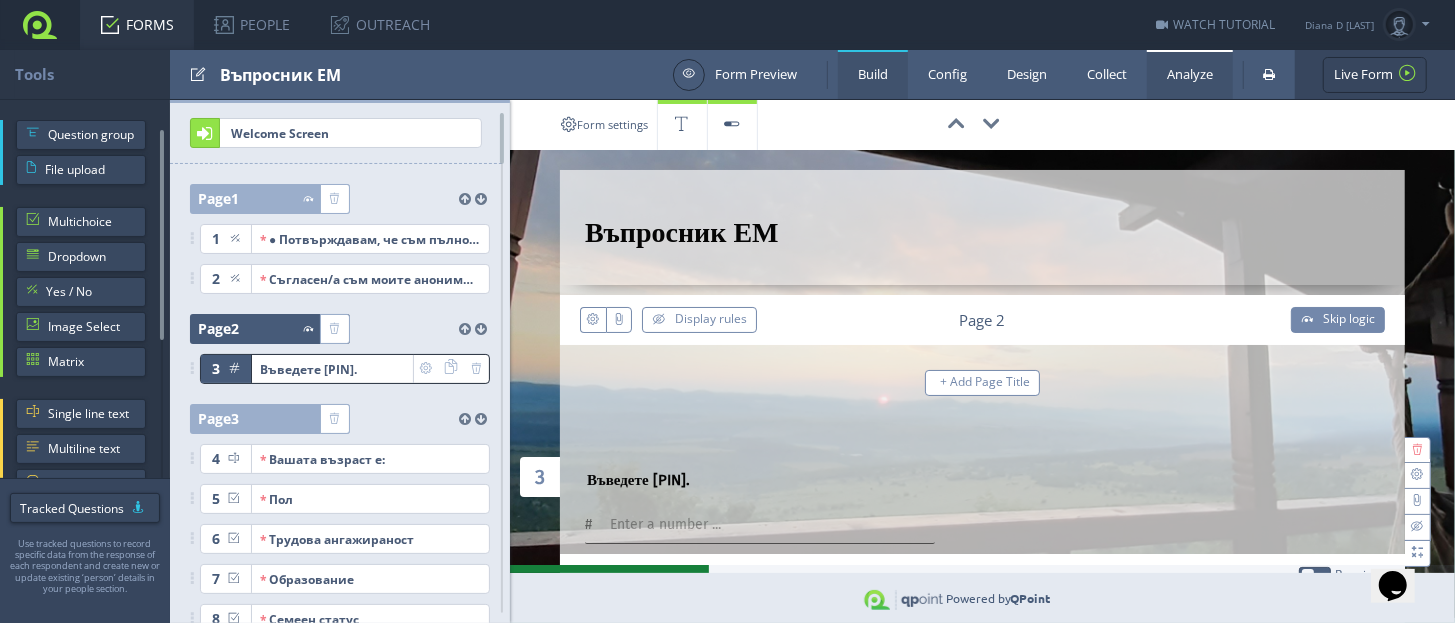 click on "Analyze" at bounding box center [1190, 74] 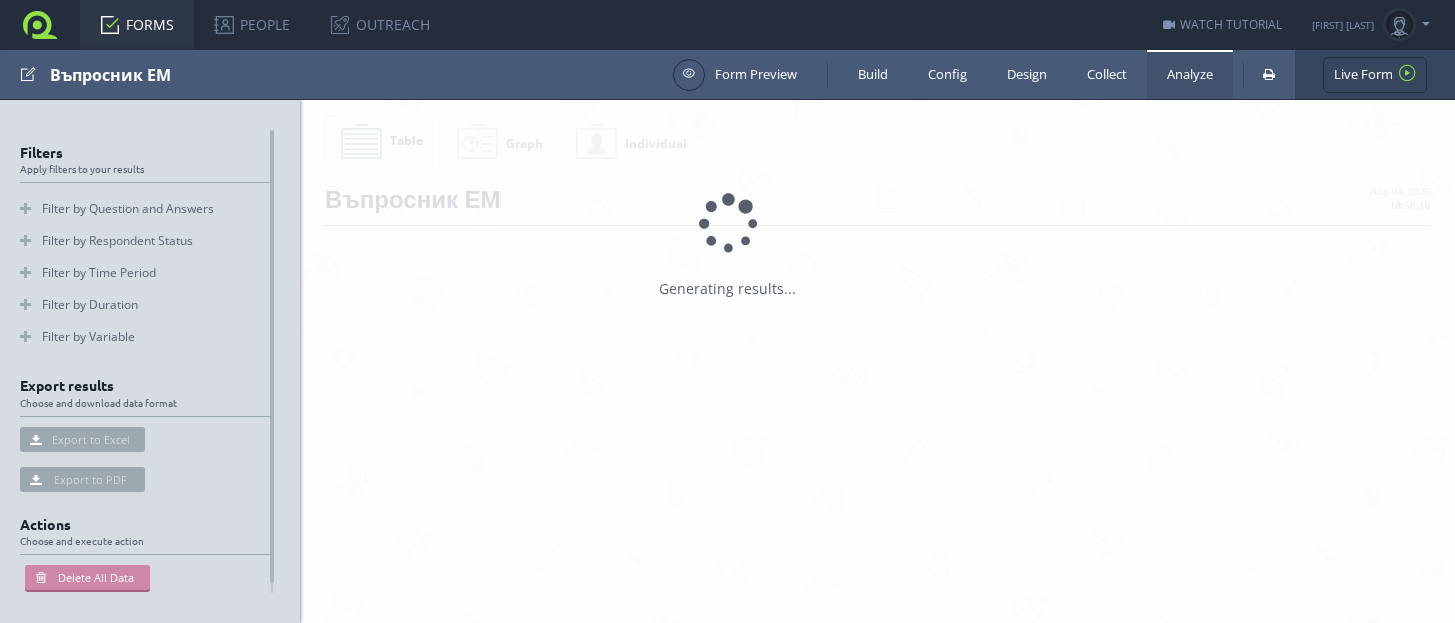 scroll, scrollTop: 0, scrollLeft: 0, axis: both 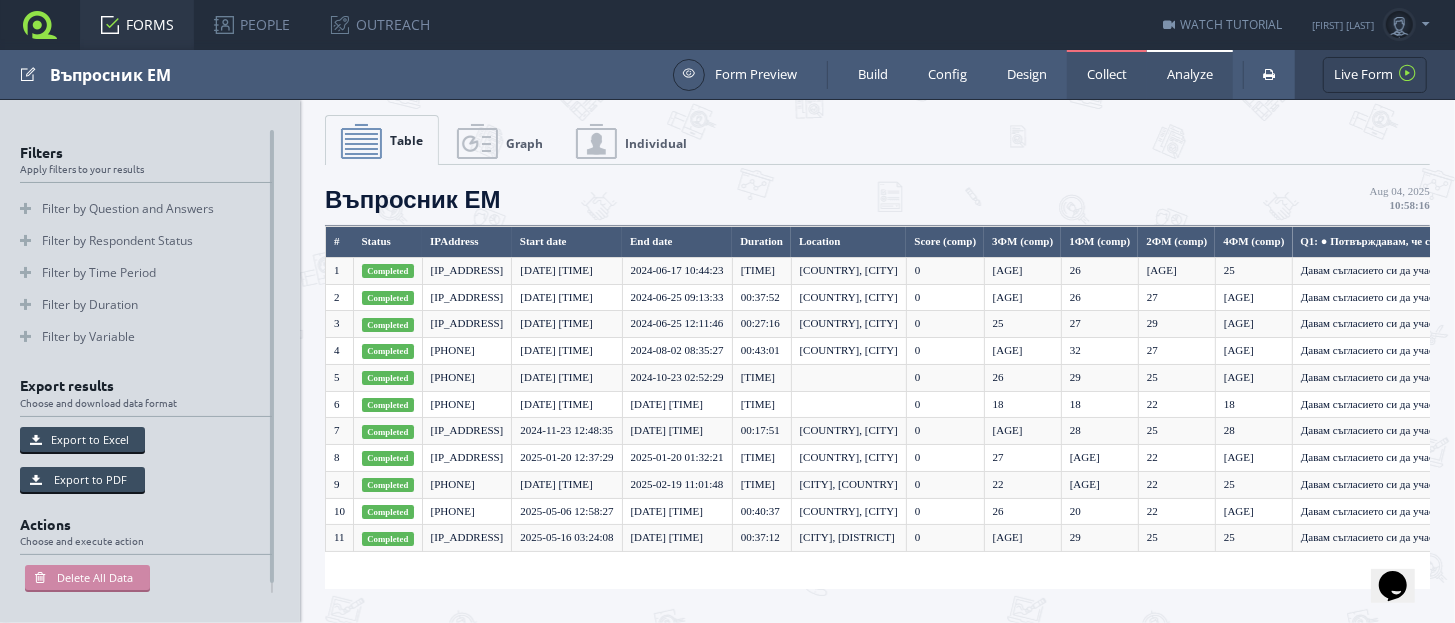 click on "Collect" at bounding box center (1107, 74) 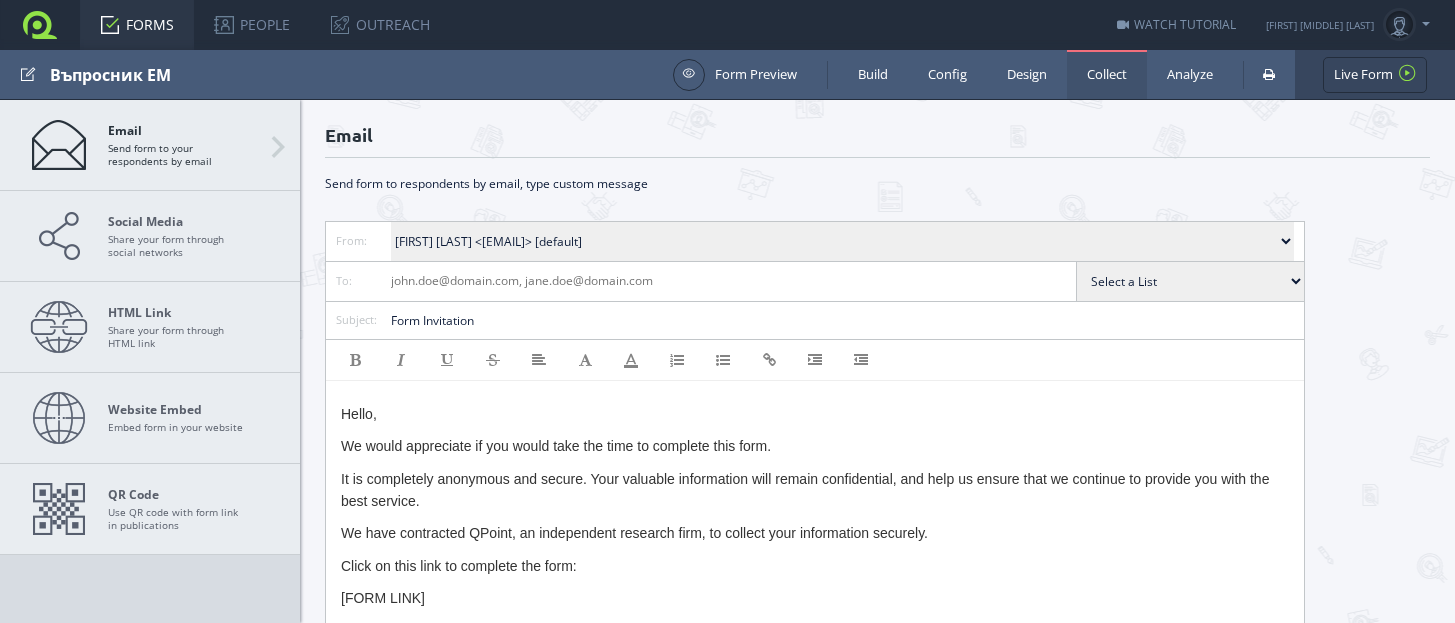 scroll, scrollTop: 0, scrollLeft: 0, axis: both 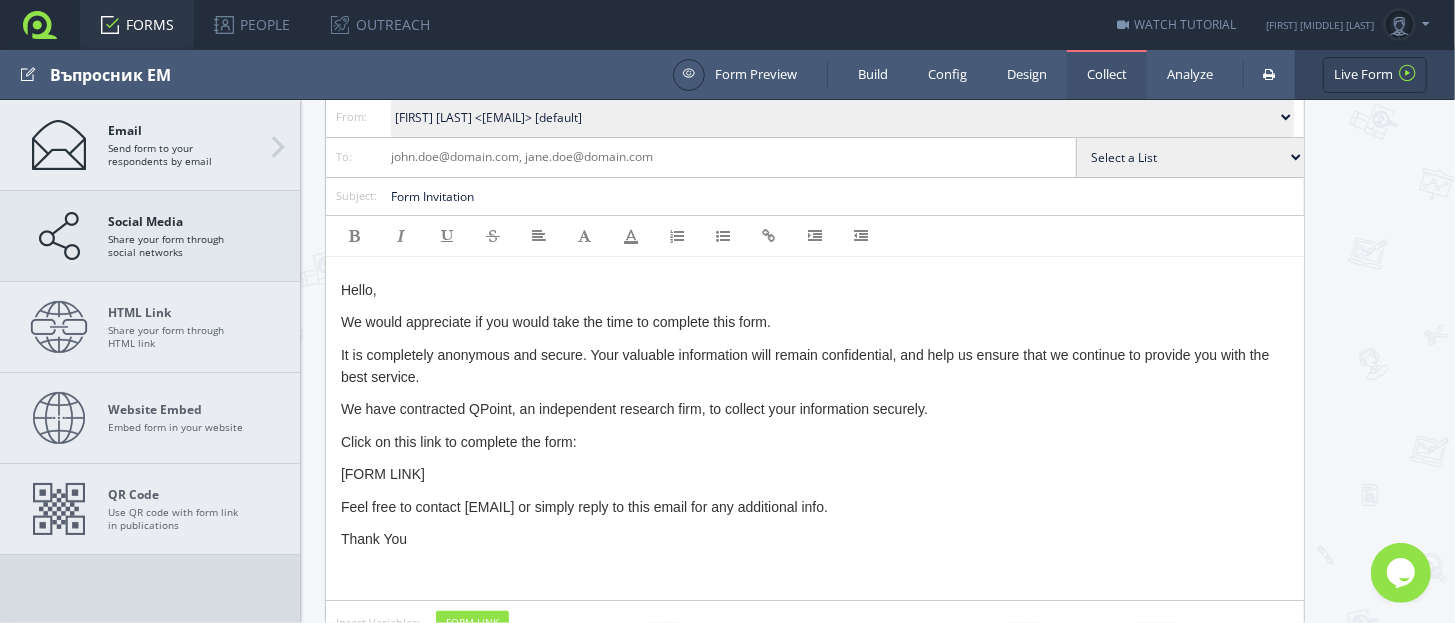 click on "Social Media Share your form through social networks" at bounding box center (178, 236) 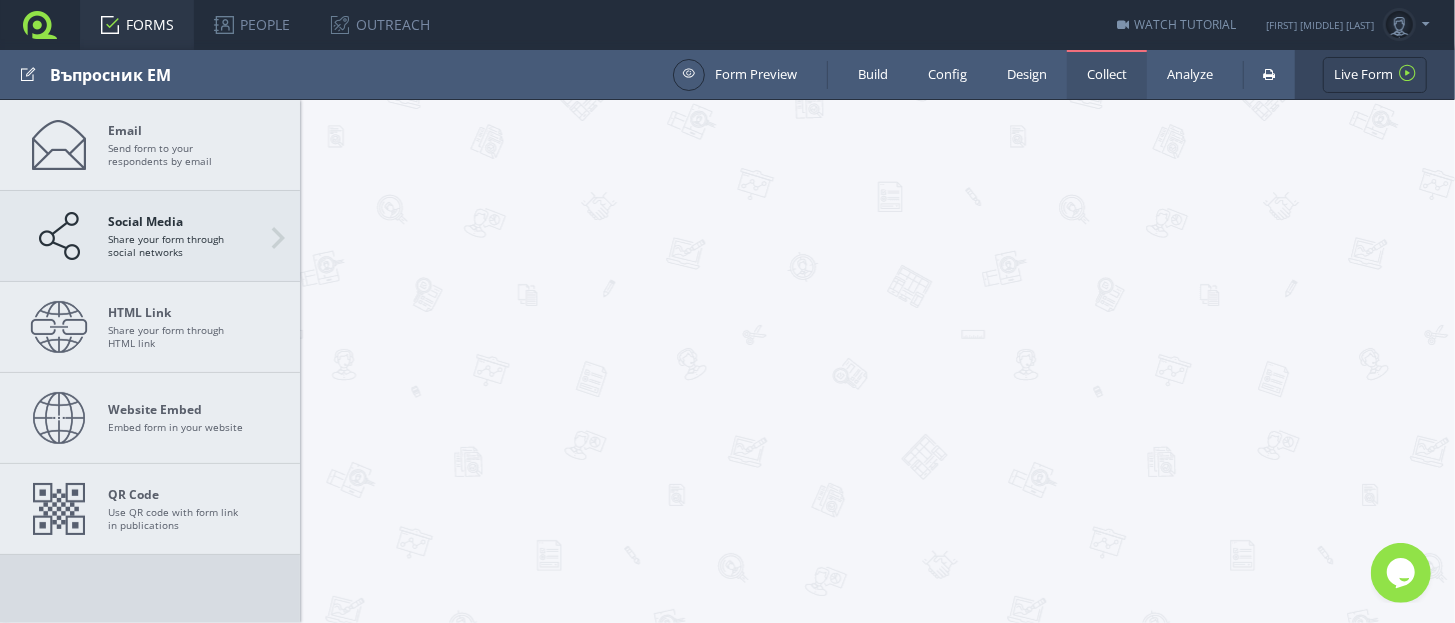 scroll, scrollTop: 0, scrollLeft: 0, axis: both 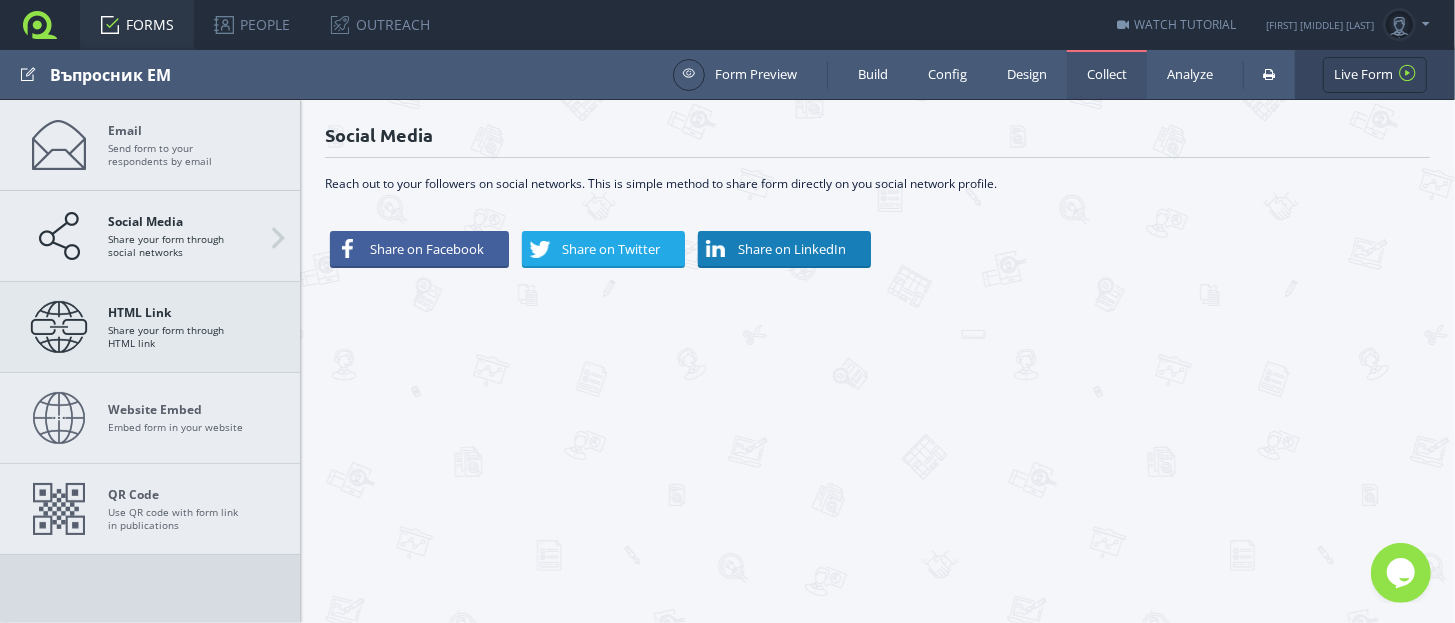 click on "HTML Link Share your form through HTML link" at bounding box center (178, 327) 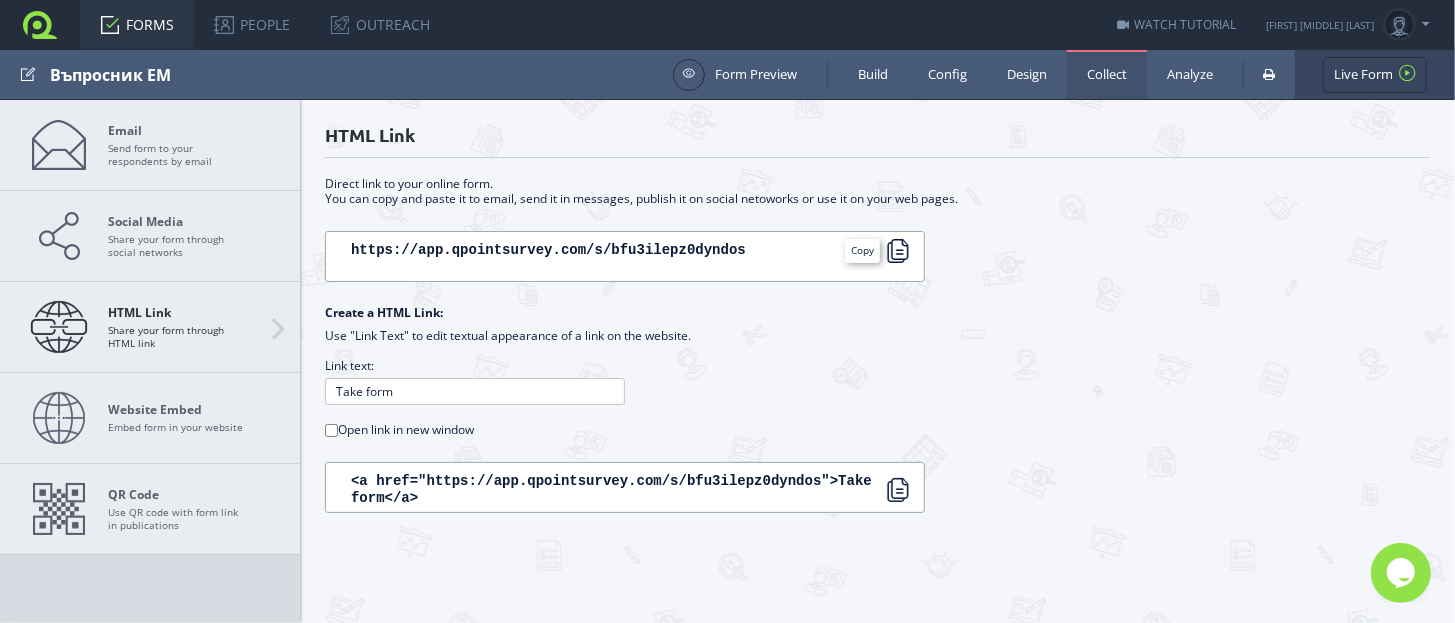 click at bounding box center (898, 251) 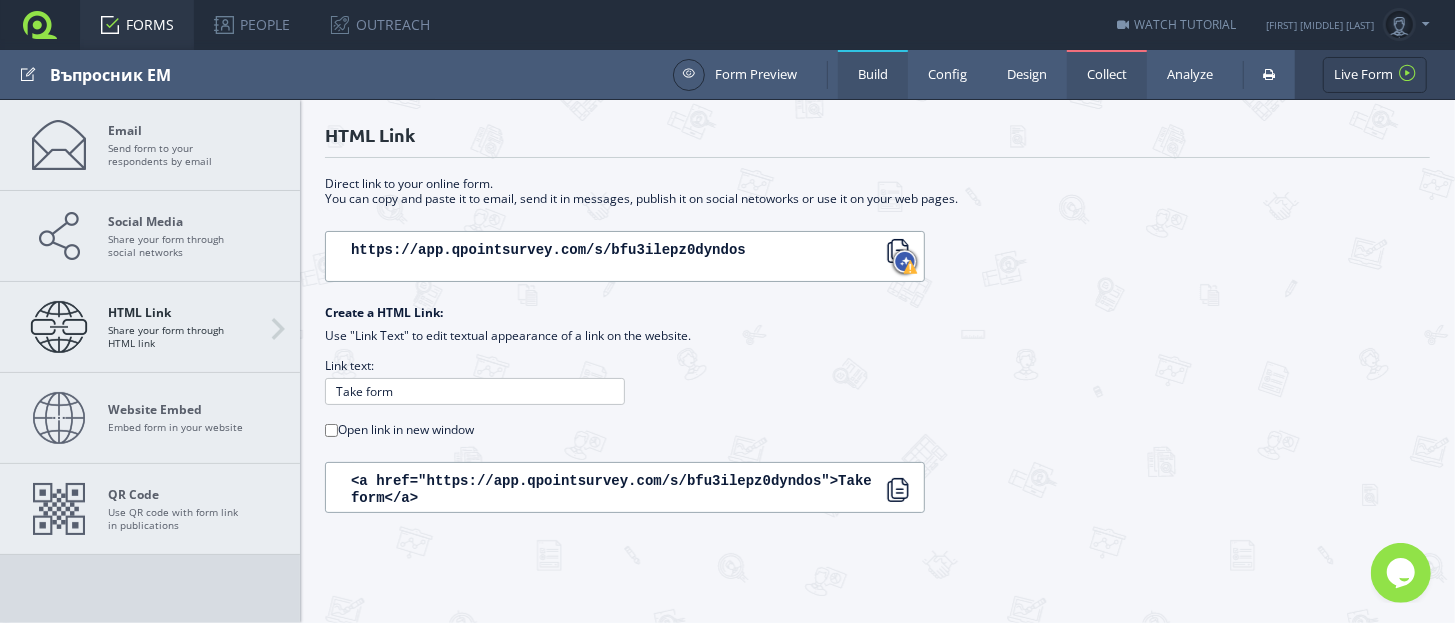 click on "Build" at bounding box center [873, 74] 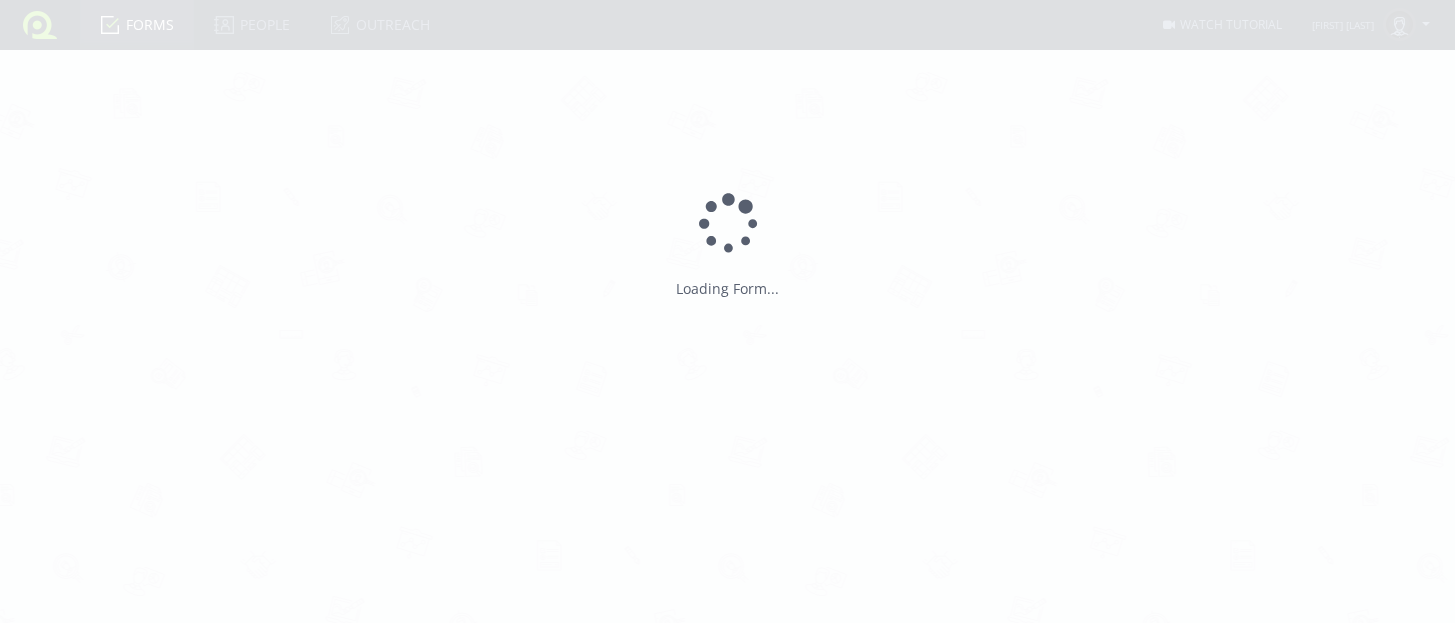 scroll, scrollTop: 0, scrollLeft: 0, axis: both 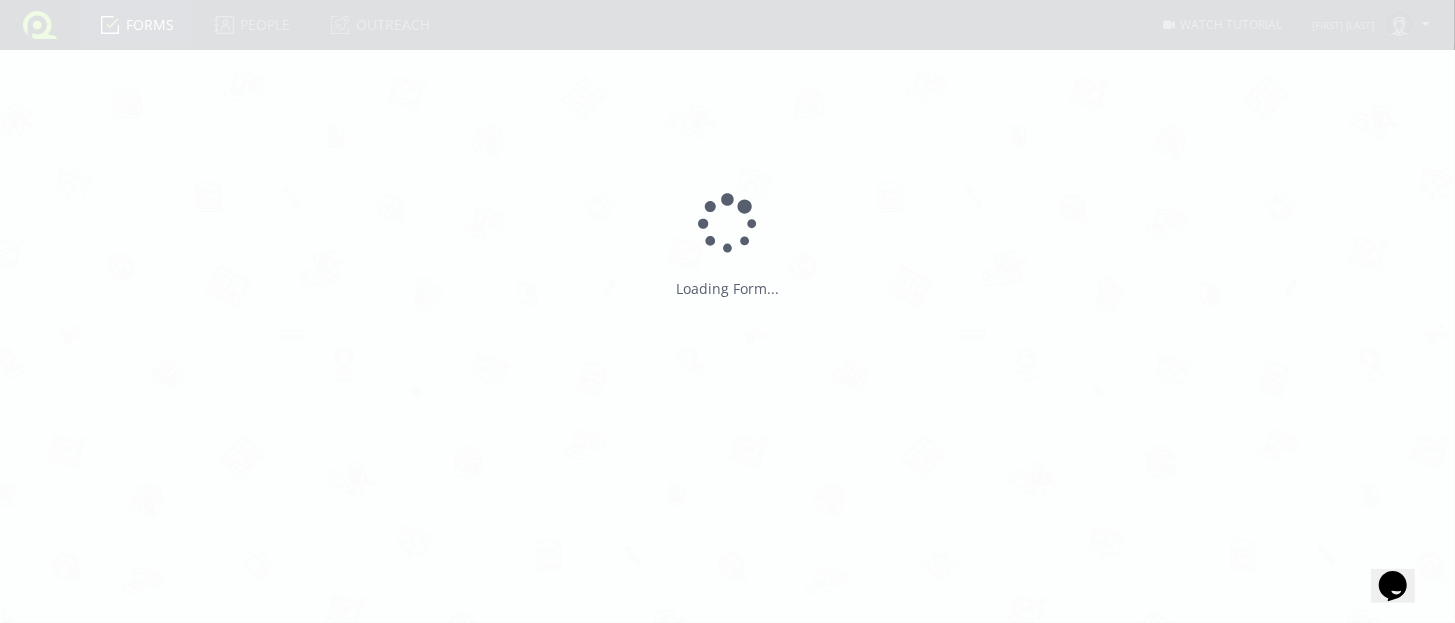 type on "Въпросник ЕМ" 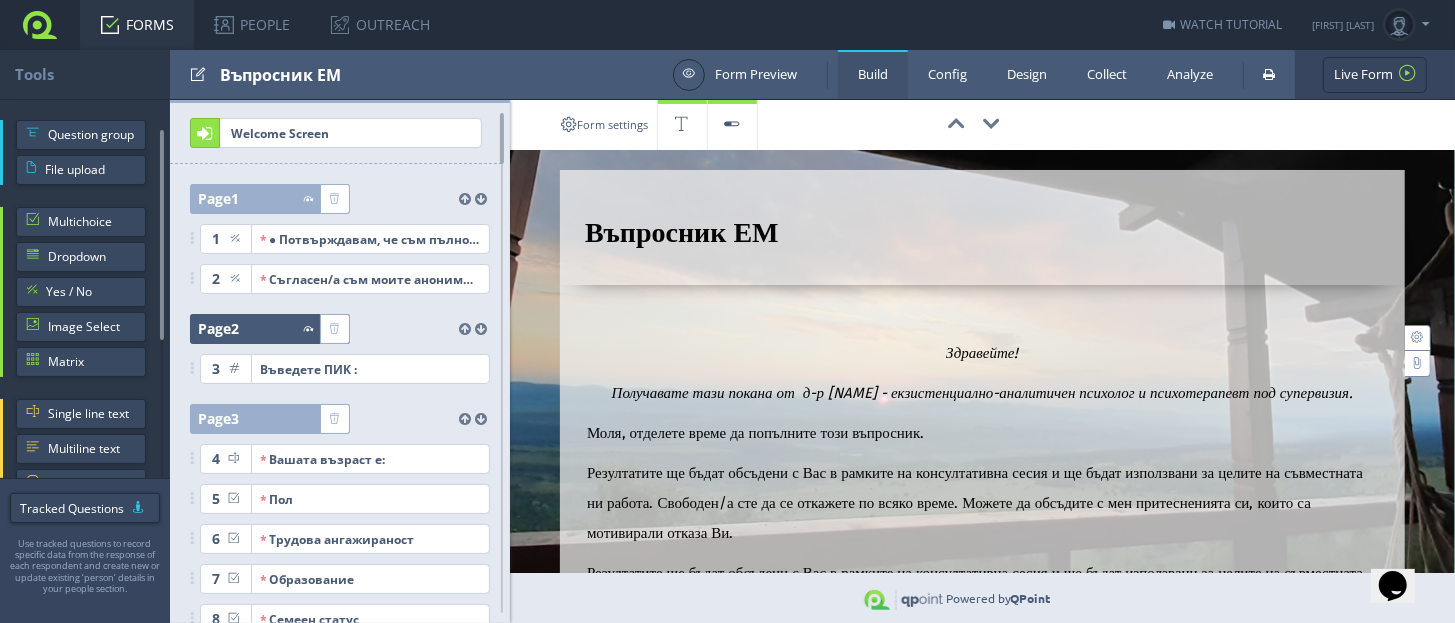 click at bounding box center [279, 329] 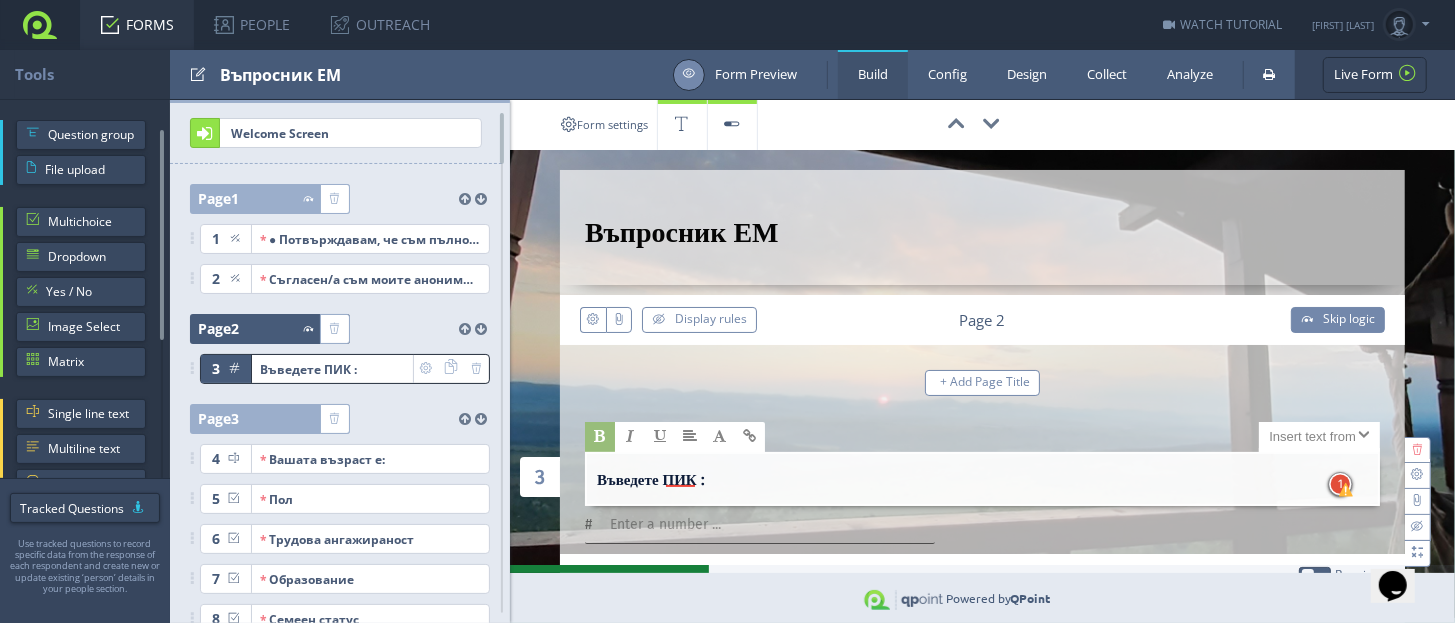 click at bounding box center (689, 74) 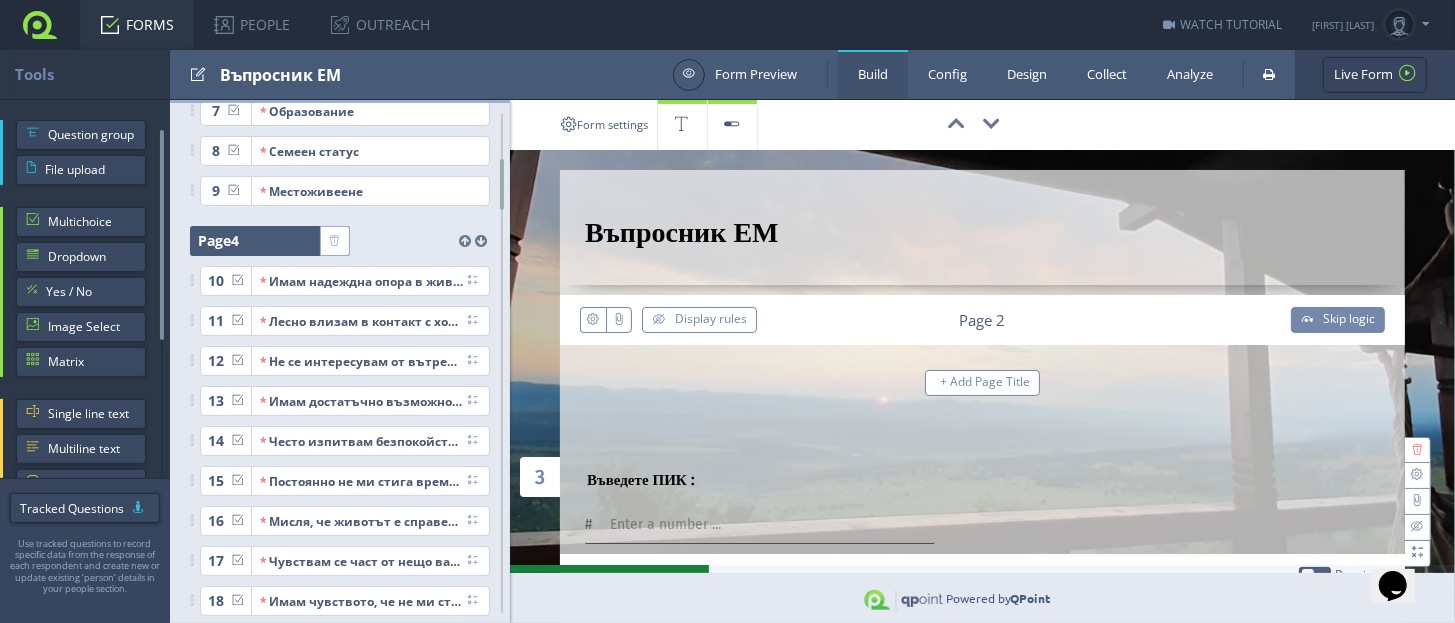 click at bounding box center [279, 241] 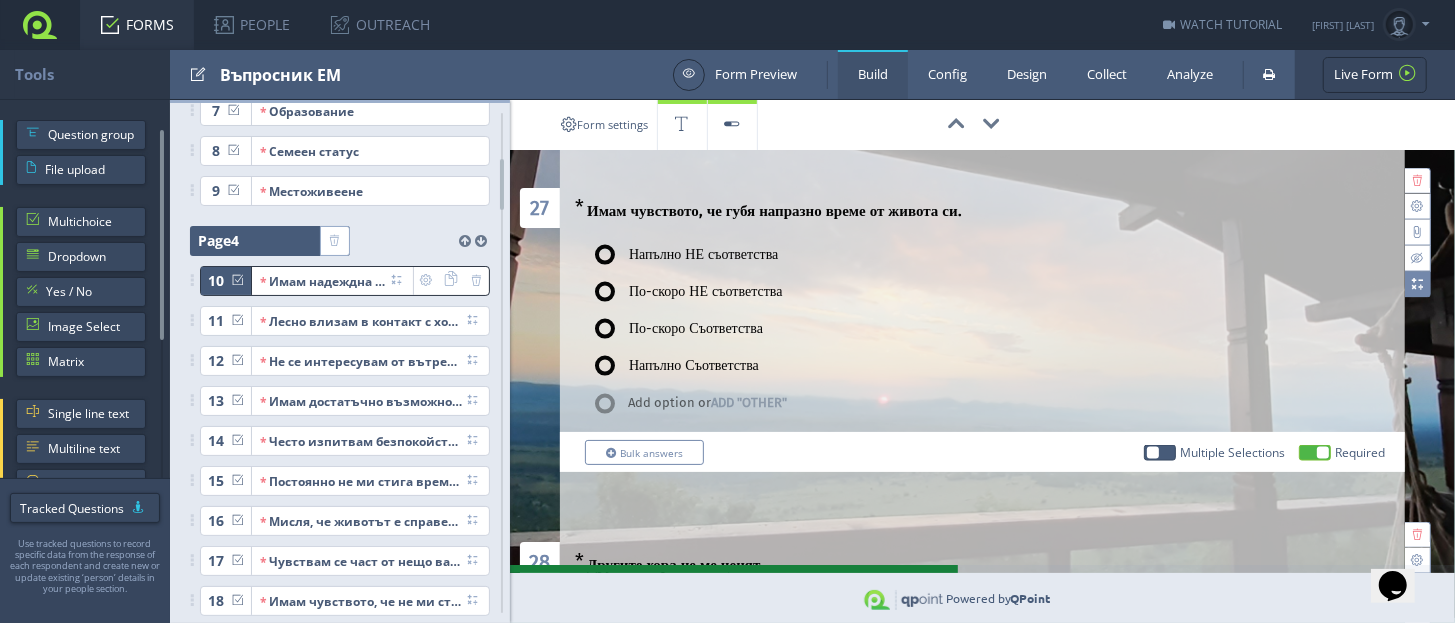 scroll, scrollTop: 6499, scrollLeft: 0, axis: vertical 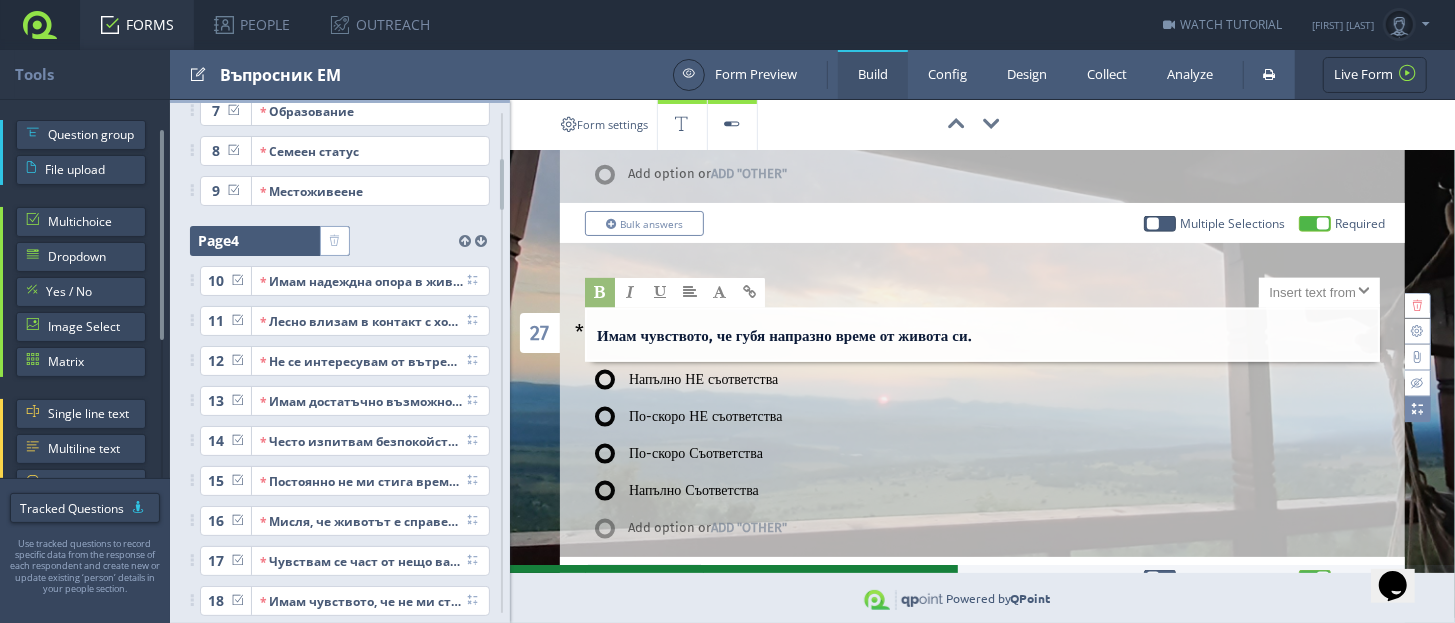 click on "Имам чувството, че губя напразно време от живота си." at bounding box center (784, 336) 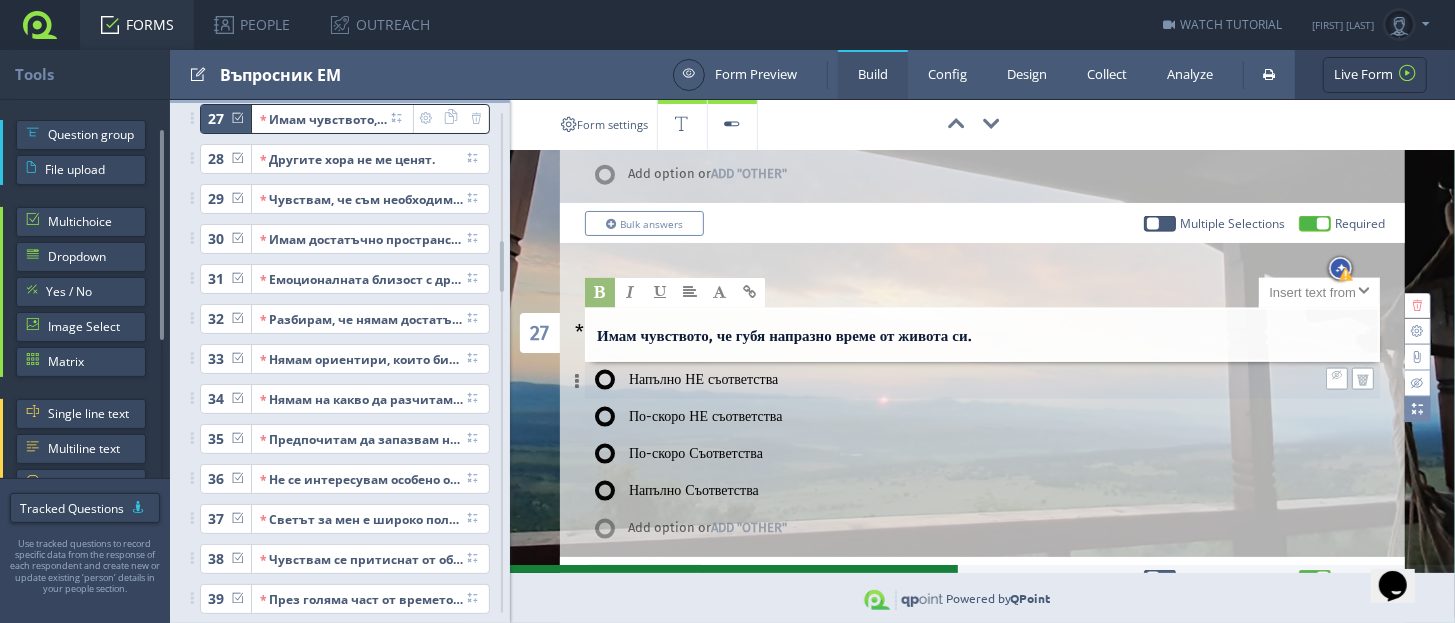 type 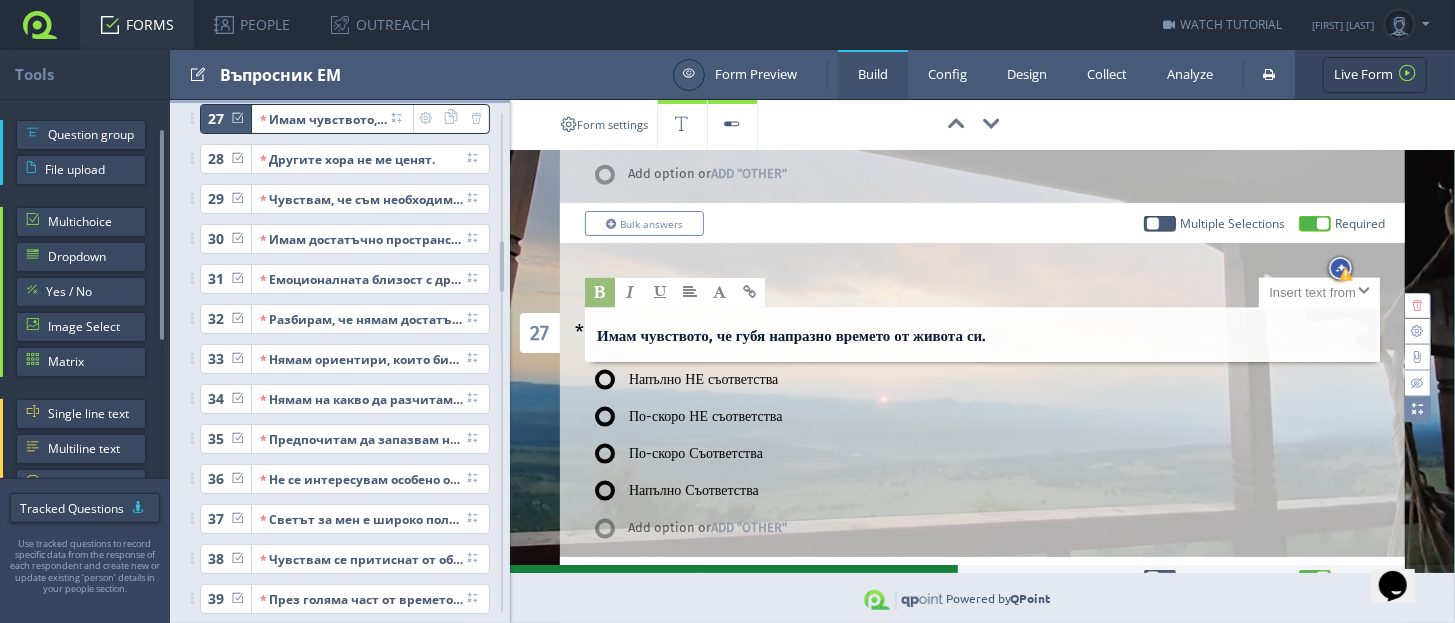 click on "Имам чувството, че губя напразно времето от живота си." at bounding box center (982, 340) 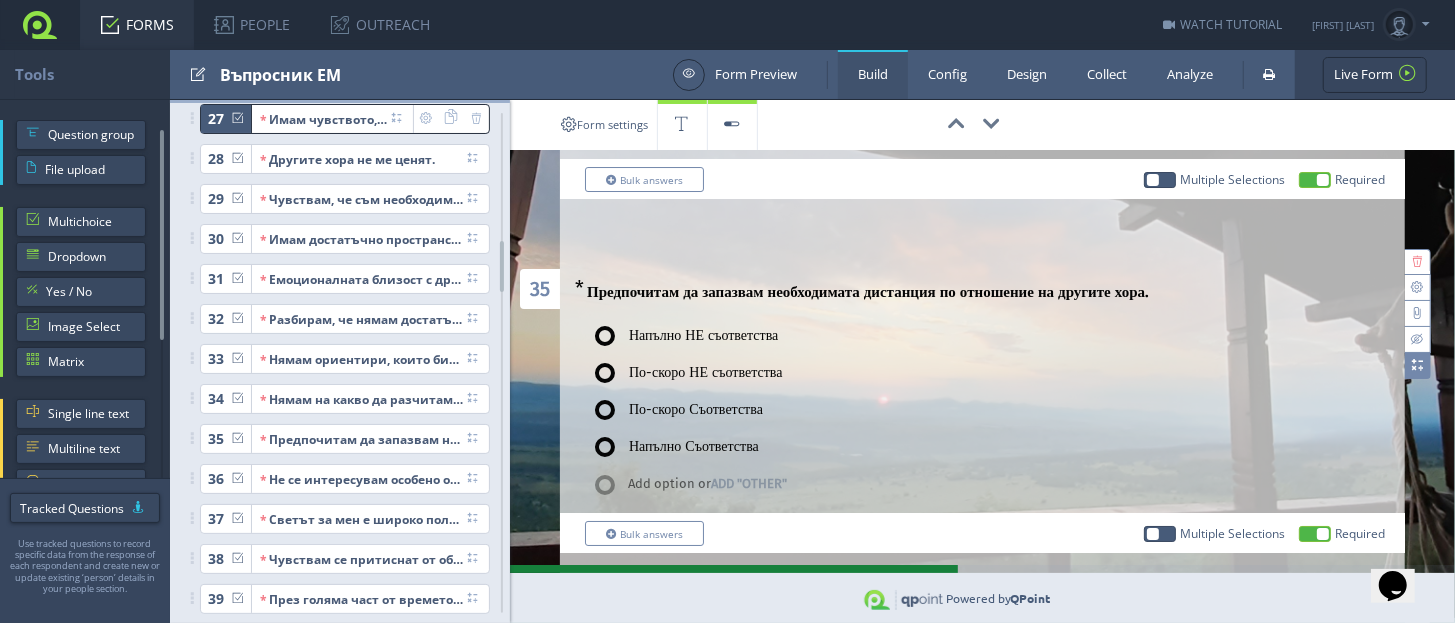 scroll, scrollTop: 9250, scrollLeft: 0, axis: vertical 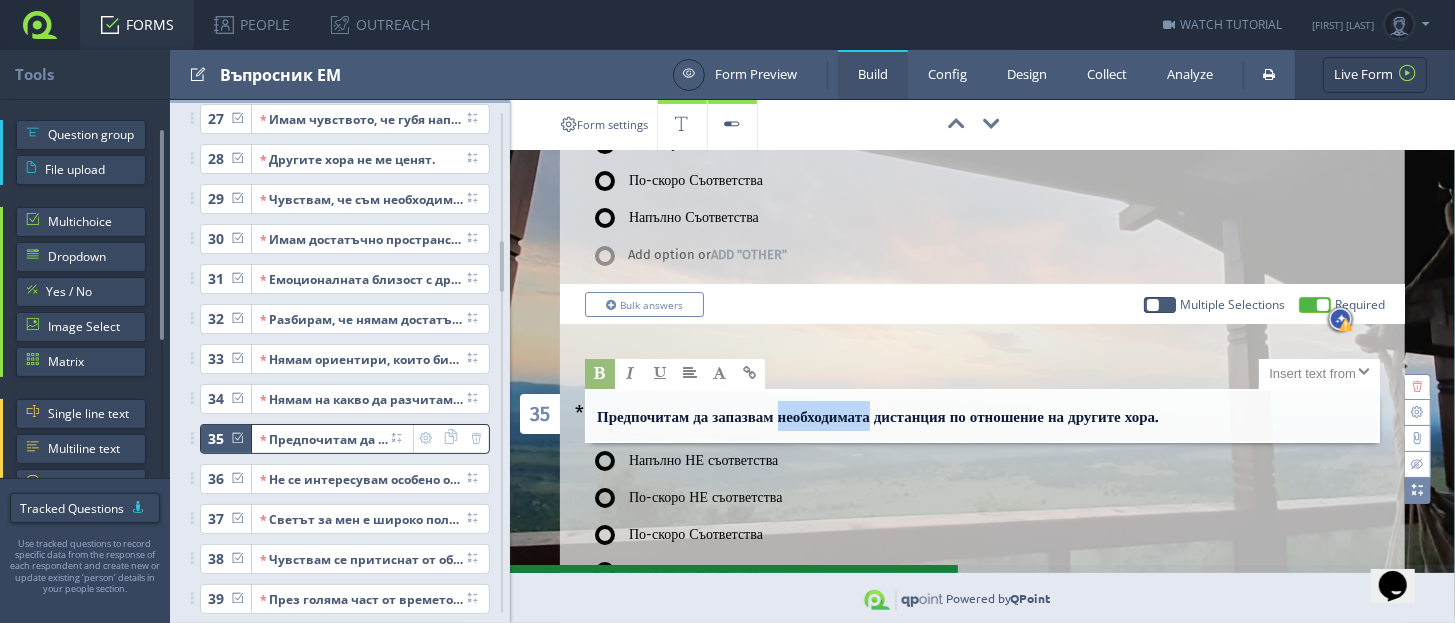 drag, startPoint x: 787, startPoint y: 318, endPoint x: 884, endPoint y: 316, distance: 97.020615 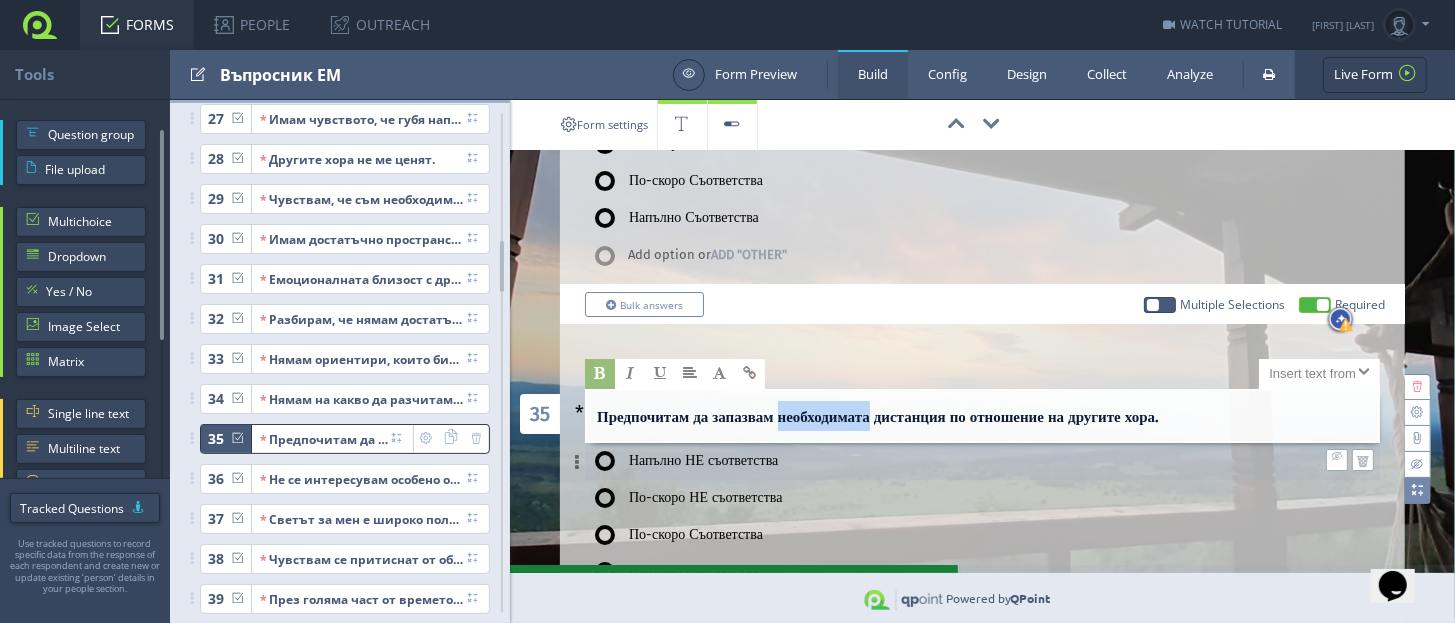 type 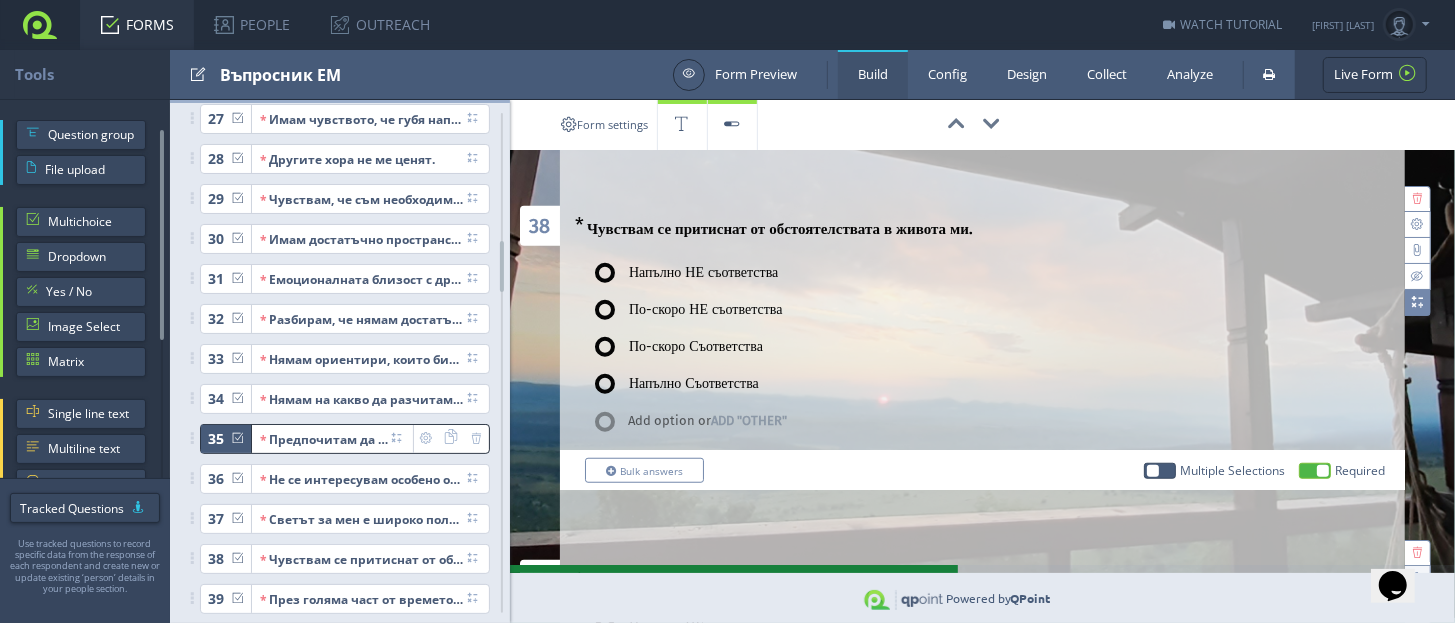 scroll, scrollTop: 10375, scrollLeft: 0, axis: vertical 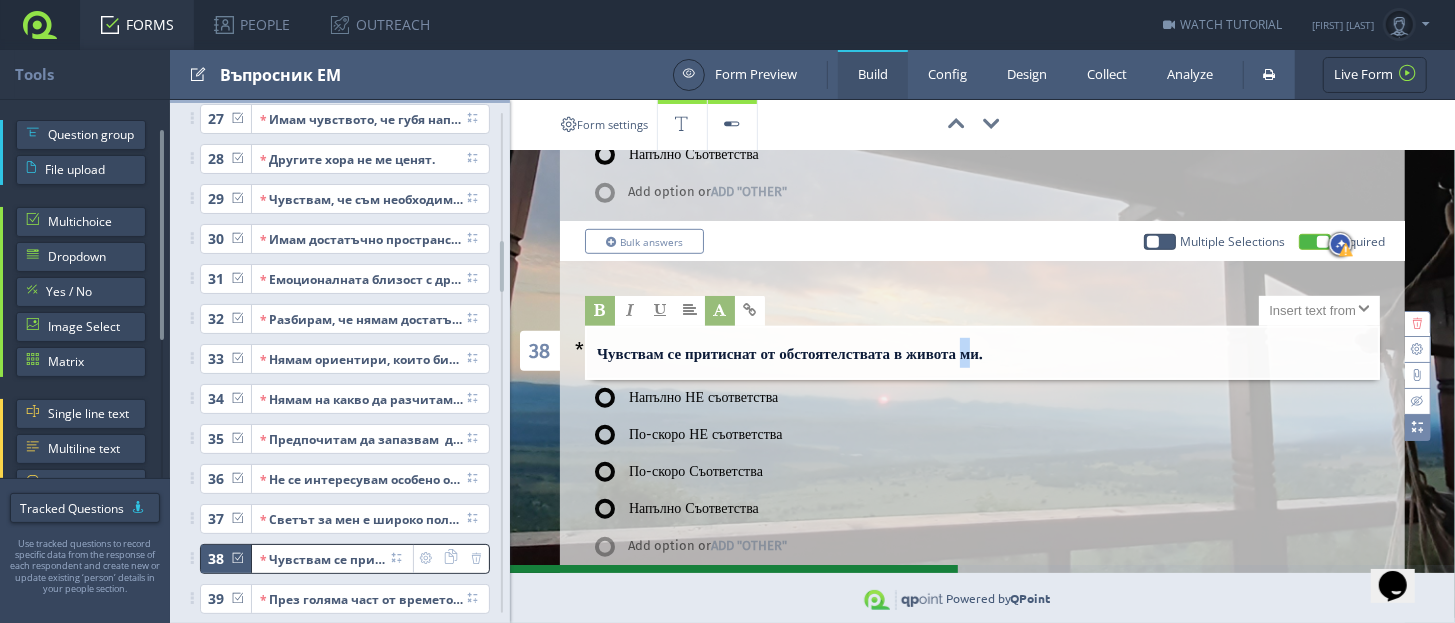 click on "Чувствам се притиснат от обстоятелствата в живота ми." at bounding box center (790, 354) 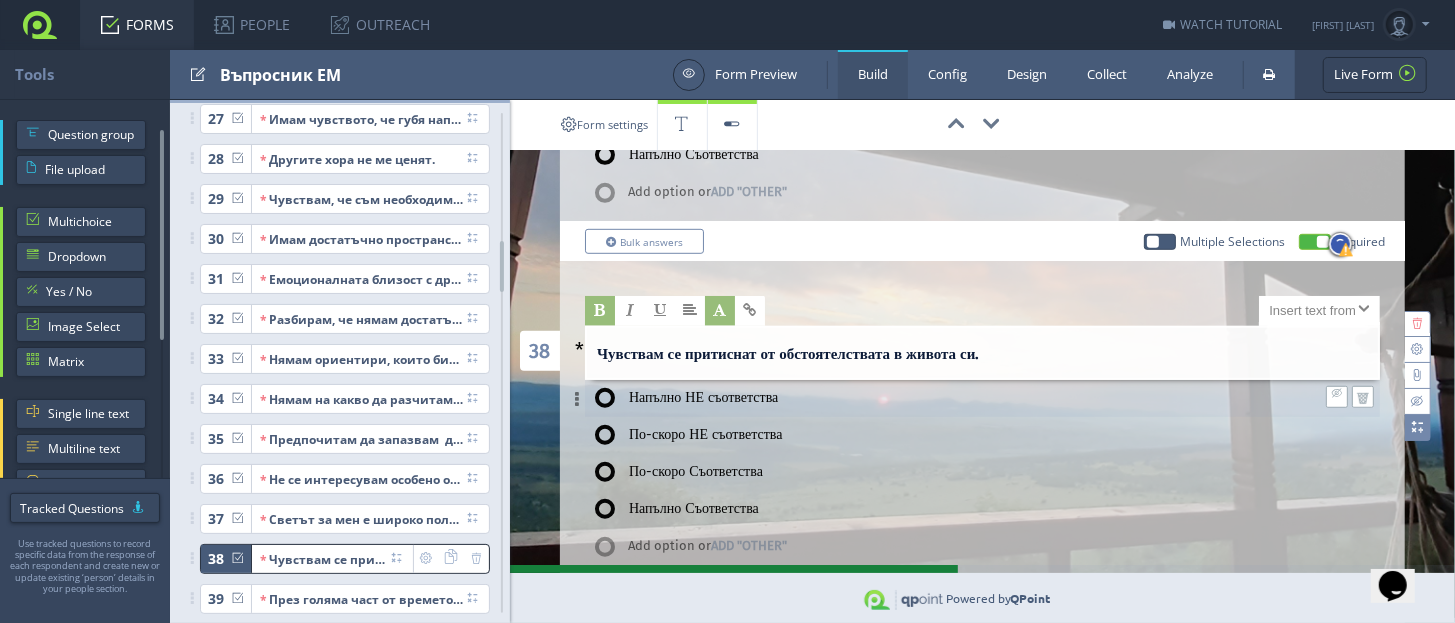 click on "Напълно НЕ съответства" at bounding box center [937, 398] 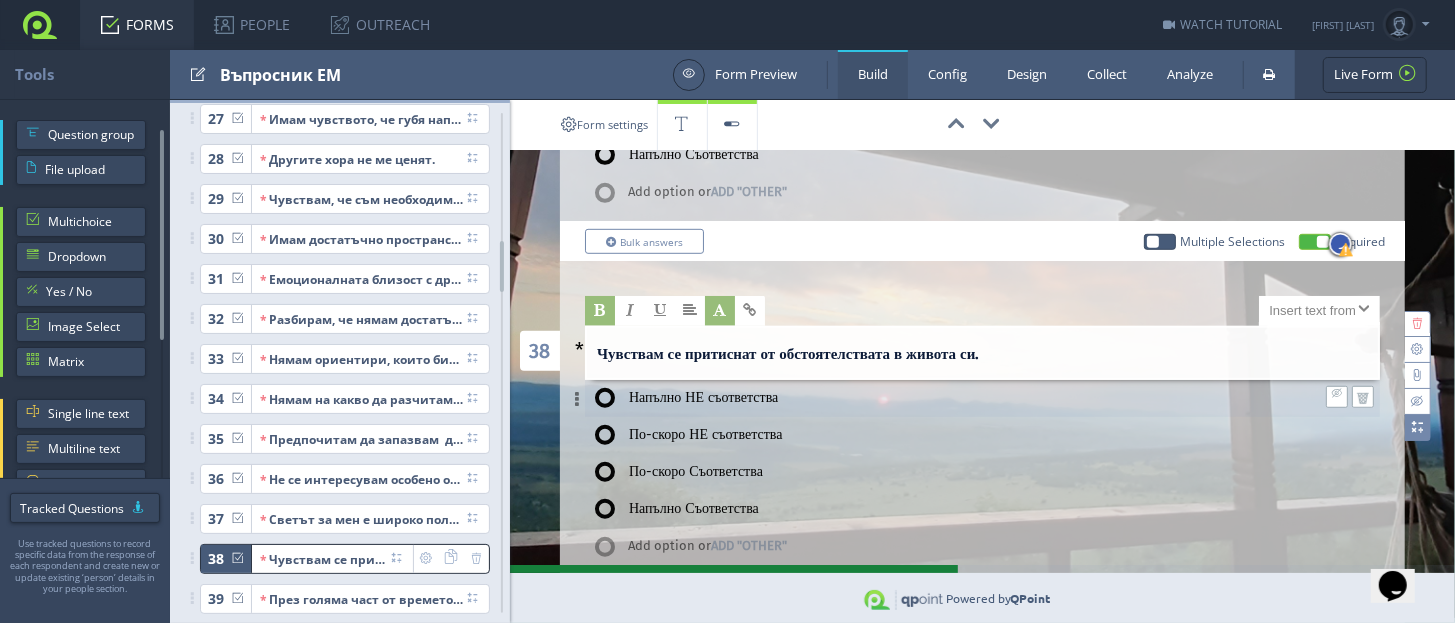 click on "Напълно НЕ съответства" at bounding box center [0, 0] 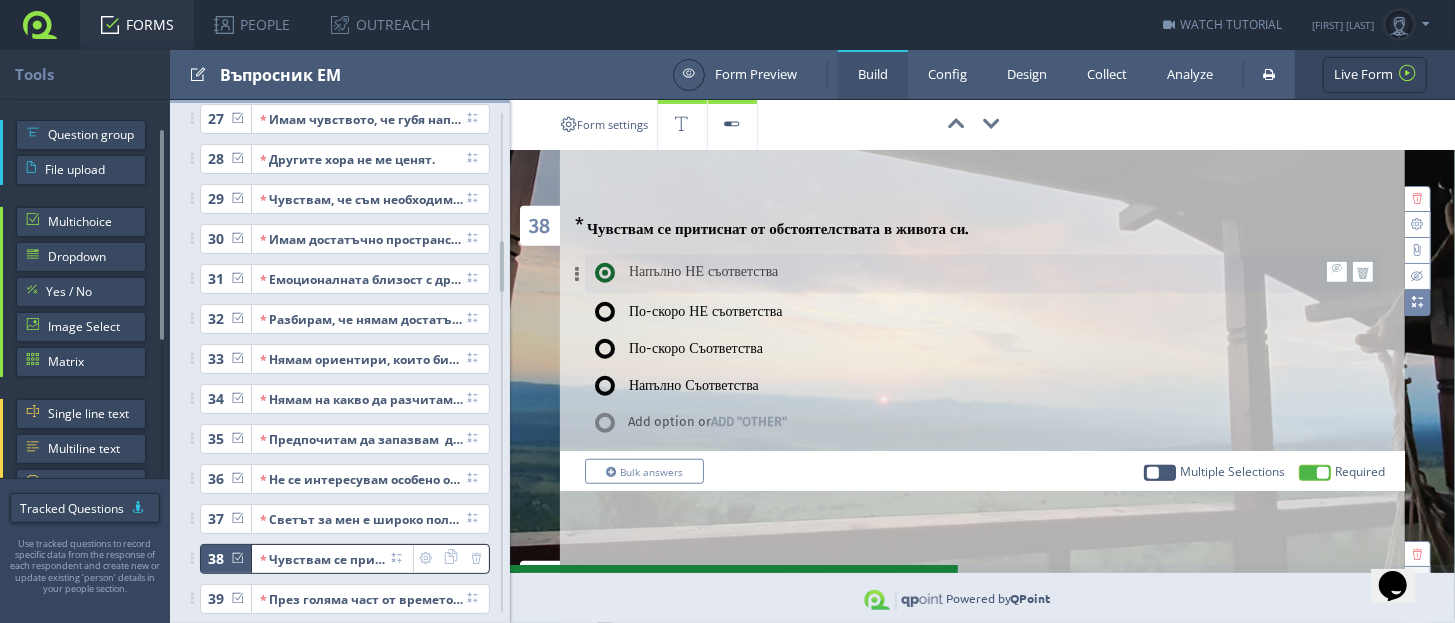 scroll, scrollTop: 10625, scrollLeft: 0, axis: vertical 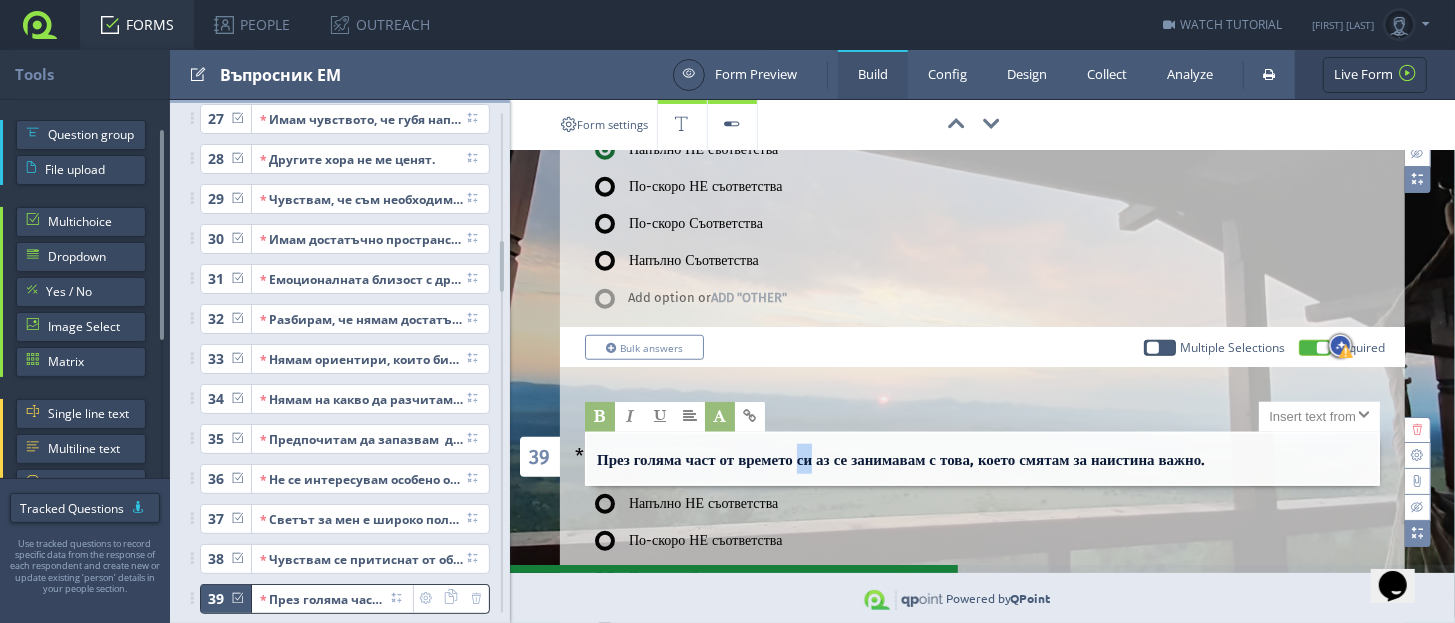 drag, startPoint x: 806, startPoint y: 339, endPoint x: 819, endPoint y: 340, distance: 13.038404 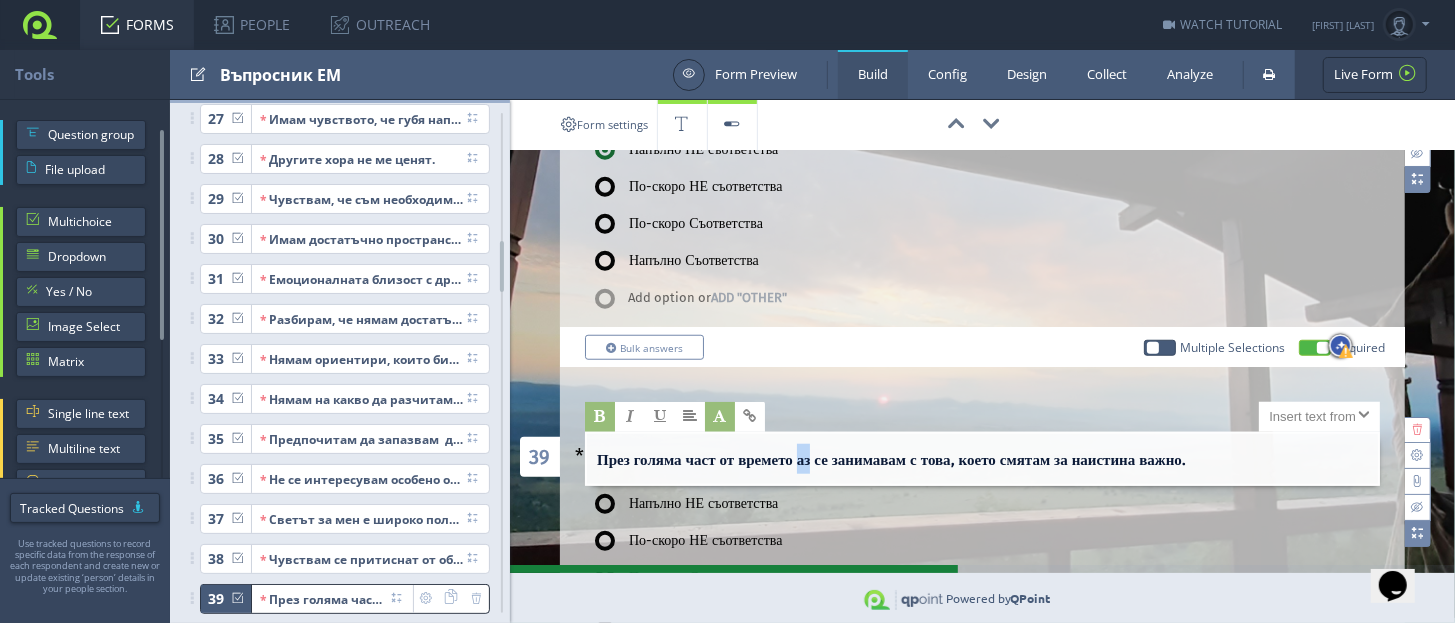 type 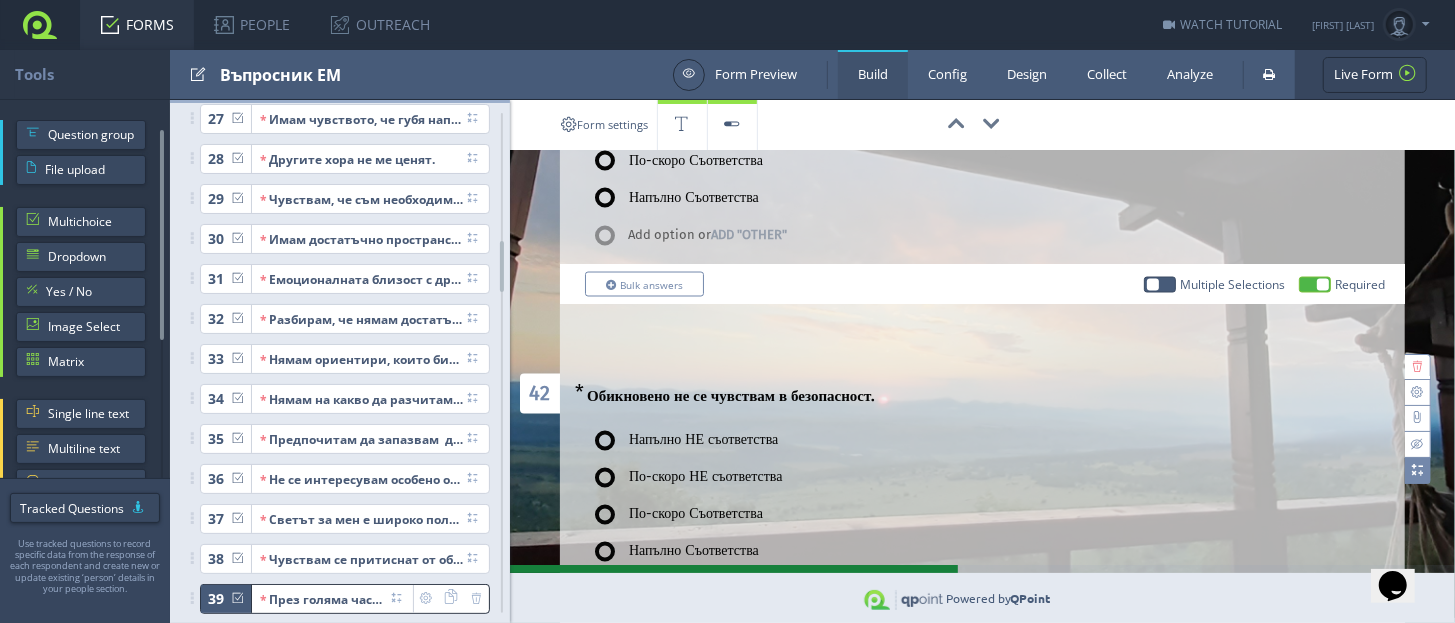 scroll, scrollTop: 11998, scrollLeft: 0, axis: vertical 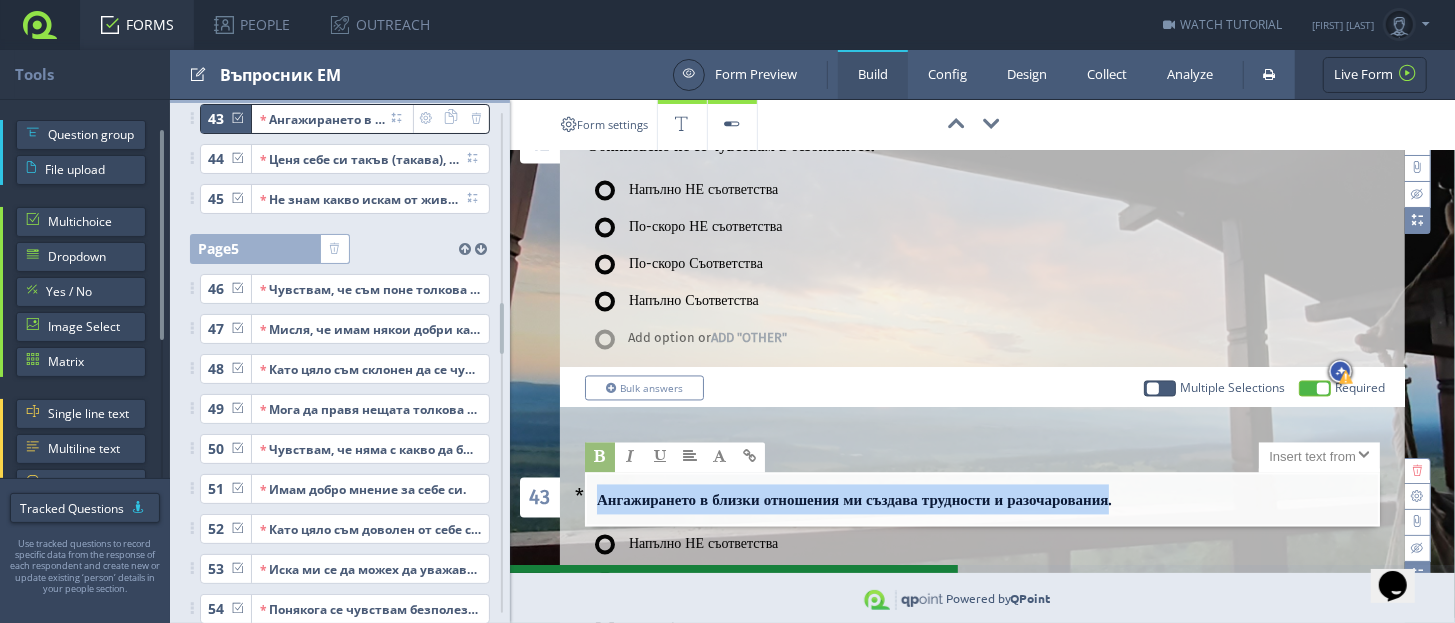 drag, startPoint x: 598, startPoint y: 363, endPoint x: 1131, endPoint y: 366, distance: 533.0084 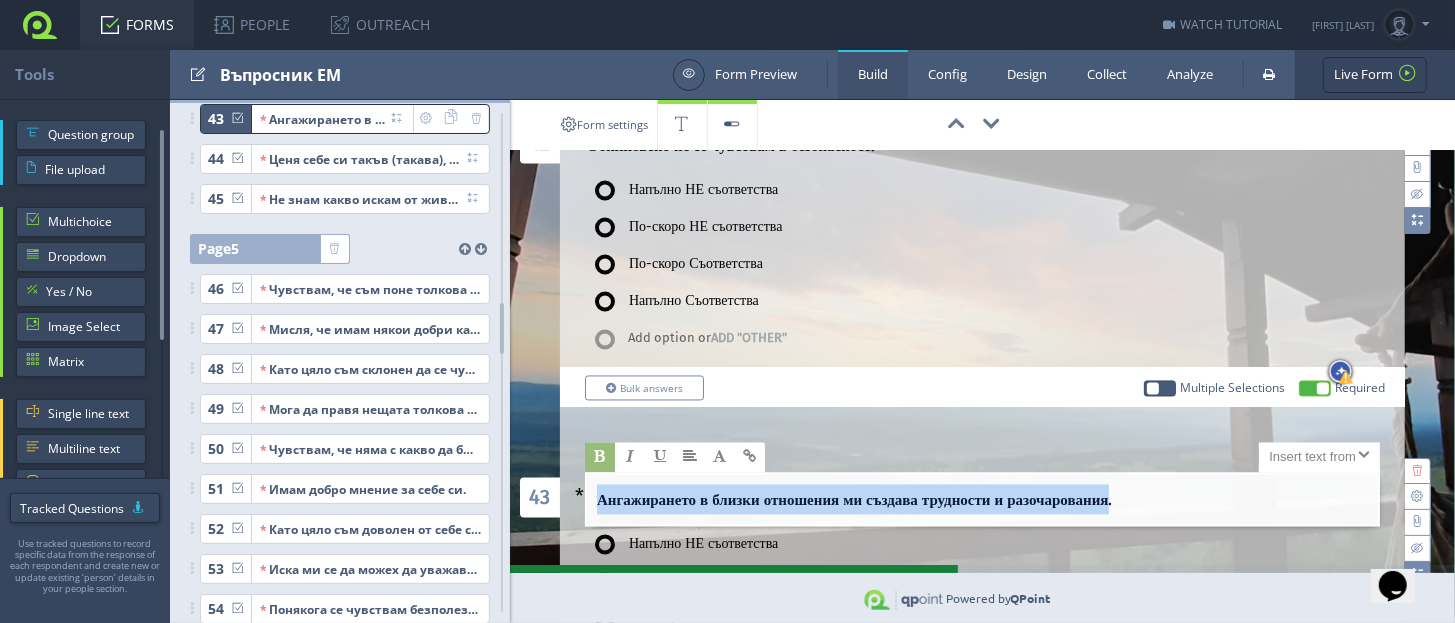 copy on "Ангажирането в близки отношения ми създава трудности и разочарования" 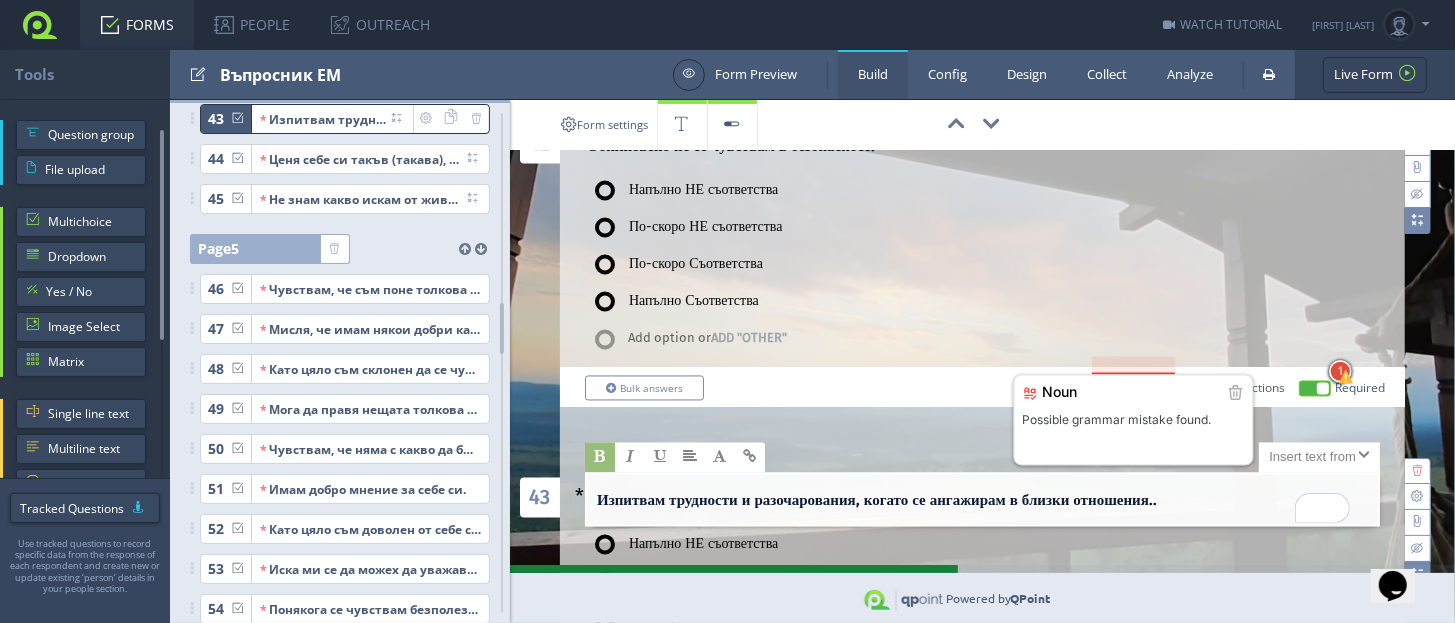 type 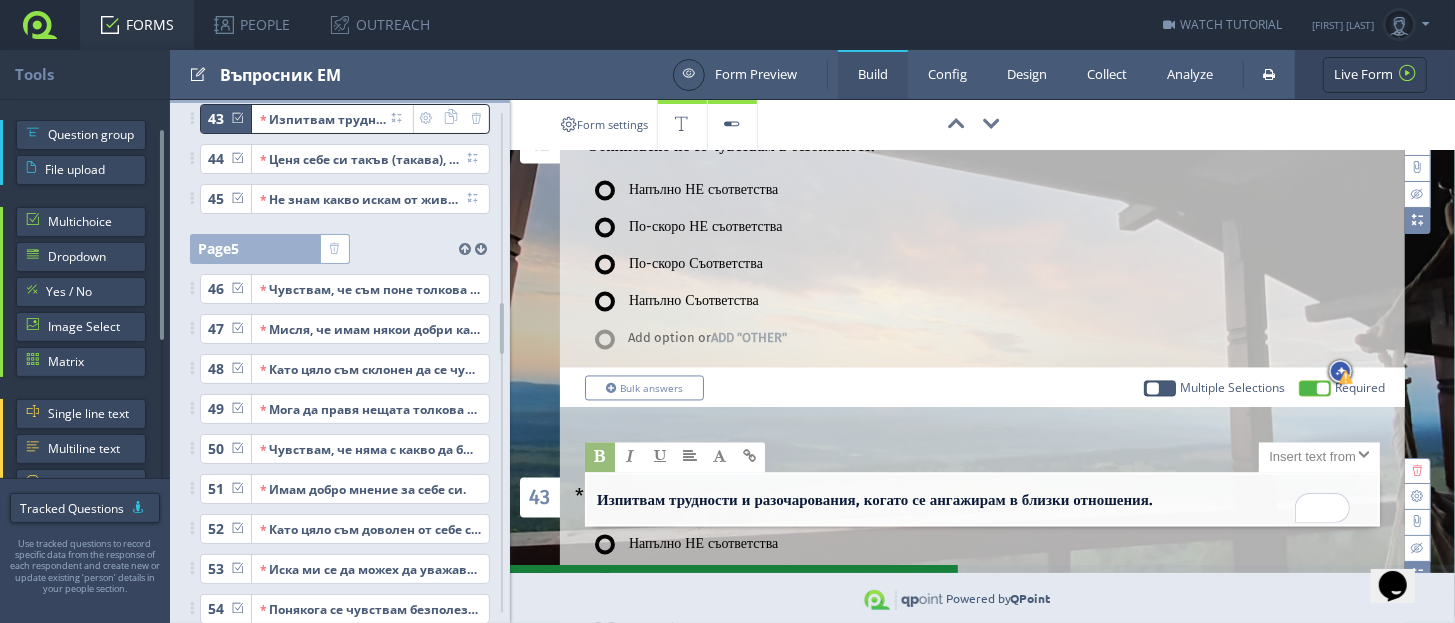 click on "Изпитвам трудности и разочарования, когато се ангажирам в близки отношения." at bounding box center (875, 501) 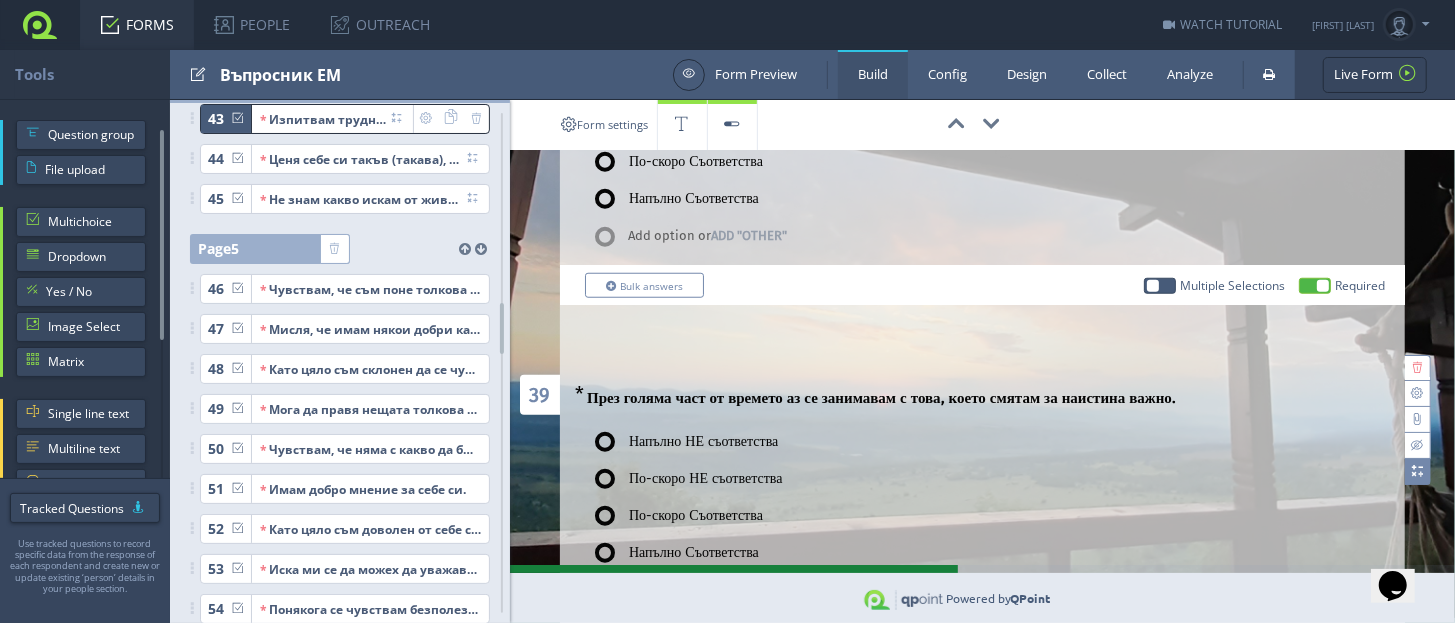 scroll, scrollTop: 10653, scrollLeft: 0, axis: vertical 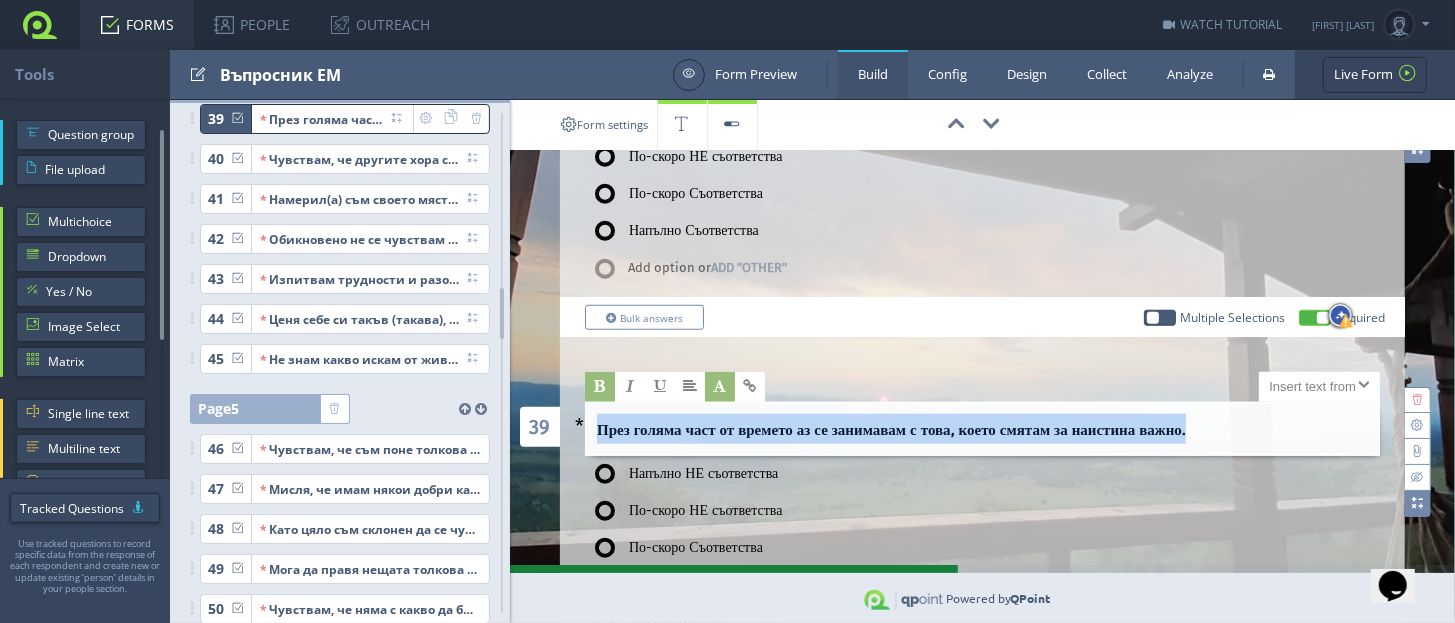 drag, startPoint x: 595, startPoint y: 307, endPoint x: 1215, endPoint y: 318, distance: 620.0976 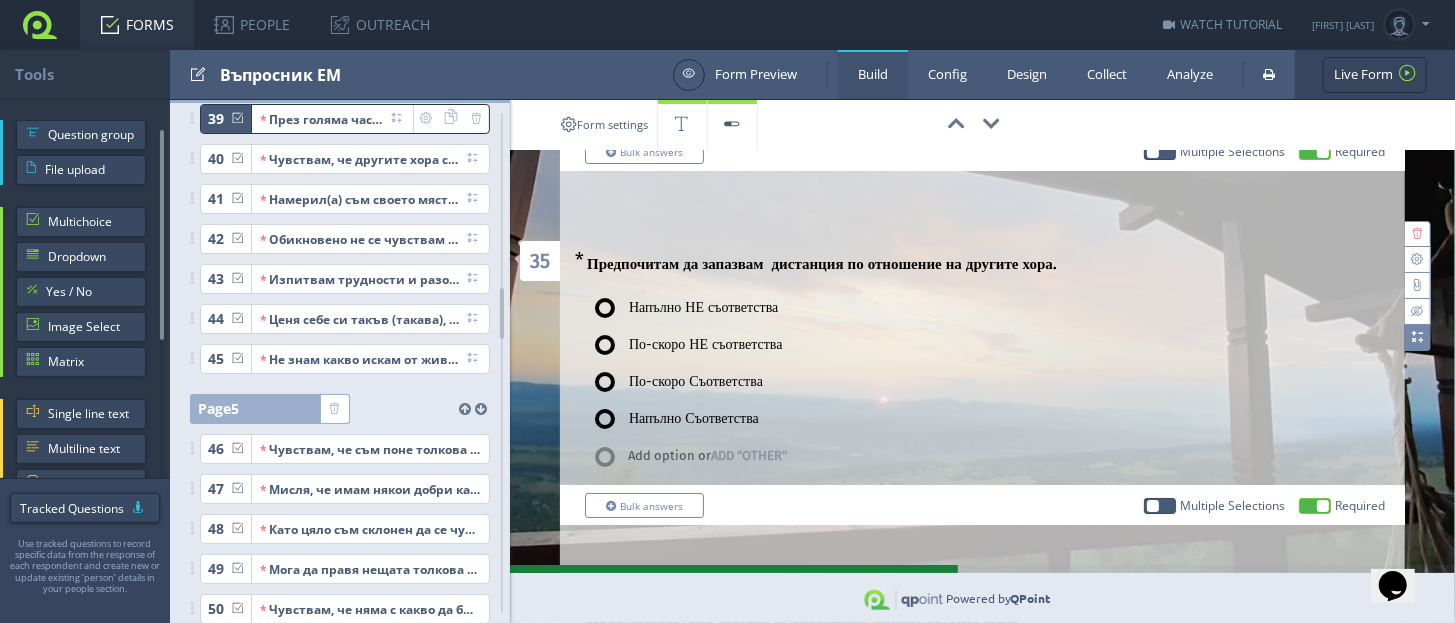 scroll, scrollTop: 9278, scrollLeft: 0, axis: vertical 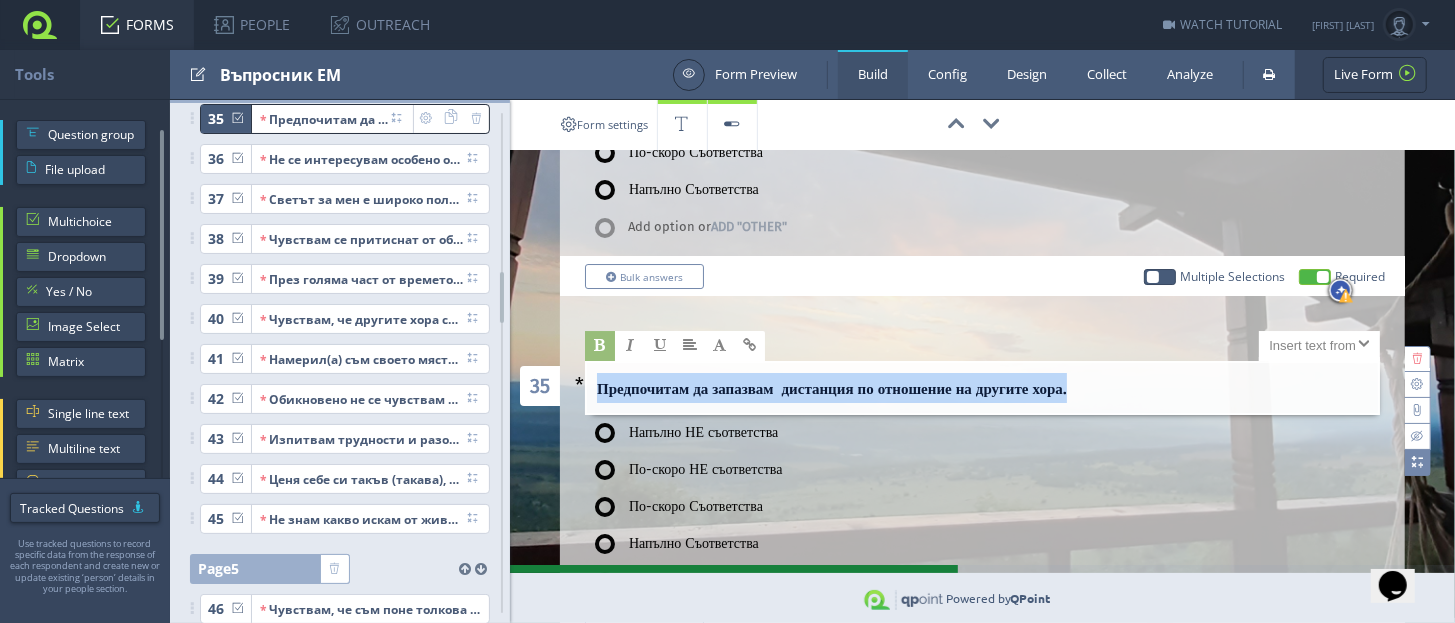 drag, startPoint x: 599, startPoint y: 284, endPoint x: 1109, endPoint y: 276, distance: 510.06274 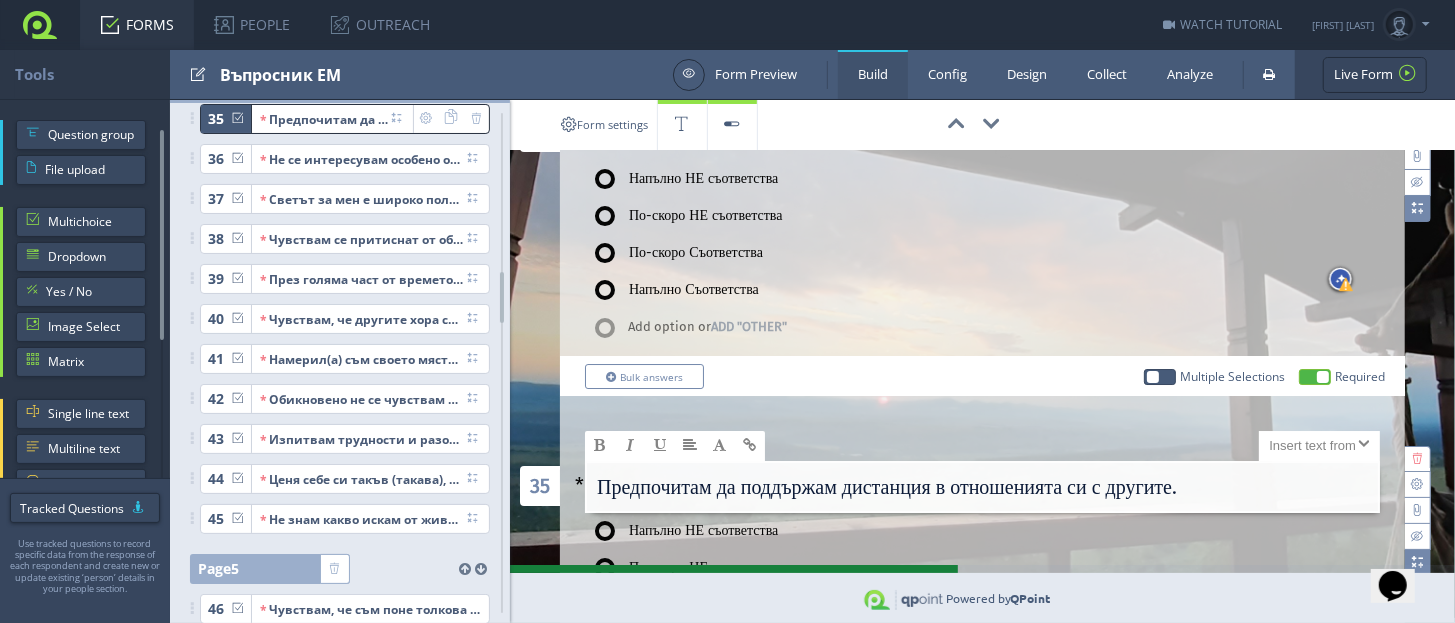 scroll, scrollTop: 9153, scrollLeft: 0, axis: vertical 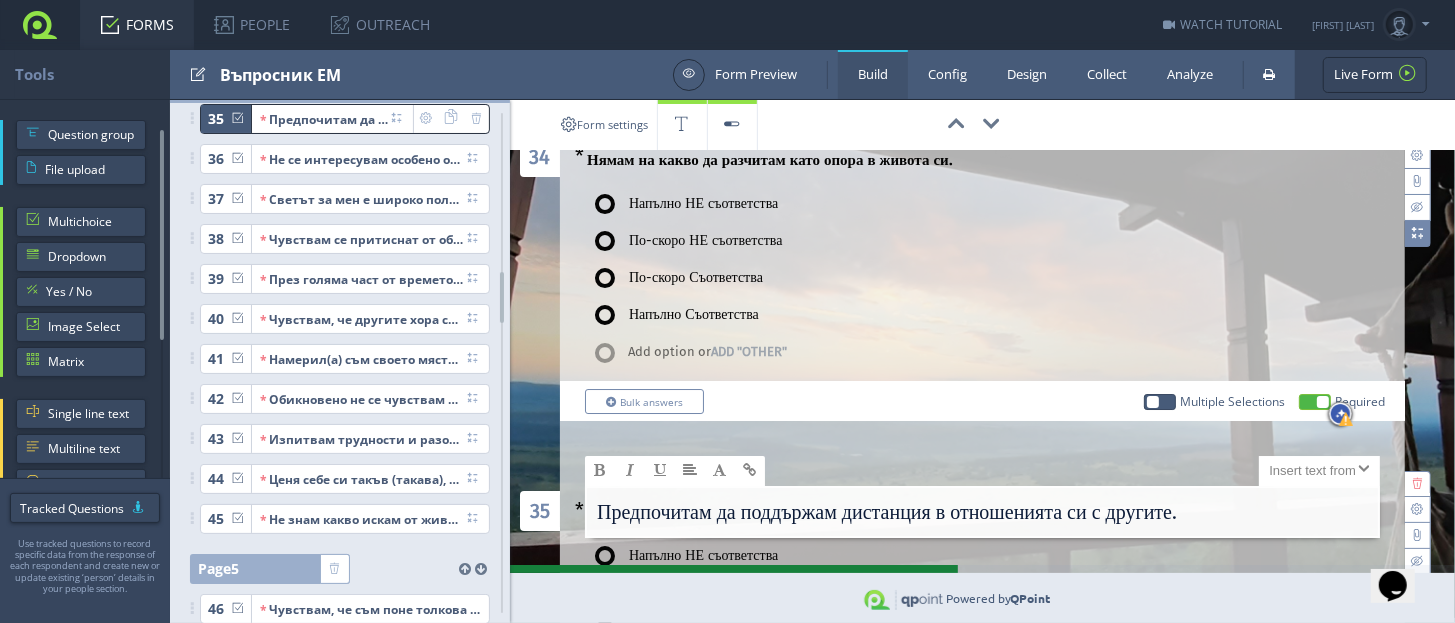 click on "Предпочитам да поддържам дистанция в отношенията си с другите." at bounding box center [982, 517] 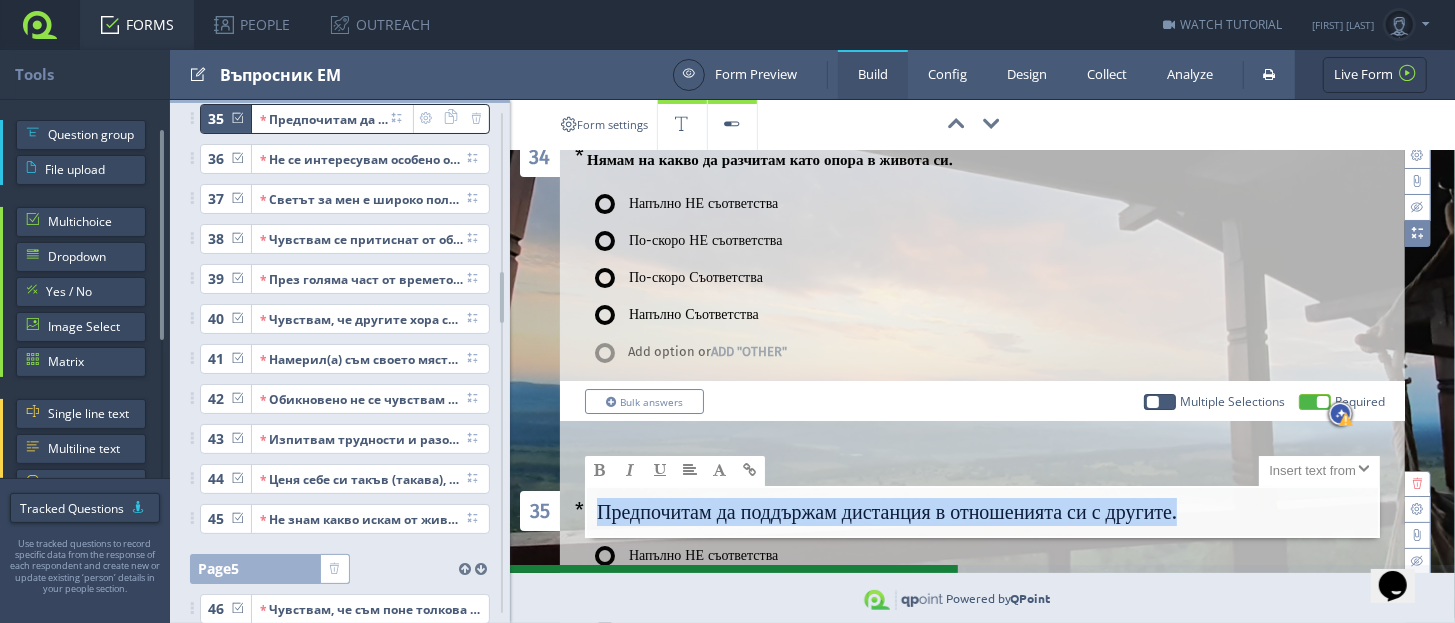 drag, startPoint x: 598, startPoint y: 409, endPoint x: 1244, endPoint y: 404, distance: 646.01935 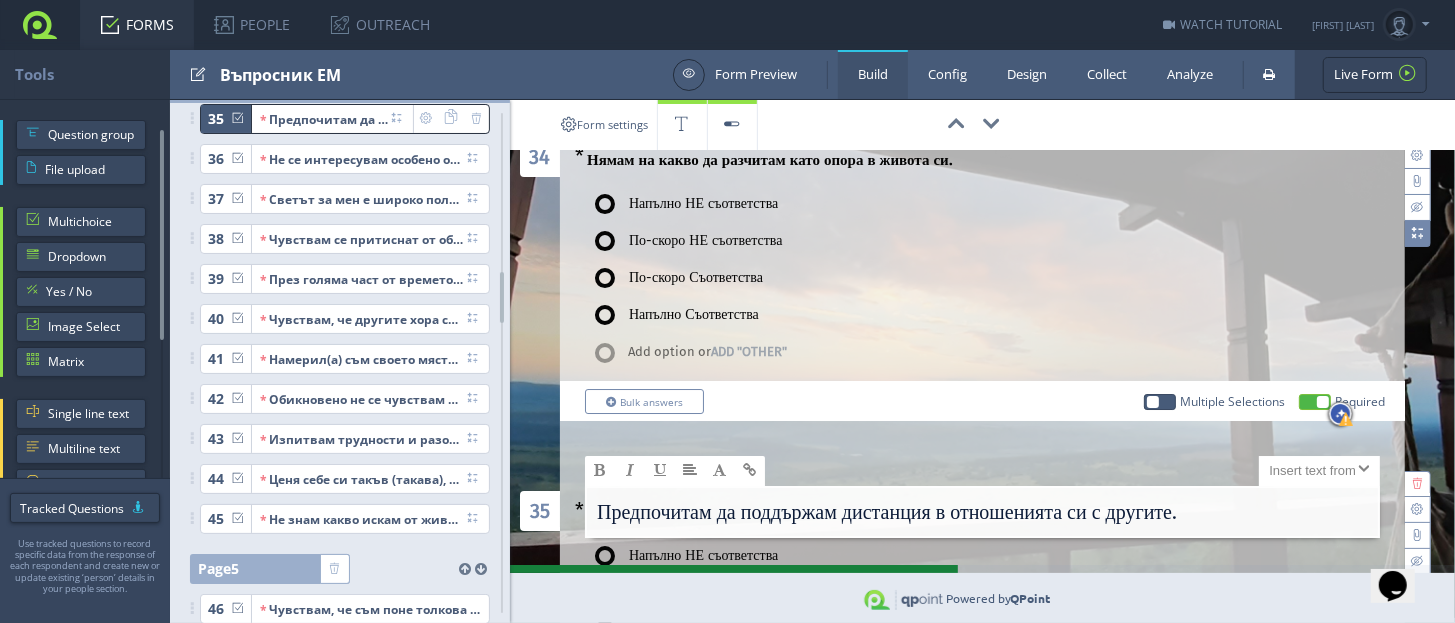 click on "Предпочитам да поддържам дистанция в отношенията си с другите." at bounding box center (982, 517) 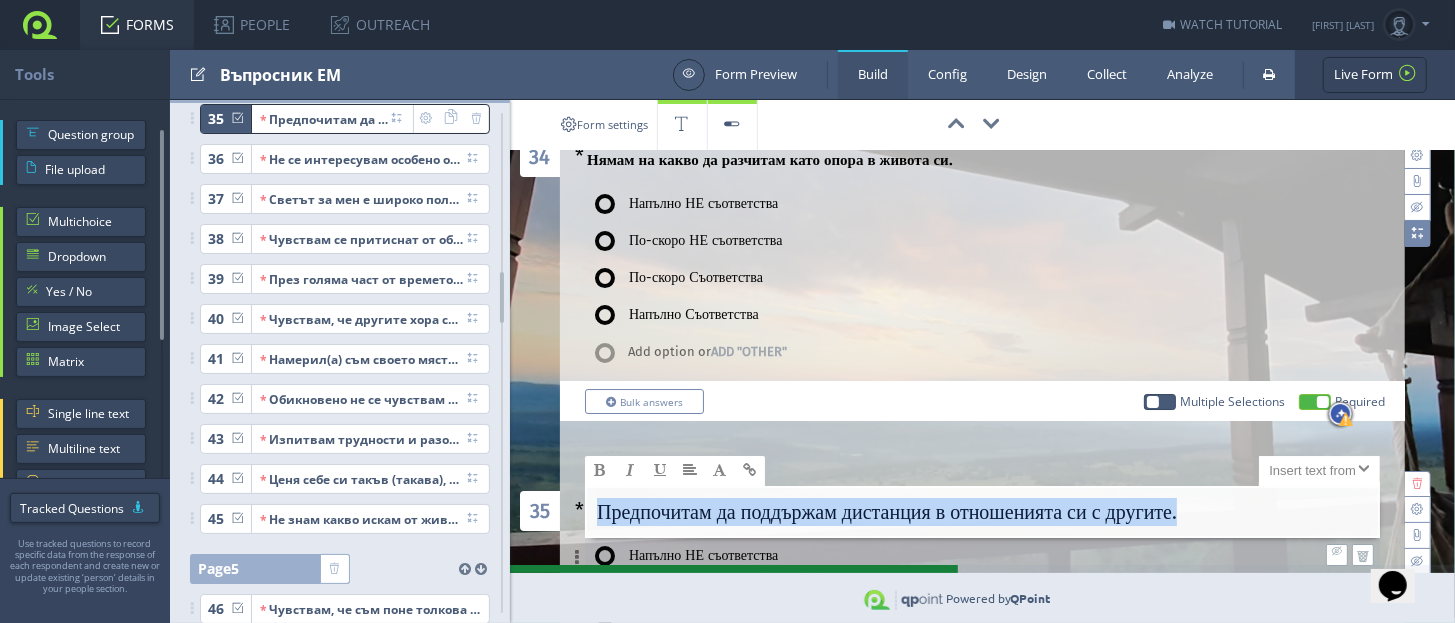 drag, startPoint x: 1240, startPoint y: 409, endPoint x: 603, endPoint y: 435, distance: 637.5304 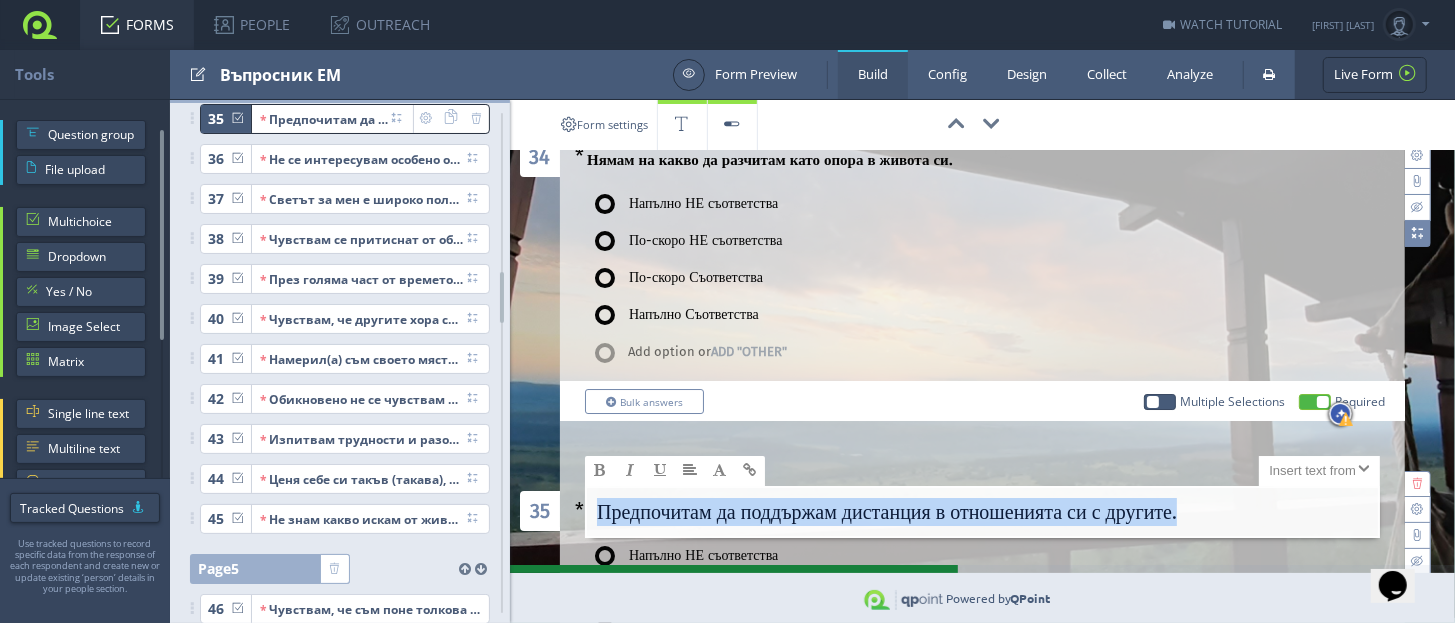 drag, startPoint x: 598, startPoint y: 410, endPoint x: 1235, endPoint y: 394, distance: 637.2009 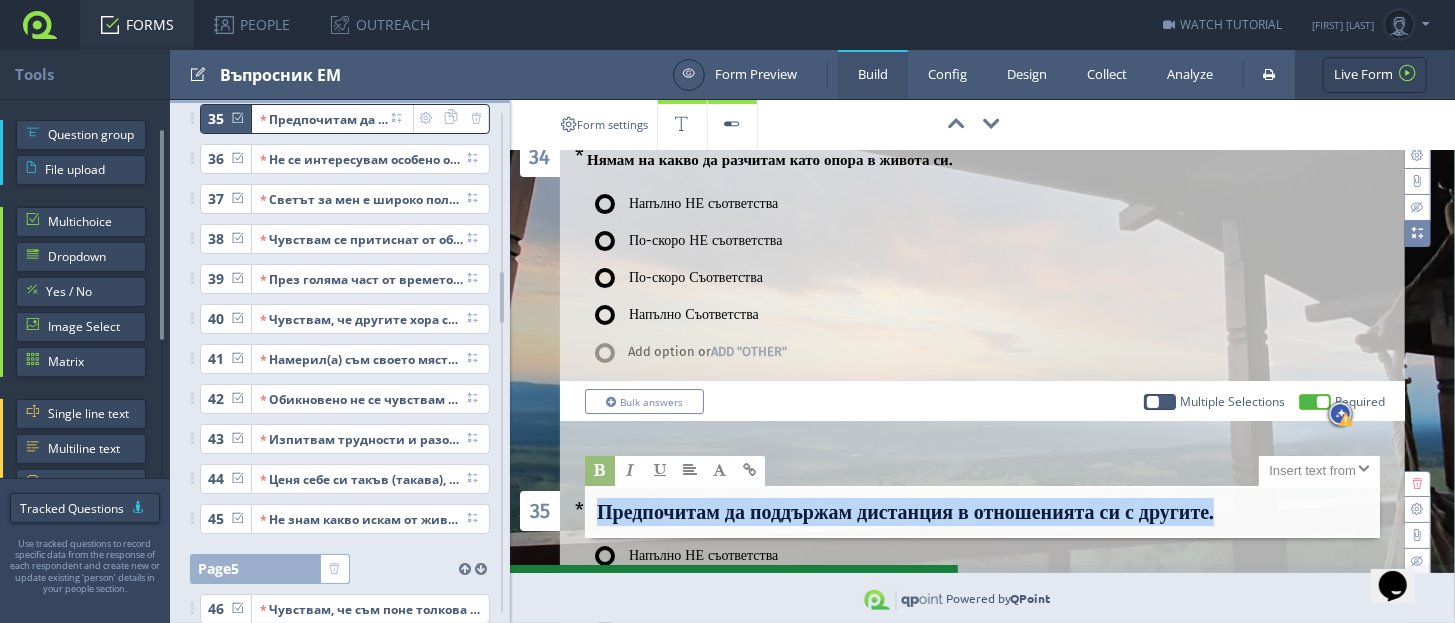 click at bounding box center [600, 470] 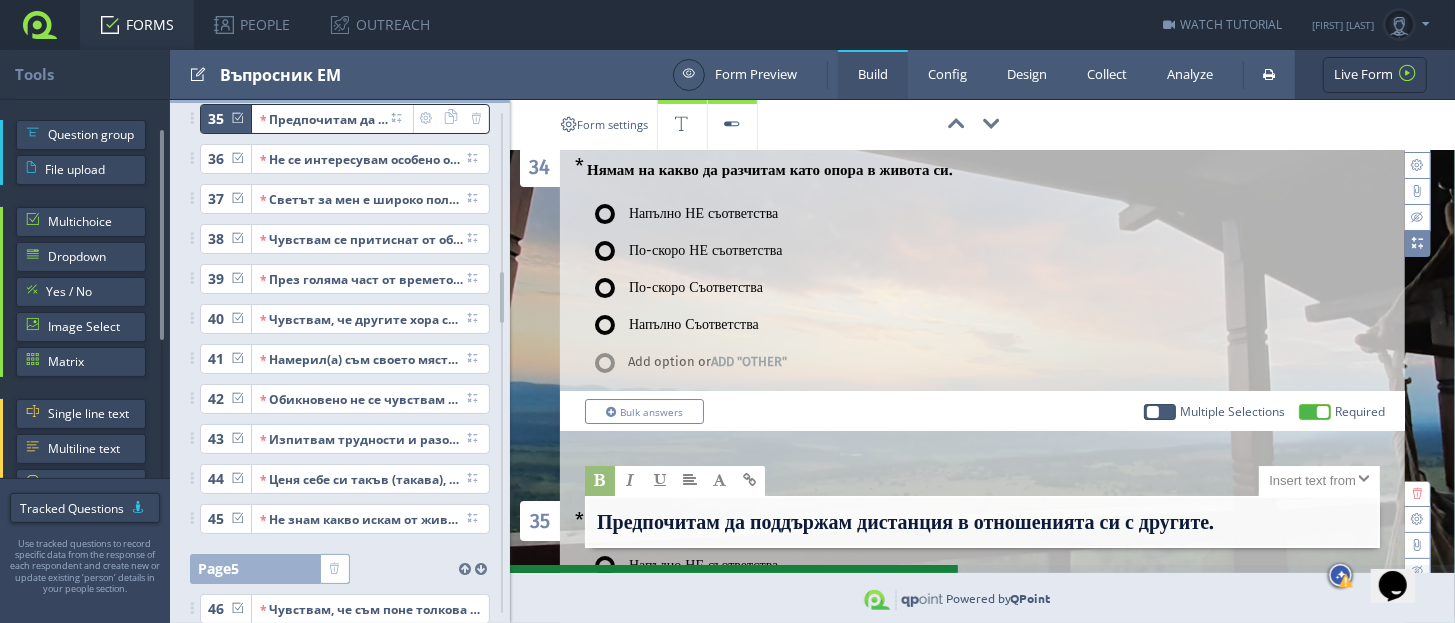 scroll, scrollTop: 9153, scrollLeft: 0, axis: vertical 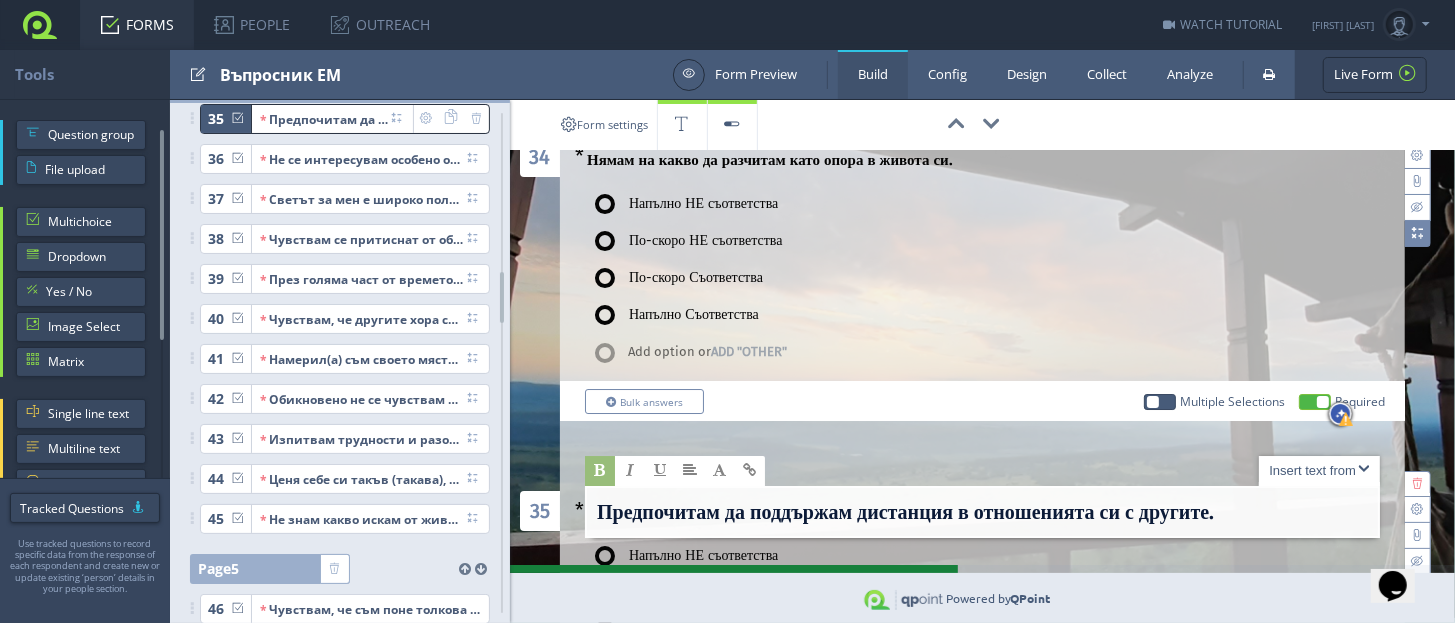 click at bounding box center (1364, 469) 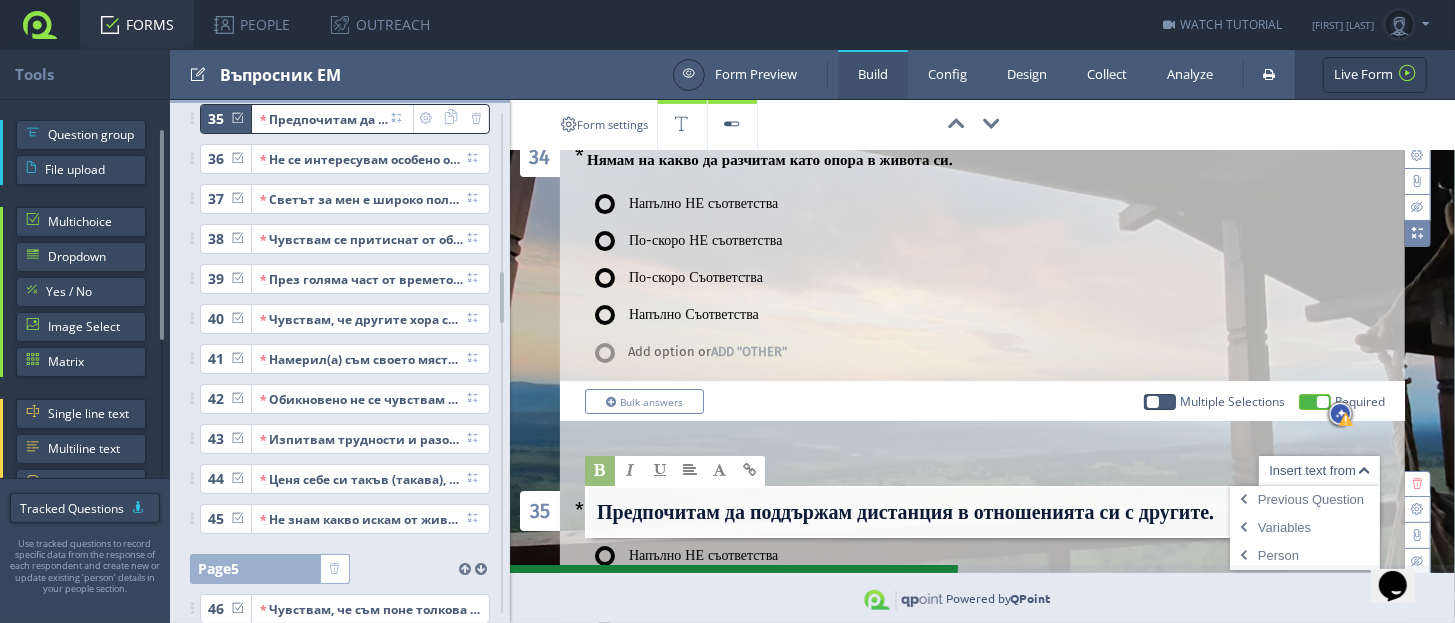 click at bounding box center (1364, 469) 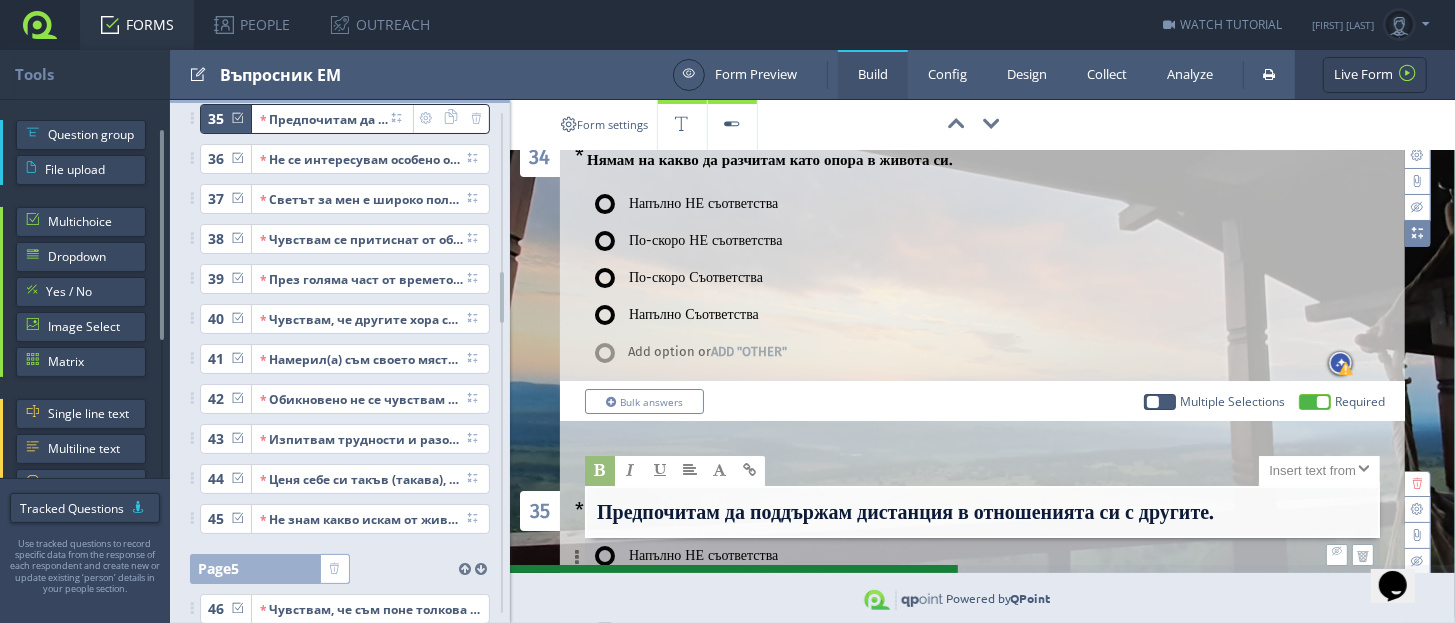 scroll, scrollTop: 9278, scrollLeft: 0, axis: vertical 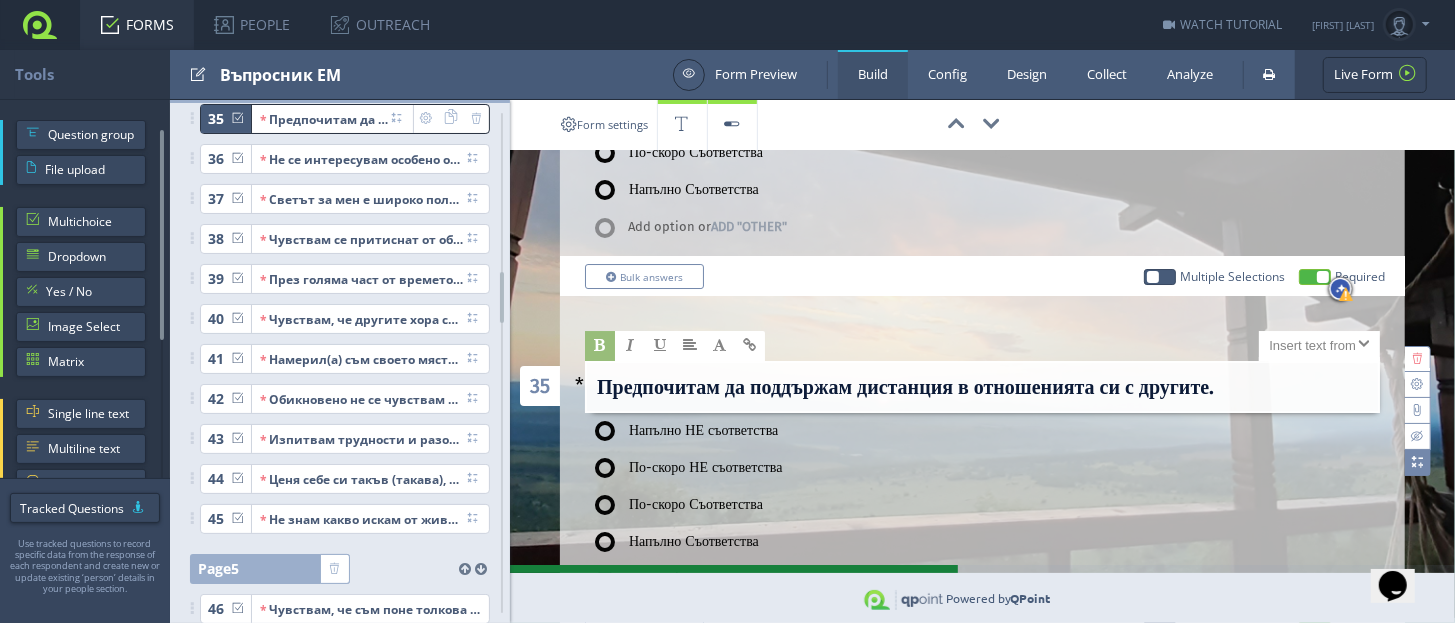 click on "Предпочитам да поддържам дистанция в отношенията си с другите." at bounding box center (905, 387) 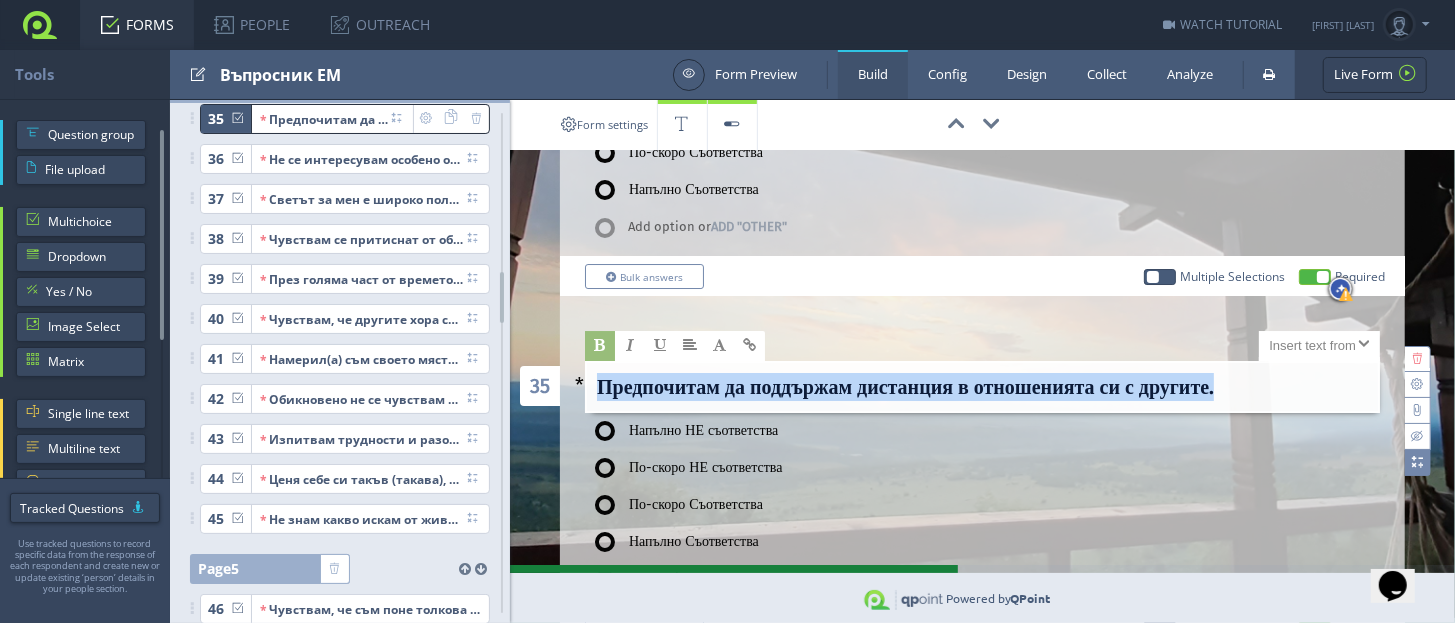 drag, startPoint x: 596, startPoint y: 283, endPoint x: 1253, endPoint y: 270, distance: 657.1286 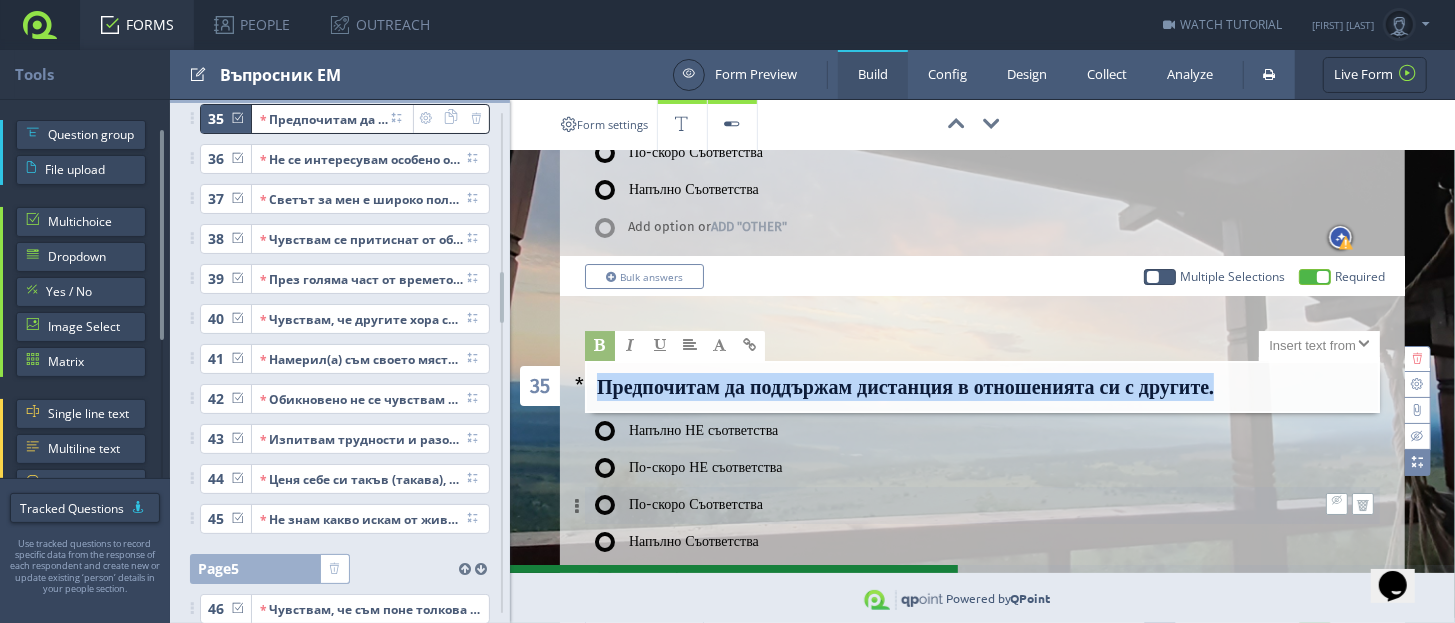 scroll, scrollTop: 9528, scrollLeft: 0, axis: vertical 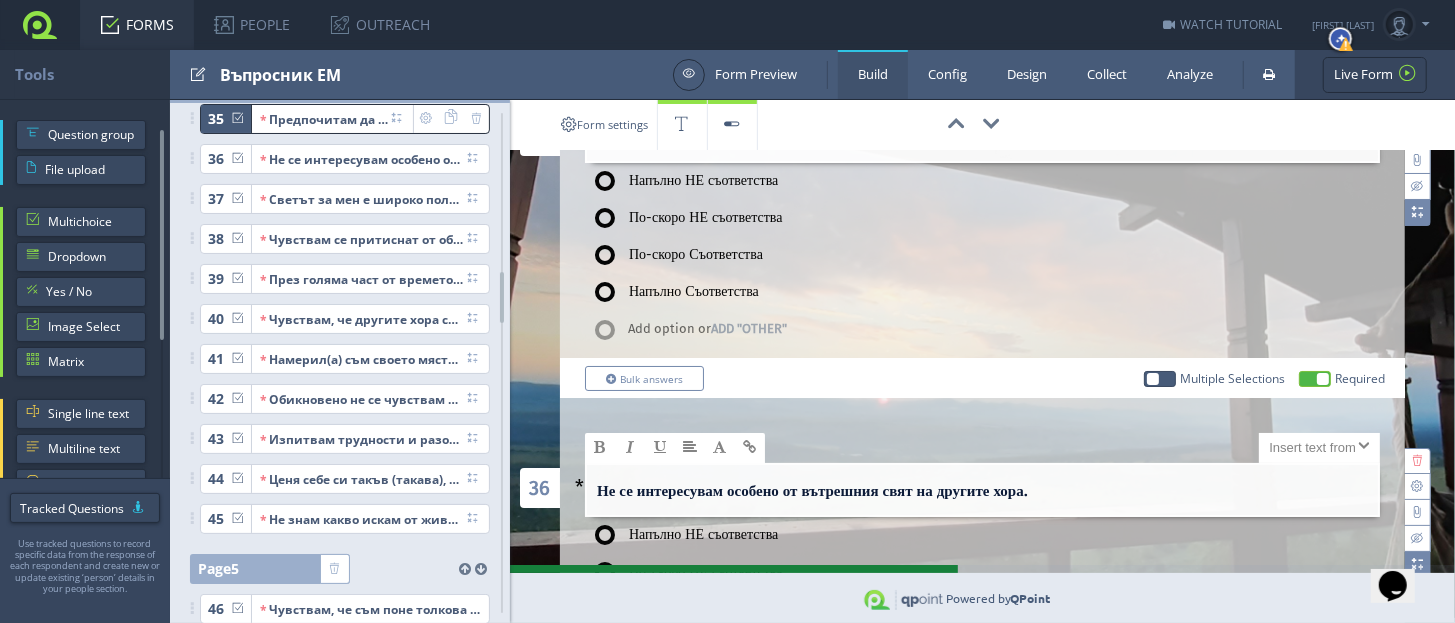 click on "Не се интересувам особено от вътрешния свят на другите хора." at bounding box center (812, 491) 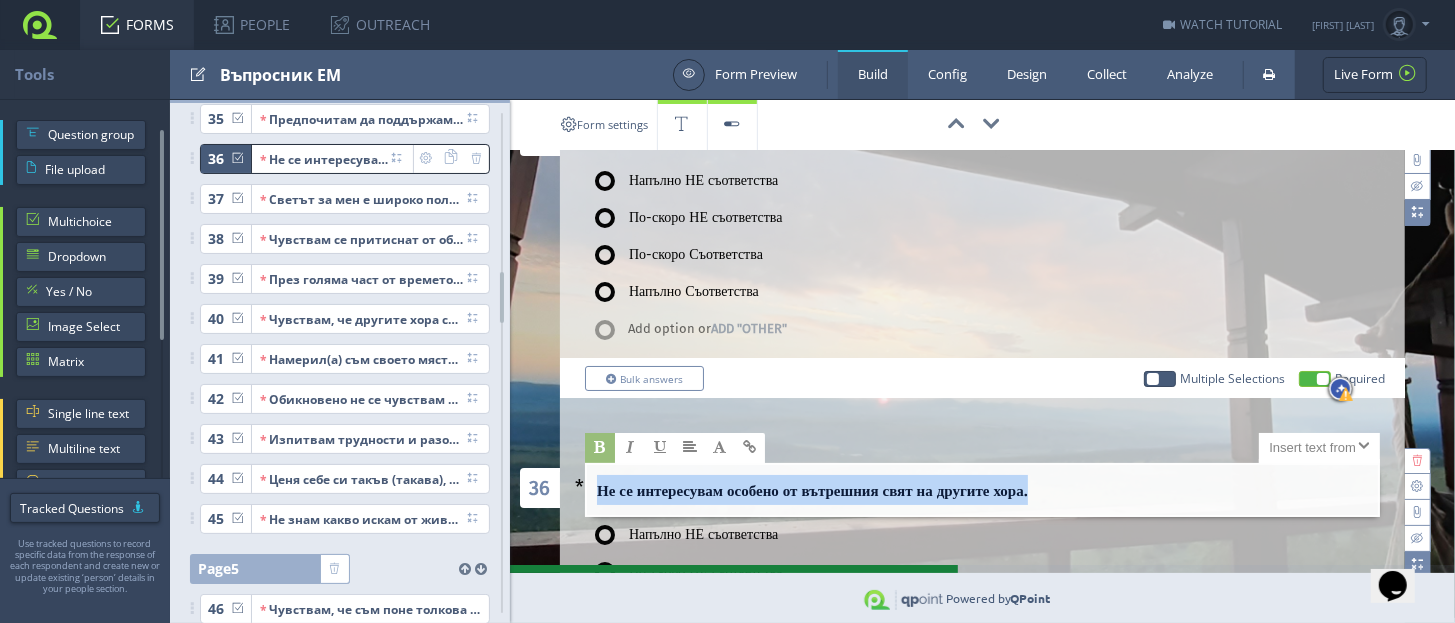 drag, startPoint x: 596, startPoint y: 382, endPoint x: 1068, endPoint y: 373, distance: 472.0858 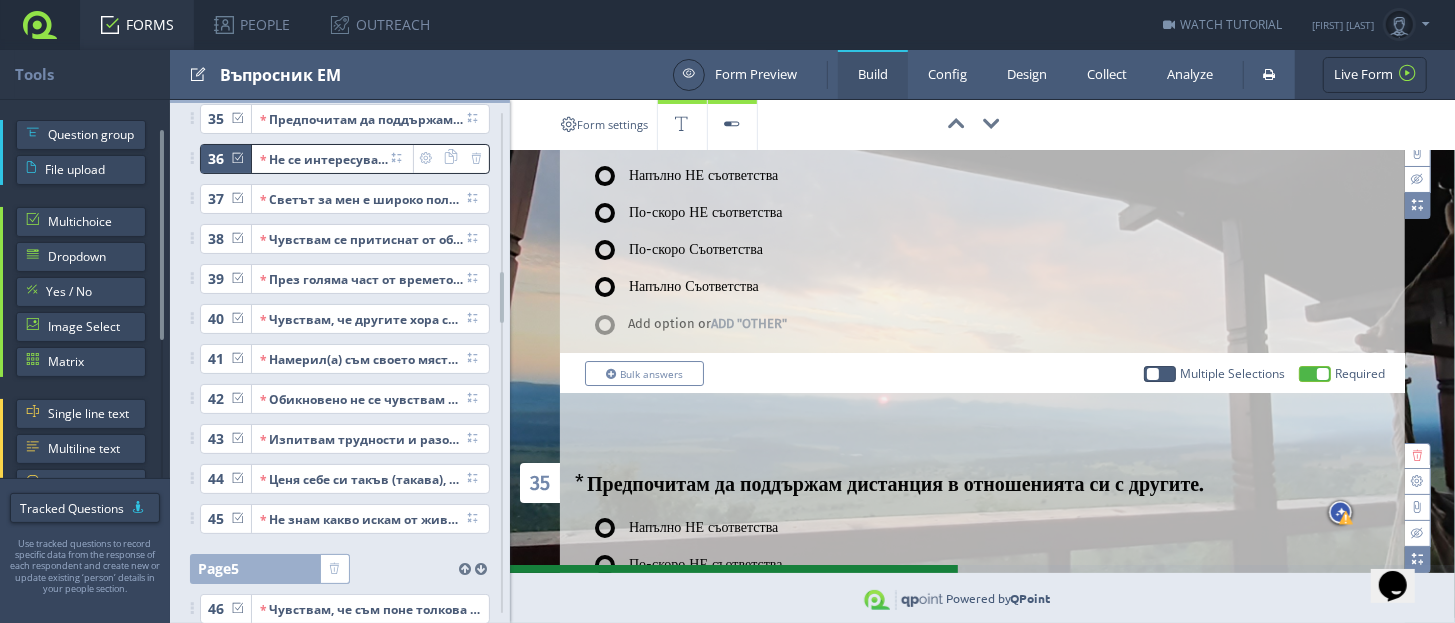 scroll, scrollTop: 9153, scrollLeft: 0, axis: vertical 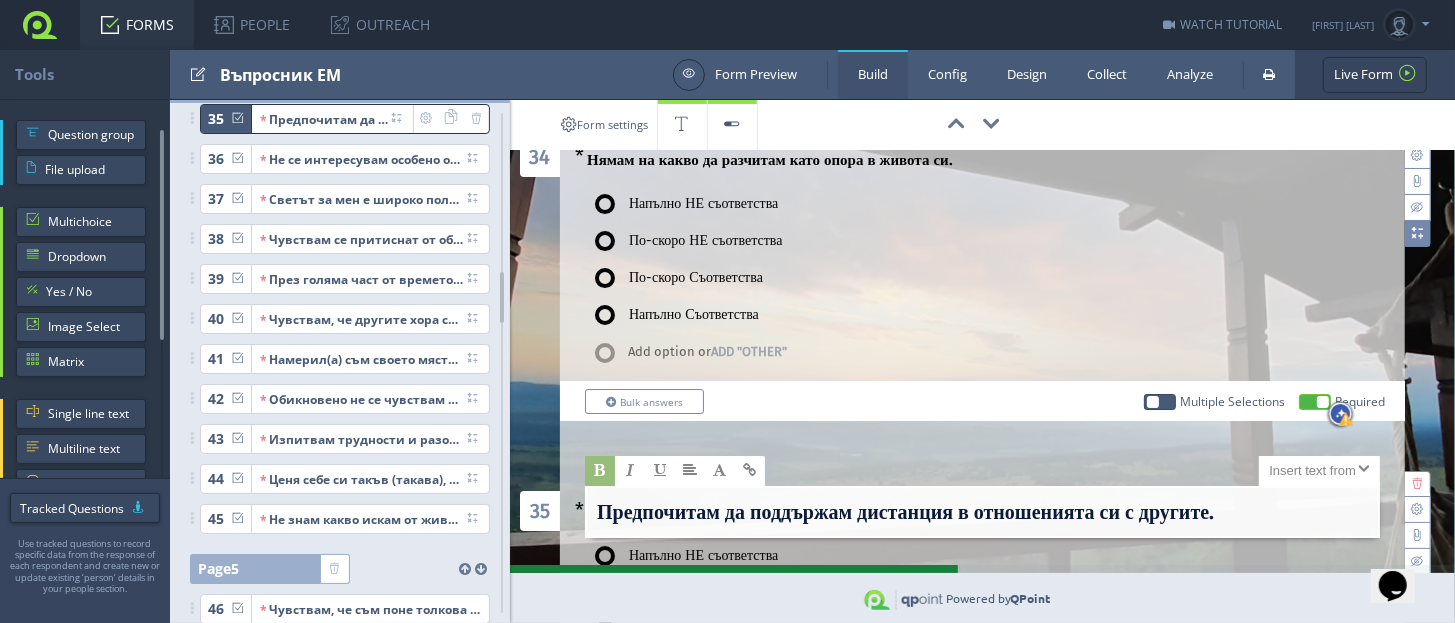 click on "Предпочитам да поддържам дистанция в отношенията си с другите." at bounding box center (905, 512) 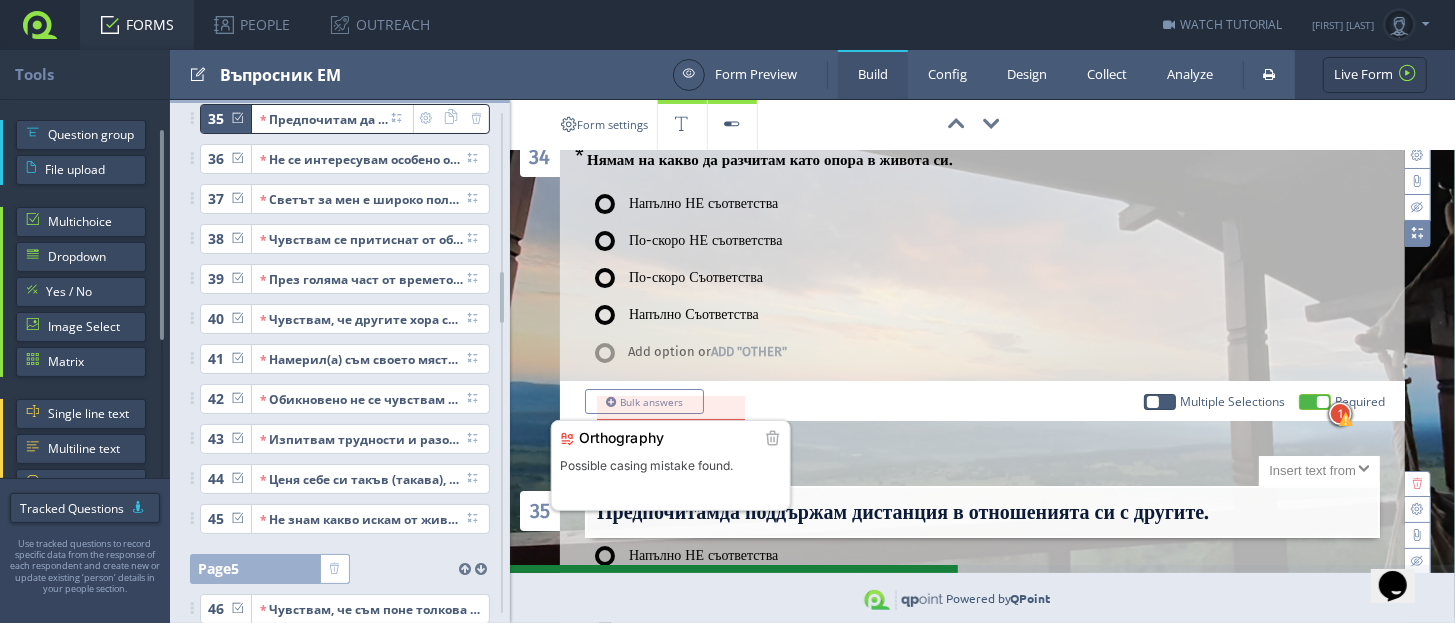 click at bounding box center [671, 408] 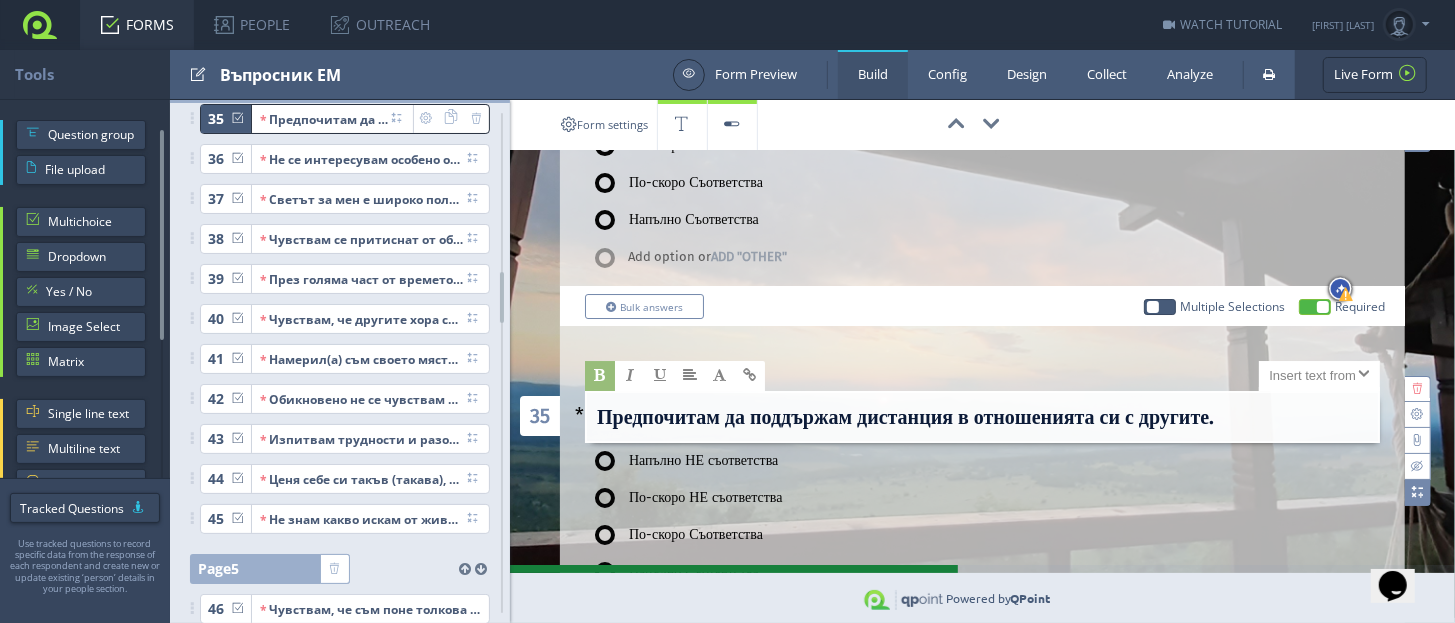 scroll, scrollTop: 9278, scrollLeft: 0, axis: vertical 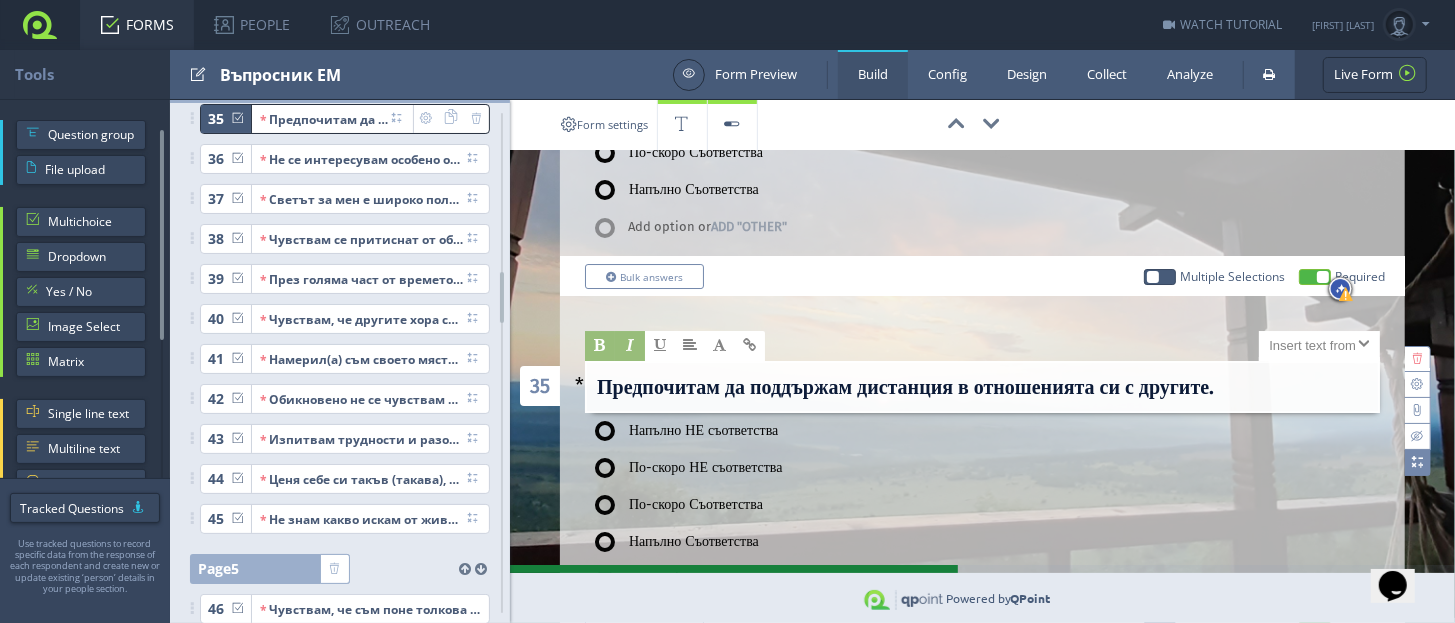 click at bounding box center [630, 346] 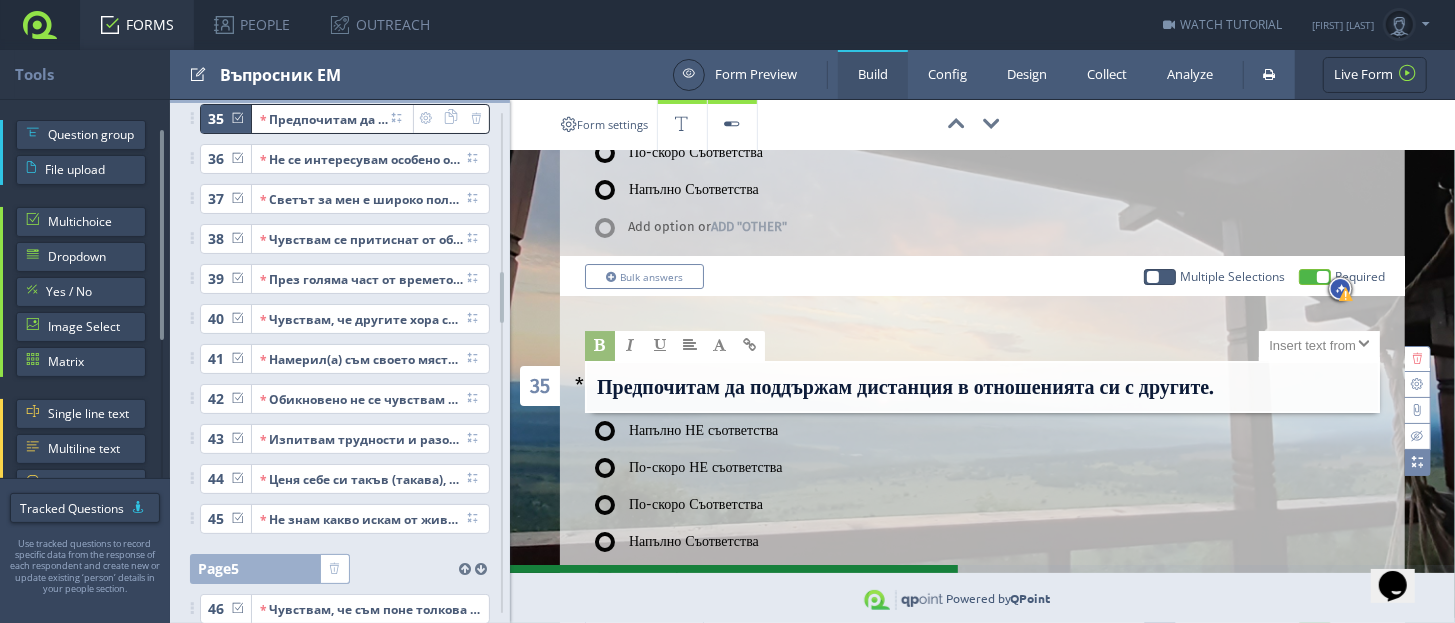 click on "Предпочитам да поддържам дистанция в отношенията си с другите." at bounding box center [905, 387] 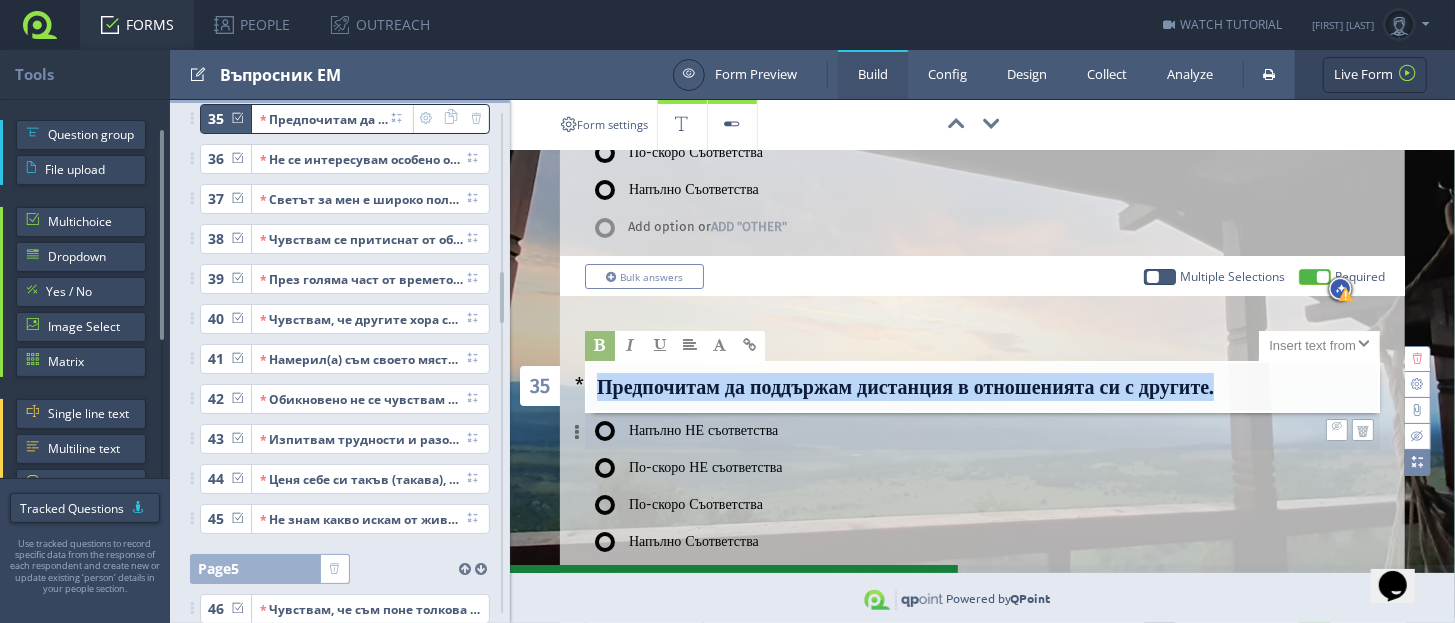 drag, startPoint x: 1258, startPoint y: 276, endPoint x: 596, endPoint y: 319, distance: 663.3951 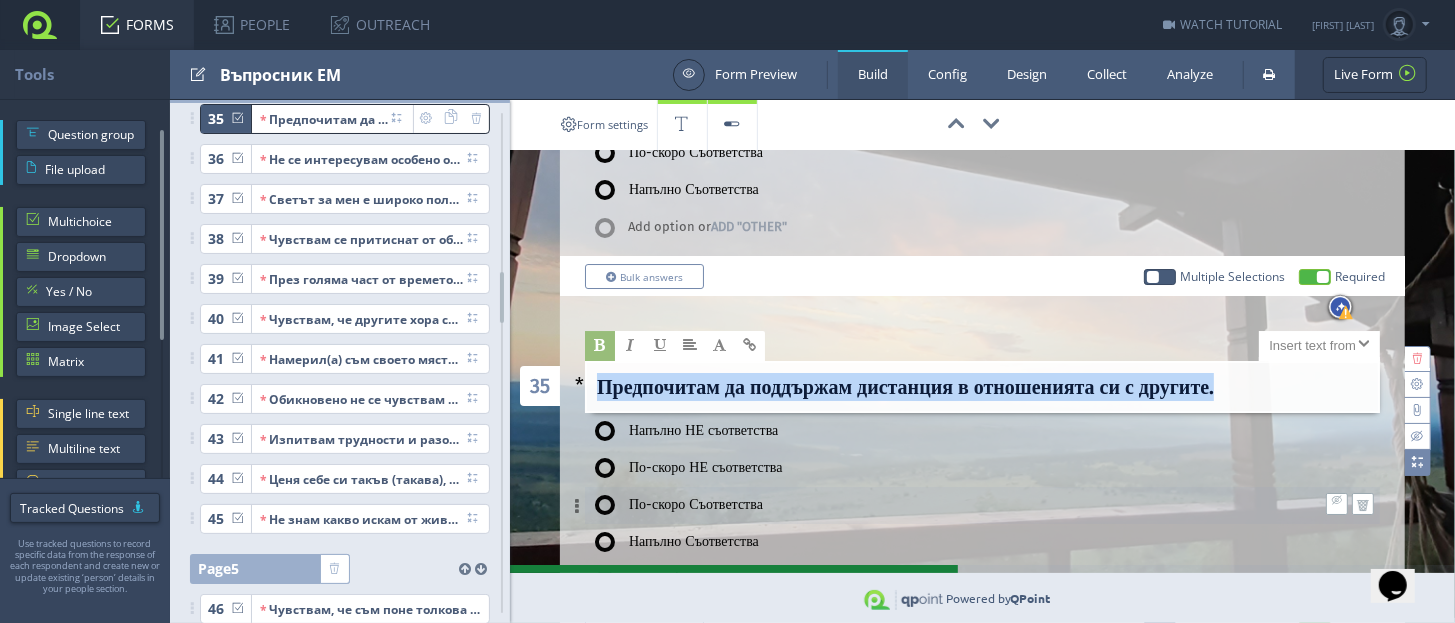 scroll, scrollTop: 9153, scrollLeft: 0, axis: vertical 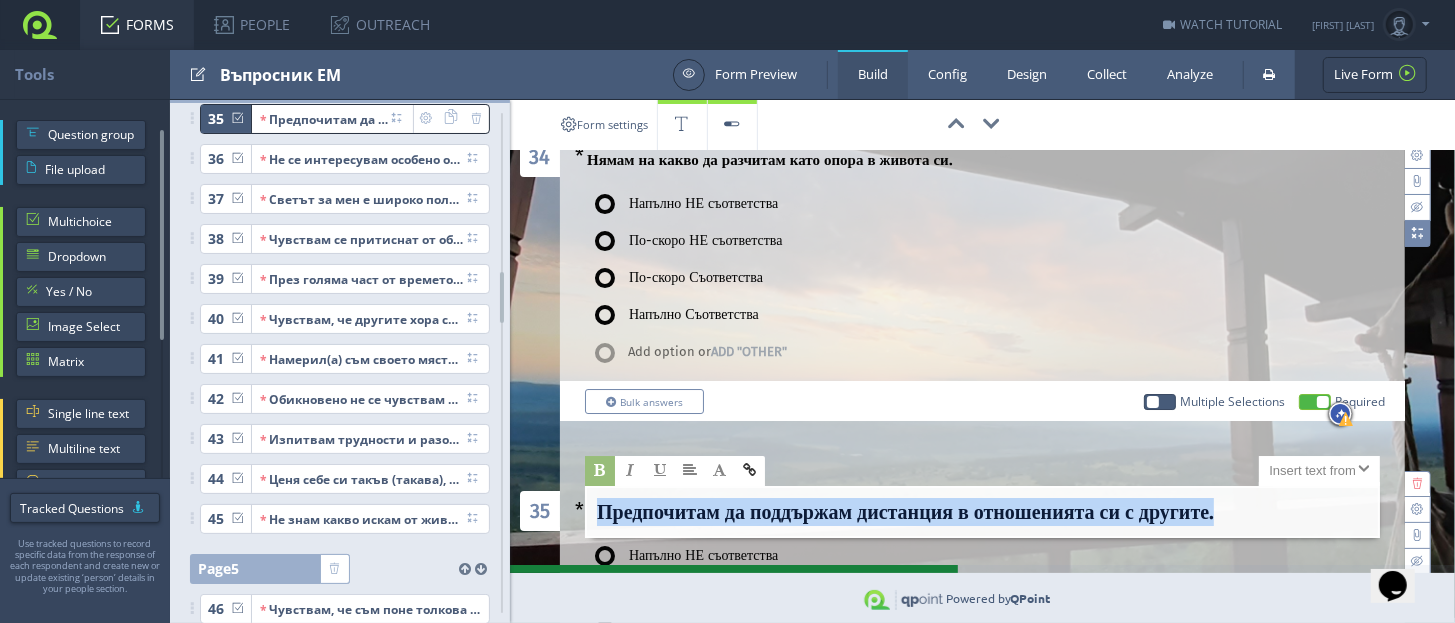 type on "Предпочитам да поддържам дистанция в отношенията си с другите." 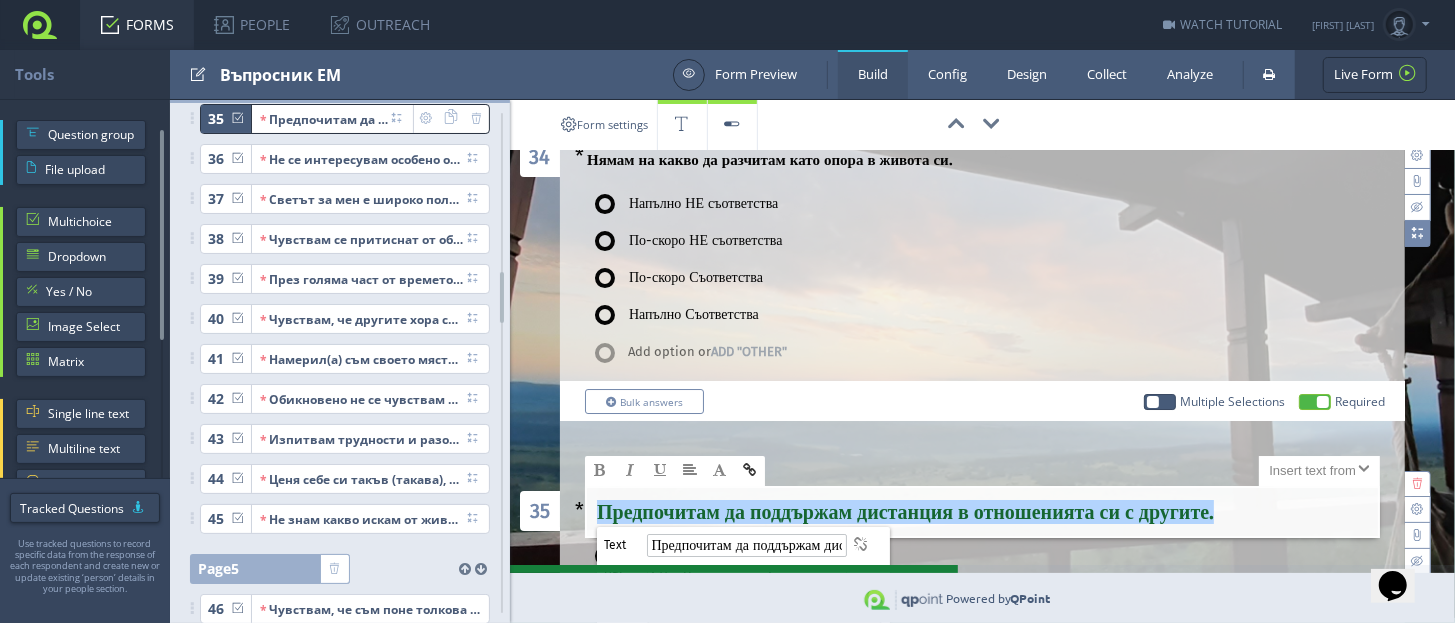 click at bounding box center [750, 471] 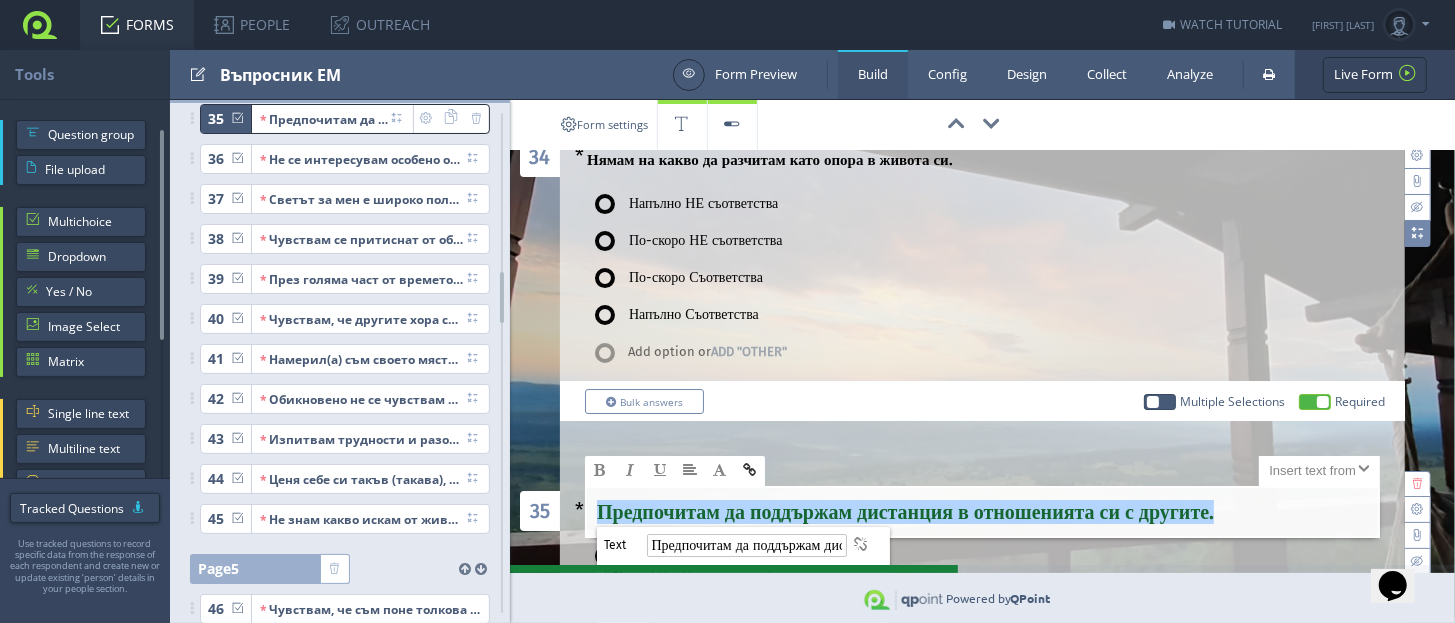 click at bounding box center [750, 471] 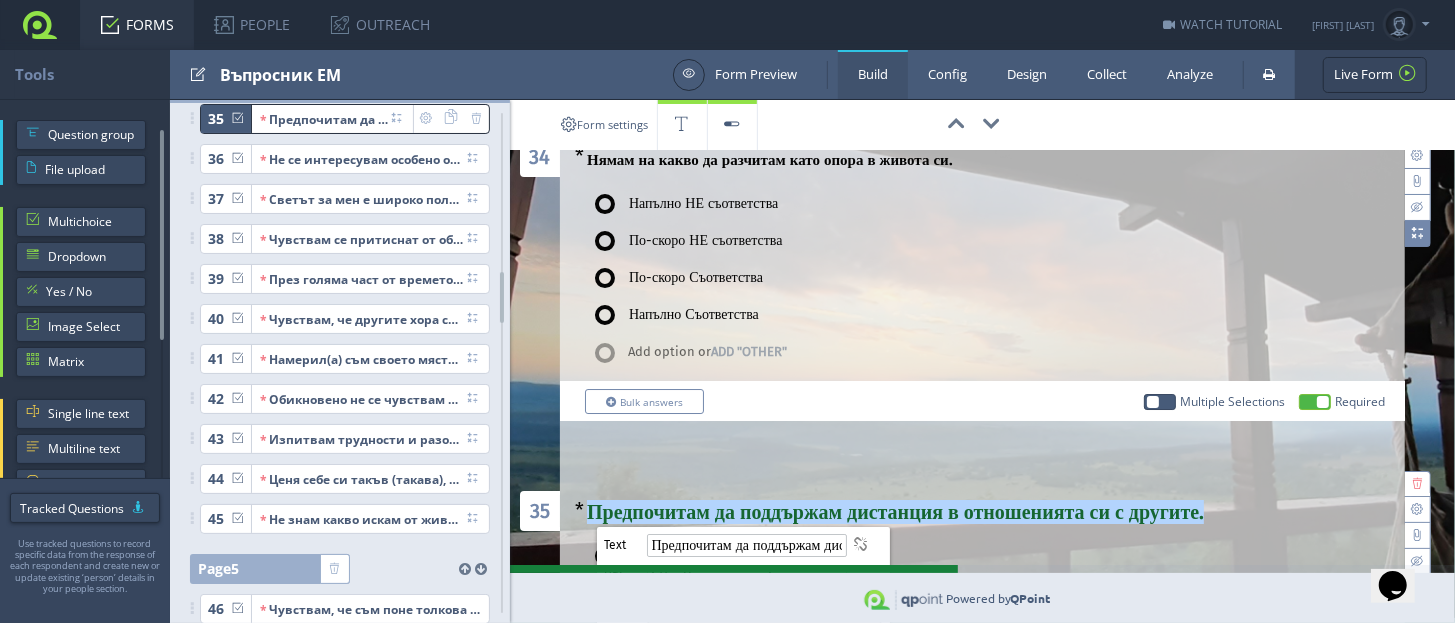 click on "По-скоро НЕ съответства" at bounding box center [937, 593] 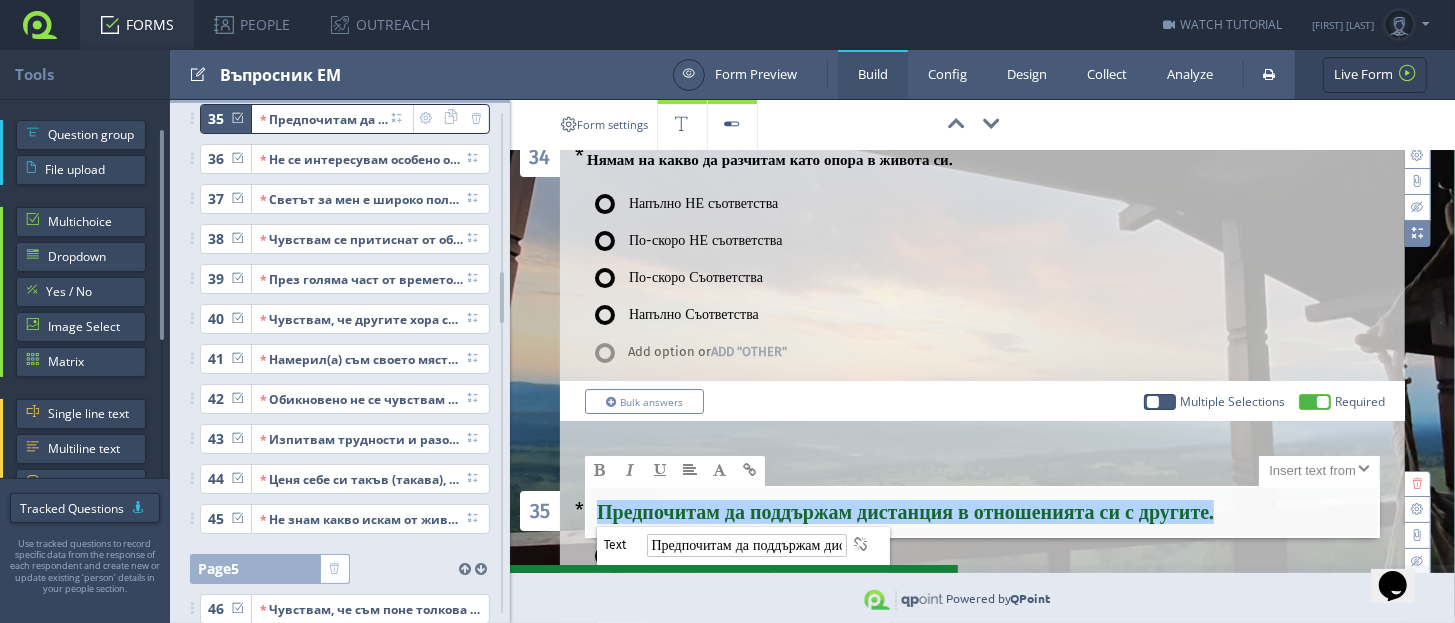 click on "X Large Size Large Size Normal Size Small Size X Small Size" at bounding box center [982, 471] 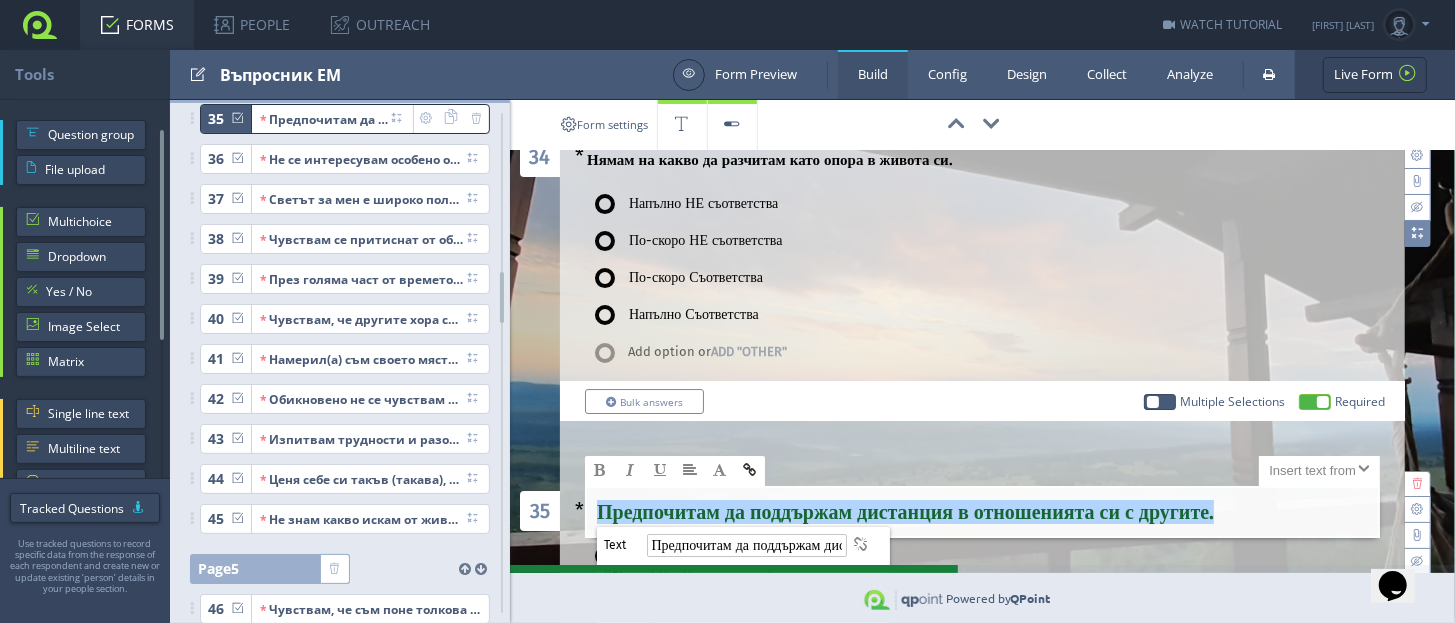 click at bounding box center (750, 470) 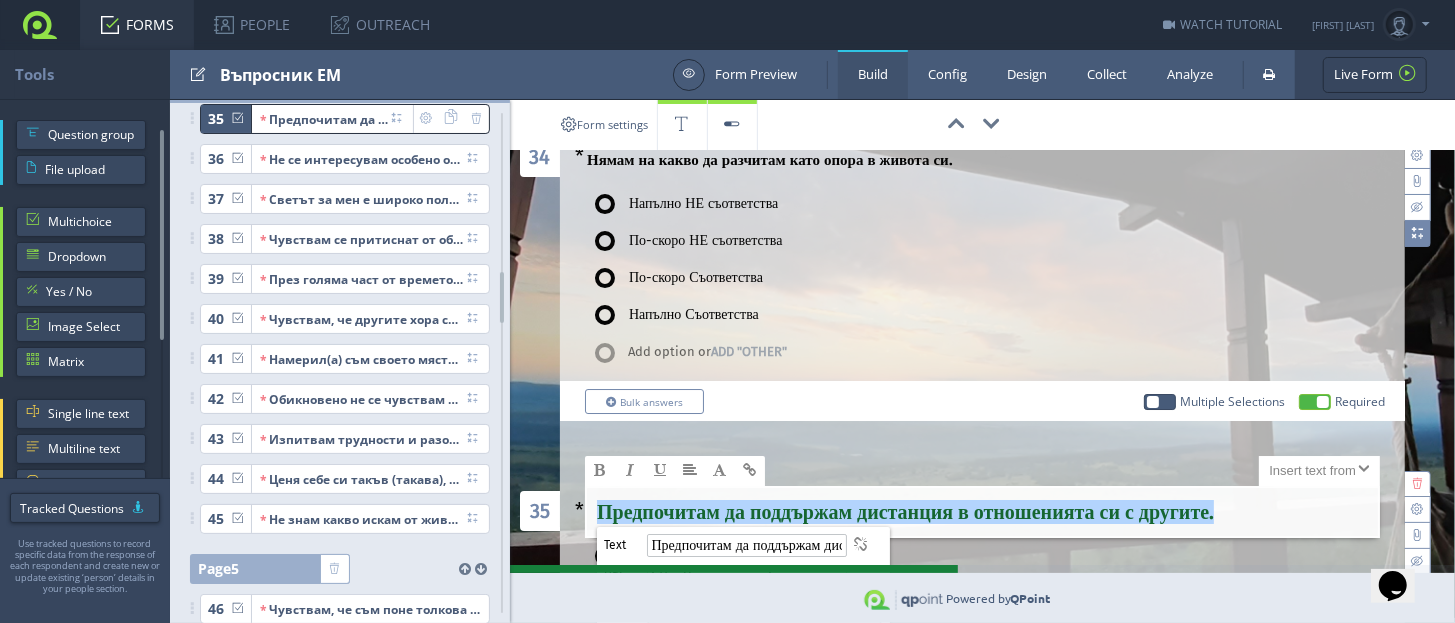 click on "Предпочитам да поддържам дистанция в отношенията си с другите." at bounding box center [747, 545] 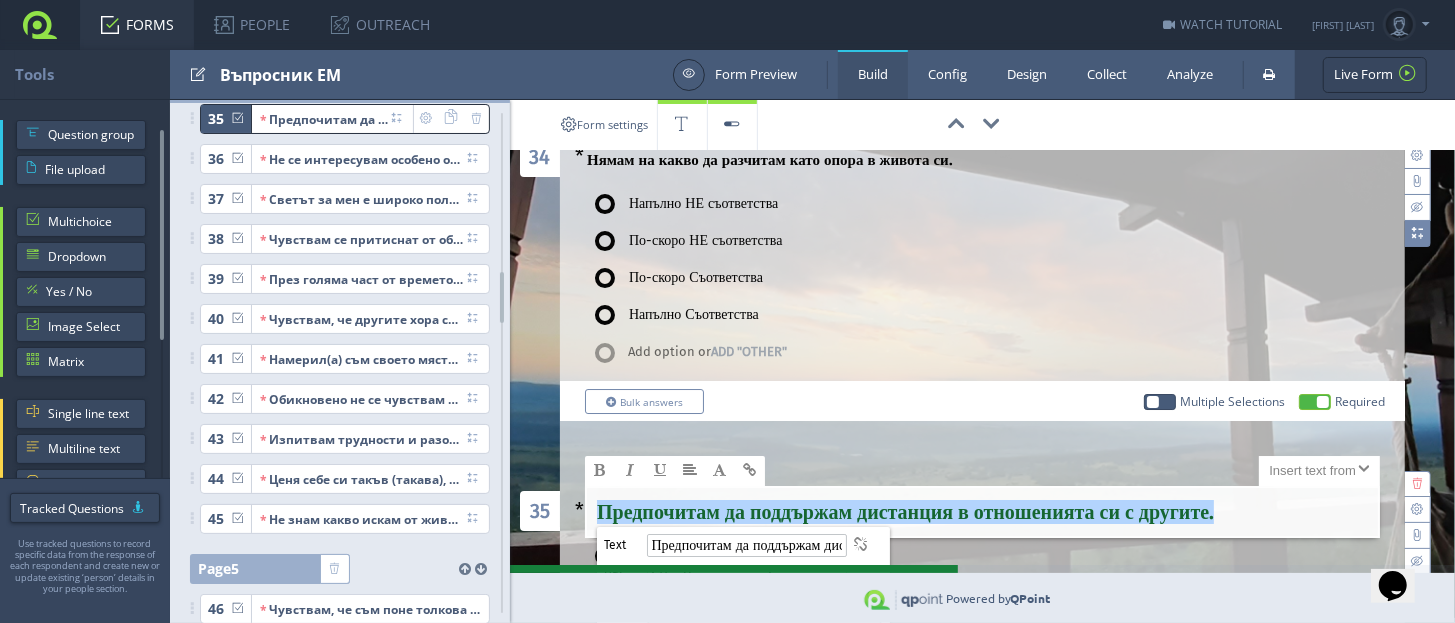 click on "http://www.example.com" at bounding box center [747, 577] 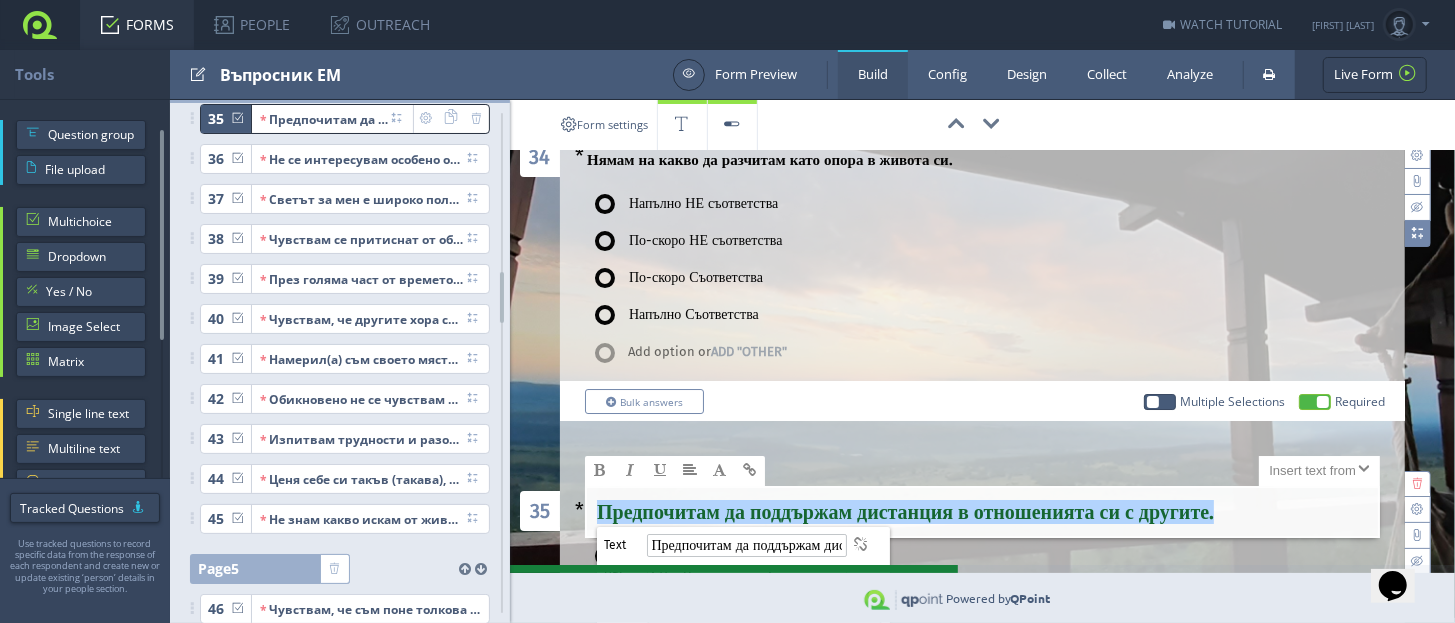 click on "http://www.example.com" at bounding box center (747, 577) 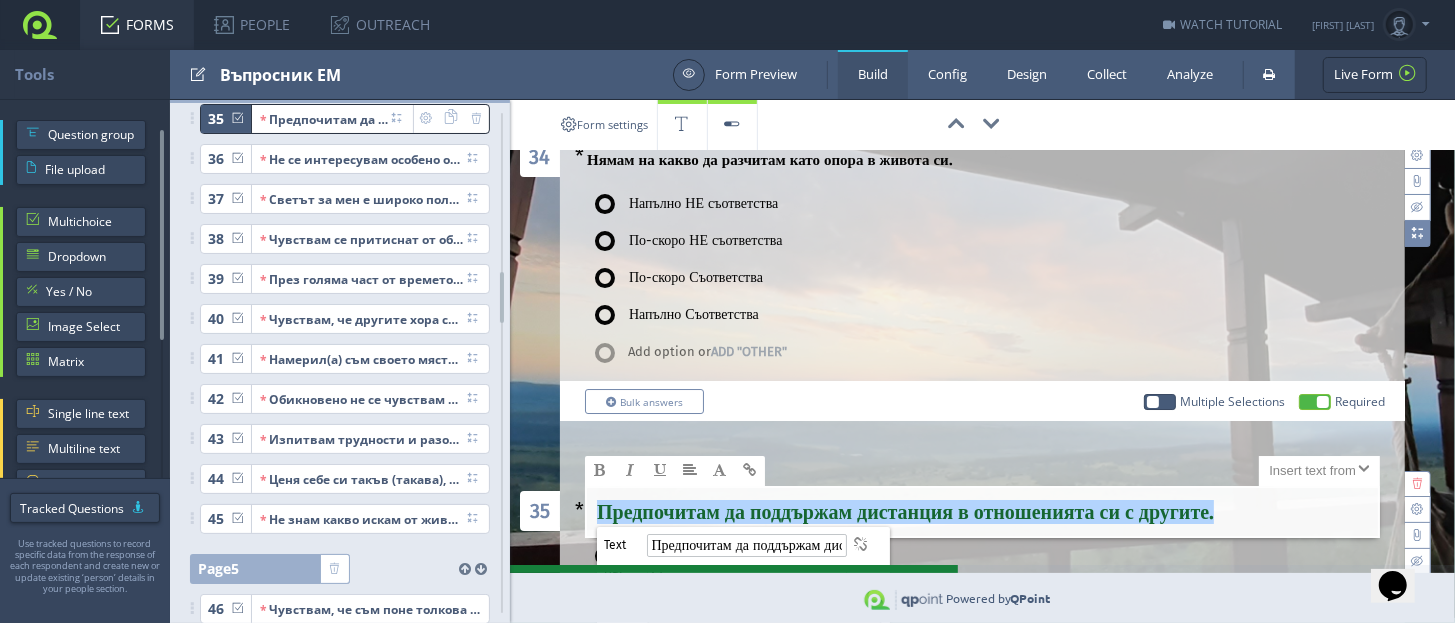 type on "h" 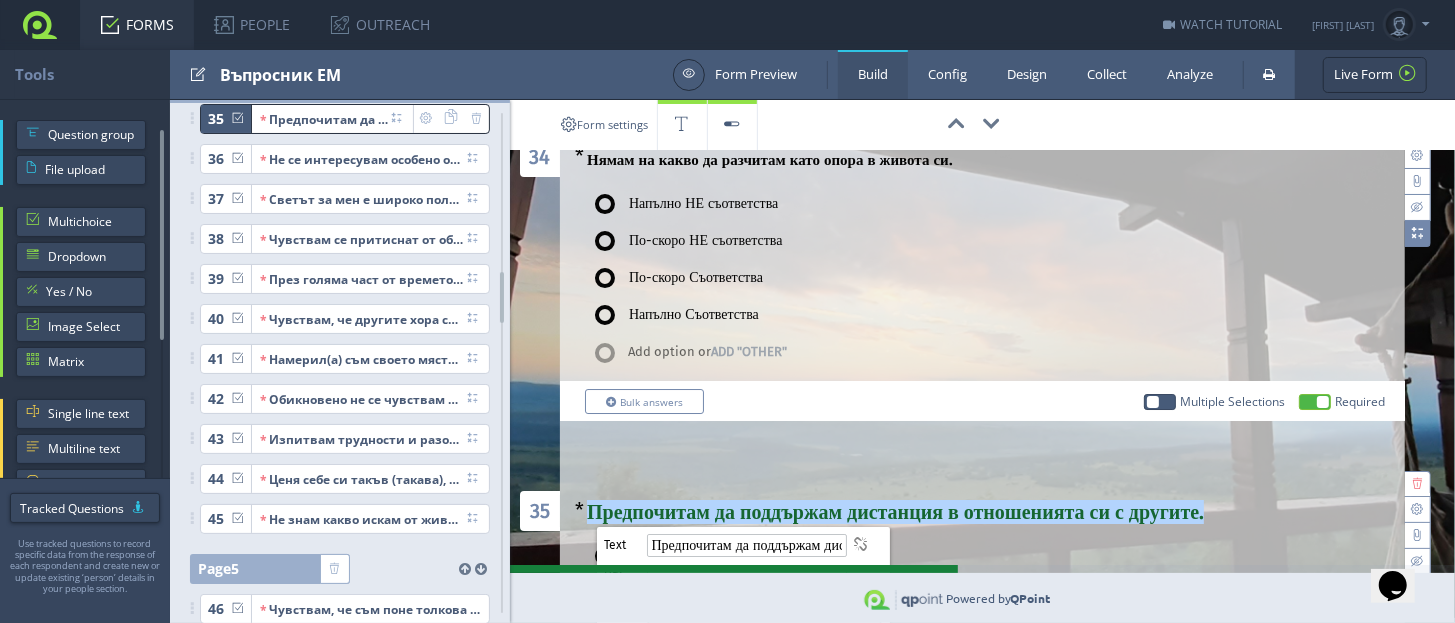 click on "По-скоро НЕ съответства" at bounding box center (937, 593) 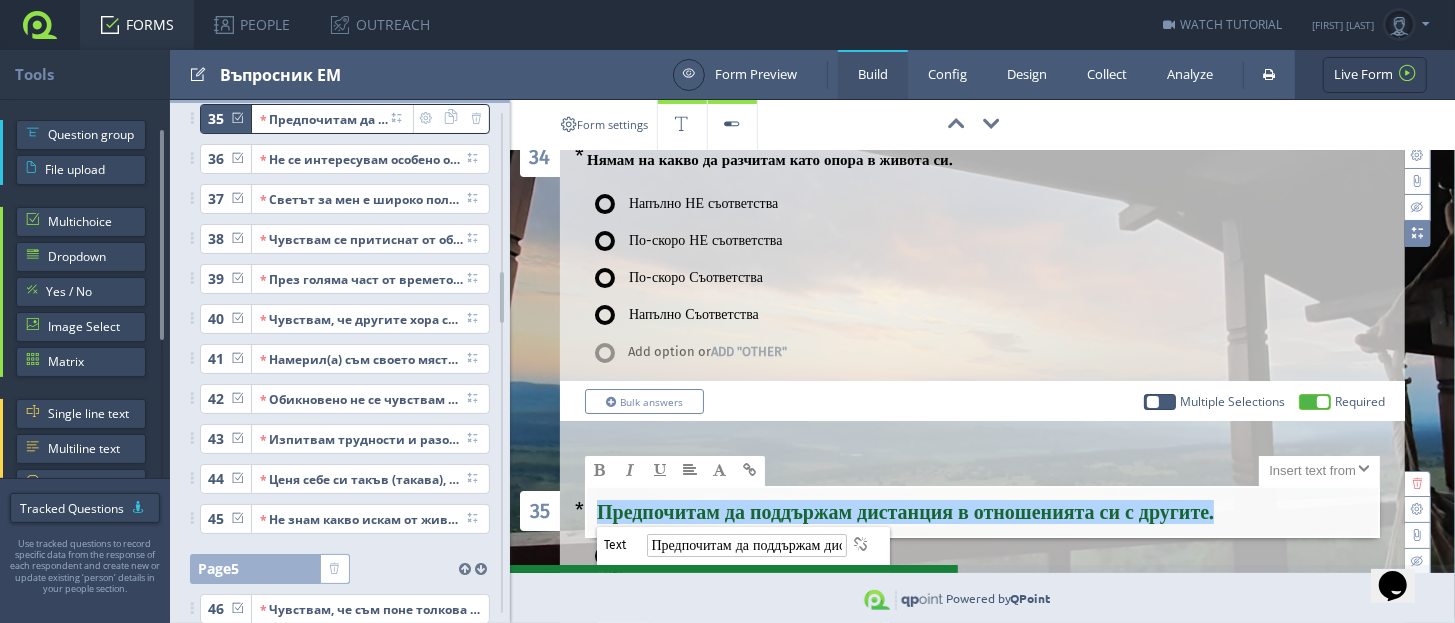 click on "Open link in new window (_blank)
Open link in current window (_self)" at bounding box center (764, 611) 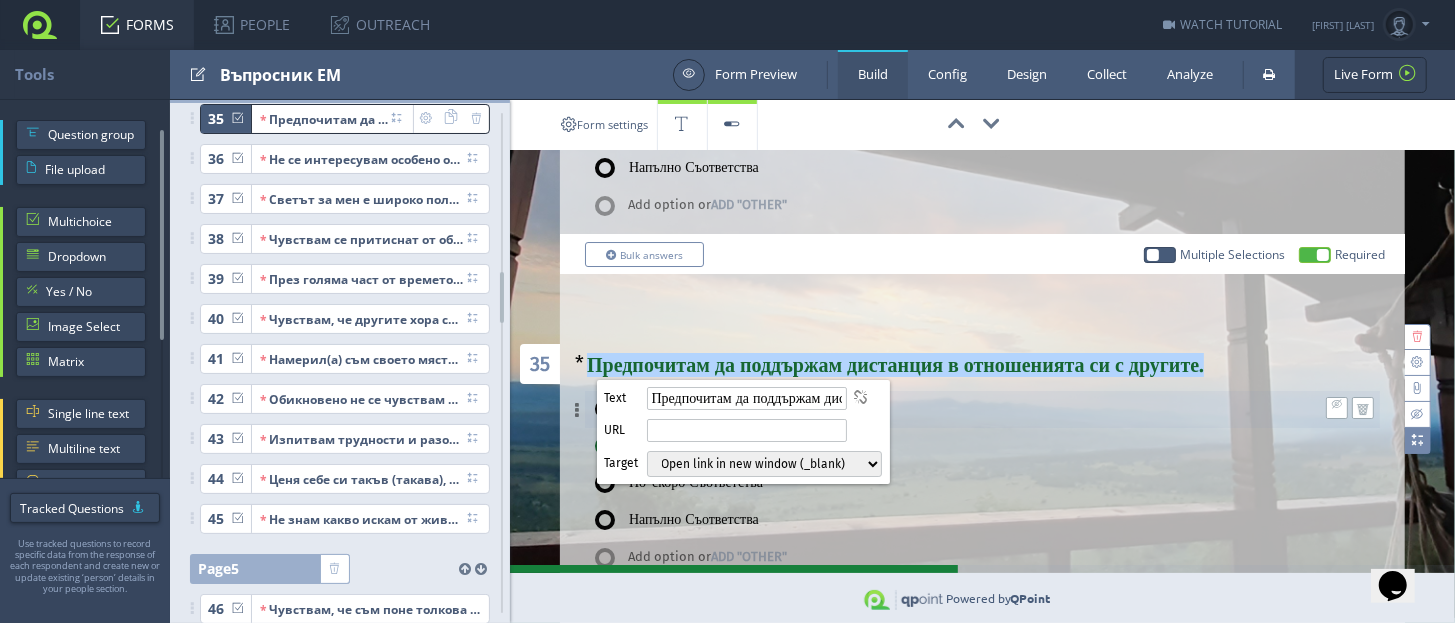 scroll, scrollTop: 9278, scrollLeft: 0, axis: vertical 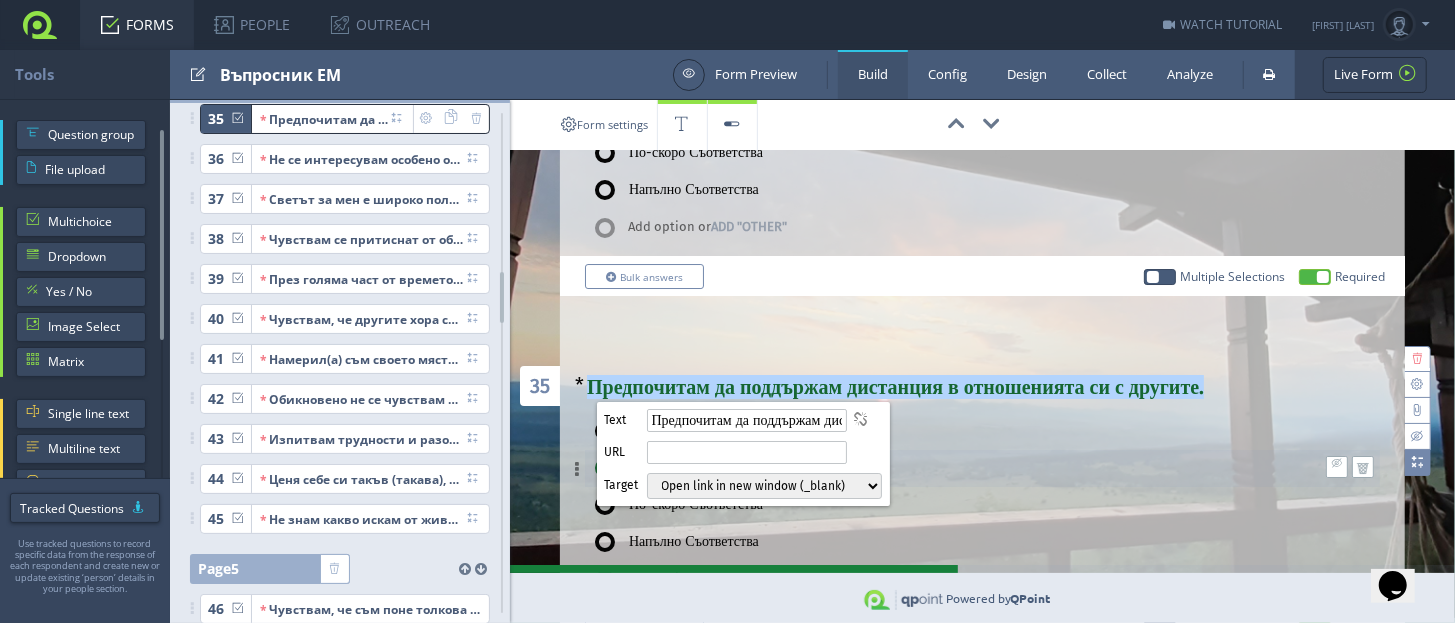 click on "По-скоро НЕ съответства" at bounding box center [937, 468] 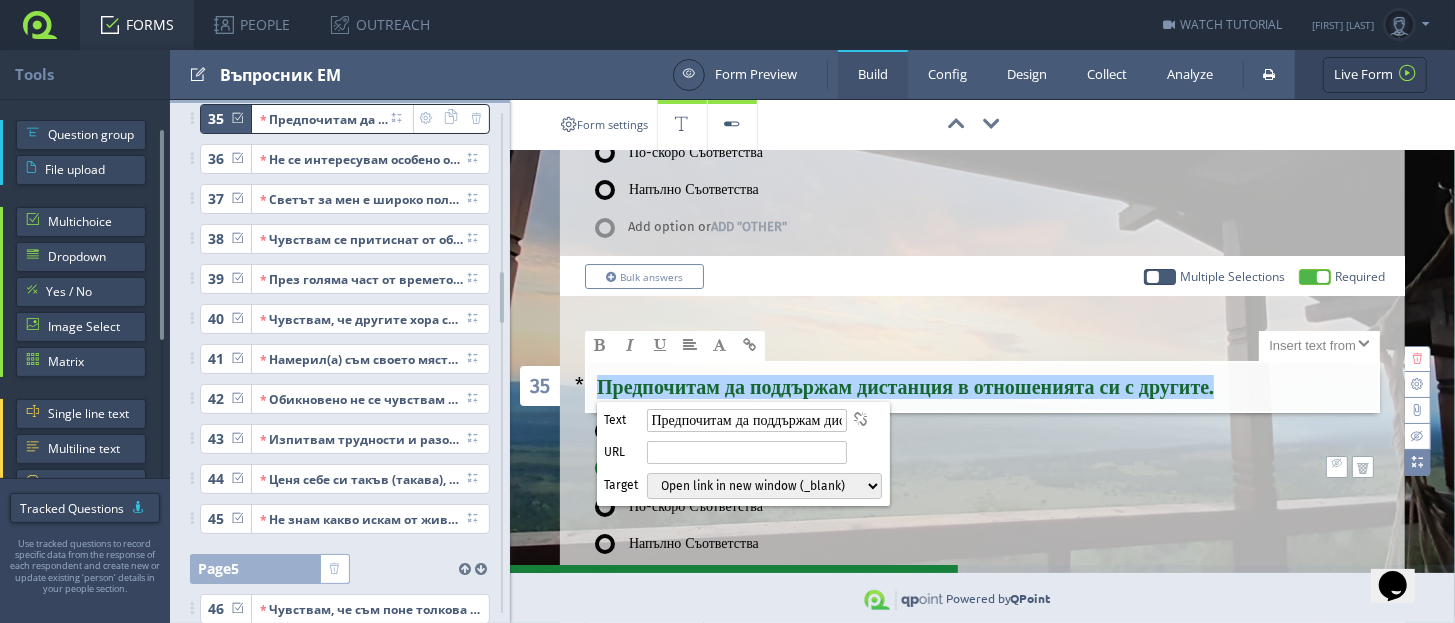 click on "Предпочитам да поддържам дистанция в отношенията си с другите." at bounding box center [982, 387] 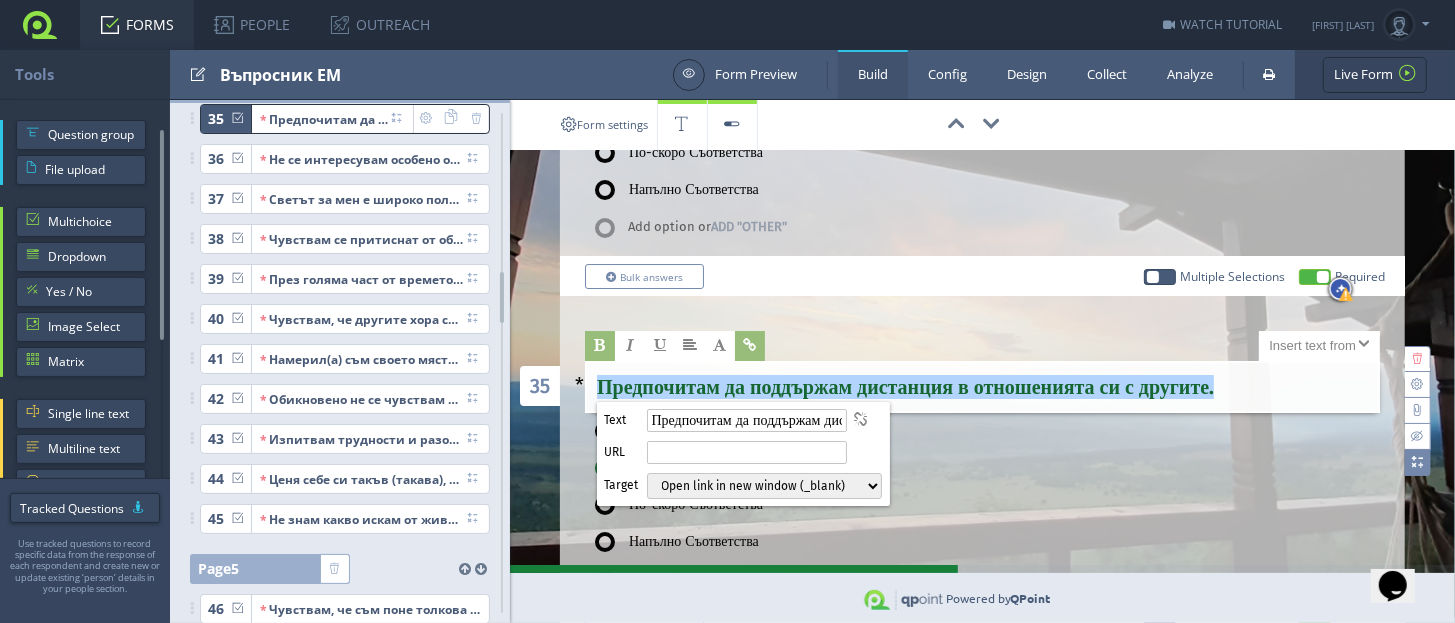 click on "Напълно НЕ съответства                                                                                                                                                                    По-скоро НЕ съответства                                                                                                                                                                    По-скоро Съответства                                                                                                                                                                    Напълно Съответства                                                                                                    or" at bounding box center (982, 530) 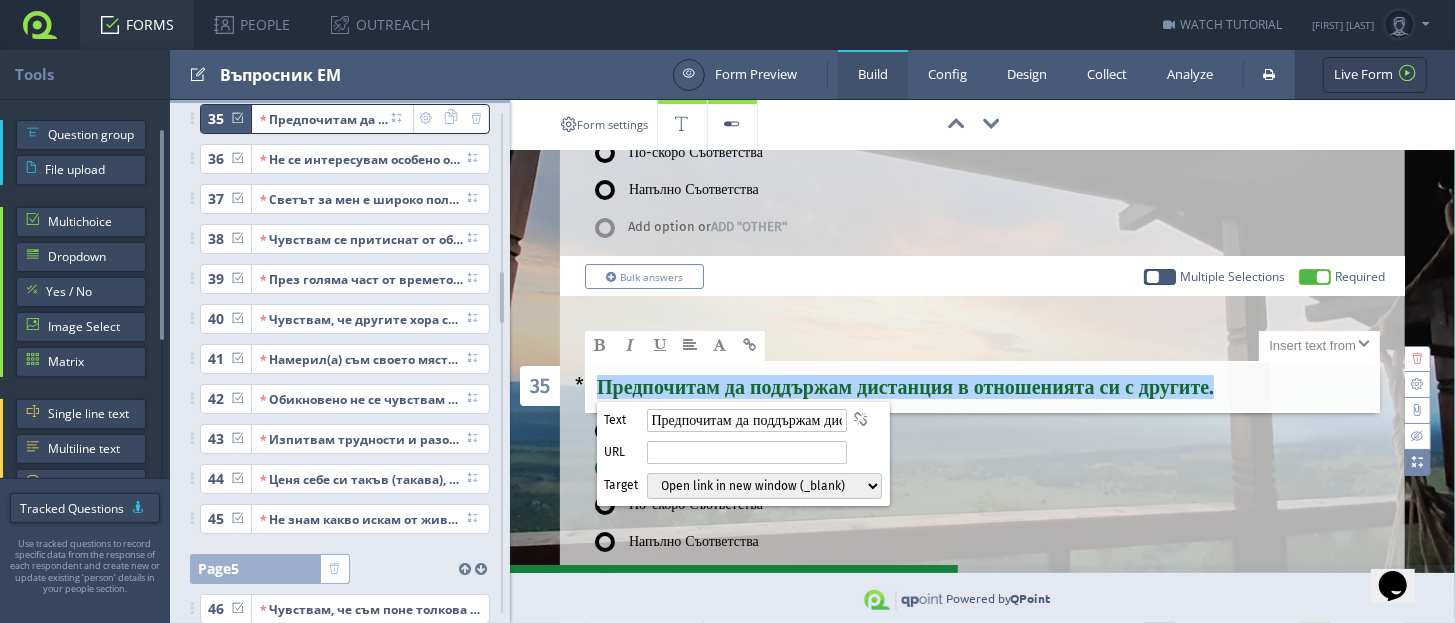 click on "Предпочитам да поддържам дистанция в отношенията си с другите." 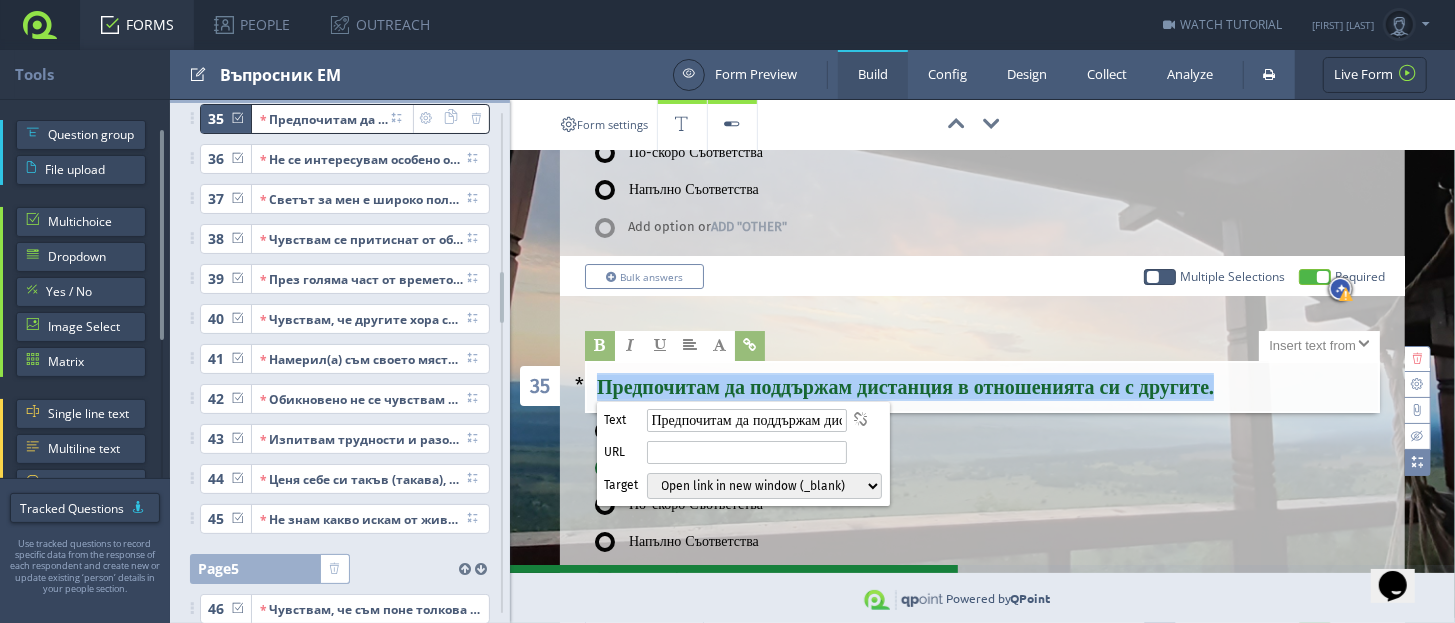drag, startPoint x: 596, startPoint y: 287, endPoint x: 1245, endPoint y: 274, distance: 649.1302 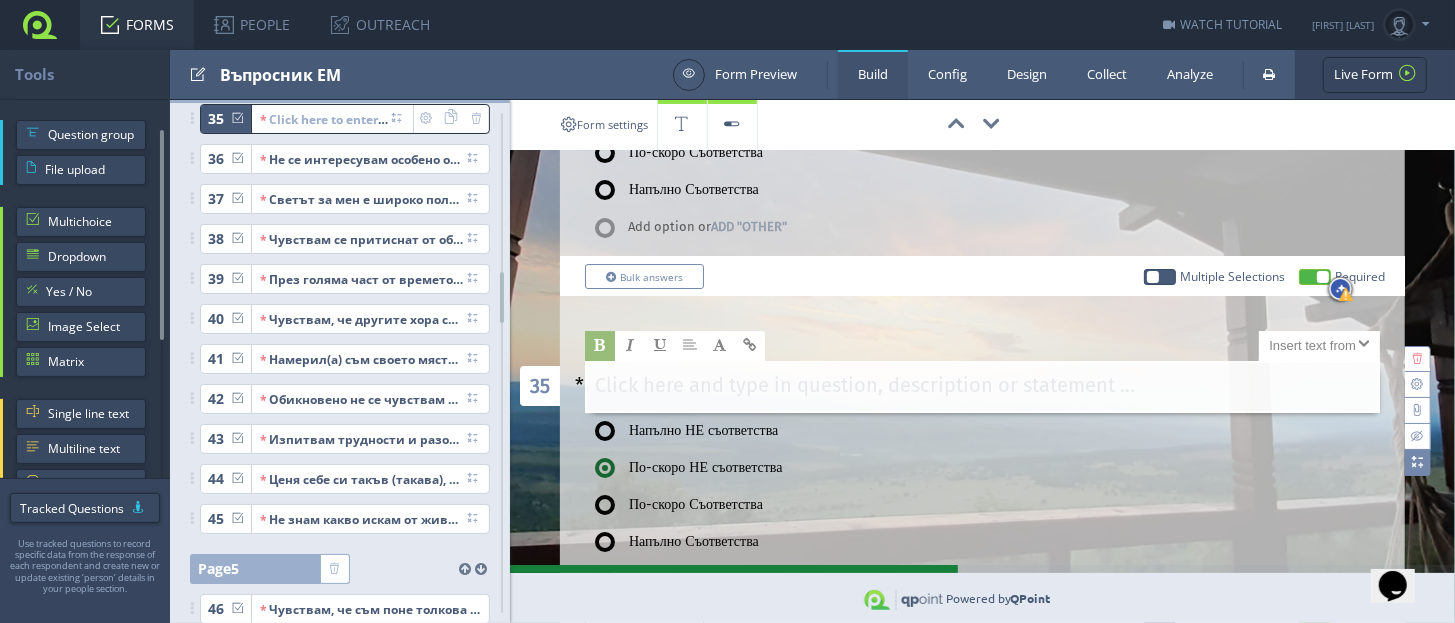 click at bounding box center [982, 392] 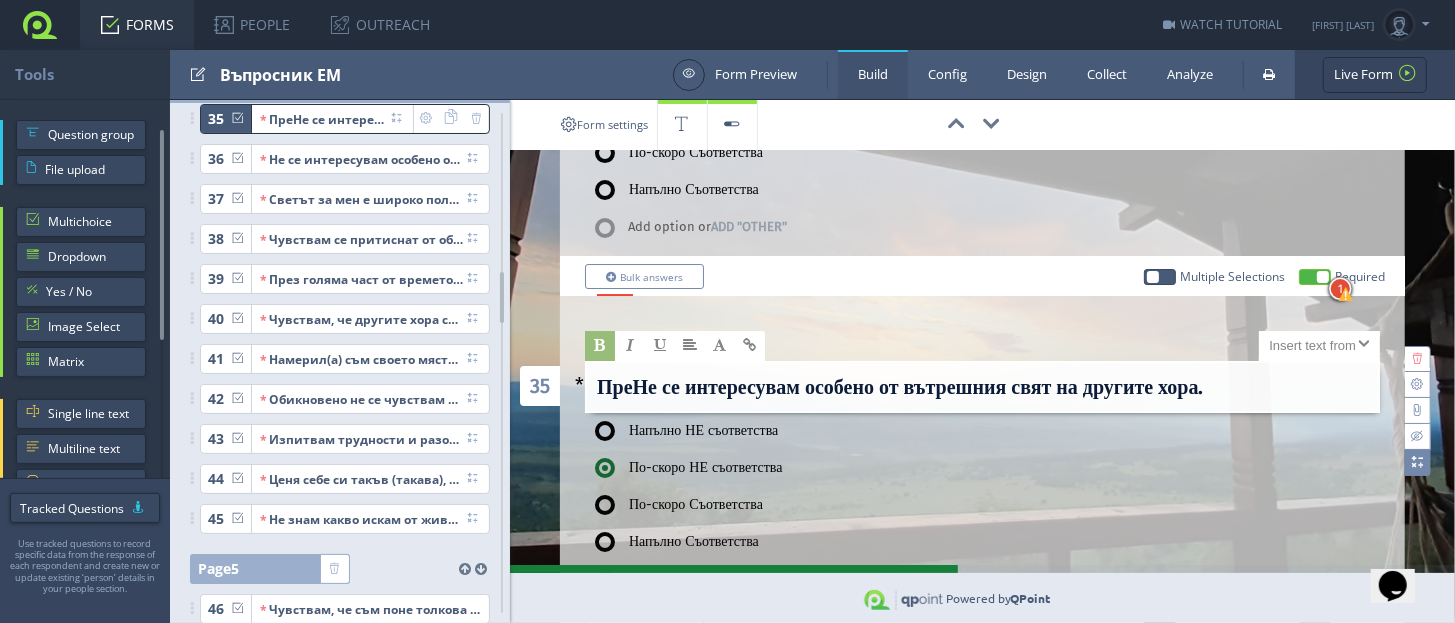 click on "Пре Не се интересувам особено от вътрешния свят на другите хора." at bounding box center [900, 387] 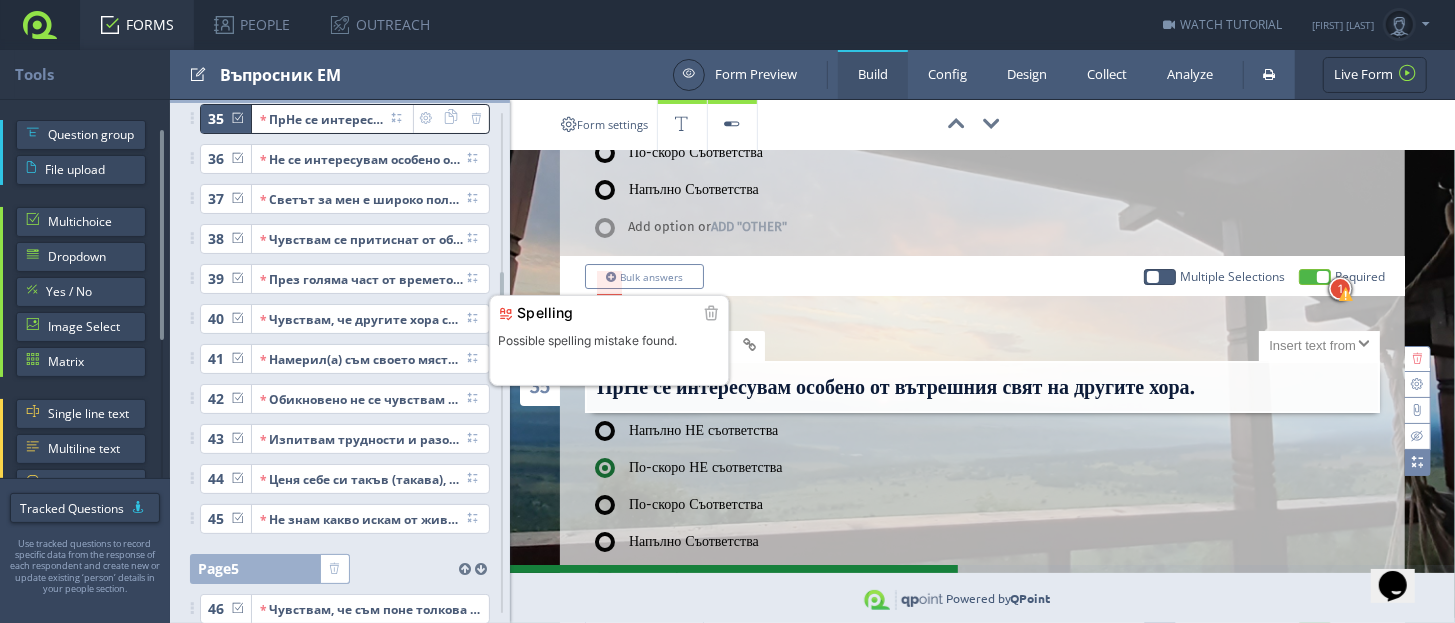 click at bounding box center [609, 283] 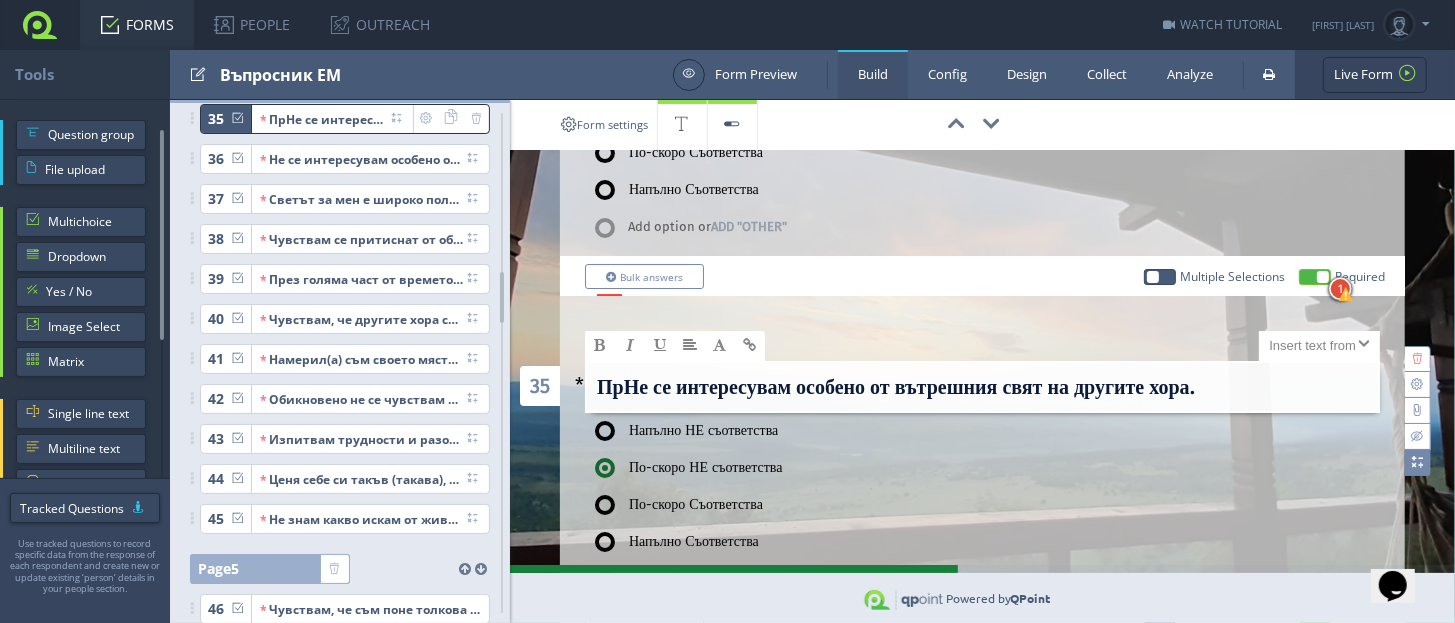 click on "Пр Не се интересувам особено от вътрешния свят на другите хора." at bounding box center [896, 387] 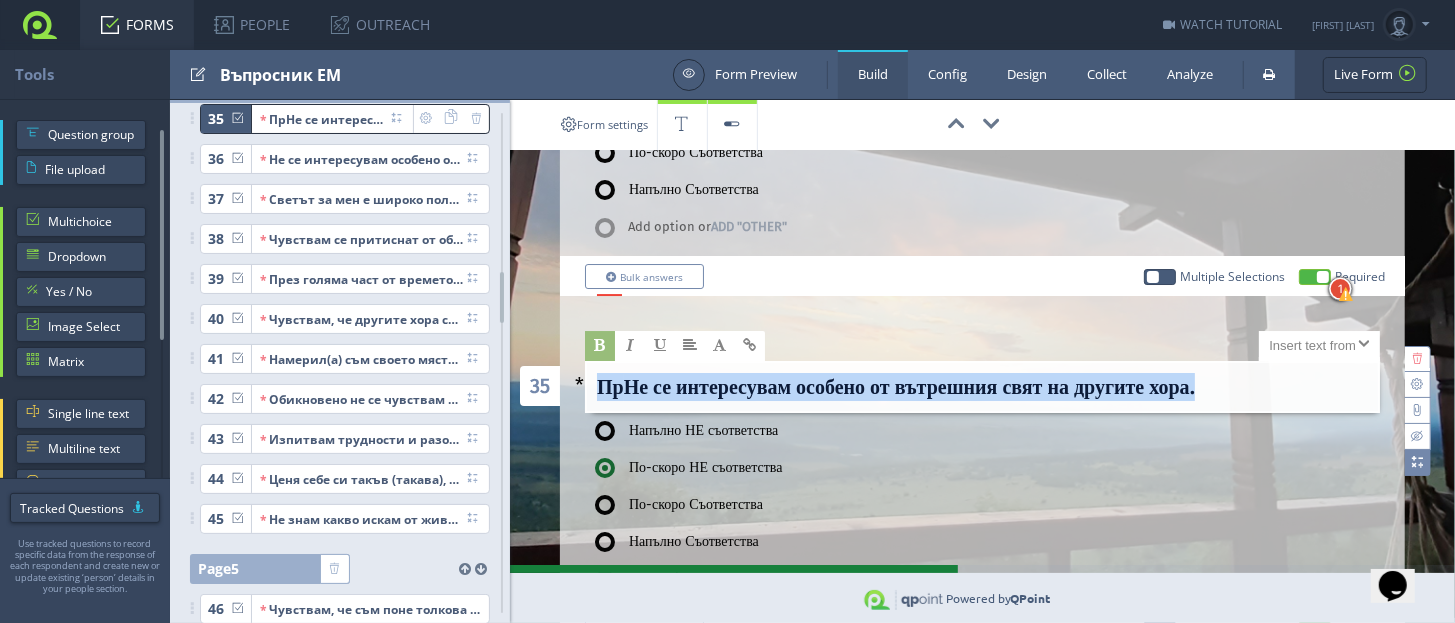 drag, startPoint x: 1246, startPoint y: 284, endPoint x: 546, endPoint y: 293, distance: 700.05786 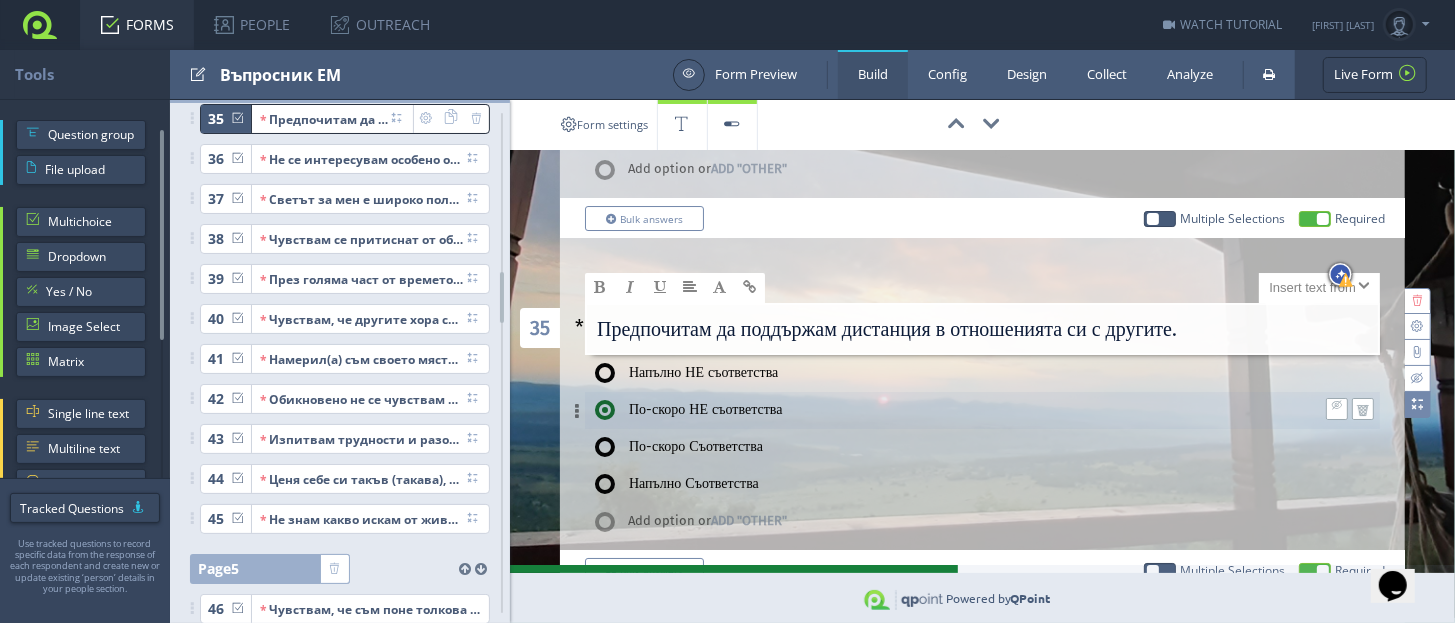 scroll, scrollTop: 9278, scrollLeft: 0, axis: vertical 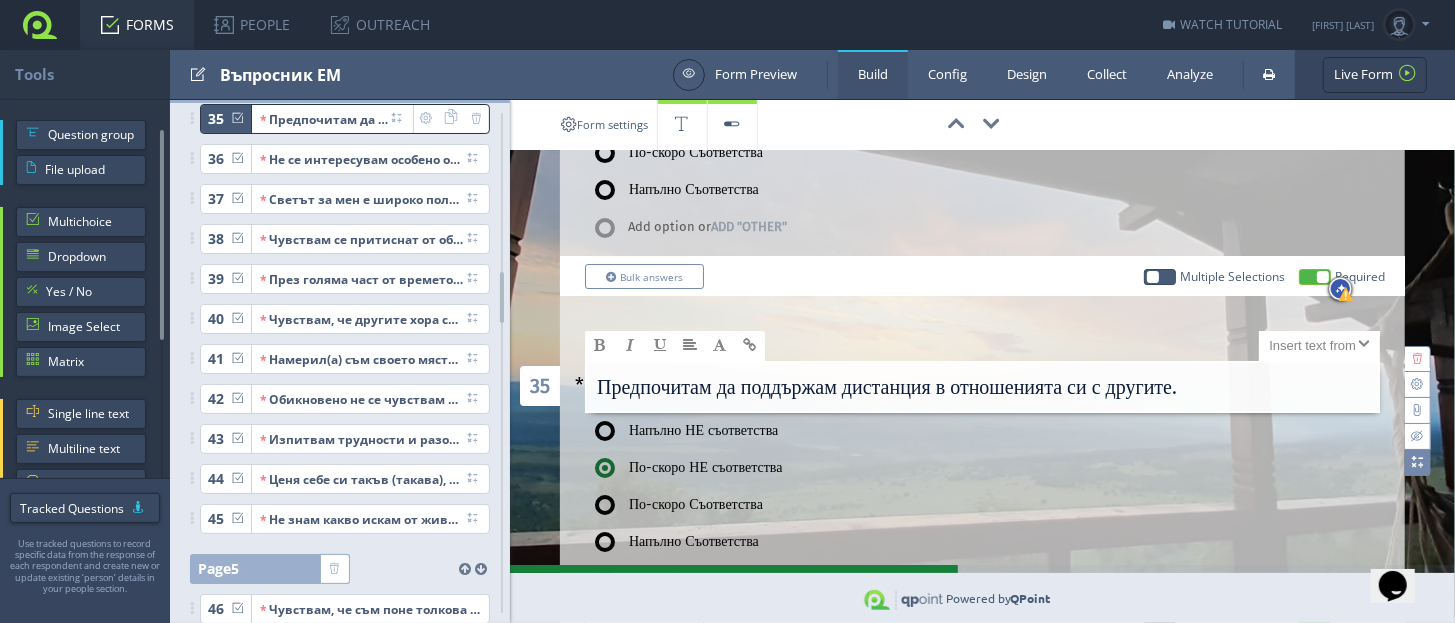 click on "Предпочитам да поддържам дистанция в отношенията си с другите." at bounding box center (982, 392) 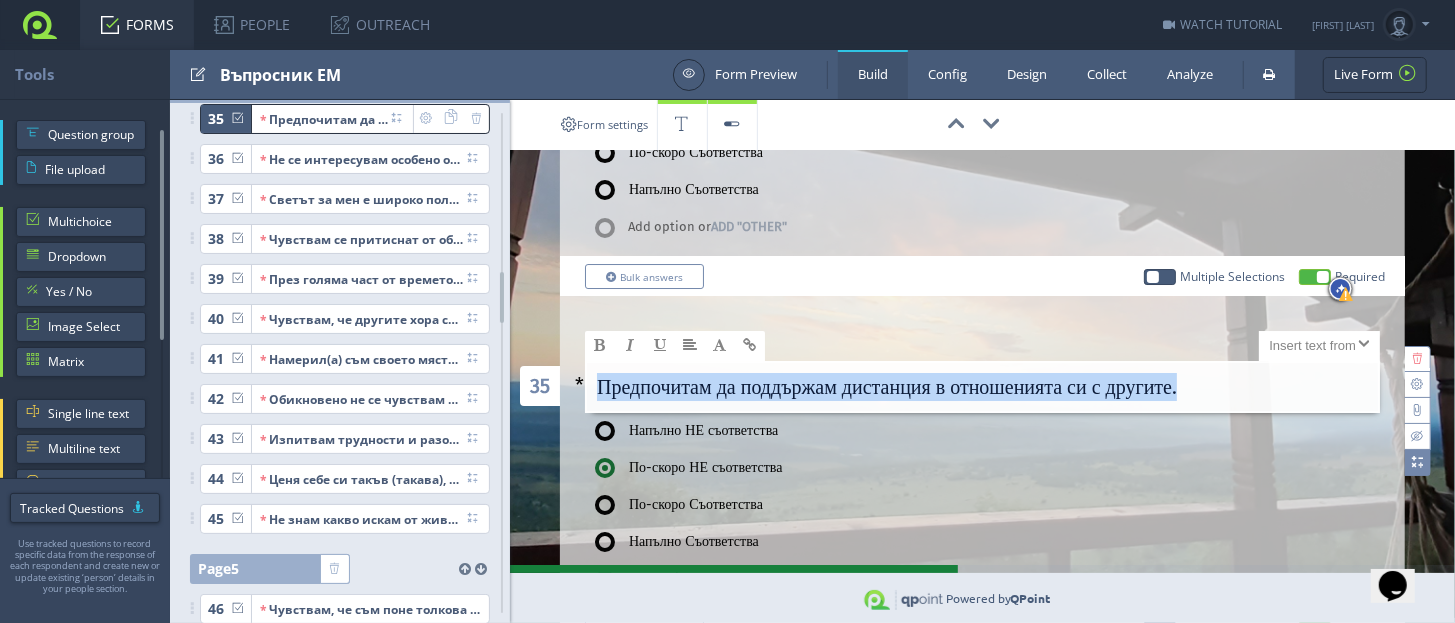 drag, startPoint x: 600, startPoint y: 282, endPoint x: 1252, endPoint y: 283, distance: 652.0008 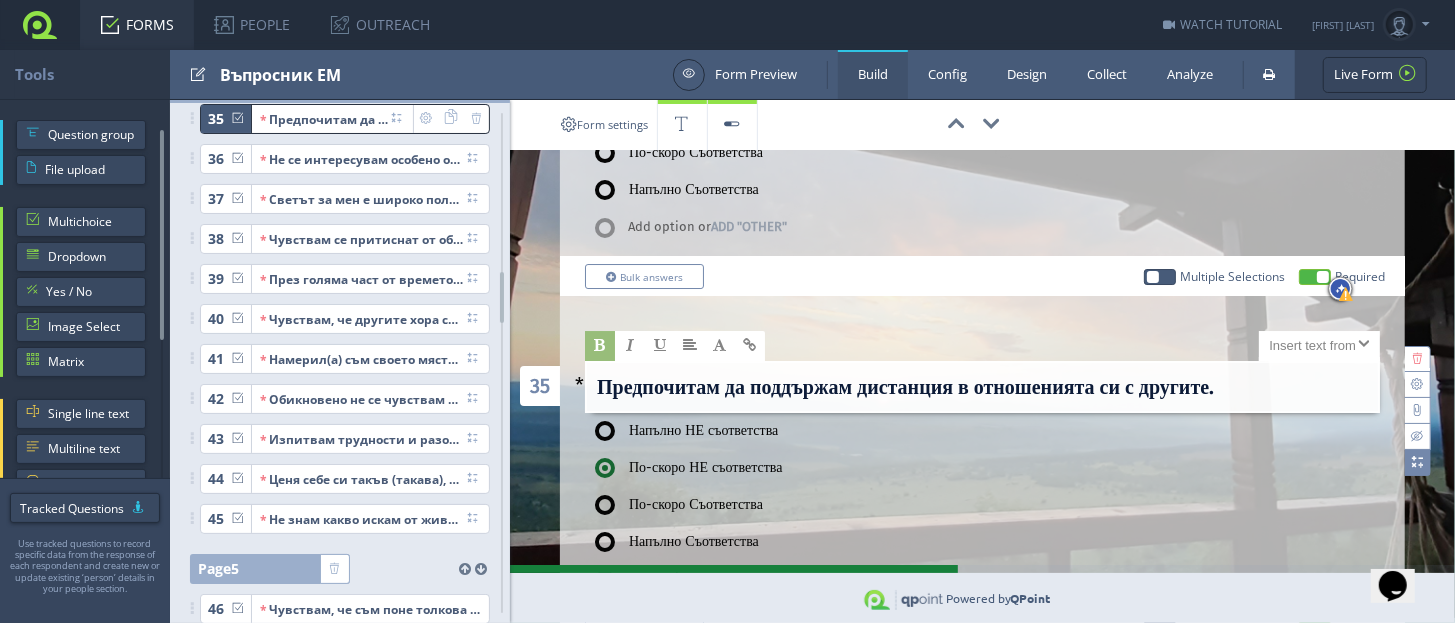 click at bounding box center (600, 345) 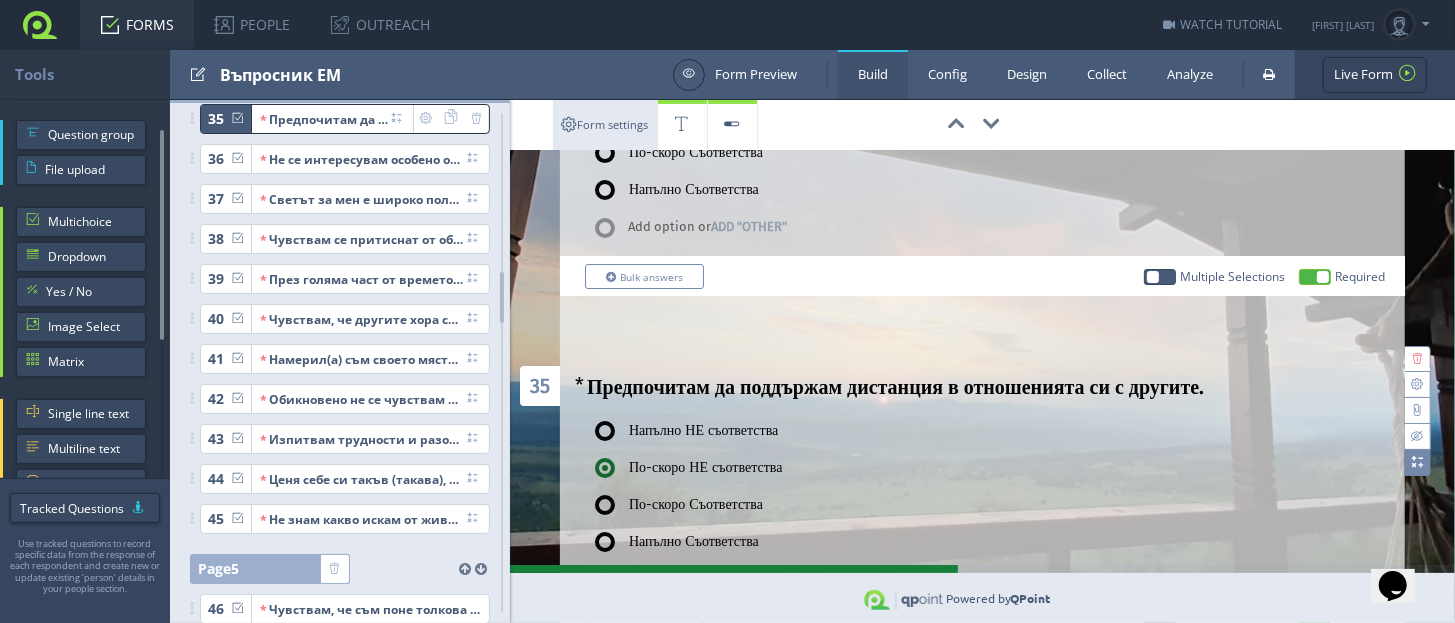 click at bounding box center [569, 125] 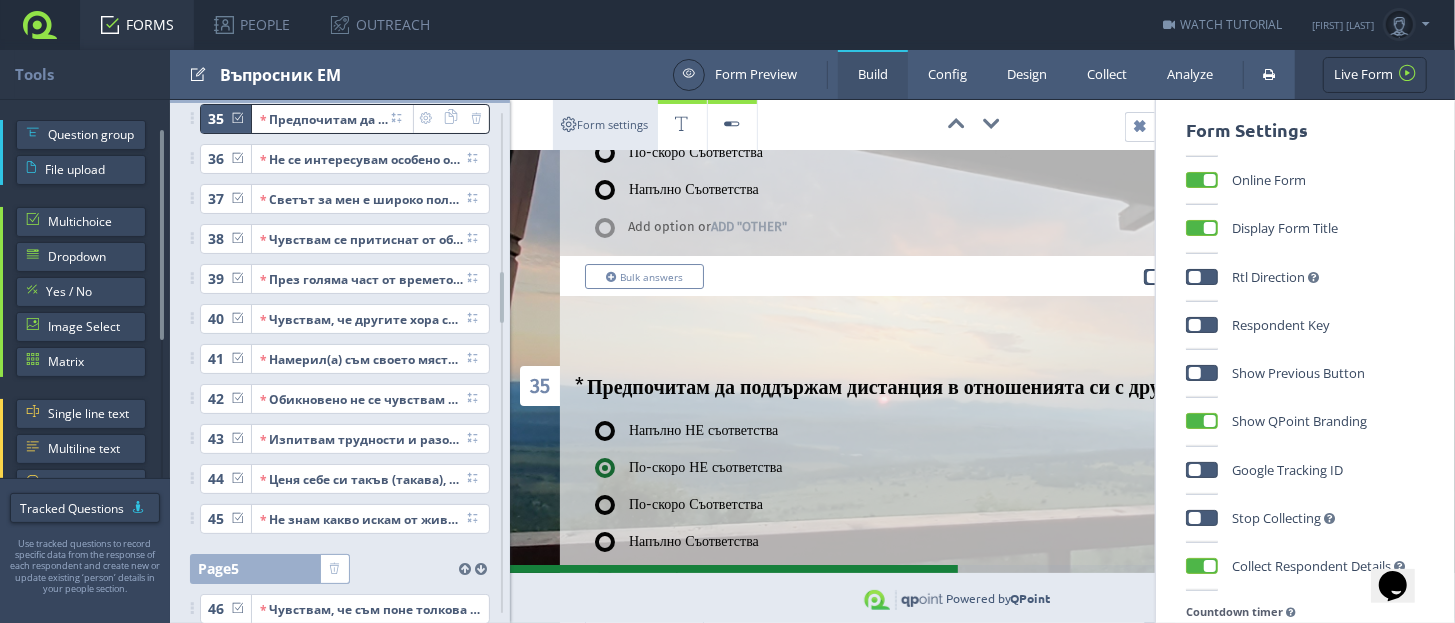 click at bounding box center (569, 125) 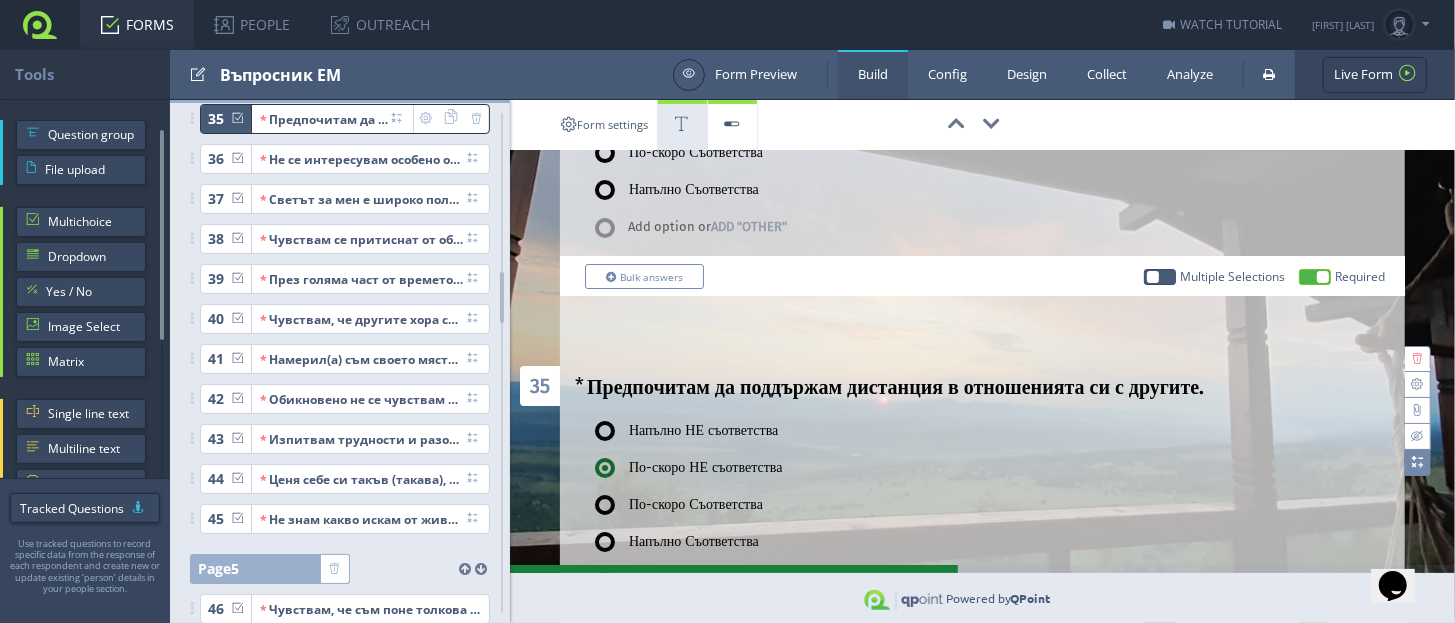 click at bounding box center [682, 125] 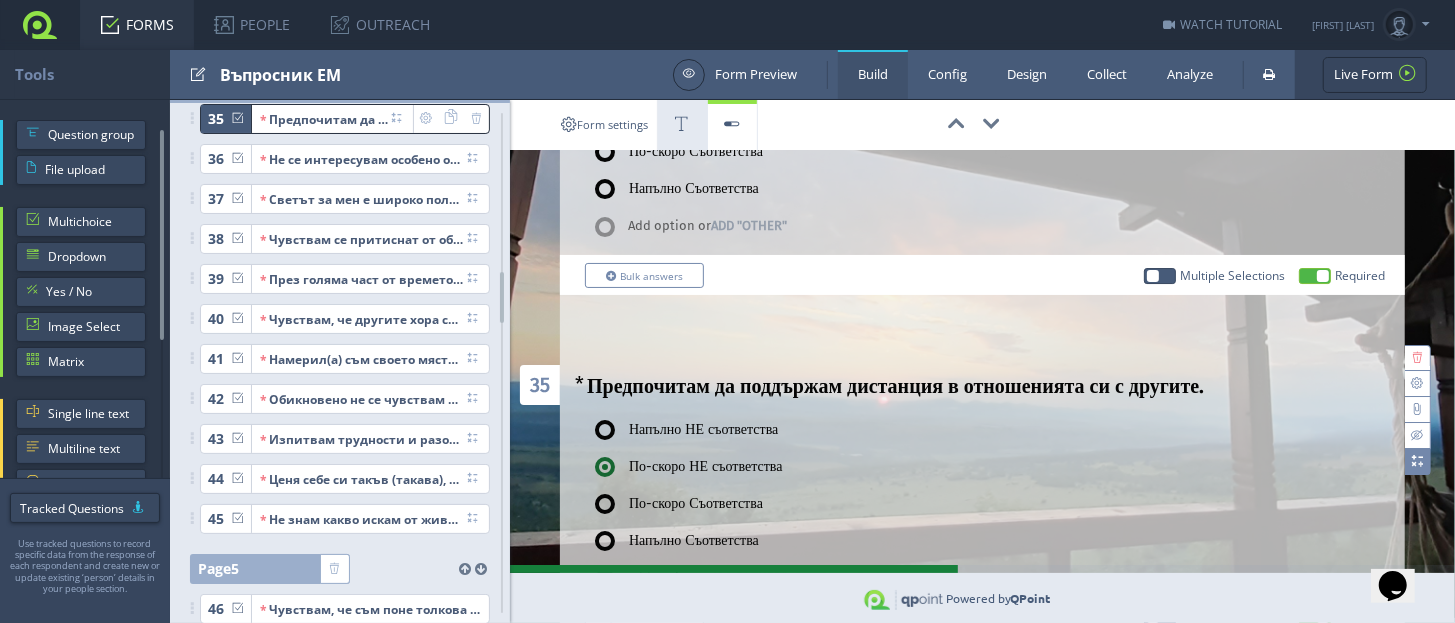 click at bounding box center (682, 125) 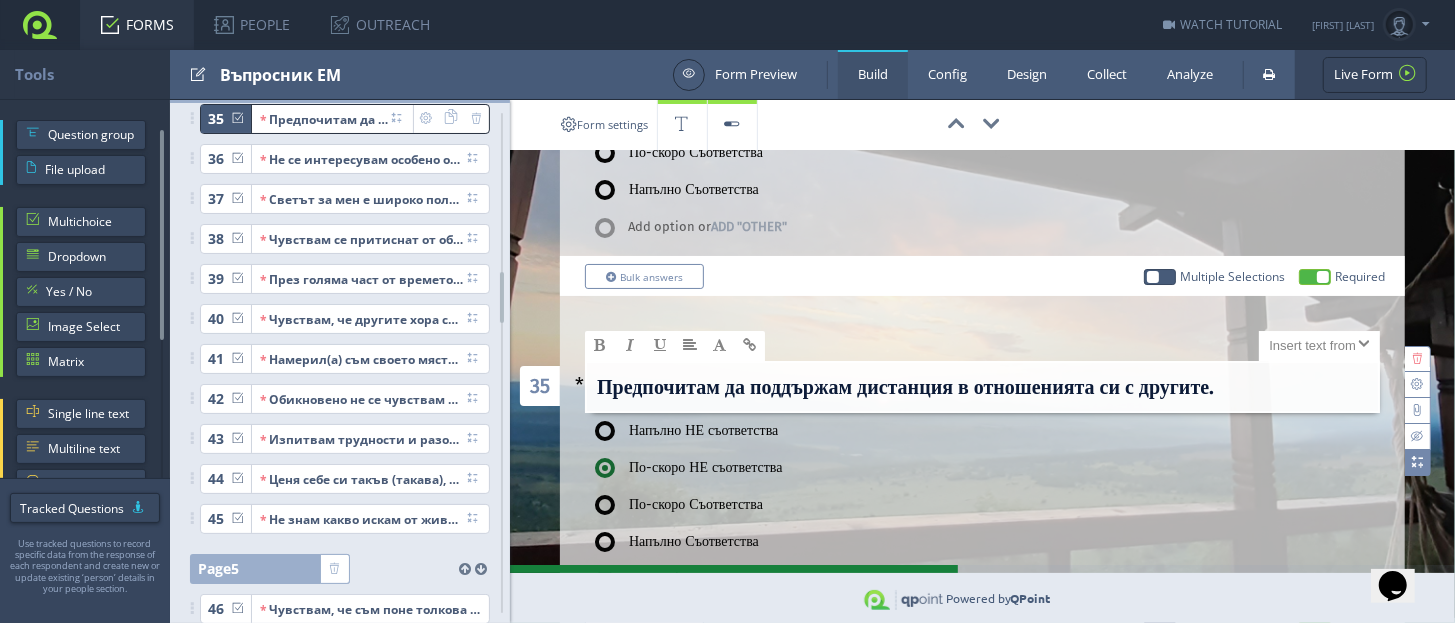 click on "Предпочитам да поддържам дистанция в отношенията си с другите." at bounding box center (905, 387) 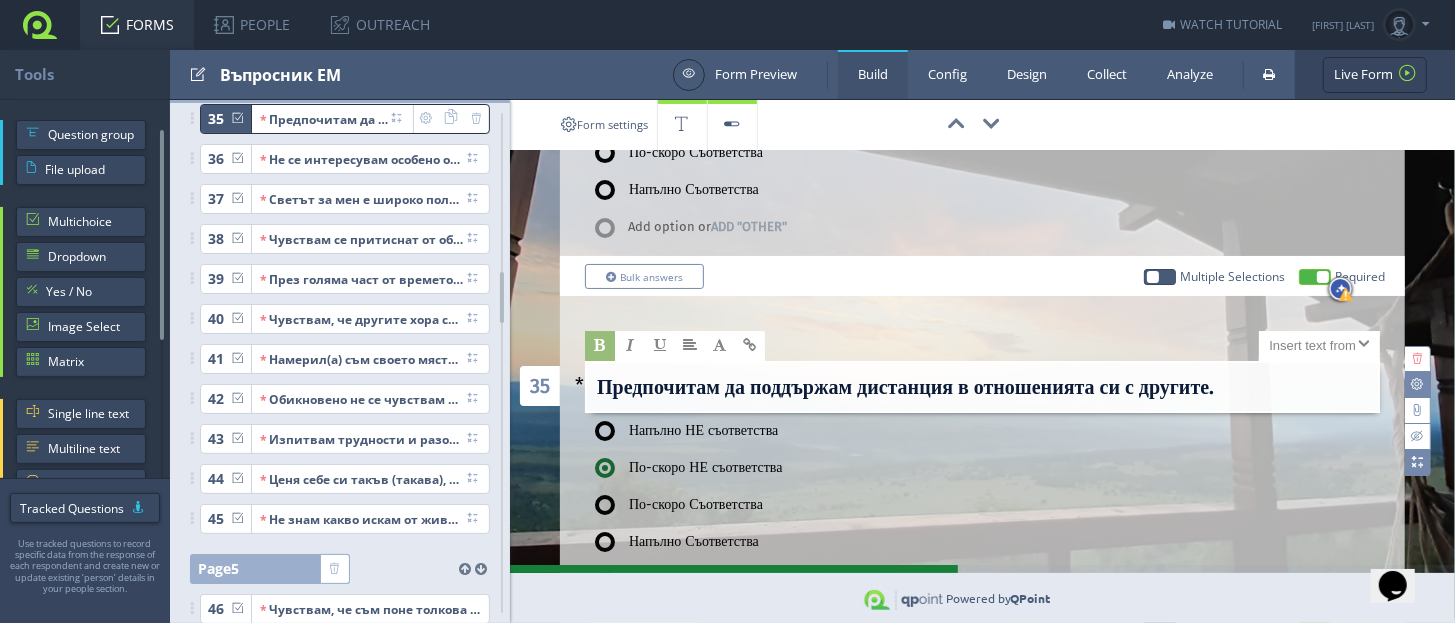 click at bounding box center (1418, 384) 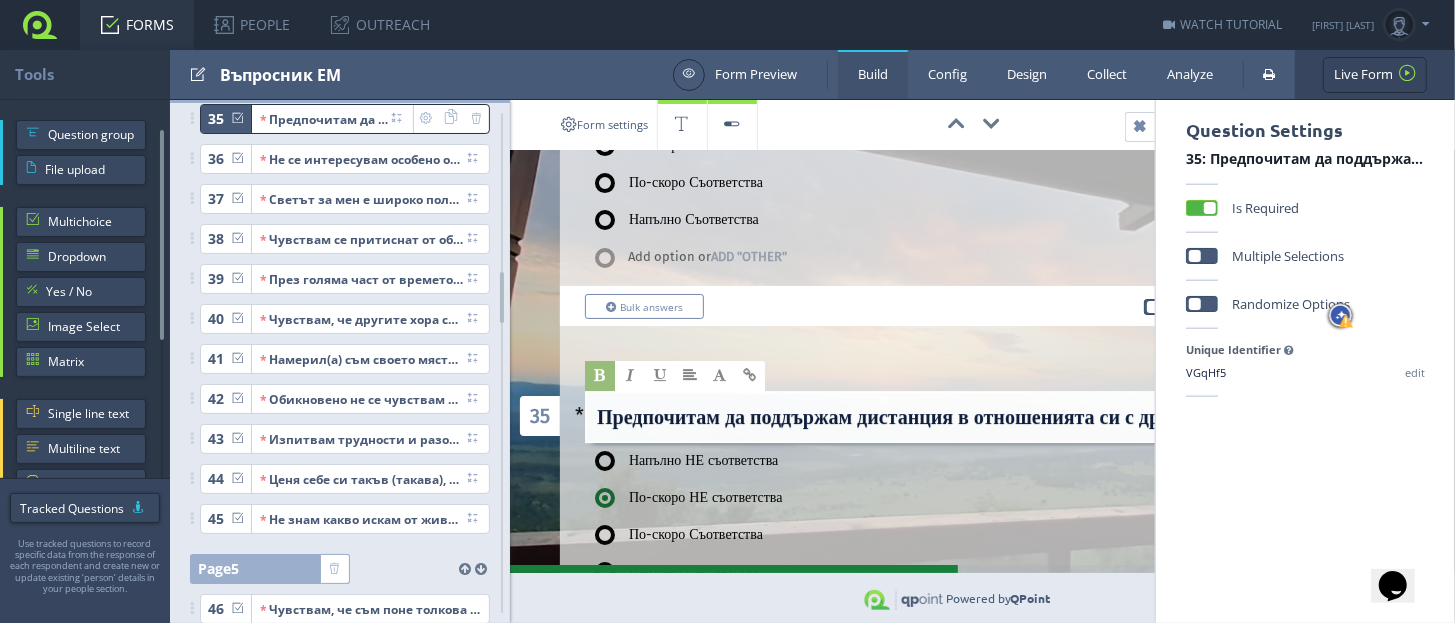 scroll, scrollTop: 9246, scrollLeft: 0, axis: vertical 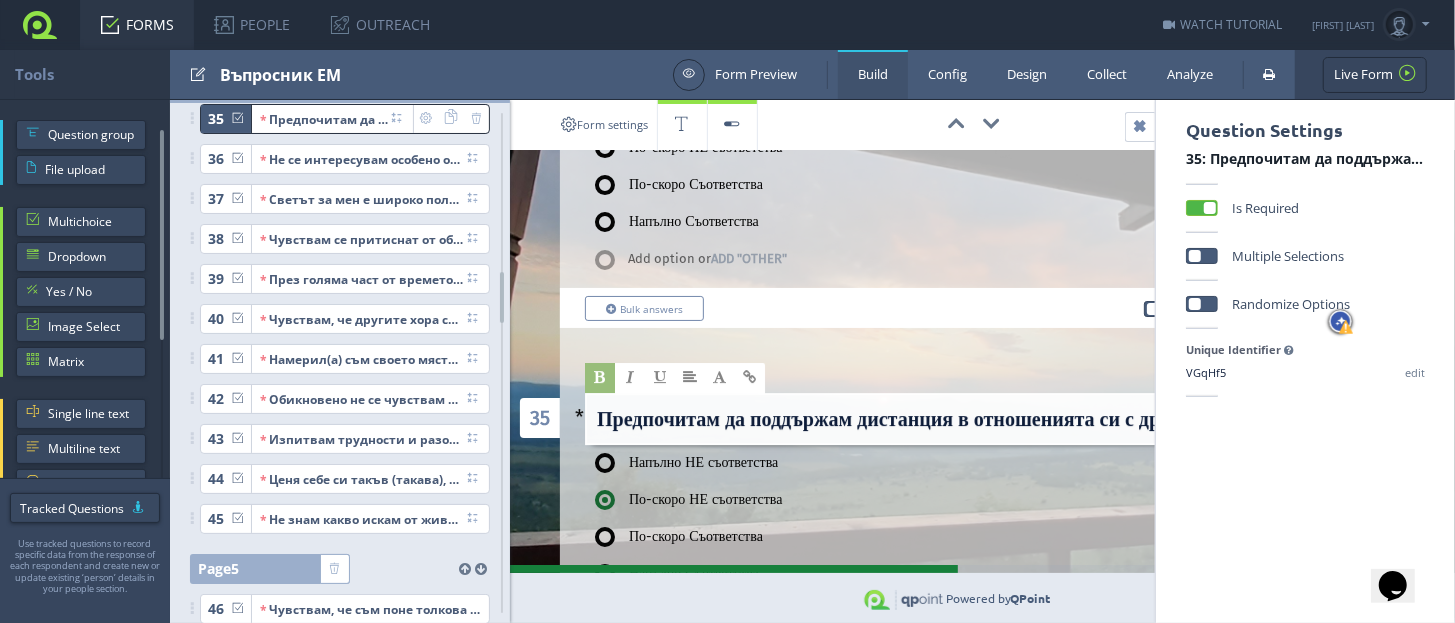click on "Предпочитам да поддържам дистанция в отношенията си с другите." at bounding box center [905, 419] 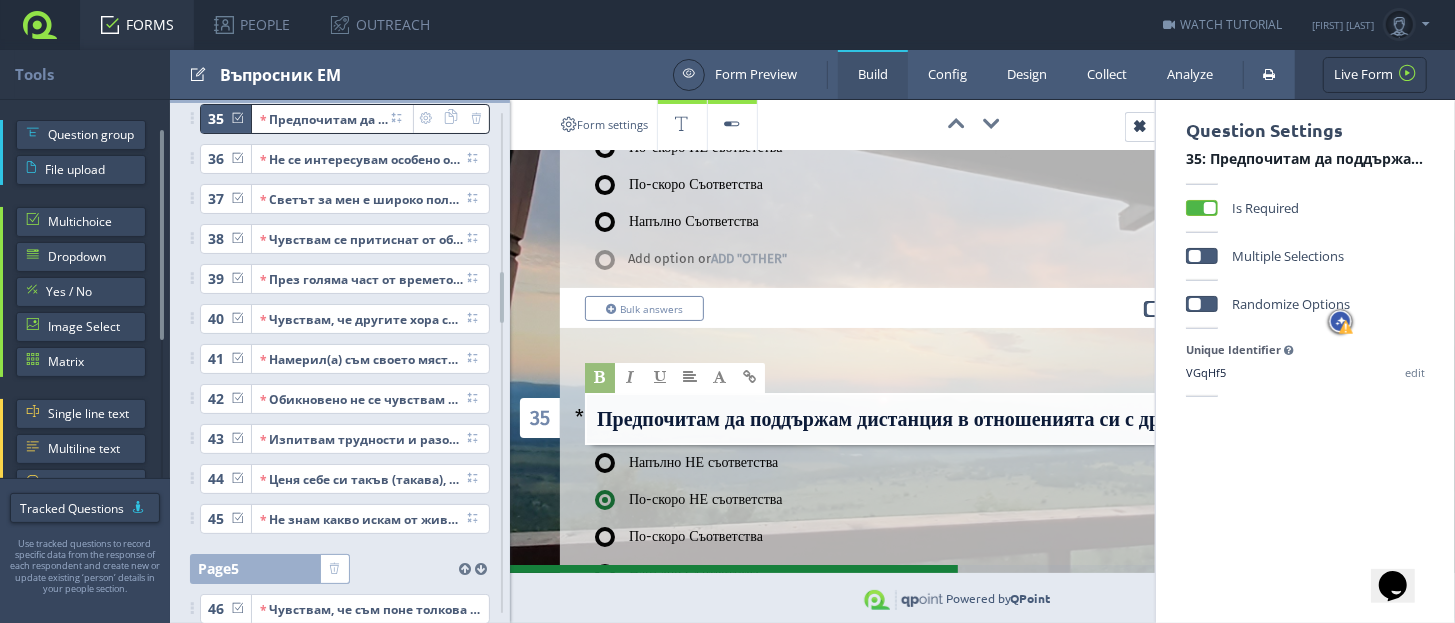 click at bounding box center (1140, 127) 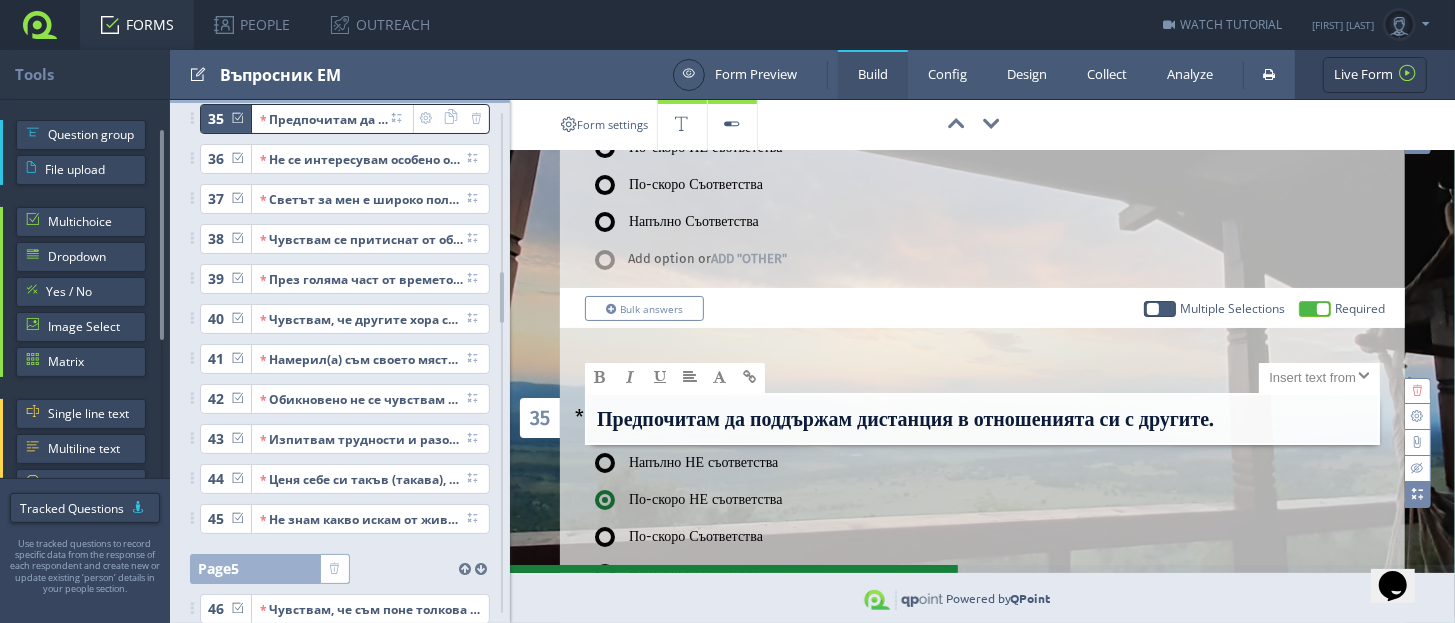 click on "Предпочитам да поддържам дистанция в отношенията си с другите." at bounding box center [905, 419] 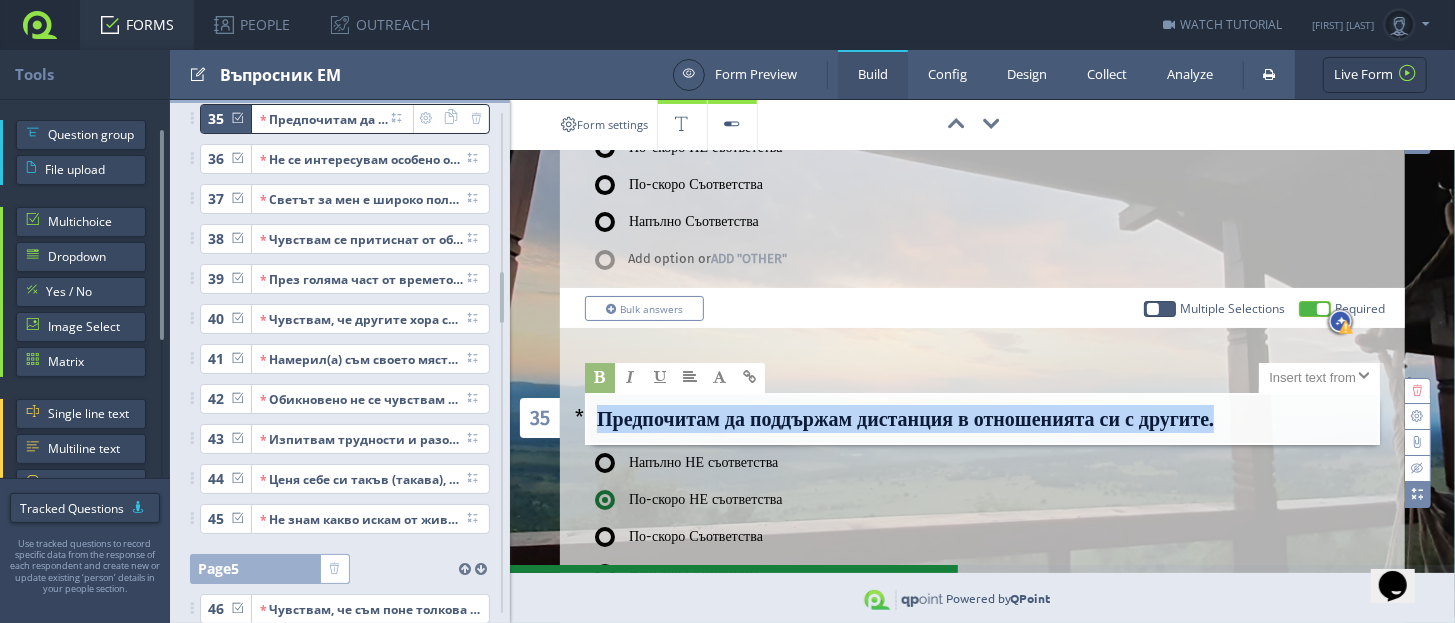 drag, startPoint x: 596, startPoint y: 316, endPoint x: 1254, endPoint y: 299, distance: 658.21954 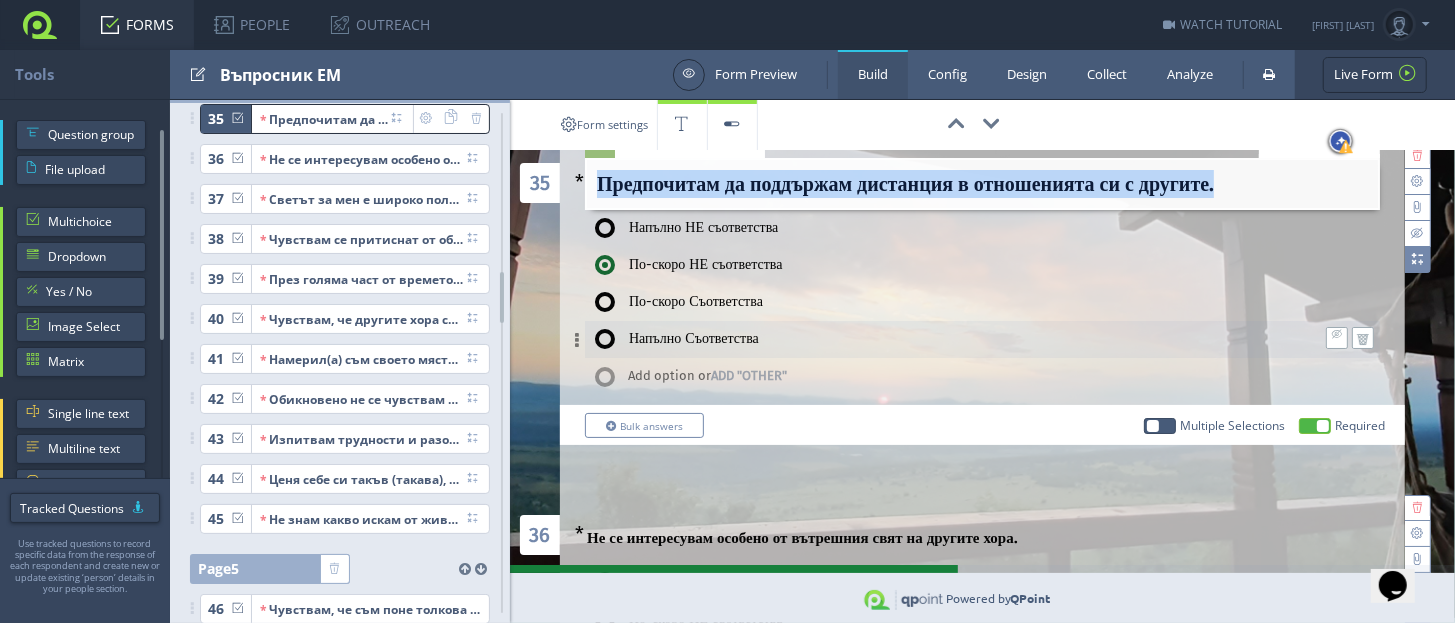 scroll, scrollTop: 9496, scrollLeft: 0, axis: vertical 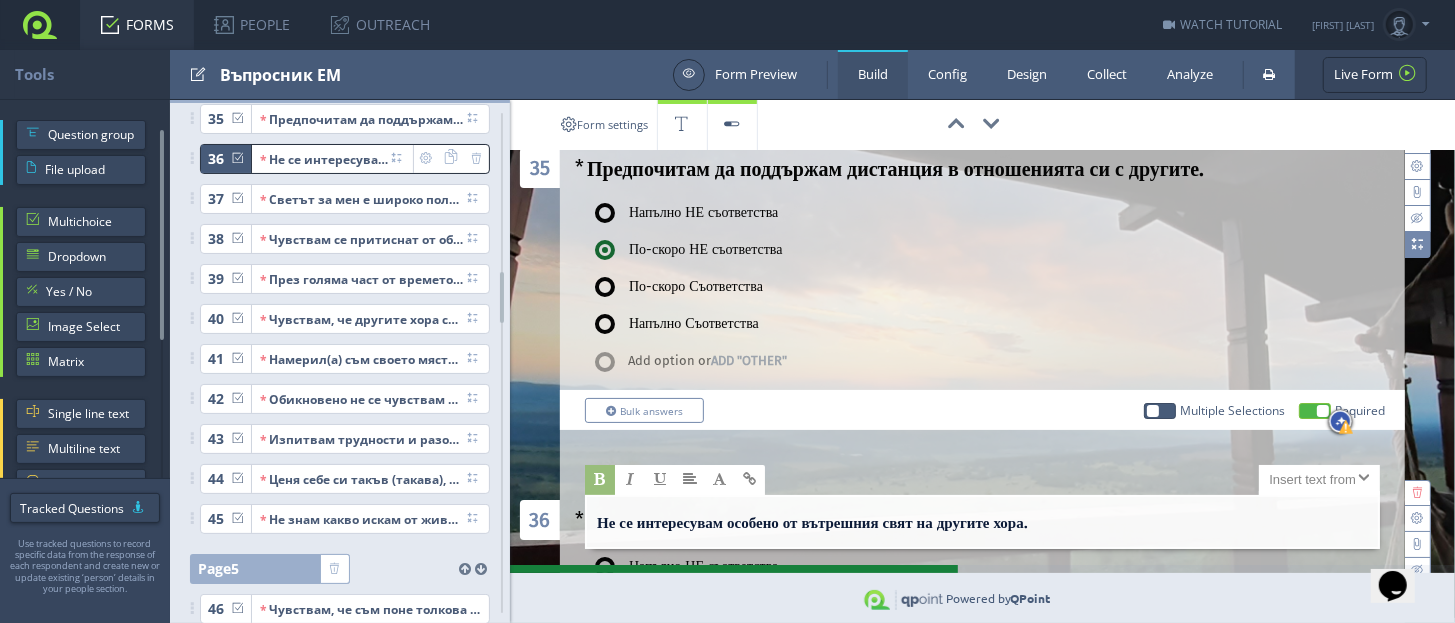click on "Не се интересувам особено от вътрешния свят на другите хора." at bounding box center (812, 523) 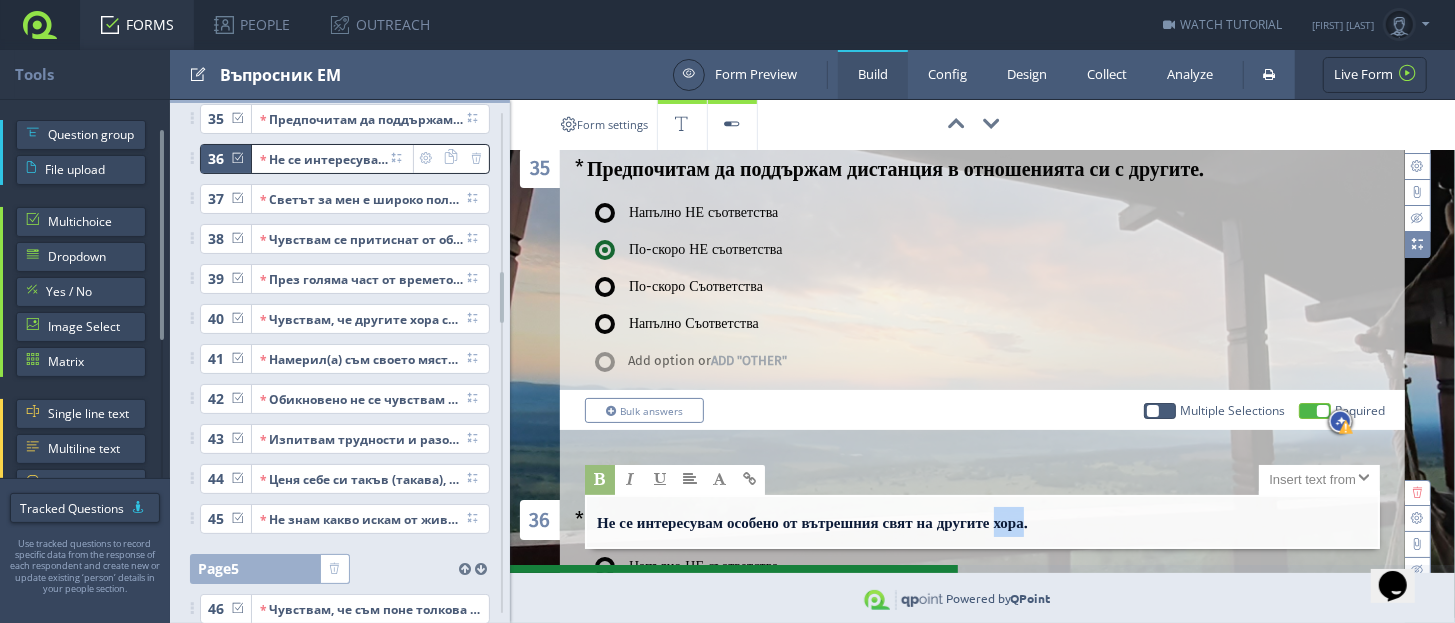 drag, startPoint x: 1012, startPoint y: 419, endPoint x: 1043, endPoint y: 412, distance: 31.780497 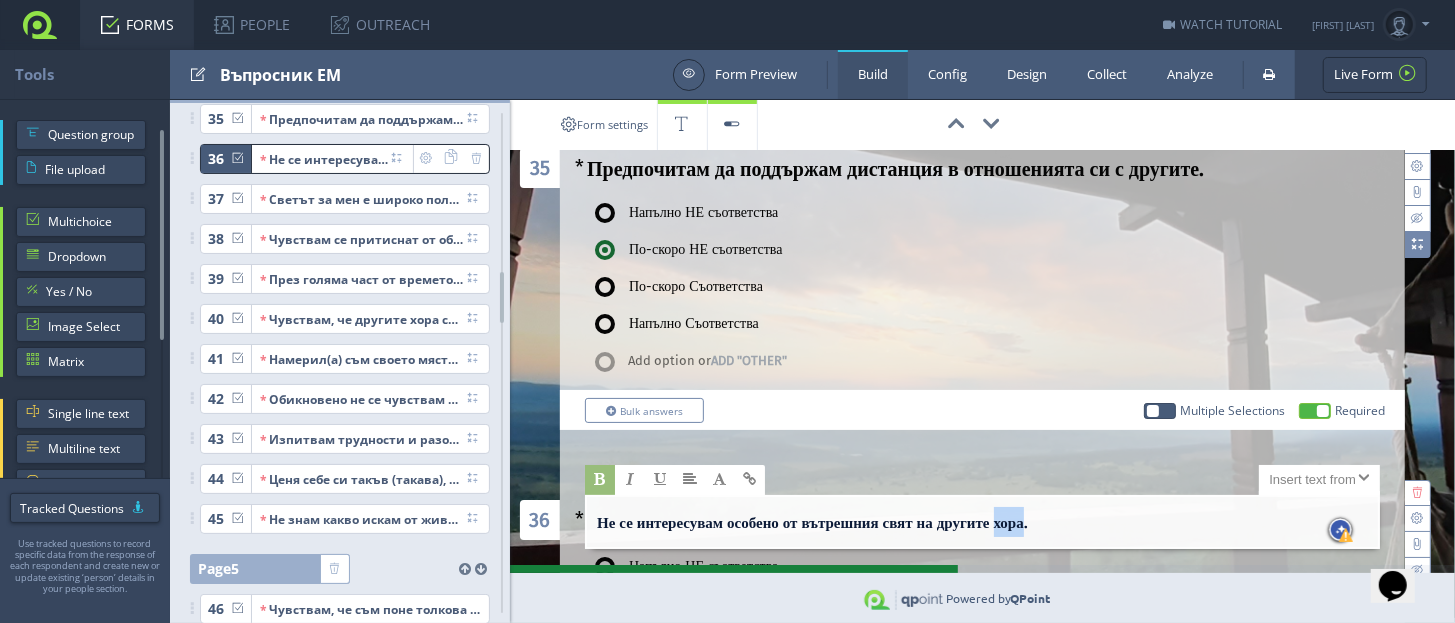 scroll, scrollTop: 9371, scrollLeft: 0, axis: vertical 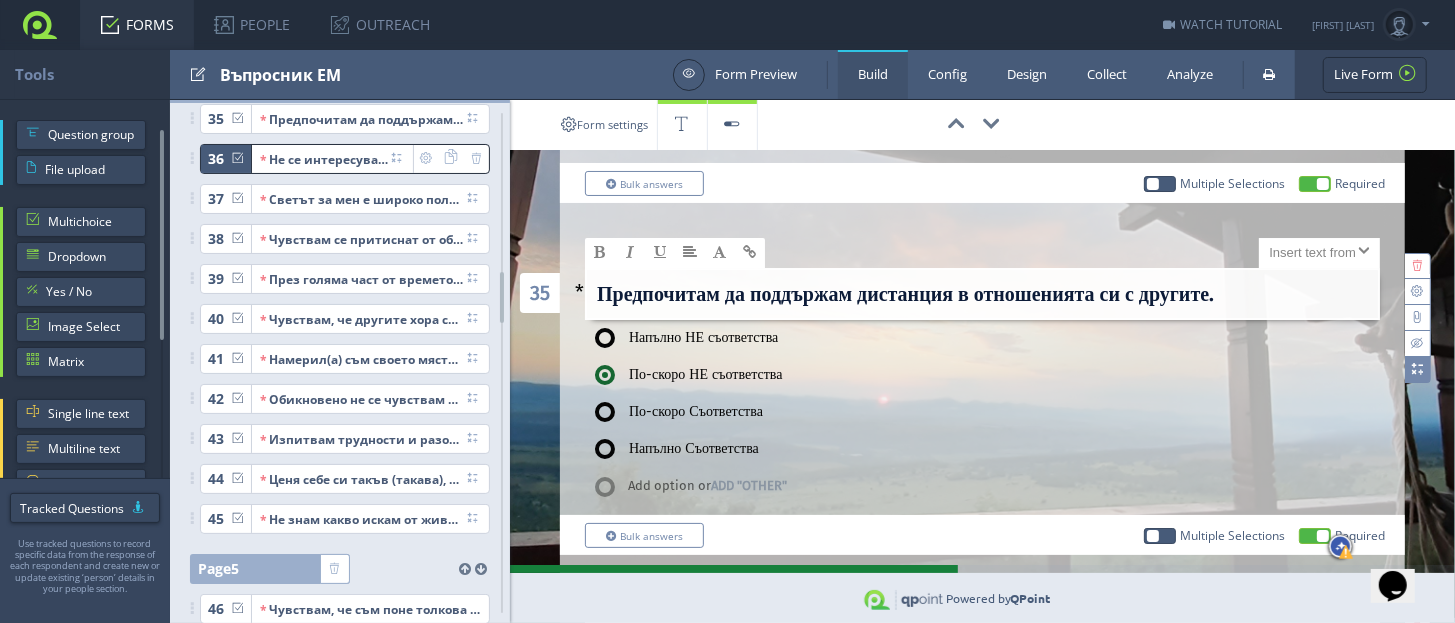 click on "Предпочитам да поддържам дистанция в отношенията си с другите." at bounding box center (905, 294) 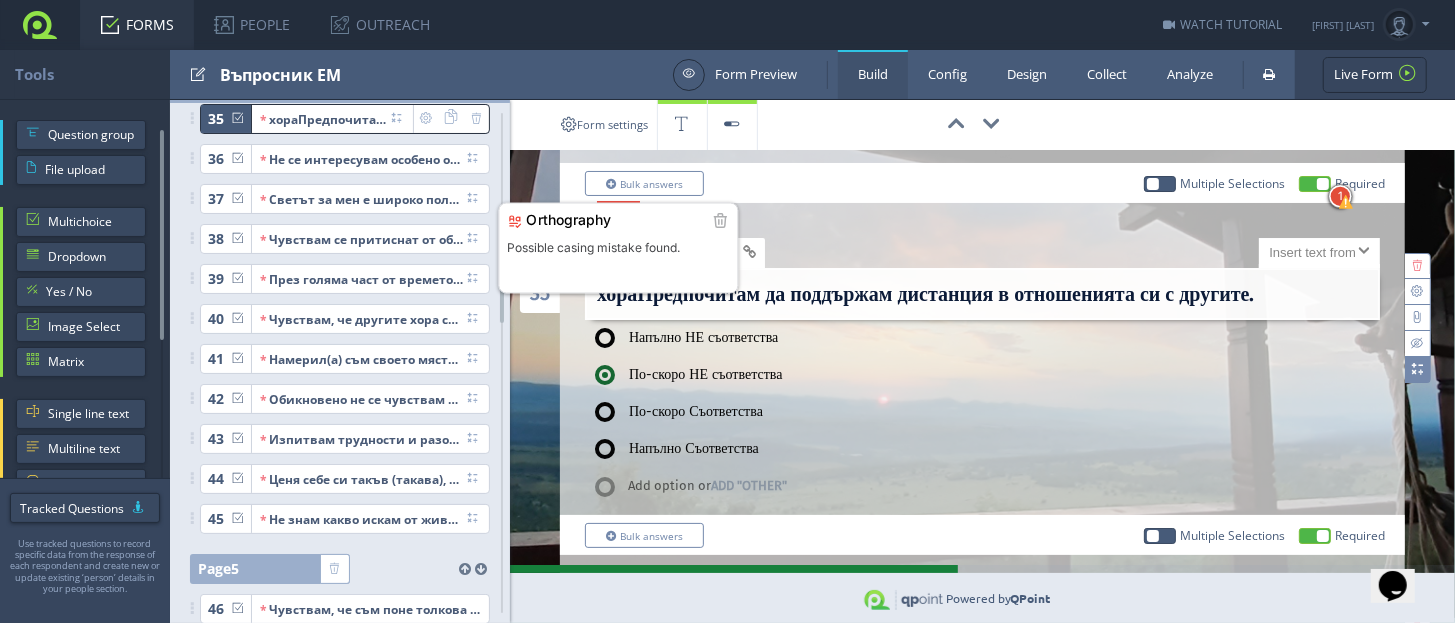 type 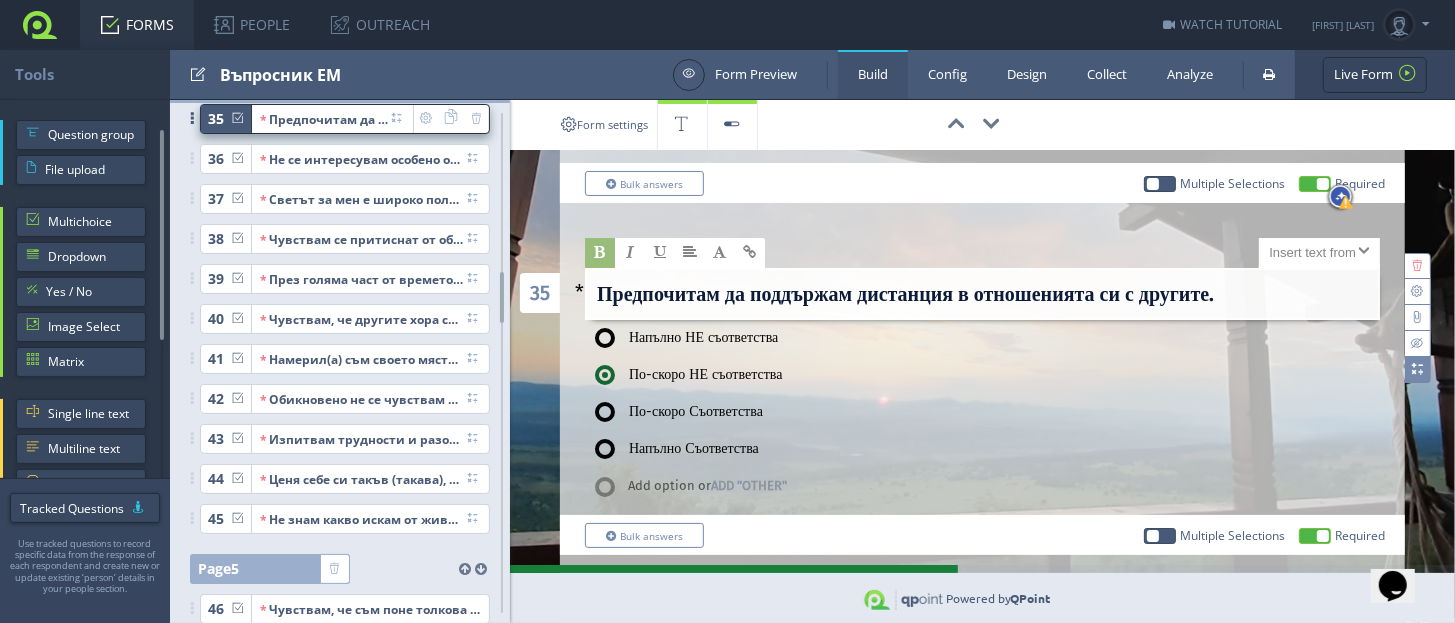 click on "Предпочитам да поддържам дистанция в отношенията си с другите." at bounding box center [324, 119] 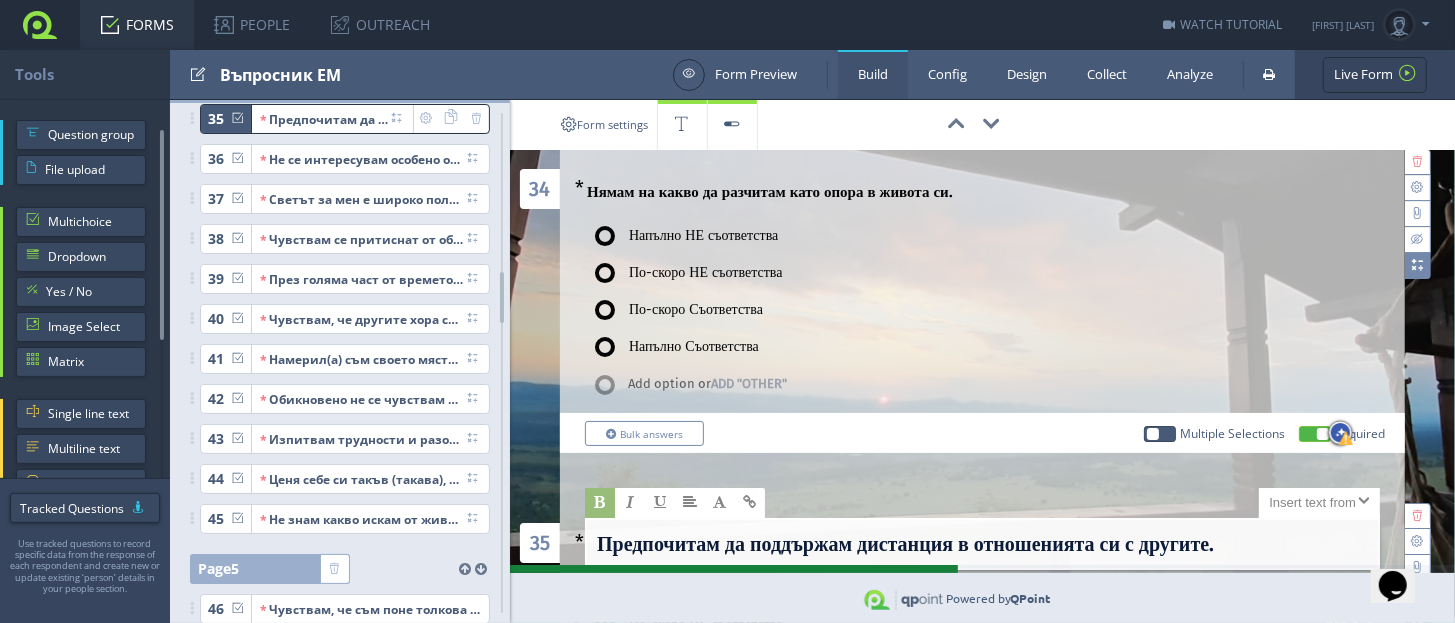 scroll, scrollTop: 9121, scrollLeft: 0, axis: vertical 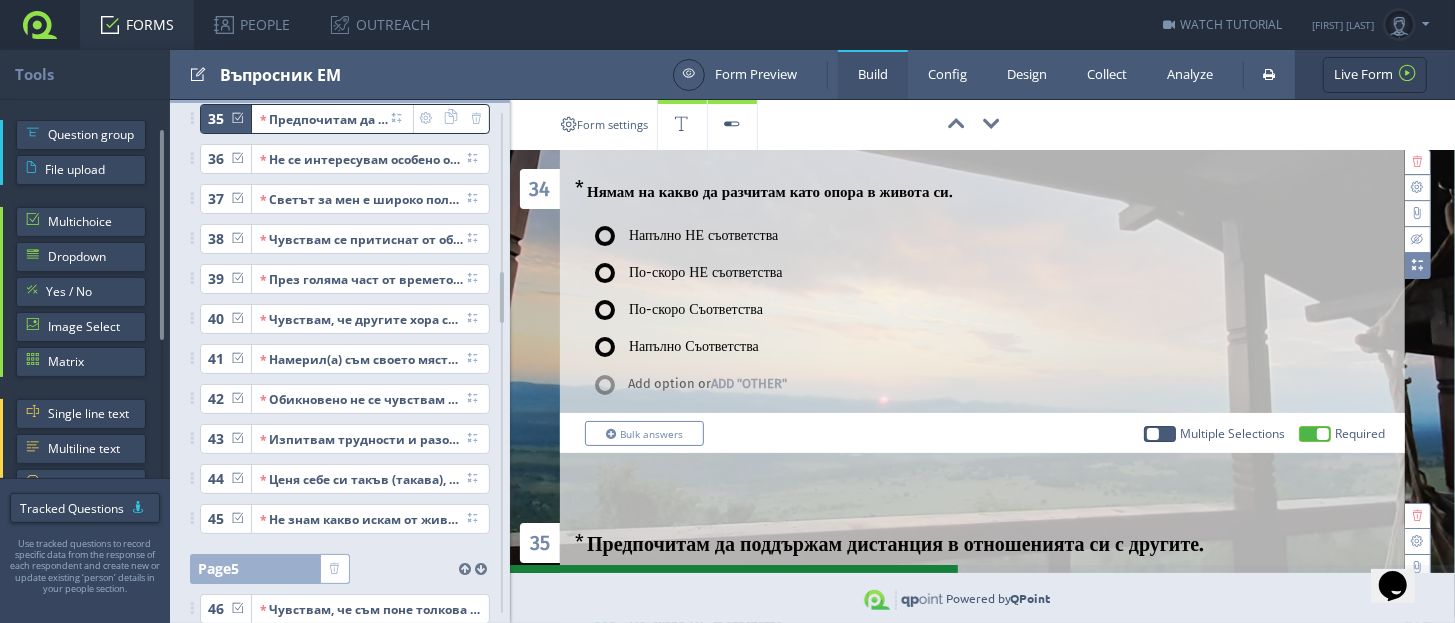 click at bounding box center (1417, 619) 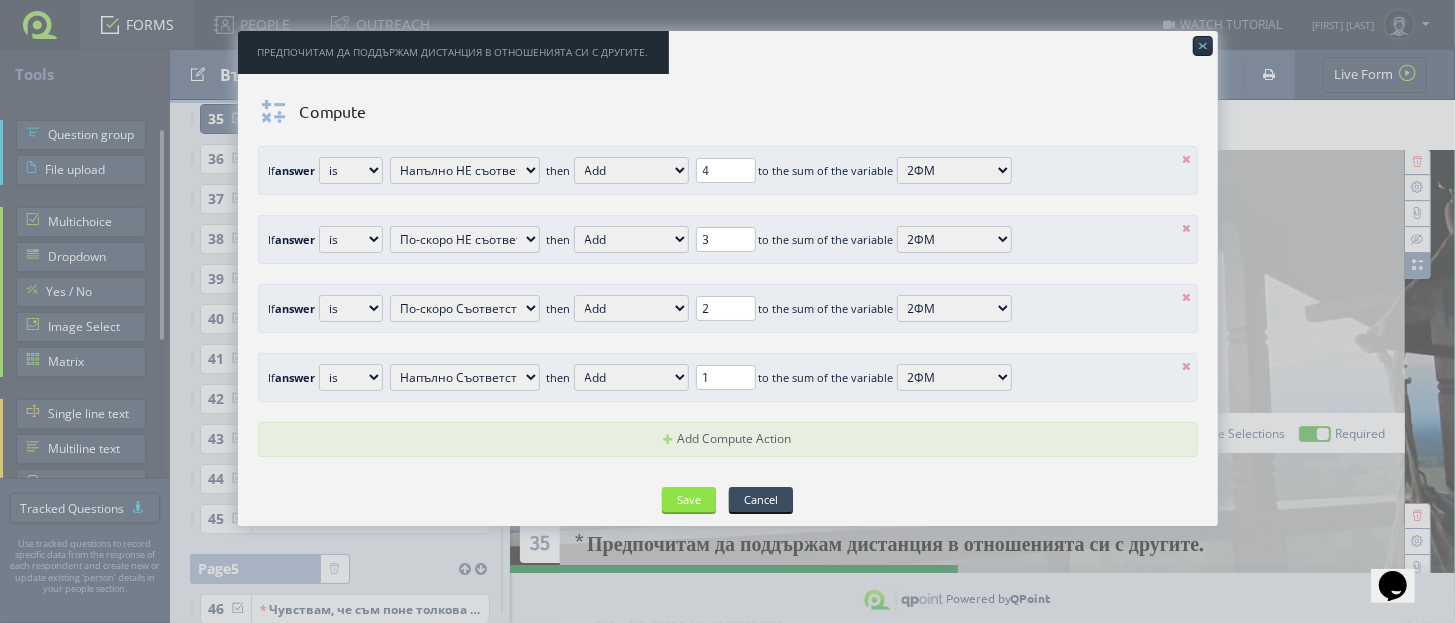click at bounding box center [1187, 159] 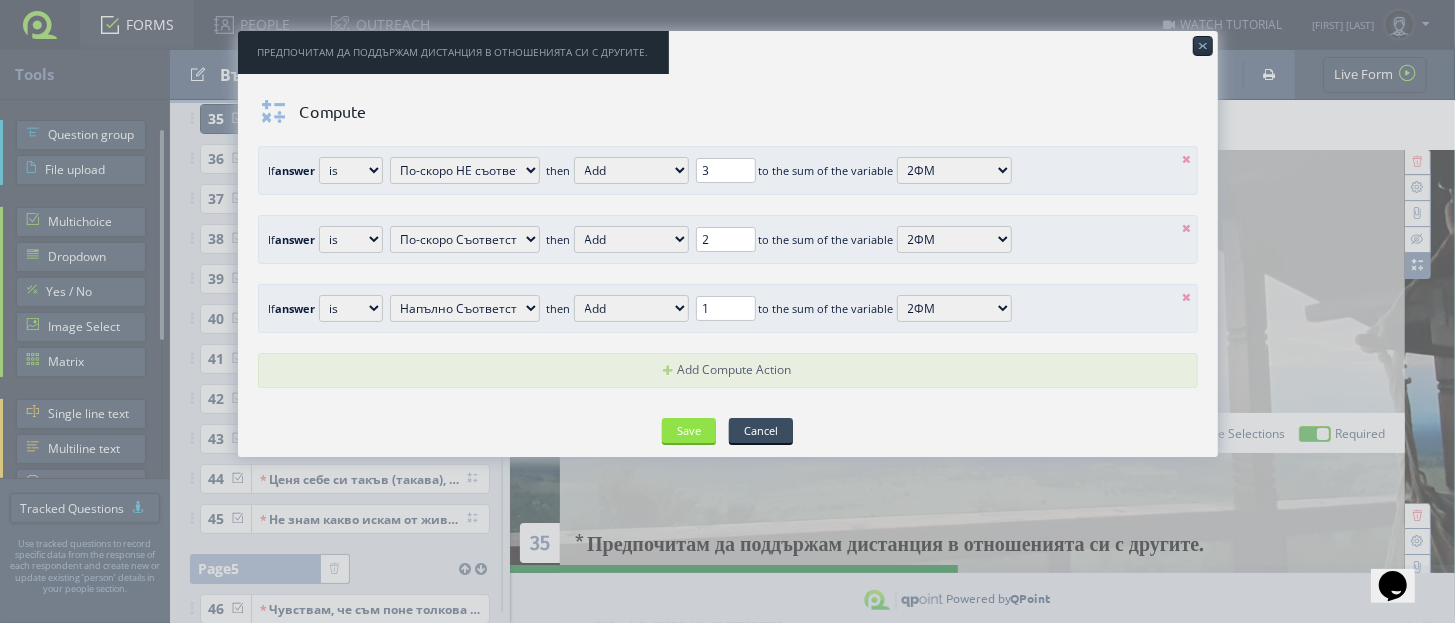 click at bounding box center [1187, 159] 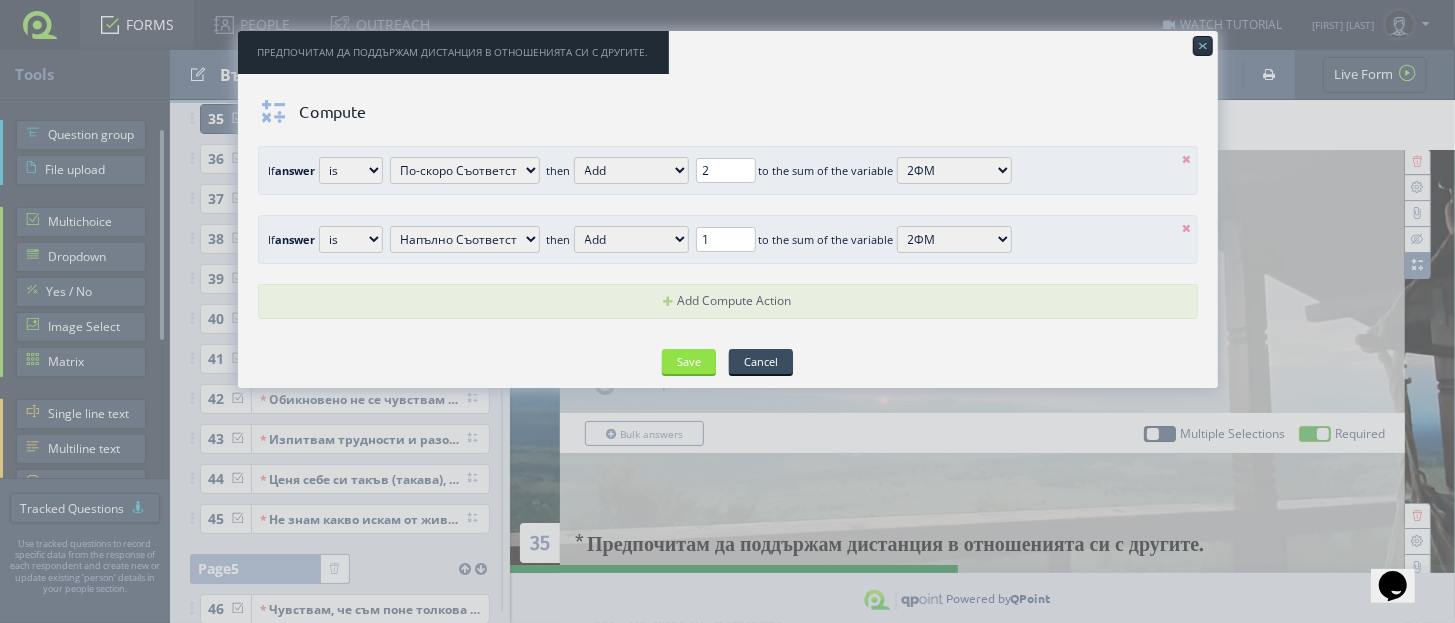 click at bounding box center [1187, 159] 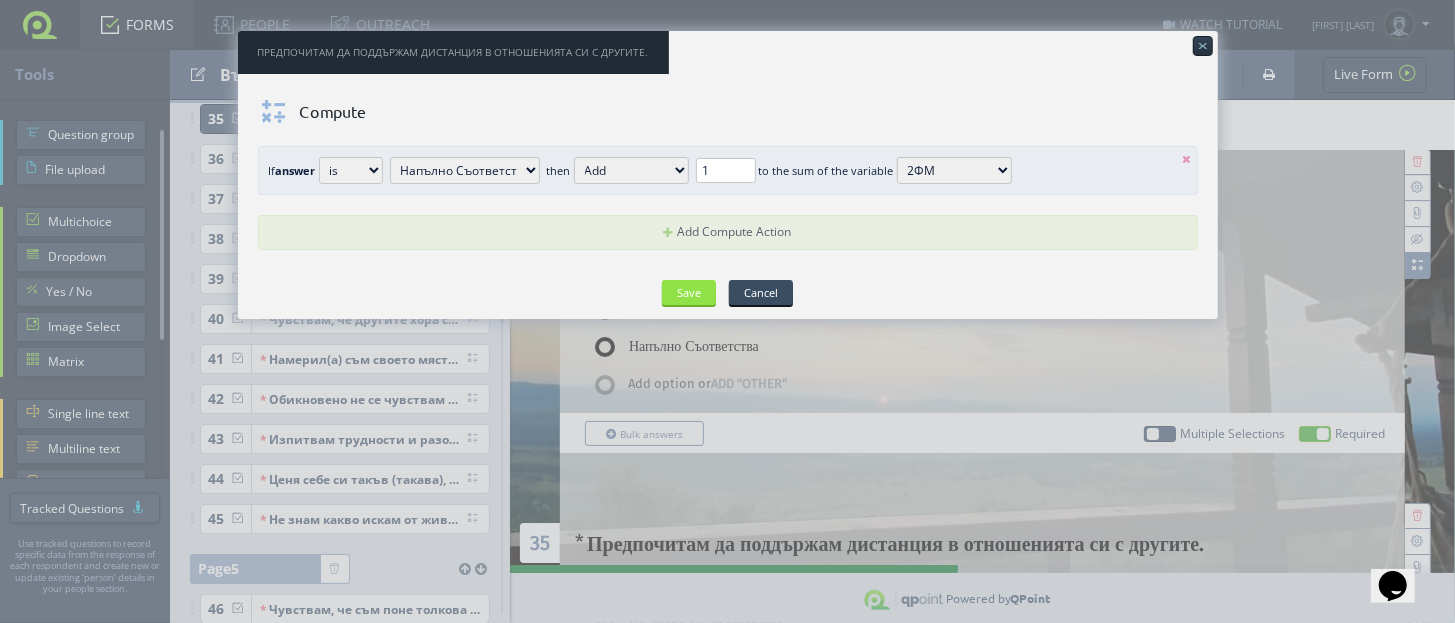 click at bounding box center [1187, 159] 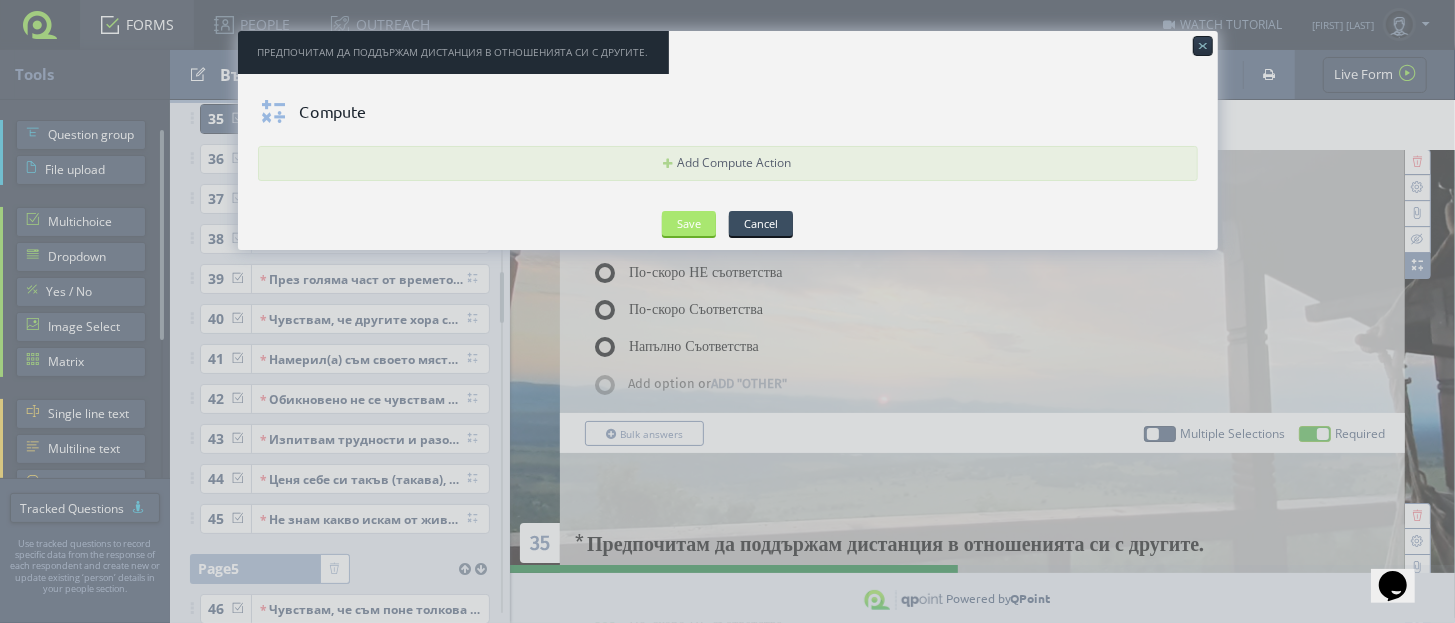 click on "Save" at bounding box center (689, 223) 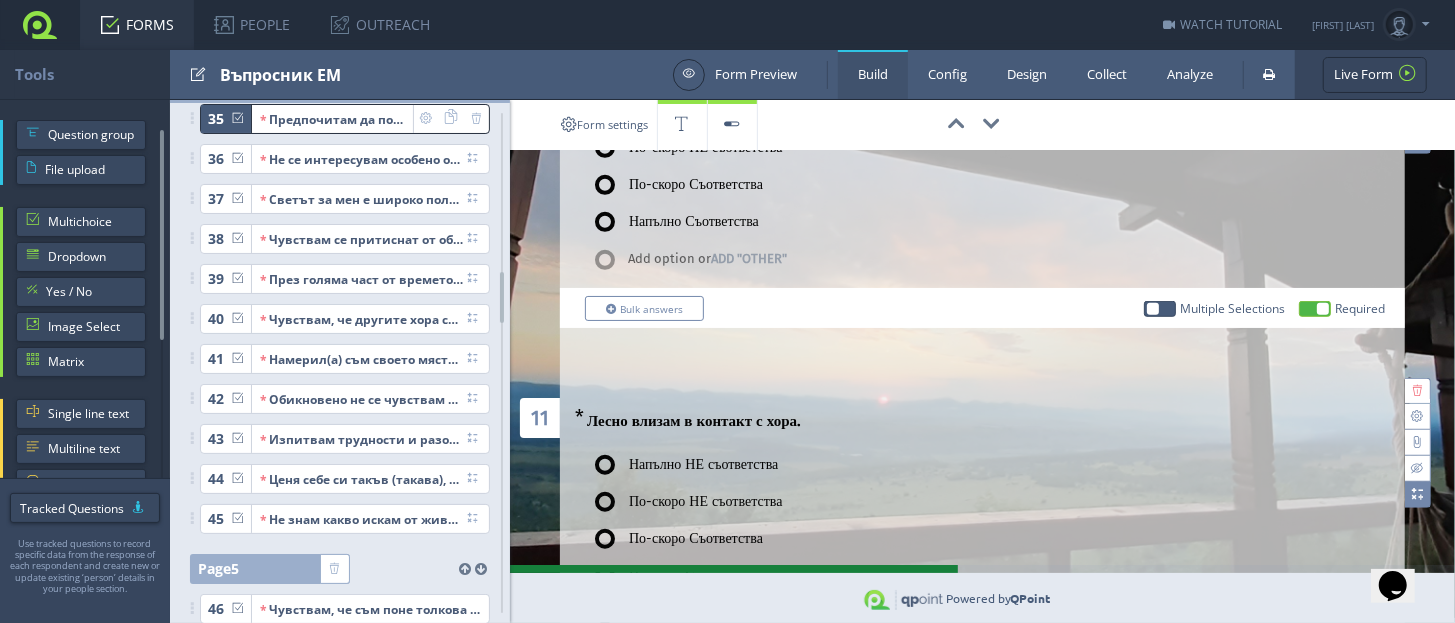 scroll, scrollTop: 625, scrollLeft: 0, axis: vertical 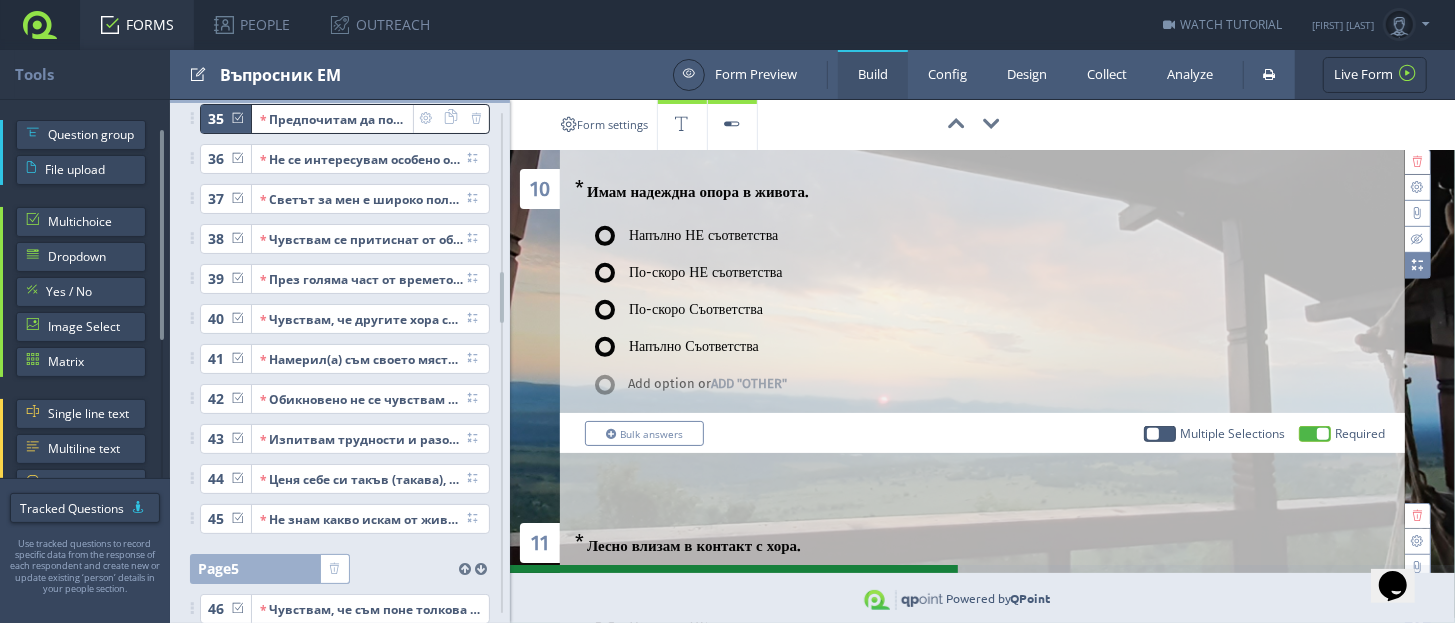 click at bounding box center [1417, 265] 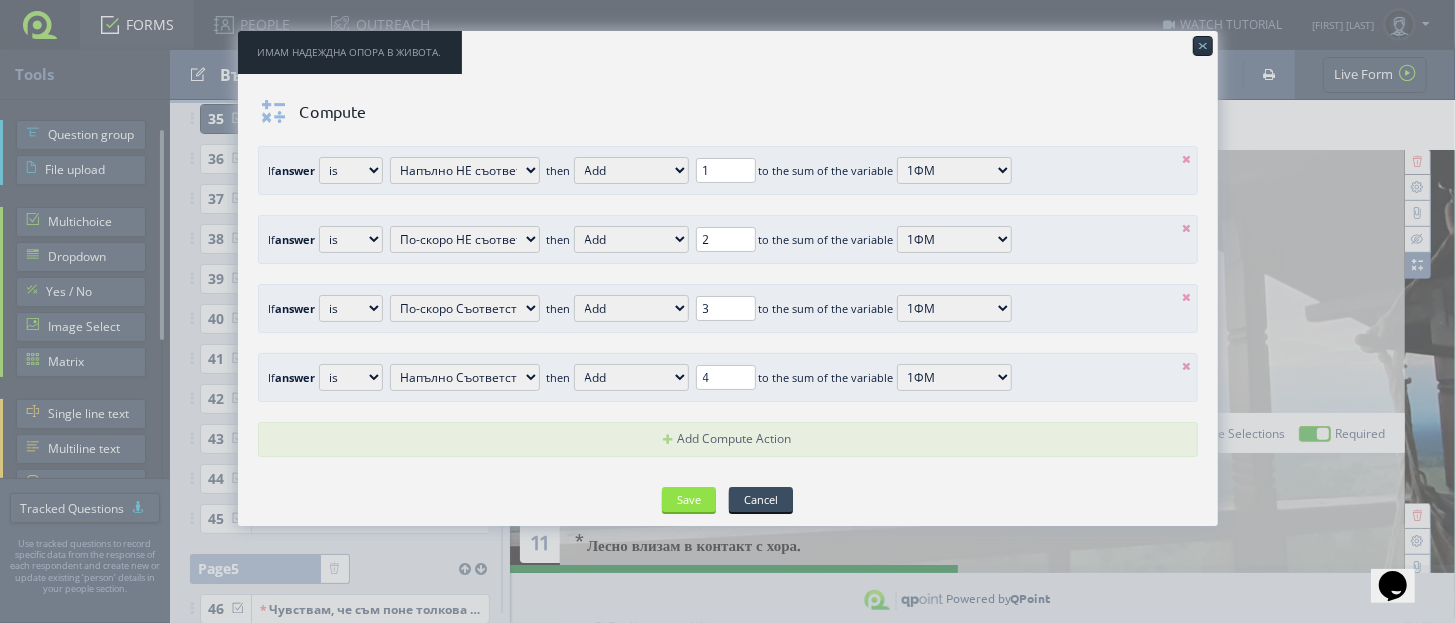 click at bounding box center (1187, 159) 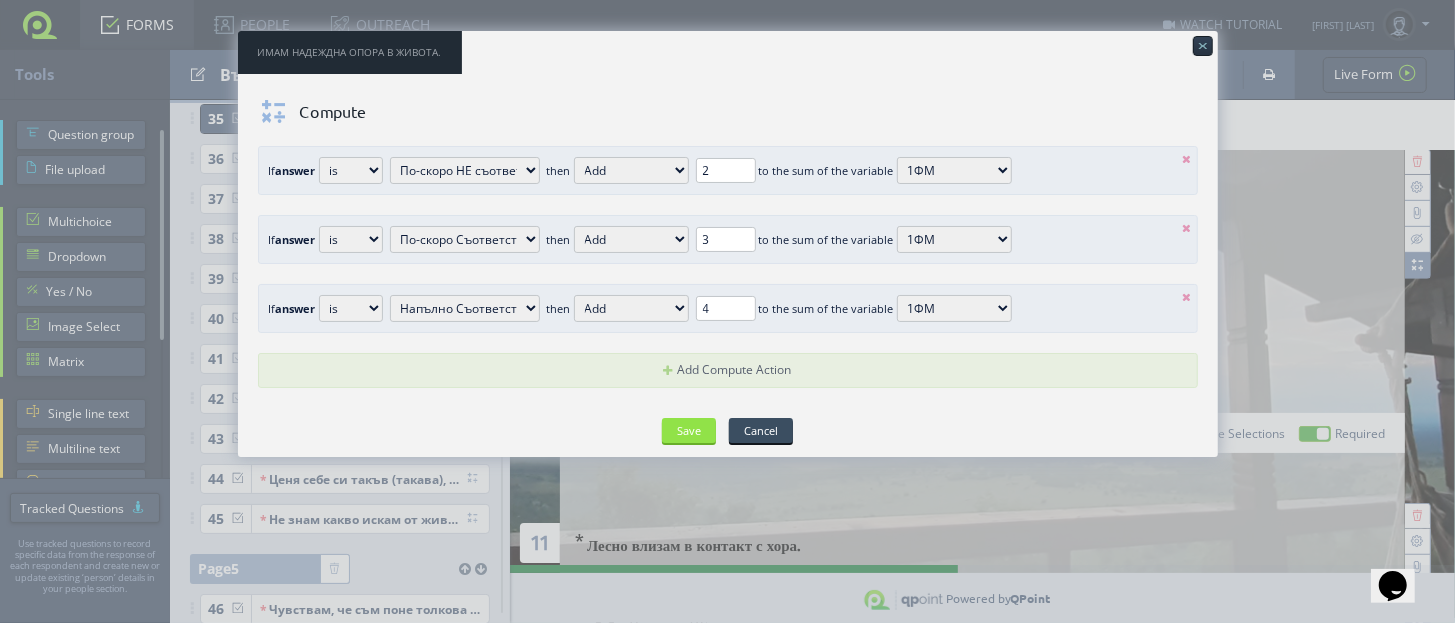 click at bounding box center (1187, 159) 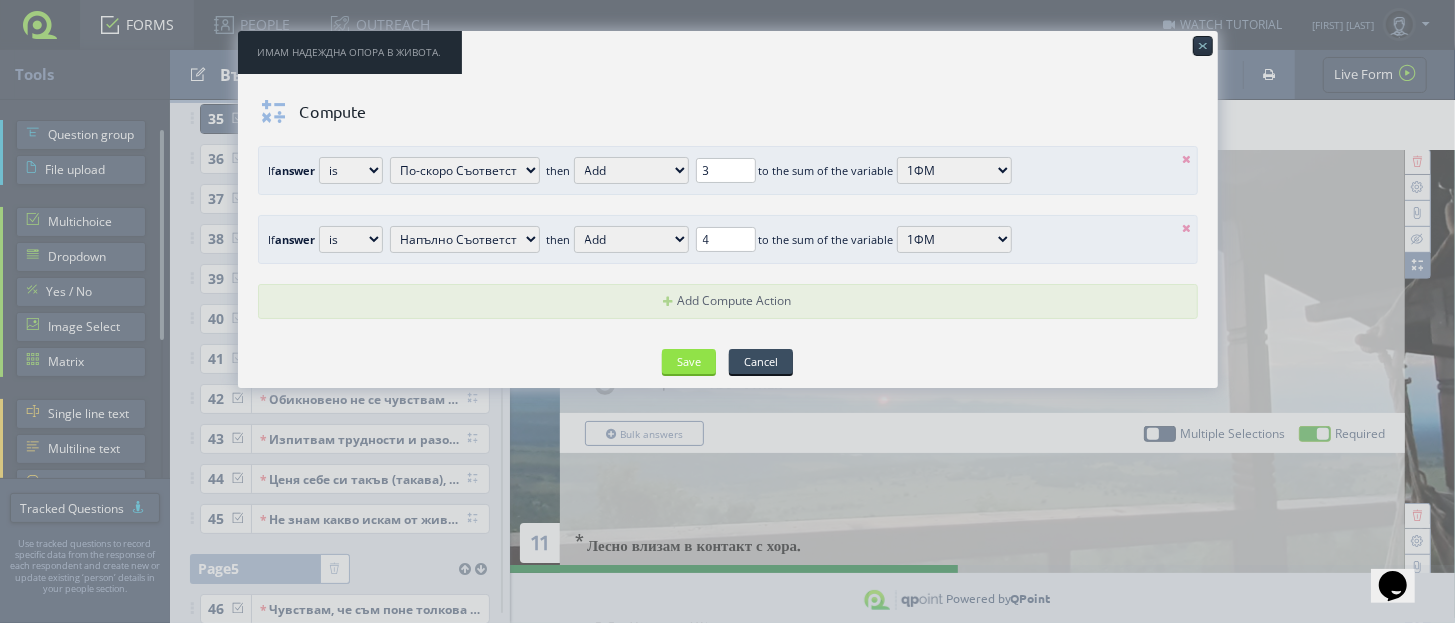 click at bounding box center (1187, 159) 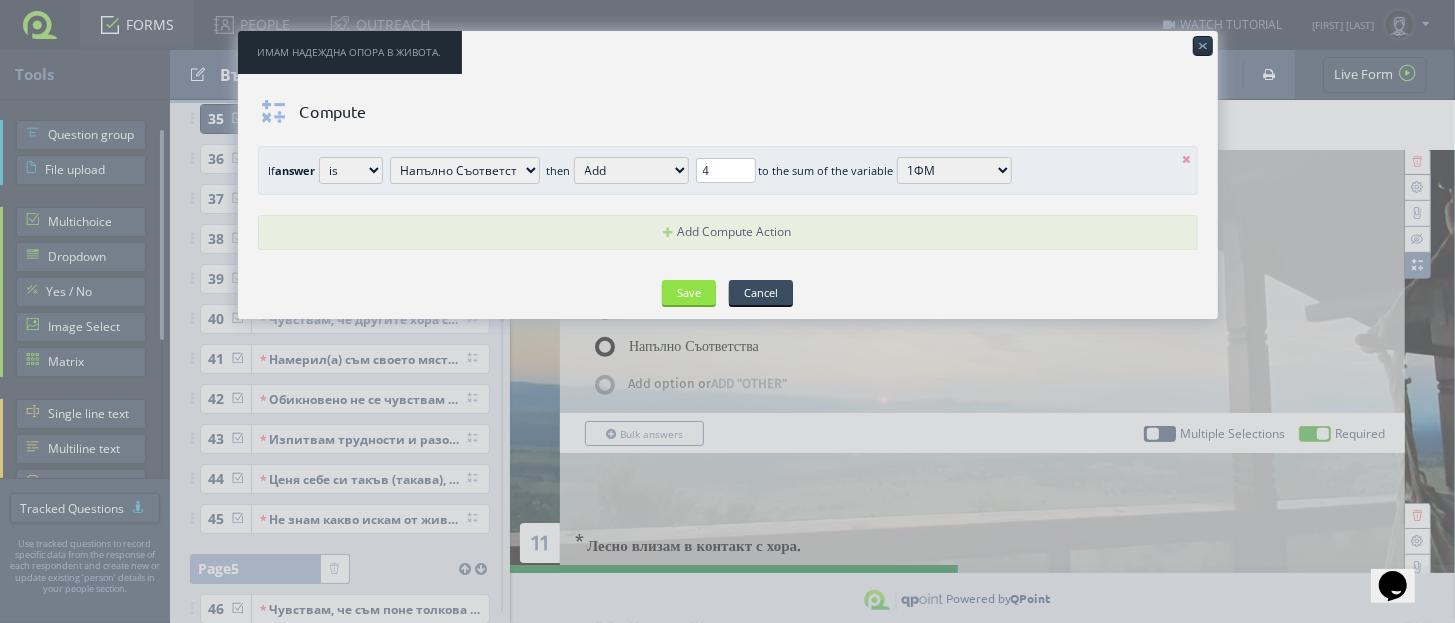 click at bounding box center (1187, 159) 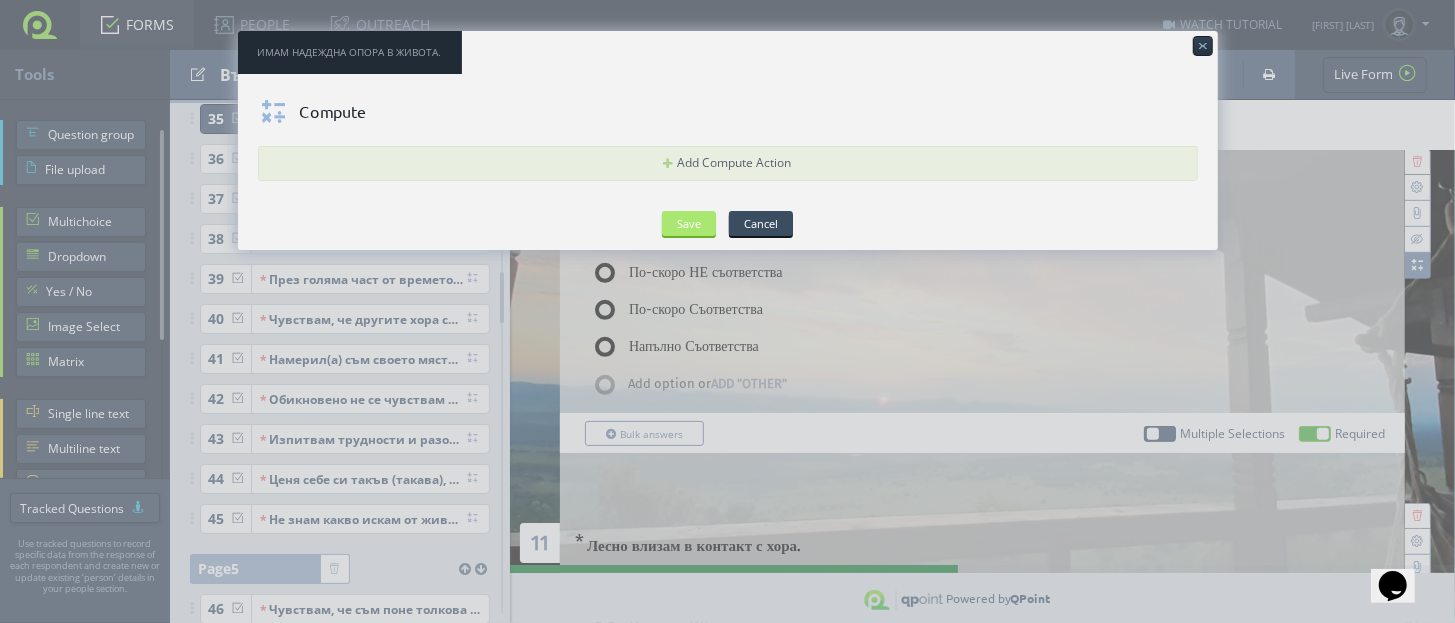 click on "Save" at bounding box center [689, 223] 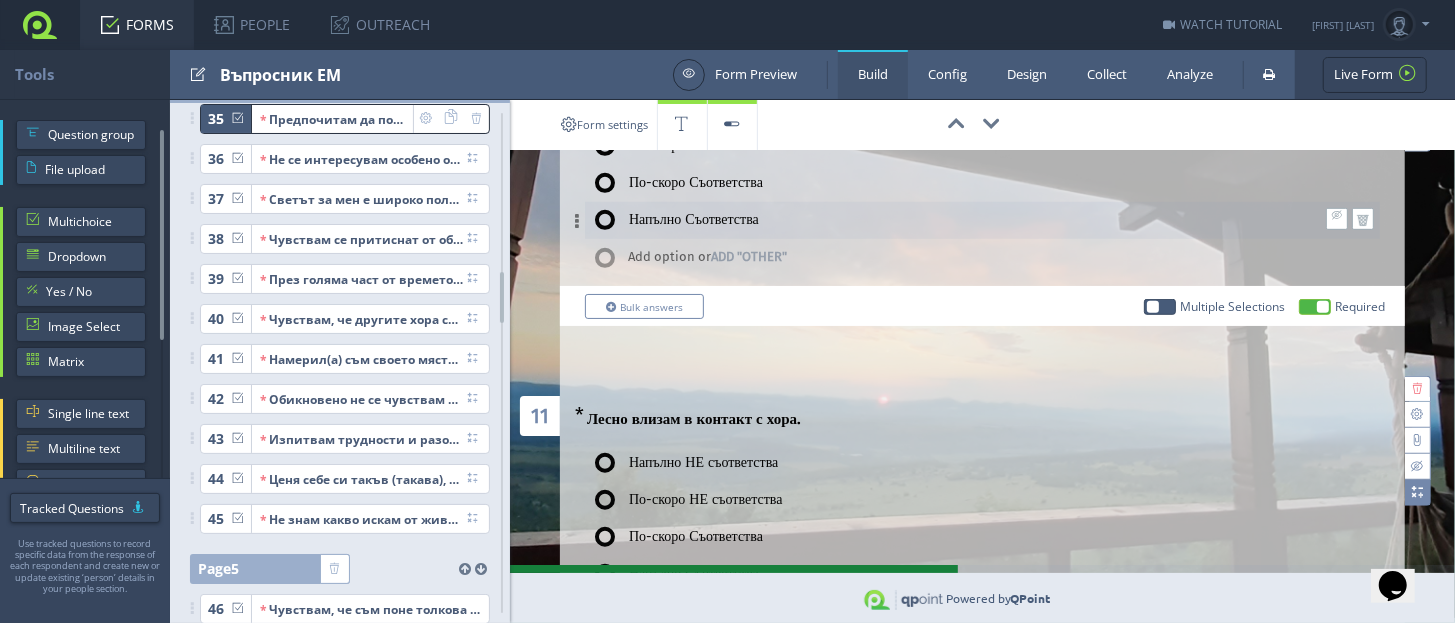 scroll, scrollTop: 874, scrollLeft: 0, axis: vertical 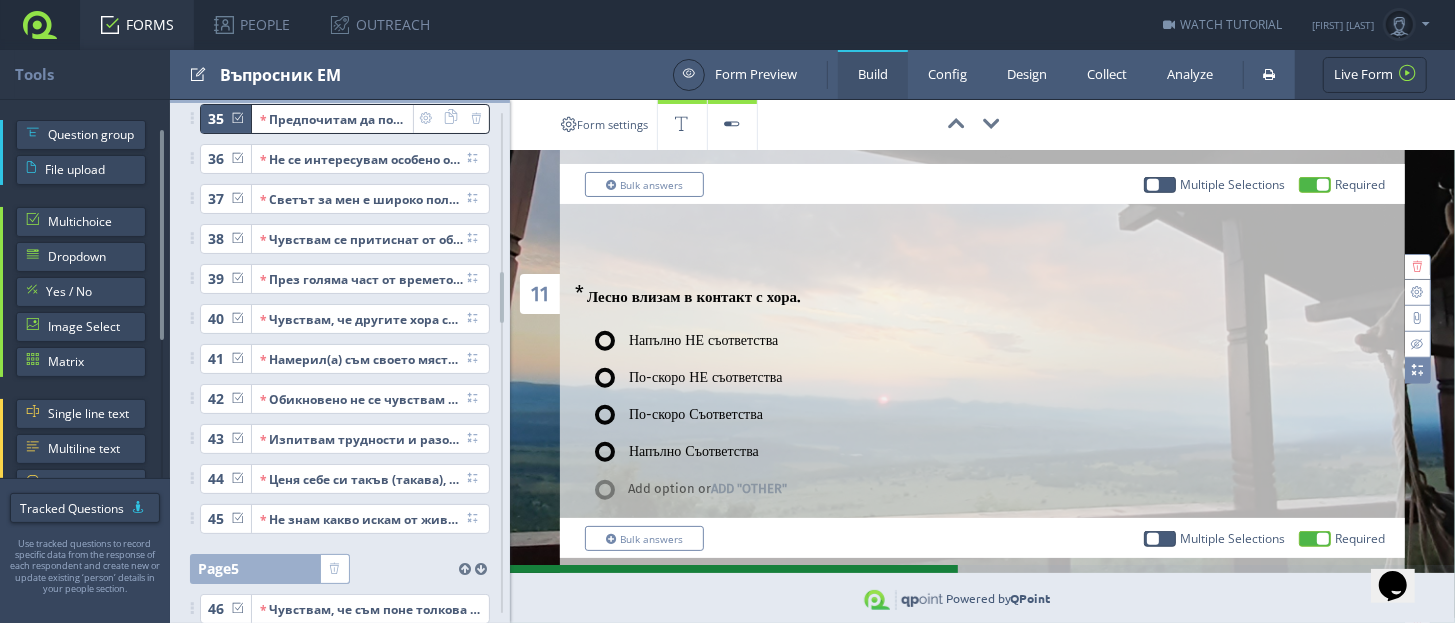 click at bounding box center [1417, 370] 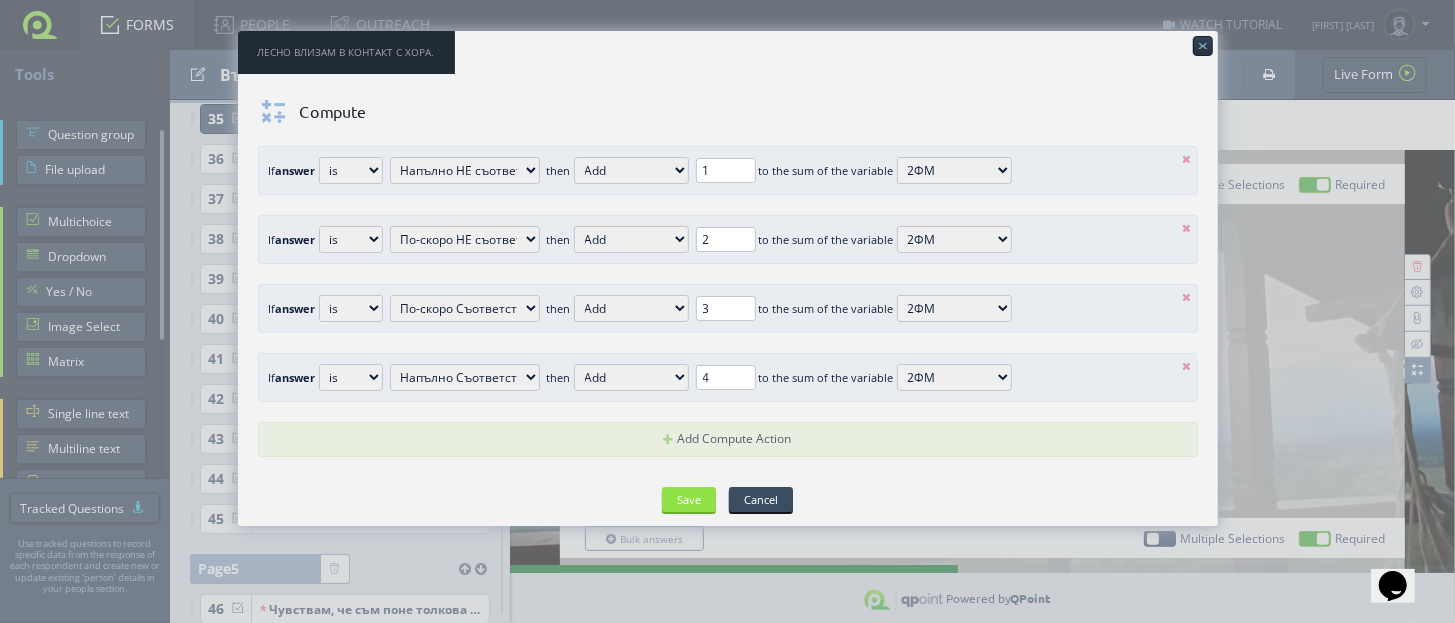 click at bounding box center [1187, 159] 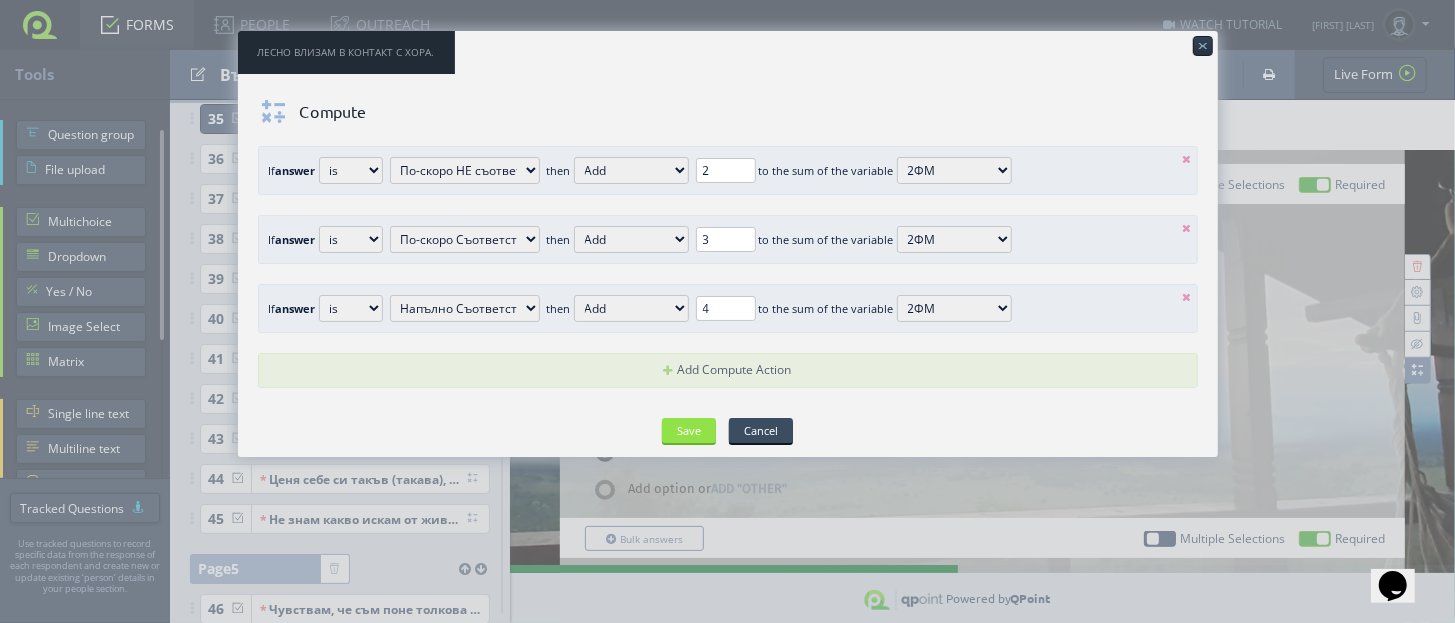 click at bounding box center (1187, 159) 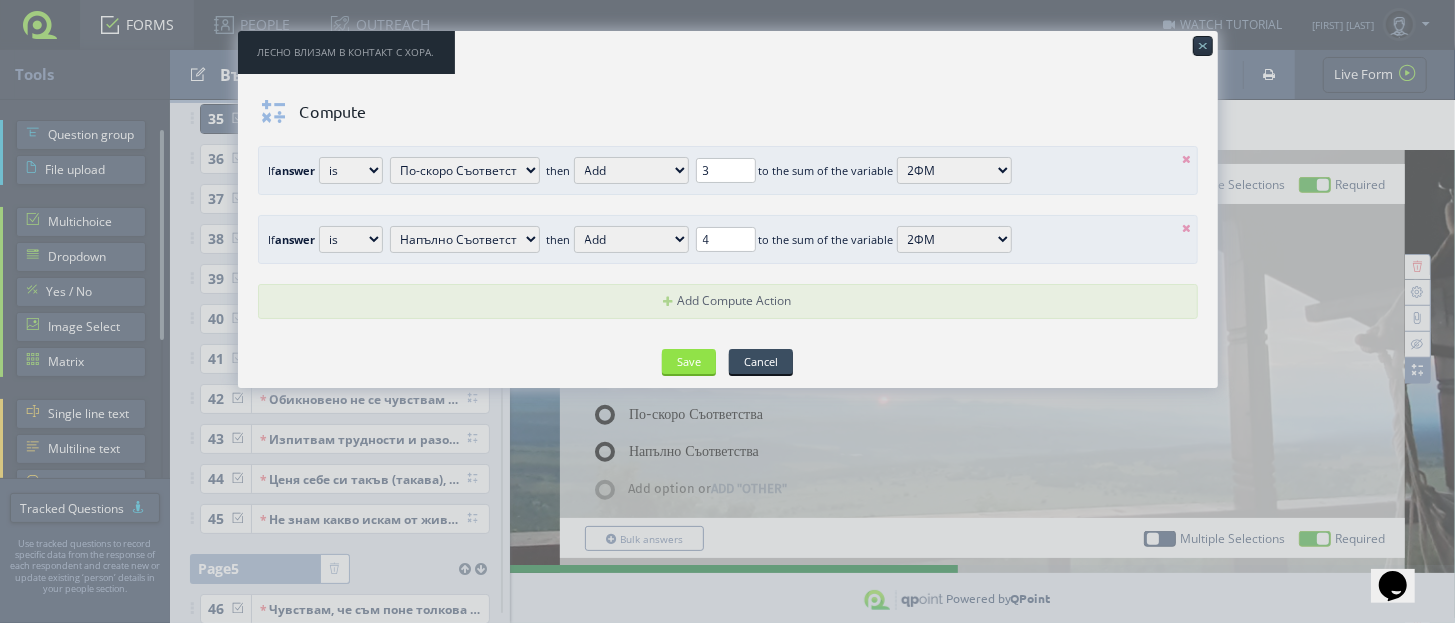 click at bounding box center [1187, 159] 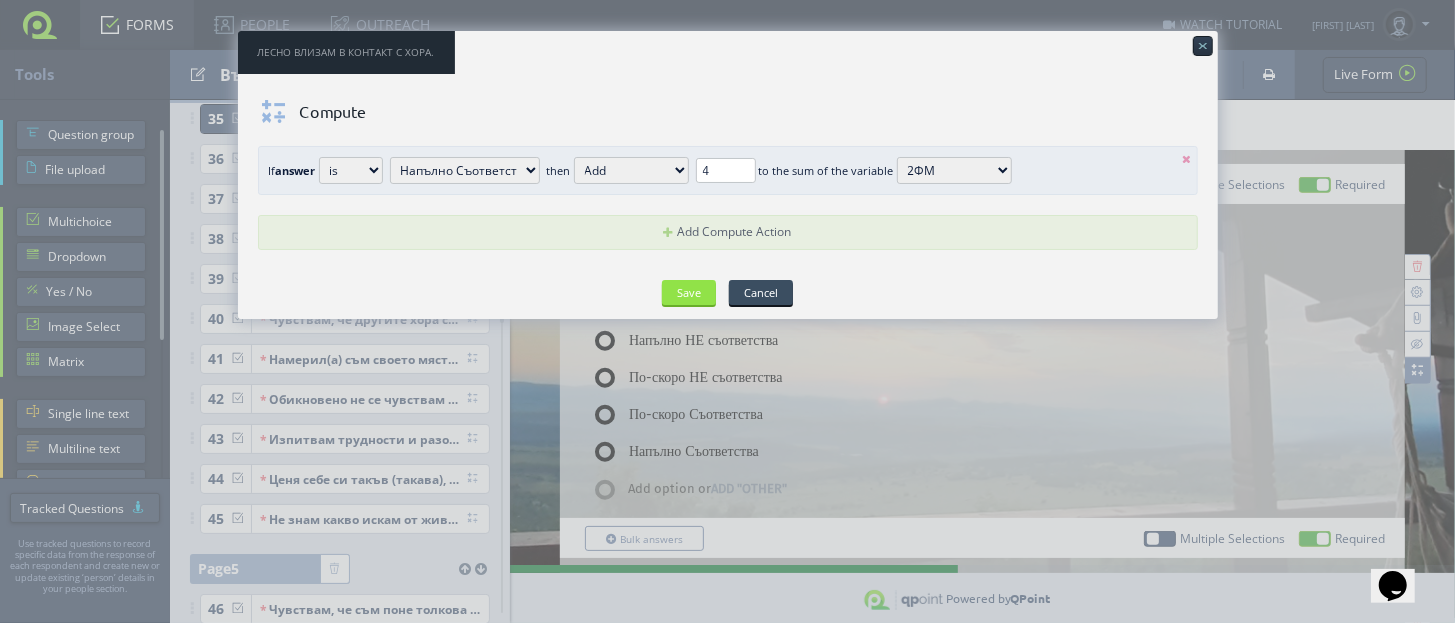 click at bounding box center (1187, 159) 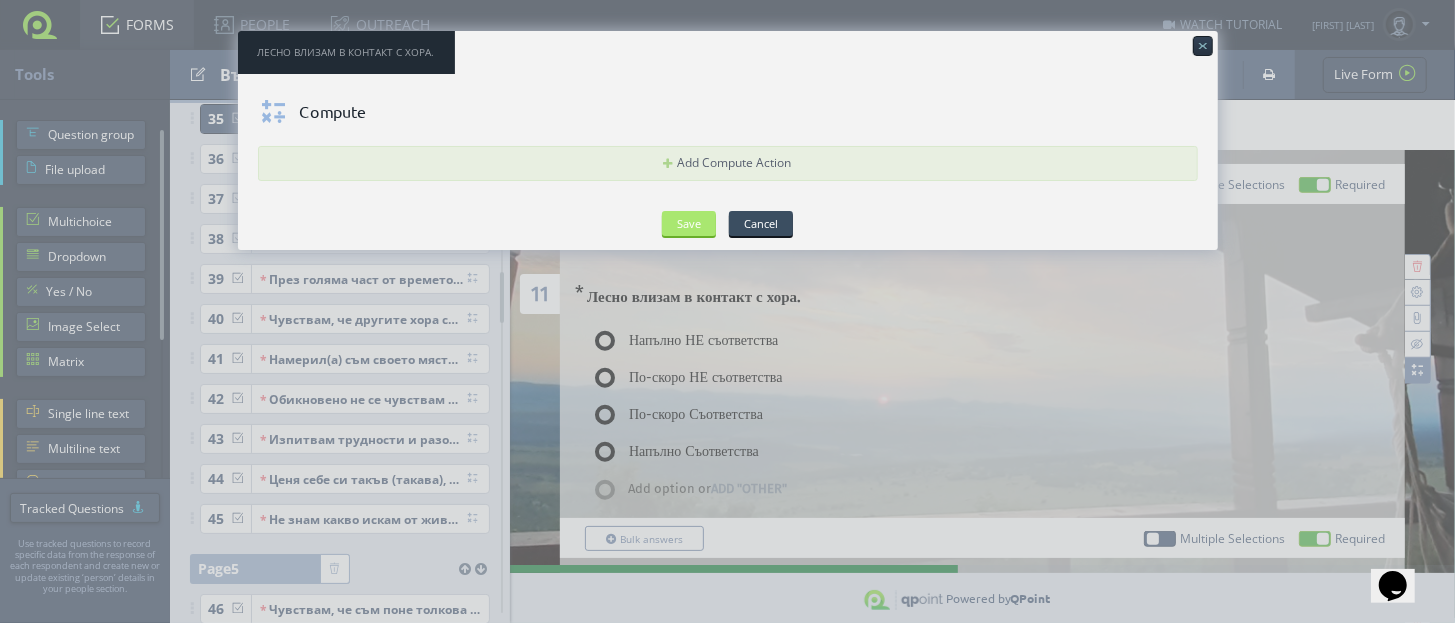 click on "Save" at bounding box center [689, 223] 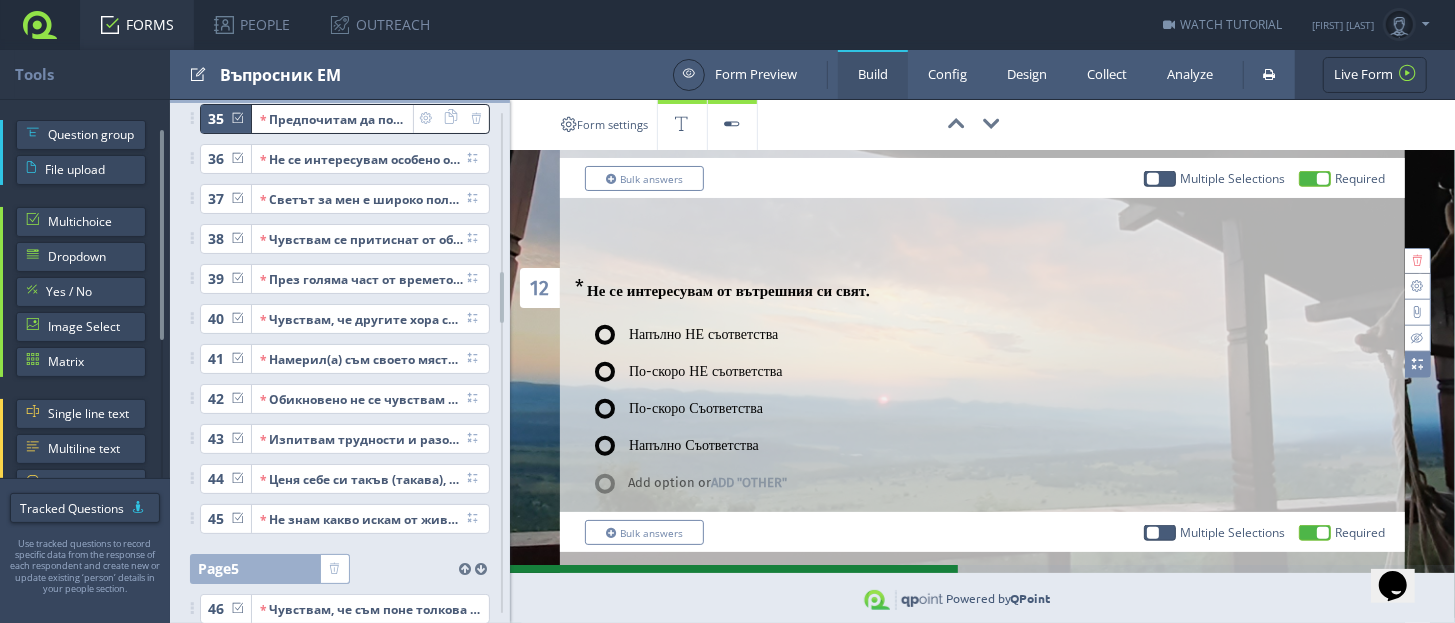 scroll, scrollTop: 1250, scrollLeft: 0, axis: vertical 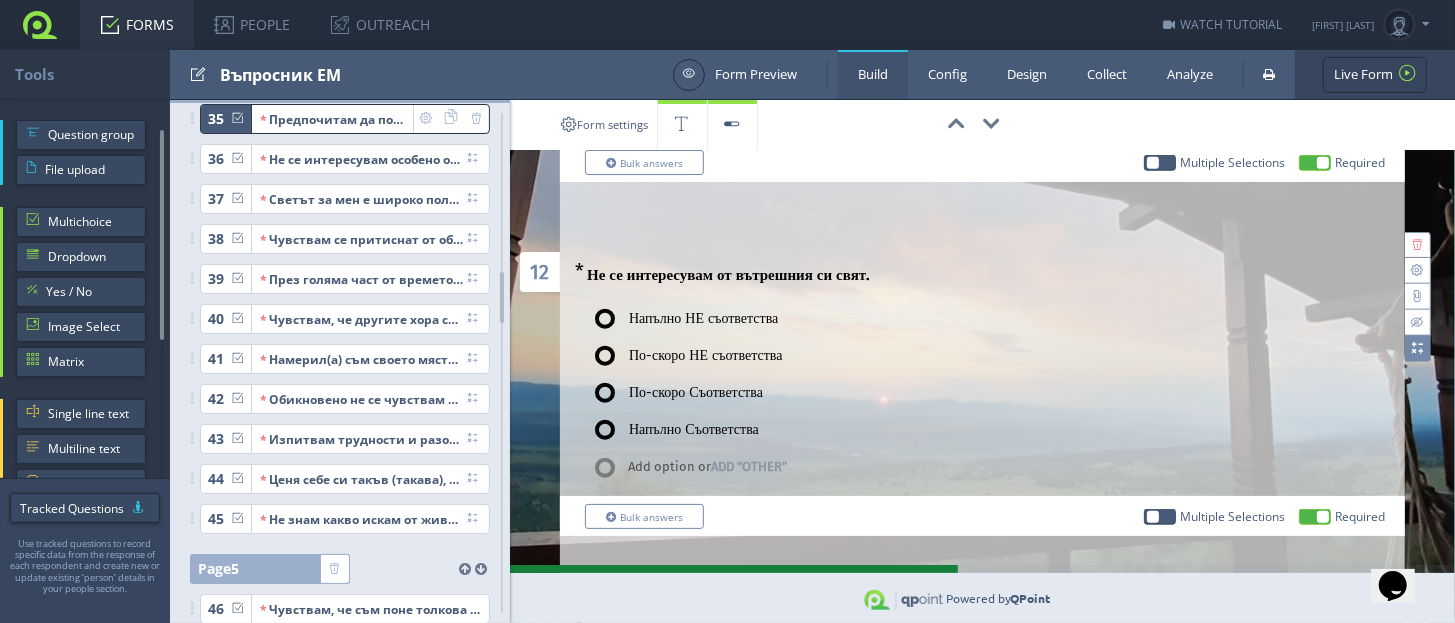 click at bounding box center [1418, 349] 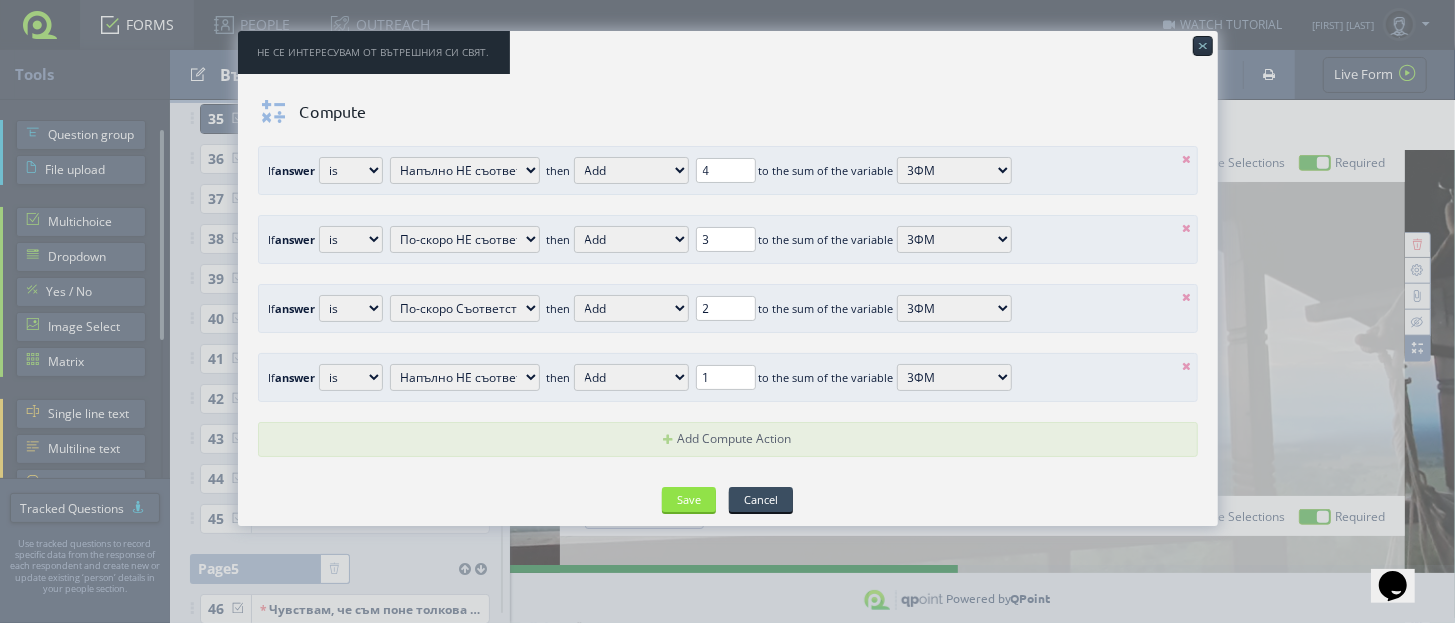 click at bounding box center [1187, 159] 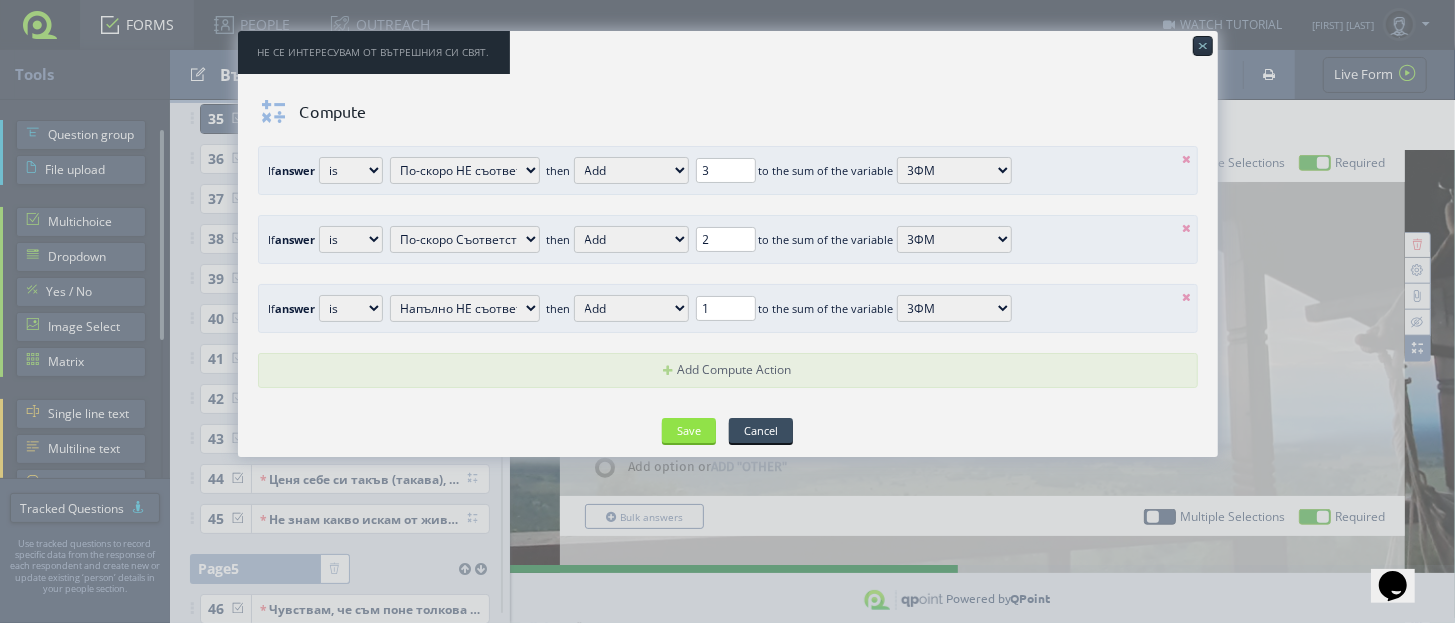 click at bounding box center [1187, 159] 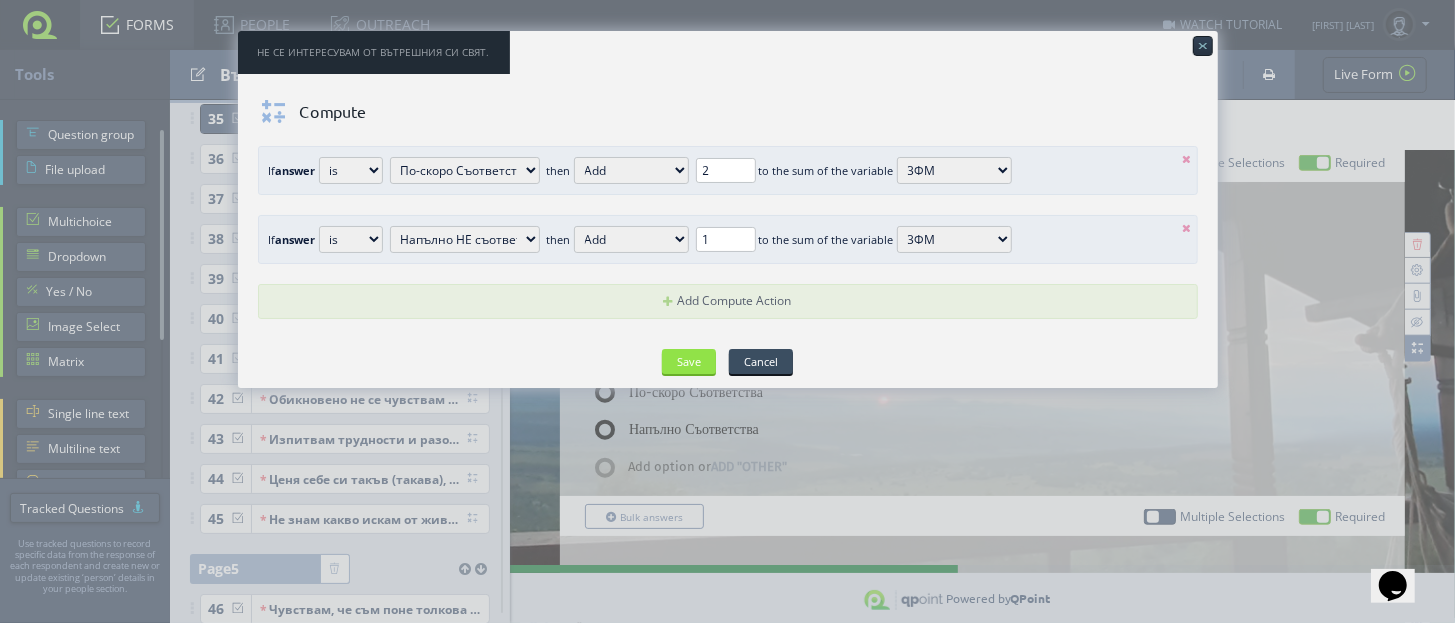 click at bounding box center (1187, 159) 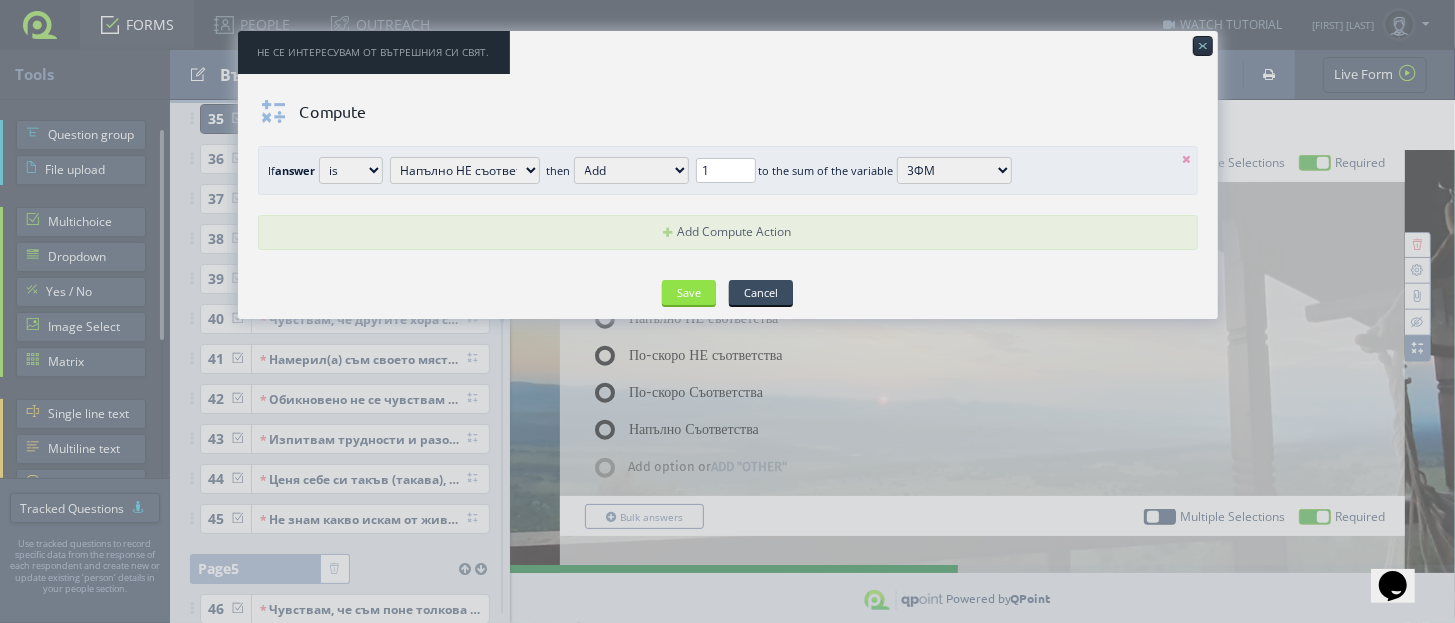 click at bounding box center [1187, 159] 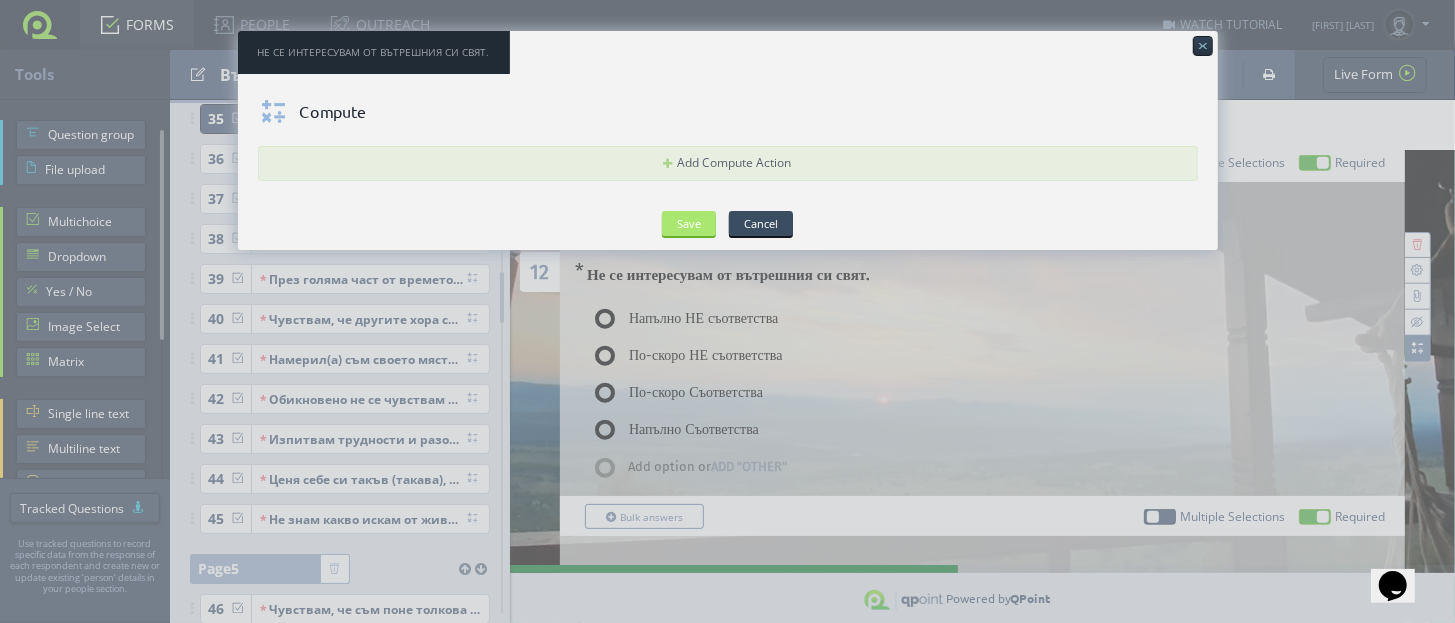 click on "Save" at bounding box center (689, 223) 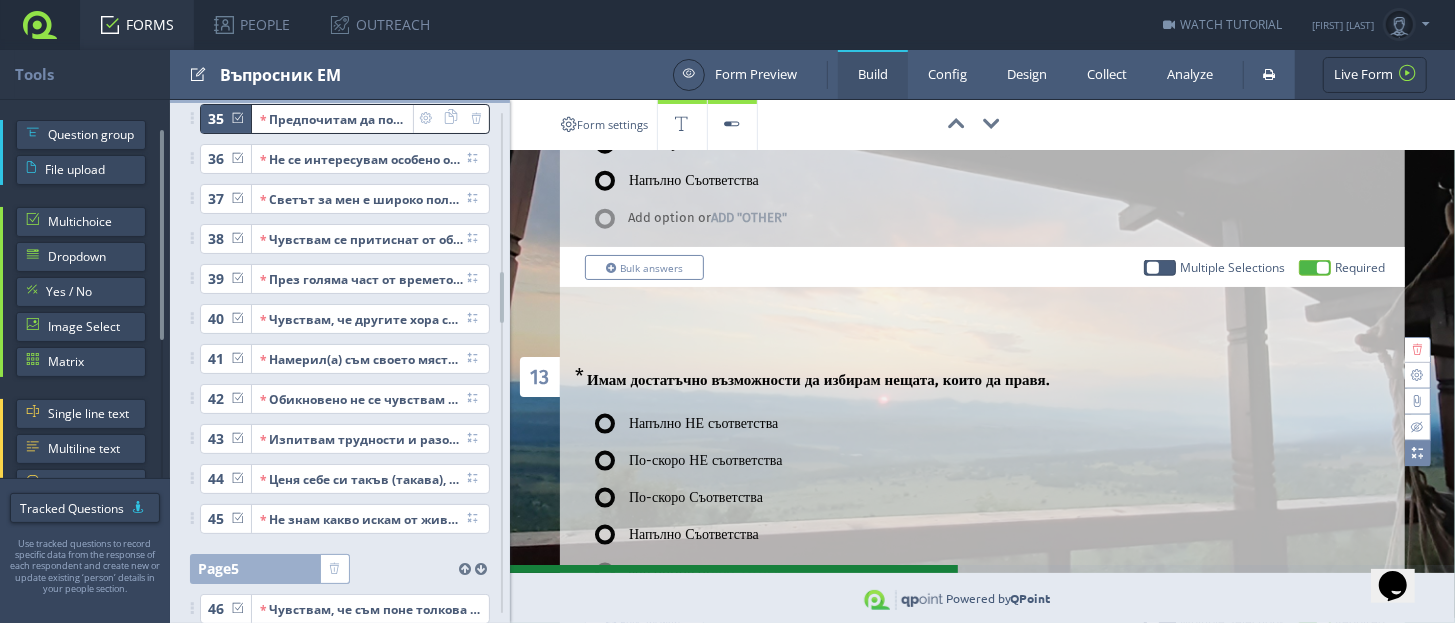 scroll, scrollTop: 1500, scrollLeft: 0, axis: vertical 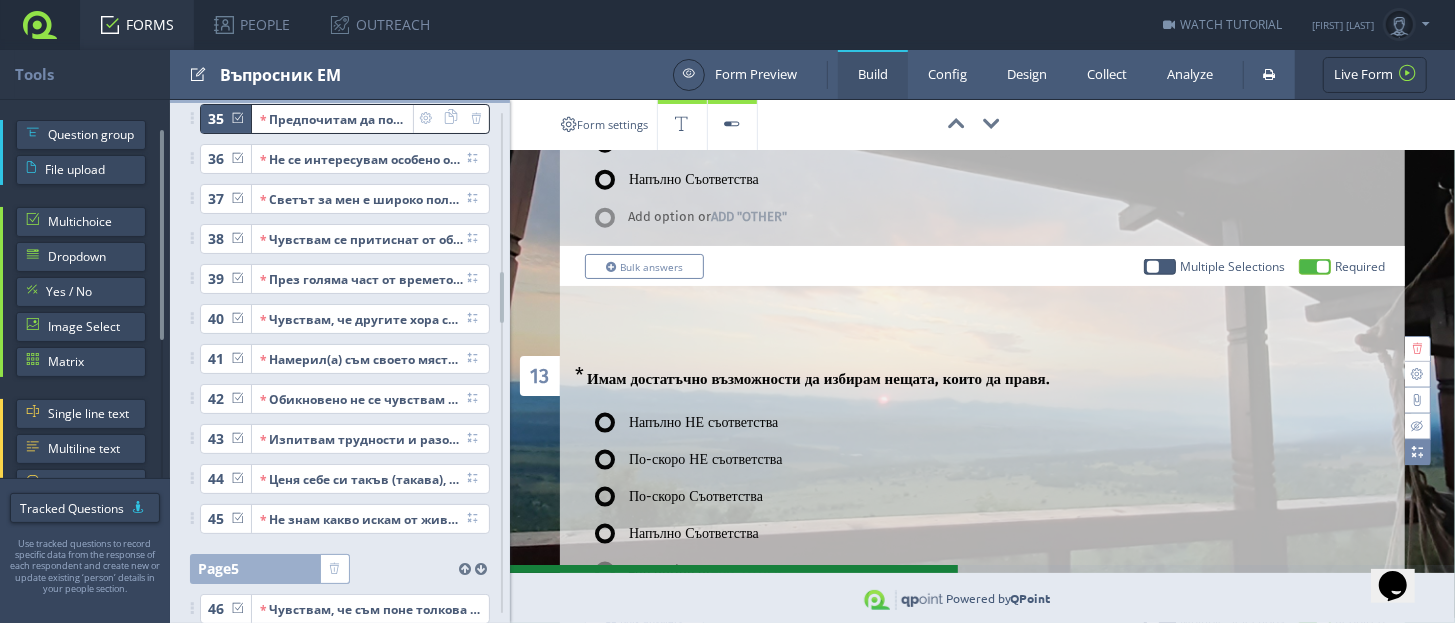 click at bounding box center (1418, 453) 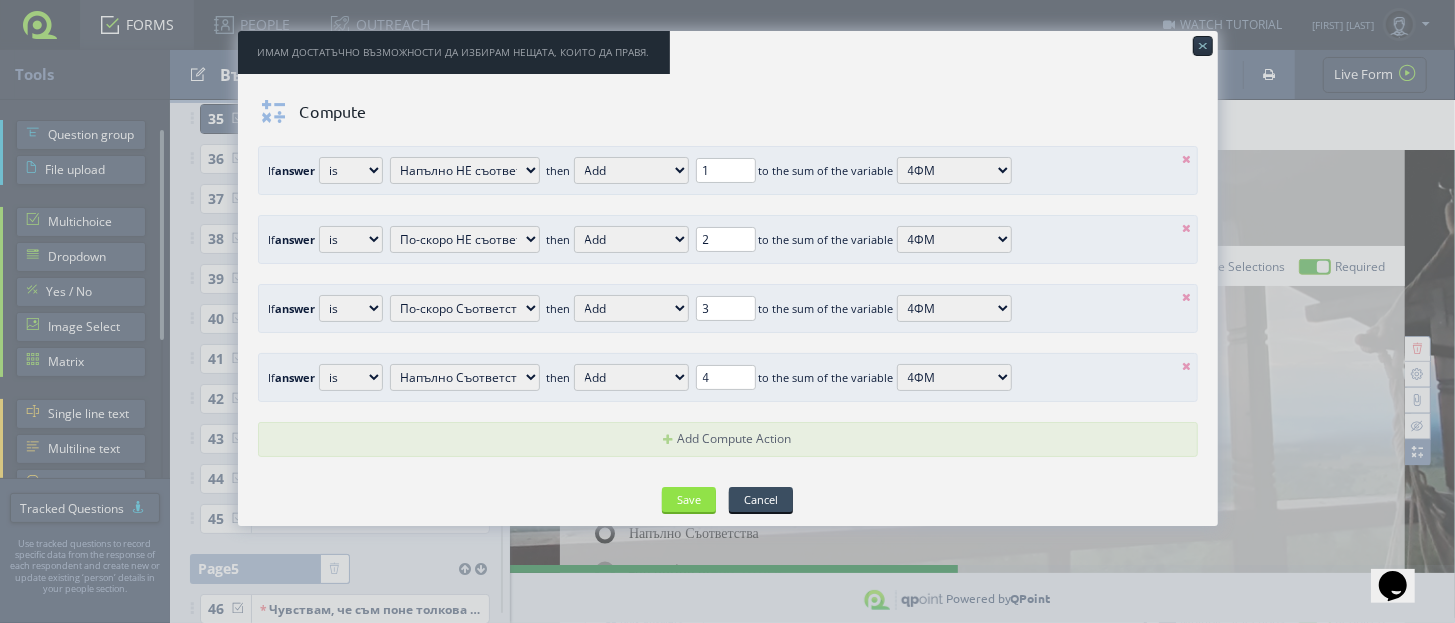 click at bounding box center [1187, 159] 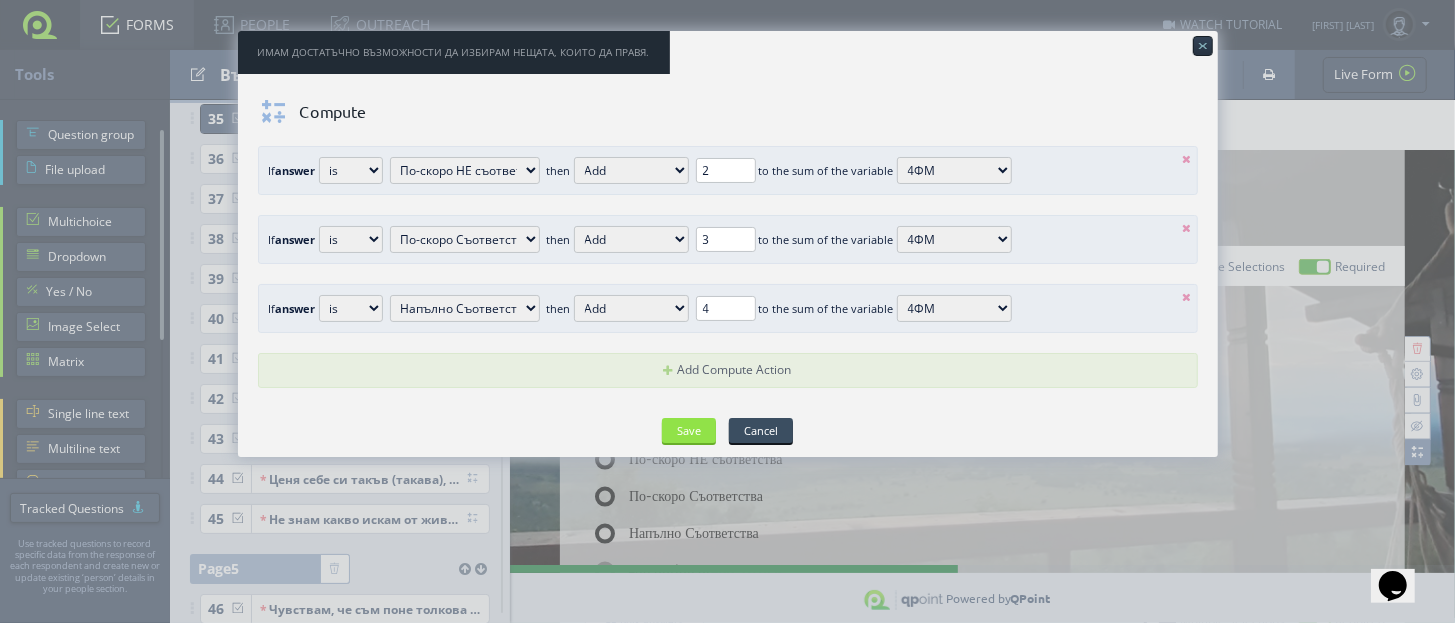 click at bounding box center [1187, 159] 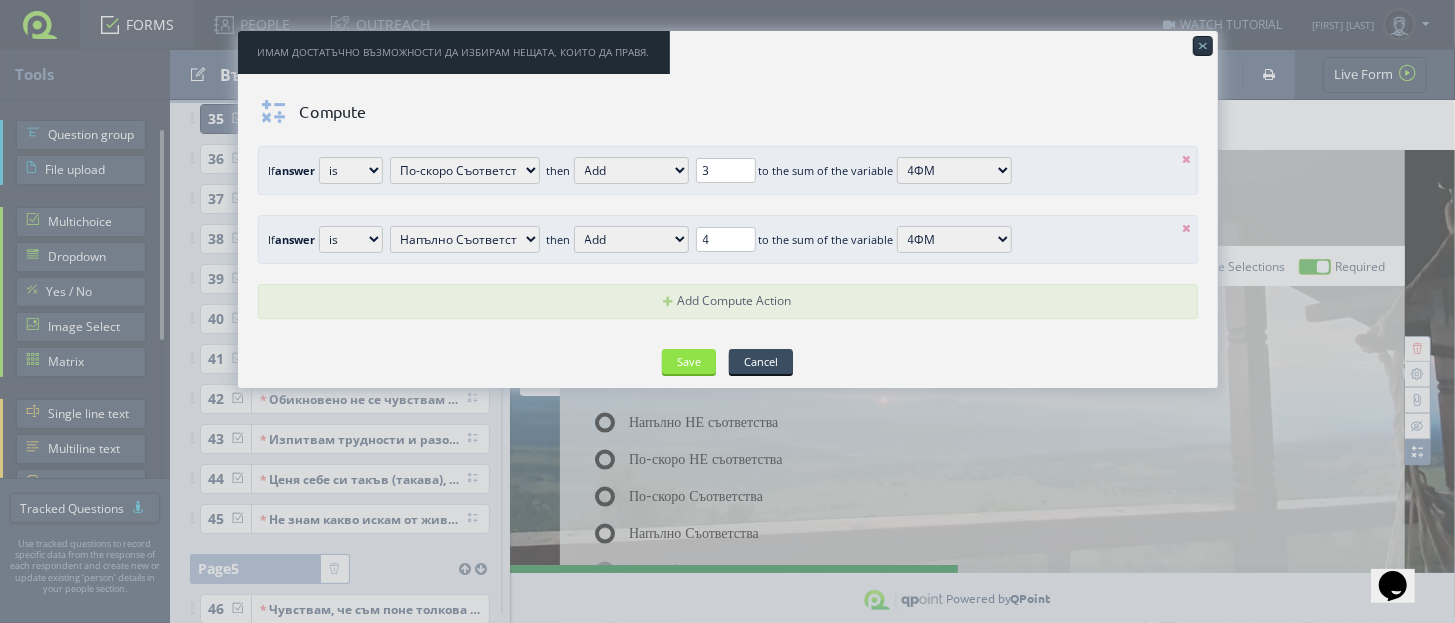 click at bounding box center [1187, 159] 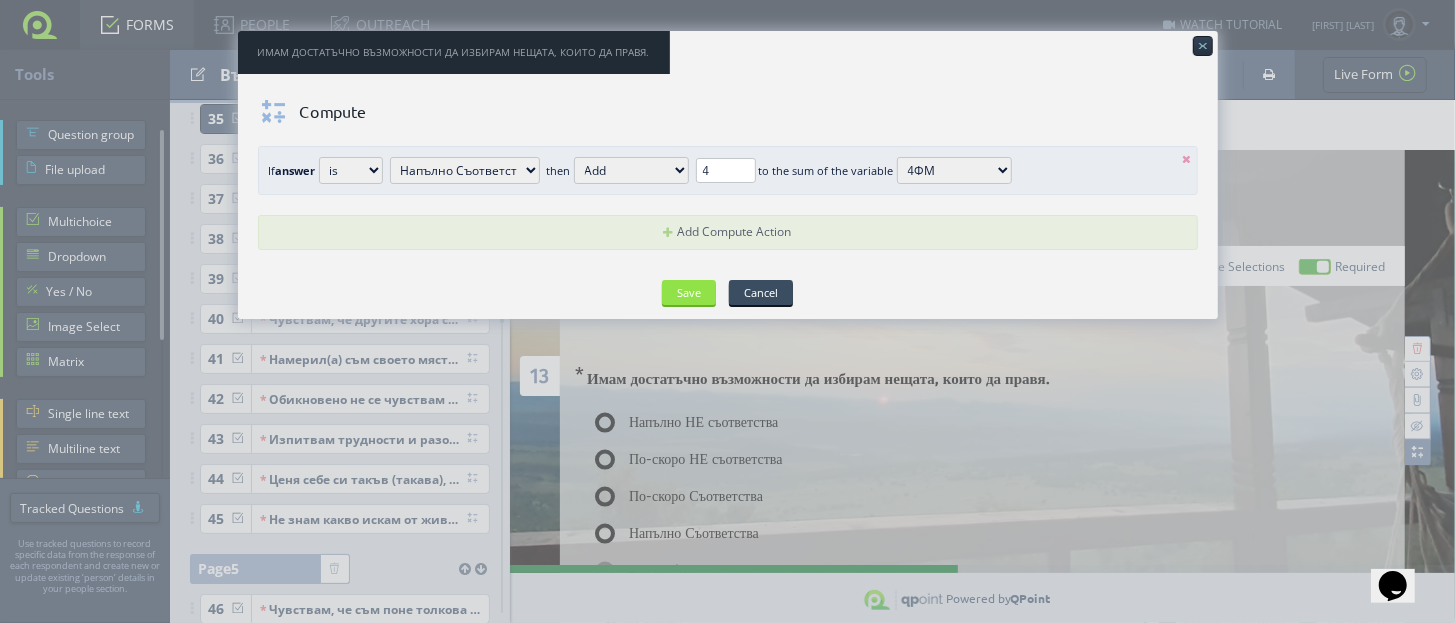 click at bounding box center [1187, 159] 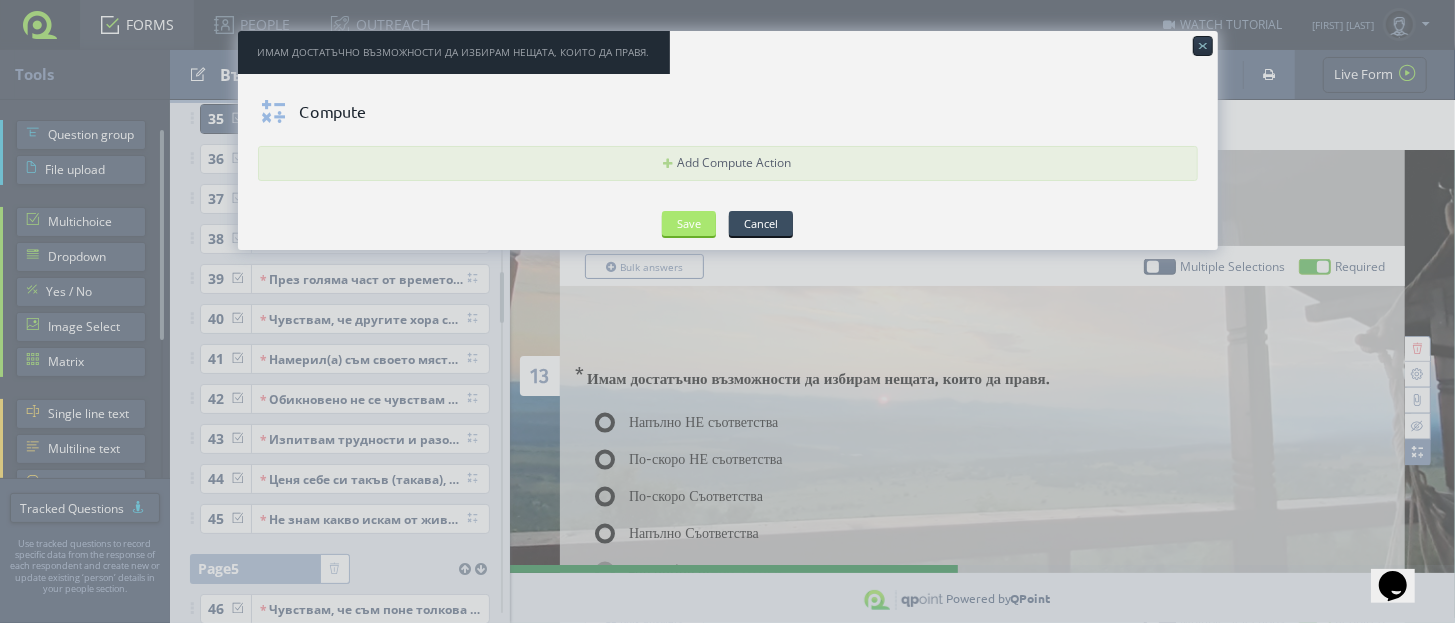 click on "Save" at bounding box center [689, 223] 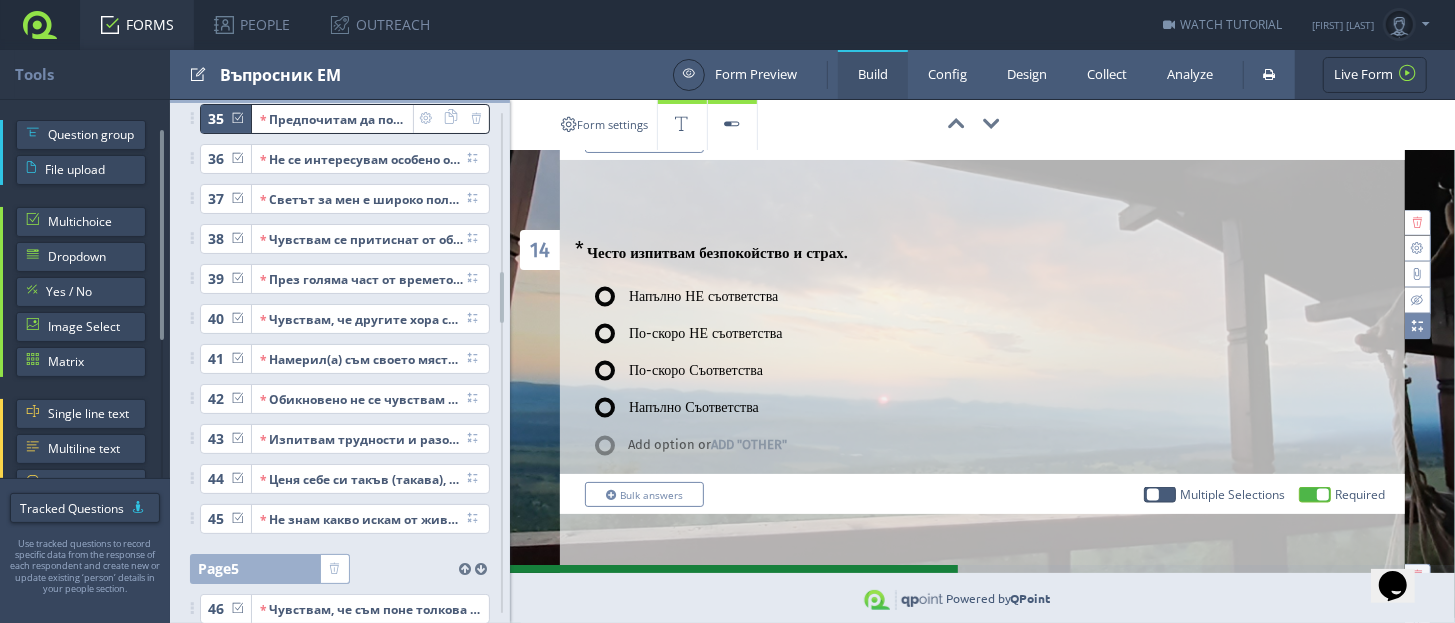 scroll, scrollTop: 1999, scrollLeft: 0, axis: vertical 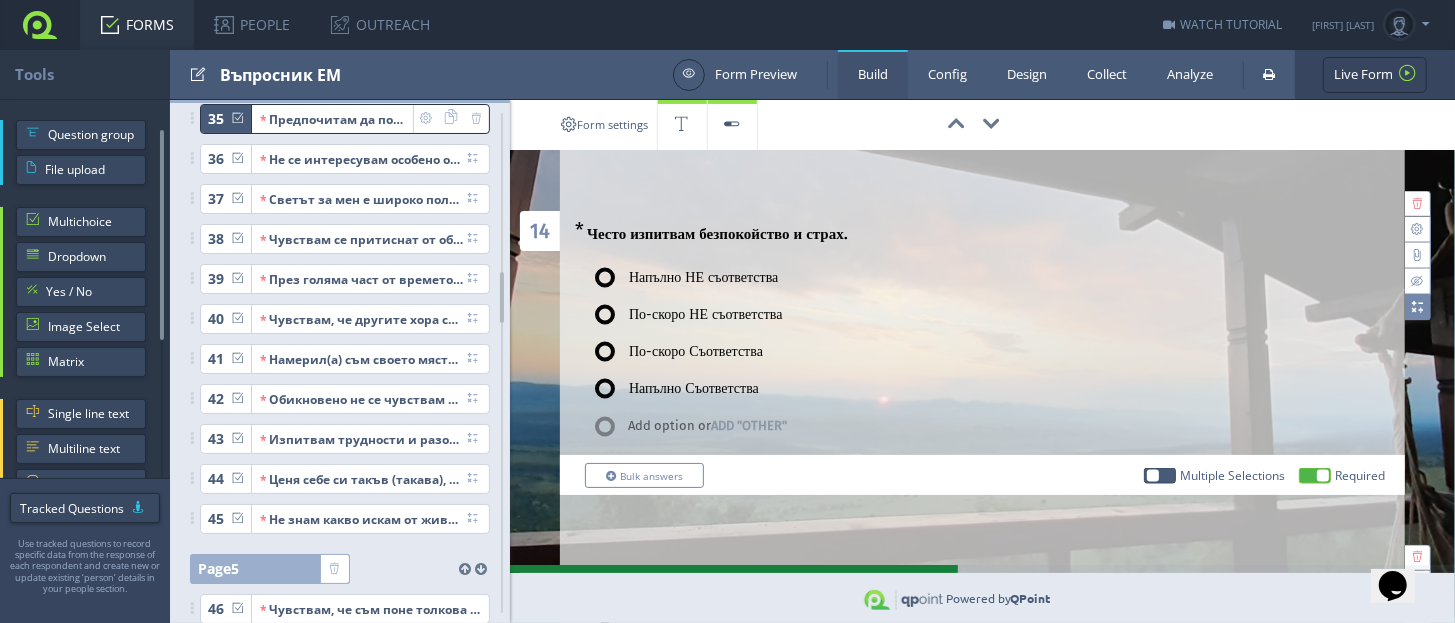 click at bounding box center [1417, 307] 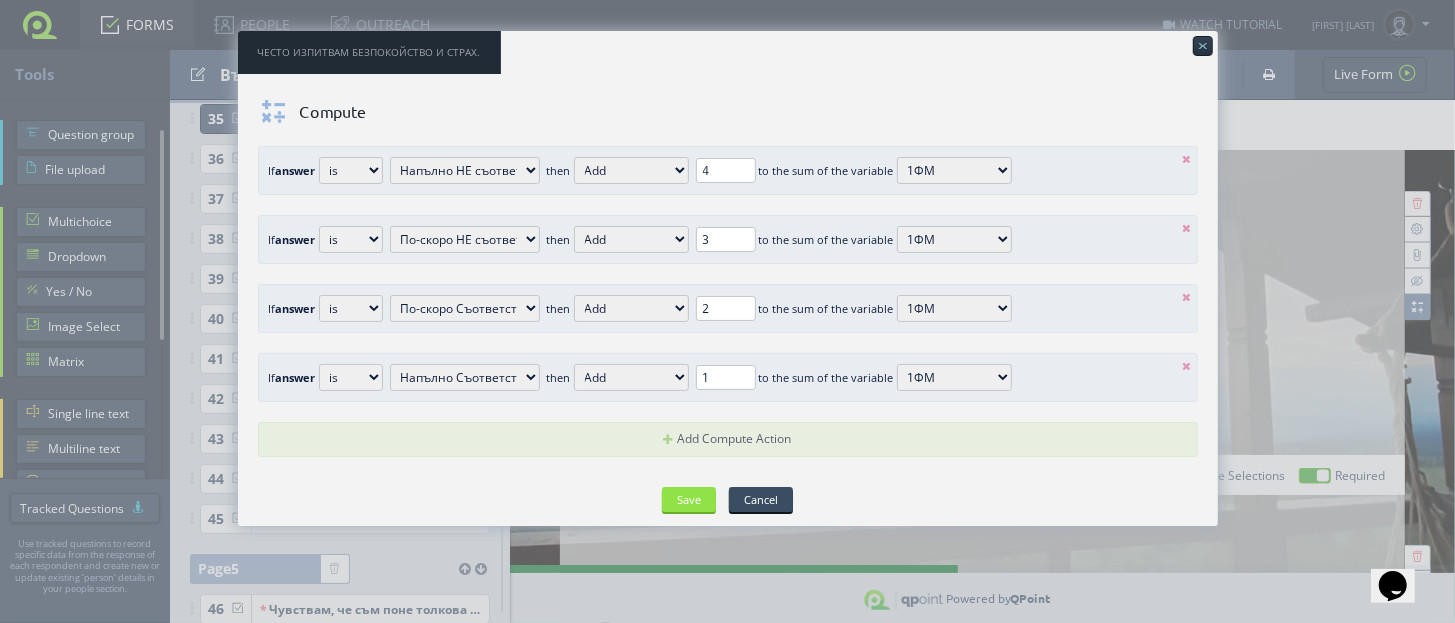click at bounding box center [1187, 159] 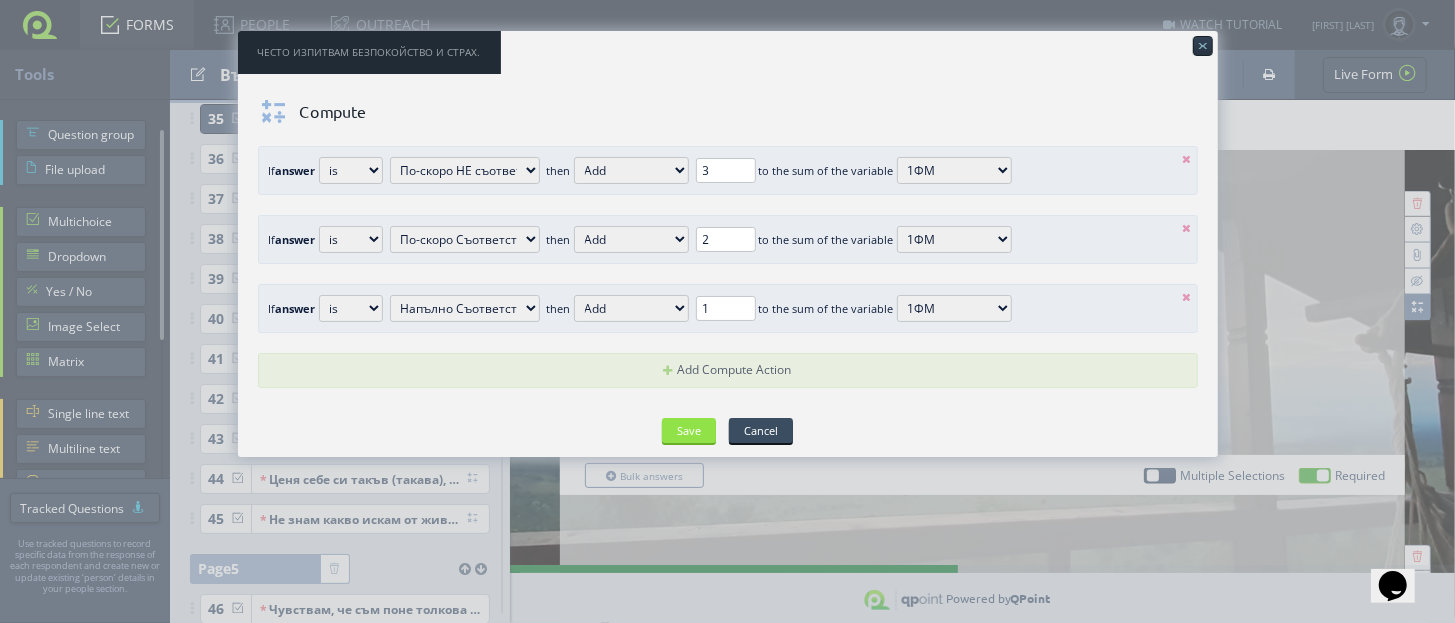 click at bounding box center [1187, 159] 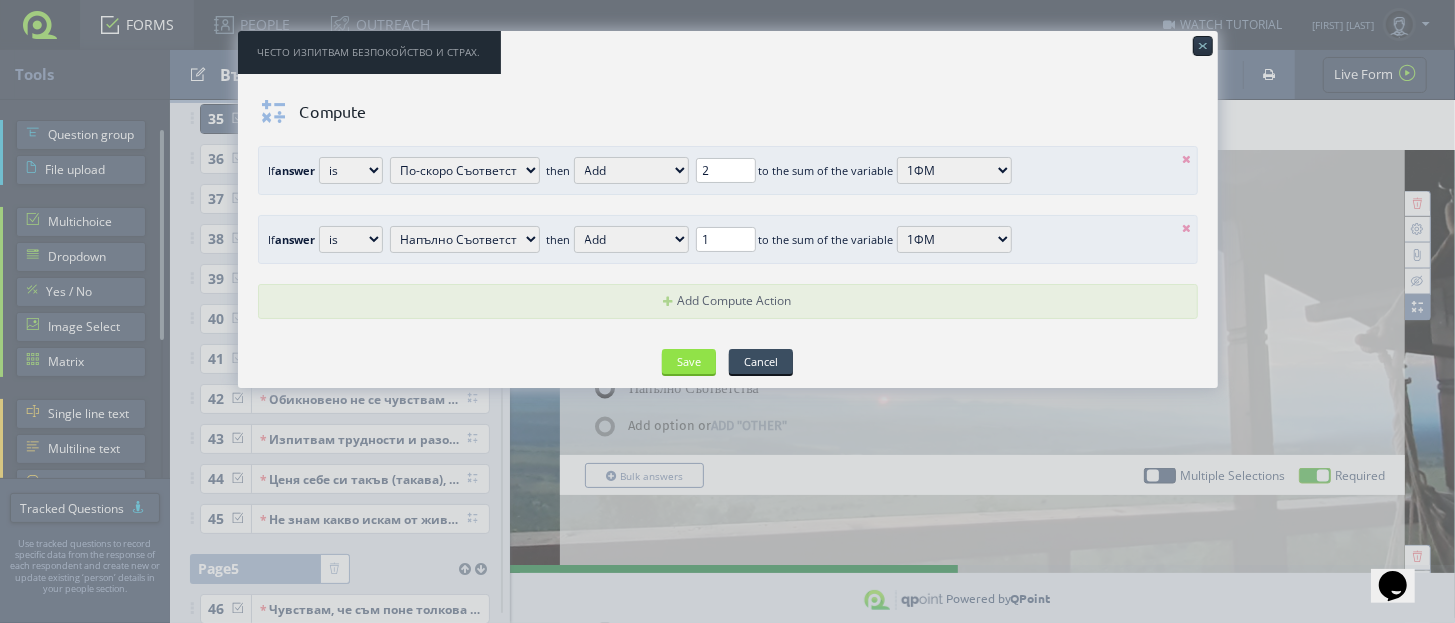 click at bounding box center [1187, 159] 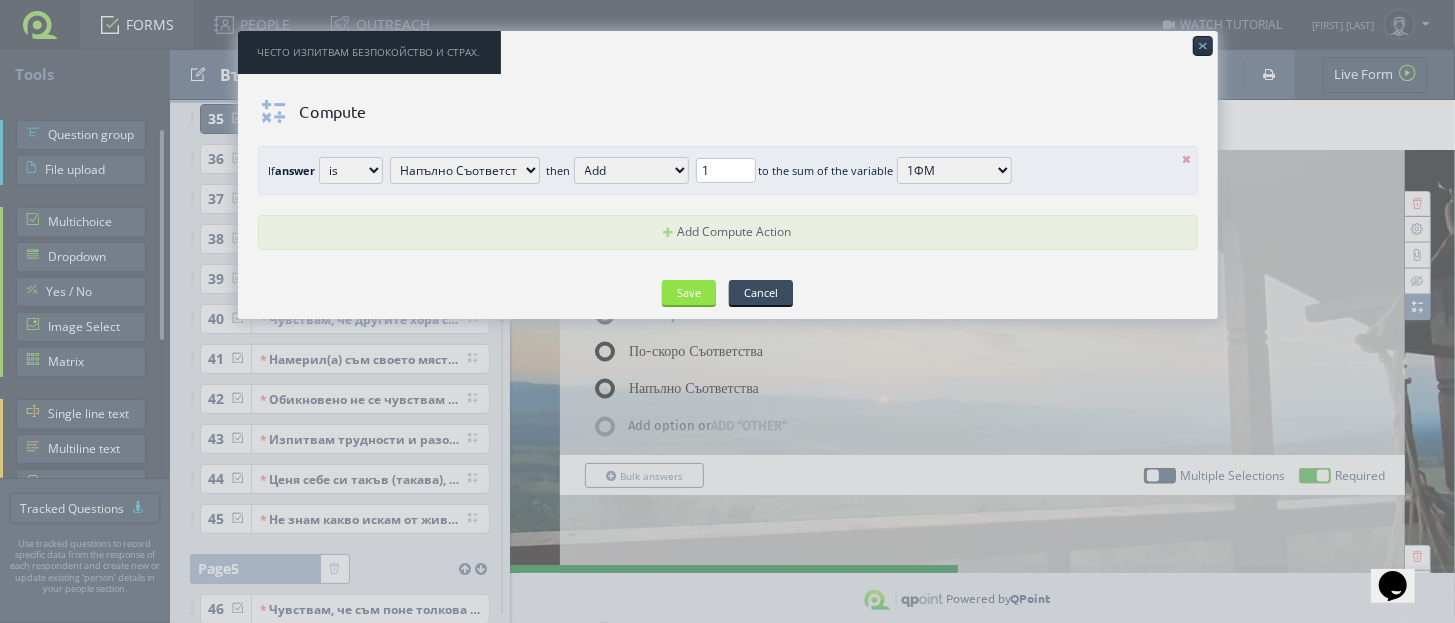 click at bounding box center [1187, 159] 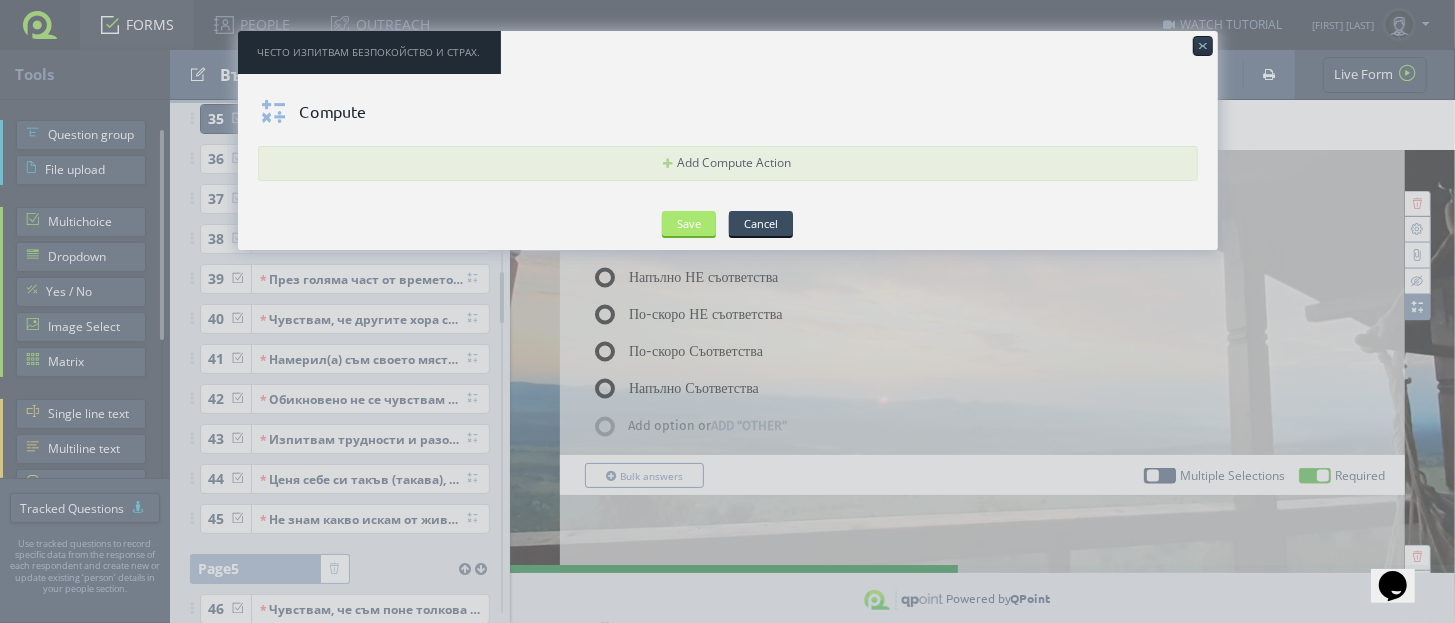 click on "Save" at bounding box center [689, 223] 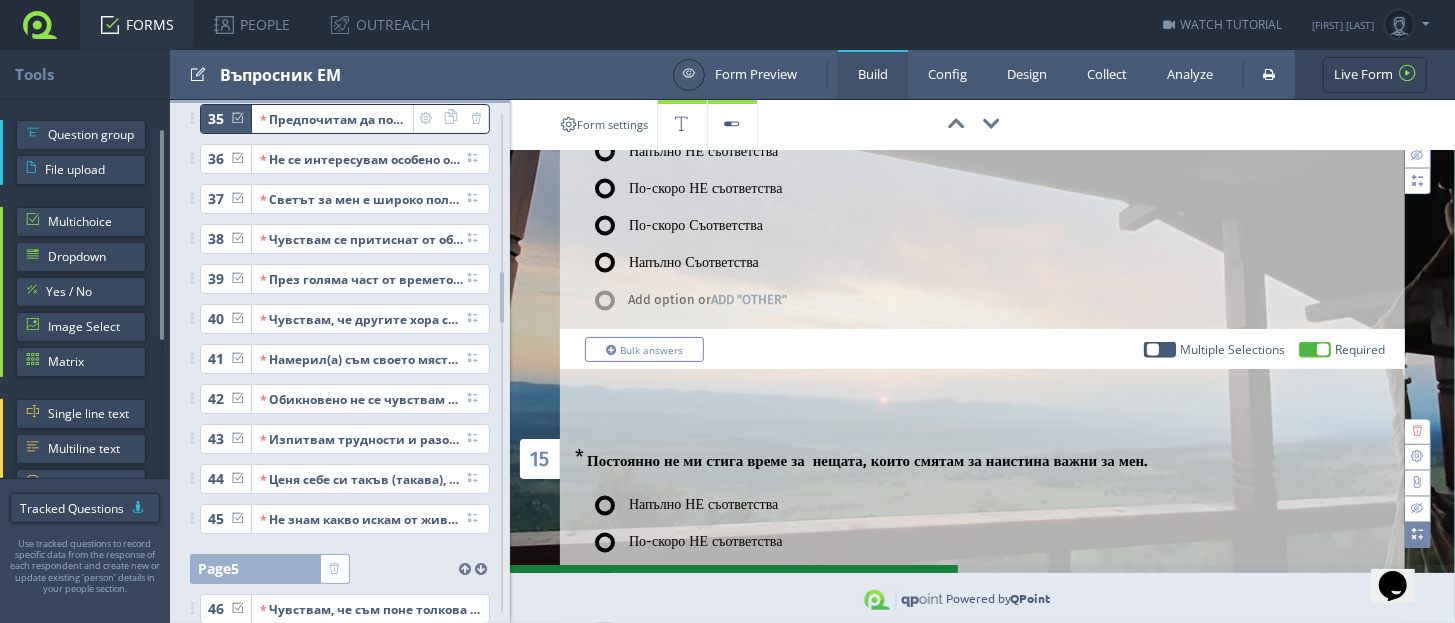 scroll, scrollTop: 2250, scrollLeft: 0, axis: vertical 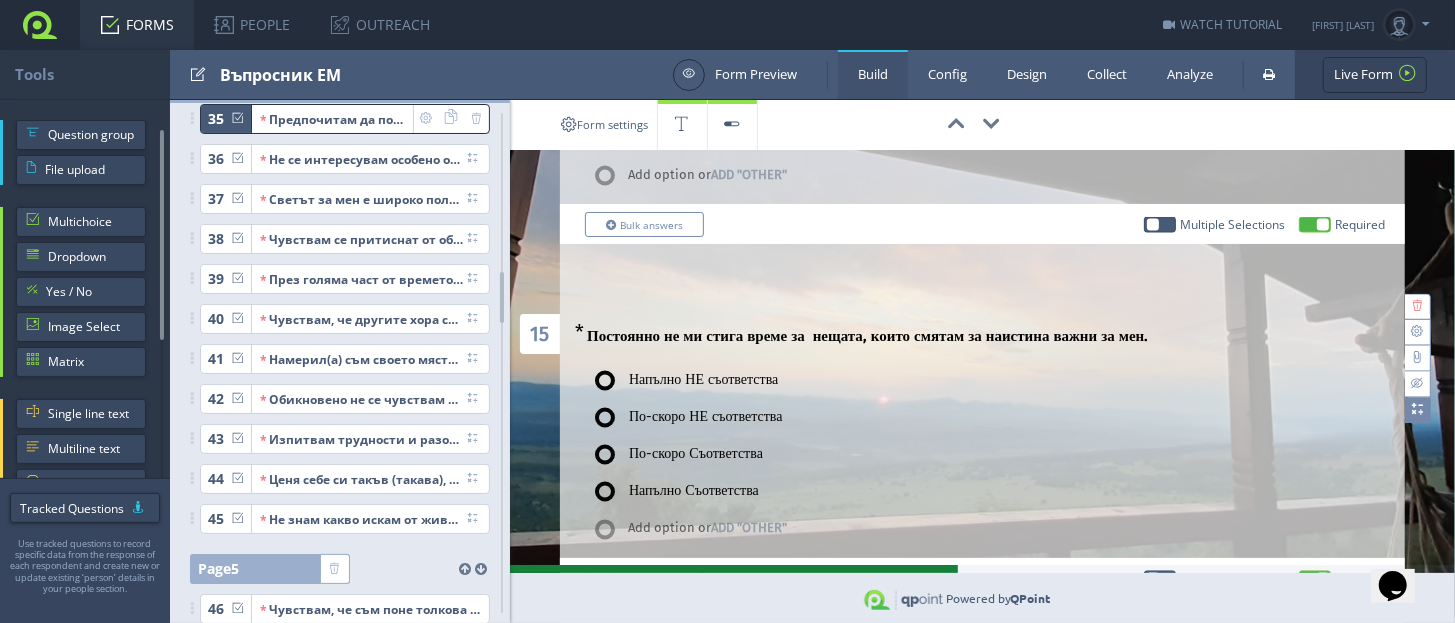 click at bounding box center [1417, 410] 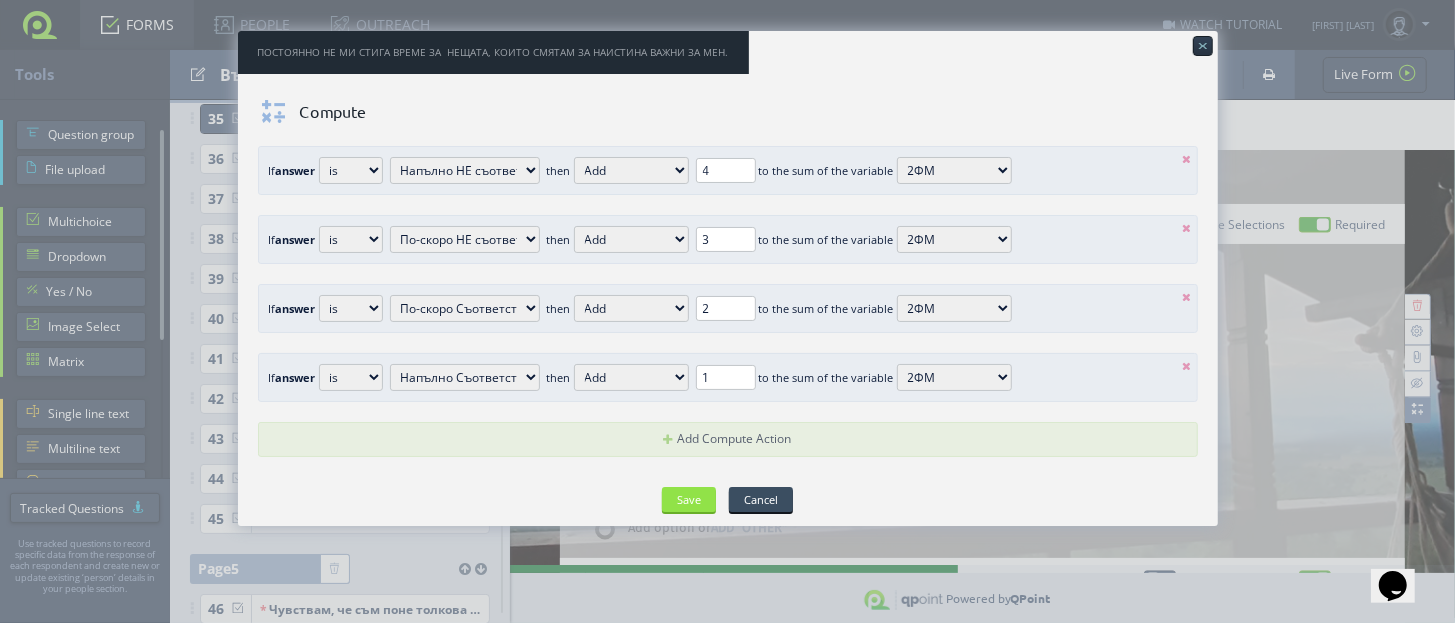 click at bounding box center (1187, 159) 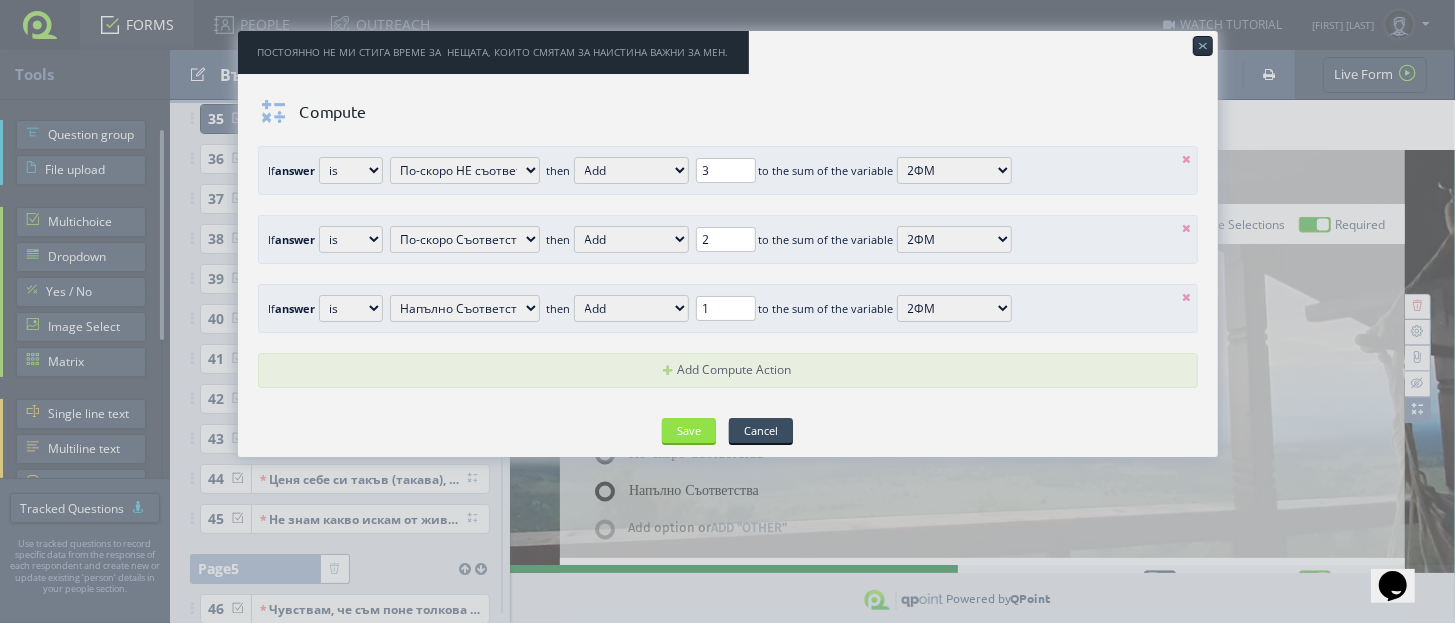click at bounding box center [1187, 159] 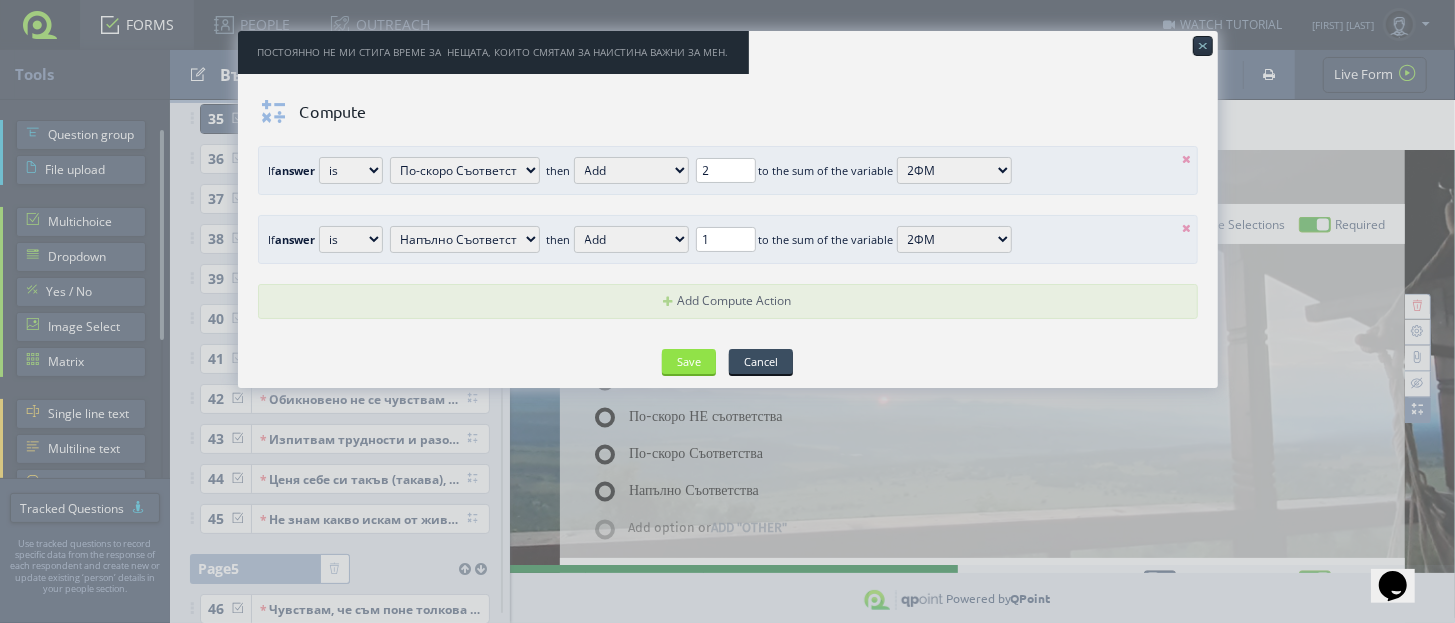 click at bounding box center [1187, 159] 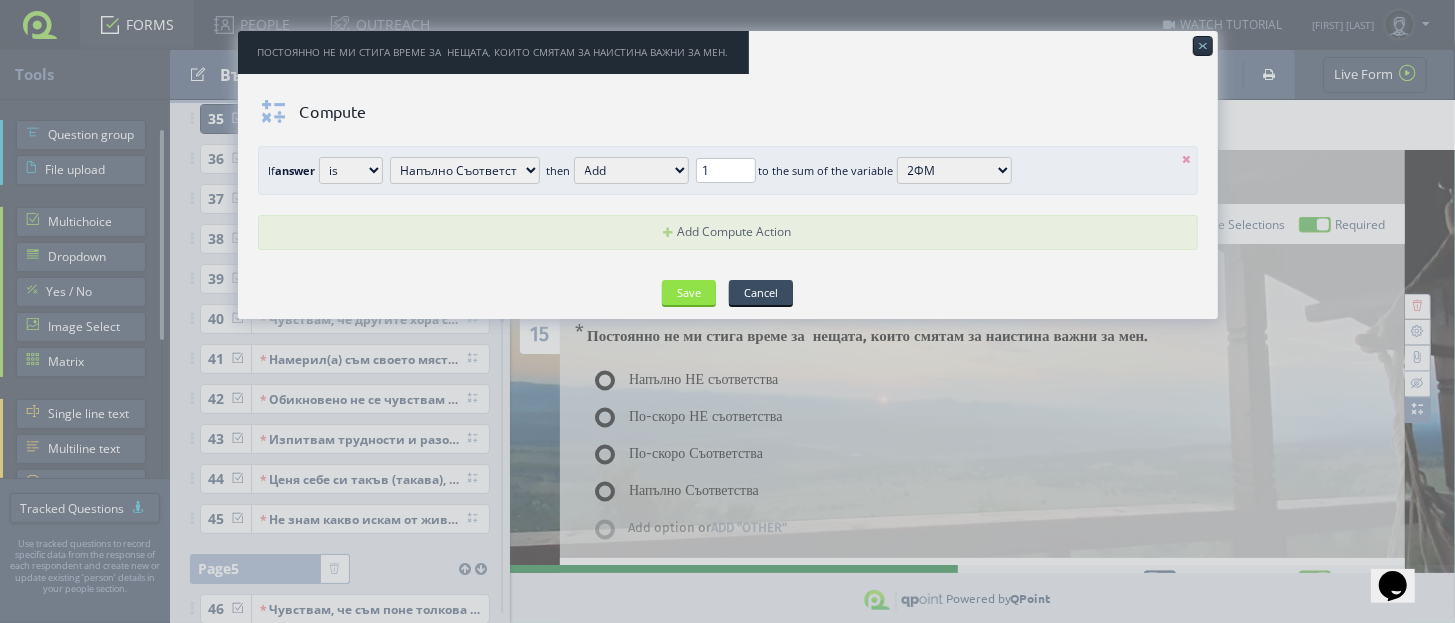 click at bounding box center [1187, 159] 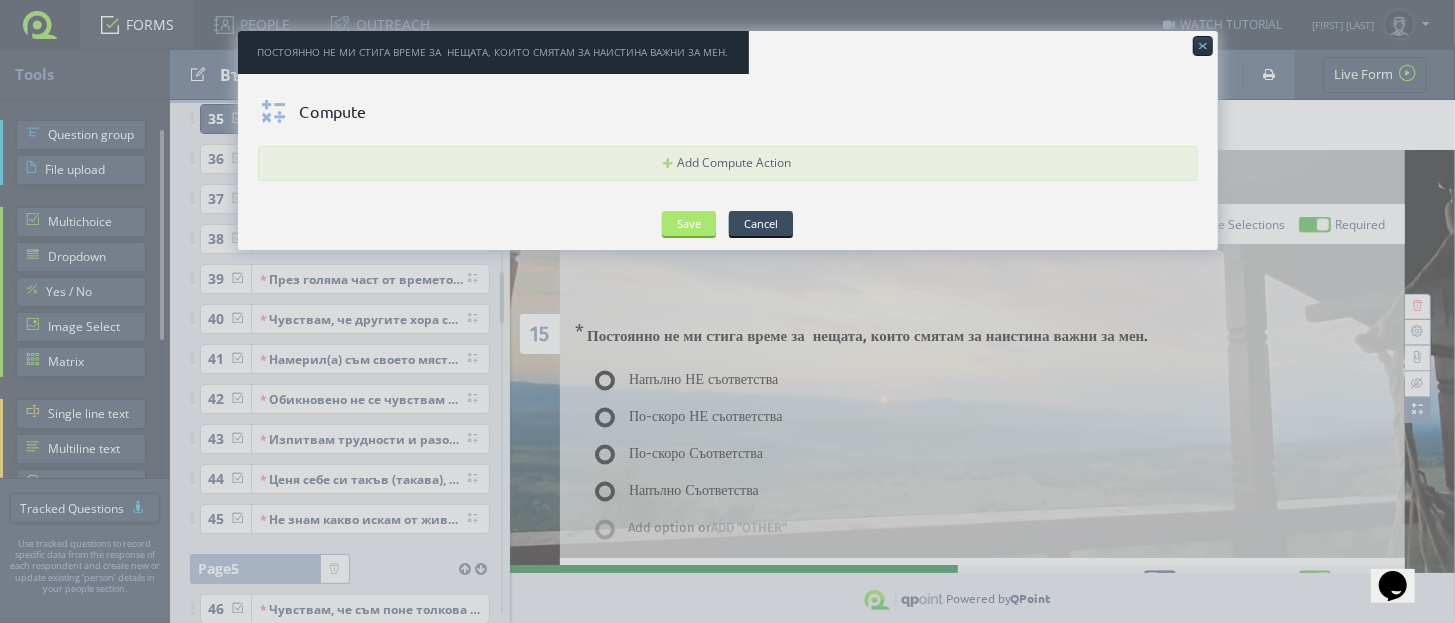 click on "Save" at bounding box center [689, 223] 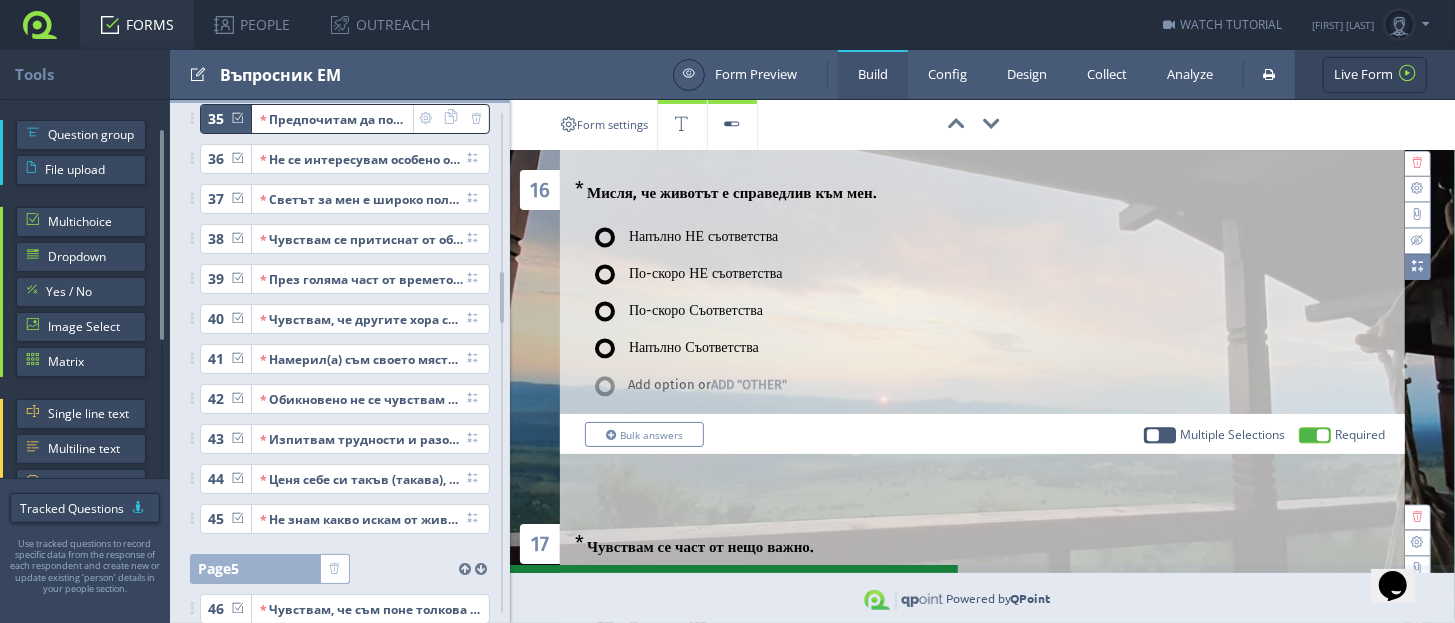 scroll, scrollTop: 2750, scrollLeft: 0, axis: vertical 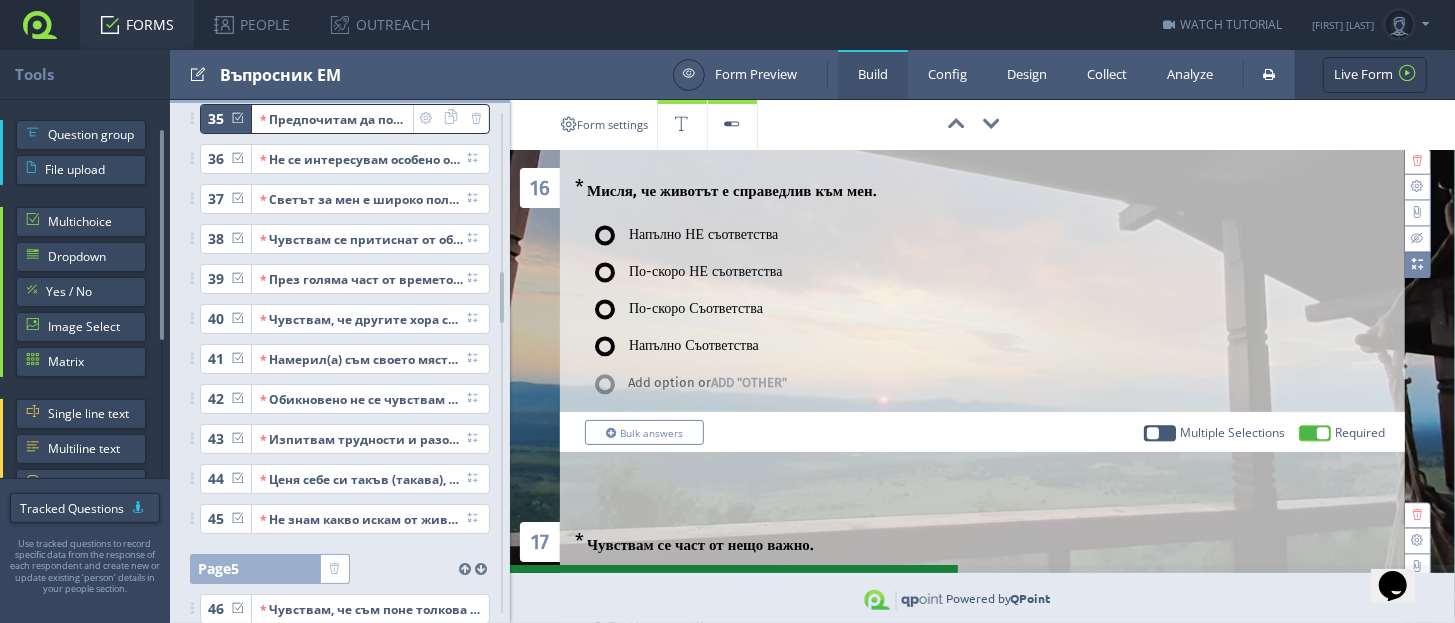 click at bounding box center [1417, 264] 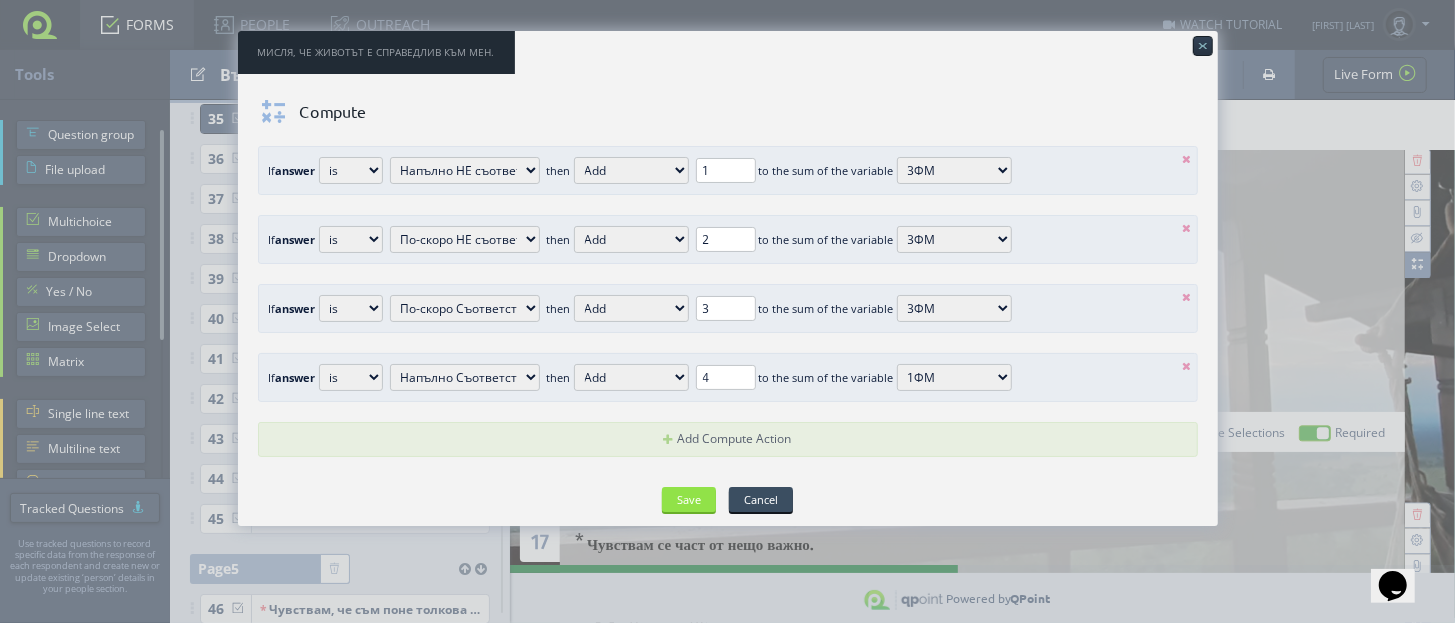 click at bounding box center [1187, 159] 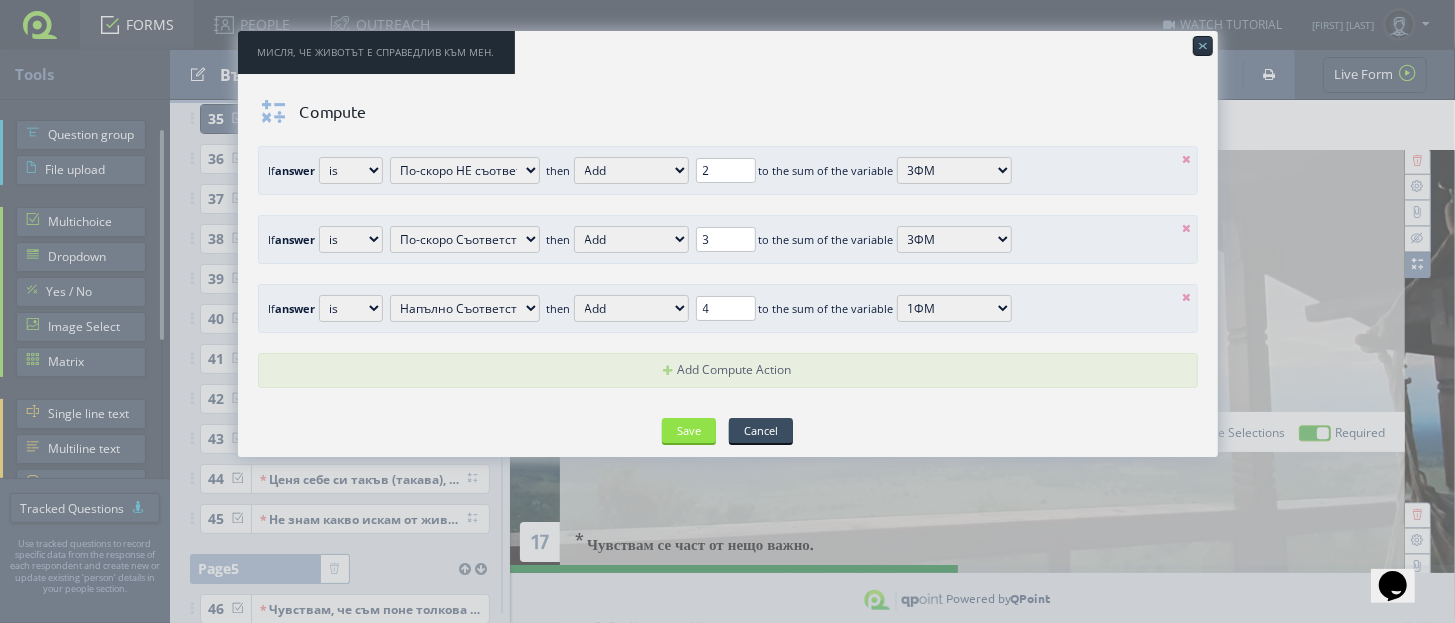 click at bounding box center [1187, 159] 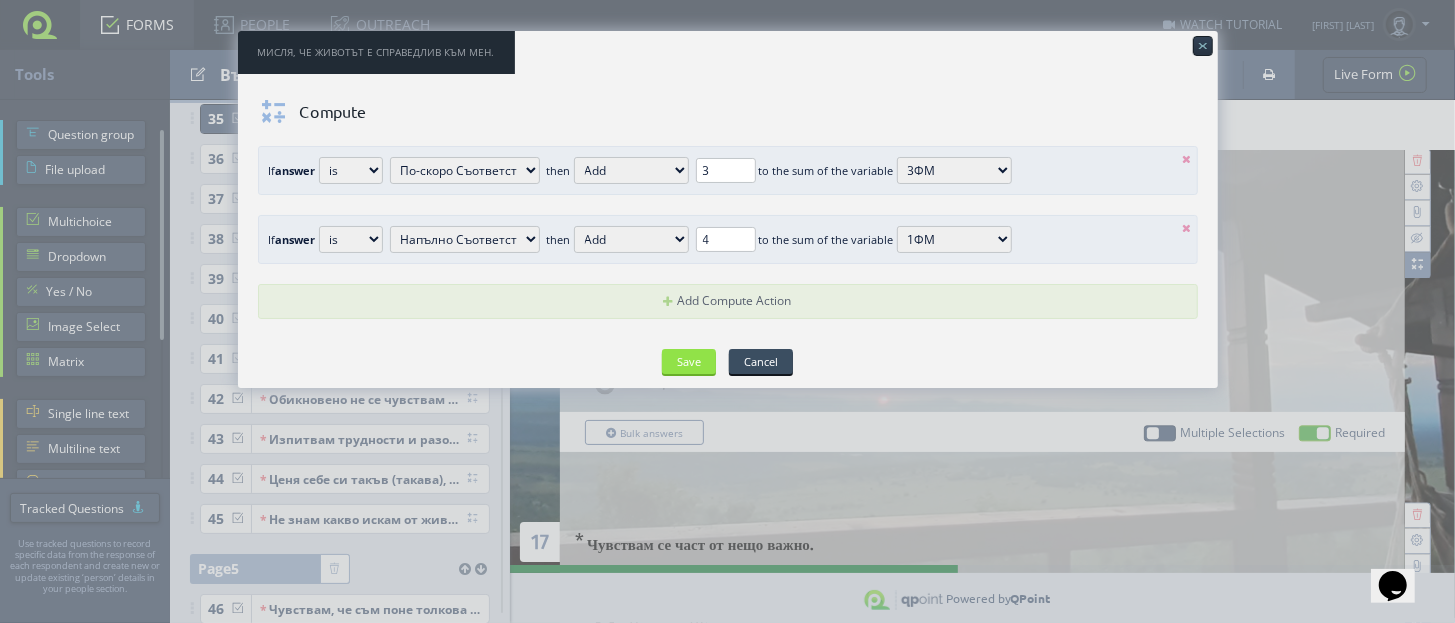 click at bounding box center [1187, 159] 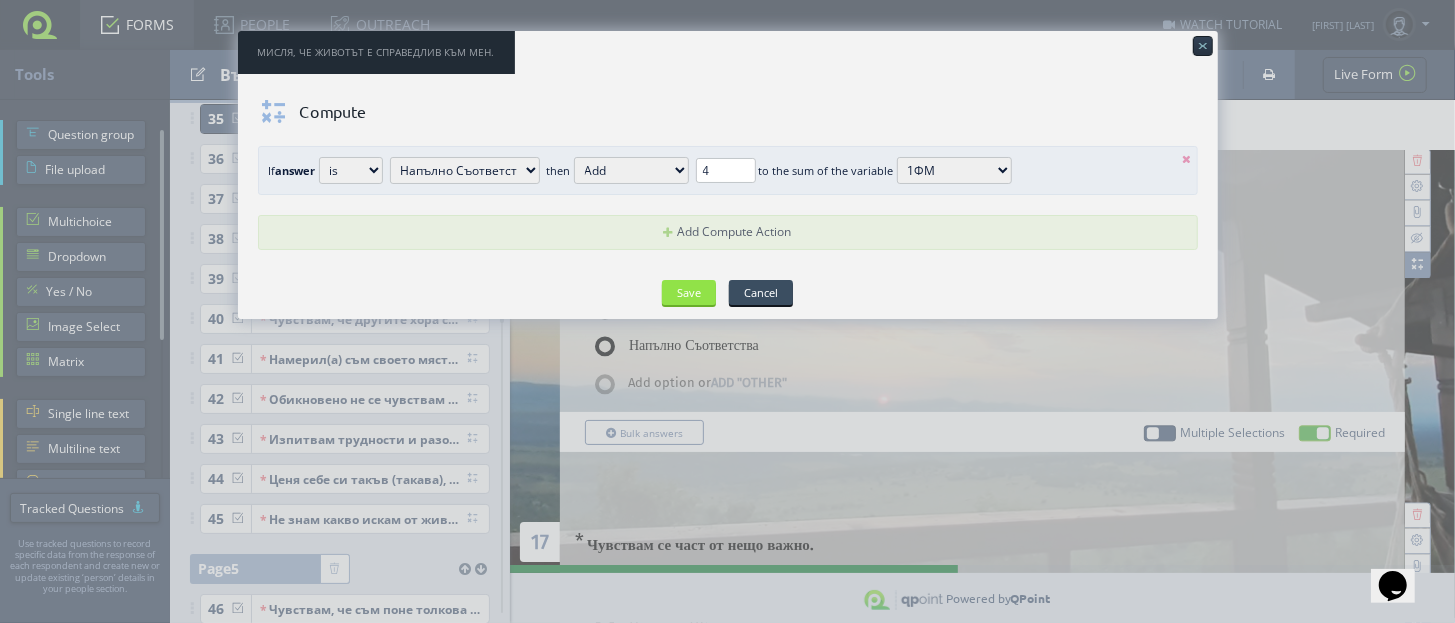 click at bounding box center [1187, 159] 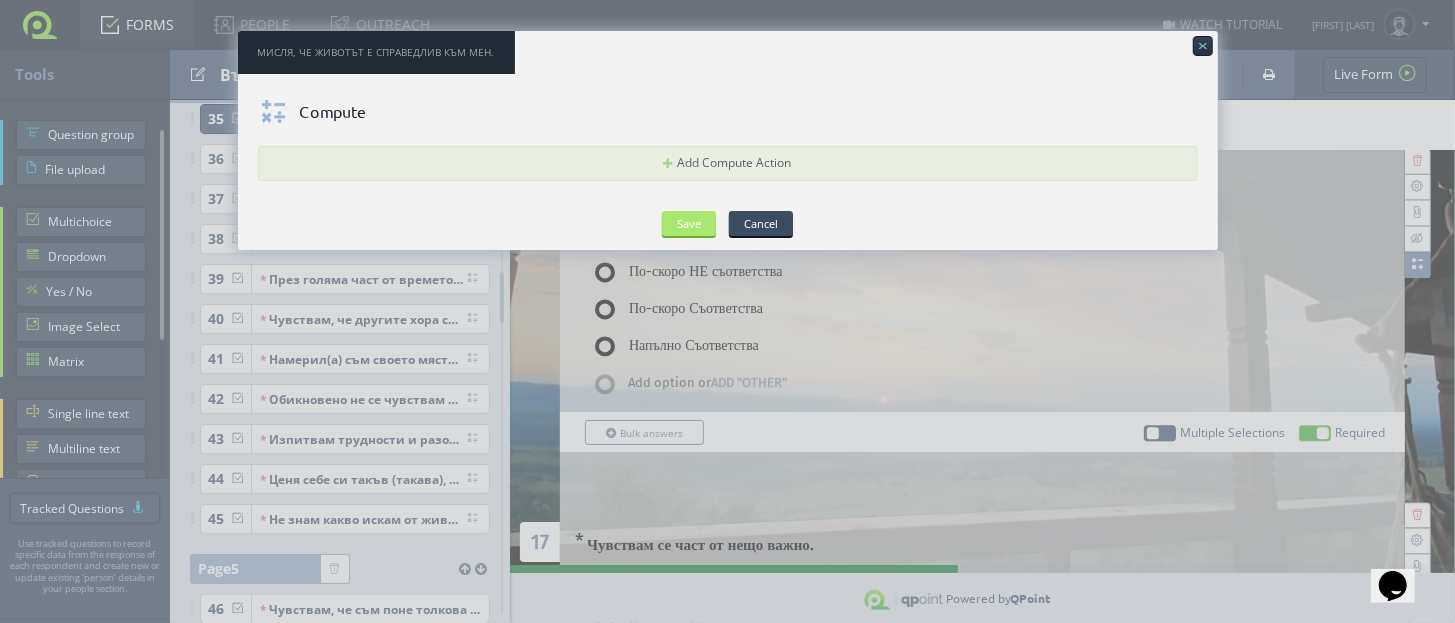 click on "Save" at bounding box center [689, 223] 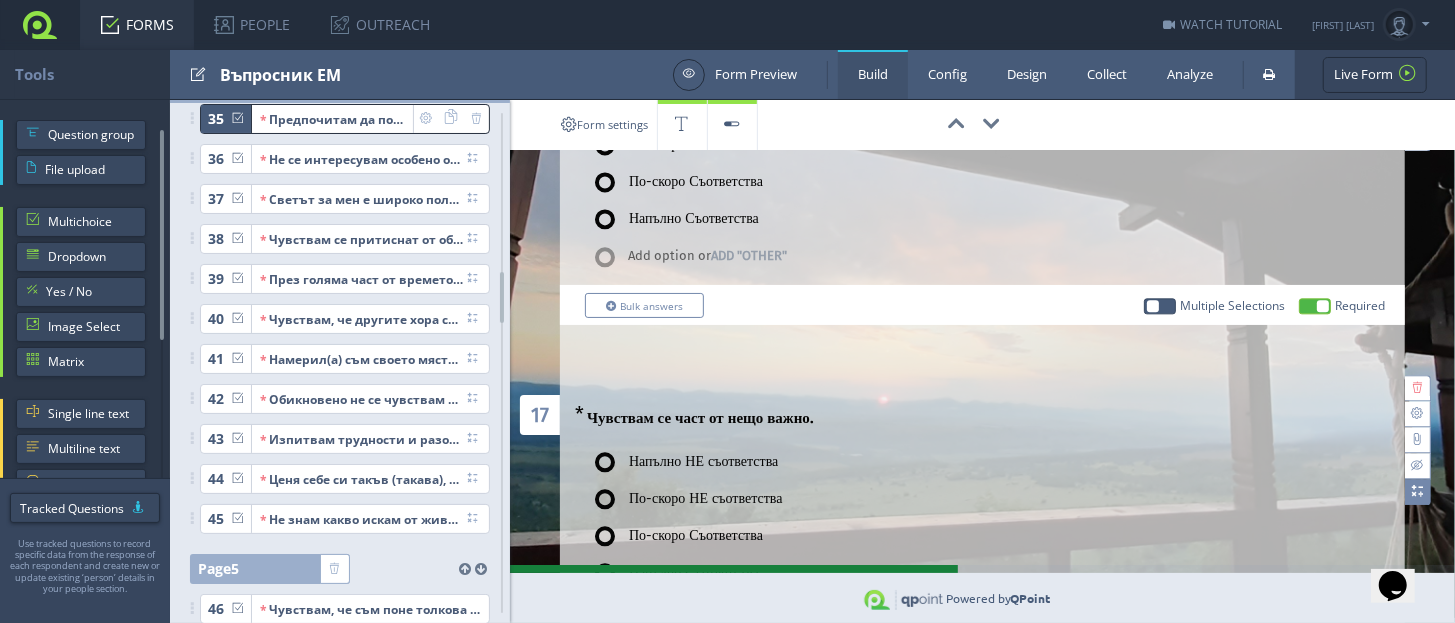 scroll, scrollTop: 3000, scrollLeft: 0, axis: vertical 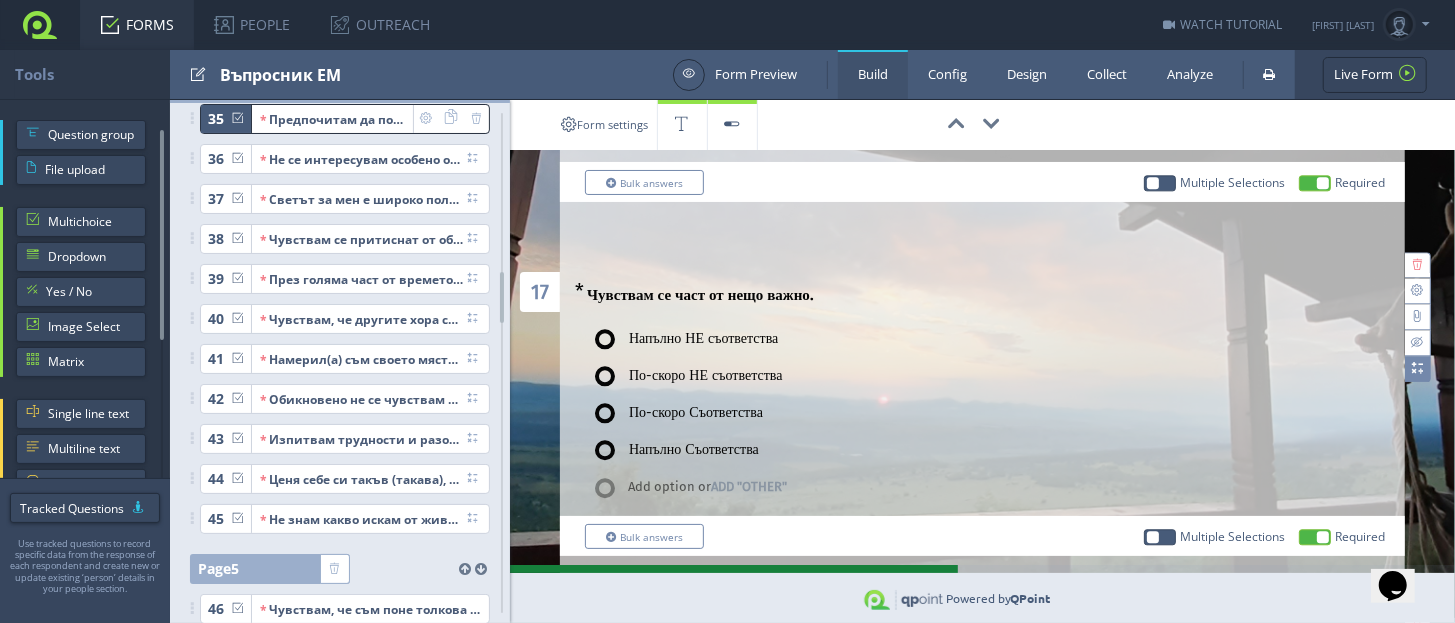 click at bounding box center [1417, 368] 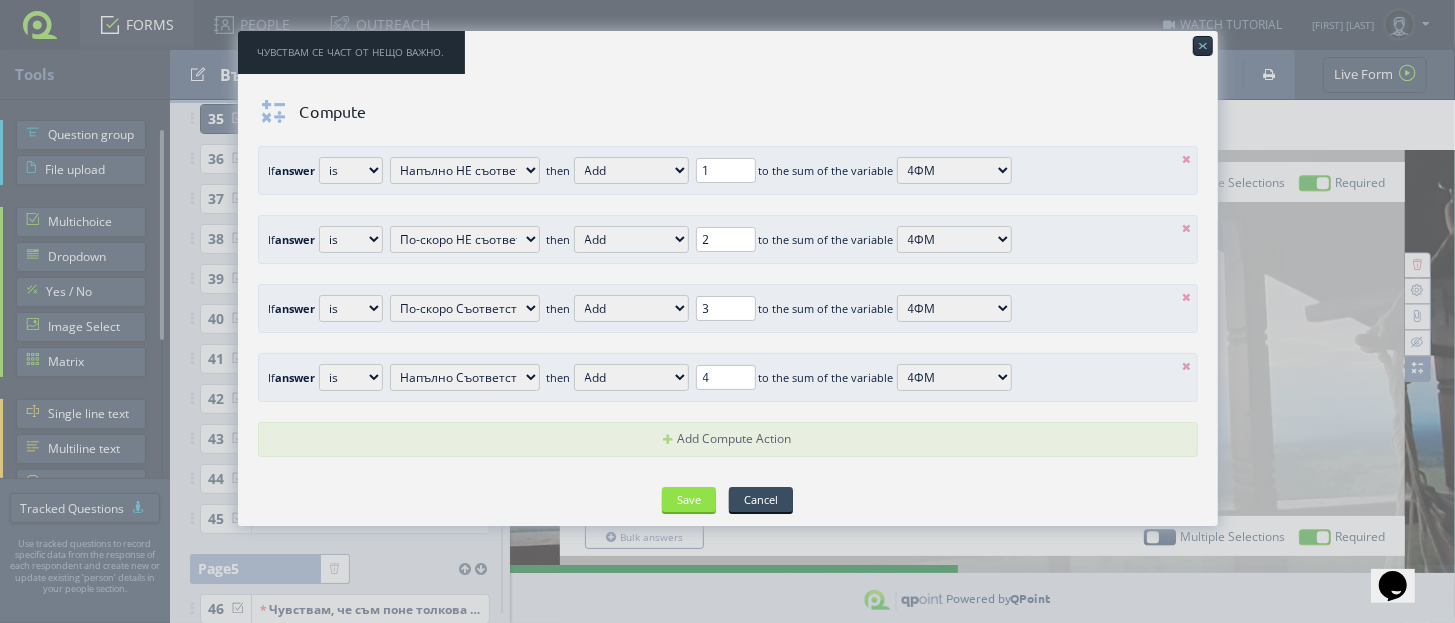 click at bounding box center [1187, 159] 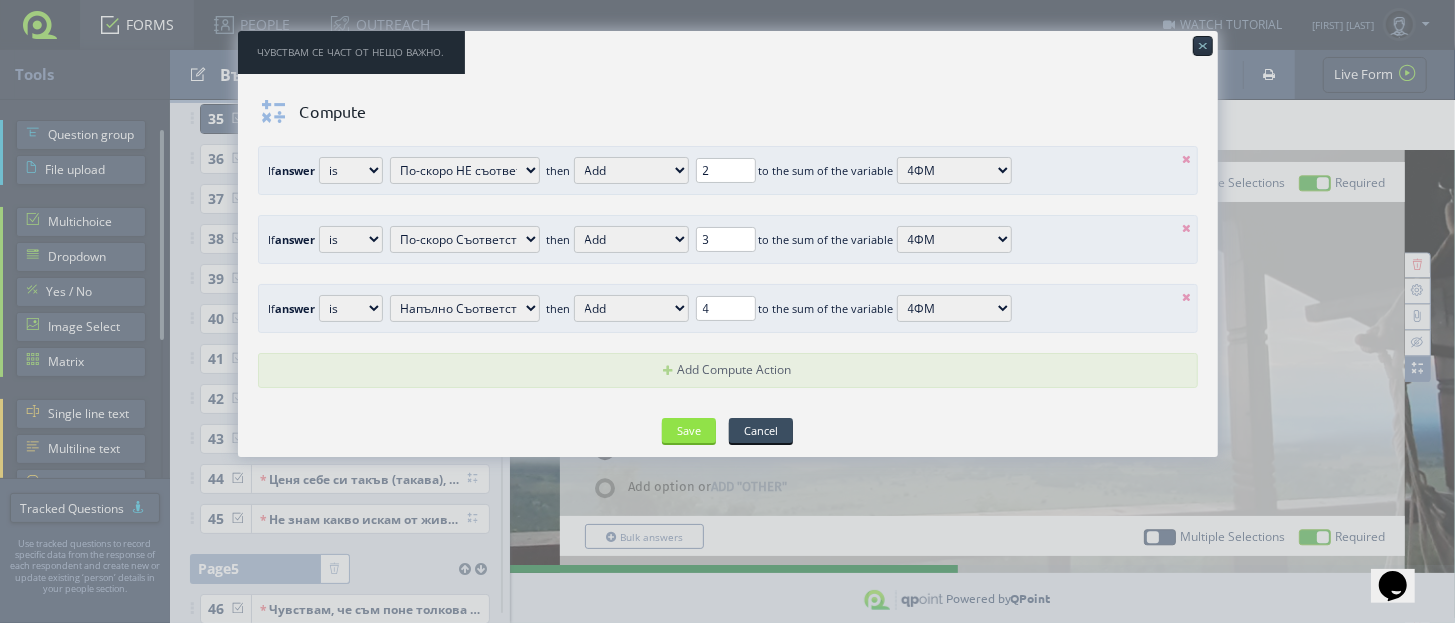 click at bounding box center [1187, 159] 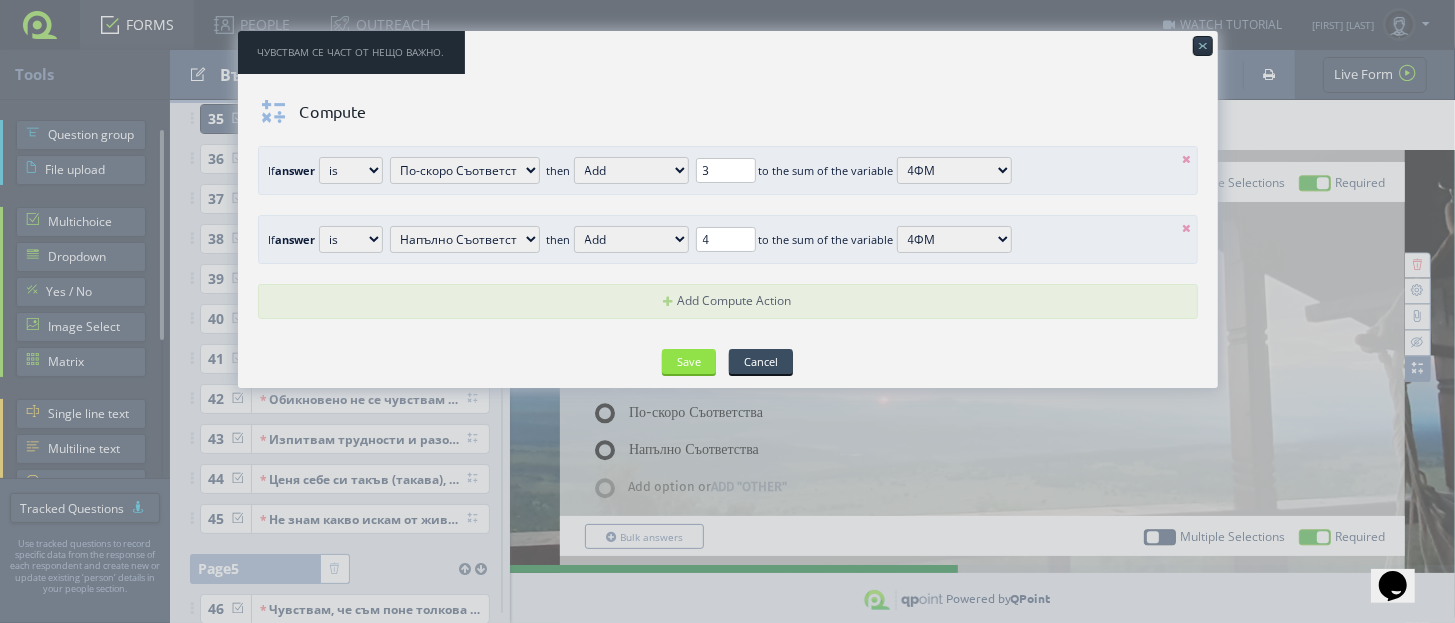 click at bounding box center [1187, 159] 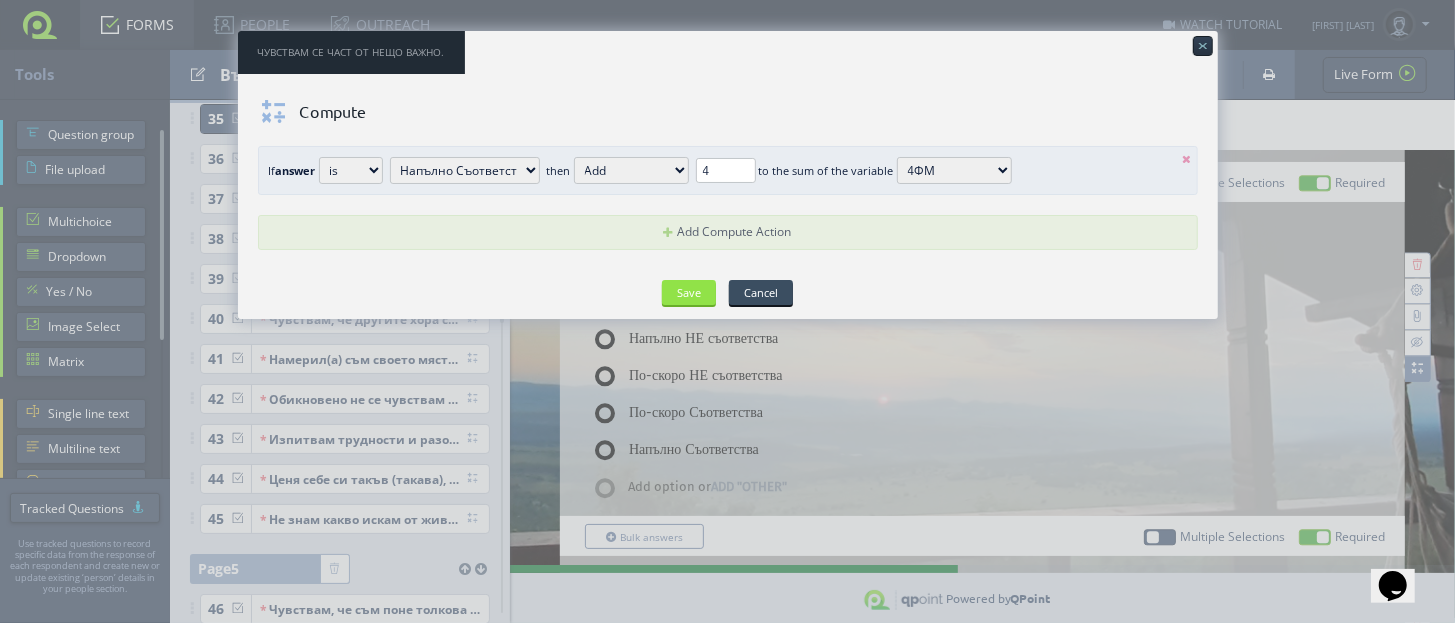 click at bounding box center [1187, 159] 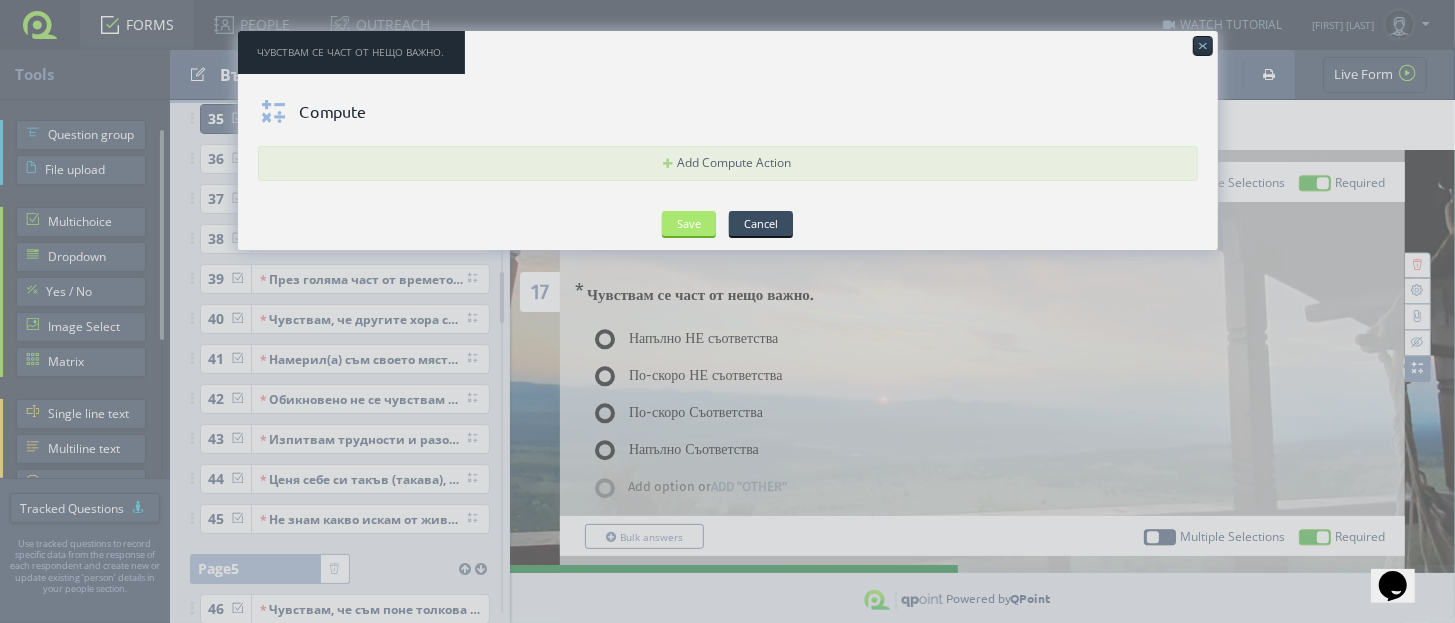 click on "Save" at bounding box center [689, 223] 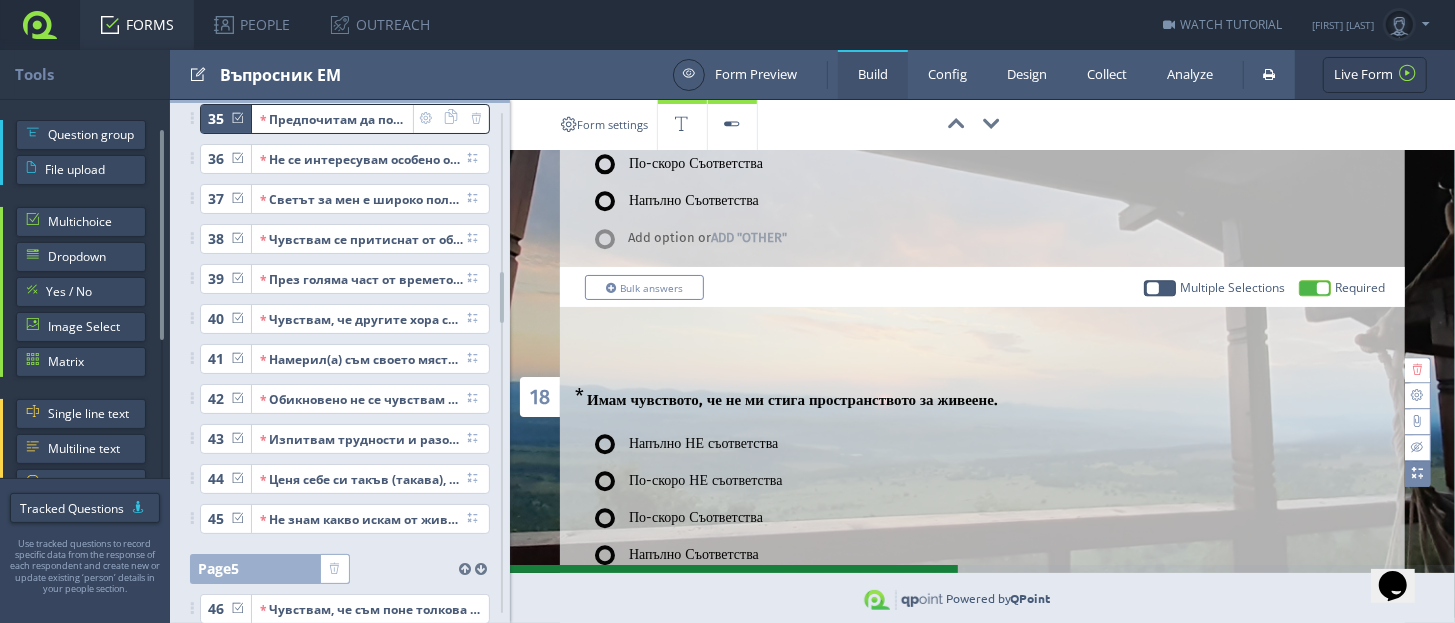 scroll, scrollTop: 3374, scrollLeft: 0, axis: vertical 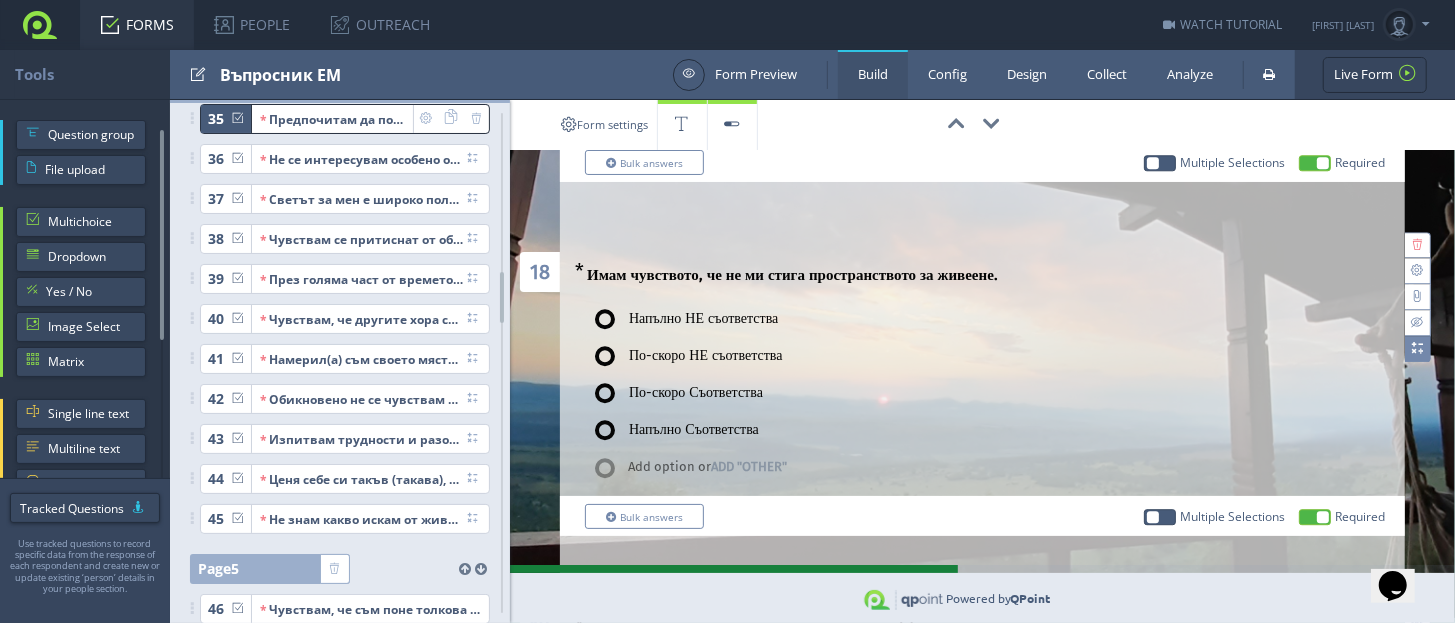 click at bounding box center [1417, 348] 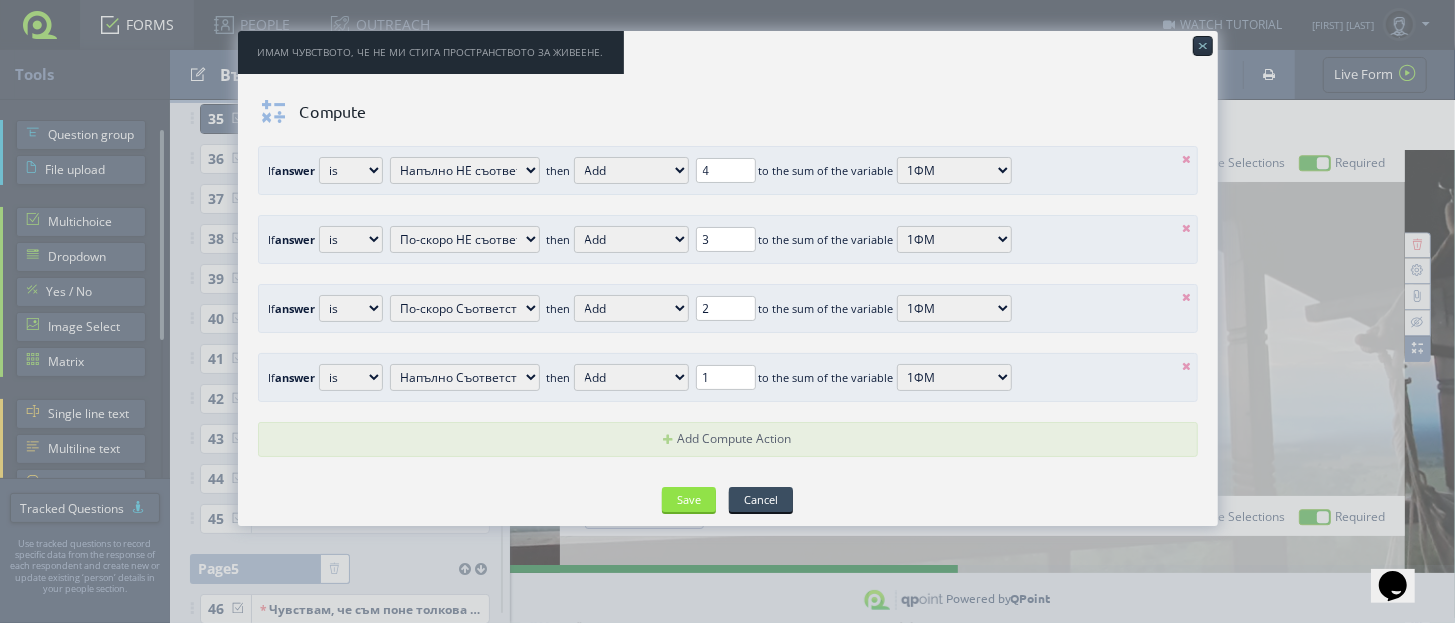 click on "If  answer                      is         is not                is exact phrase         contains                is greater than         is greater than or equal         is less than         is less than or equal         is equal to         is not equal         is between         is not between                               Напълно НЕ съответства По-скоро НЕ съответства По-скоро Съответства Напълно Съответства                                       This is required field!                                                             This is required field!                                            -                          This is required field!                                                         then               Add         Substract         Multiply         Divide                     This is required field!         4             to   the sum of the variable               Score         Price       3ФМ 1ФМ 2ФМ" at bounding box center [728, 170] 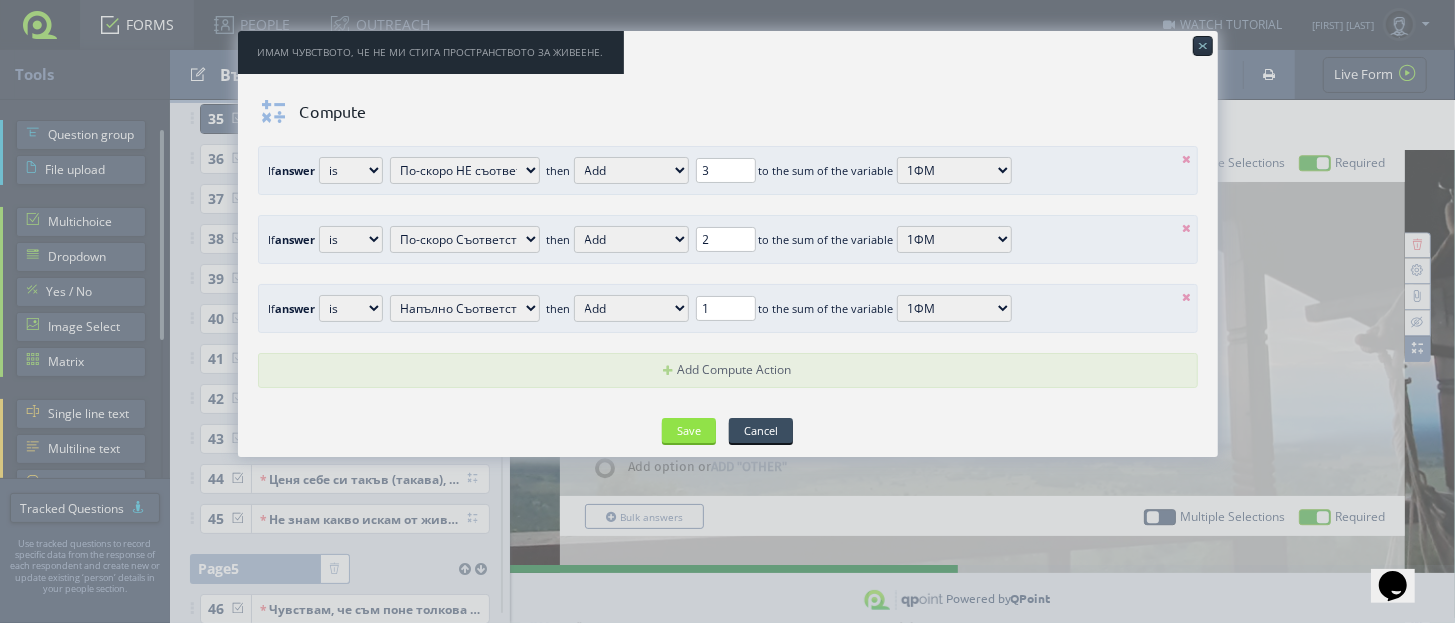 click at bounding box center [1187, 159] 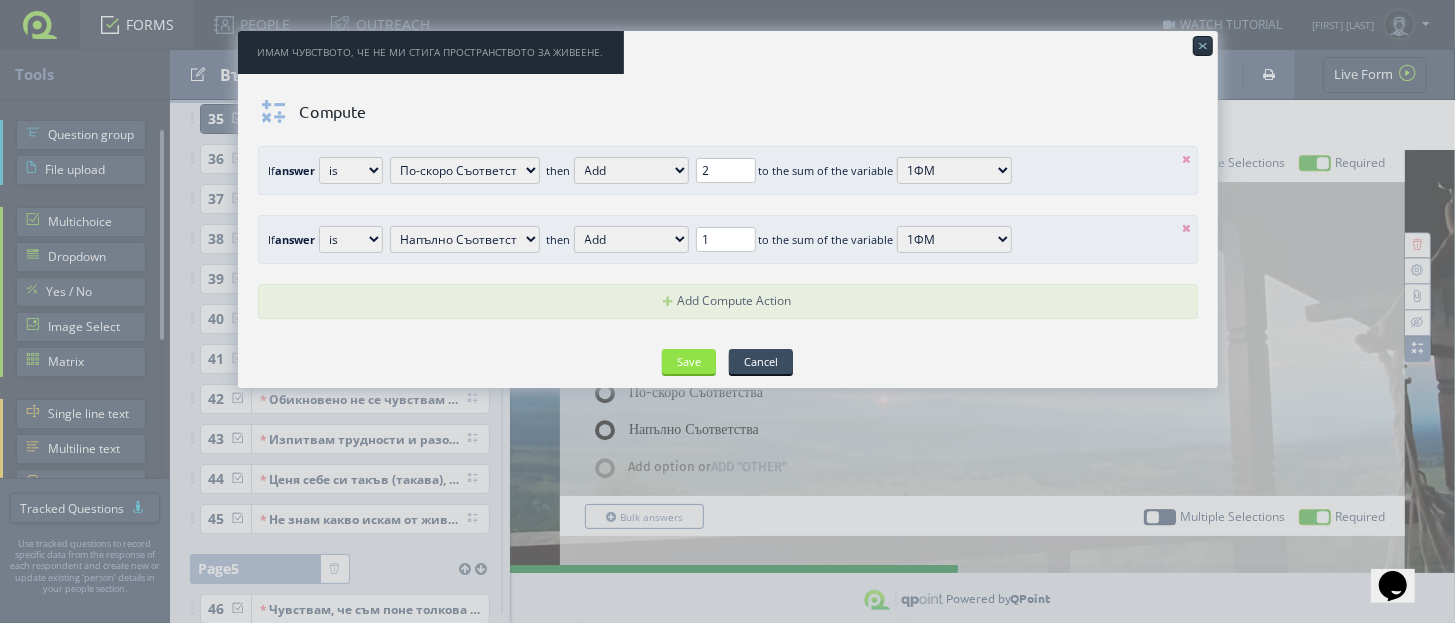 click at bounding box center [1187, 159] 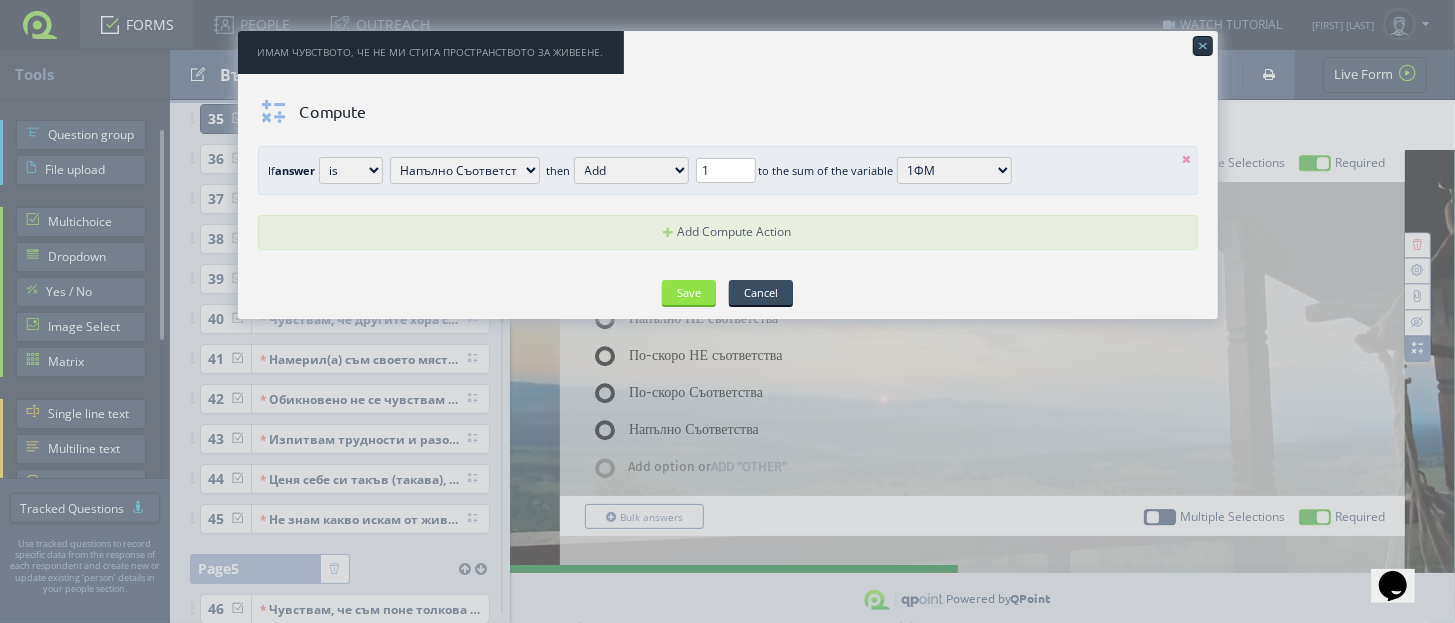 click at bounding box center (1187, 159) 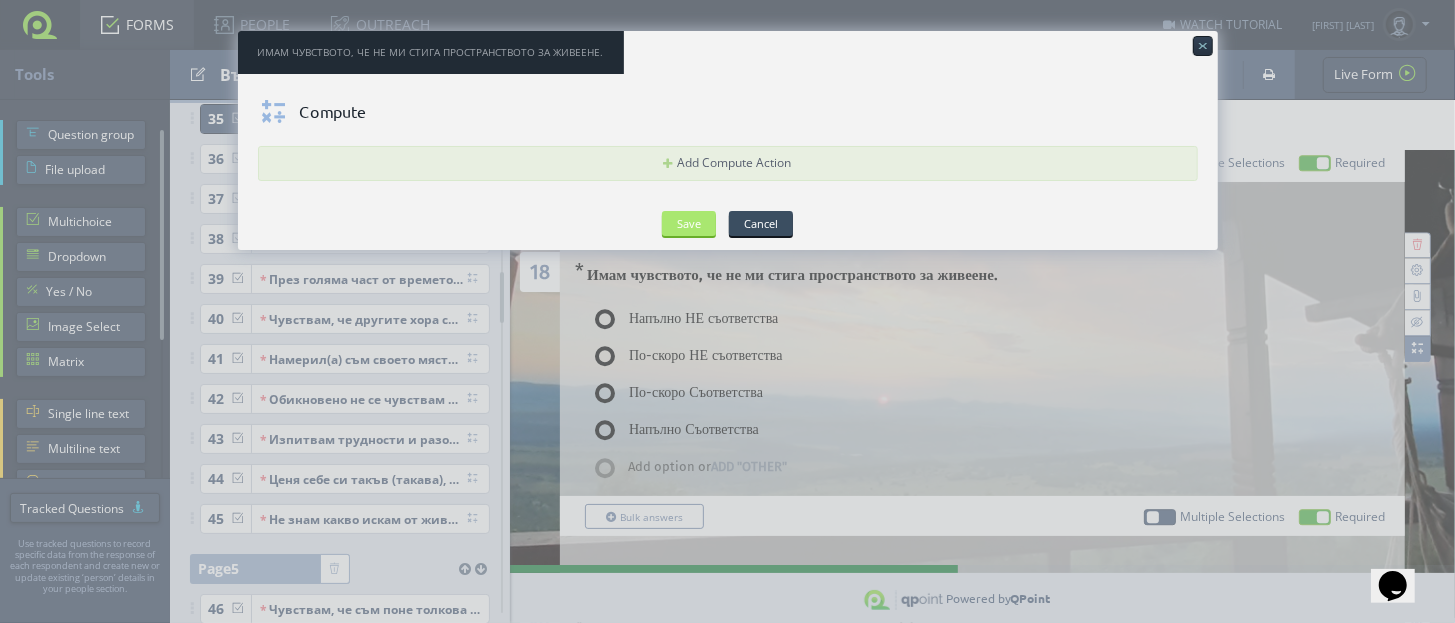 click on "Save" at bounding box center (689, 223) 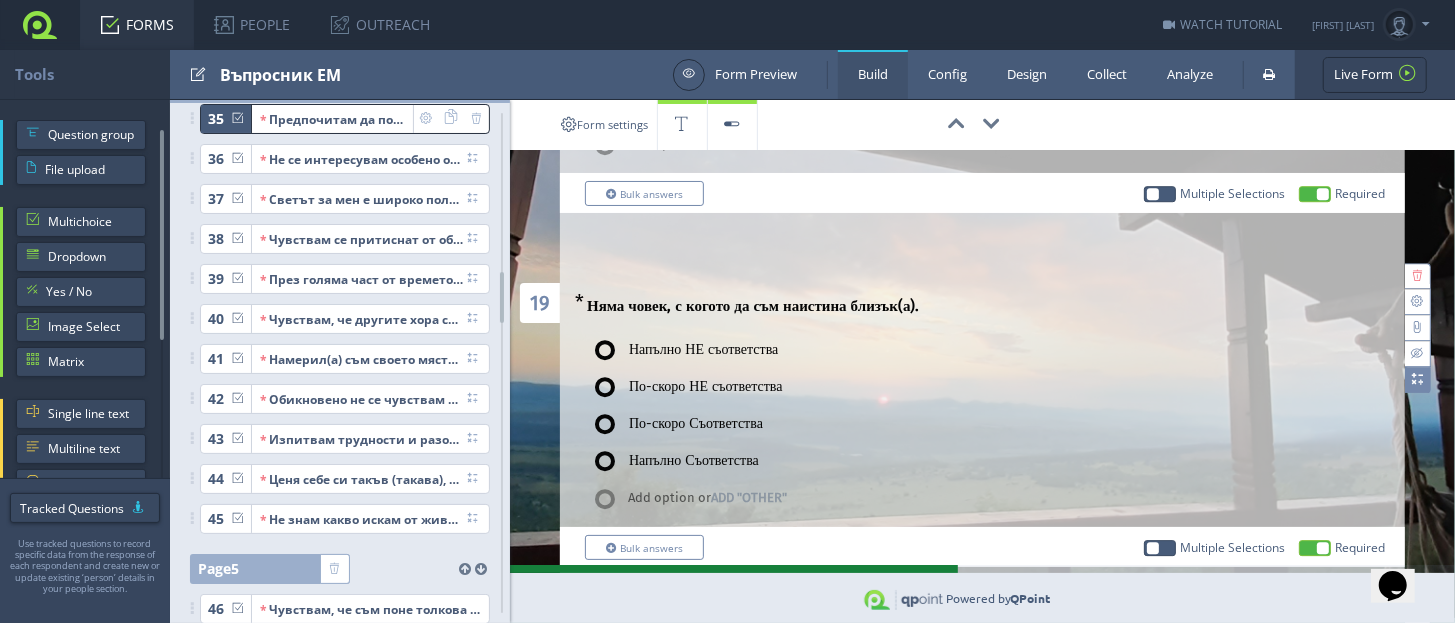 scroll, scrollTop: 3749, scrollLeft: 0, axis: vertical 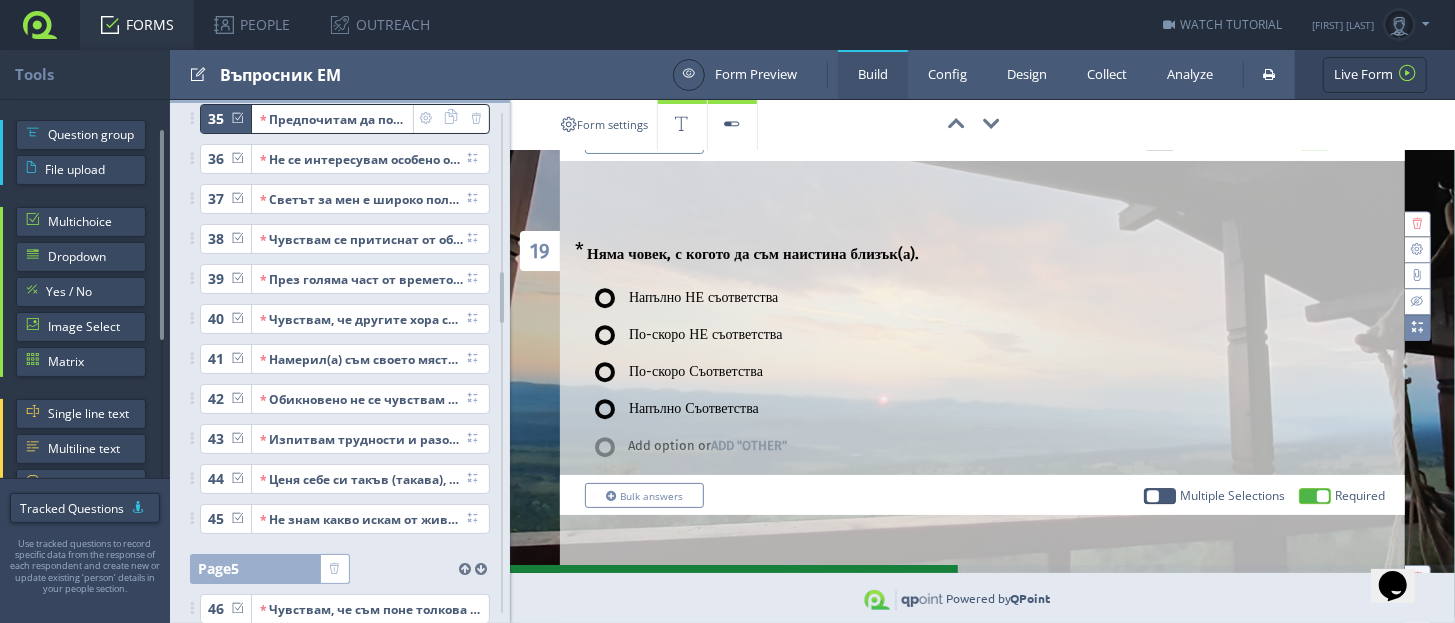 click at bounding box center (1417, 327) 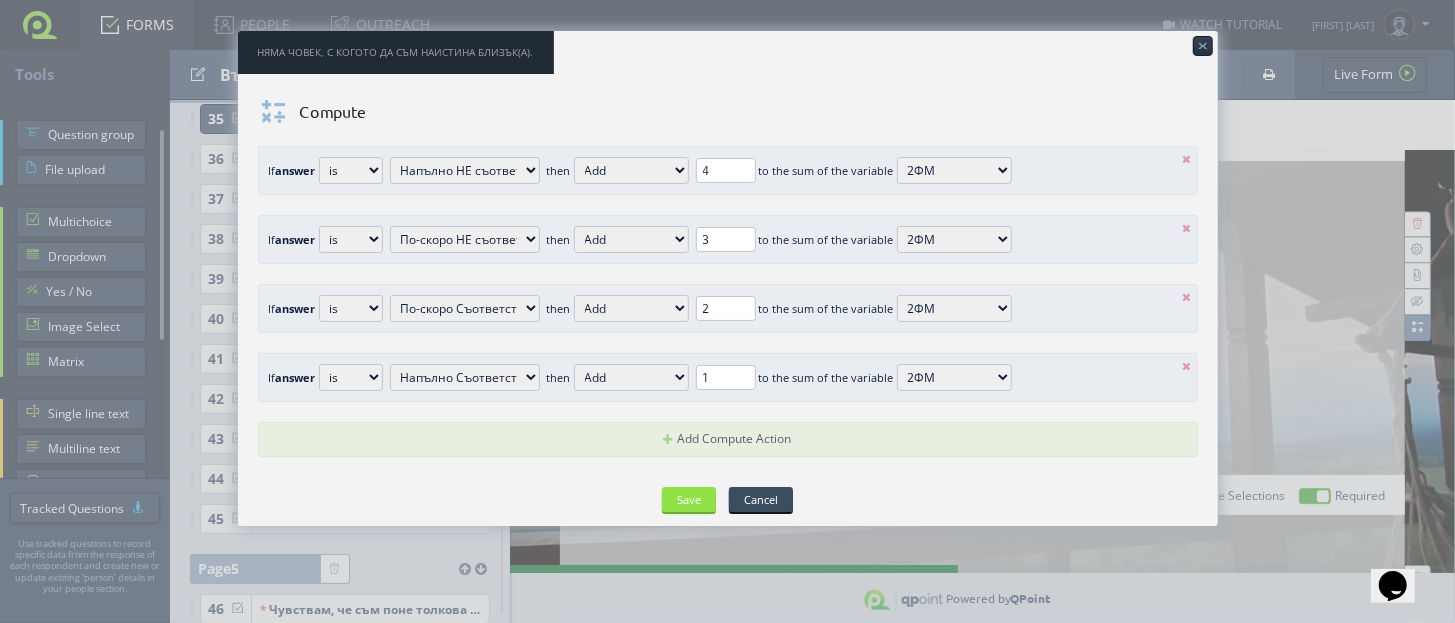 click at bounding box center [1187, 159] 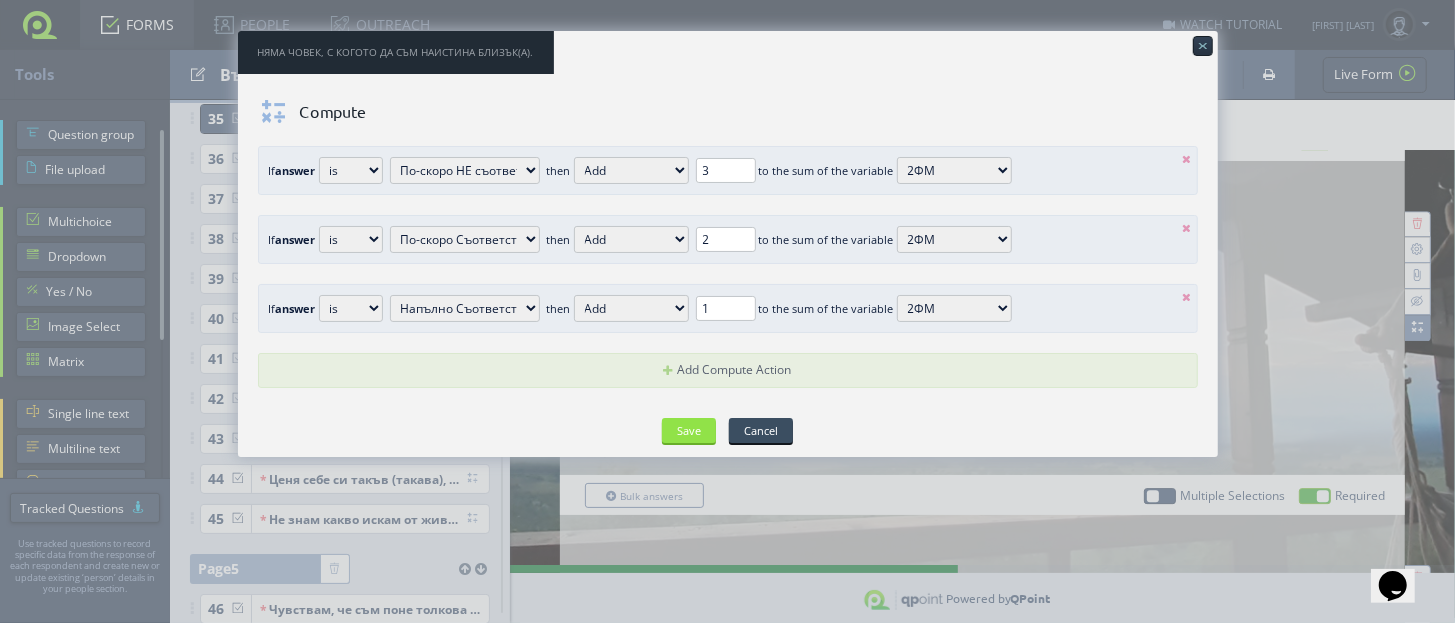 click at bounding box center [1187, 159] 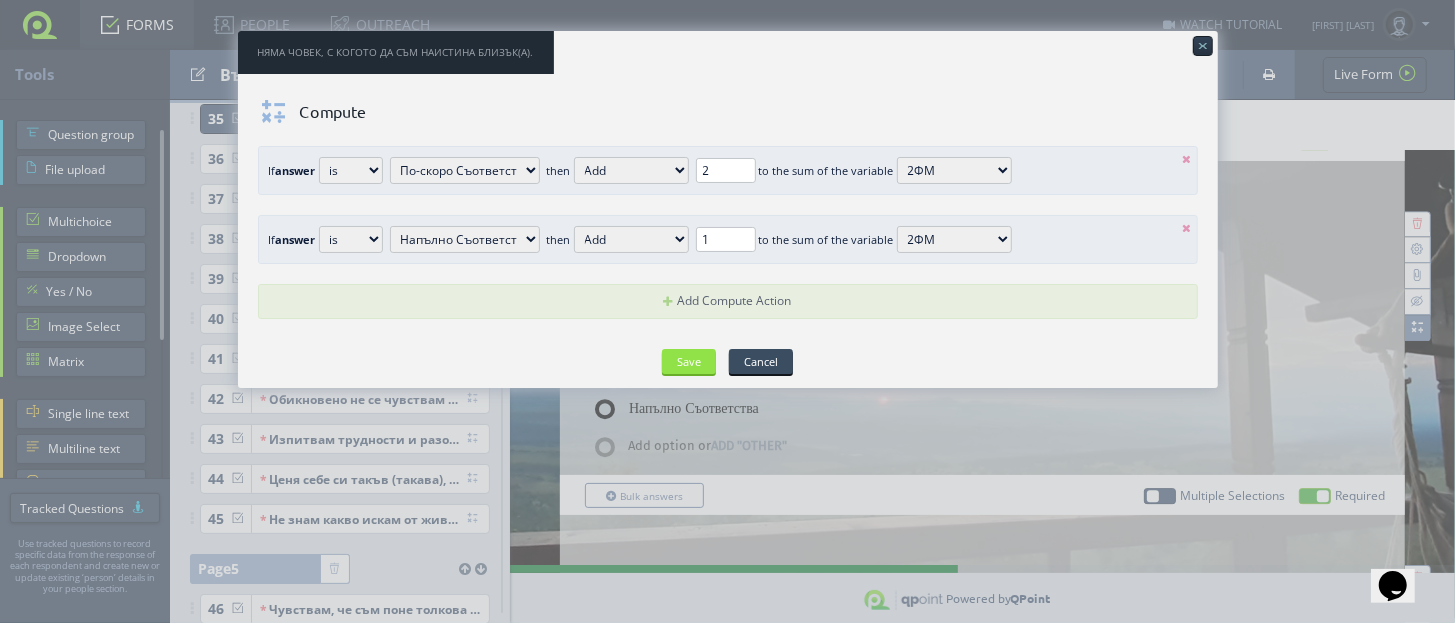click at bounding box center (1187, 159) 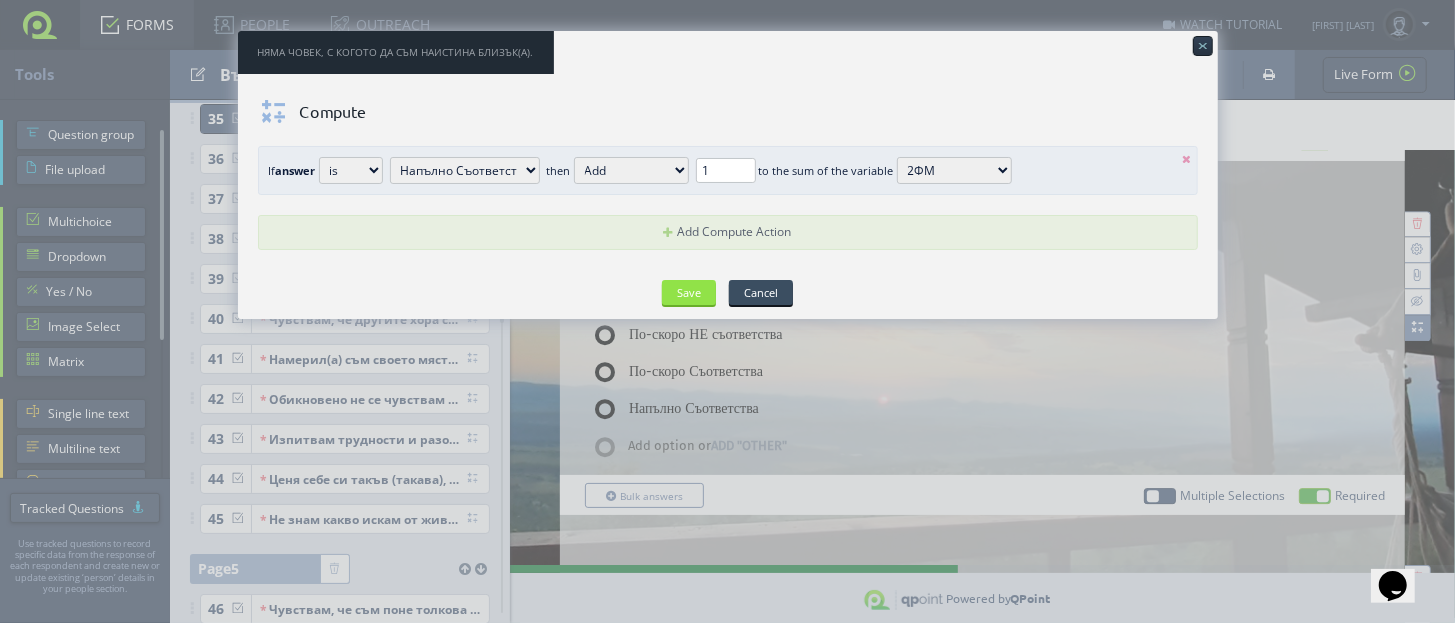 click at bounding box center (1187, 159) 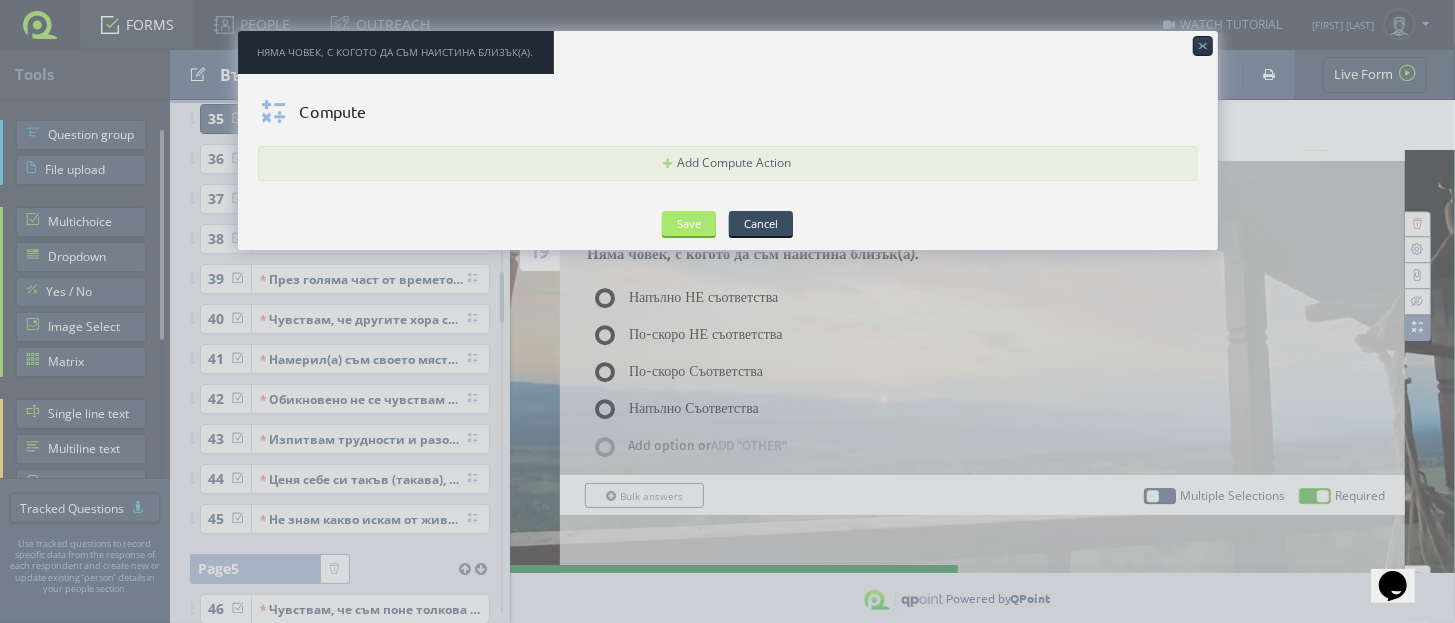 click on "Save" at bounding box center [689, 223] 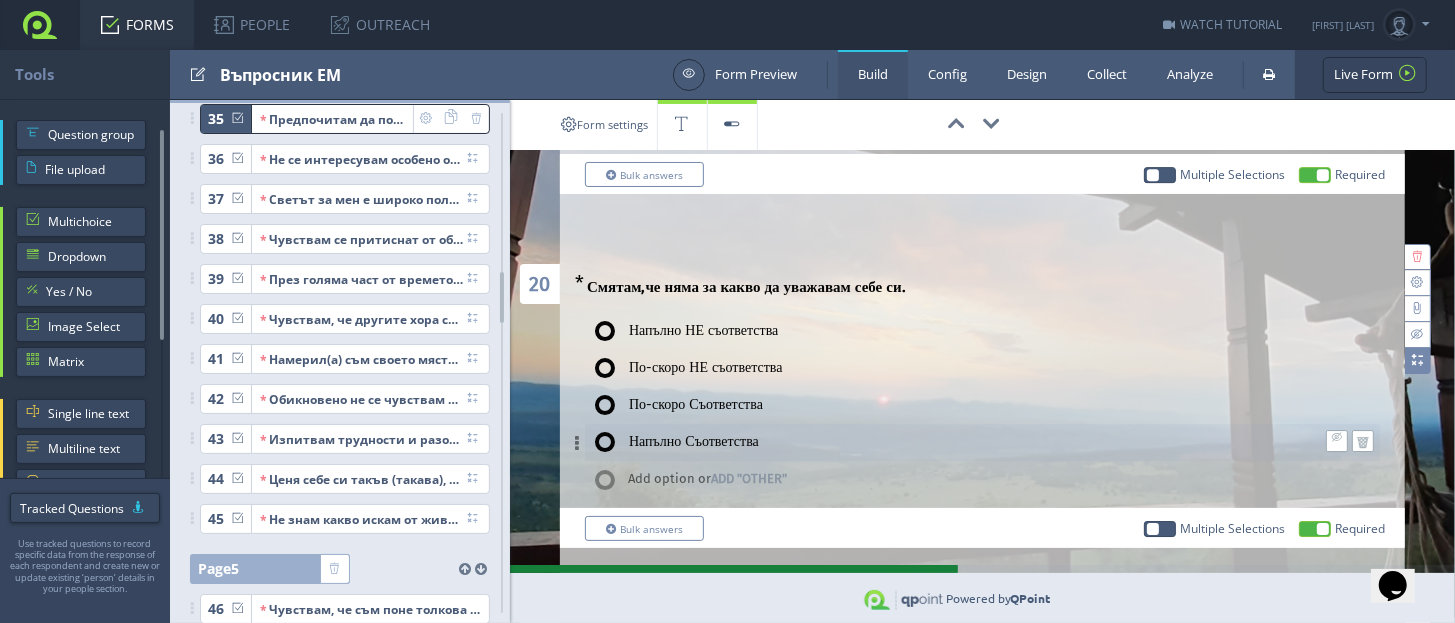scroll, scrollTop: 4125, scrollLeft: 0, axis: vertical 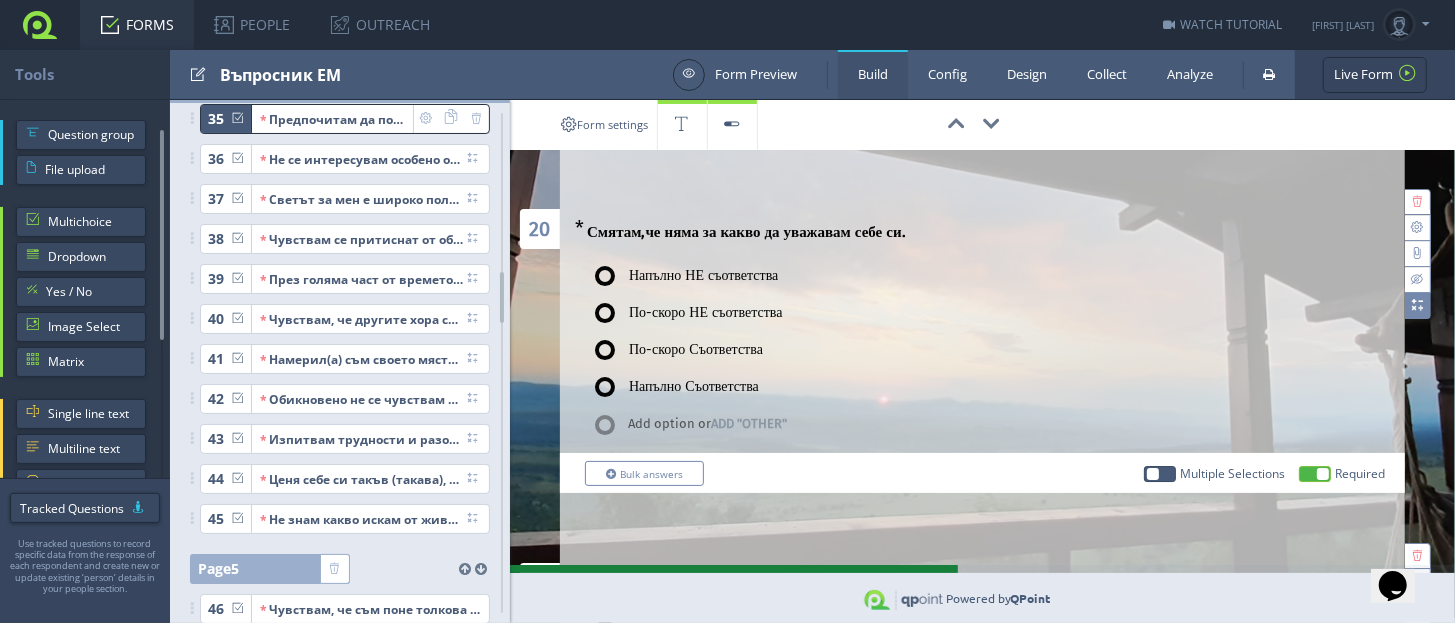 click at bounding box center (1417, 305) 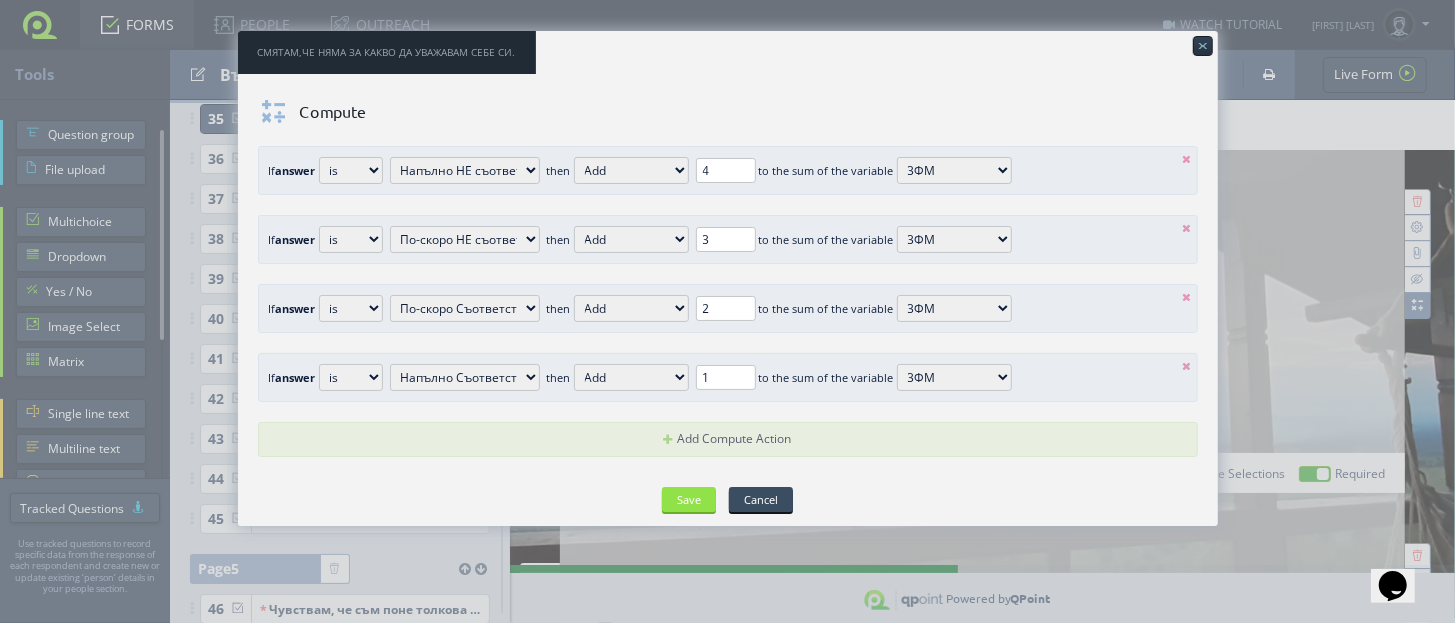 click at bounding box center (1187, 159) 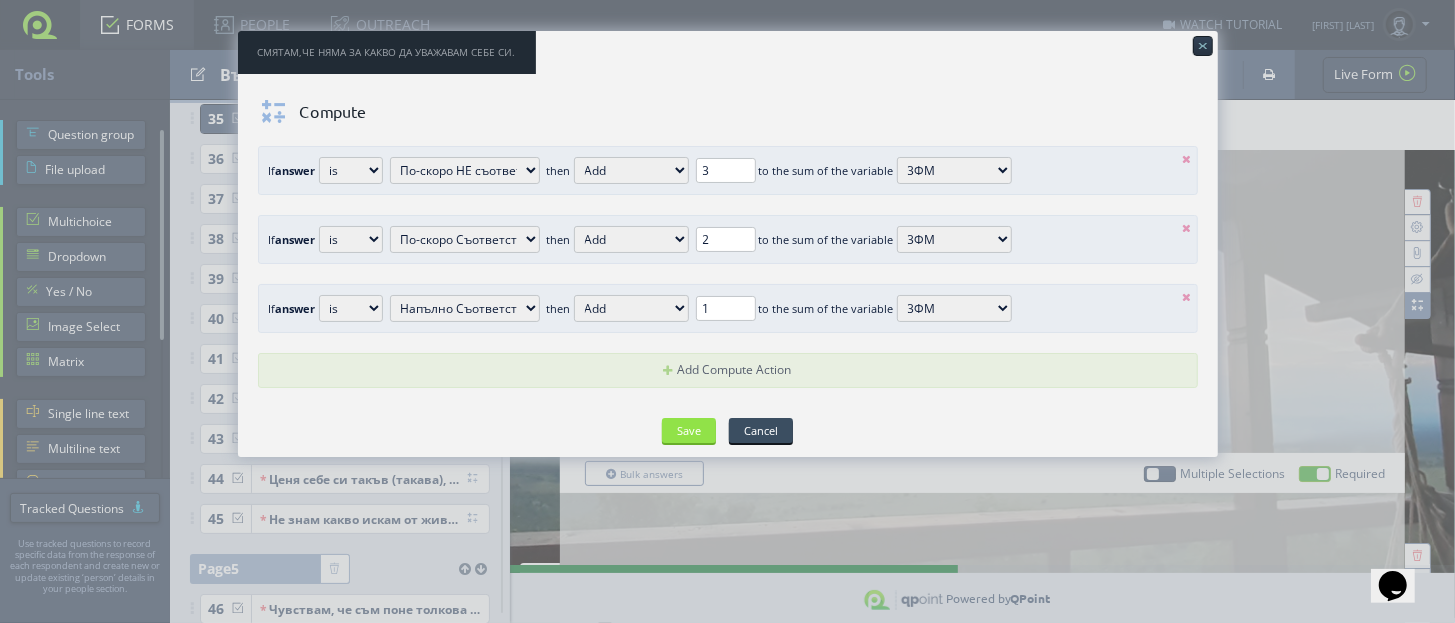click at bounding box center (1187, 159) 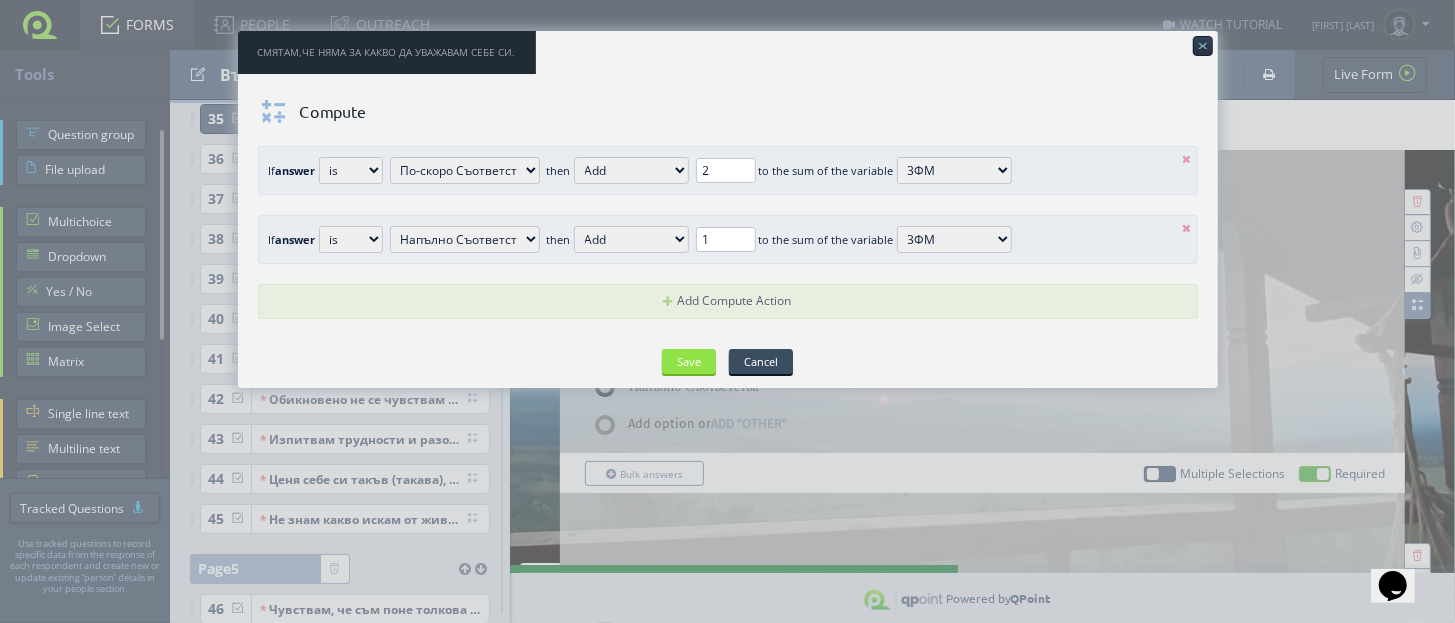 click at bounding box center [1187, 159] 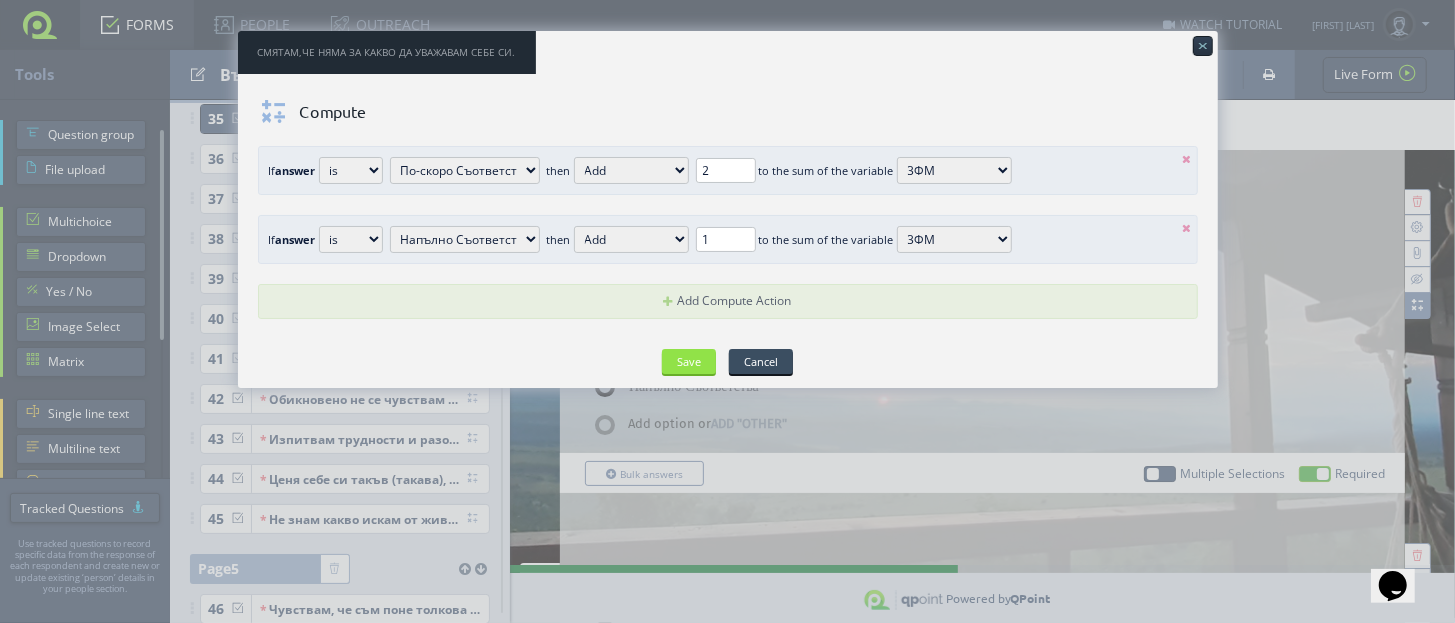 click at bounding box center (1187, 228) 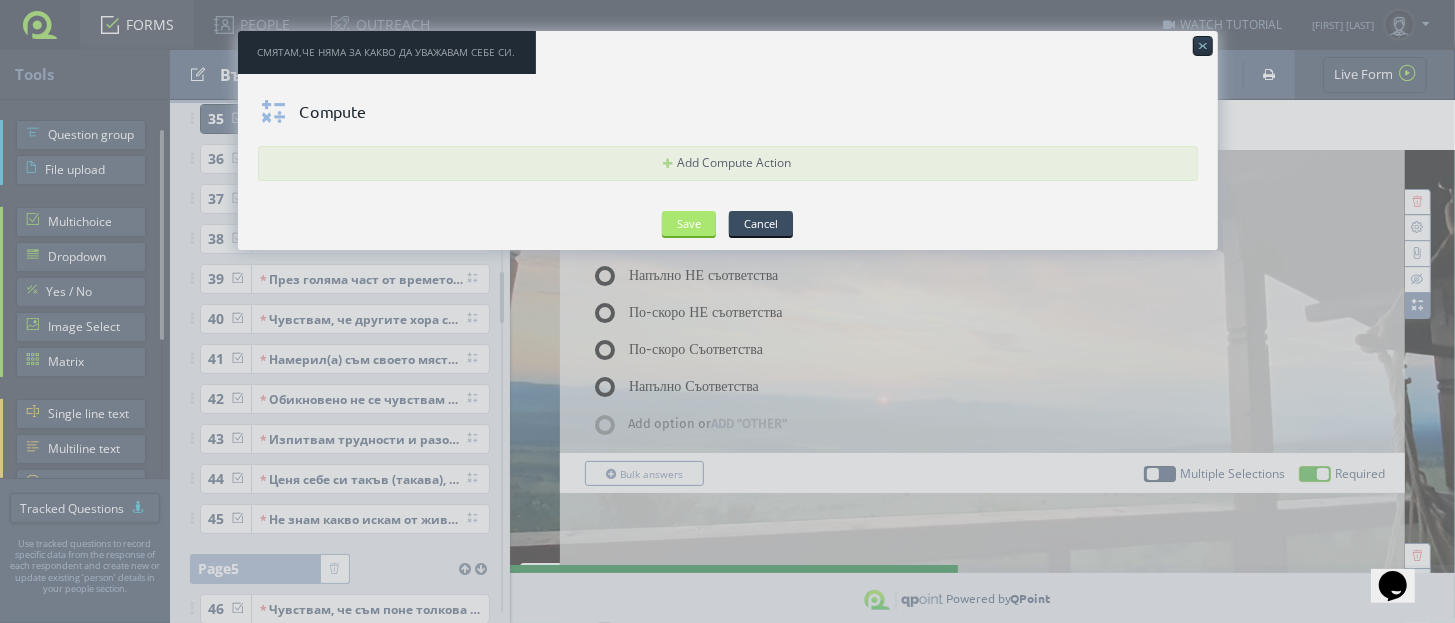 click on "Save" at bounding box center [689, 223] 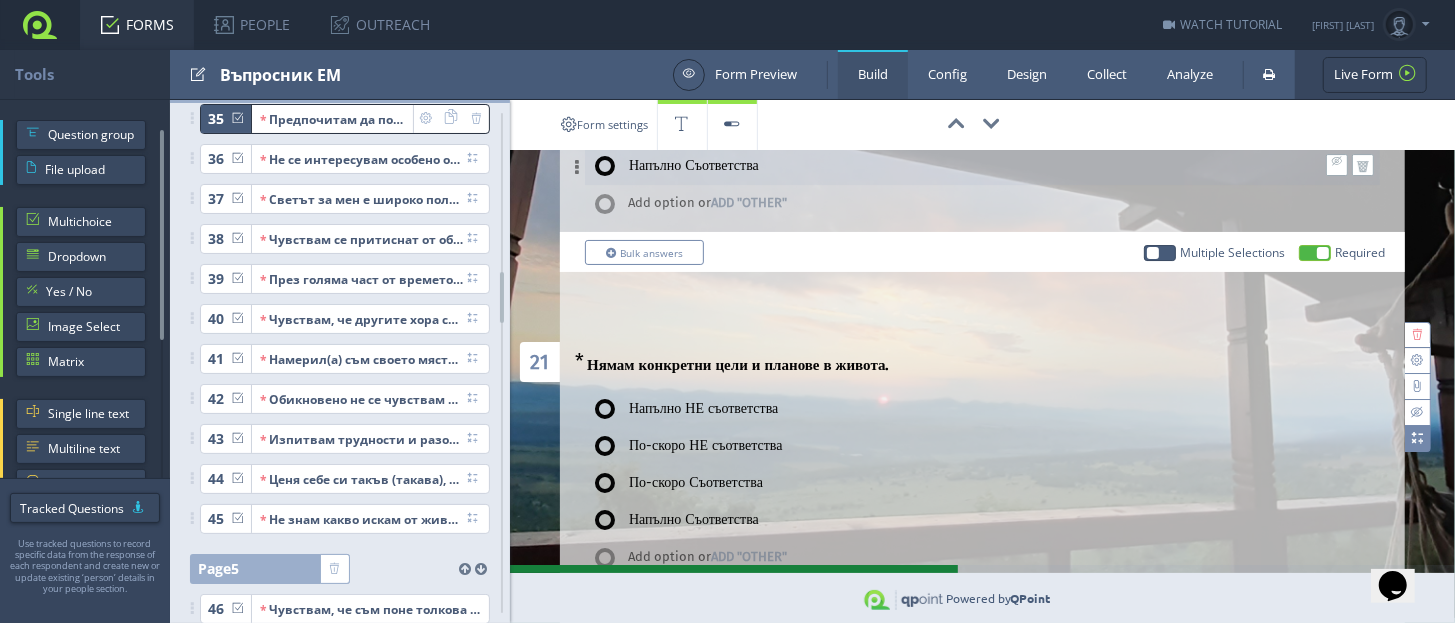 scroll, scrollTop: 4375, scrollLeft: 0, axis: vertical 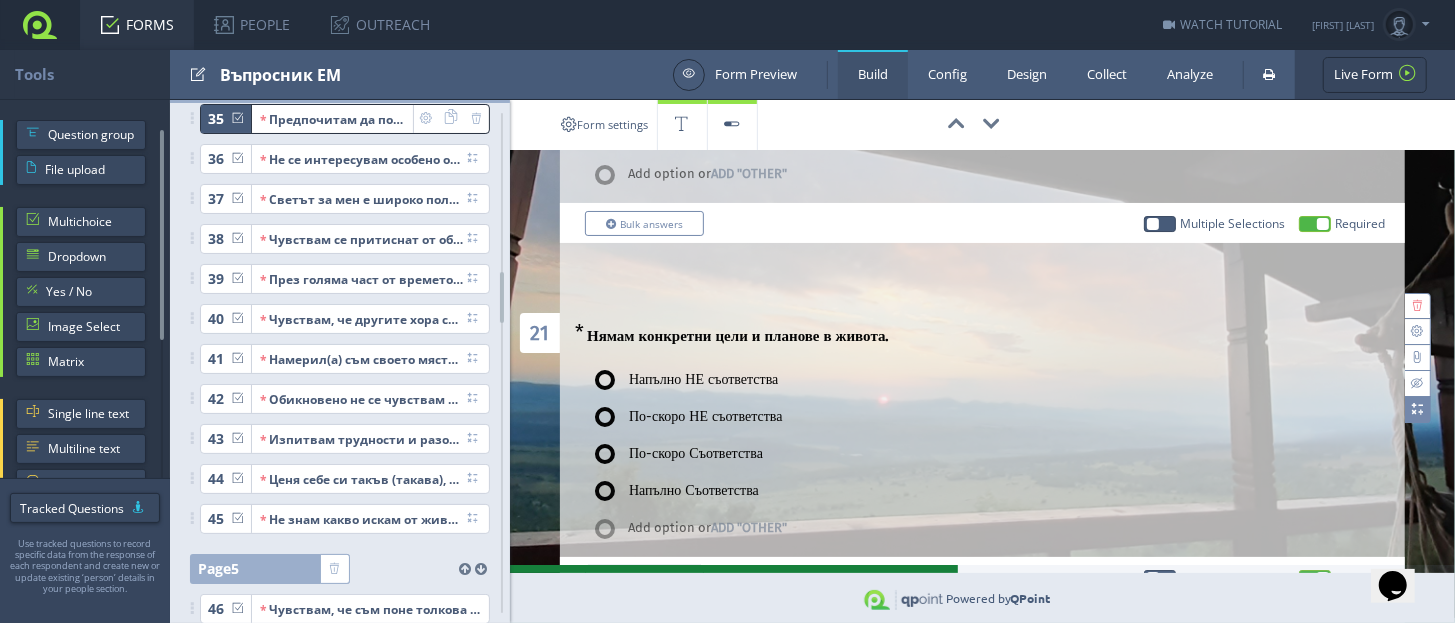 click at bounding box center (1417, 409) 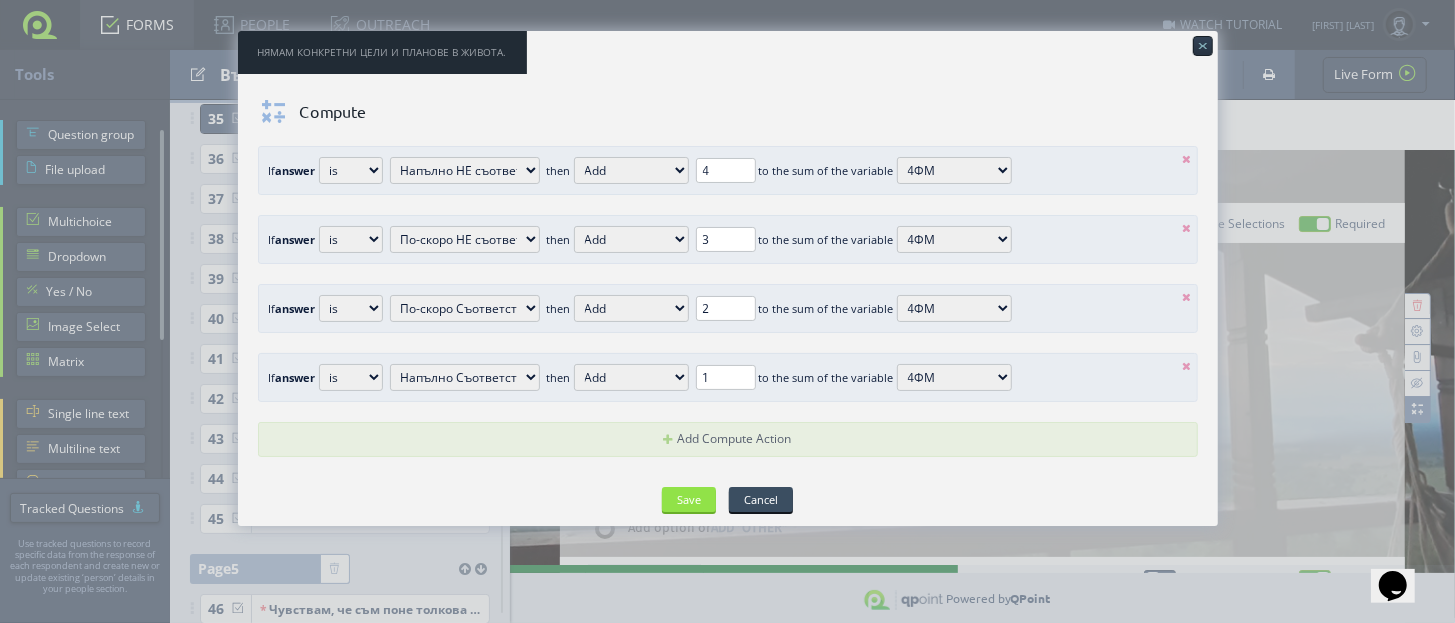 click at bounding box center [1187, 159] 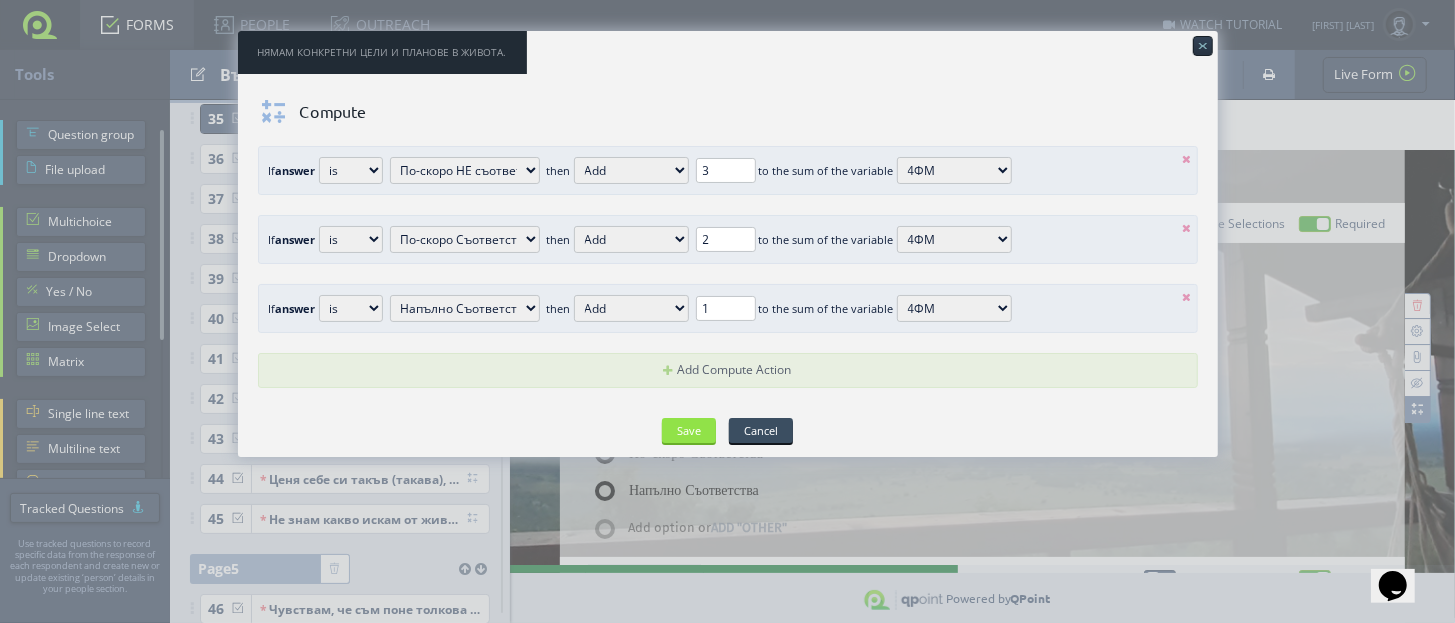 click at bounding box center (1187, 159) 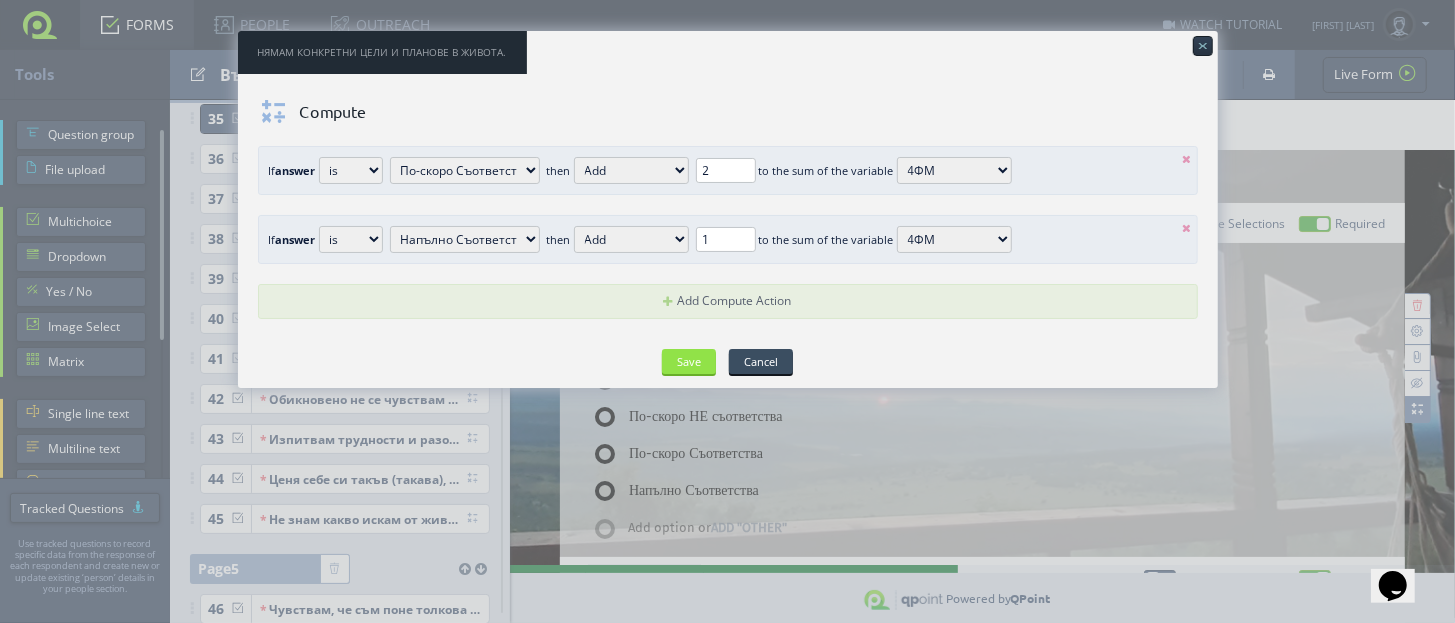 click at bounding box center (1187, 159) 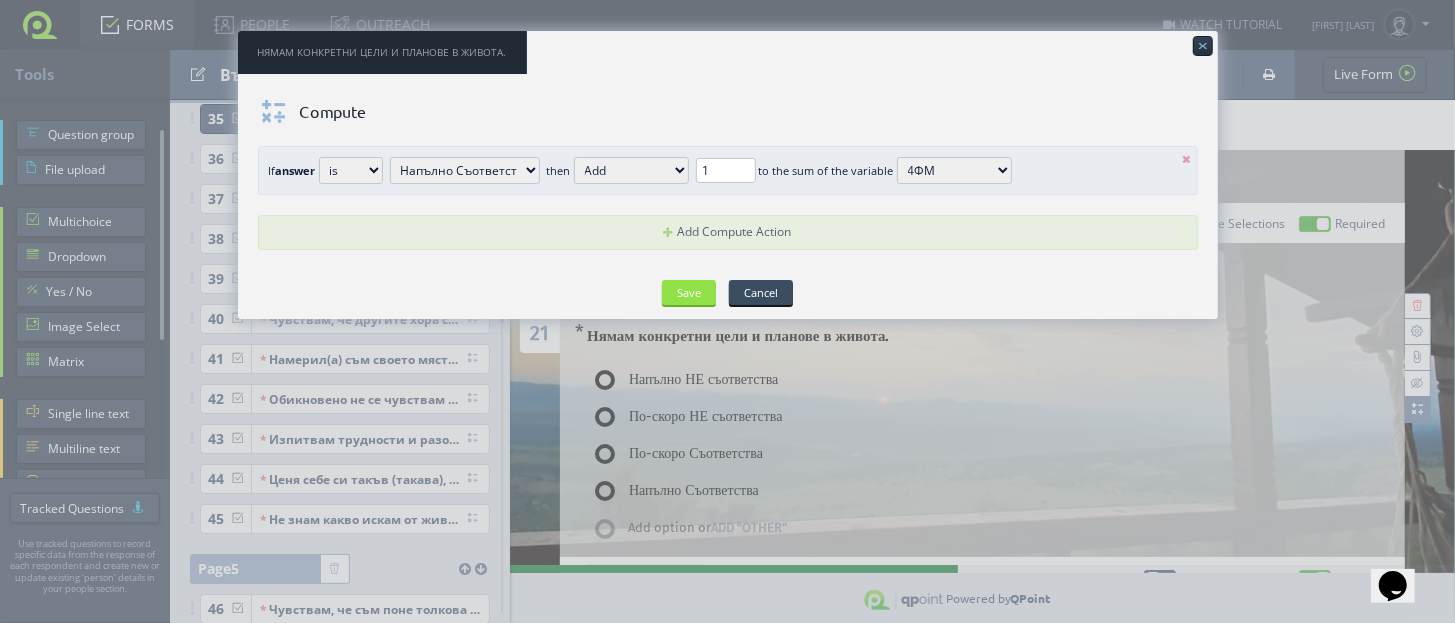 click at bounding box center (1187, 159) 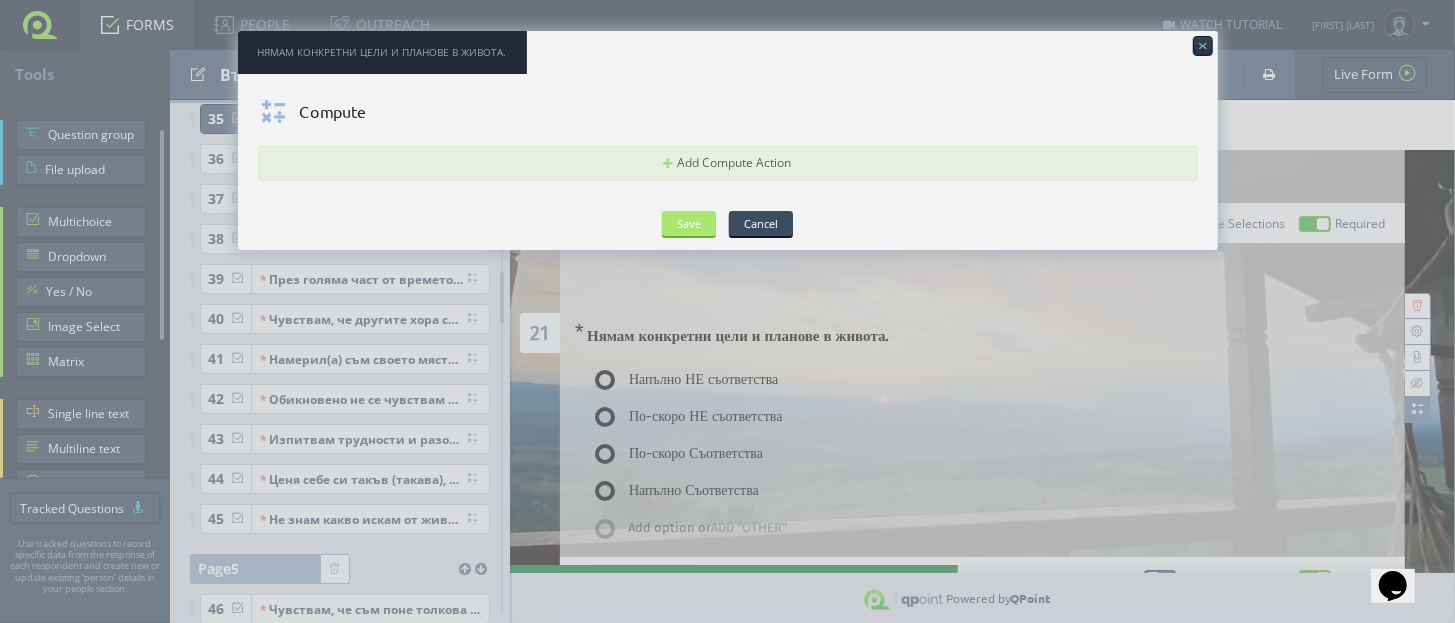 click on "Save" at bounding box center [689, 223] 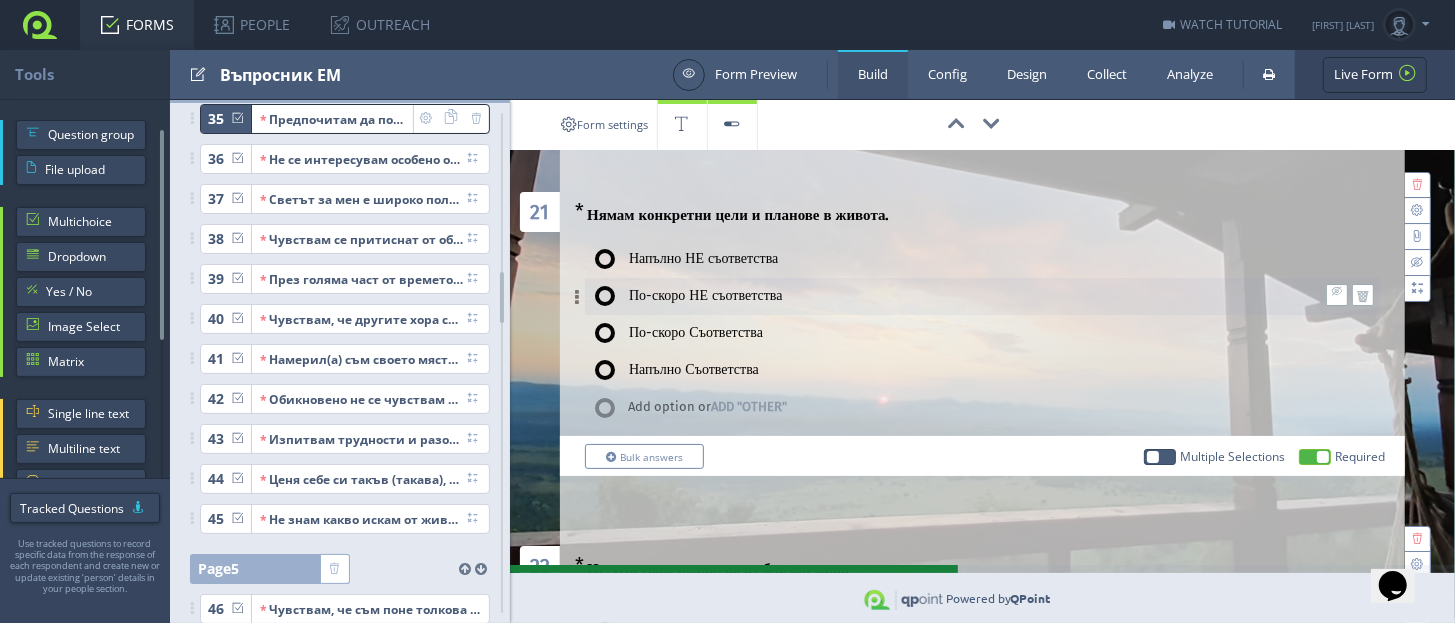 scroll, scrollTop: 4750, scrollLeft: 0, axis: vertical 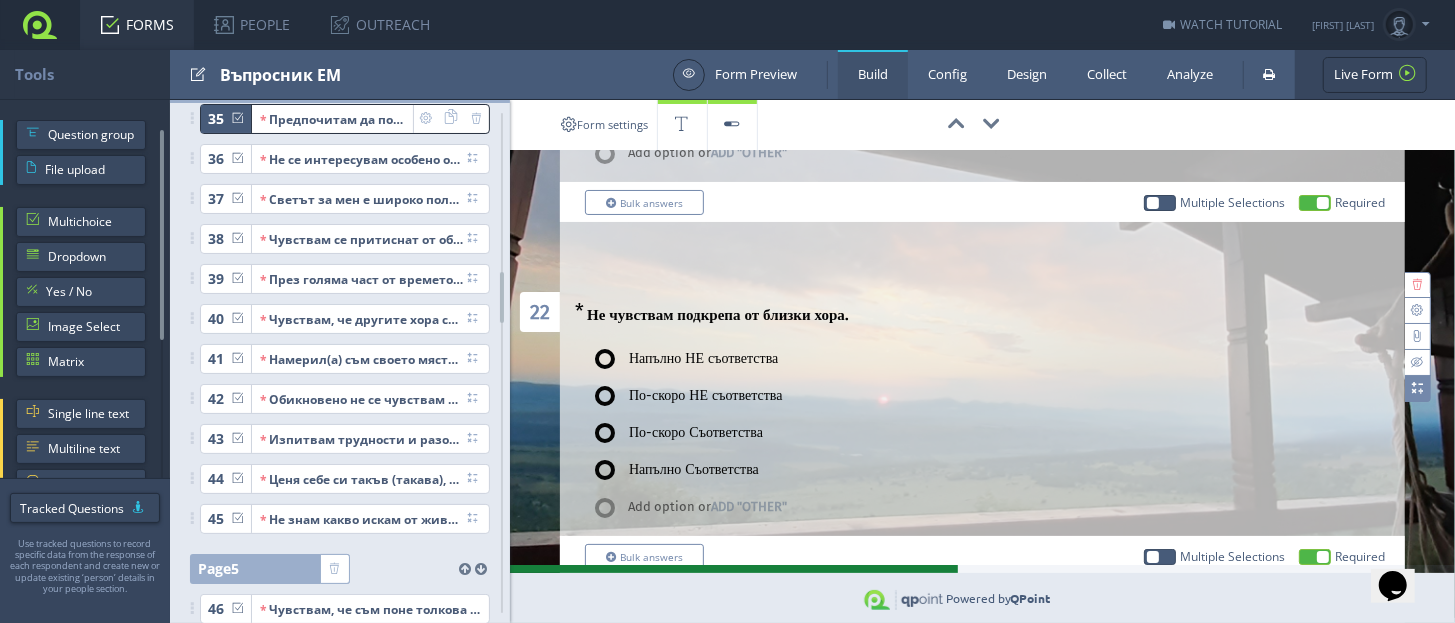 click at bounding box center [1418, 389] 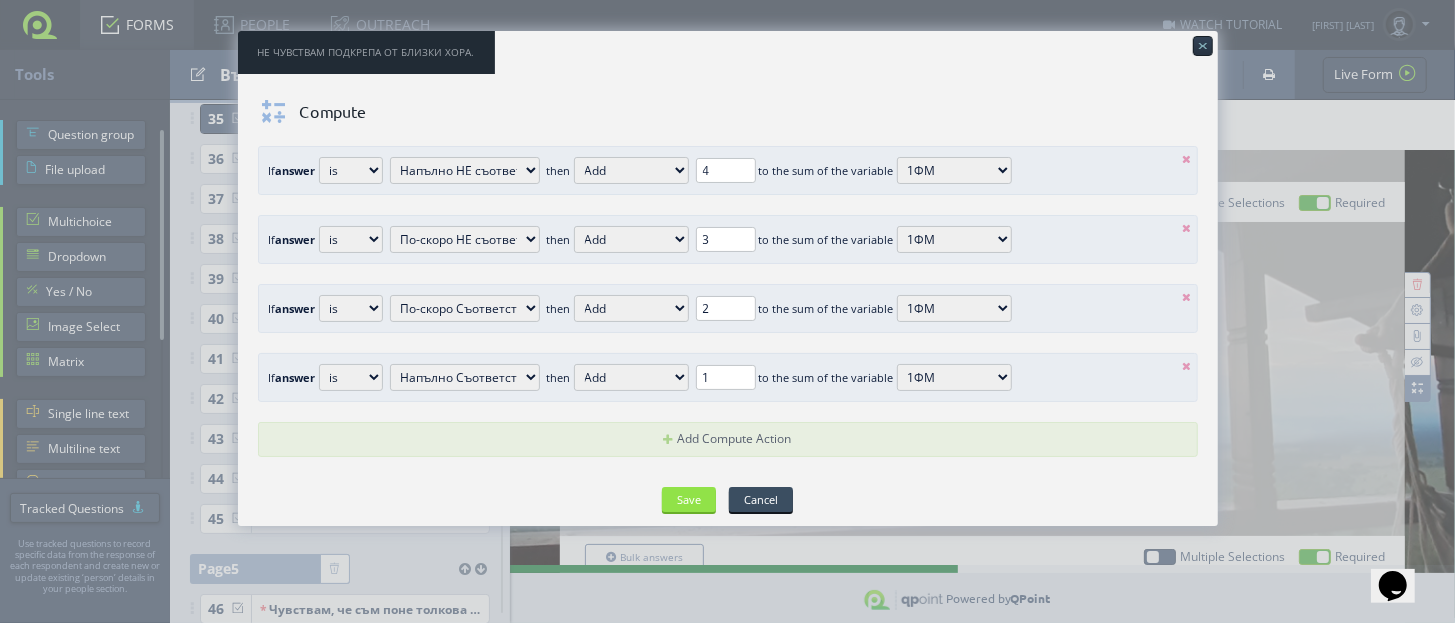 click at bounding box center [1187, 159] 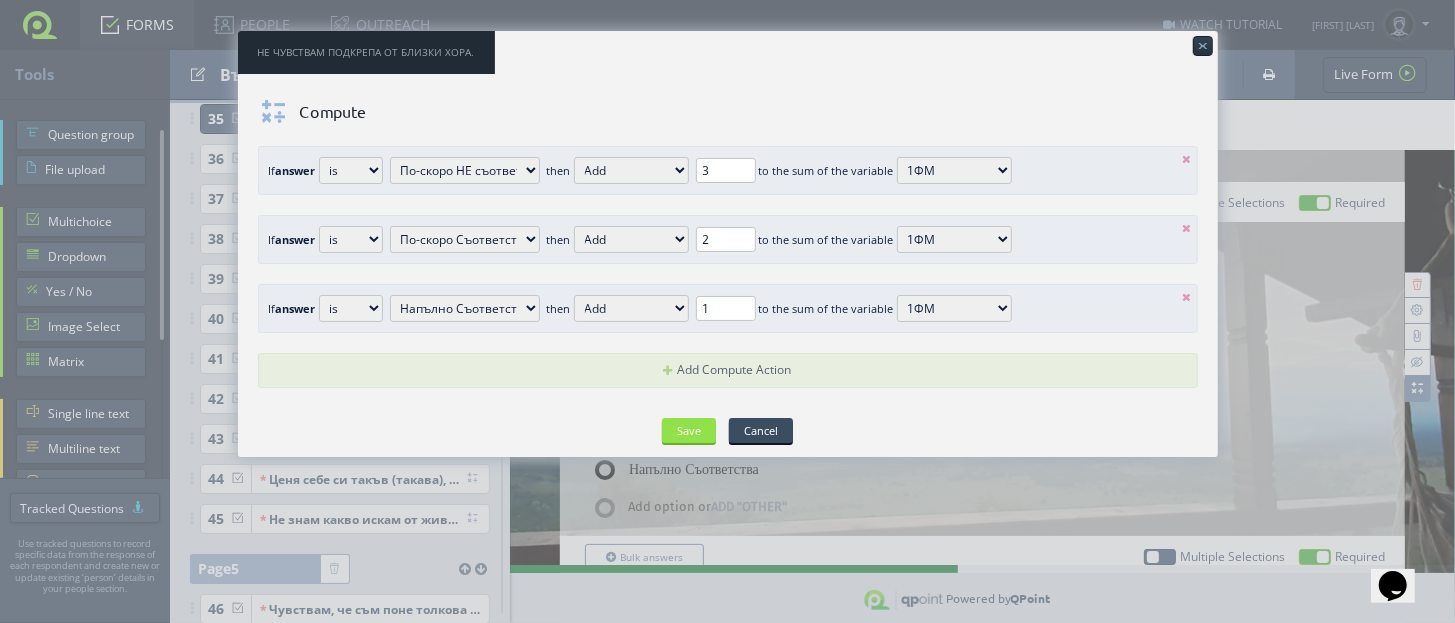 click at bounding box center [1187, 159] 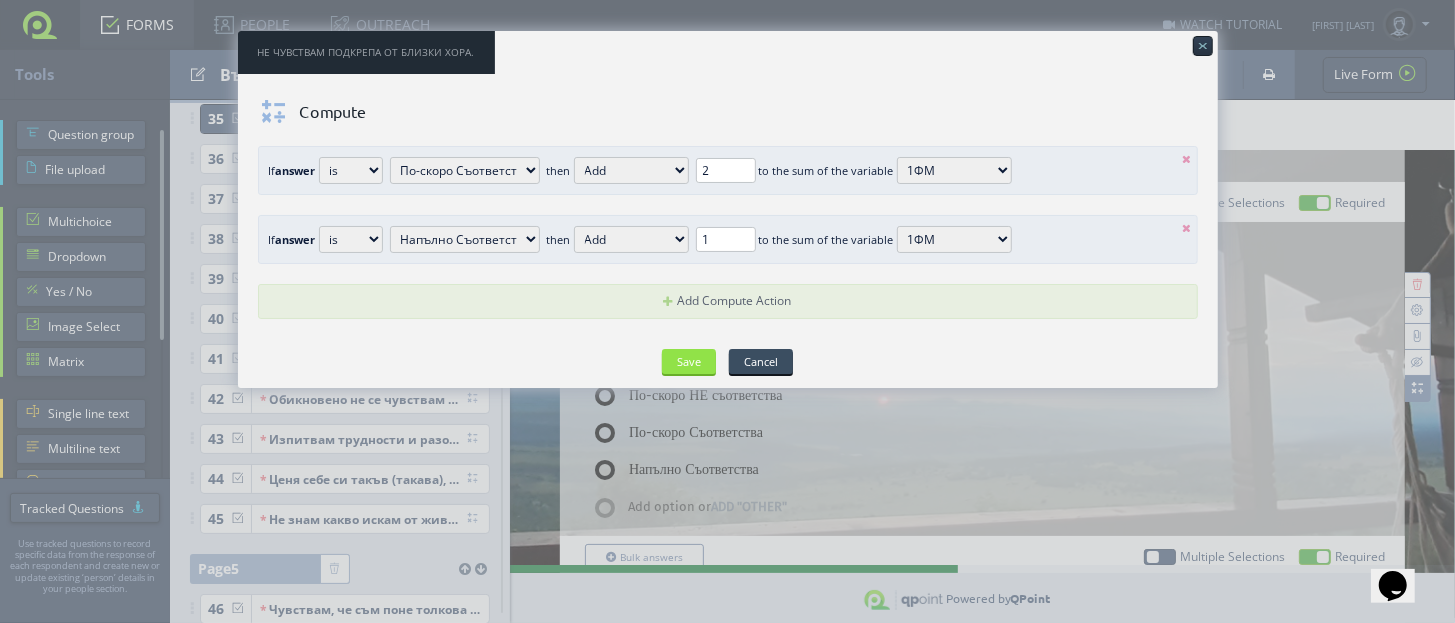 click at bounding box center [1187, 159] 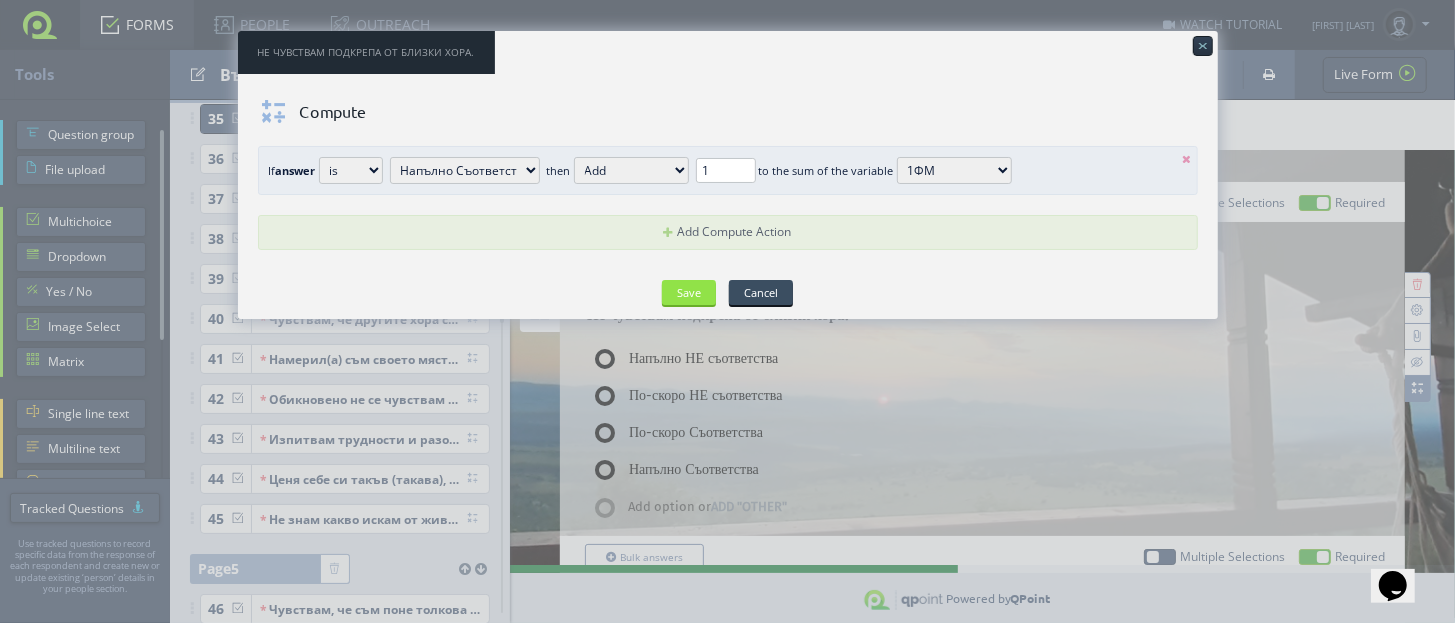 click at bounding box center (1187, 159) 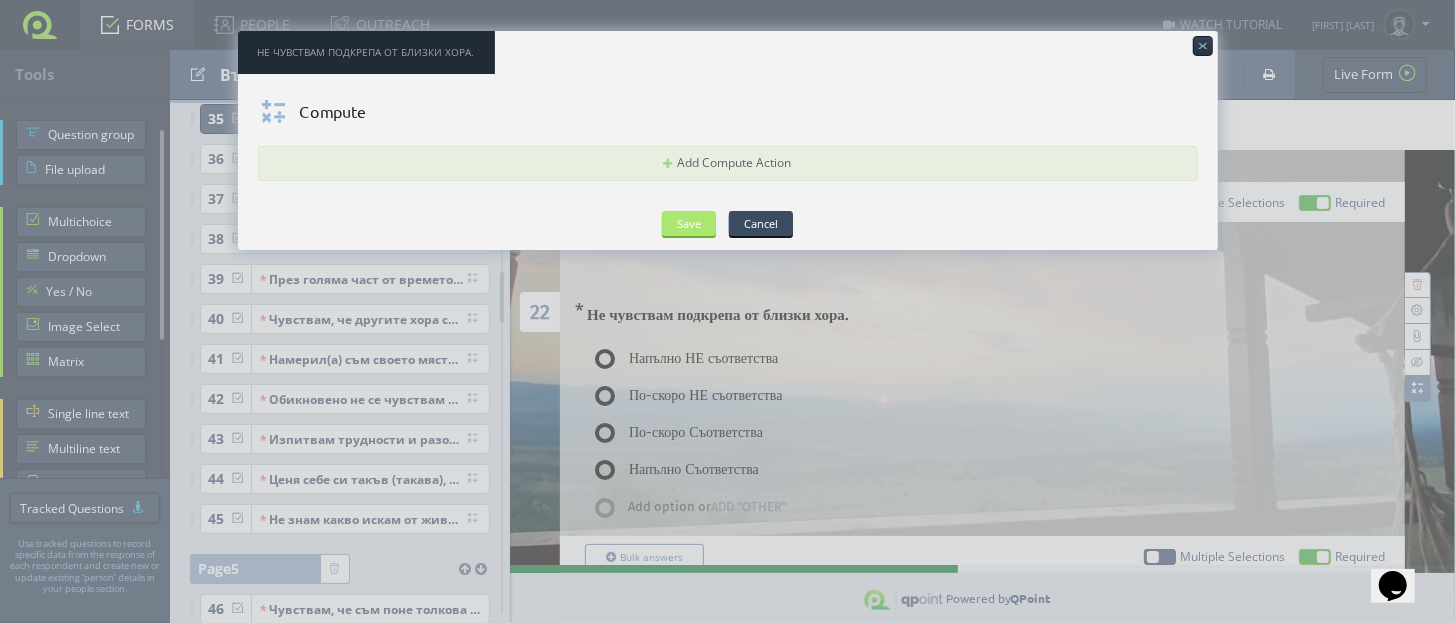 click on "Save" at bounding box center [689, 223] 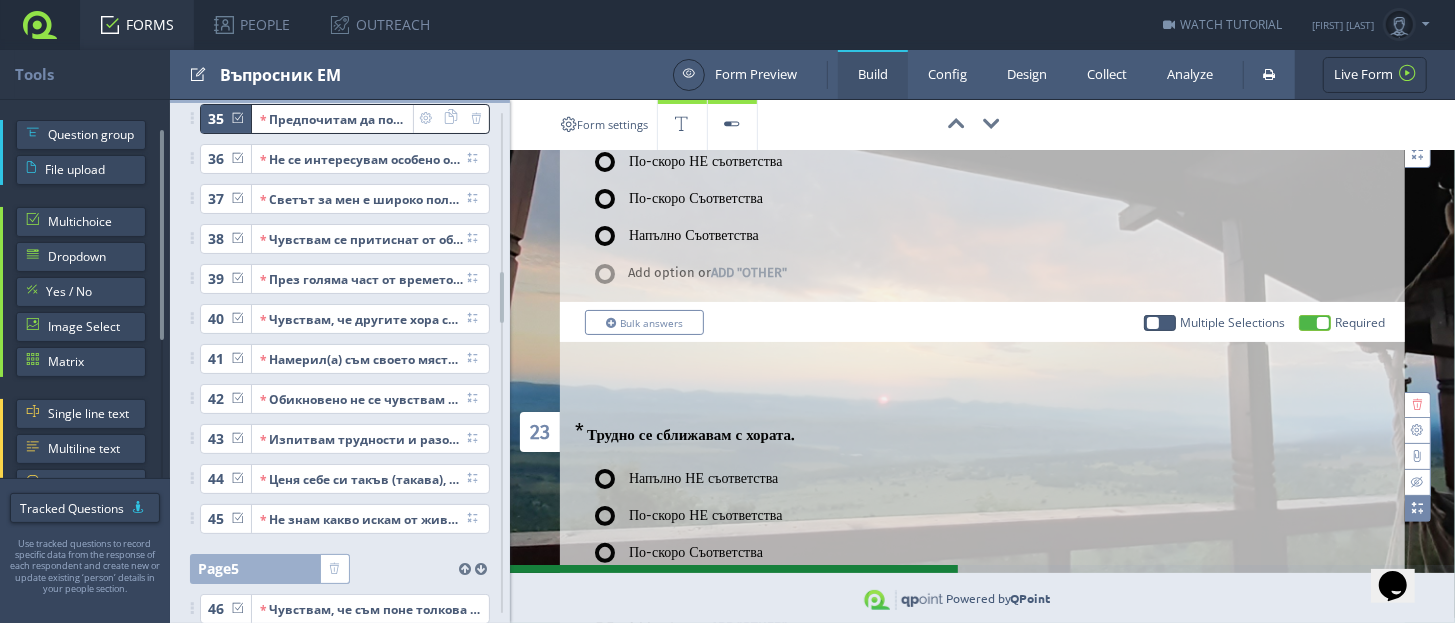 scroll, scrollTop: 5000, scrollLeft: 0, axis: vertical 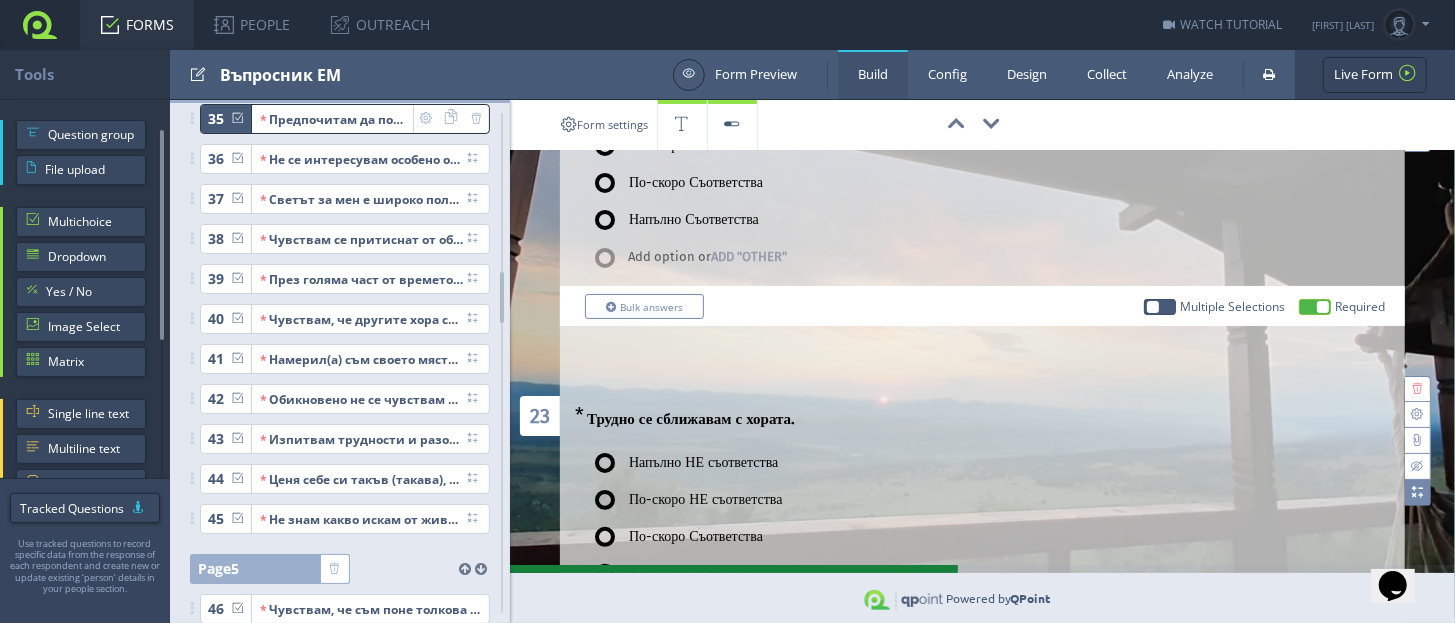 click at bounding box center [1417, 492] 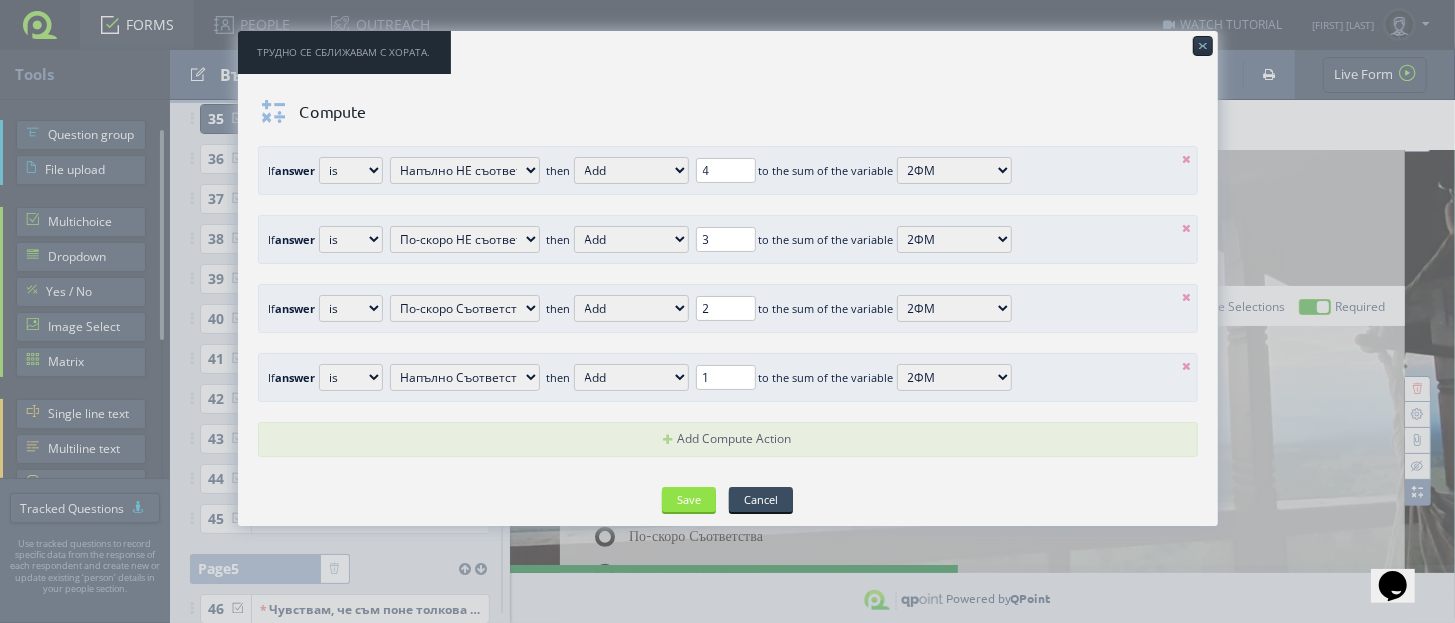 click at bounding box center (1187, 159) 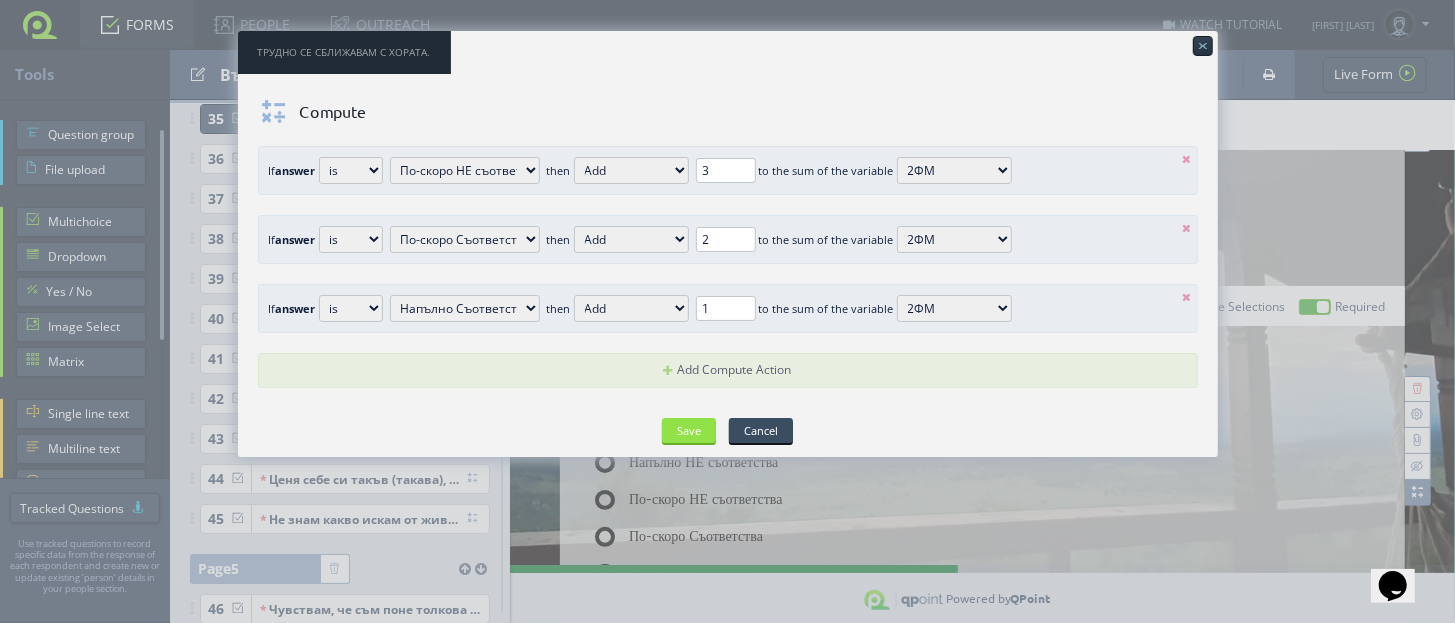 click at bounding box center [1187, 159] 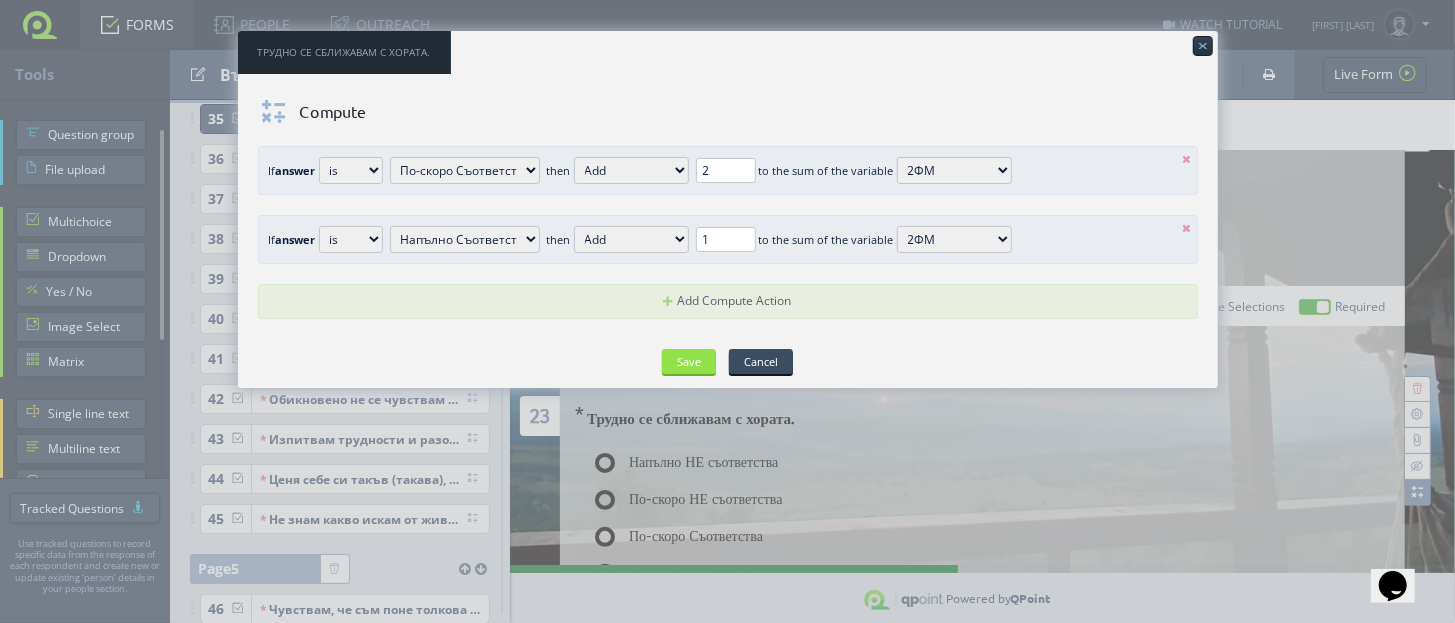click at bounding box center (1187, 159) 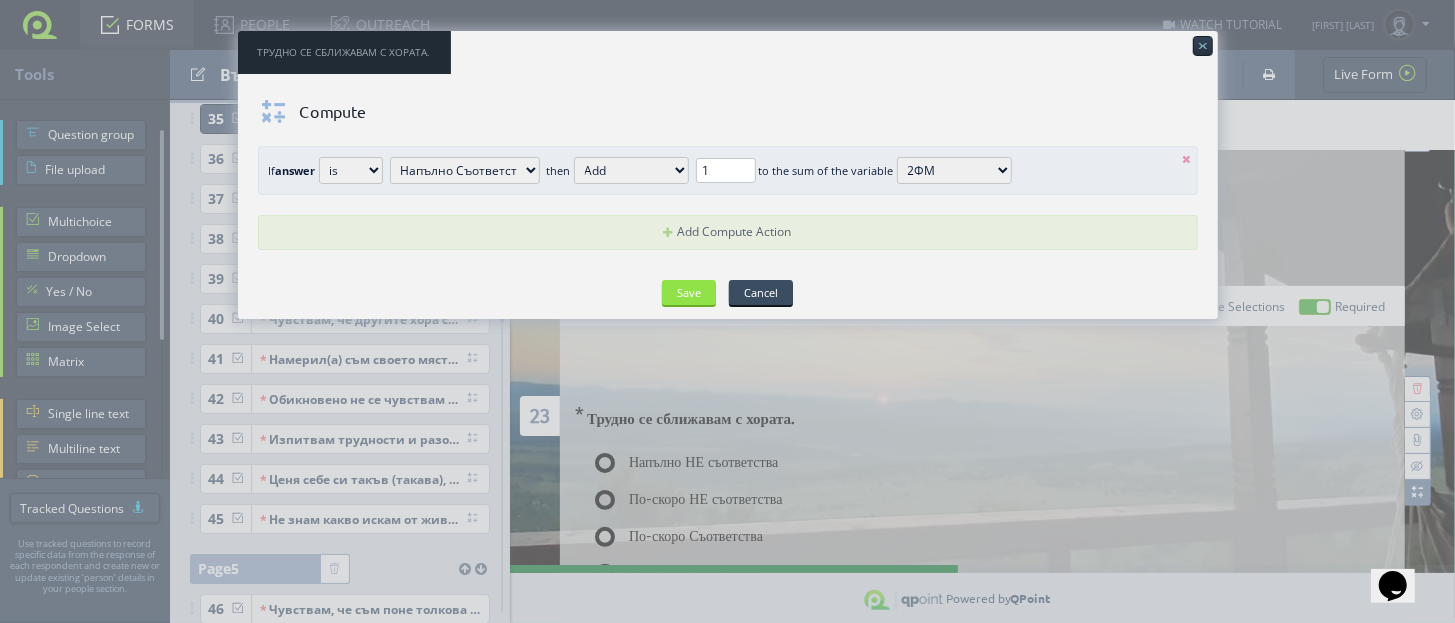 click at bounding box center [1187, 159] 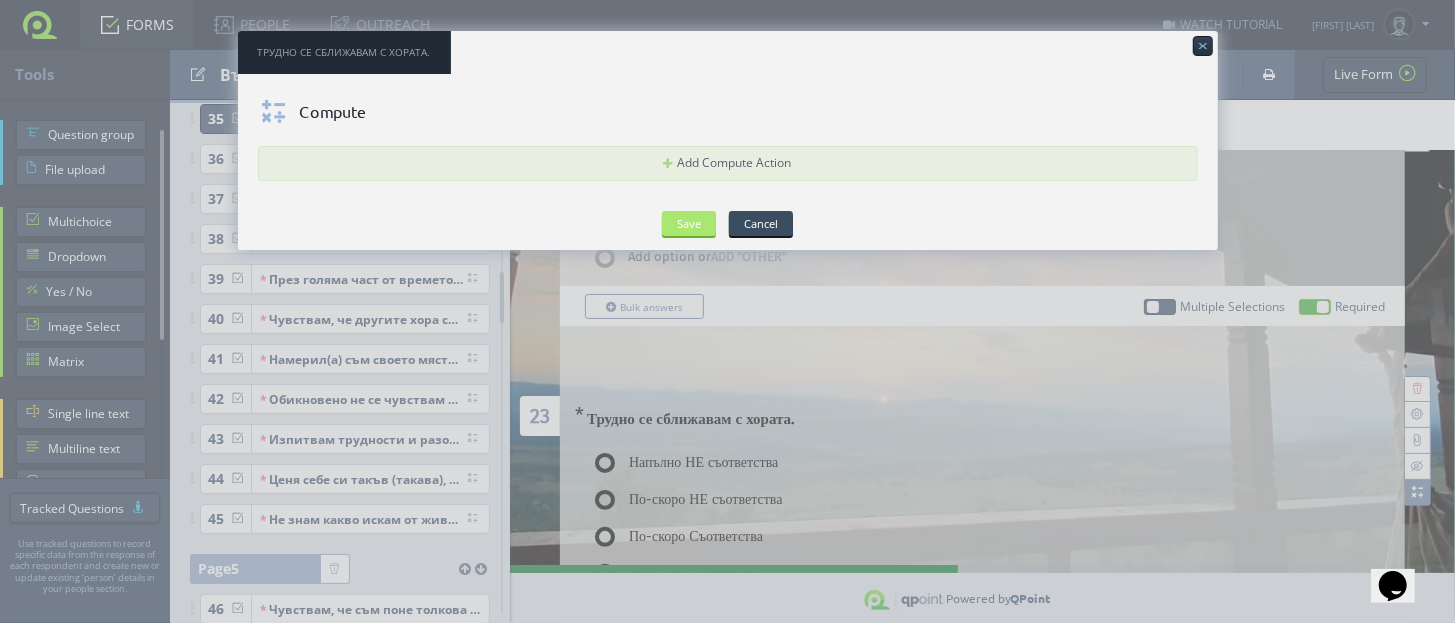click on "Save" at bounding box center [689, 223] 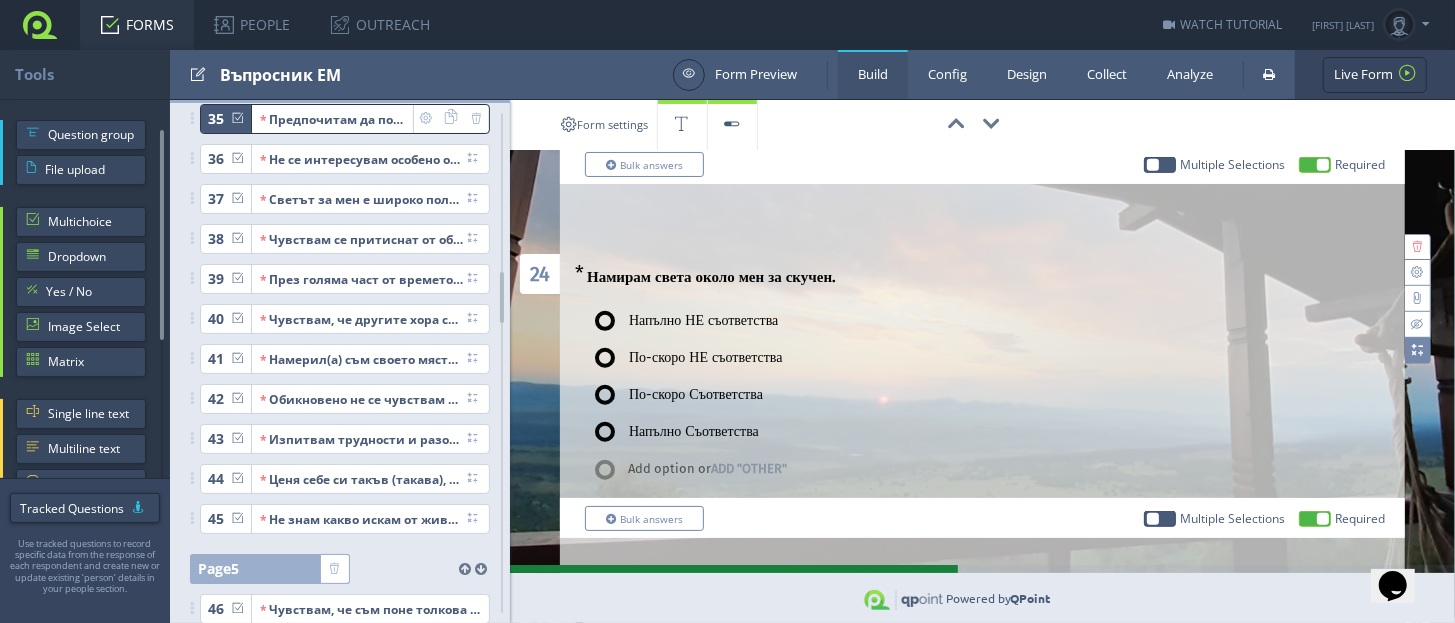 scroll, scrollTop: 5500, scrollLeft: 0, axis: vertical 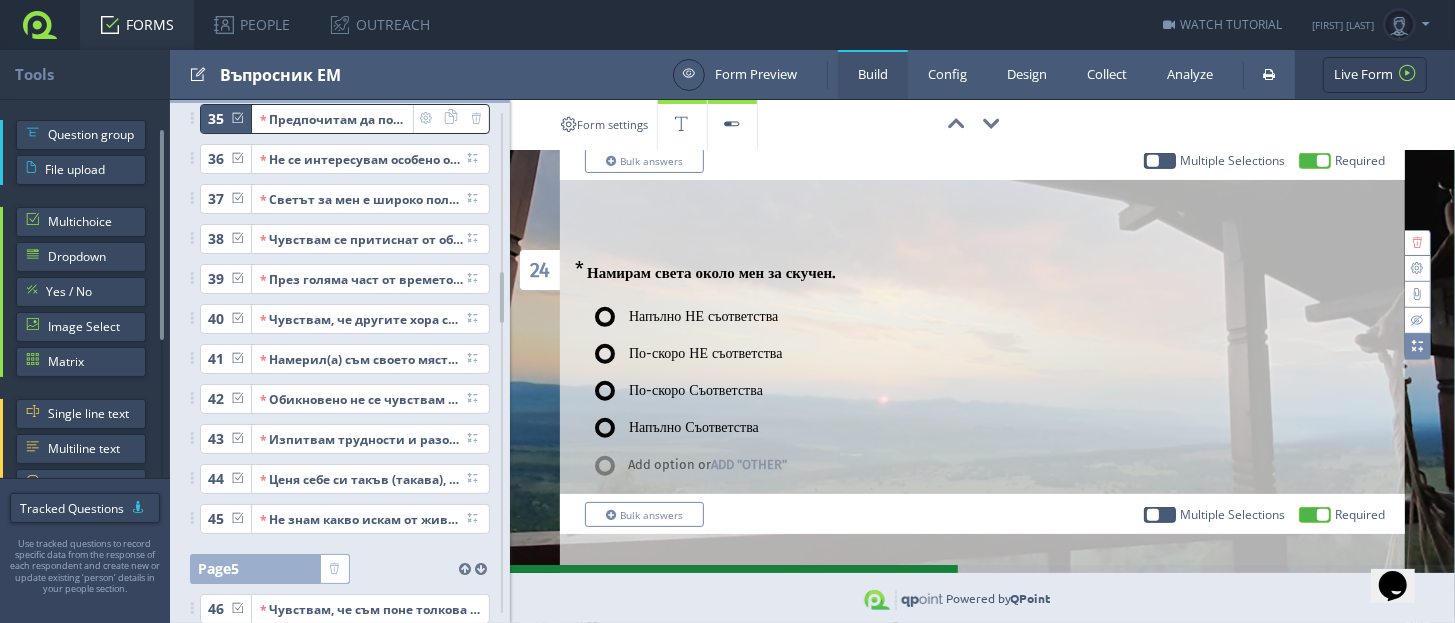 click at bounding box center (1417, 346) 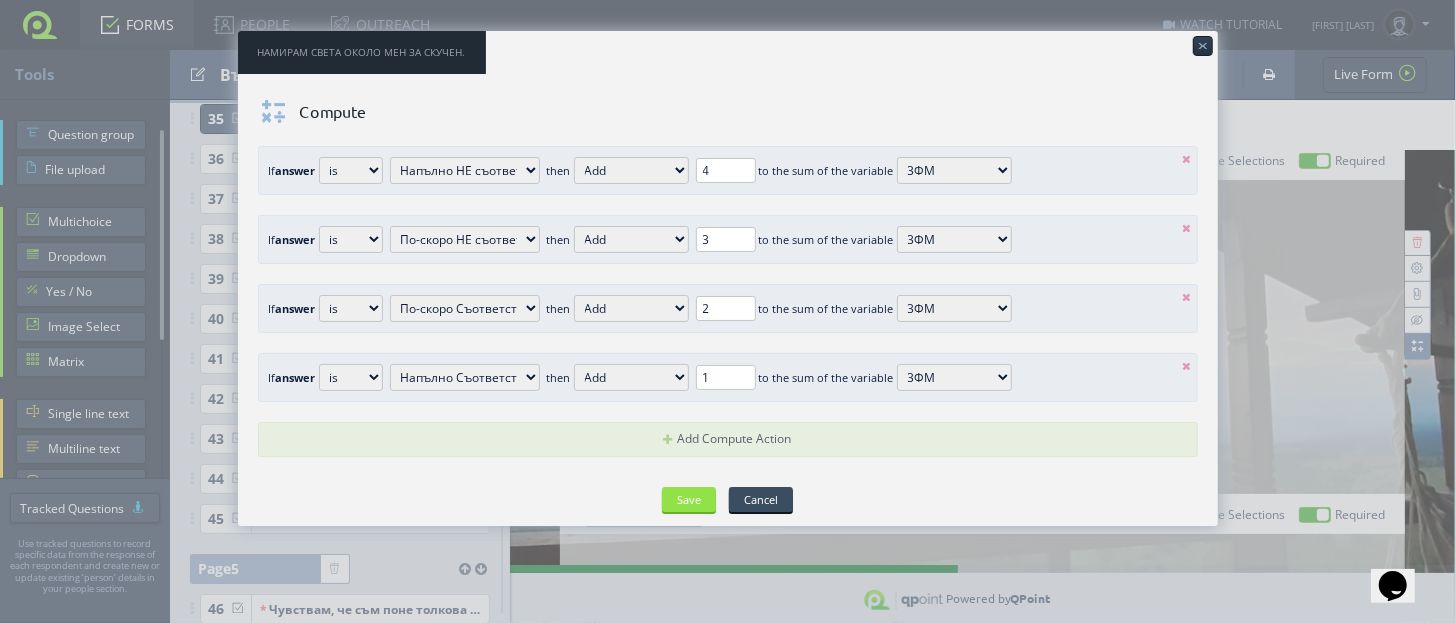 click at bounding box center [1187, 159] 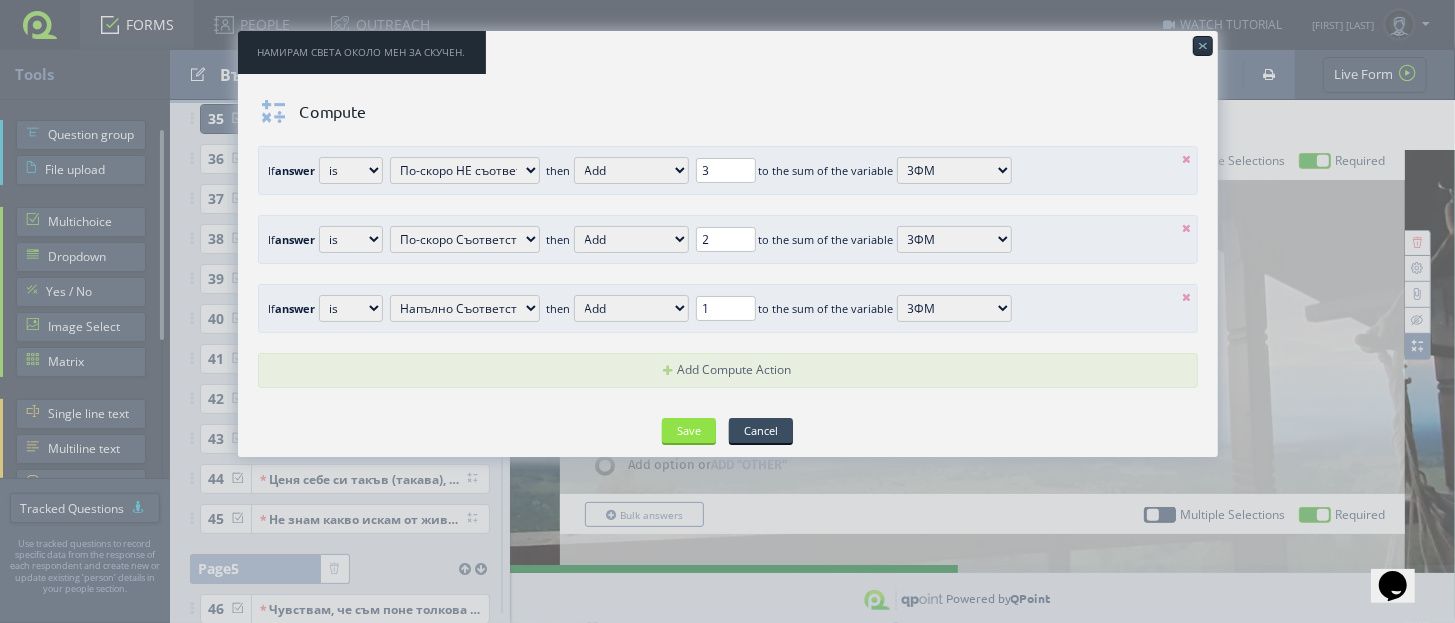 click at bounding box center [1187, 159] 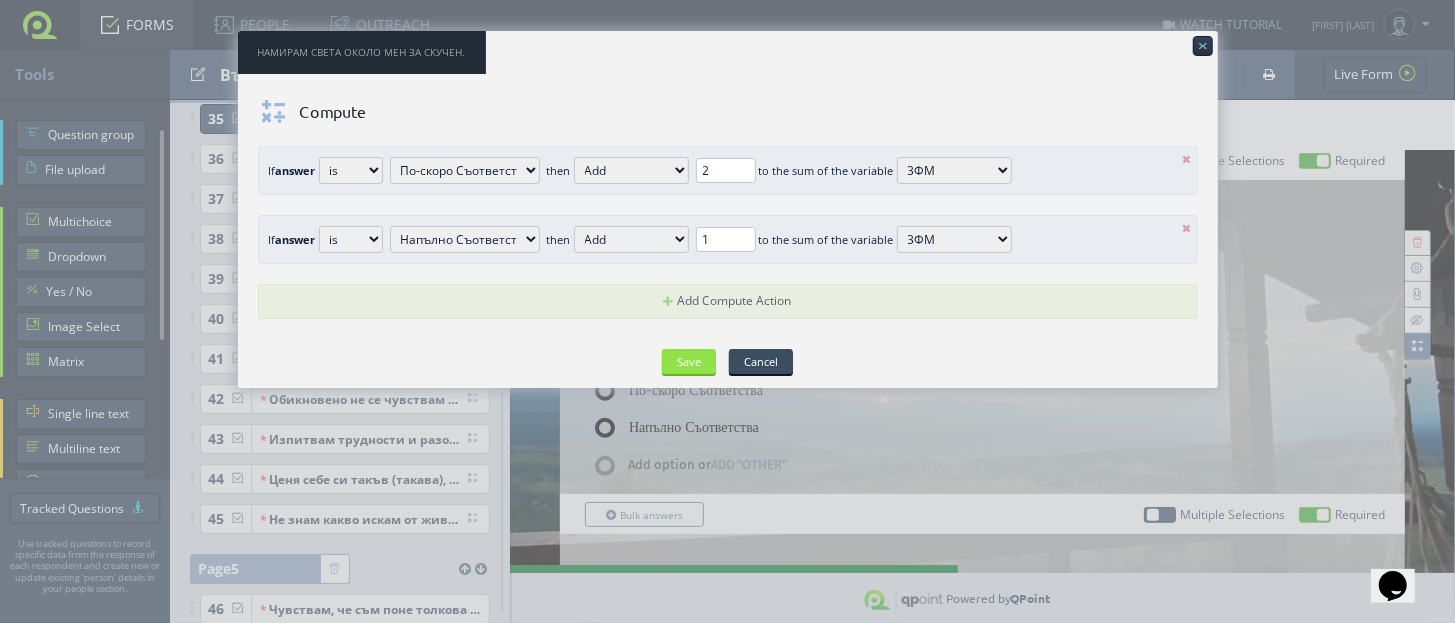 click at bounding box center [1187, 159] 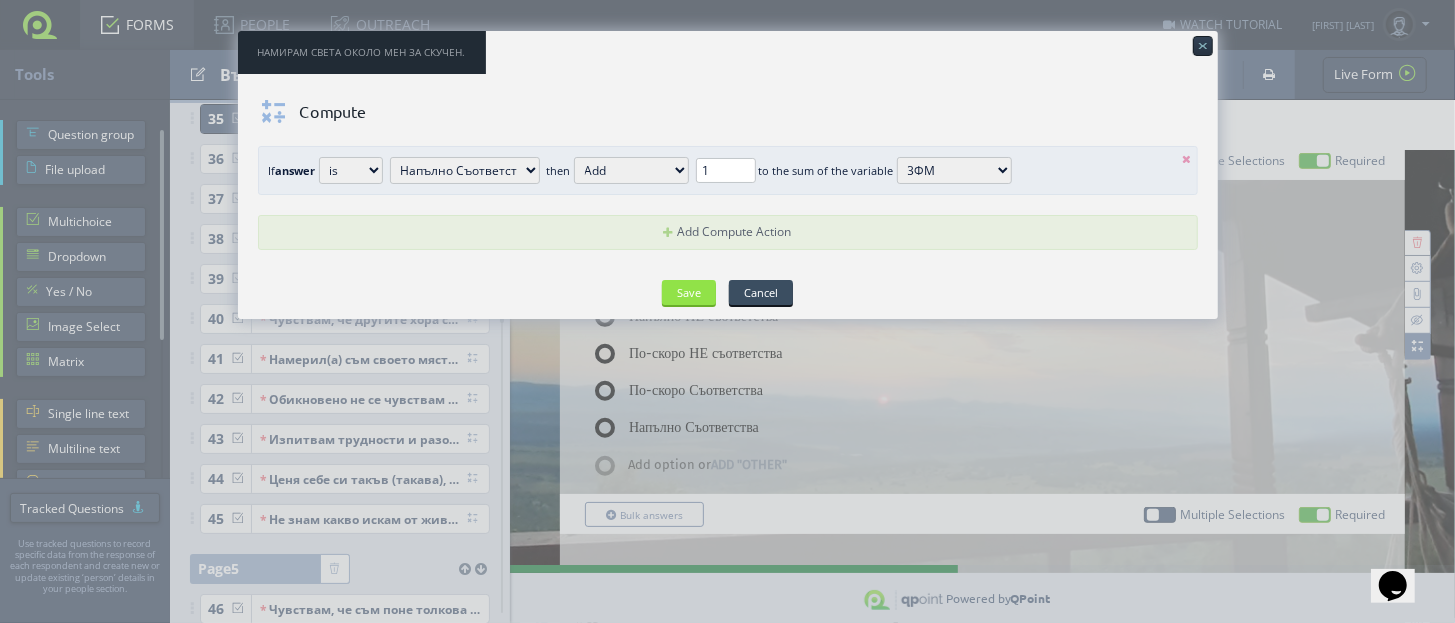 click at bounding box center [1187, 159] 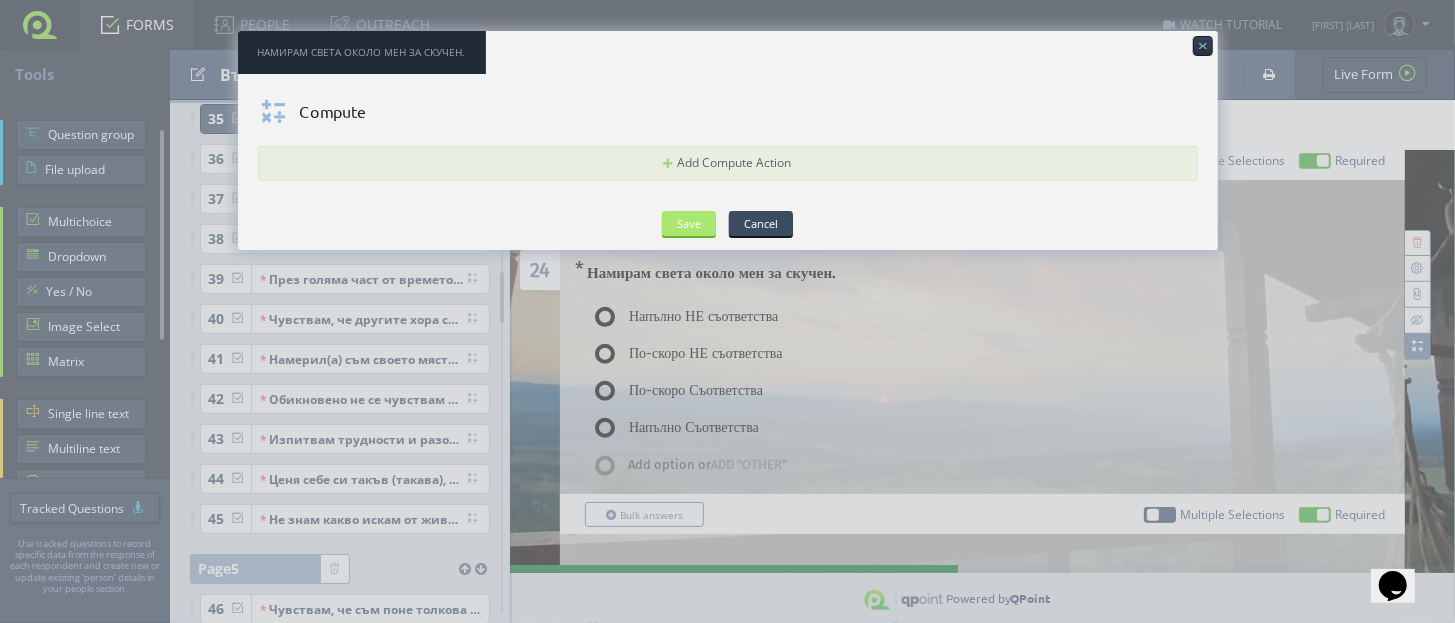 click on "Save" at bounding box center [689, 223] 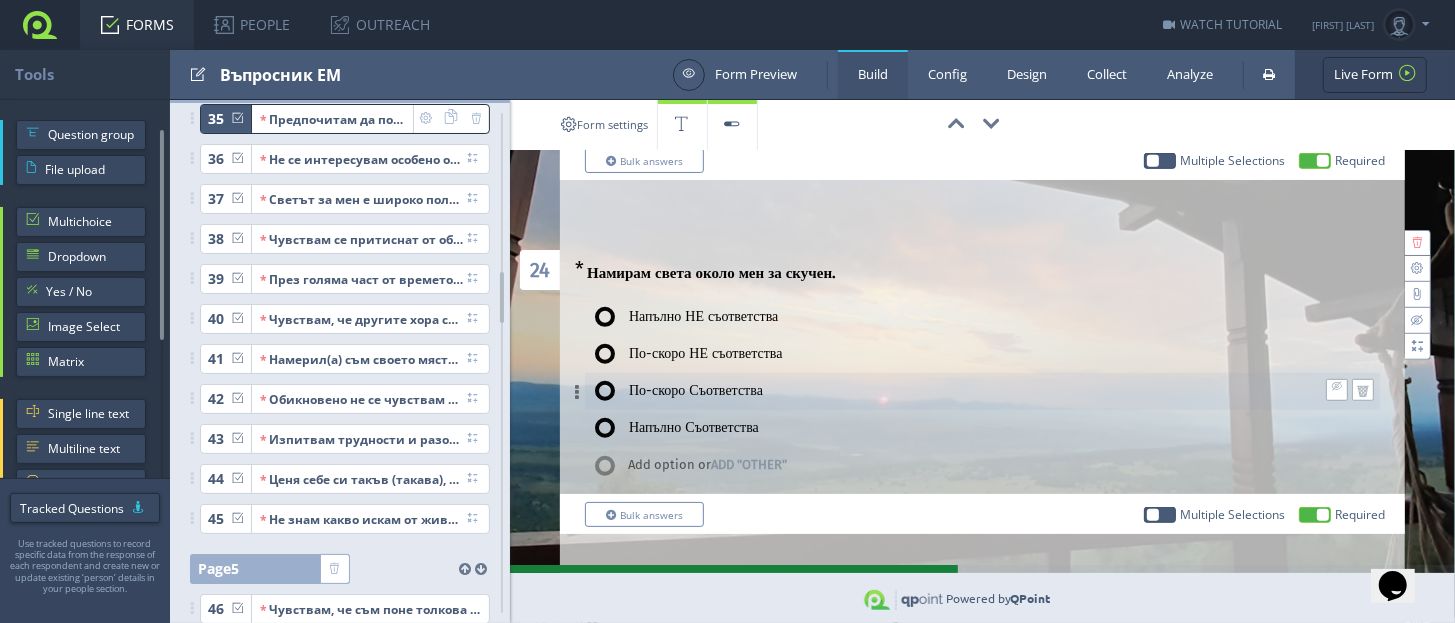 scroll, scrollTop: 5750, scrollLeft: 0, axis: vertical 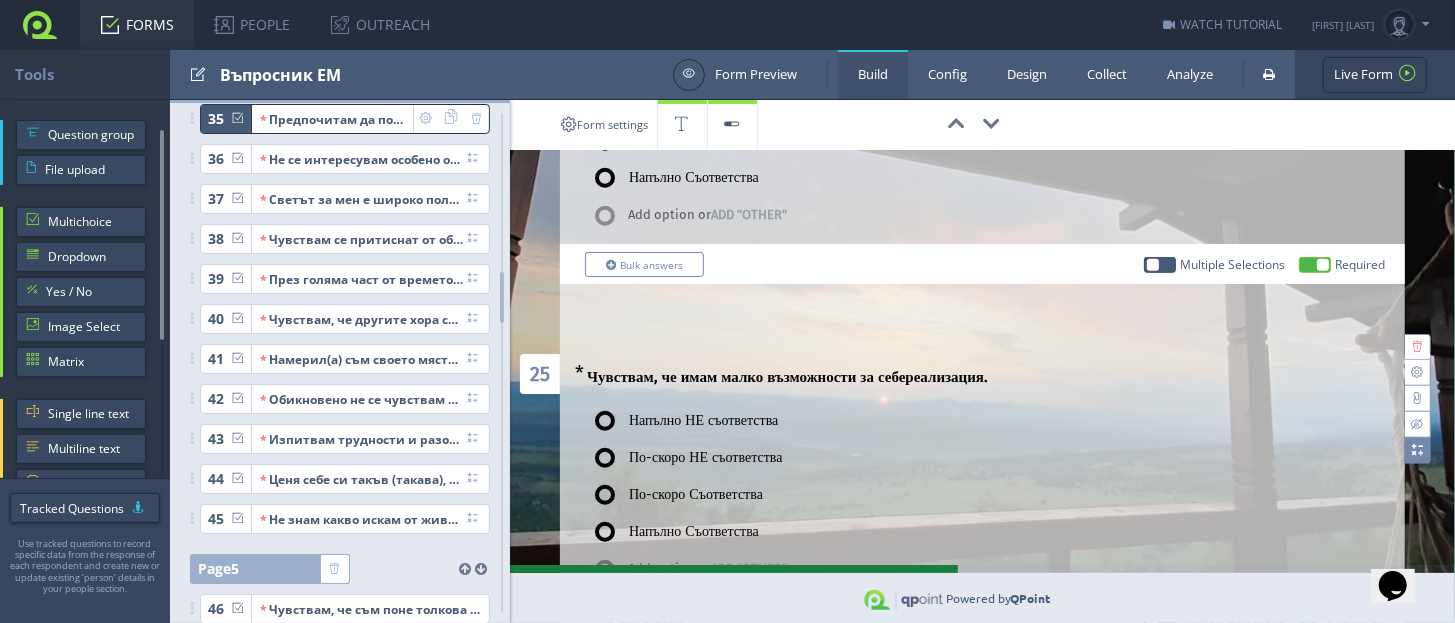 click at bounding box center [1417, 450] 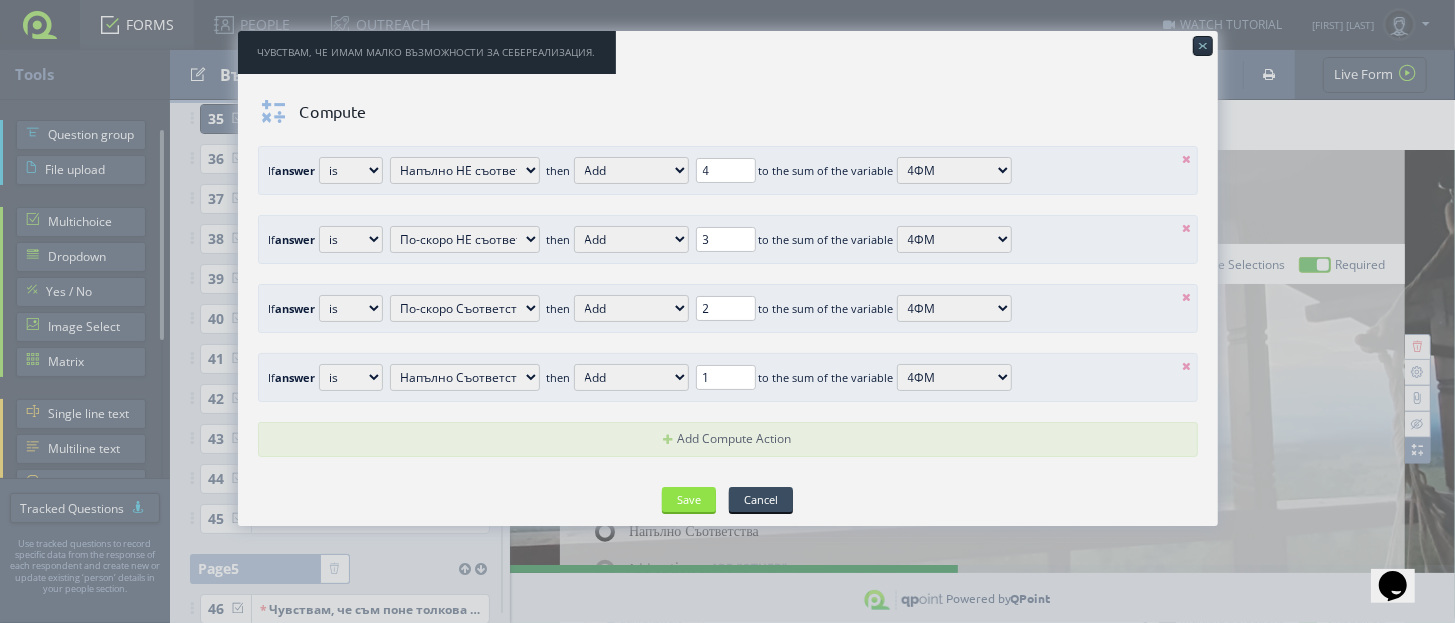 click at bounding box center (1187, 159) 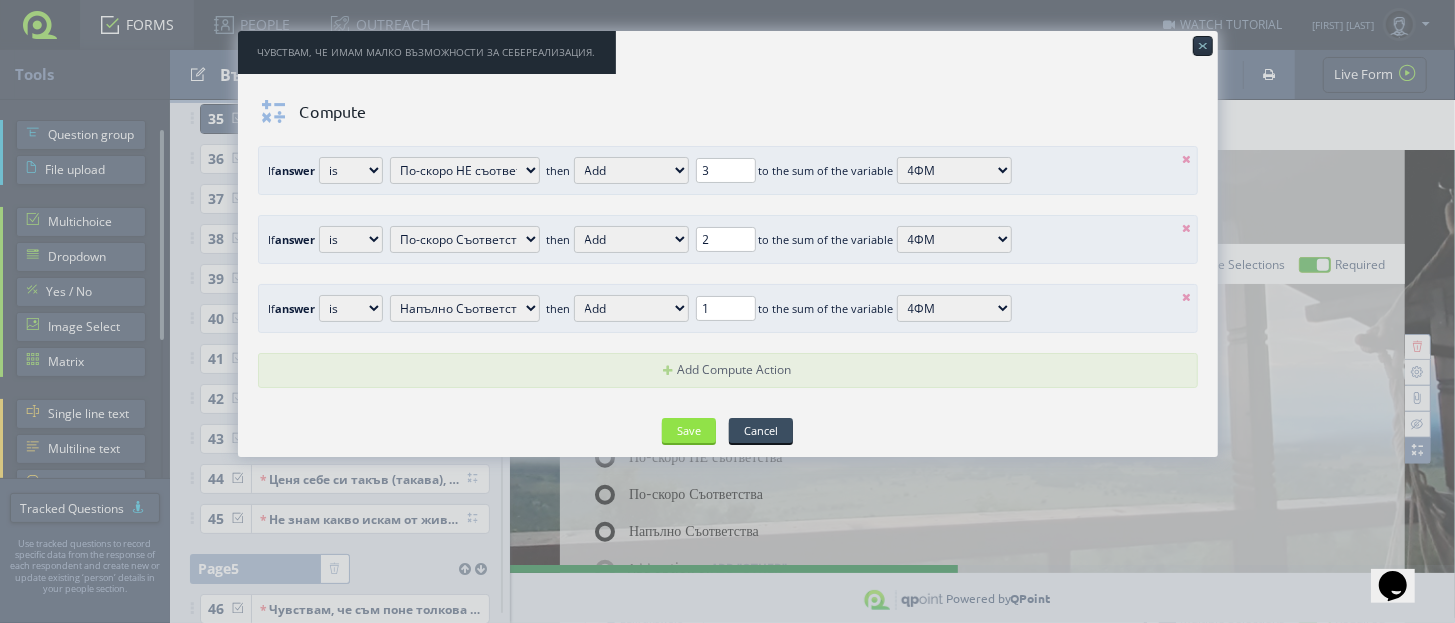 click at bounding box center [1187, 159] 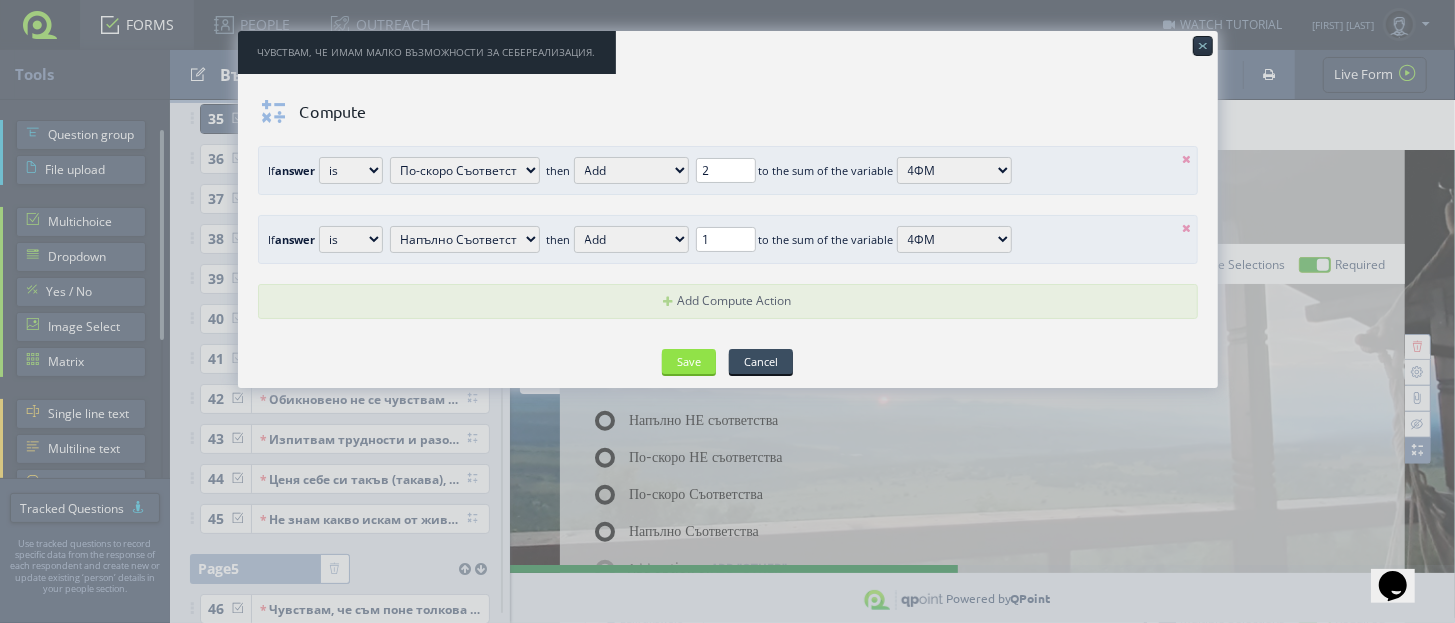 click at bounding box center (1187, 159) 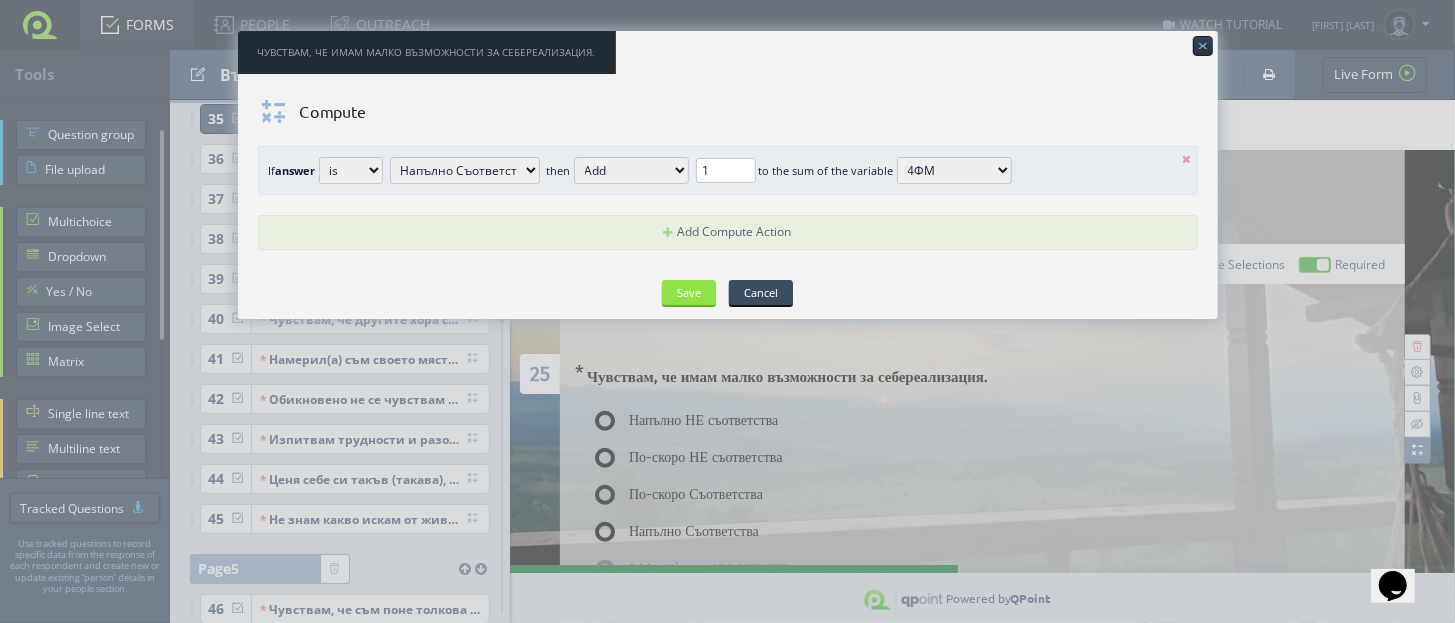 click at bounding box center [1187, 159] 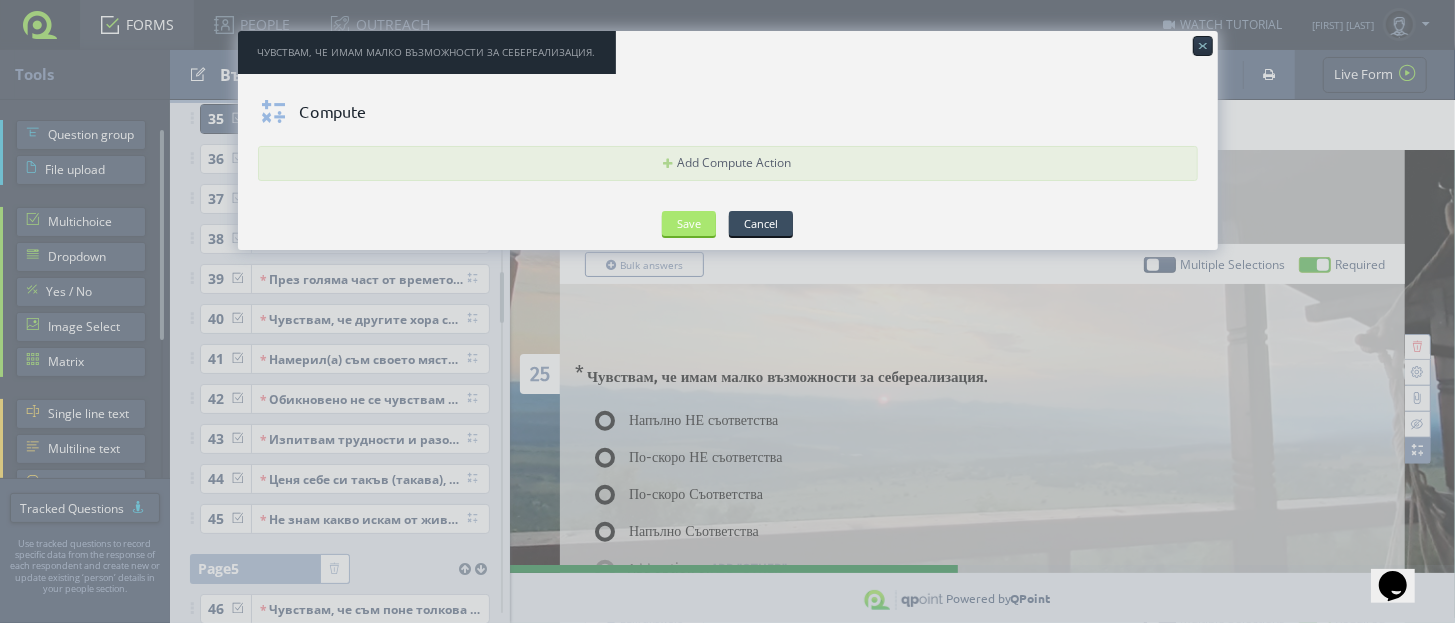 click on "Save" at bounding box center (689, 223) 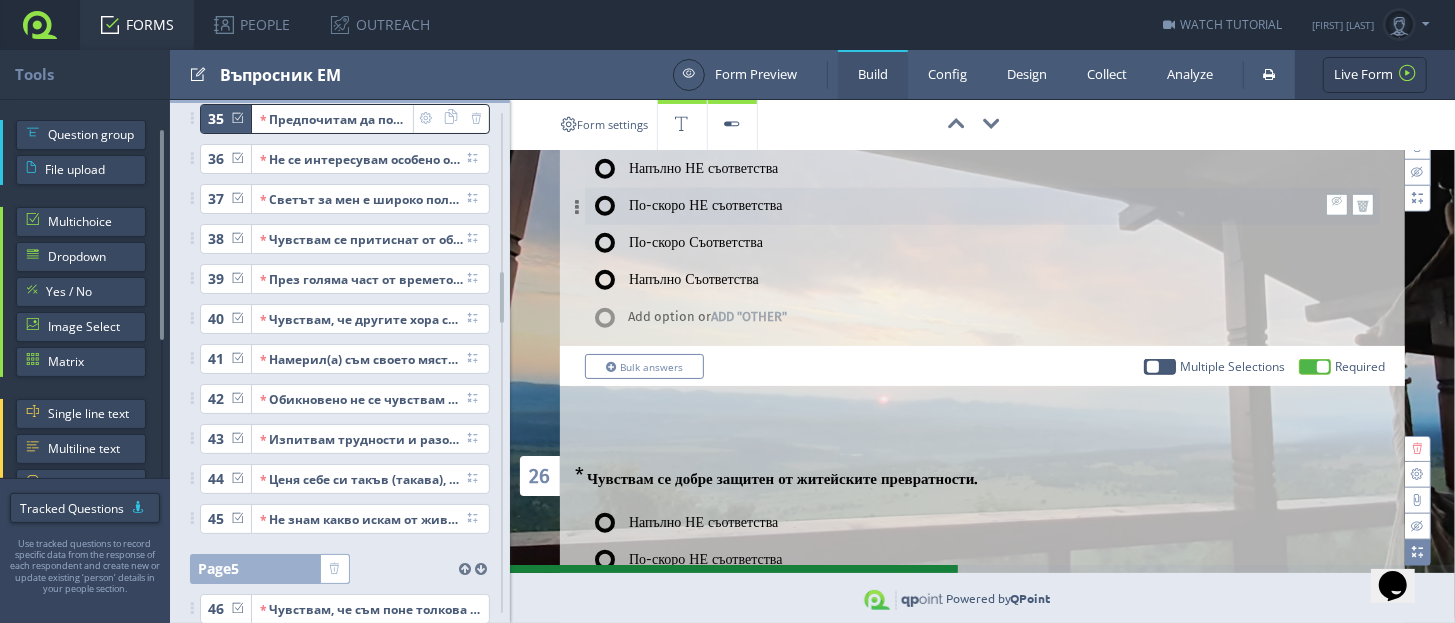 scroll, scrollTop: 6125, scrollLeft: 0, axis: vertical 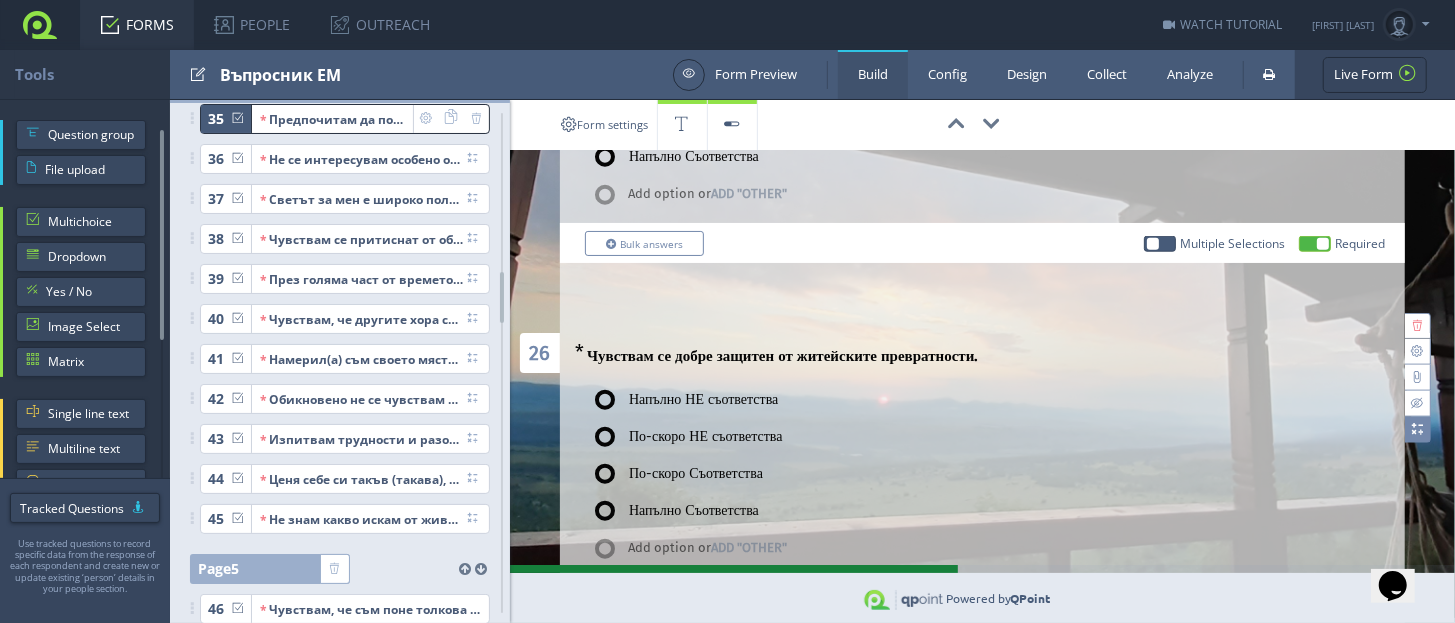 click at bounding box center (1417, 429) 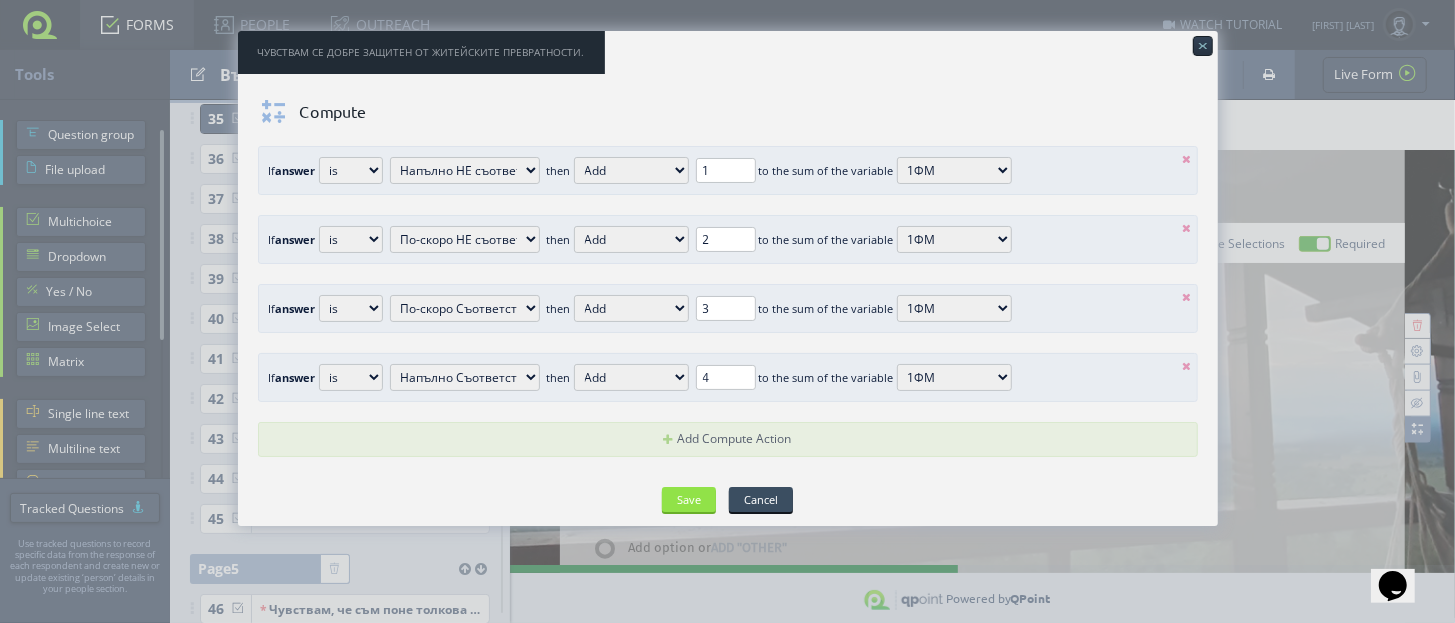 click at bounding box center [1187, 159] 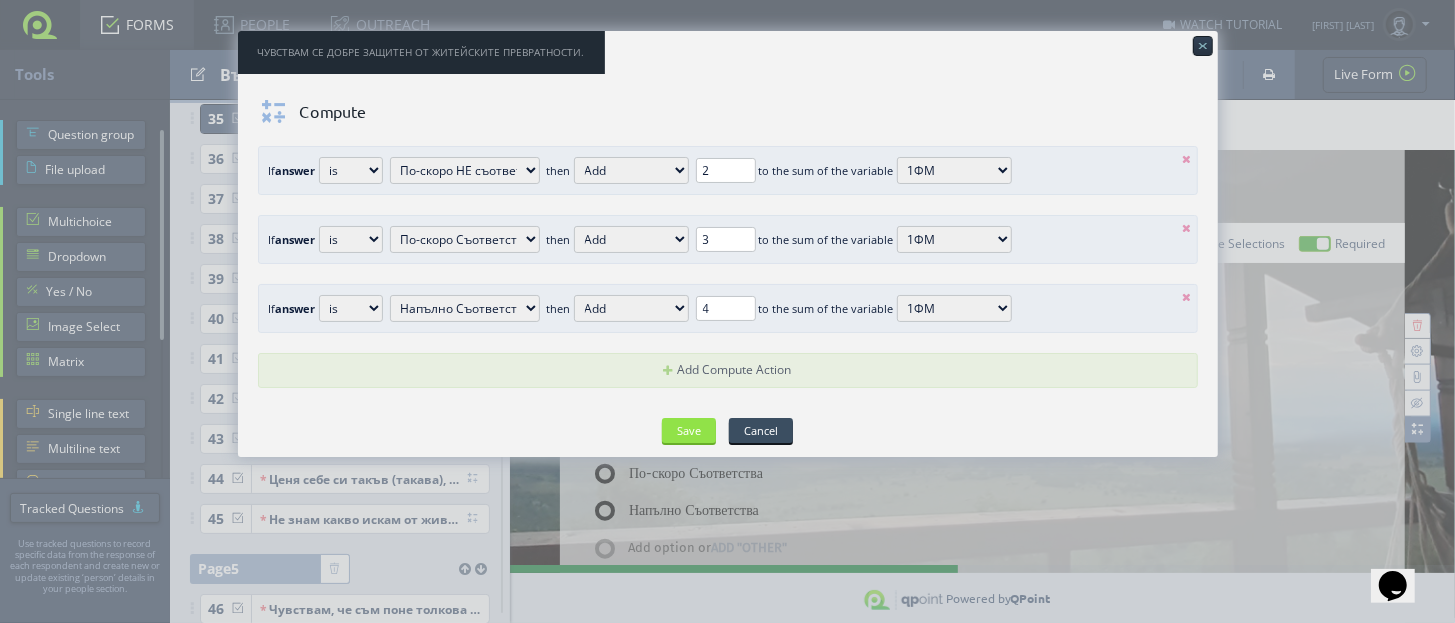 click at bounding box center [1187, 159] 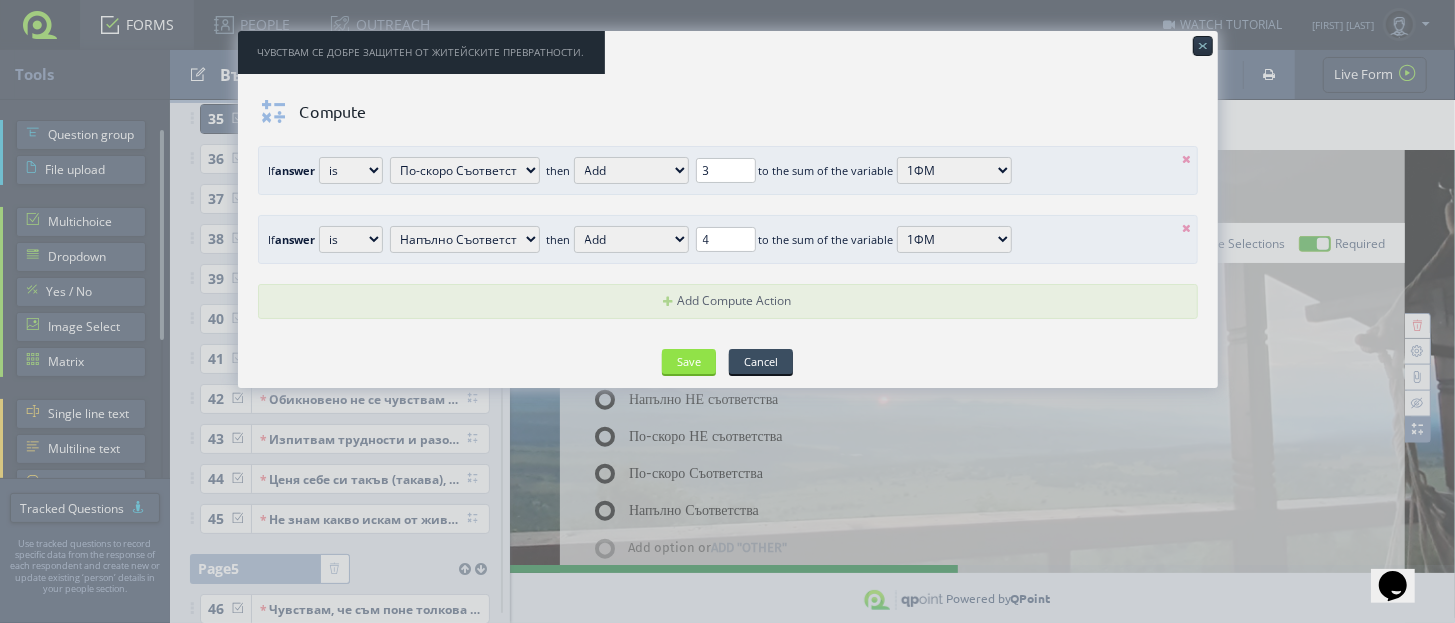 click at bounding box center (1187, 159) 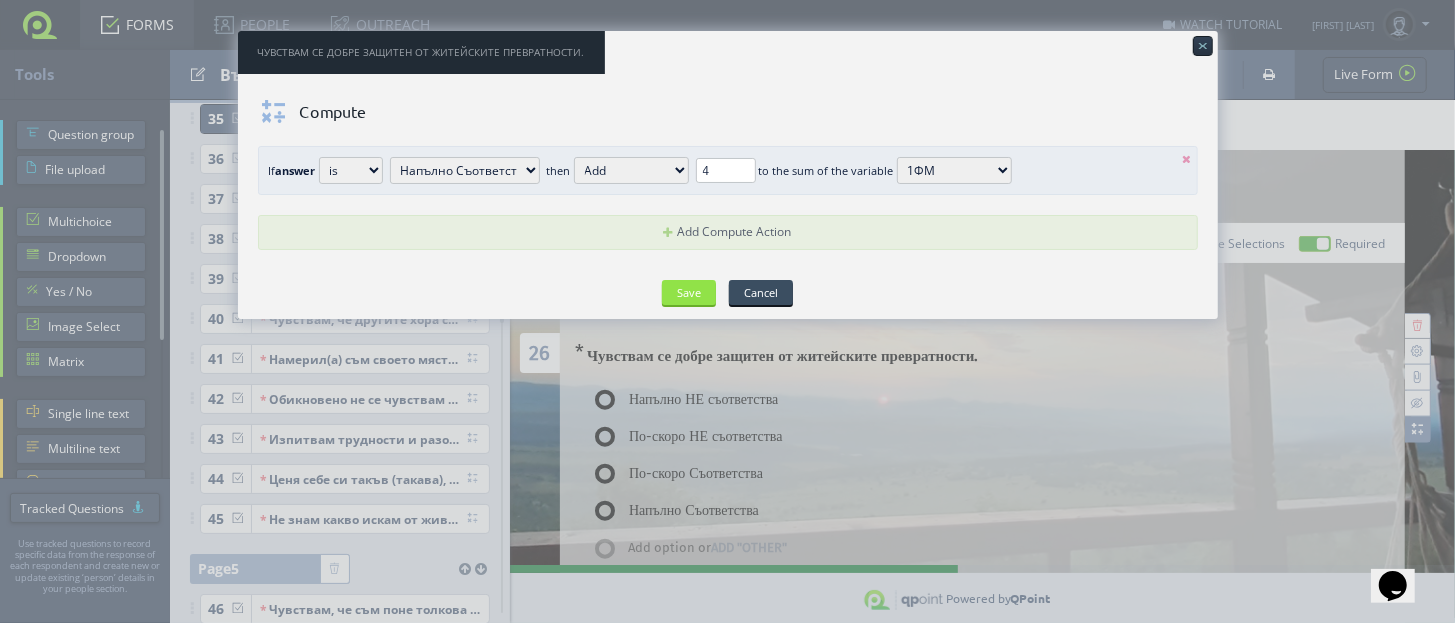 click at bounding box center [1187, 159] 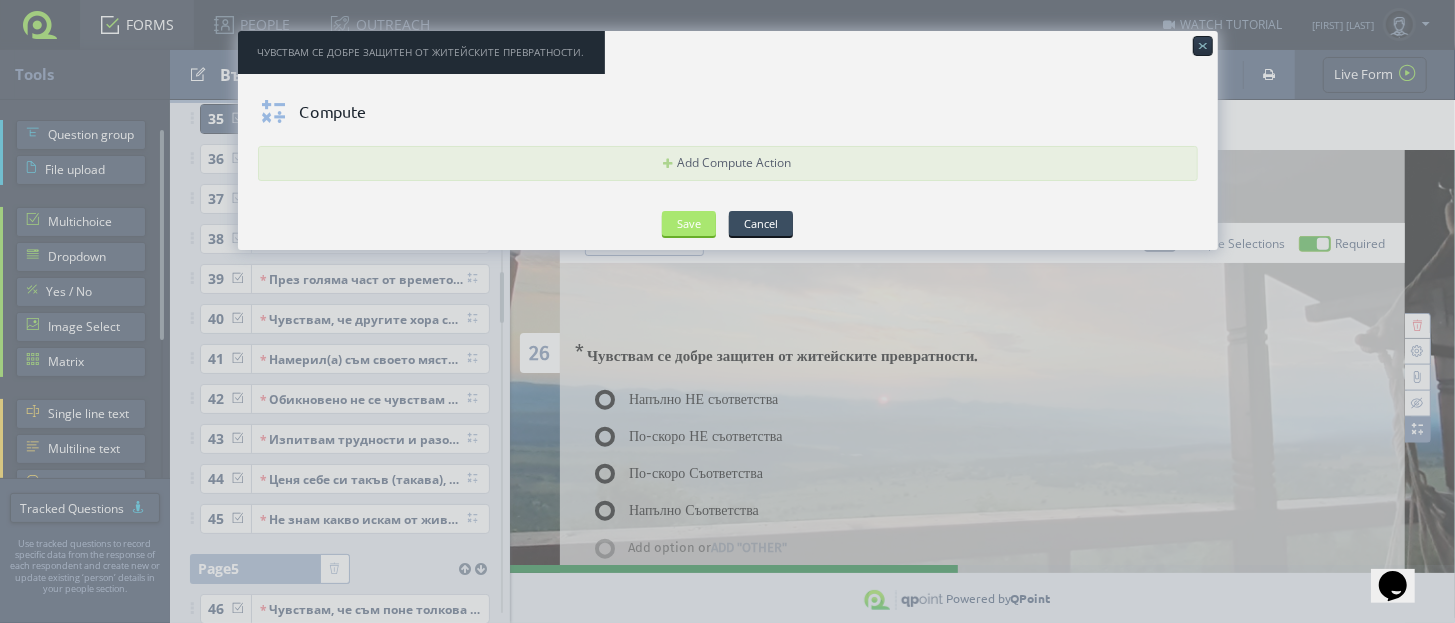 click on "Save" at bounding box center [689, 223] 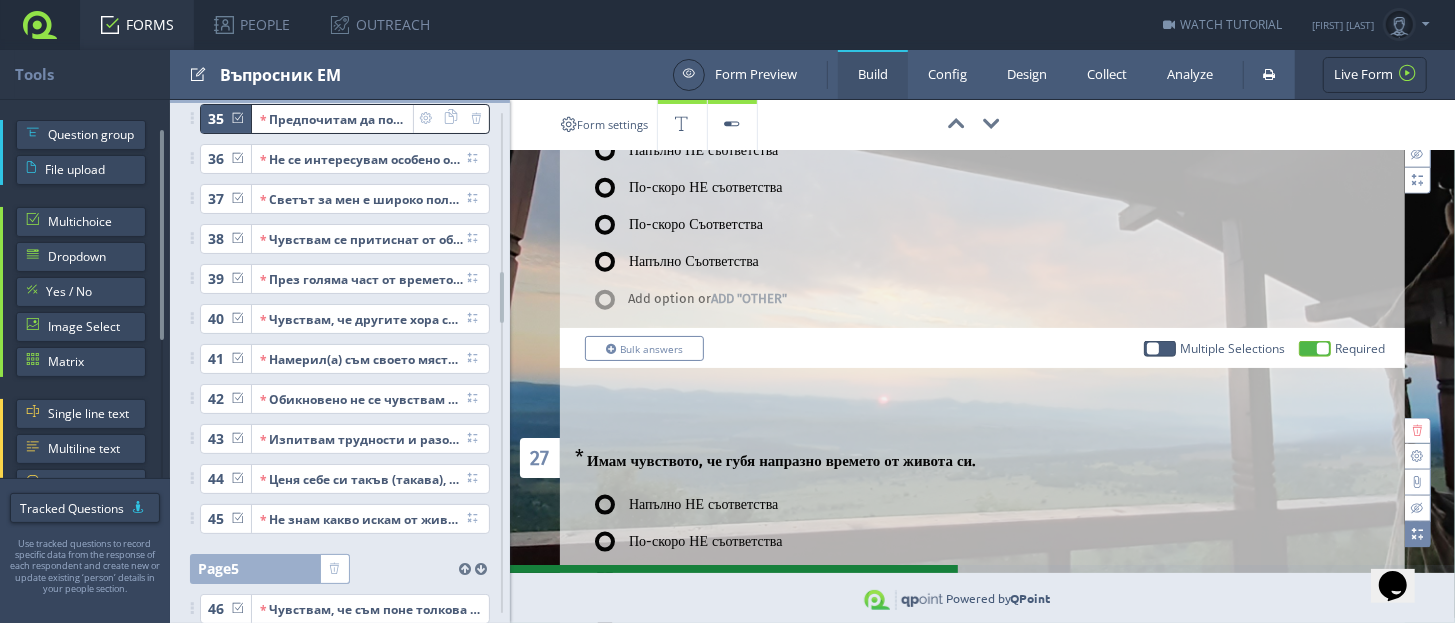 scroll, scrollTop: 6499, scrollLeft: 0, axis: vertical 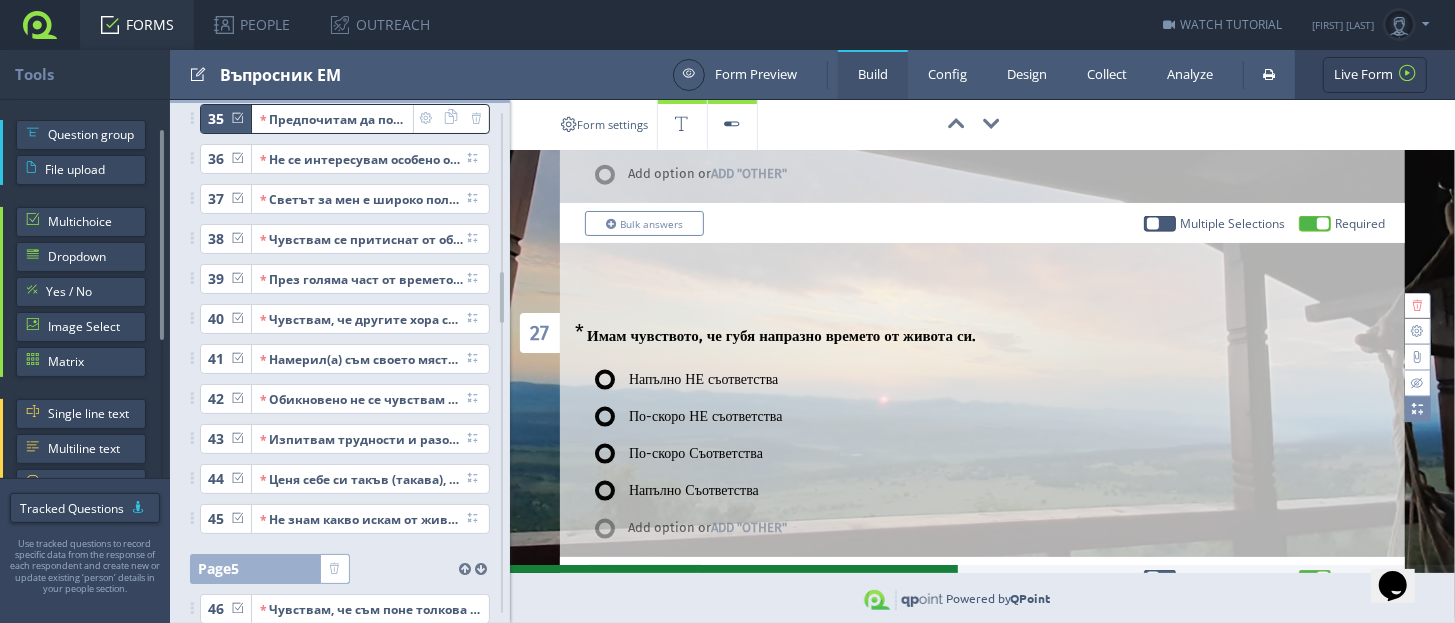 click at bounding box center (1417, 409) 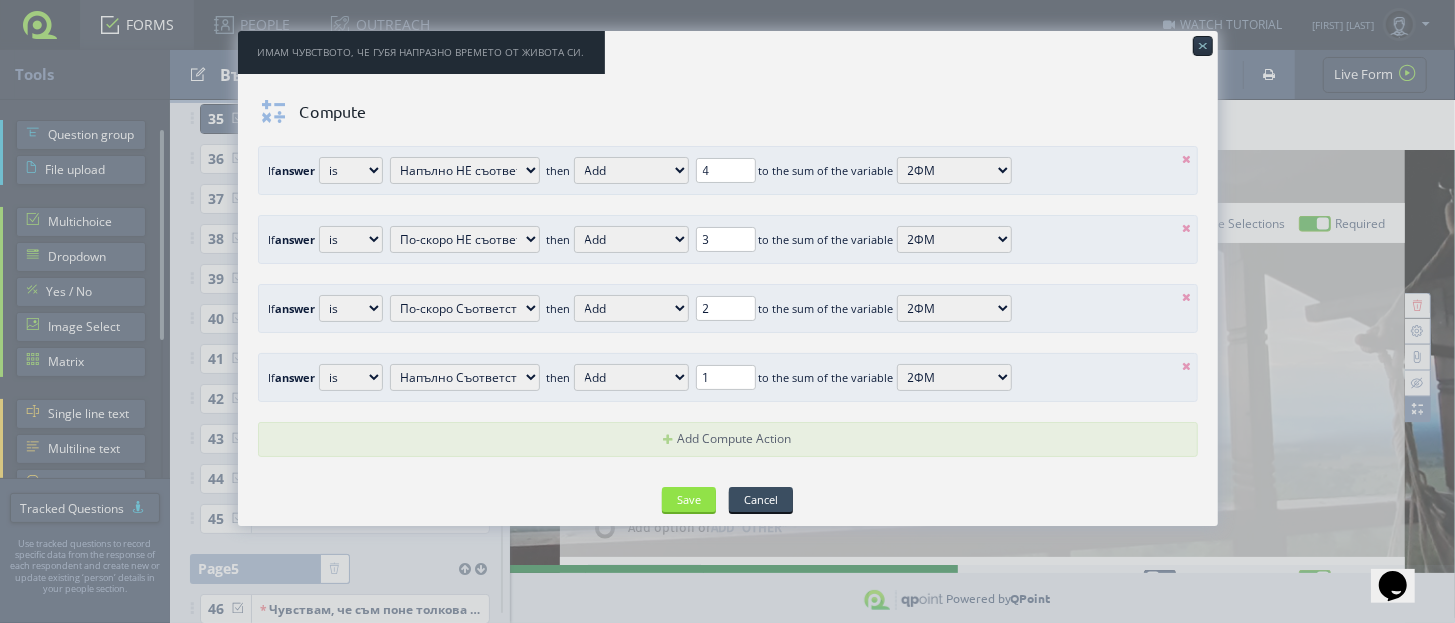 click at bounding box center (1187, 159) 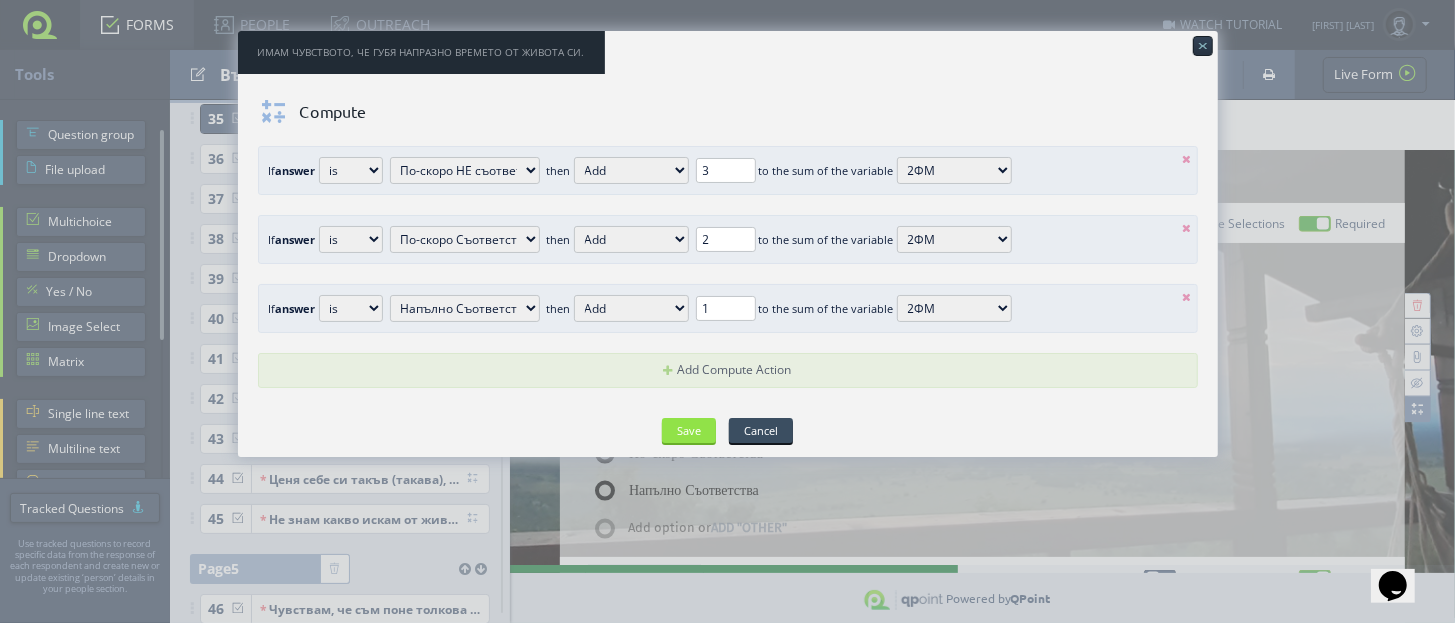 click at bounding box center (1187, 159) 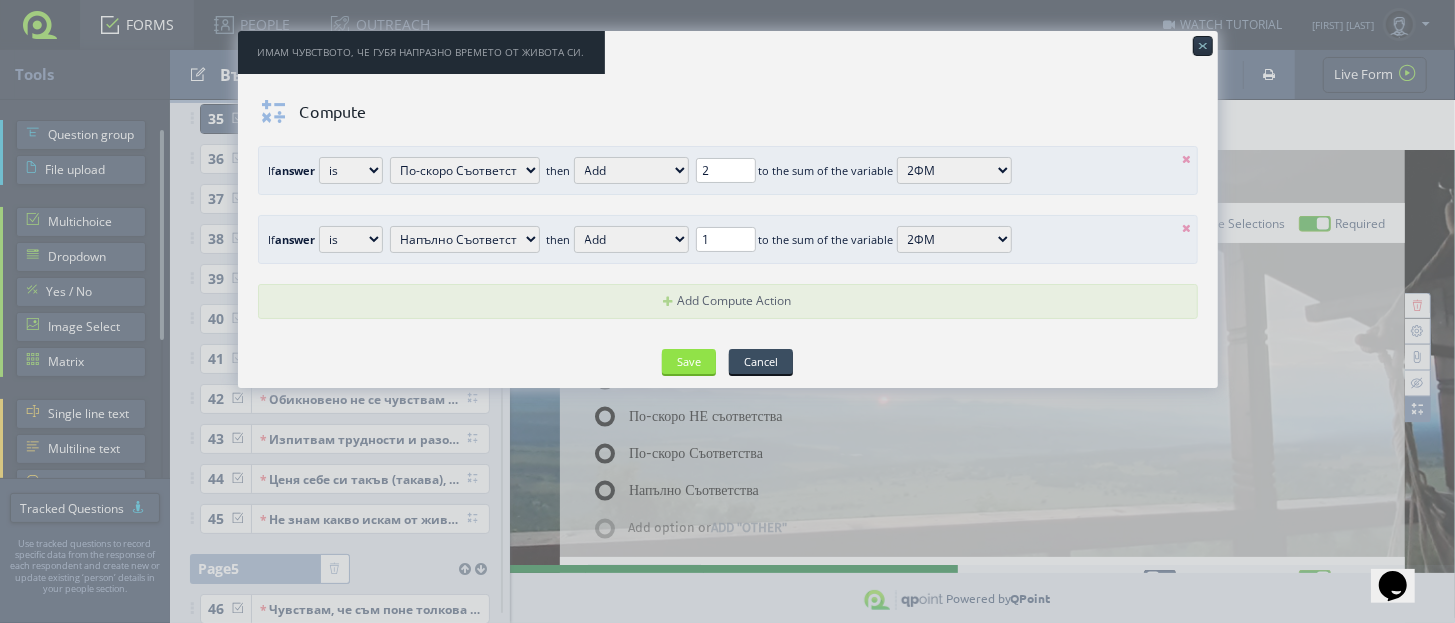 click at bounding box center (1187, 159) 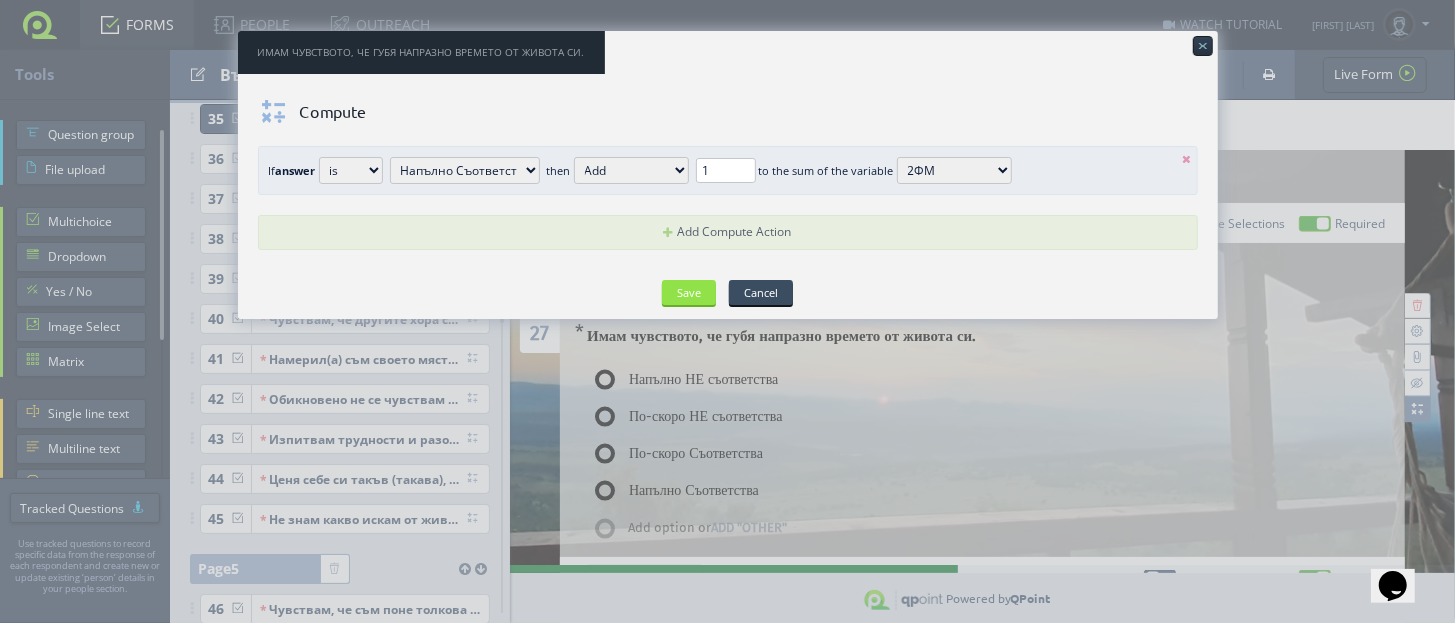 click at bounding box center (1187, 159) 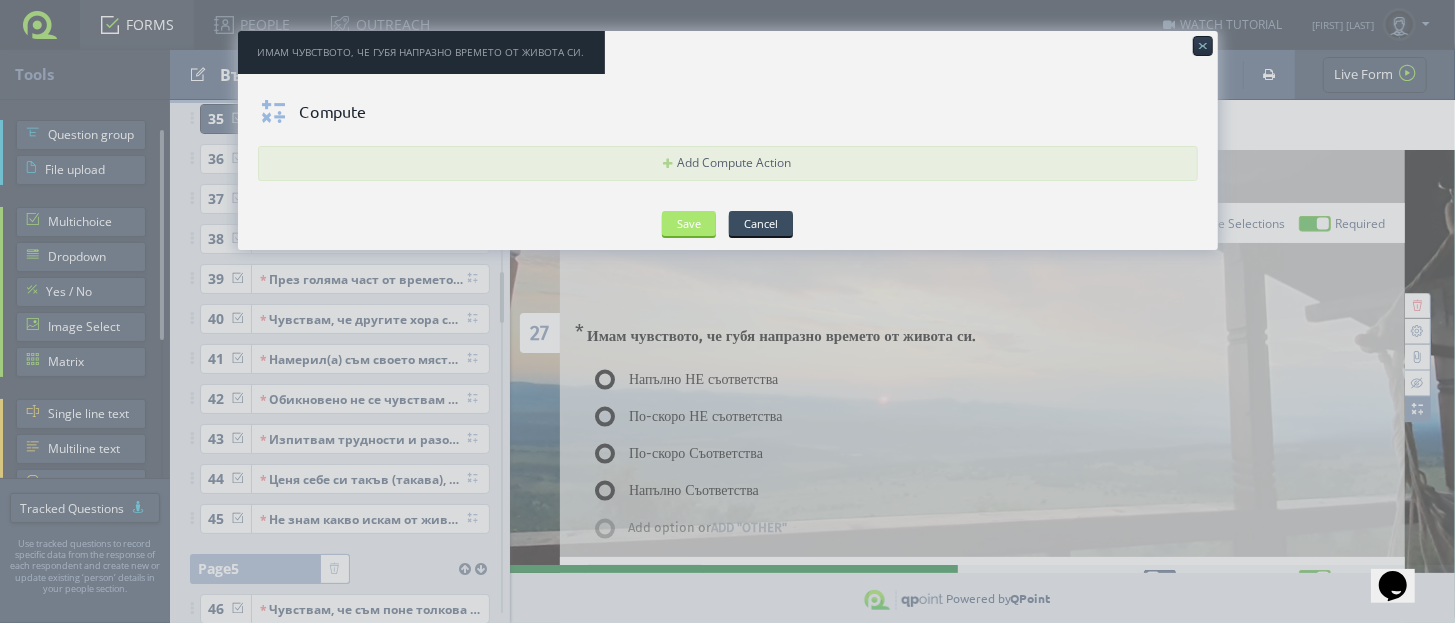 click on "Save" at bounding box center [689, 223] 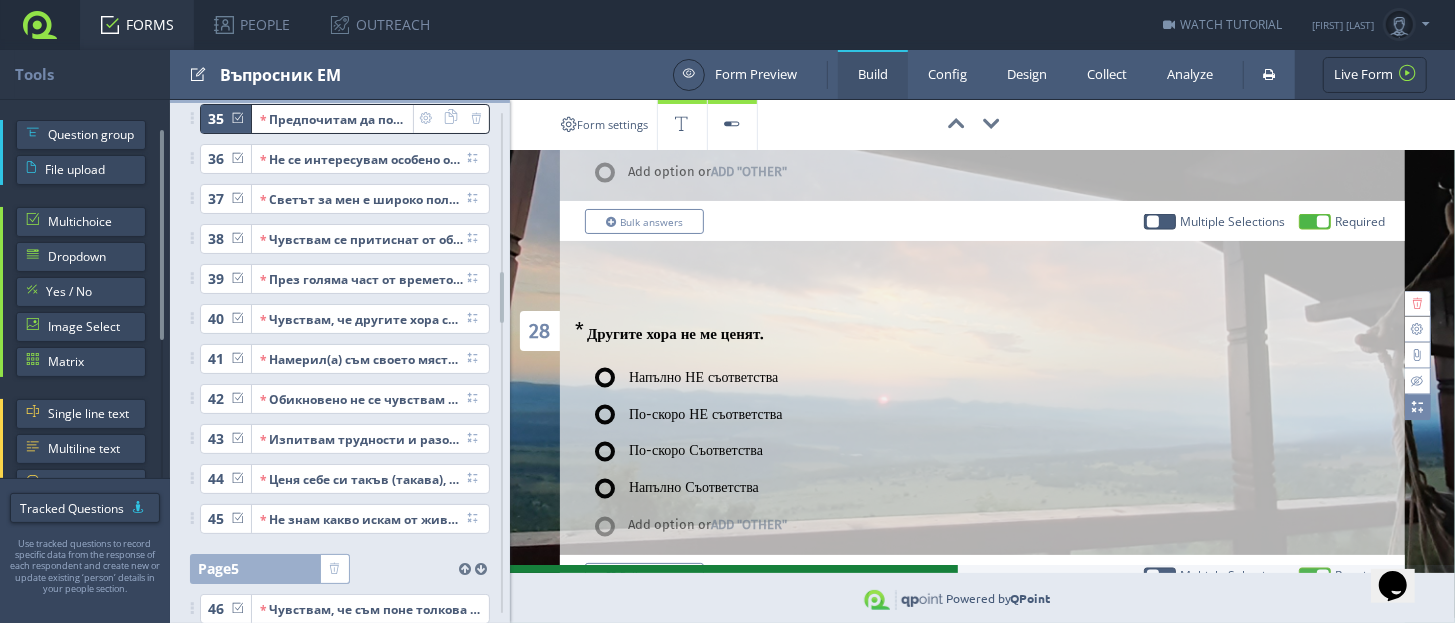 scroll, scrollTop: 6874, scrollLeft: 0, axis: vertical 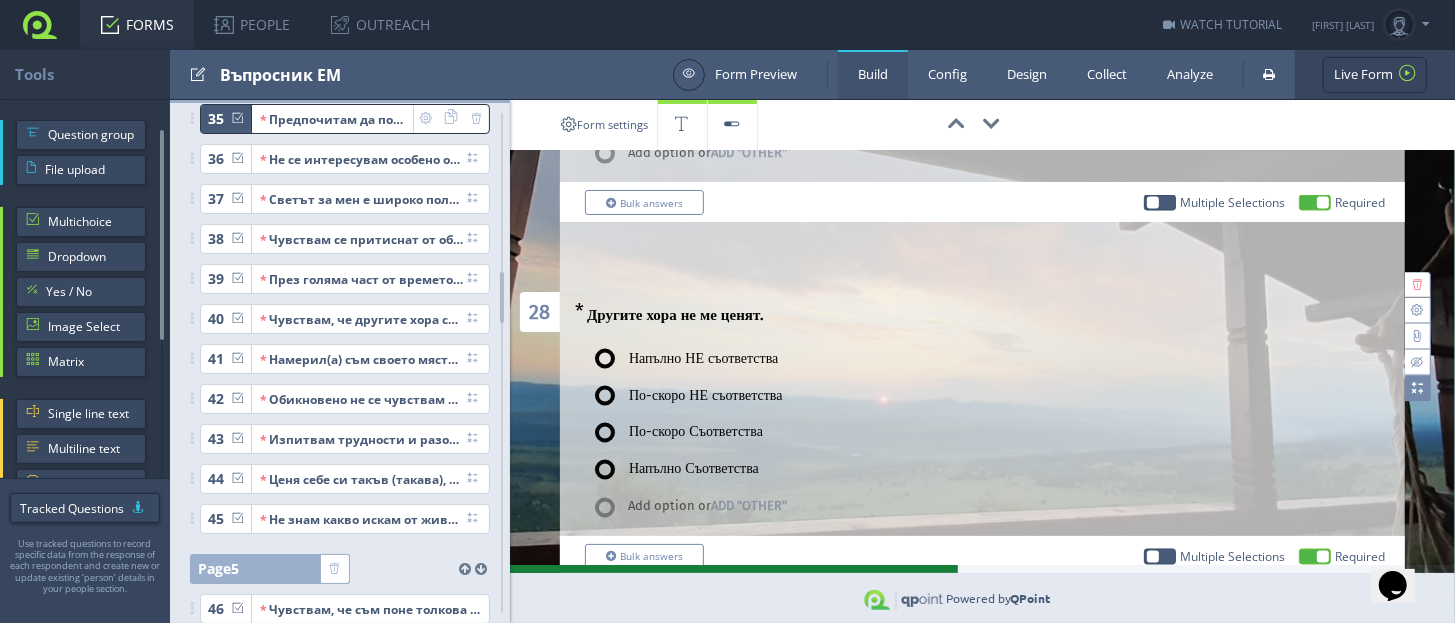 click at bounding box center [1417, 388] 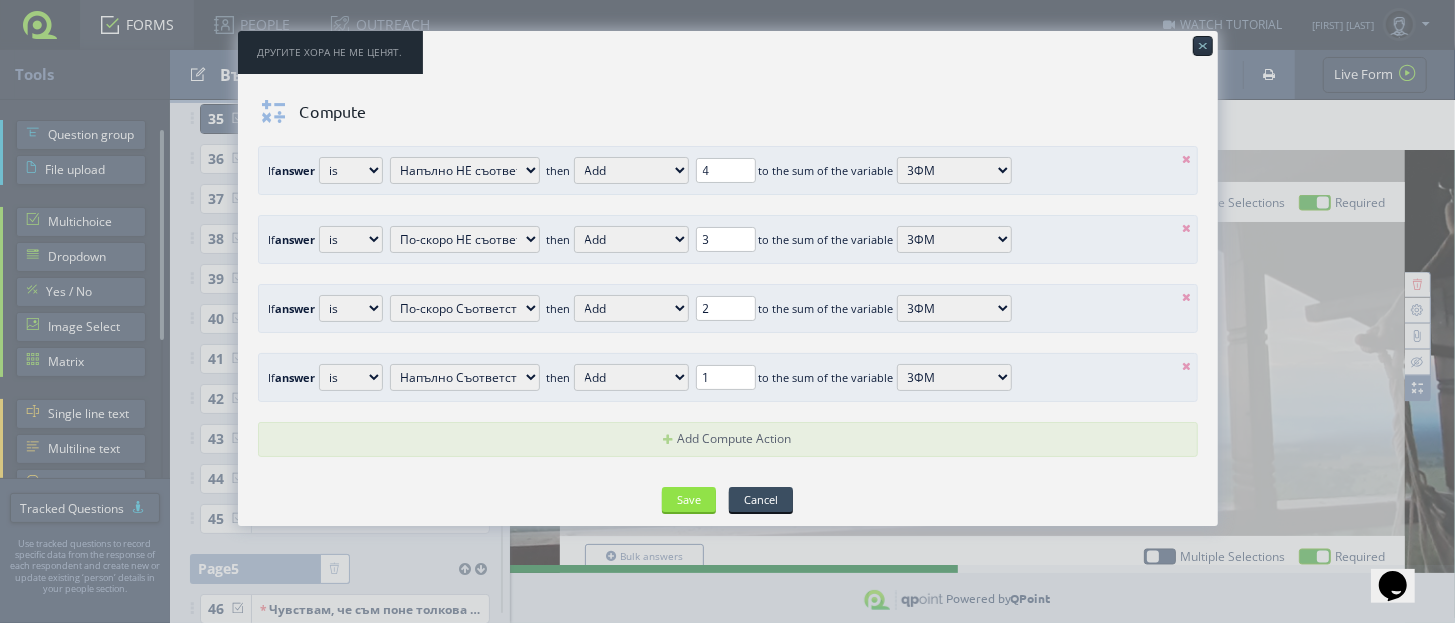 click at bounding box center (1187, 159) 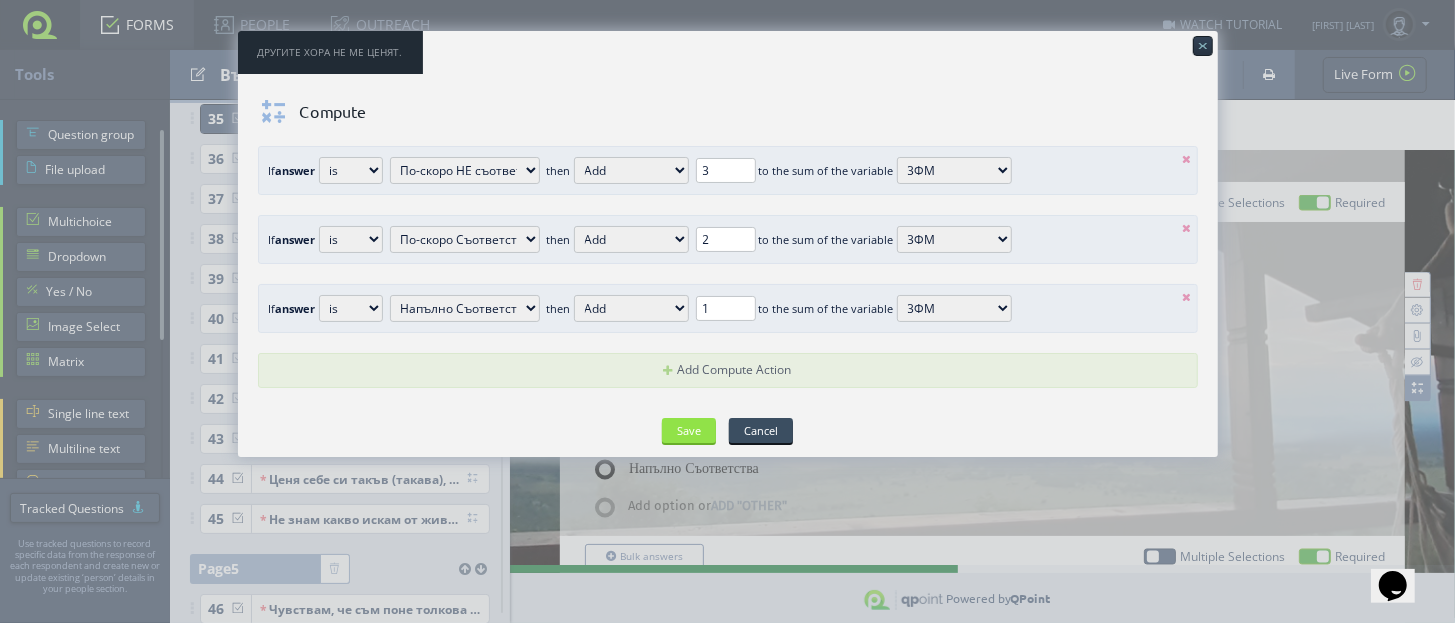 click at bounding box center [1187, 159] 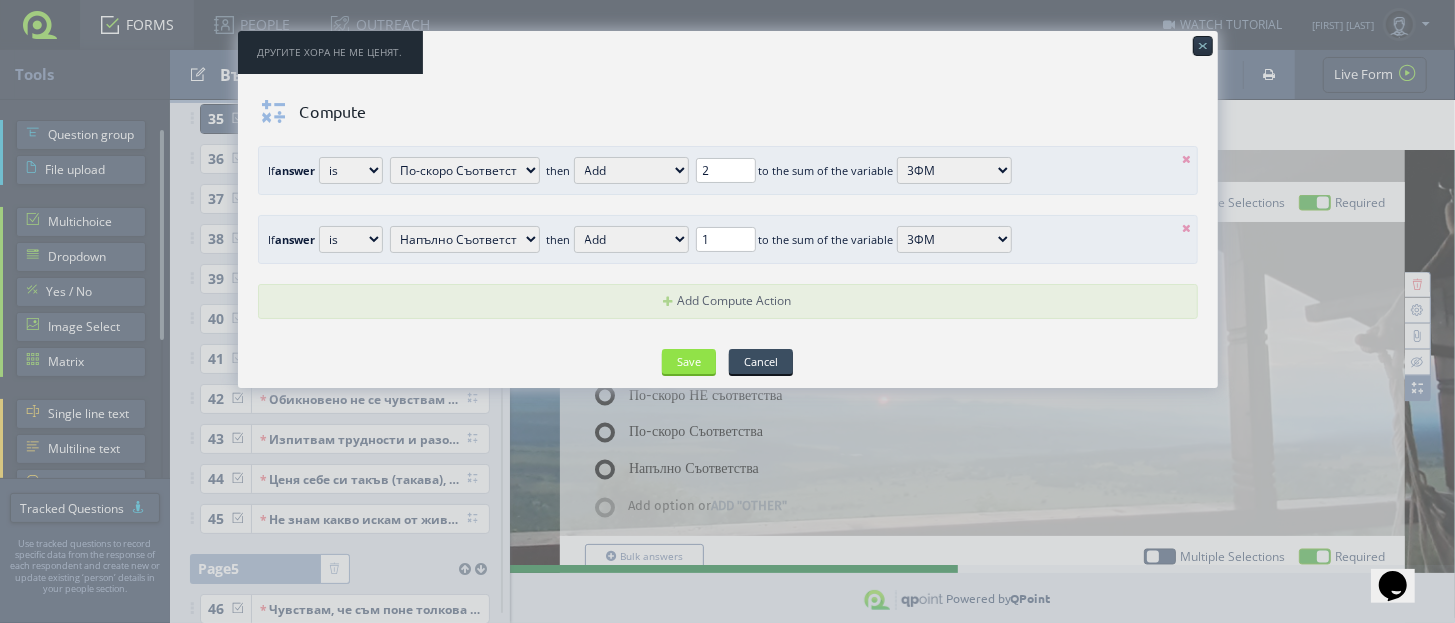 click at bounding box center [1187, 159] 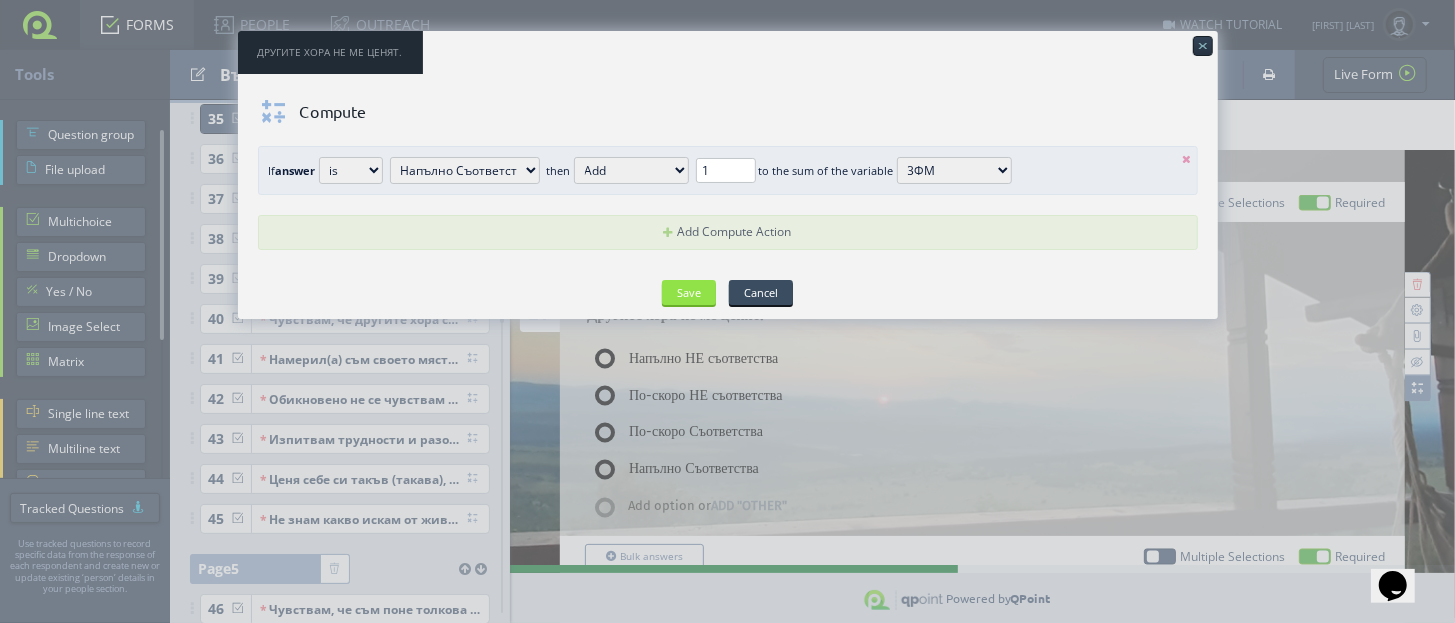 click at bounding box center (1187, 159) 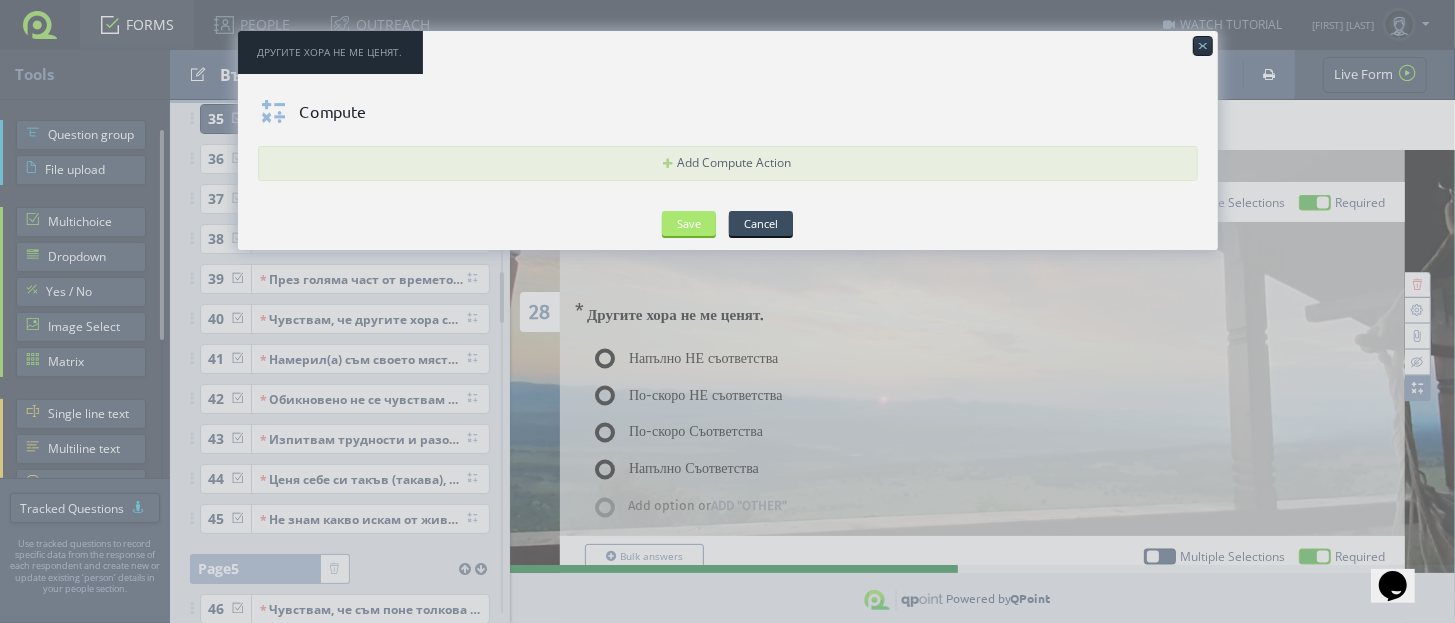 click on "Save" at bounding box center [689, 223] 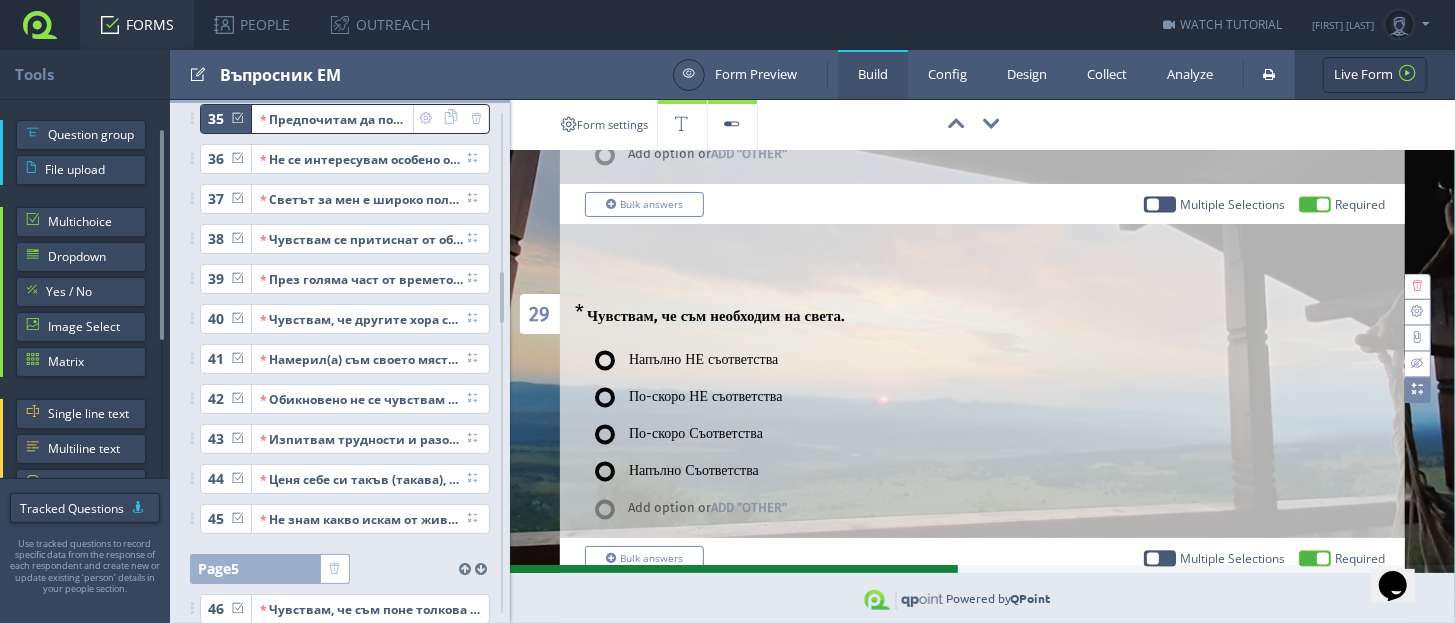 scroll, scrollTop: 7249, scrollLeft: 0, axis: vertical 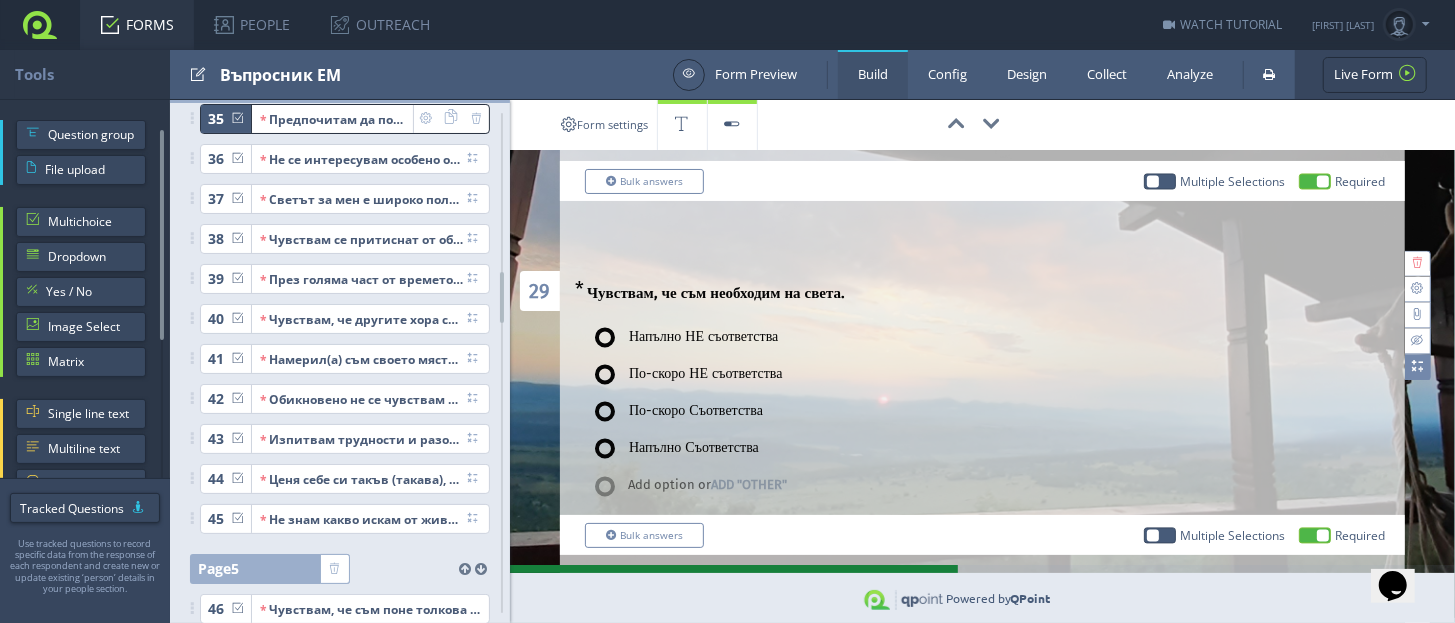 click at bounding box center [1417, 367] 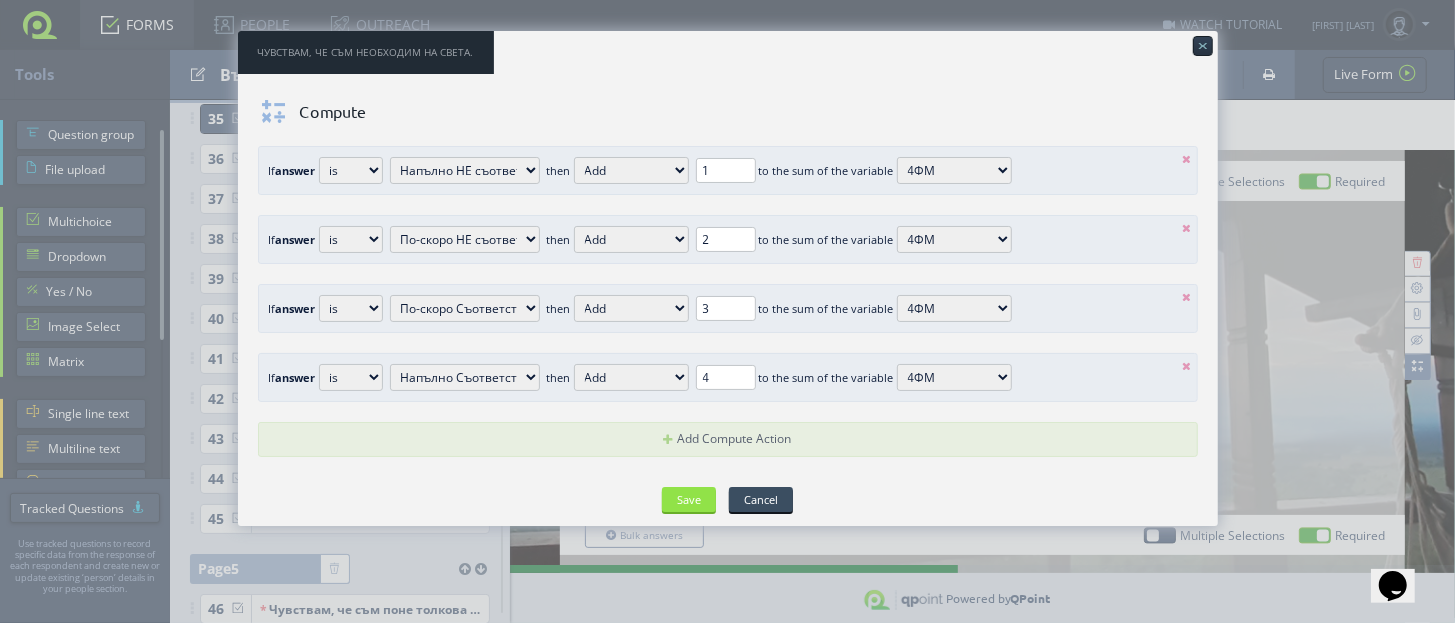 click on "If  answer                      is         is not                is exact phrase         contains                is greater than         is greater than or equal         is less than         is less than or equal         is equal to         is not equal         is between         is not between                               Напълно НЕ съответства По-скоро НЕ съответства По-скоро Съответства Напълно Съответства                                       This is required field!                                                             This is required field!                                            -                          This is required field!                                                         then               Add         Substract         Multiply         Divide                     This is required field!         1             to   the sum of the variable               Score         Price       3ФМ 1ФМ 2ФМ" at bounding box center [728, 170] 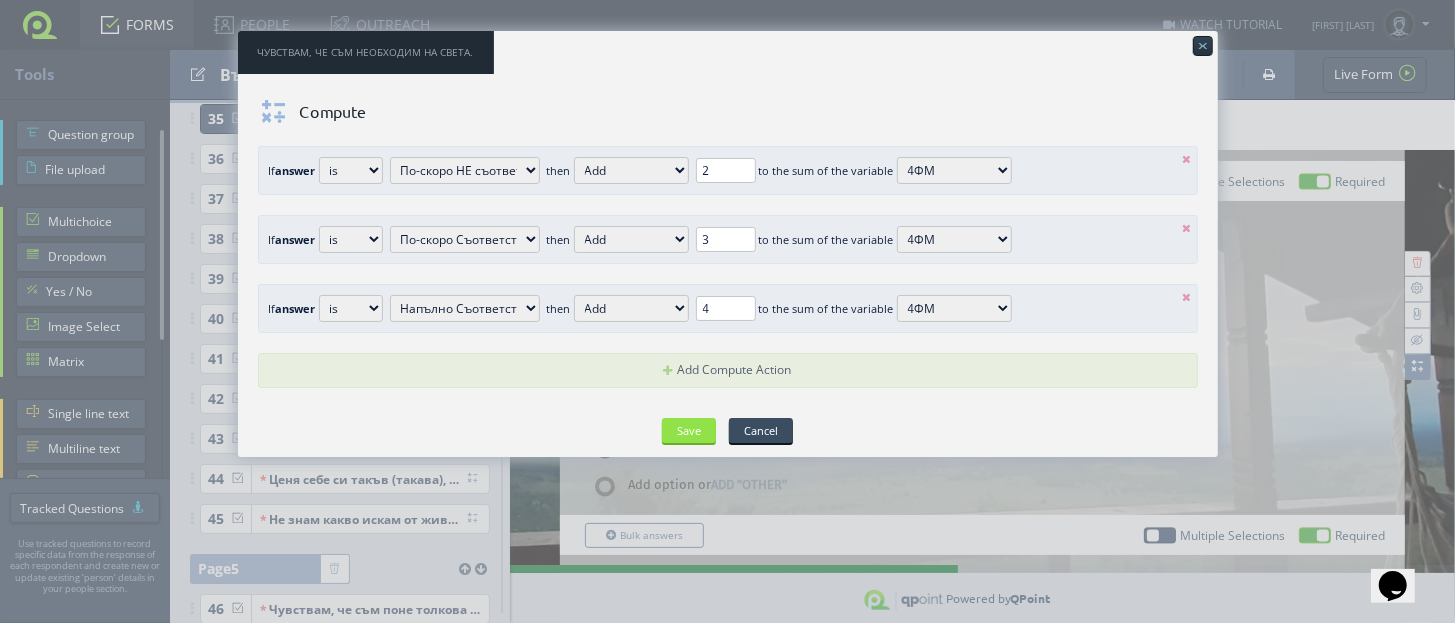 click at bounding box center (1187, 159) 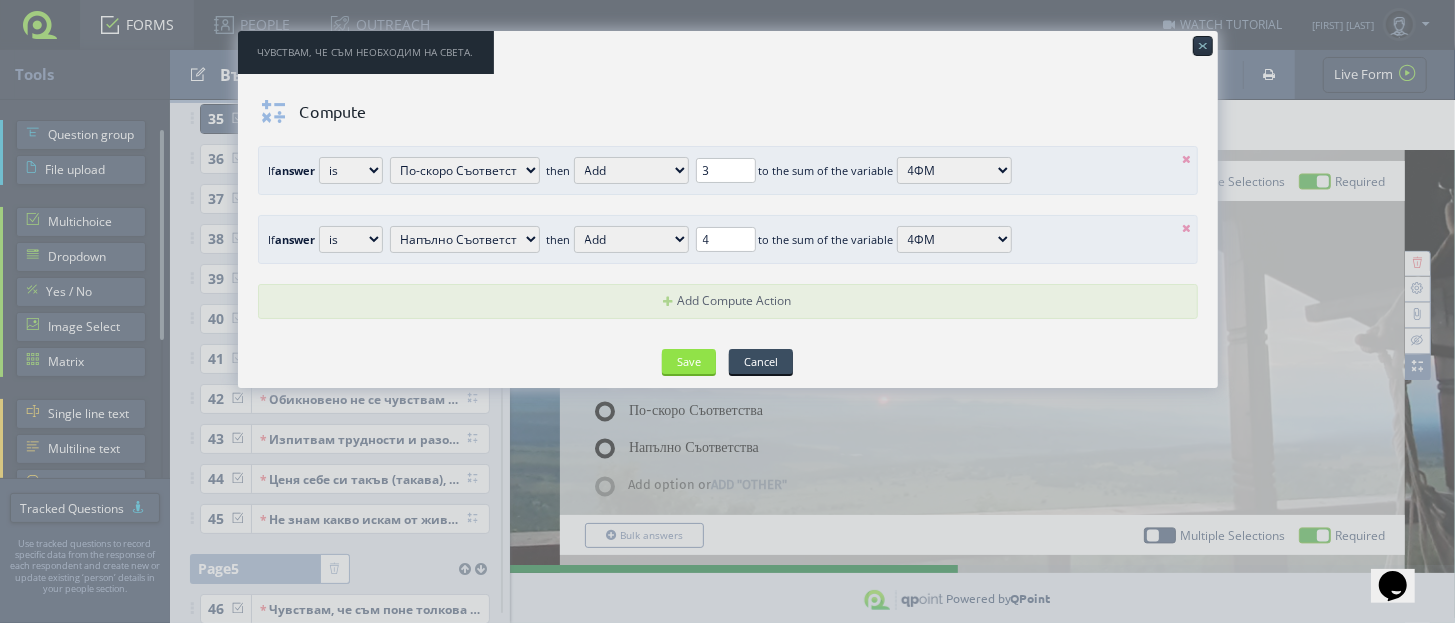 click at bounding box center [1187, 159] 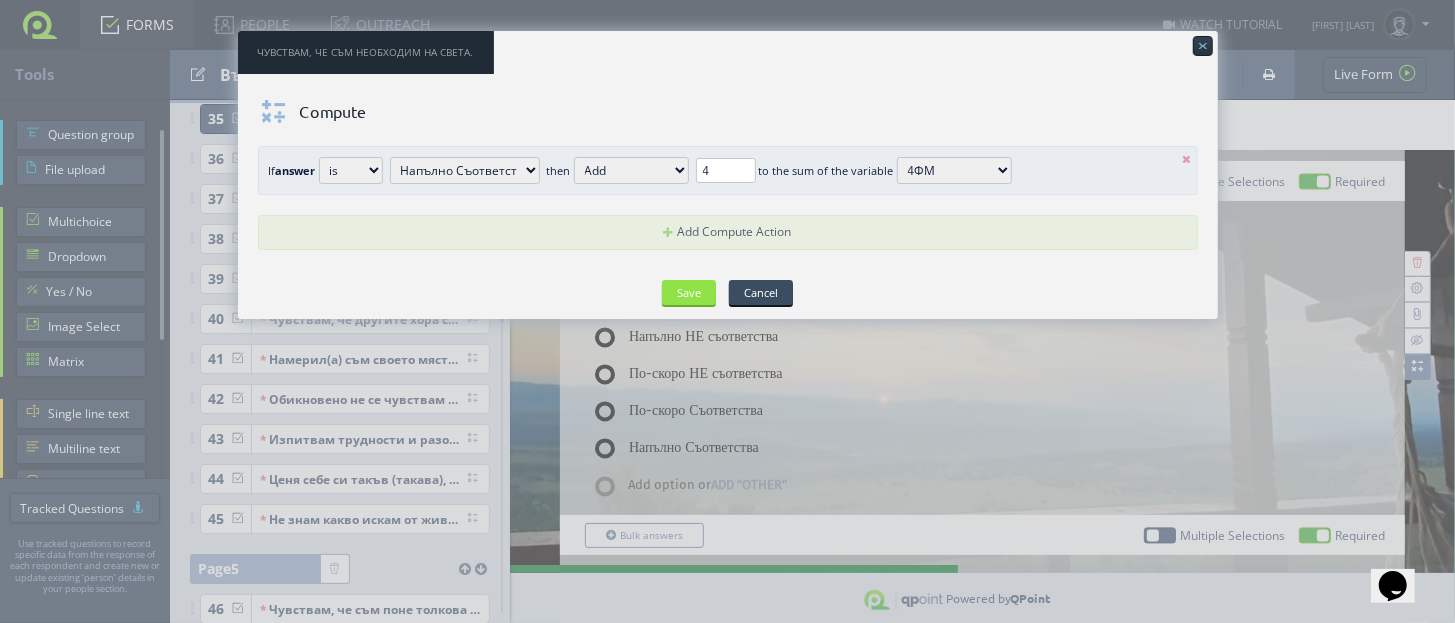 click at bounding box center (1187, 159) 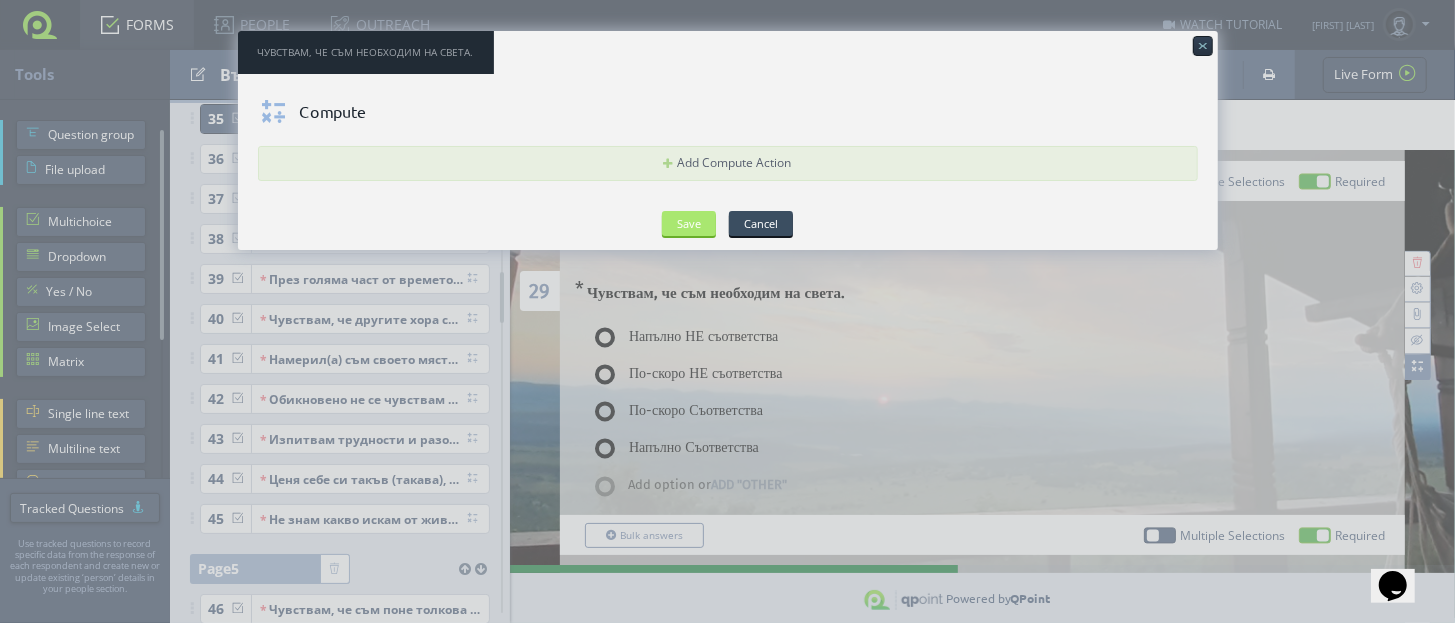 click on "Save" at bounding box center [689, 223] 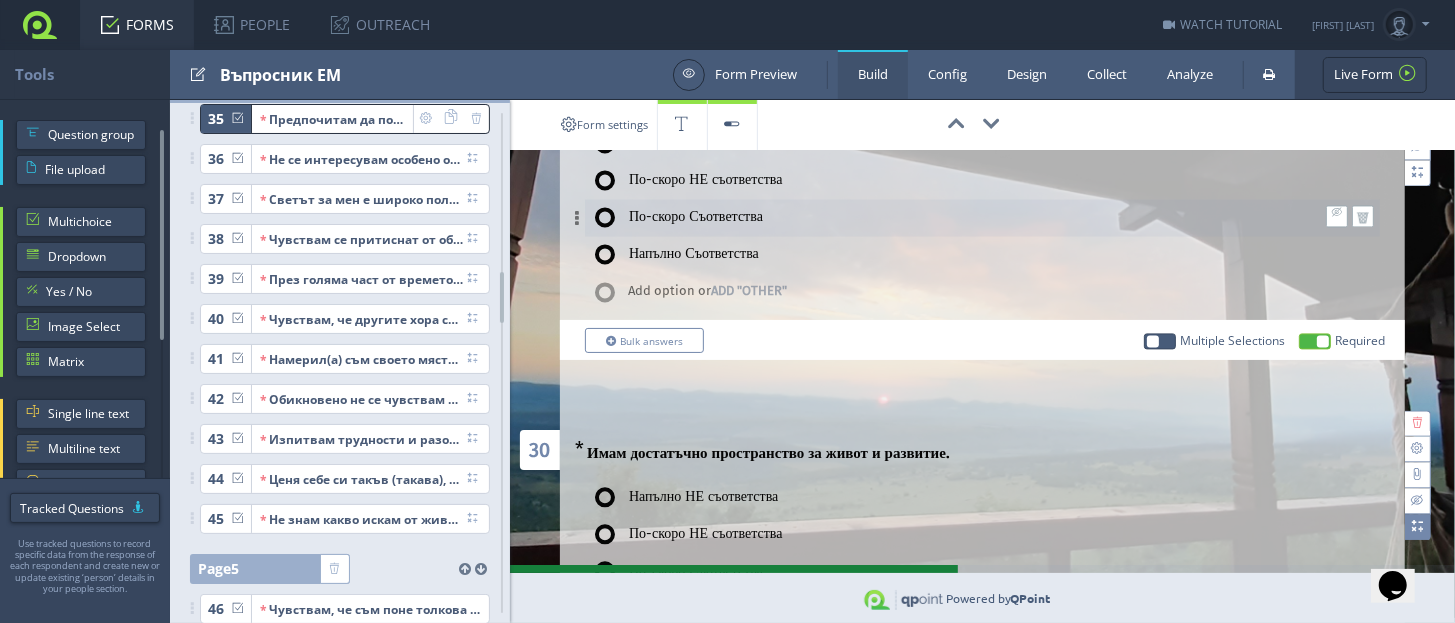 scroll, scrollTop: 7499, scrollLeft: 0, axis: vertical 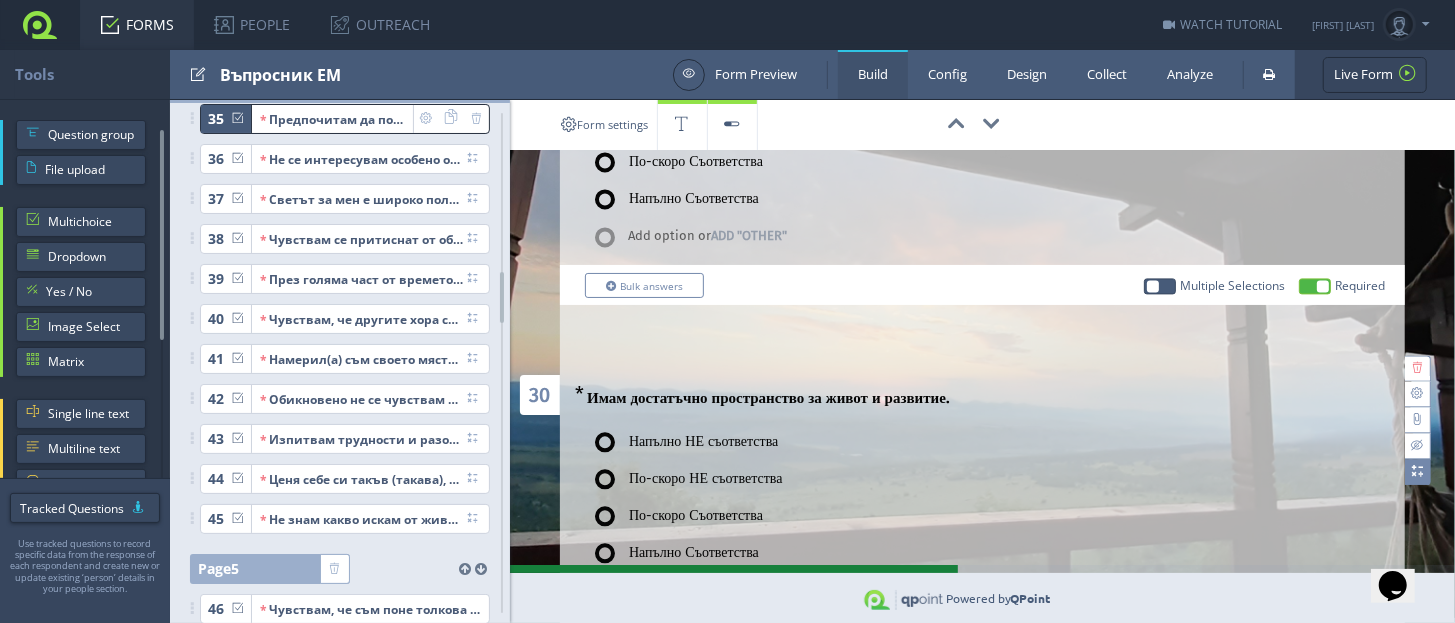 click at bounding box center [1417, 471] 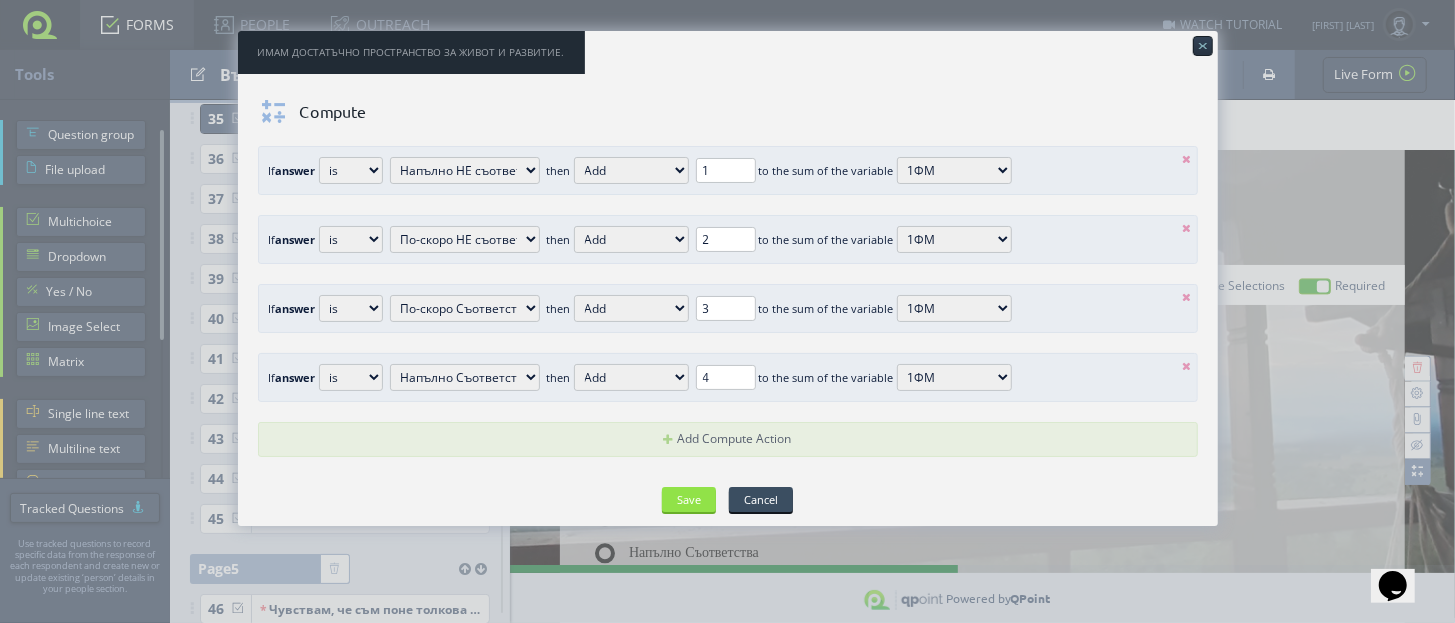 click at bounding box center [1187, 159] 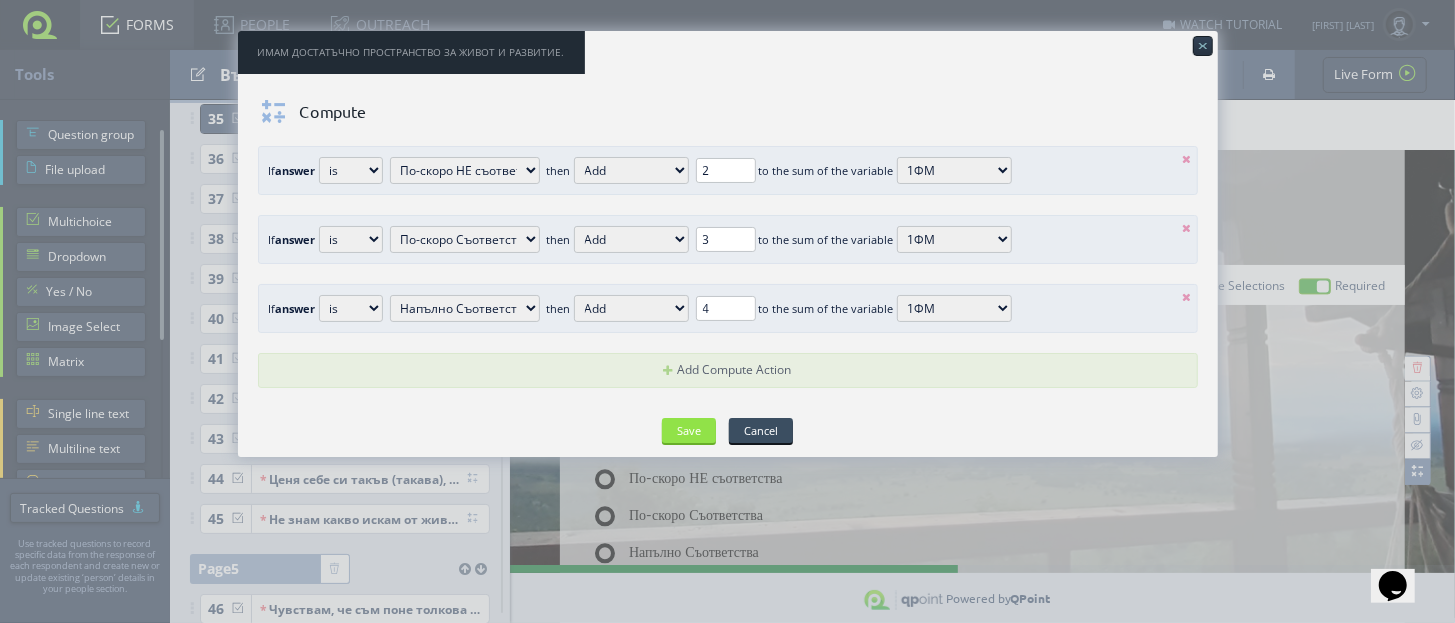 click at bounding box center (1187, 159) 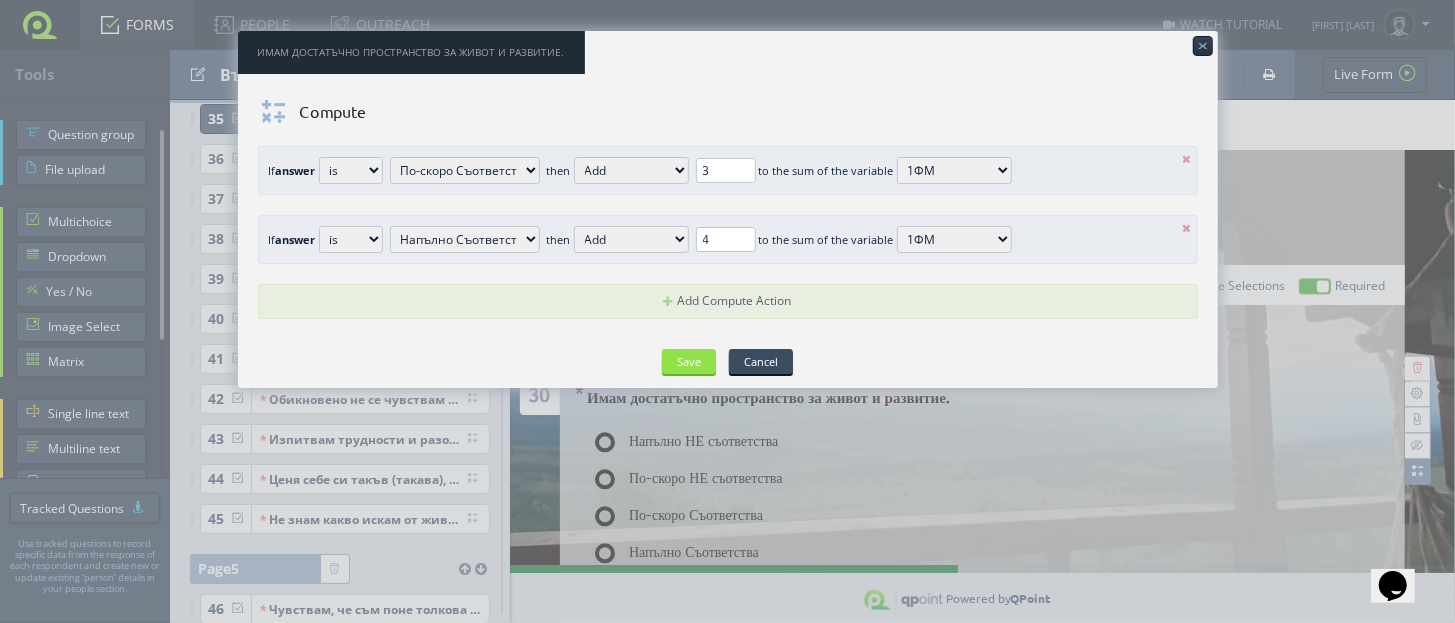 click at bounding box center (1187, 159) 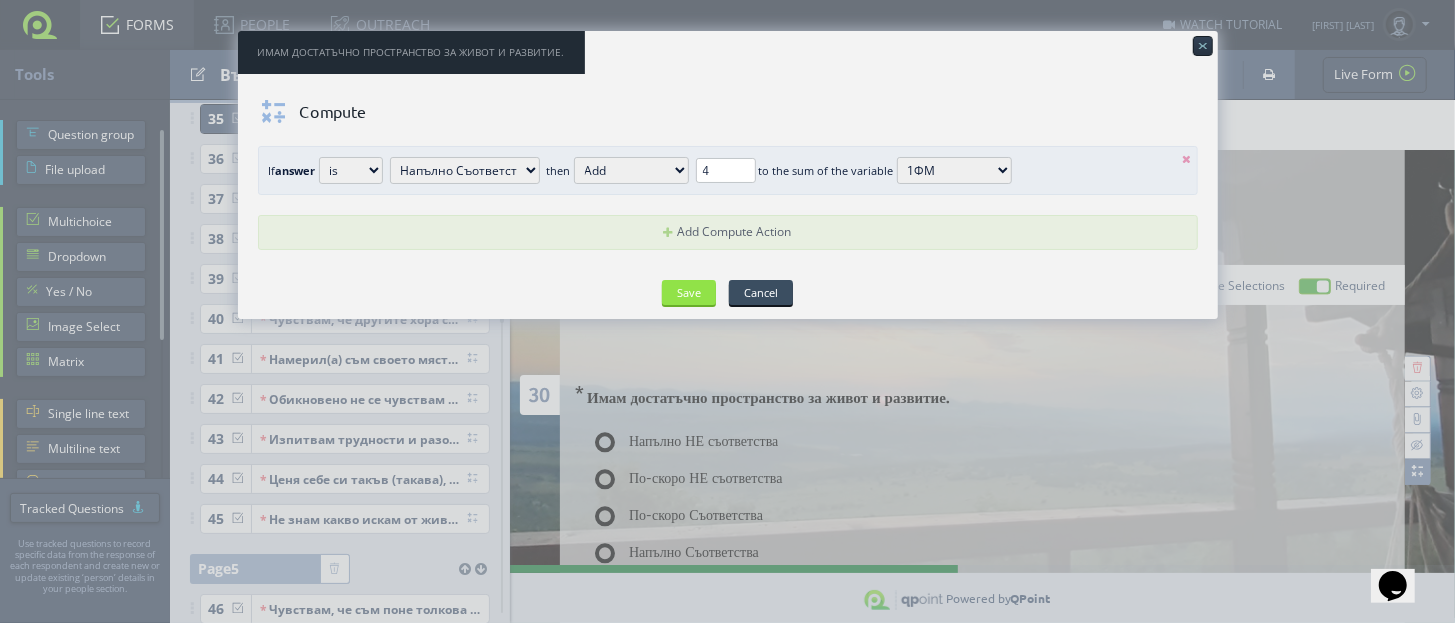 click at bounding box center (1187, 159) 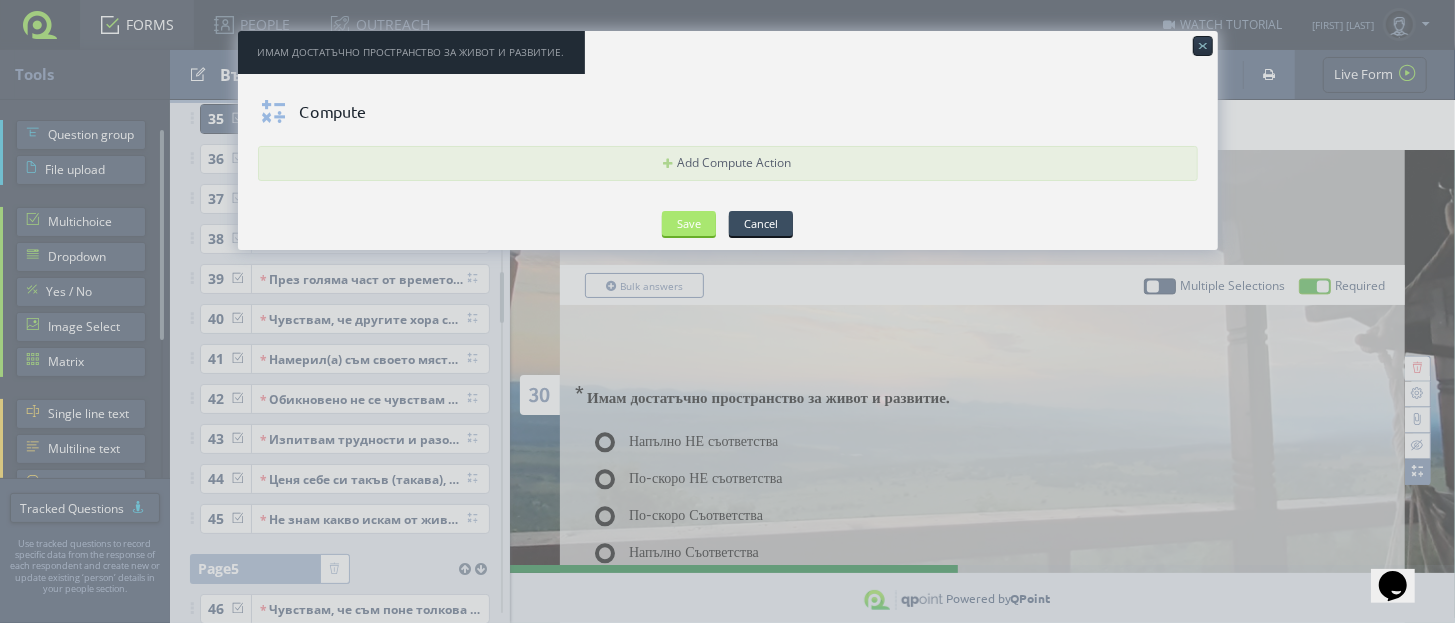 click on "Save" at bounding box center [689, 223] 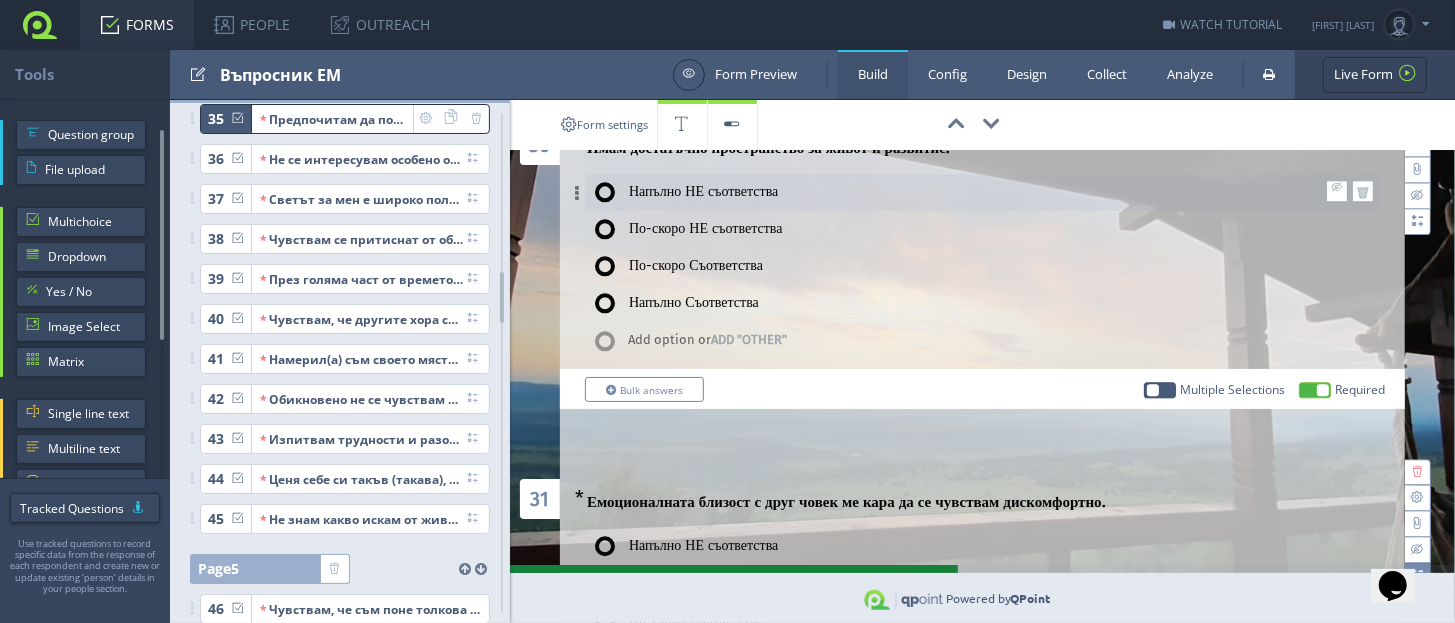 scroll, scrollTop: 7874, scrollLeft: 0, axis: vertical 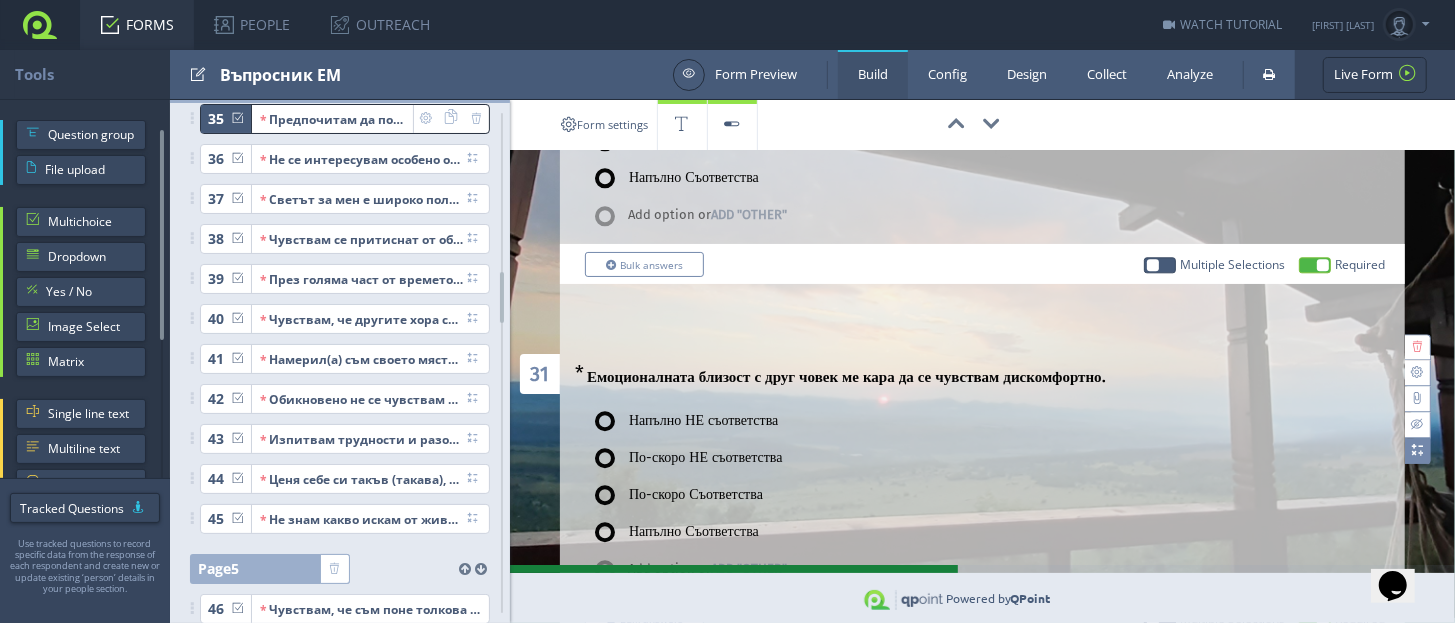 click at bounding box center [1417, 450] 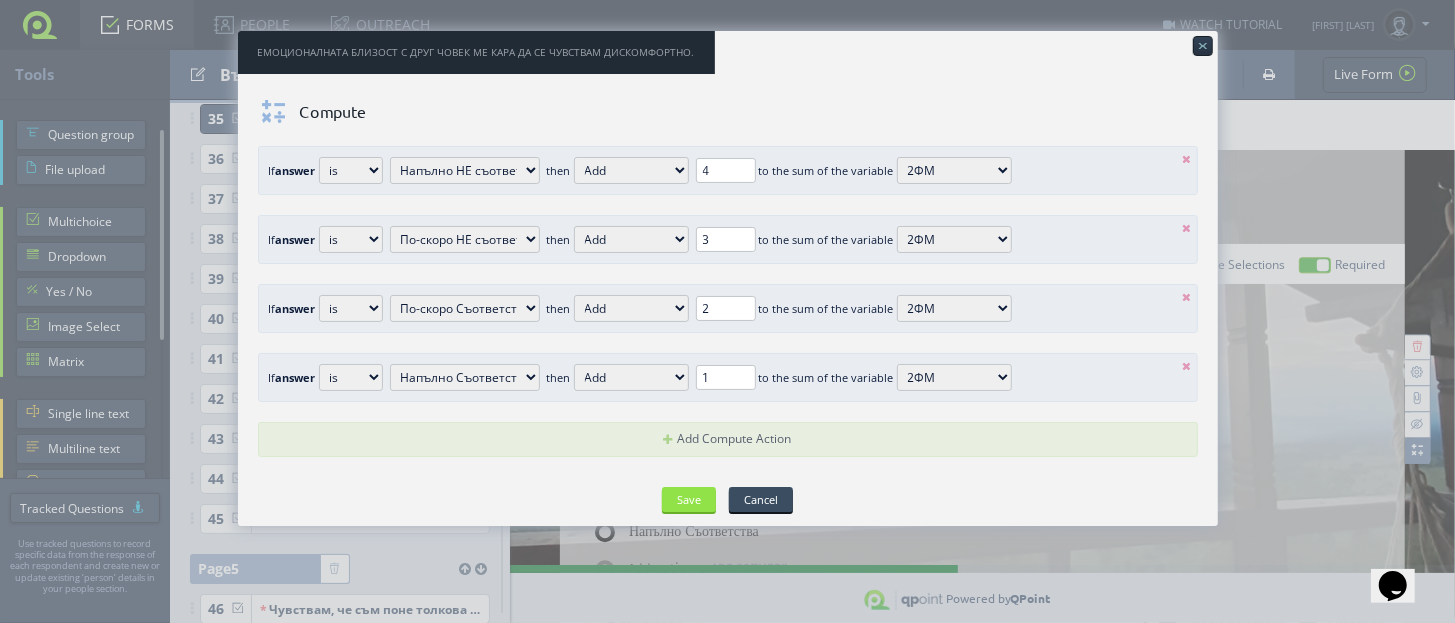 click at bounding box center (1187, 159) 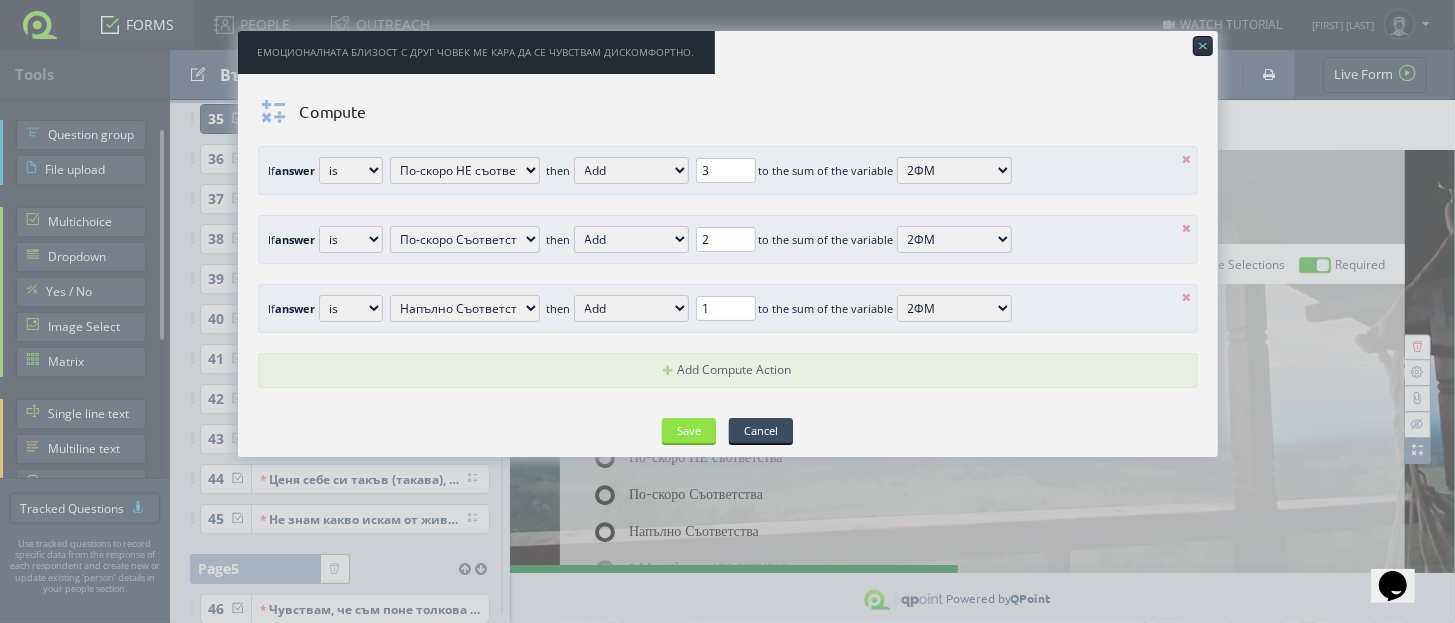 click at bounding box center [1187, 159] 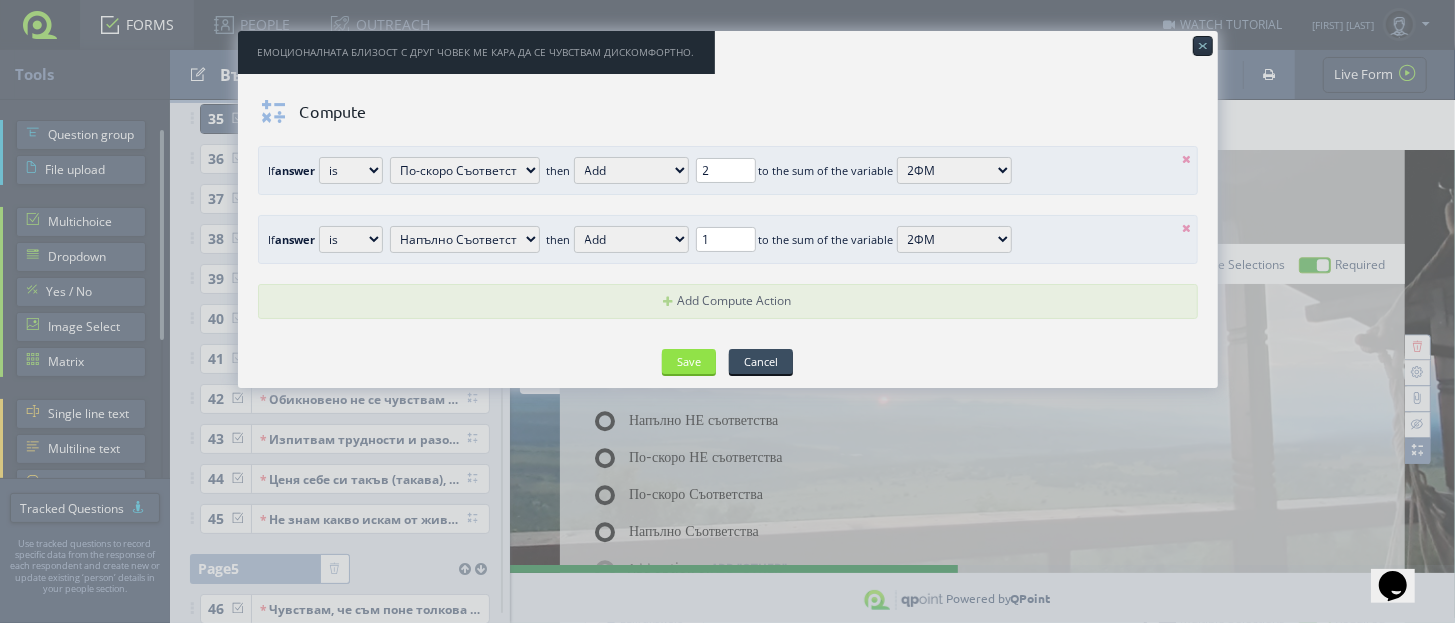 click at bounding box center [1187, 159] 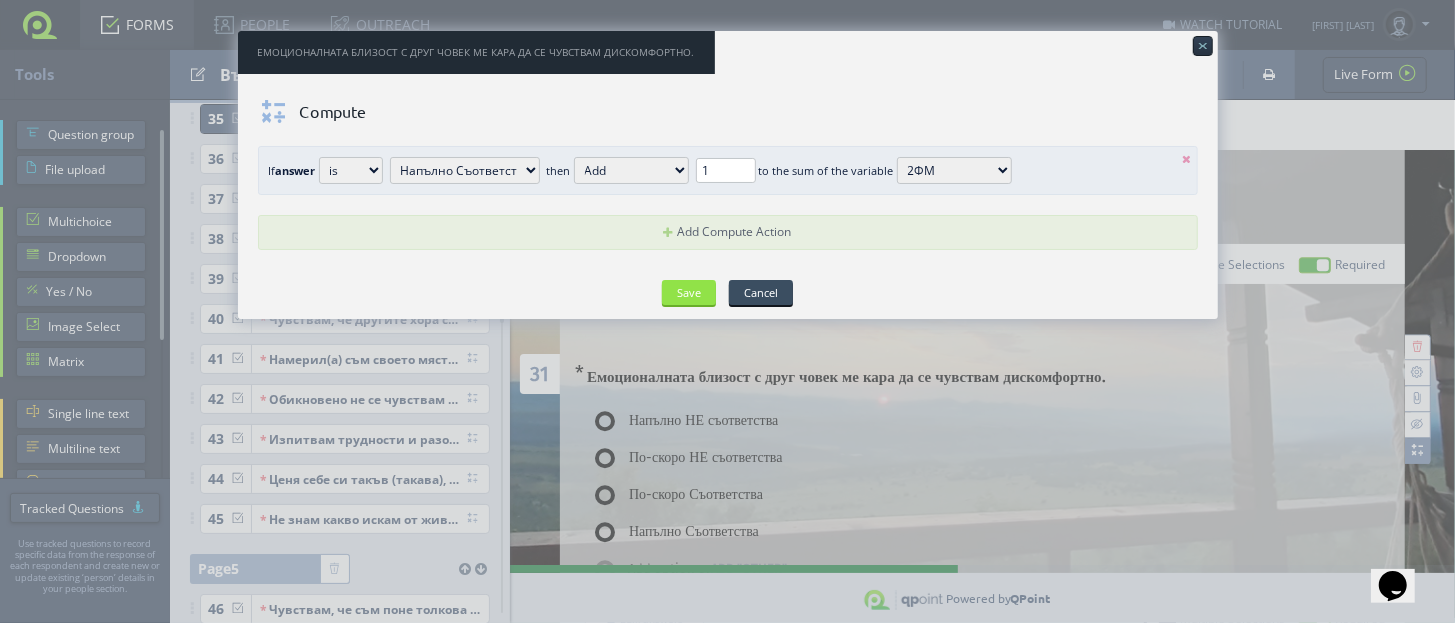 click at bounding box center [1187, 159] 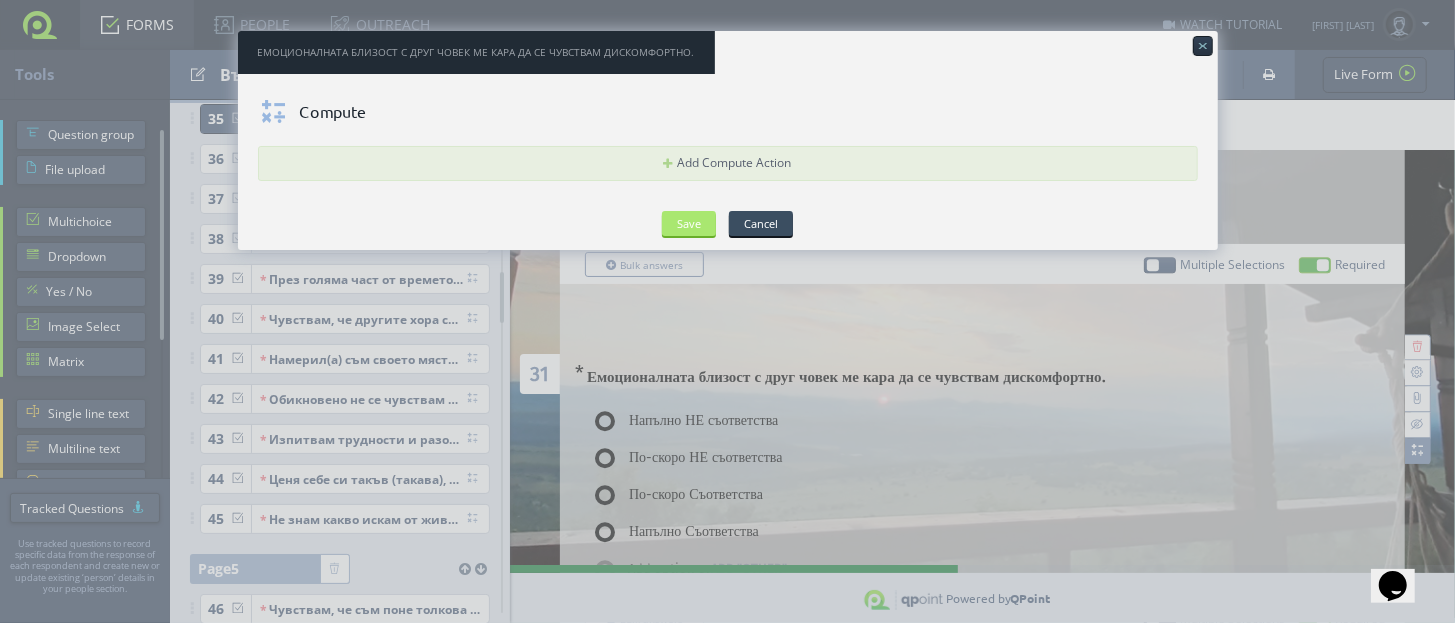 click on "Save" at bounding box center [689, 223] 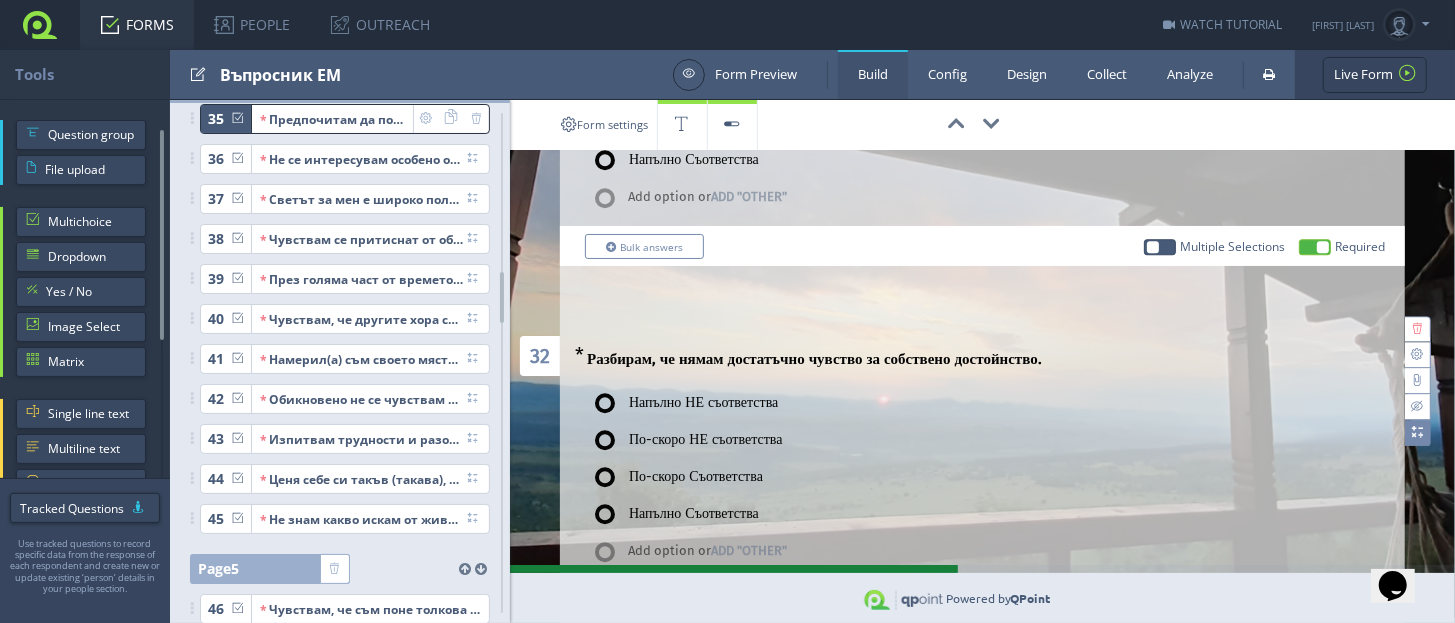 scroll, scrollTop: 8250, scrollLeft: 0, axis: vertical 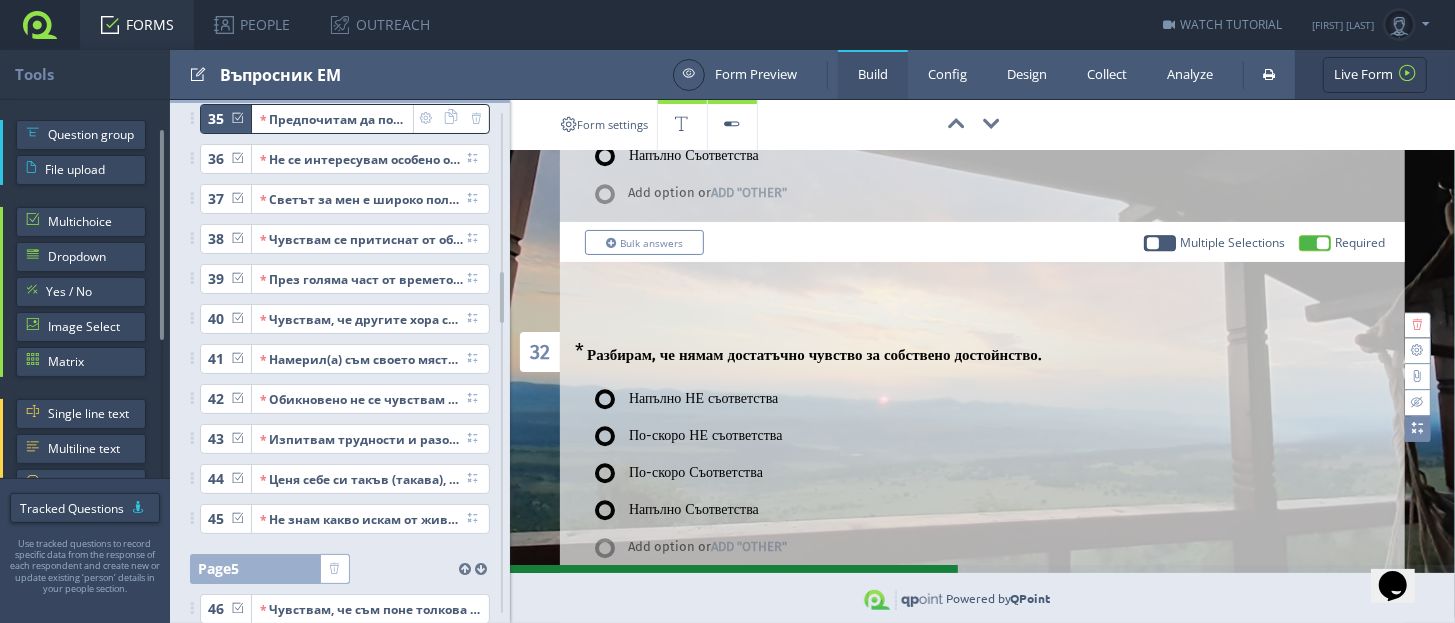 click at bounding box center [1417, 428] 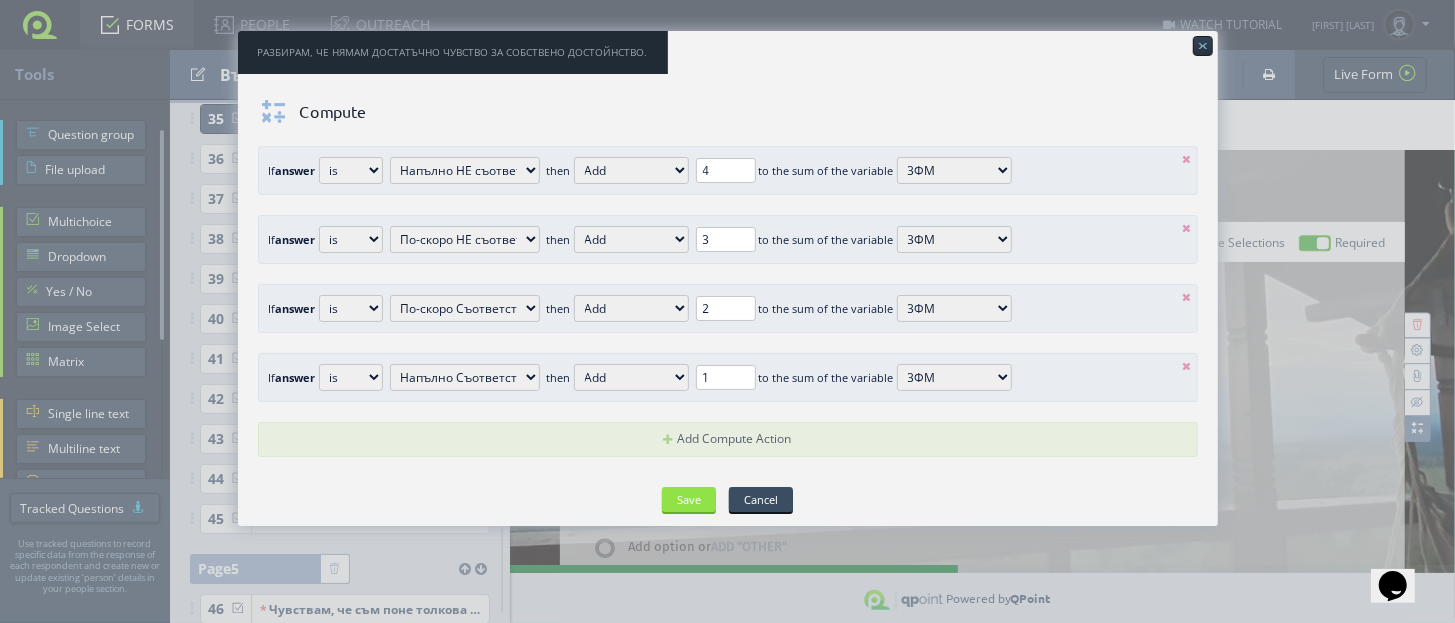 click at bounding box center (1187, 159) 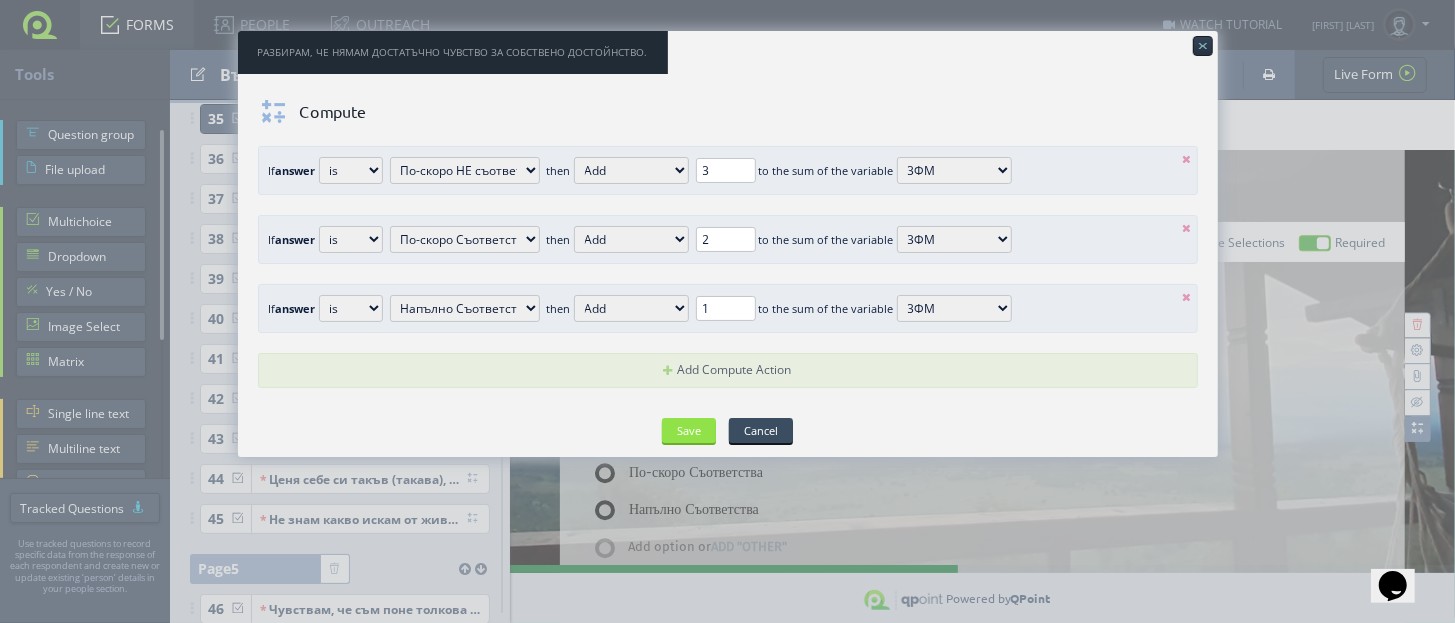 click at bounding box center [1187, 159] 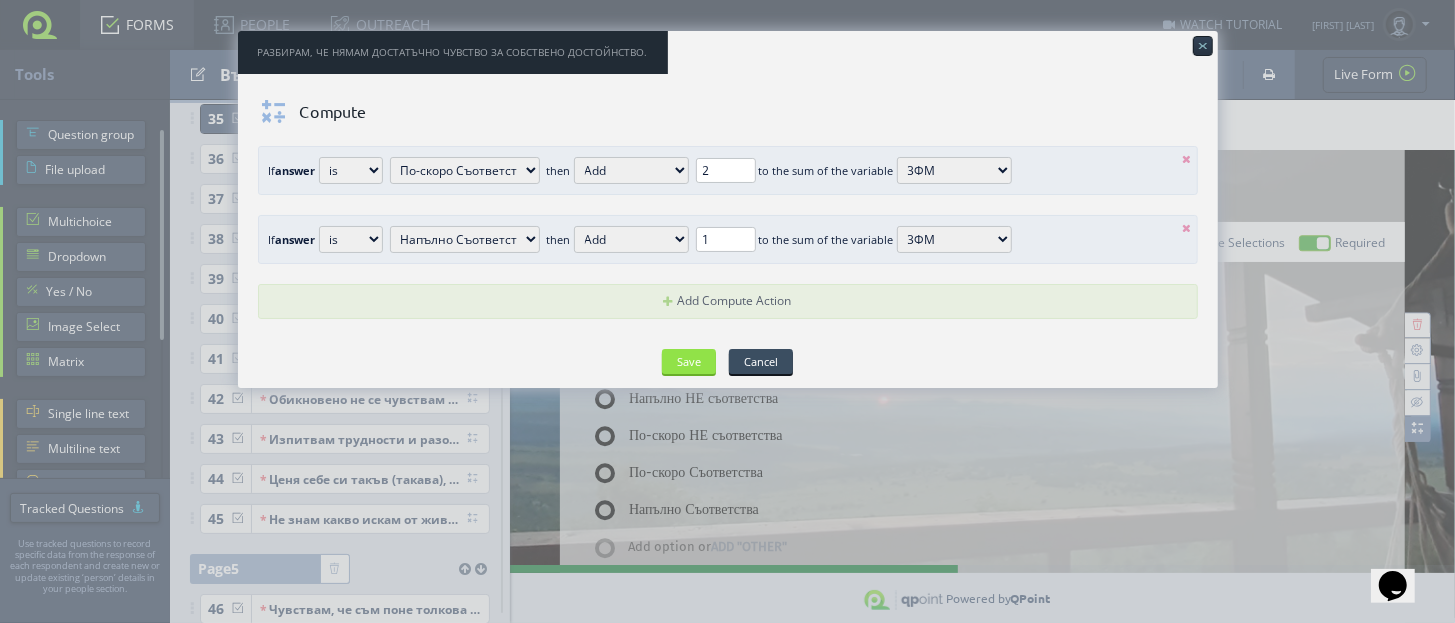 click at bounding box center (1187, 159) 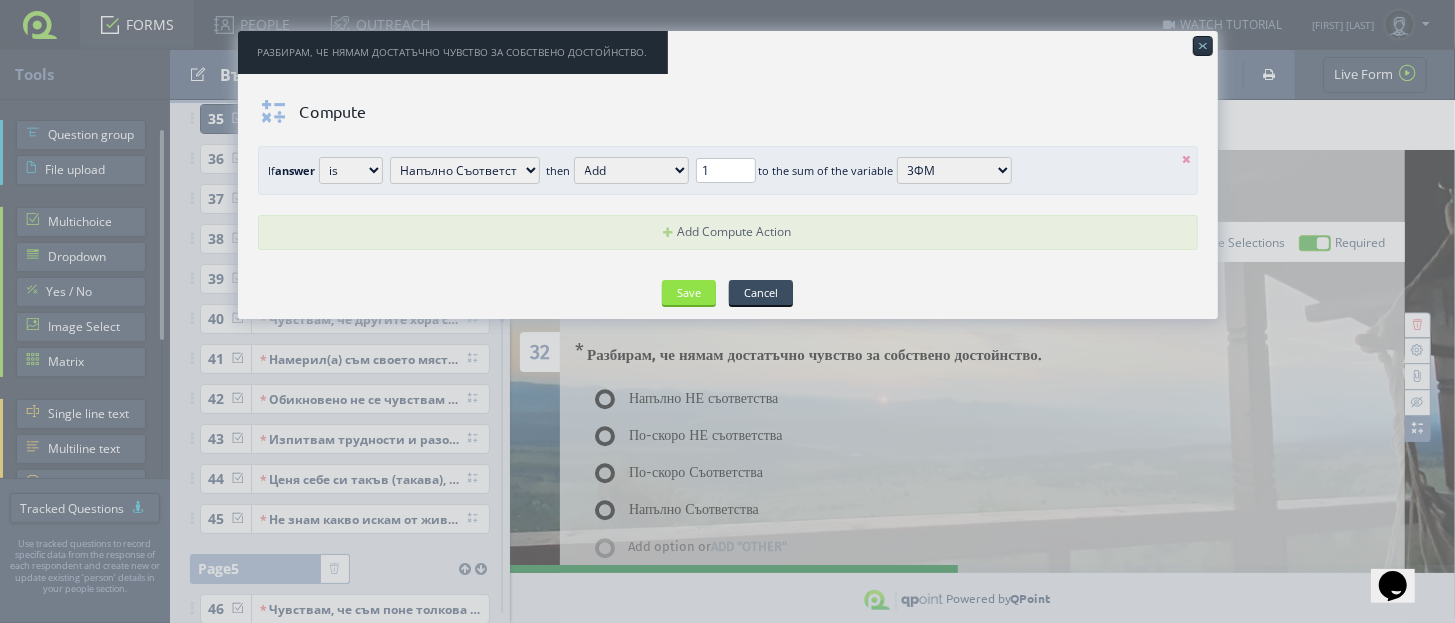 click at bounding box center (1187, 159) 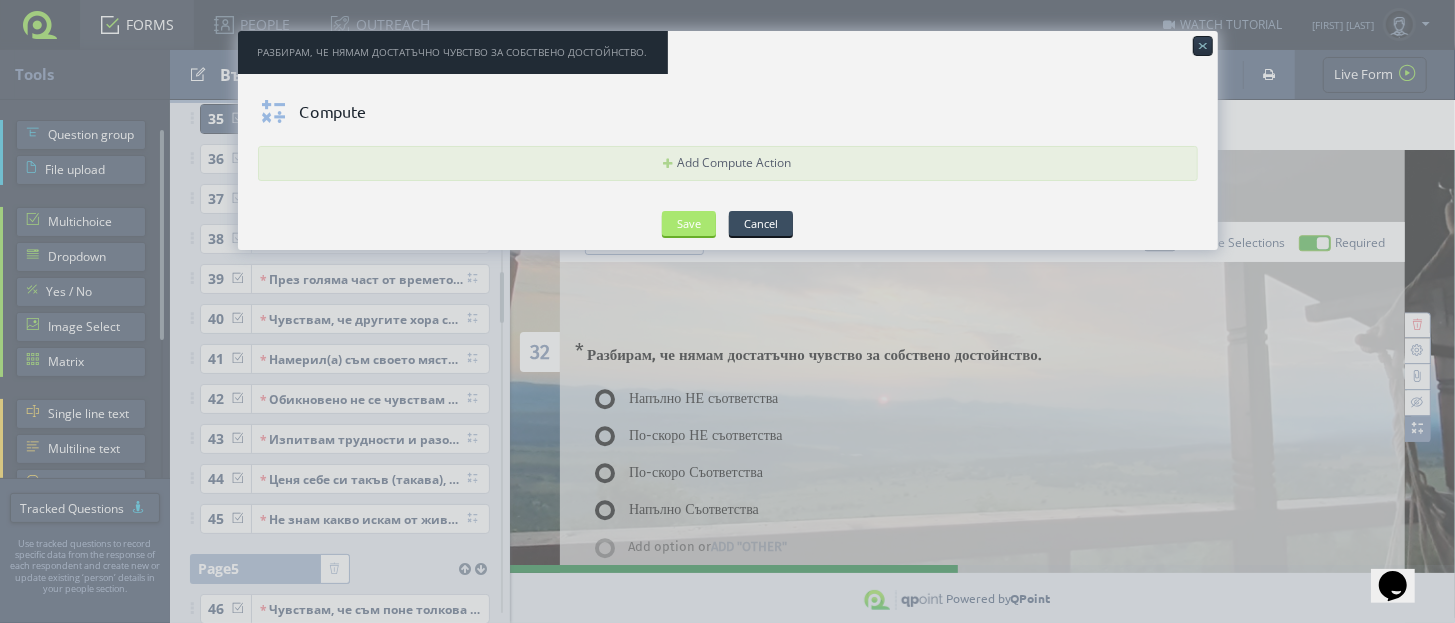 click on "Save" at bounding box center (689, 223) 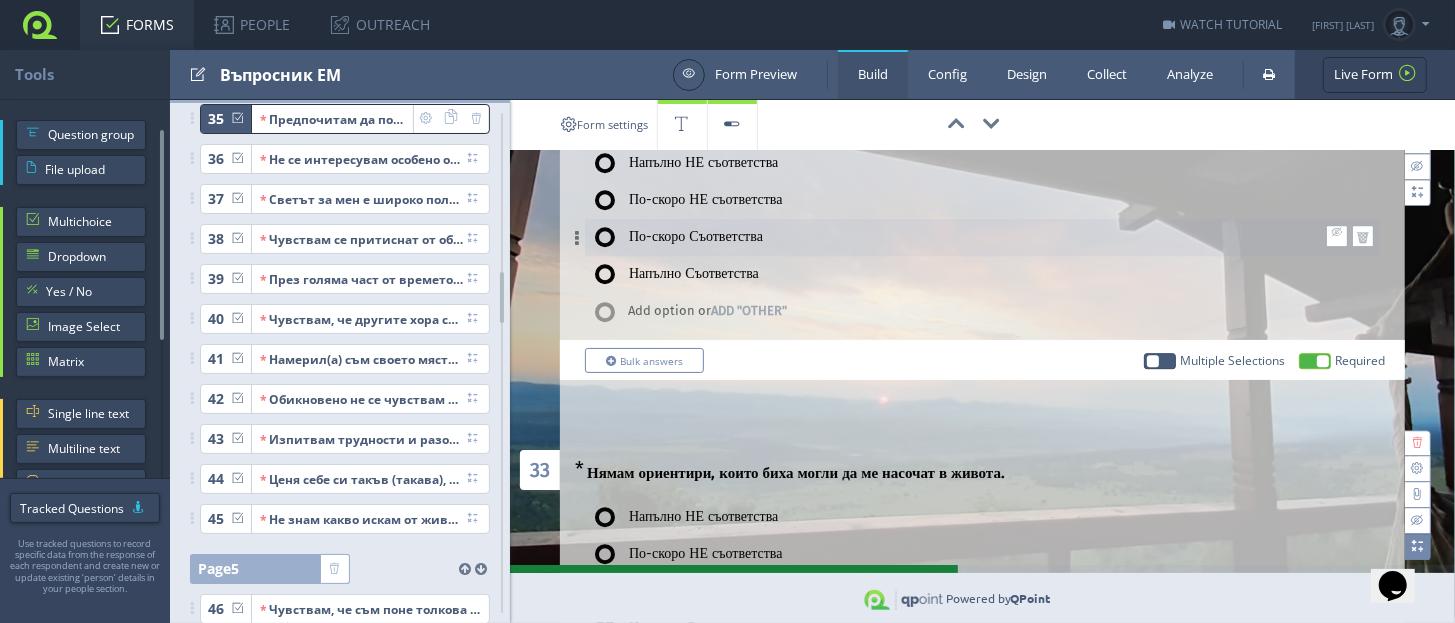 scroll, scrollTop: 8500, scrollLeft: 0, axis: vertical 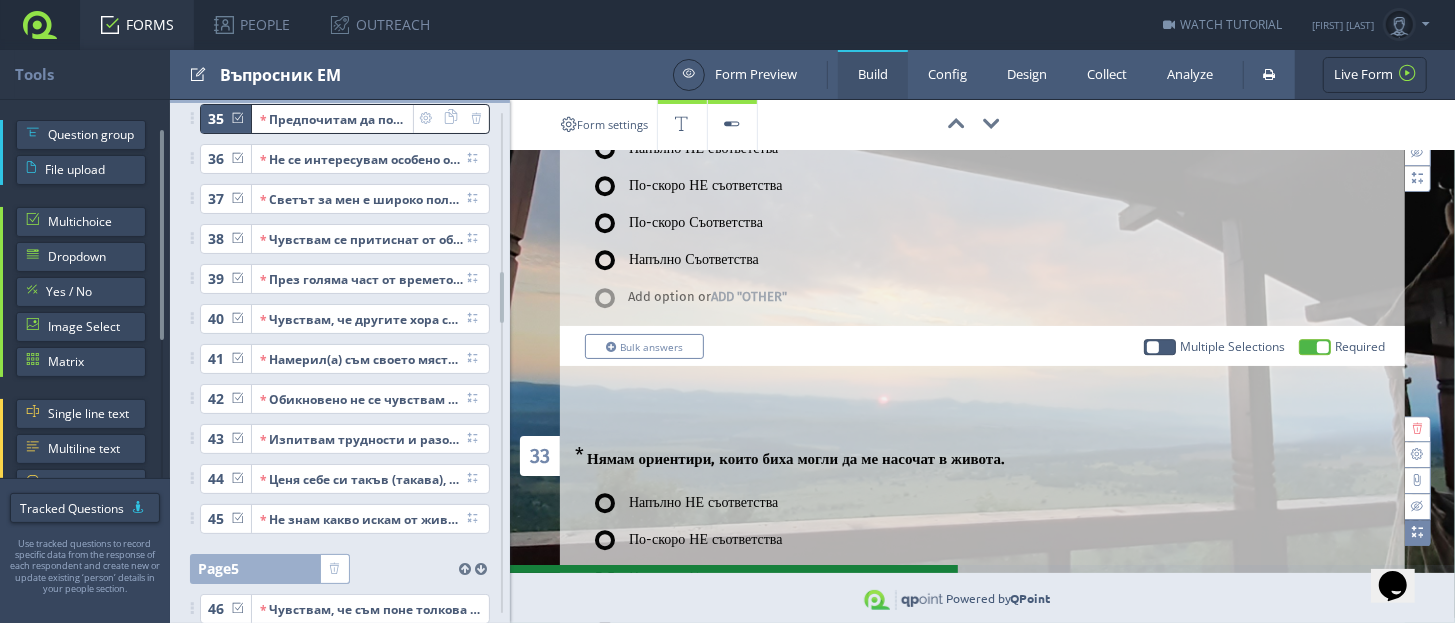 click at bounding box center (1417, 532) 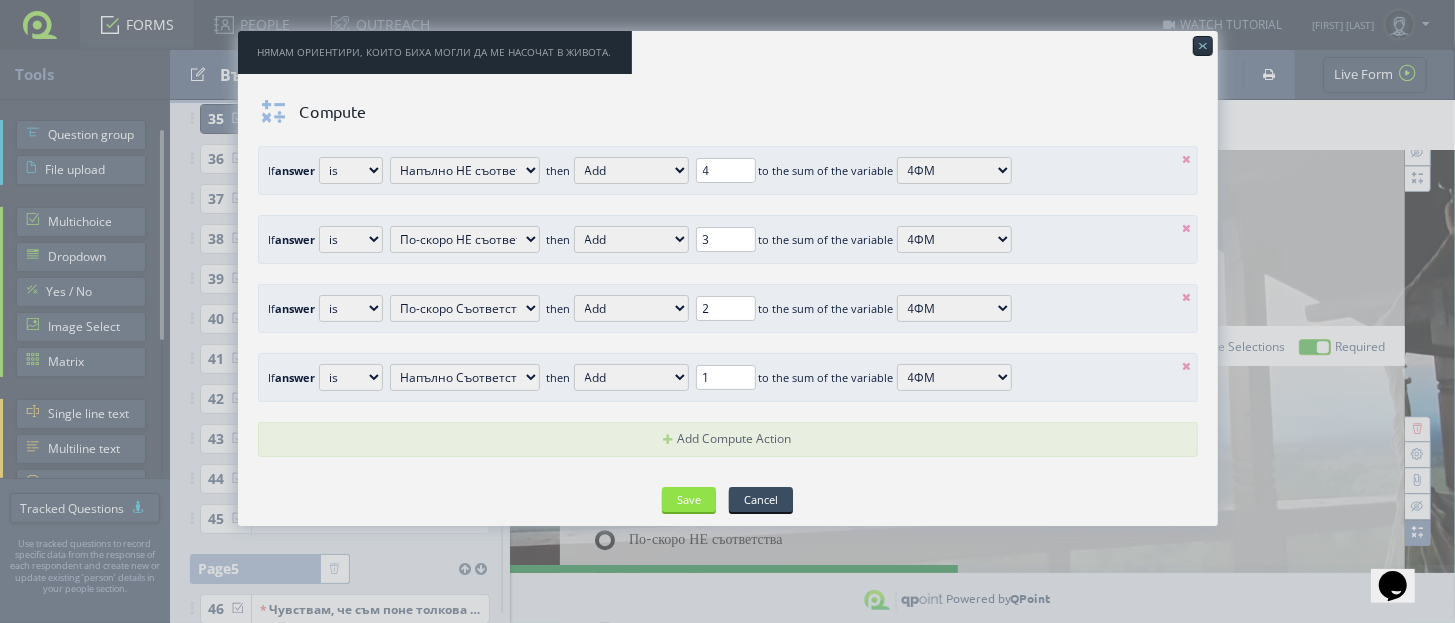 click at bounding box center (1187, 159) 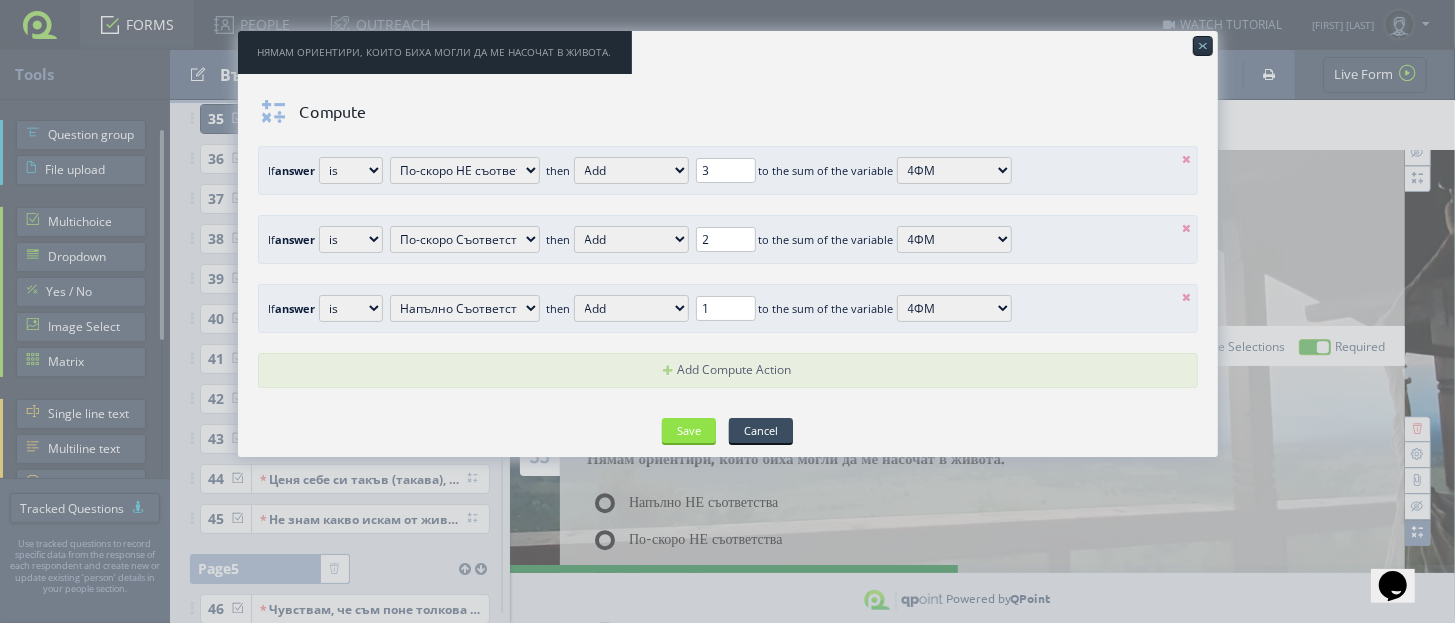 click at bounding box center [1187, 159] 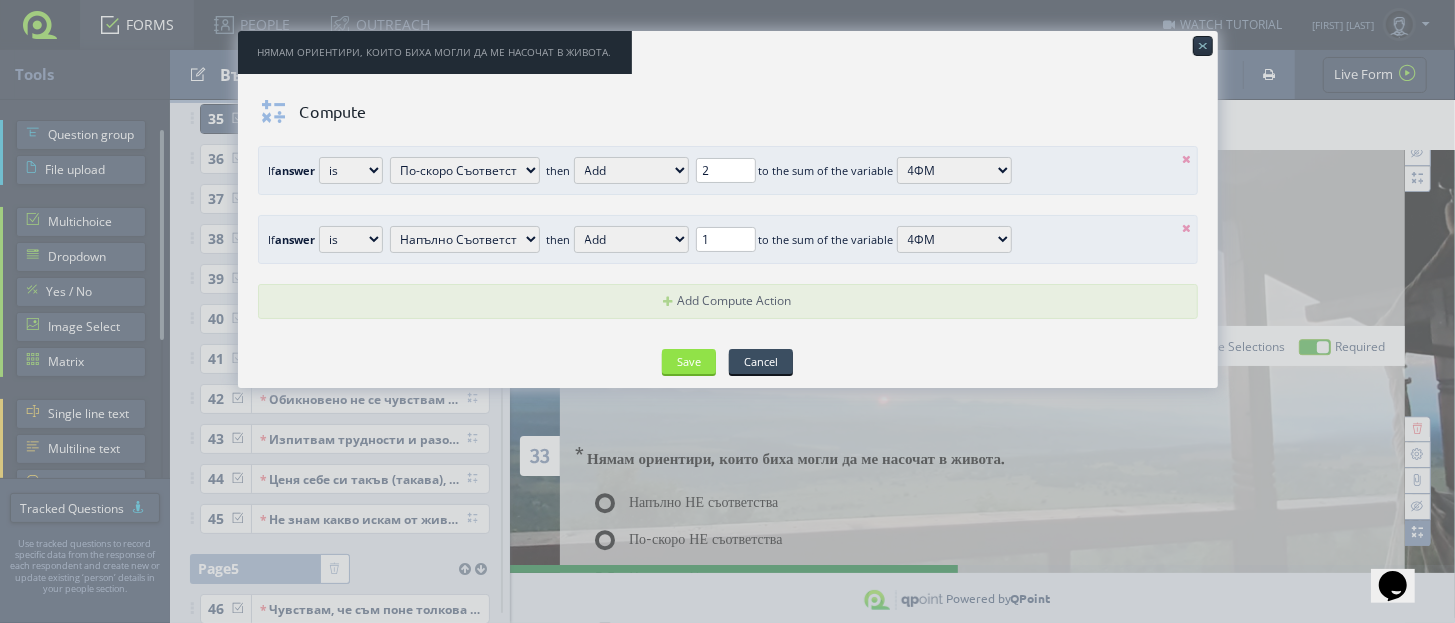 click at bounding box center [1187, 159] 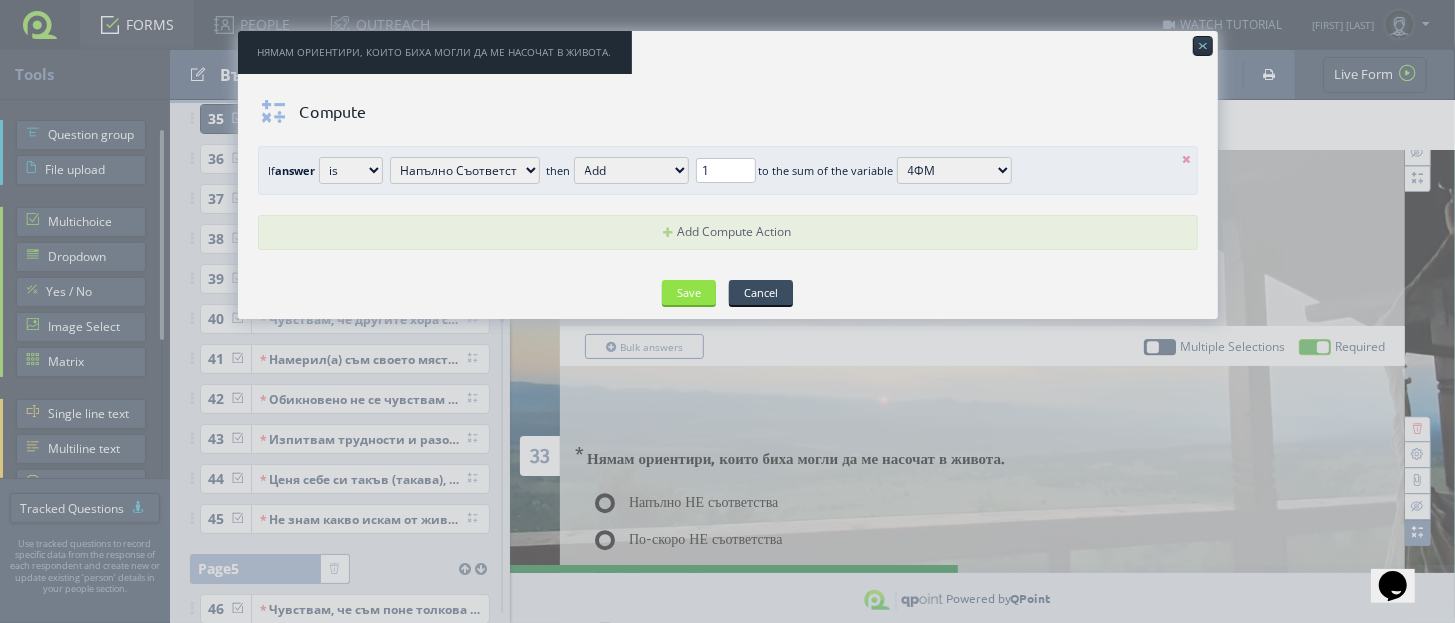 click at bounding box center [1187, 159] 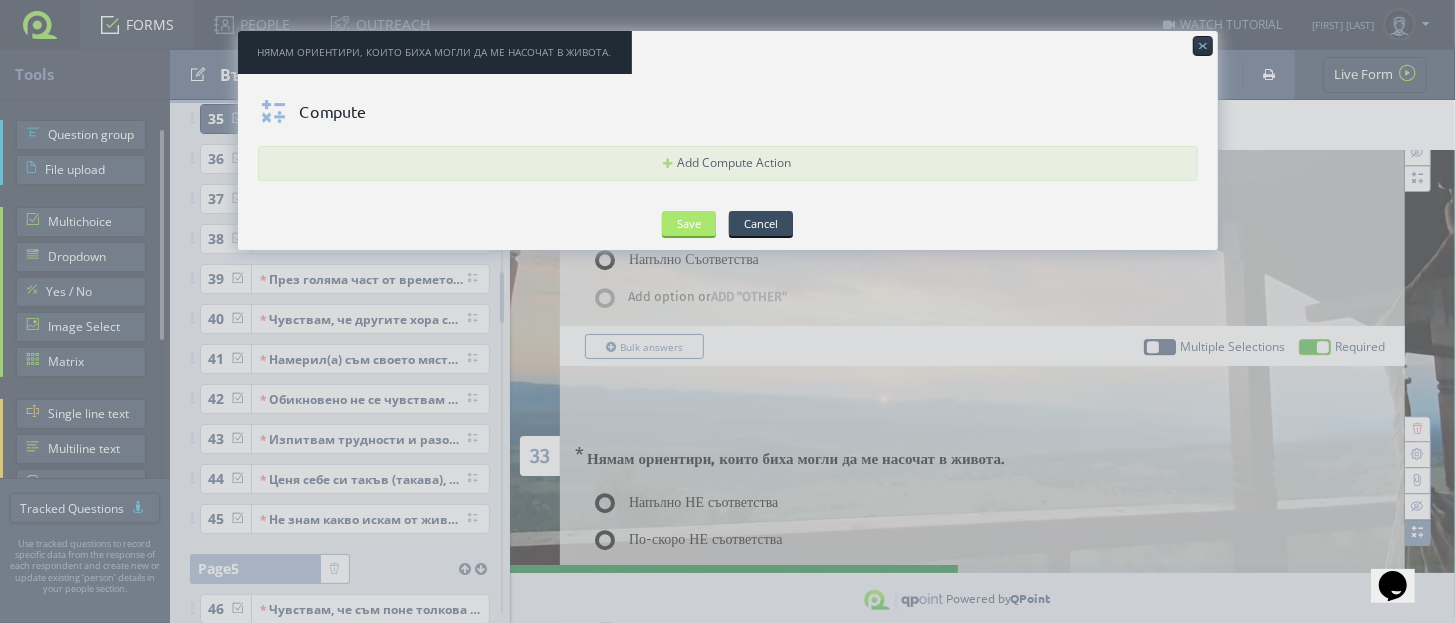 click on "Save" at bounding box center (689, 223) 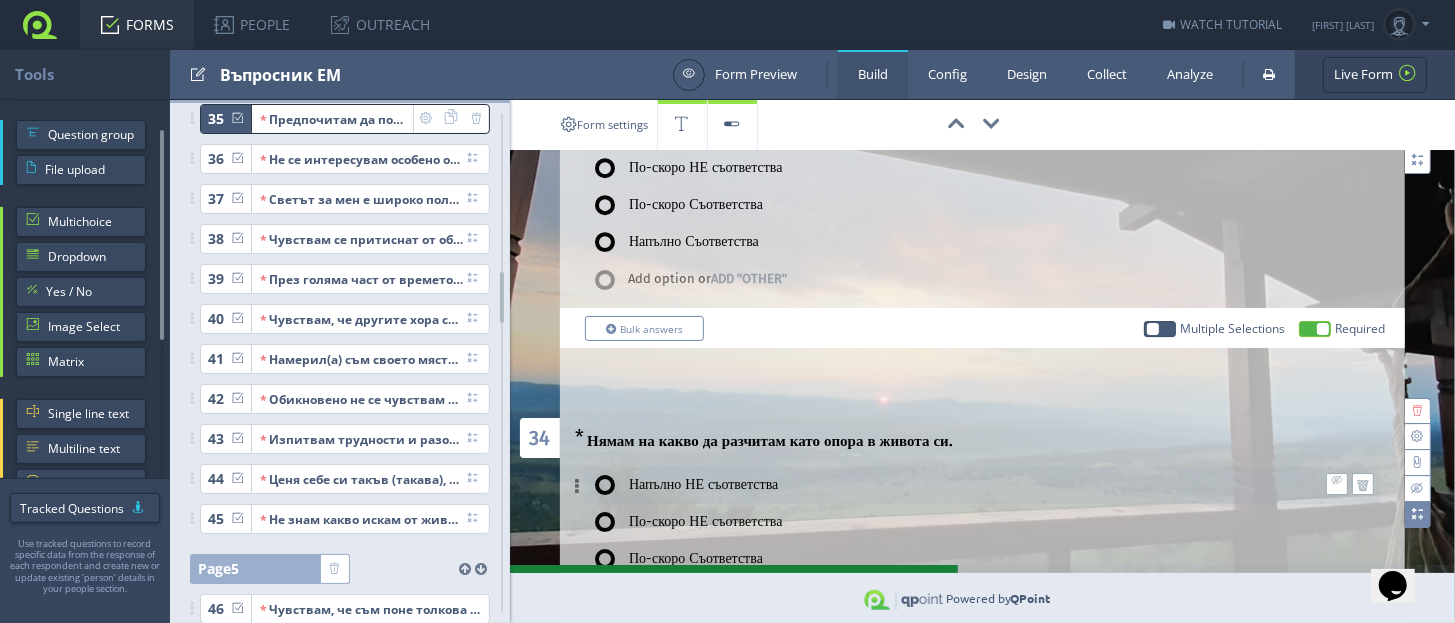 scroll, scrollTop: 8875, scrollLeft: 0, axis: vertical 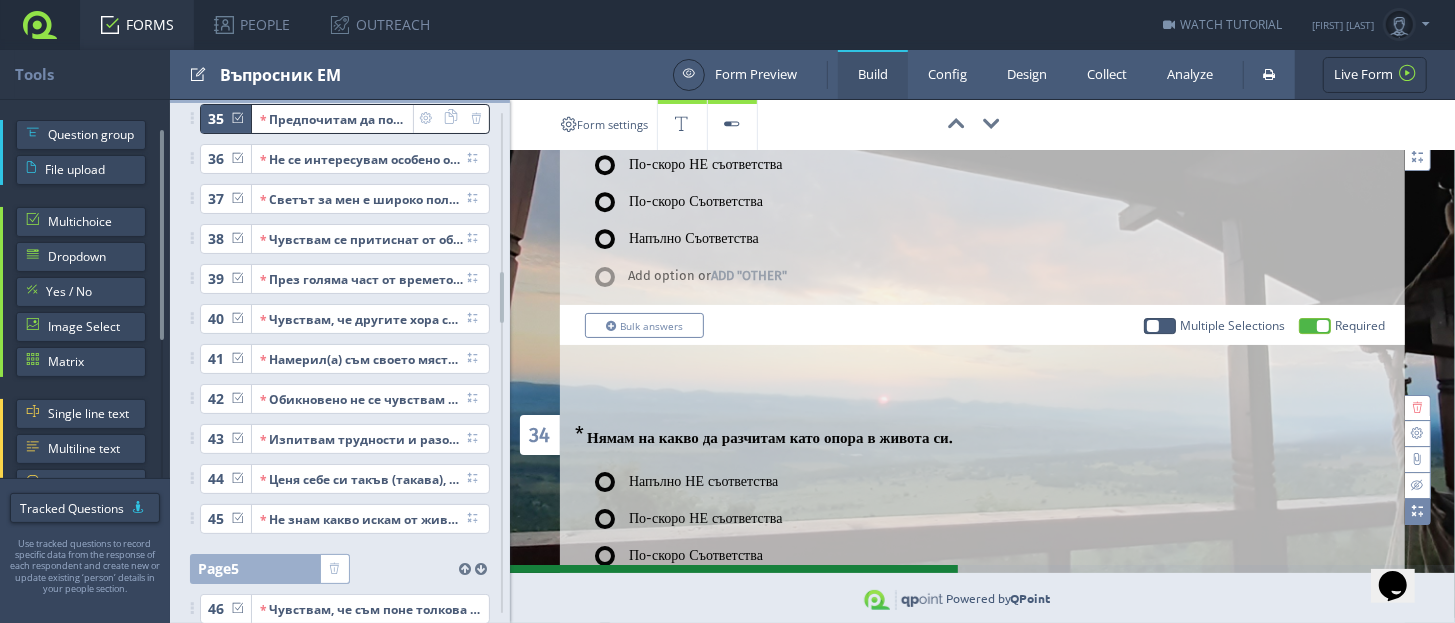 click at bounding box center [1417, 511] 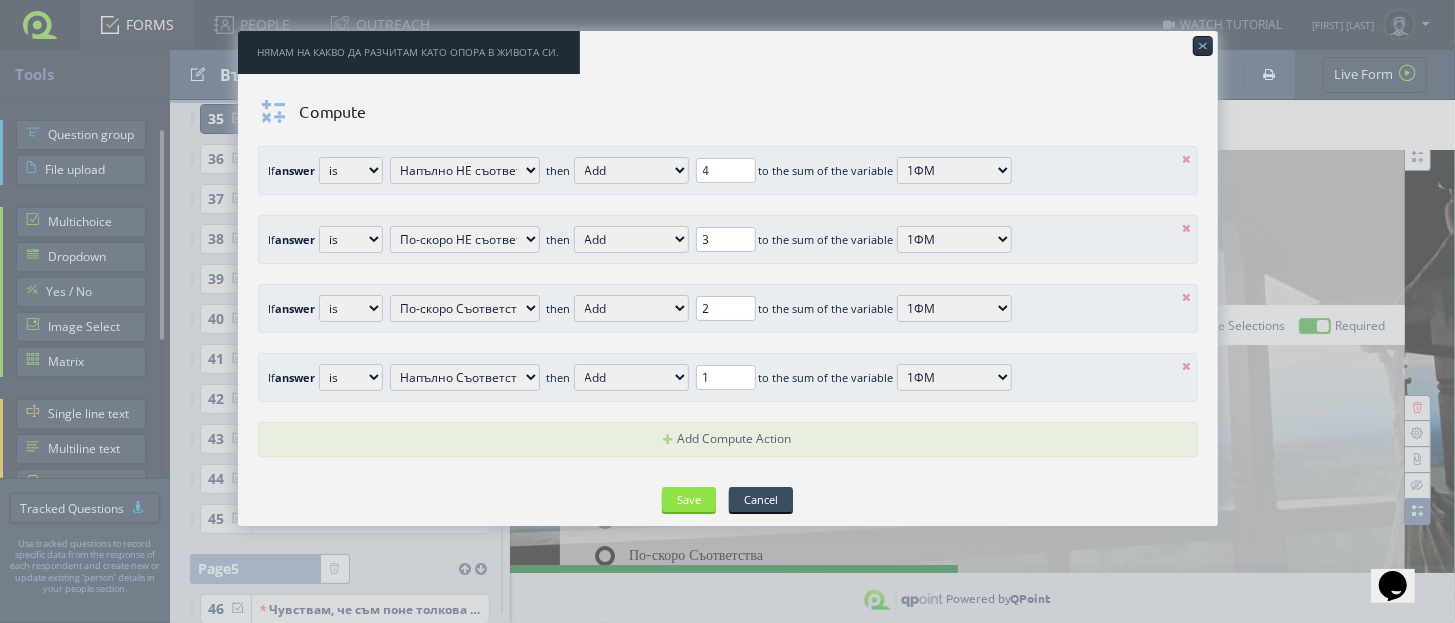 click at bounding box center [1187, 159] 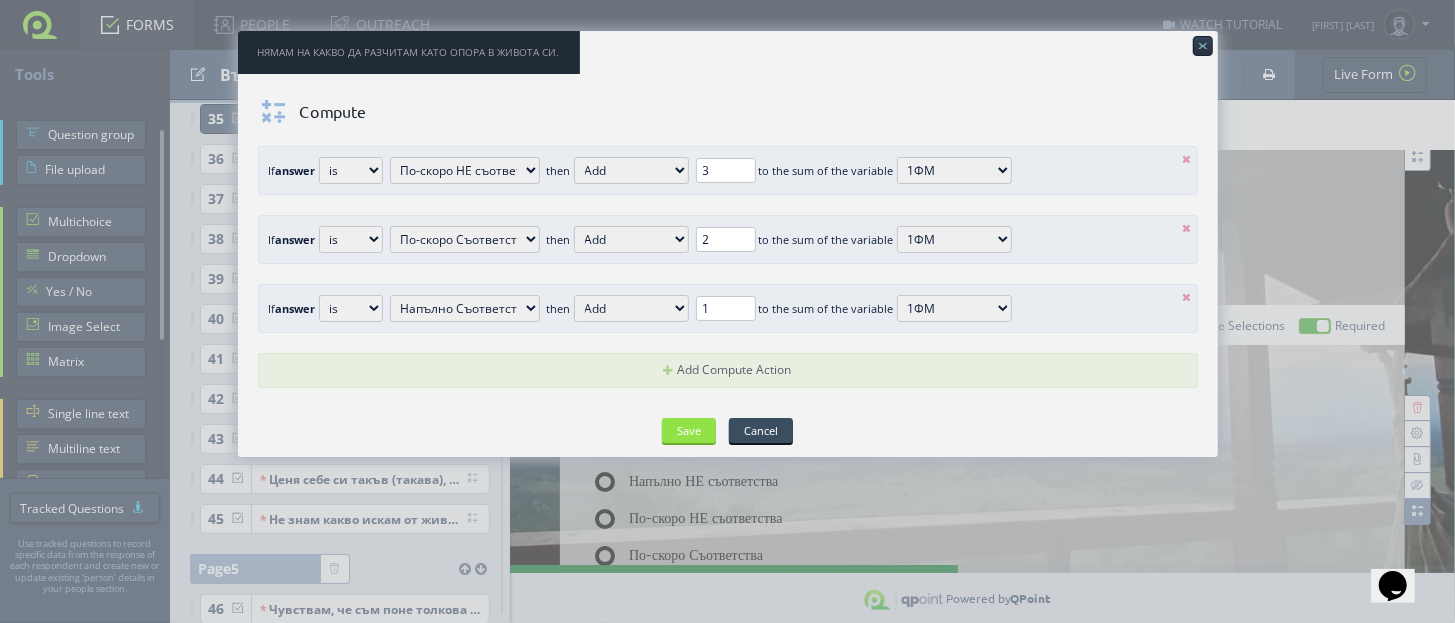 click at bounding box center (1187, 159) 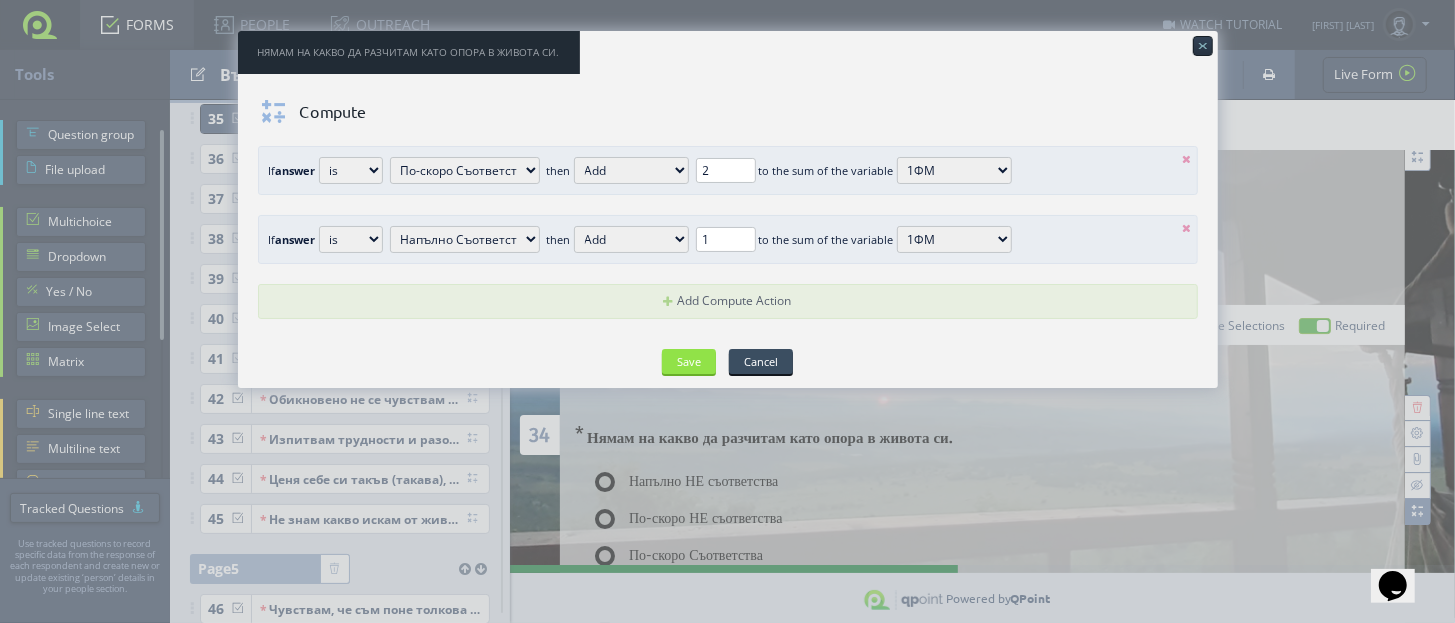 click at bounding box center [1187, 159] 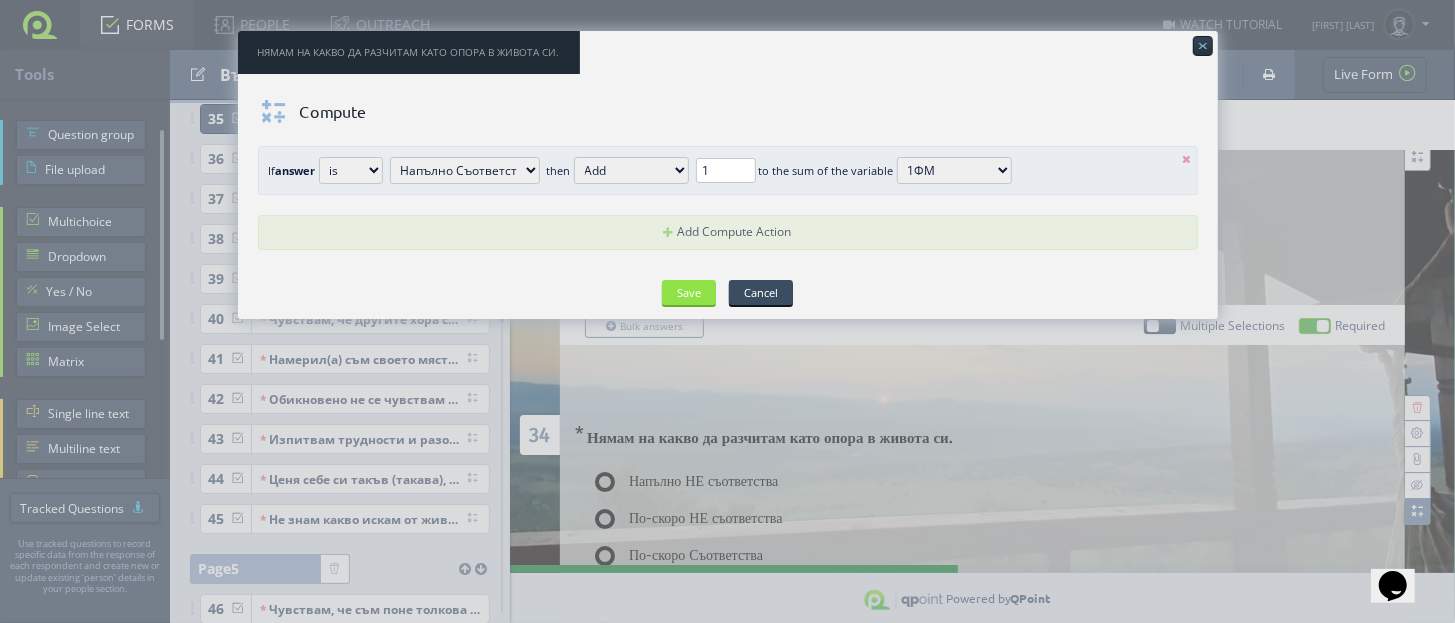 click at bounding box center [1187, 159] 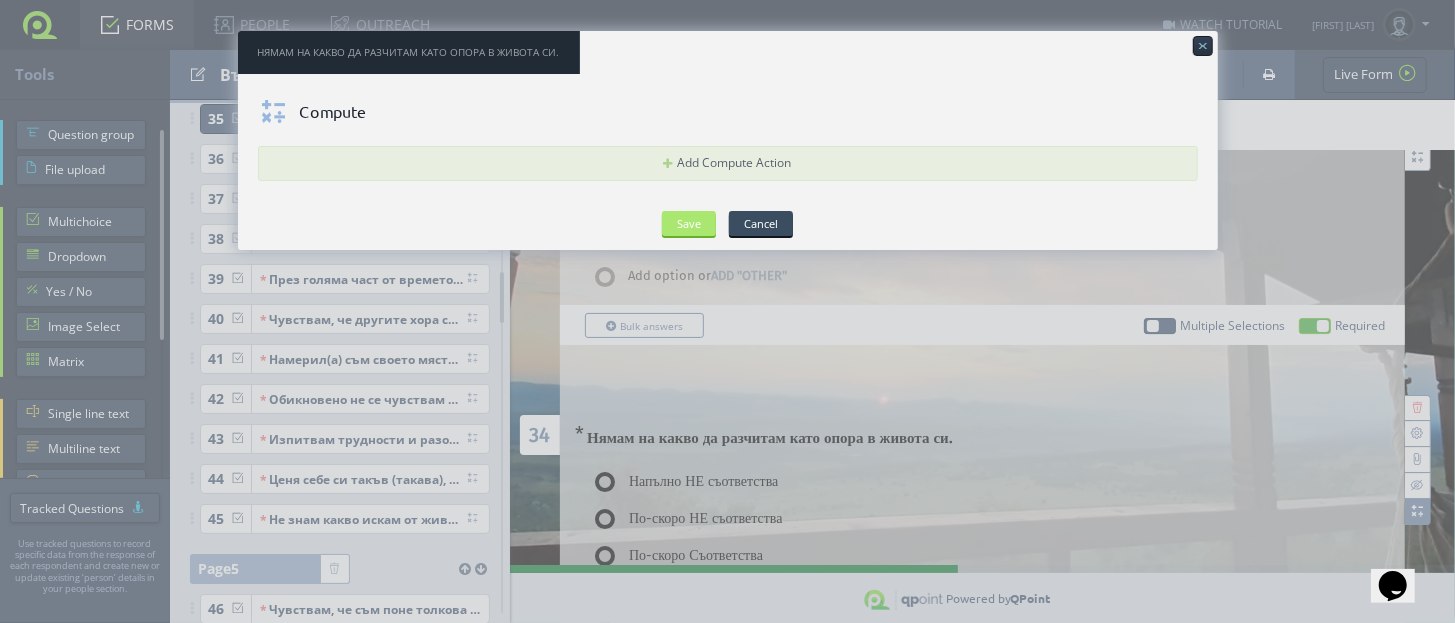 click on "Save" at bounding box center [689, 223] 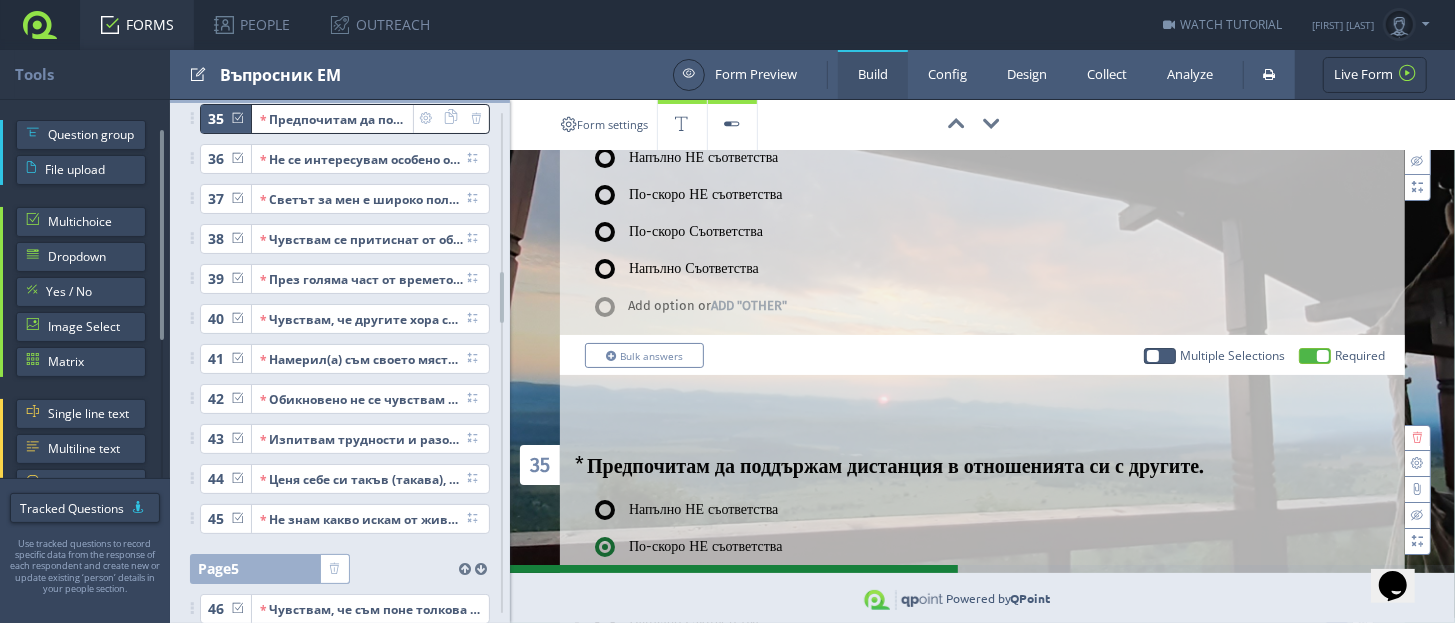 scroll, scrollTop: 9250, scrollLeft: 0, axis: vertical 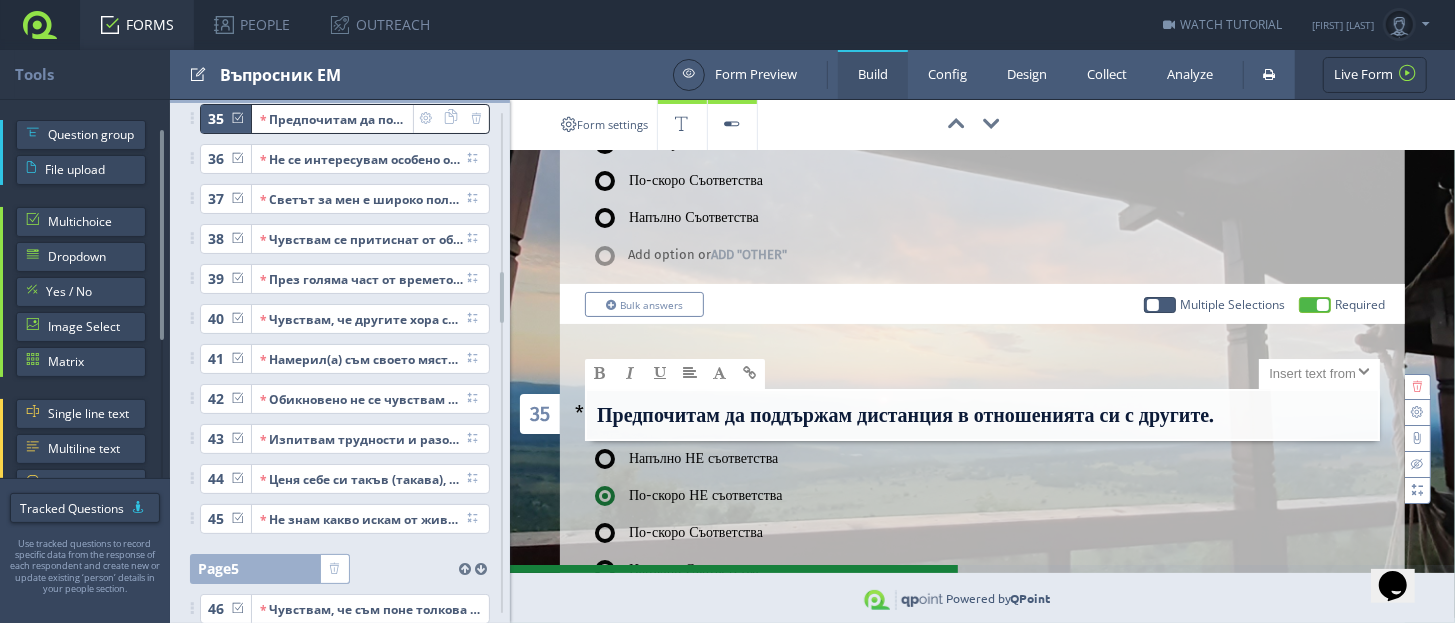 click on "Предпочитам да поддържам дистанция в отношенията си с другите." at bounding box center (905, 415) 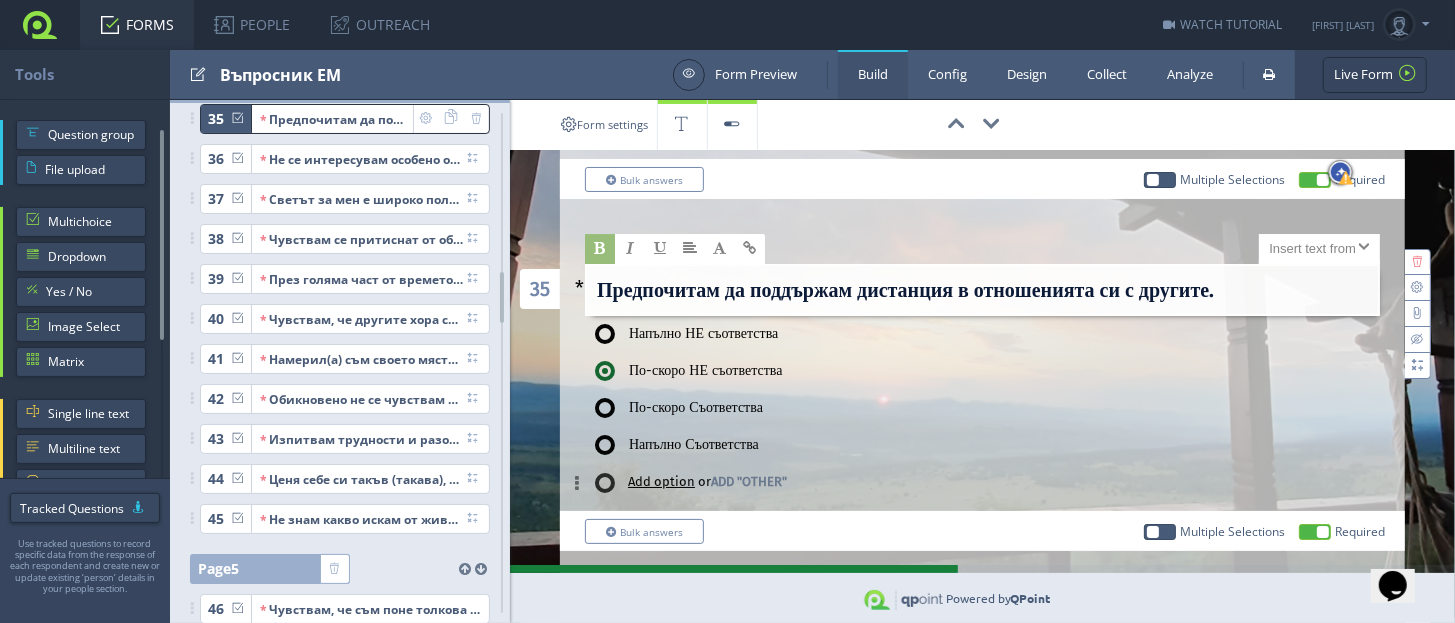 scroll, scrollTop: 9625, scrollLeft: 0, axis: vertical 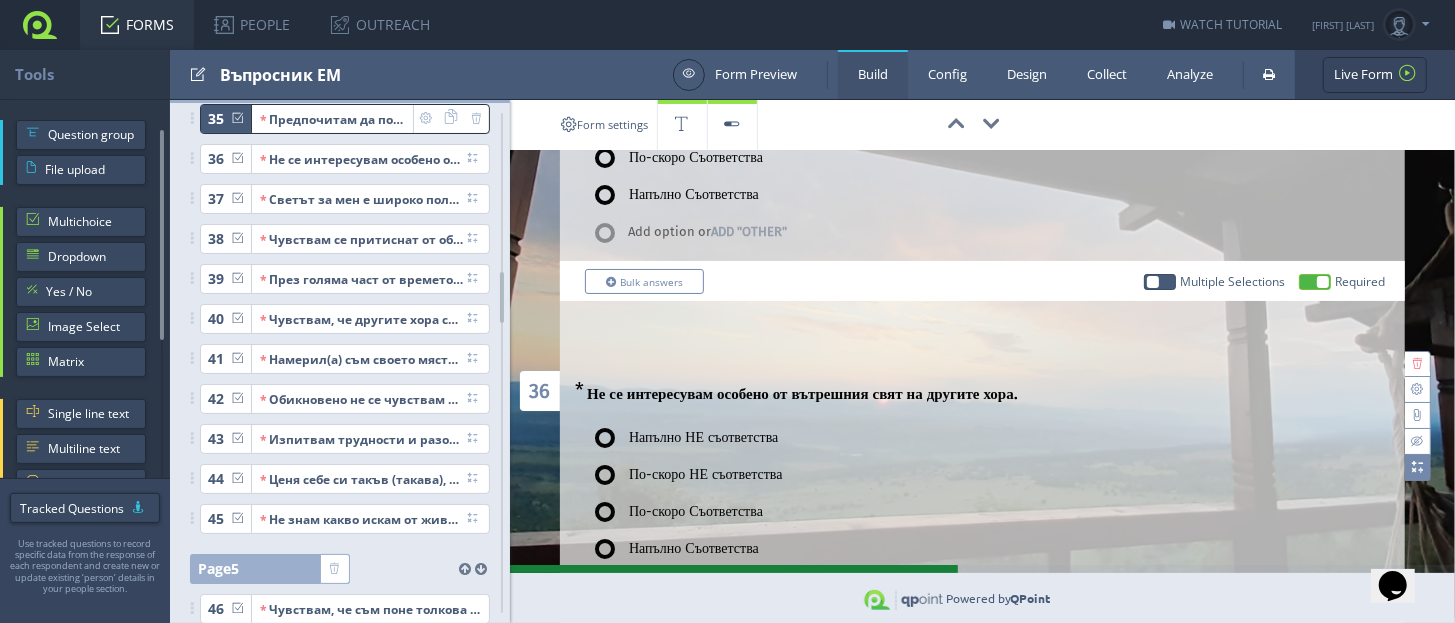 click at bounding box center [1417, 467] 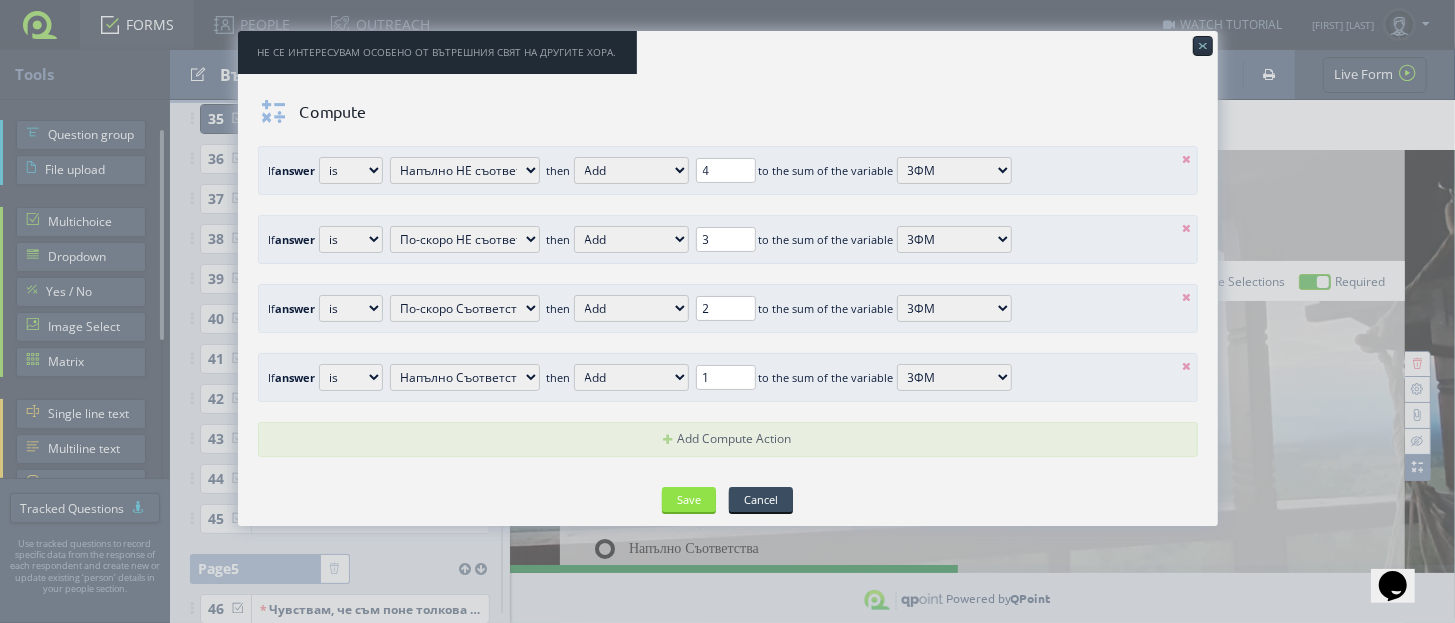 click at bounding box center (1187, 159) 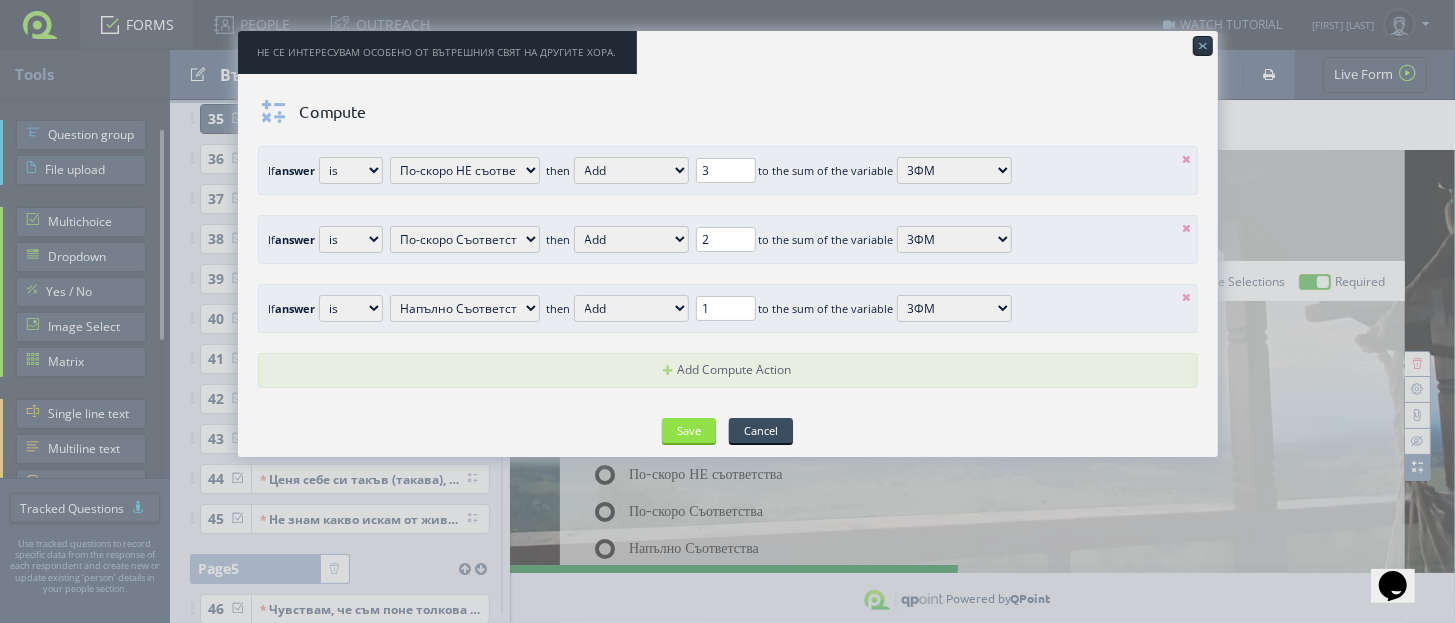 click at bounding box center (1187, 159) 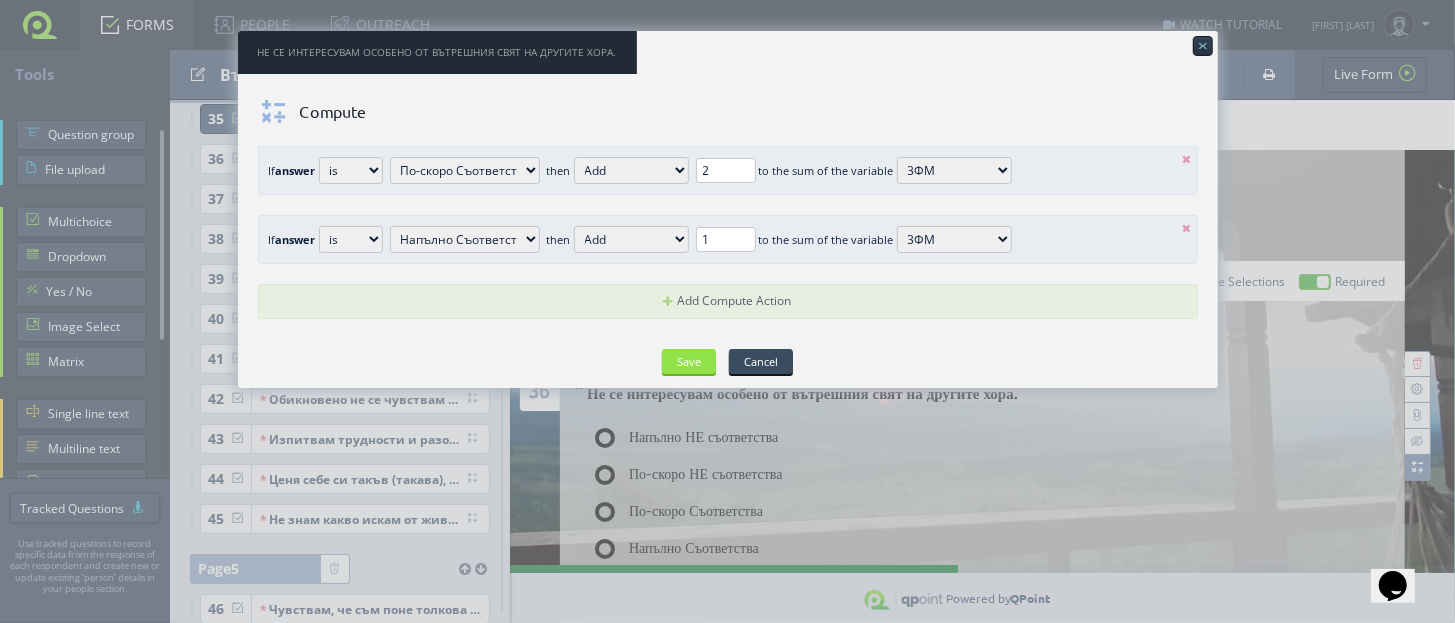 click at bounding box center [1187, 159] 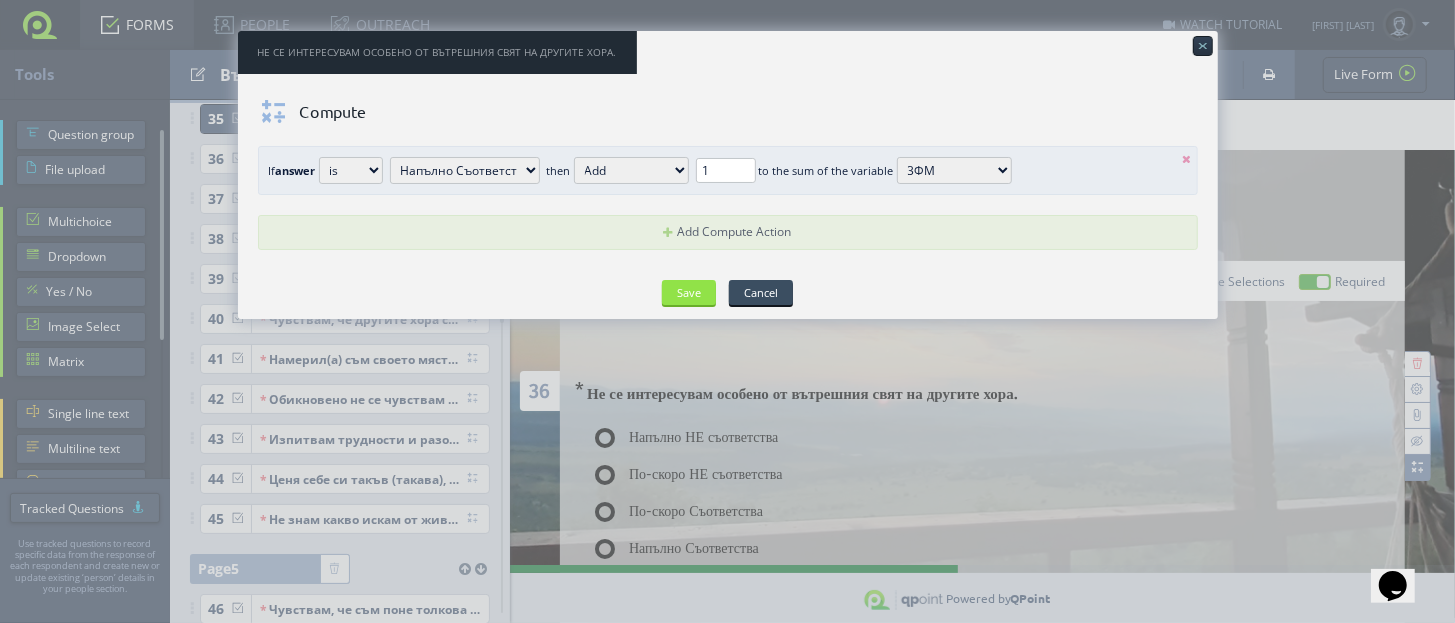 click at bounding box center [1187, 159] 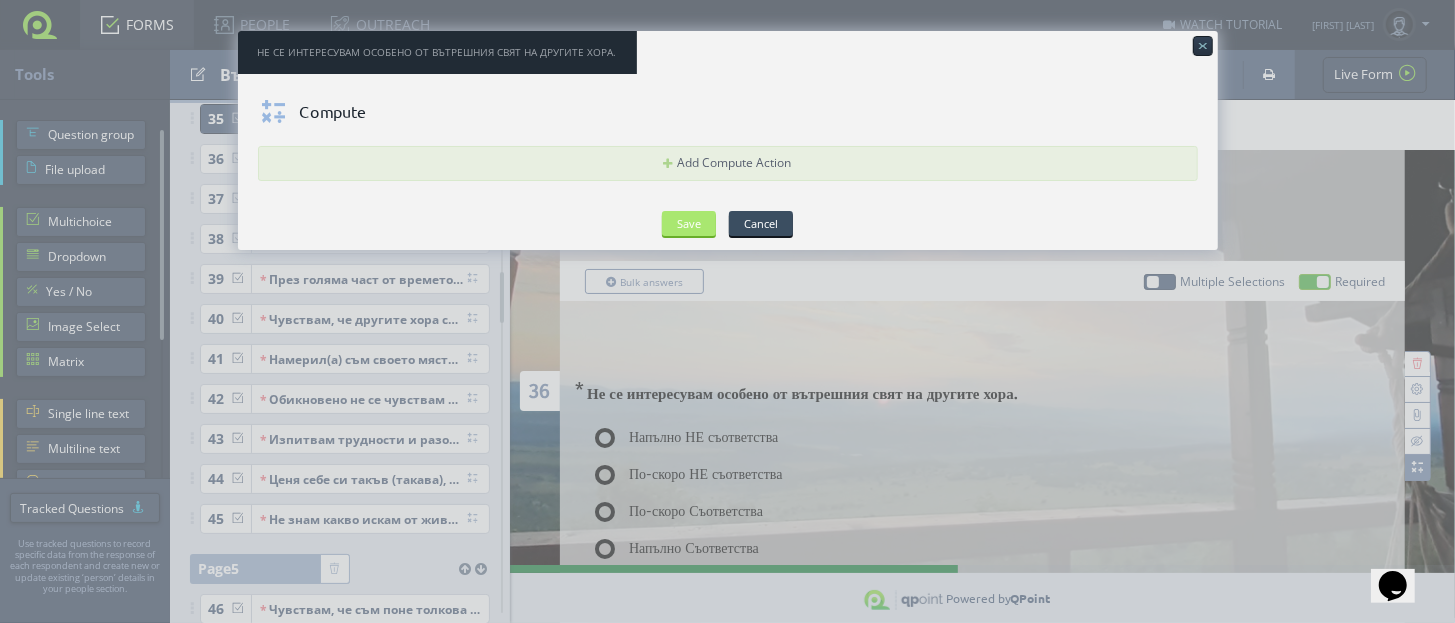 click on "Save" at bounding box center [689, 223] 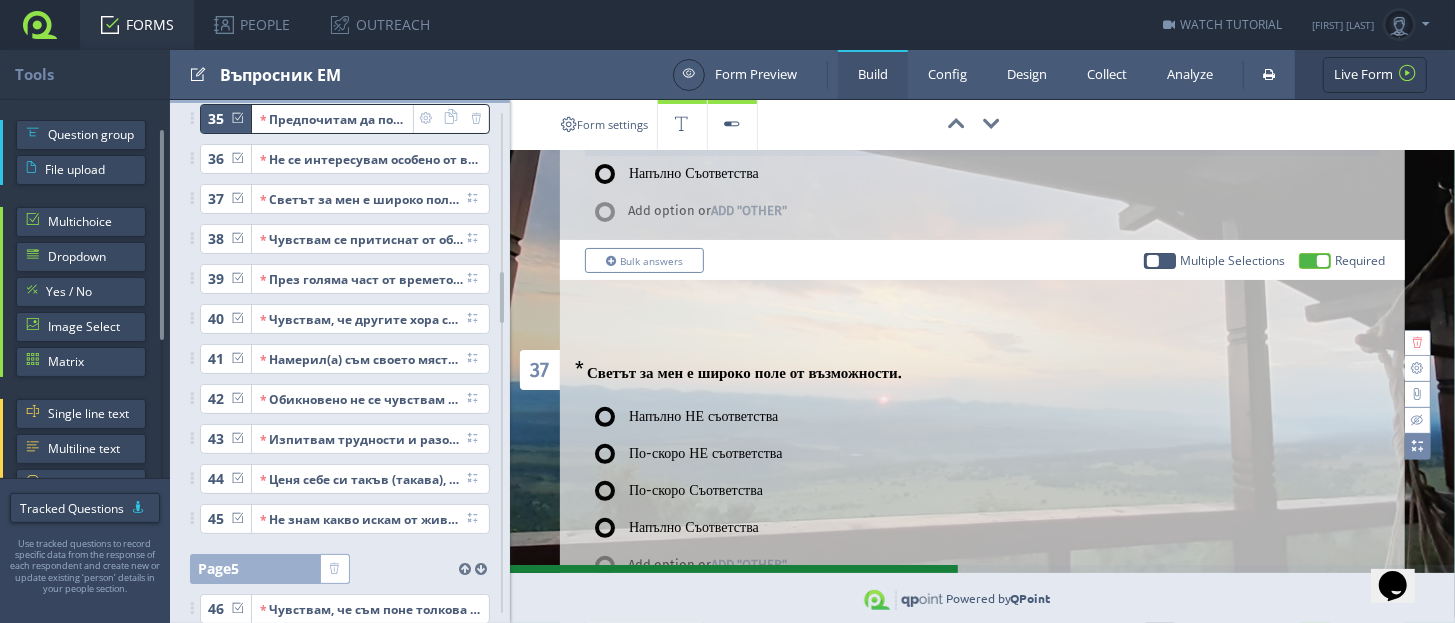 scroll, scrollTop: 10125, scrollLeft: 0, axis: vertical 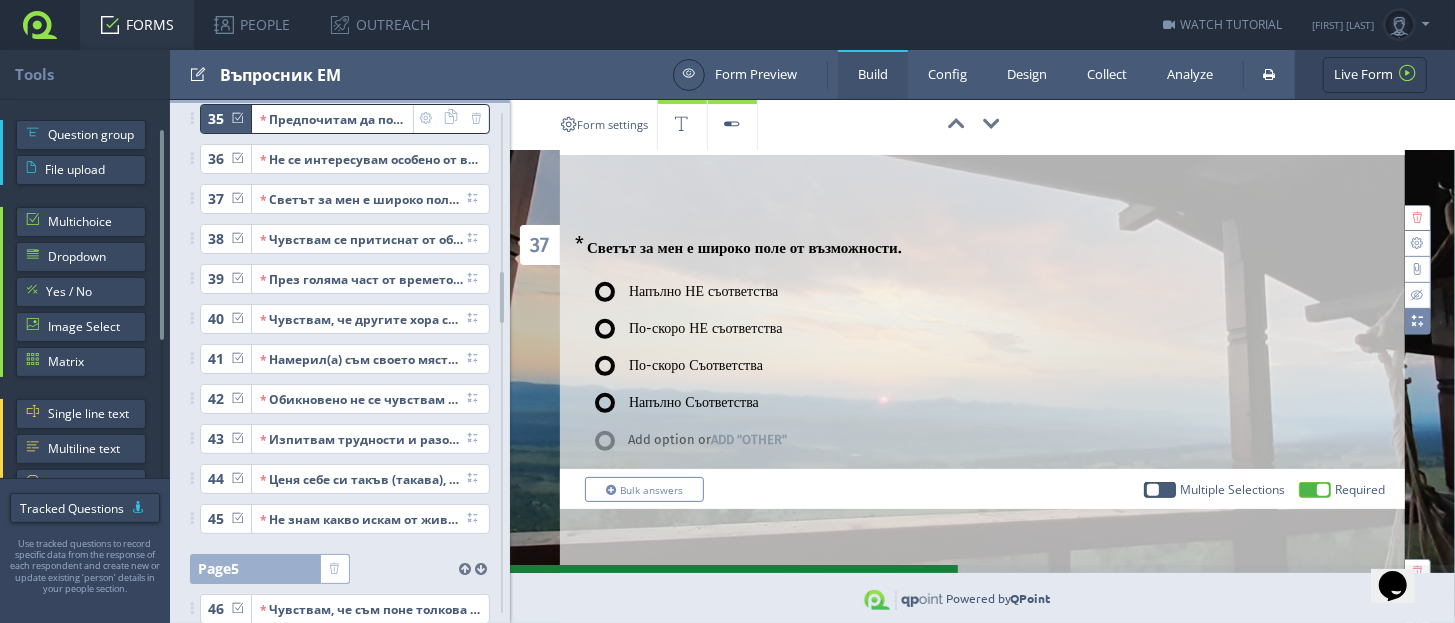 click at bounding box center [1417, 321] 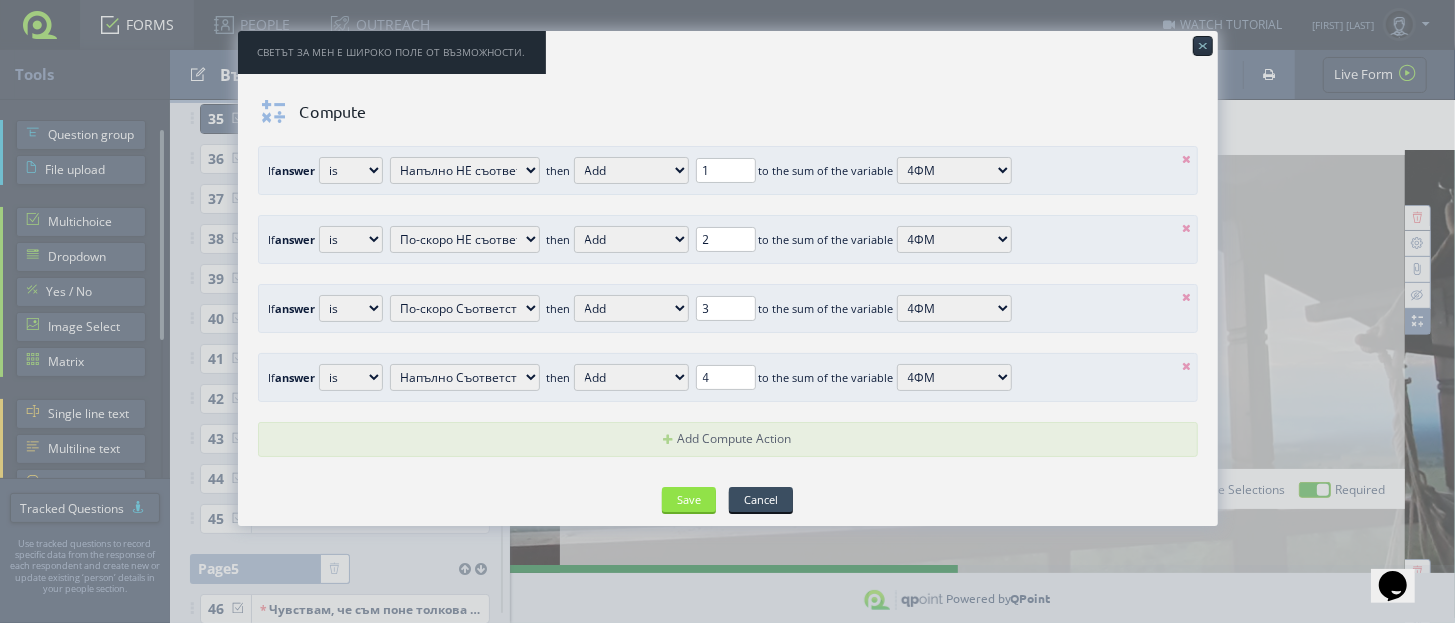click at bounding box center [1187, 159] 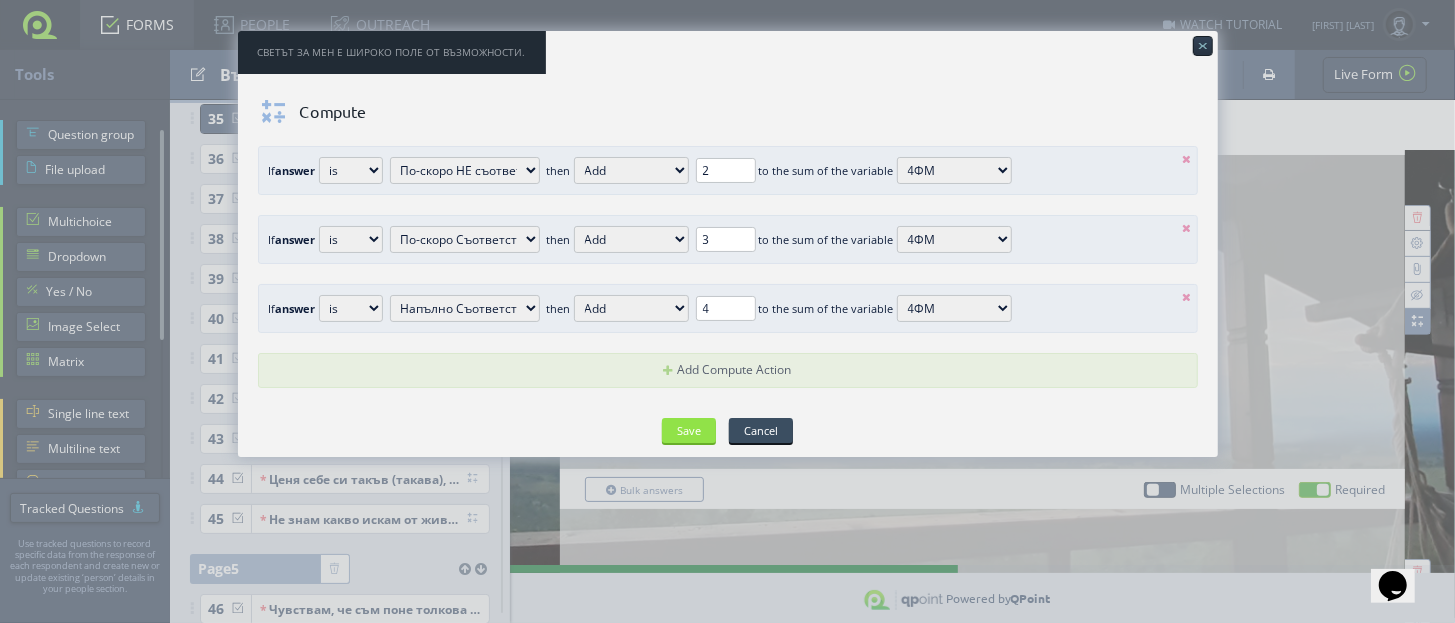 click at bounding box center (1187, 159) 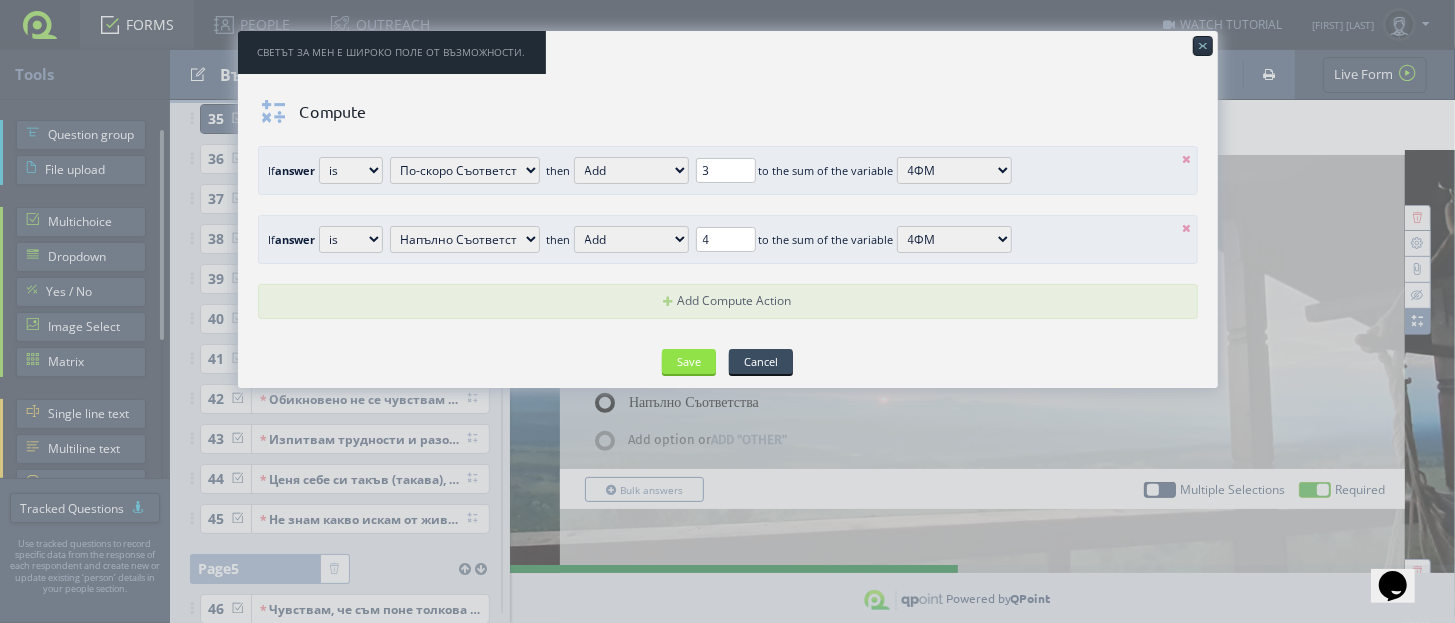 click at bounding box center [1187, 159] 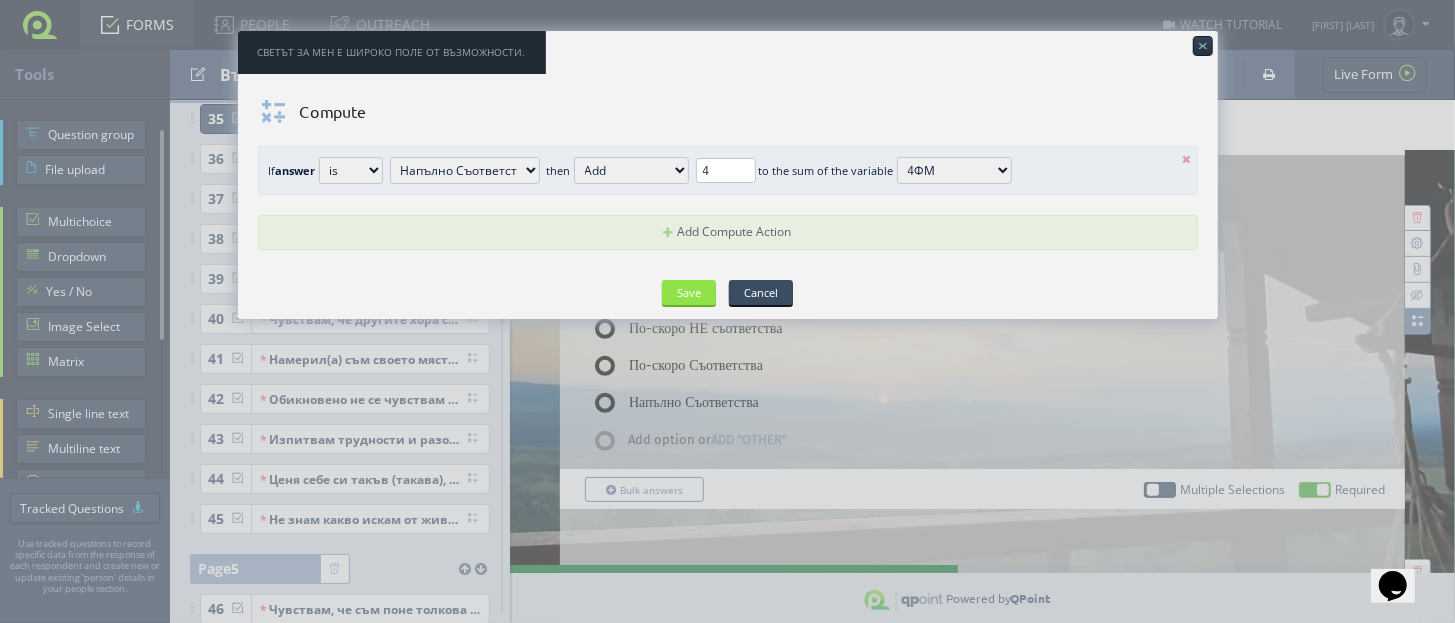 click at bounding box center (1187, 159) 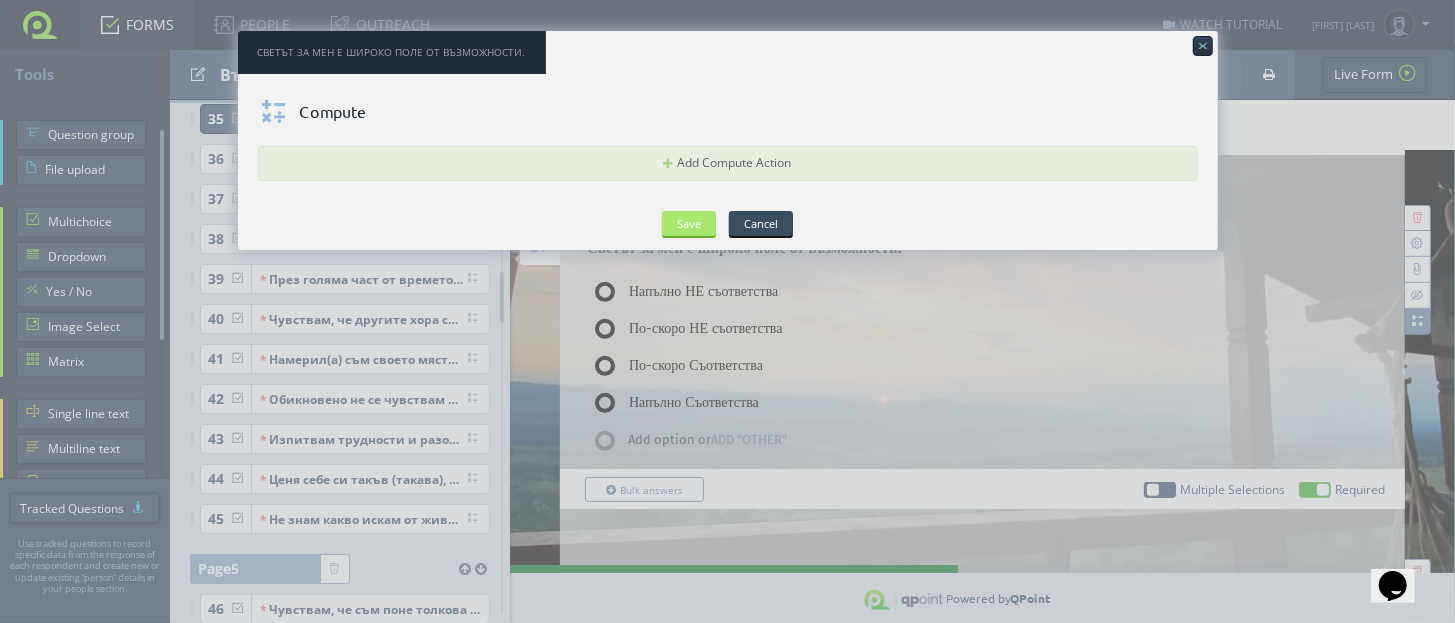 click on "Save" at bounding box center [689, 223] 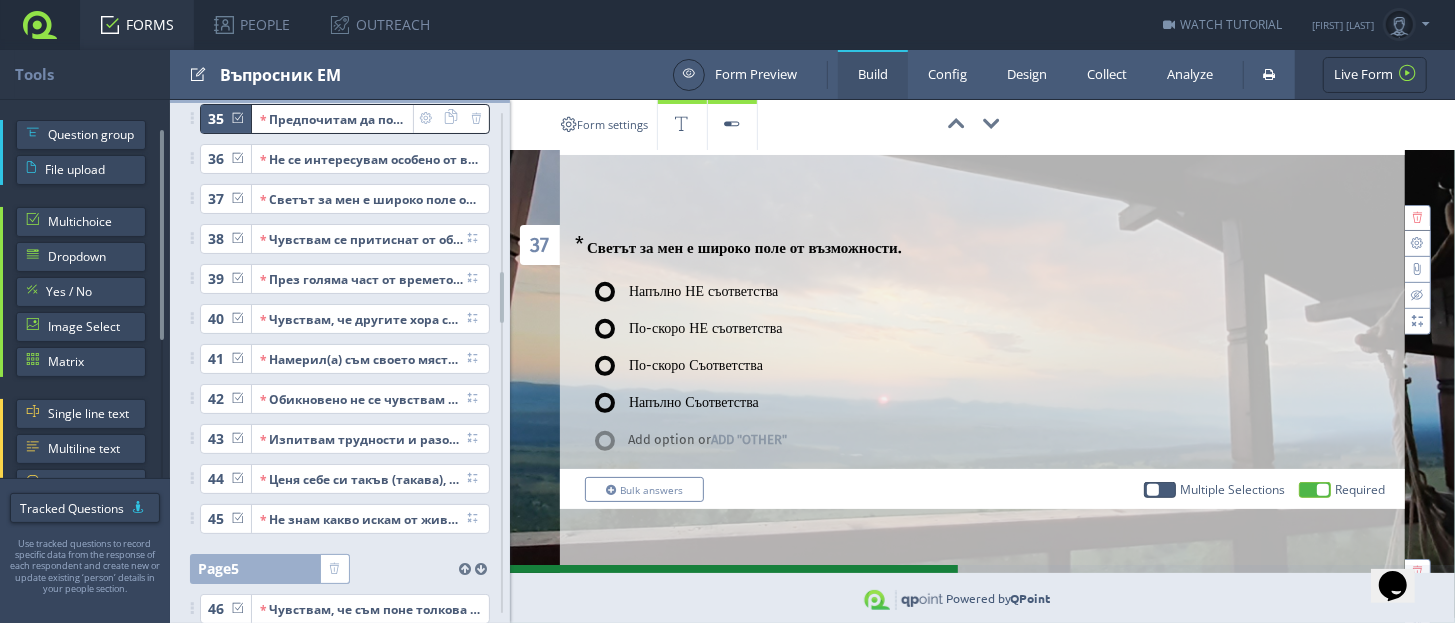 scroll, scrollTop: 10375, scrollLeft: 0, axis: vertical 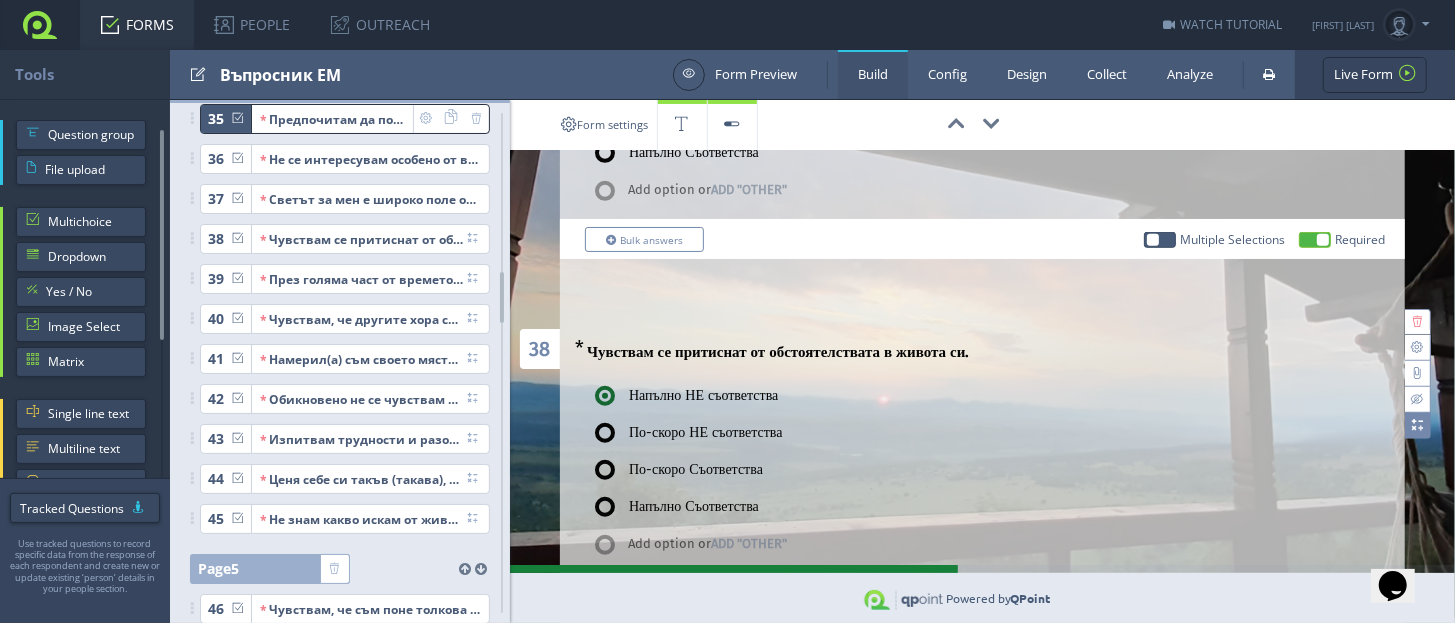click at bounding box center (1417, 425) 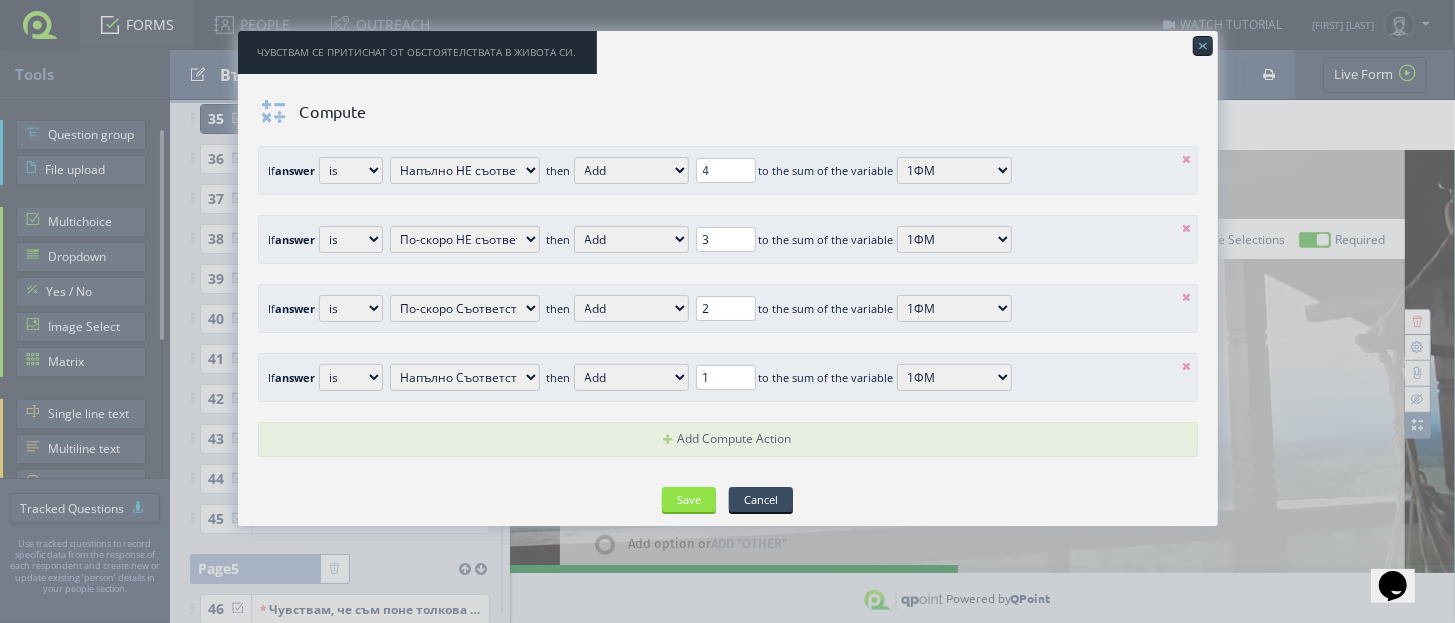 click at bounding box center (1187, 159) 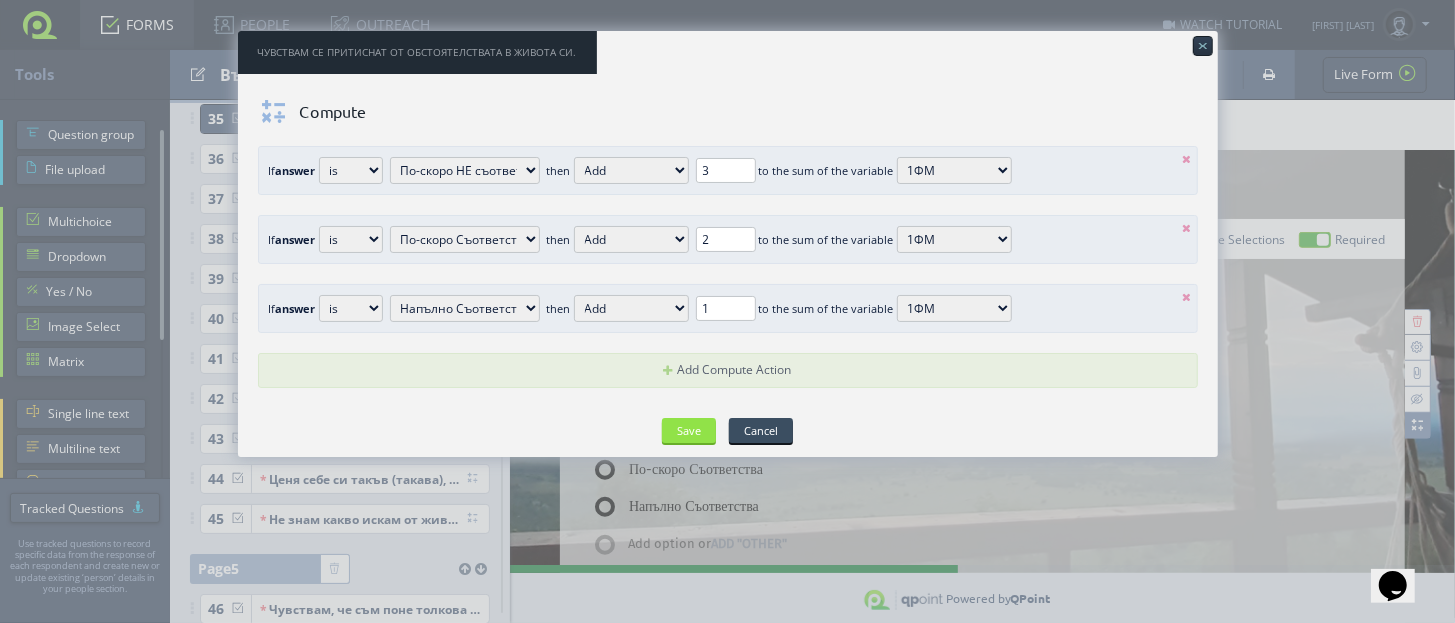 click at bounding box center (1187, 159) 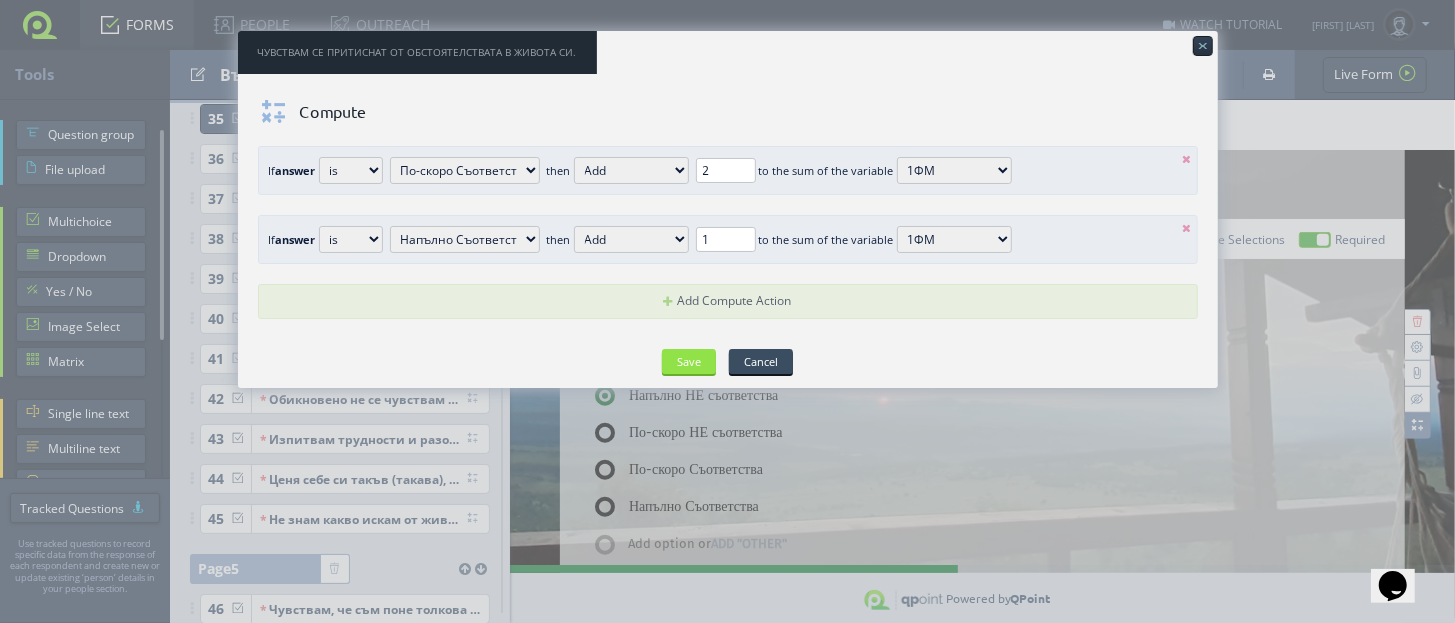 click at bounding box center (1187, 159) 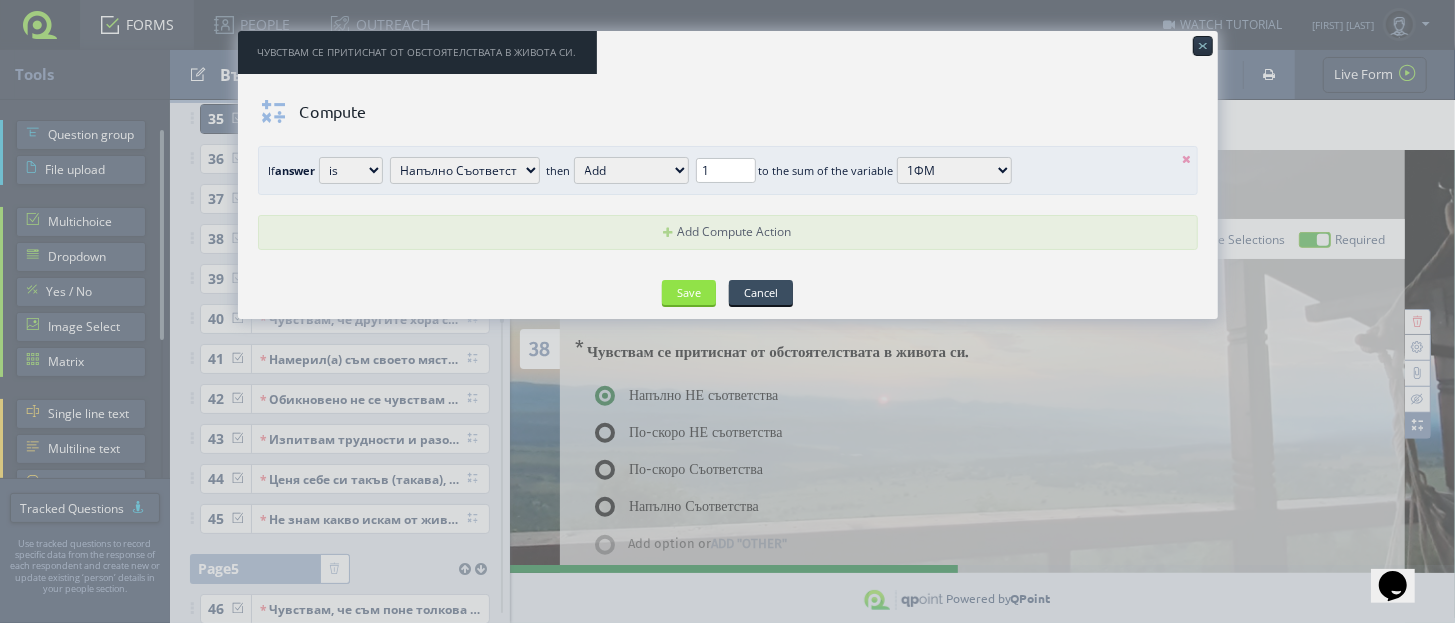 click at bounding box center [1187, 159] 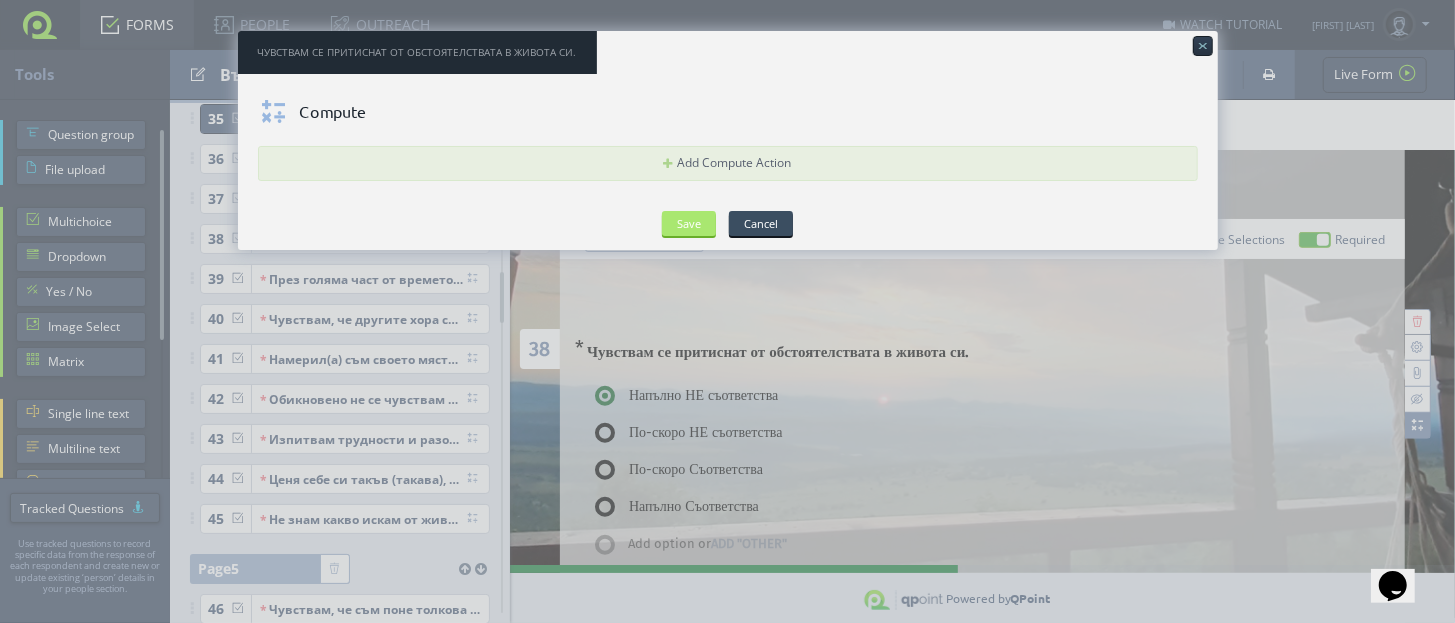 click on "Save" at bounding box center (689, 223) 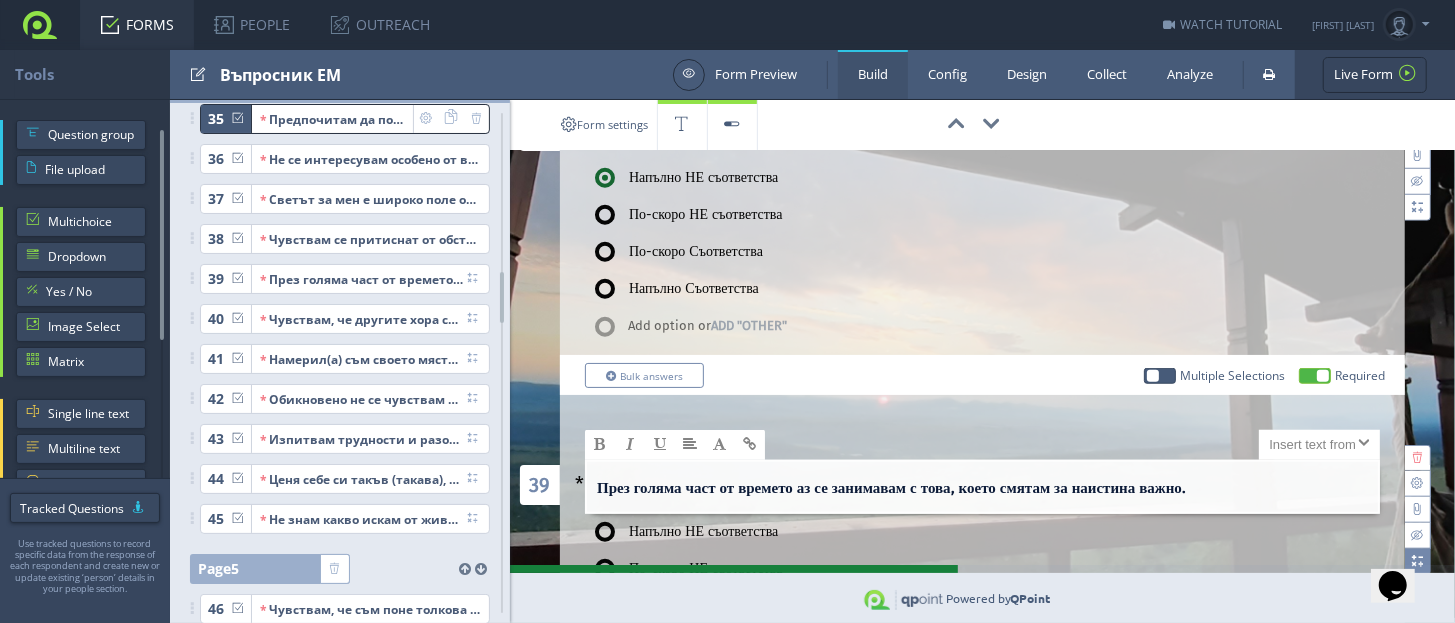 scroll, scrollTop: 10625, scrollLeft: 0, axis: vertical 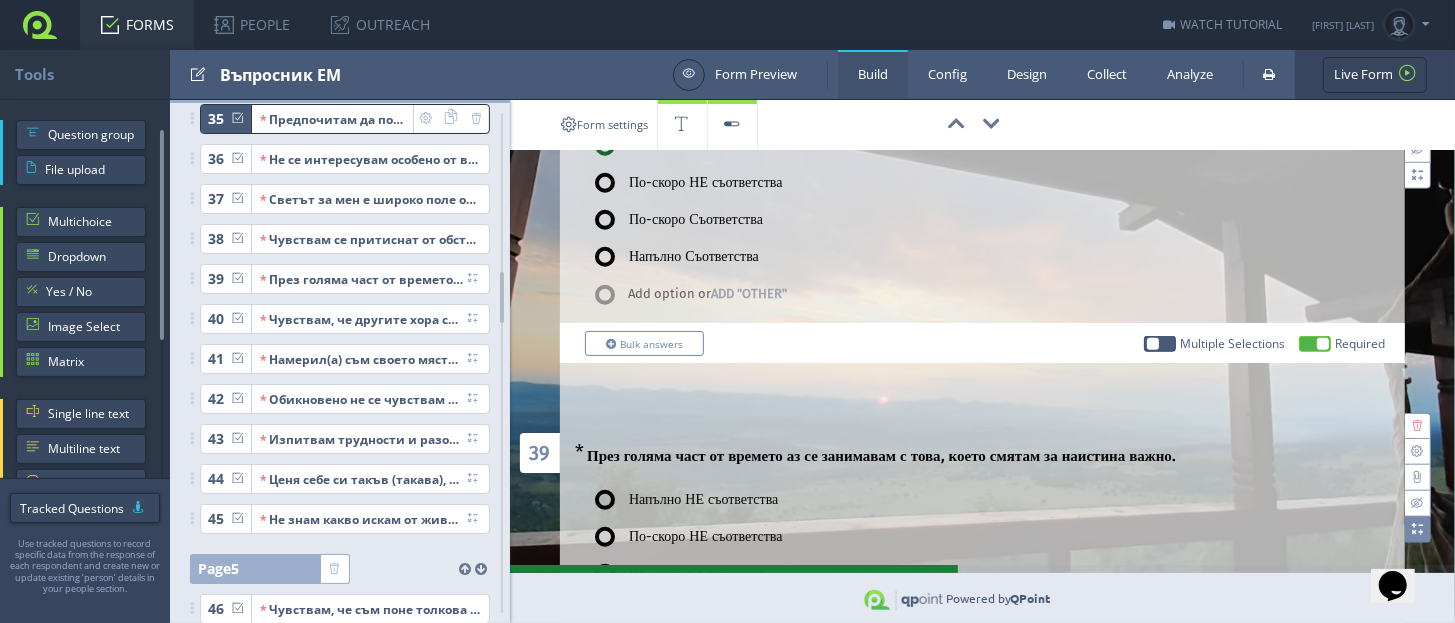 click at bounding box center [1417, 529] 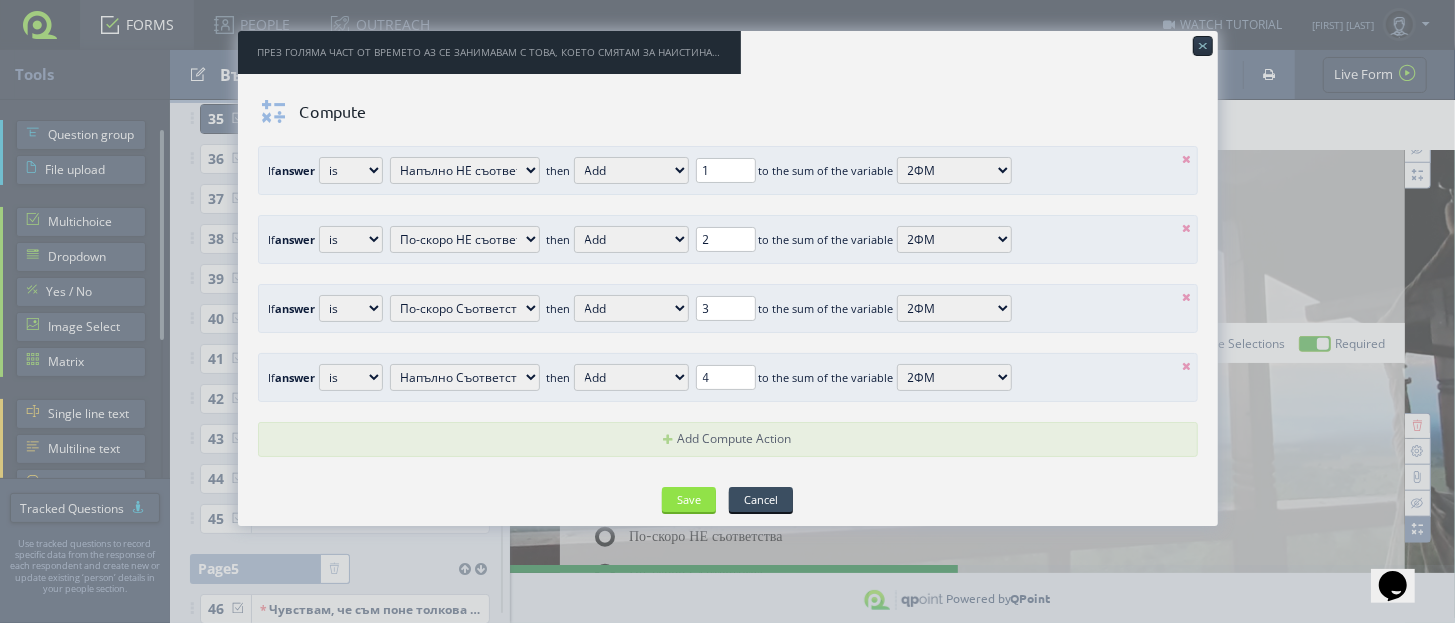 click at bounding box center (1187, 159) 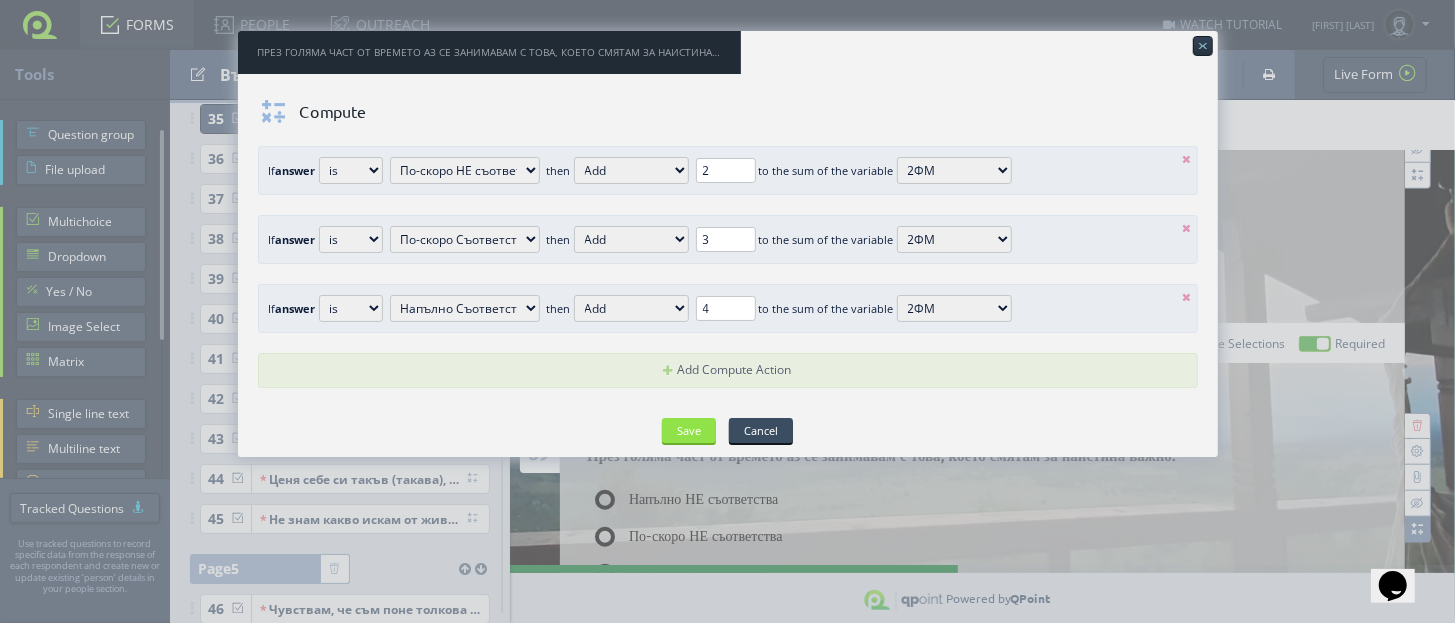 click at bounding box center [1187, 159] 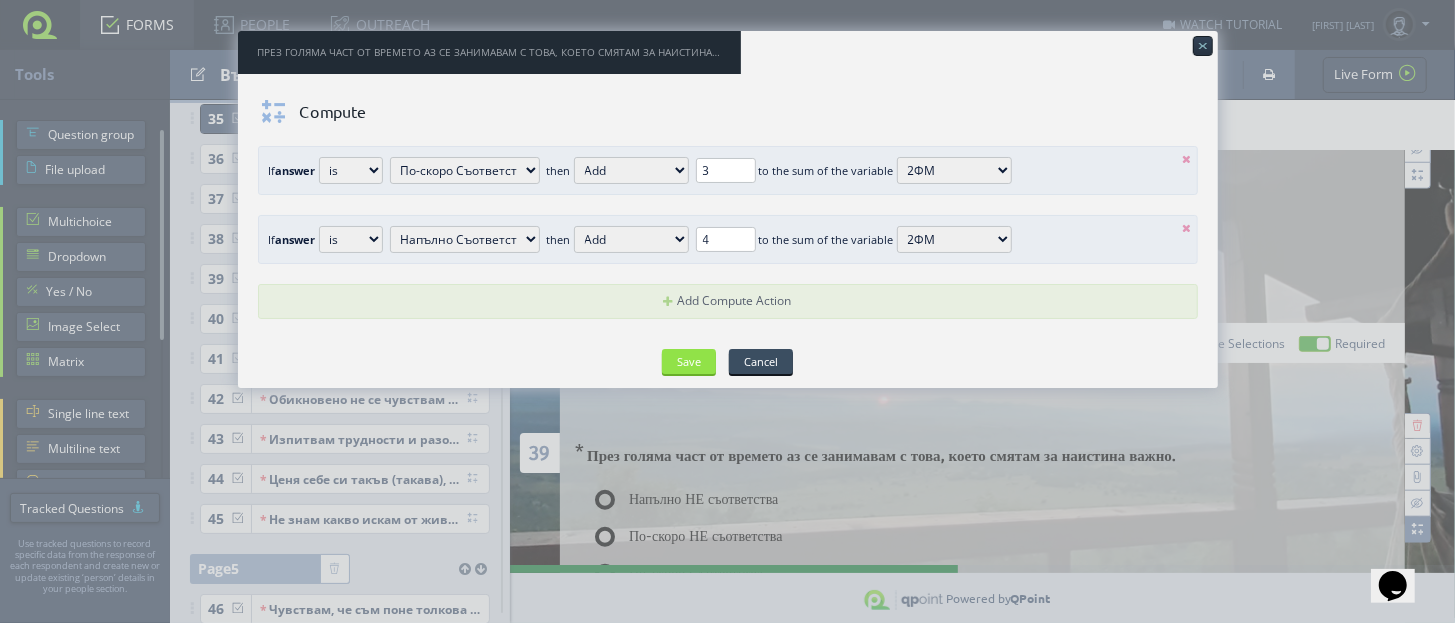 click at bounding box center (1187, 159) 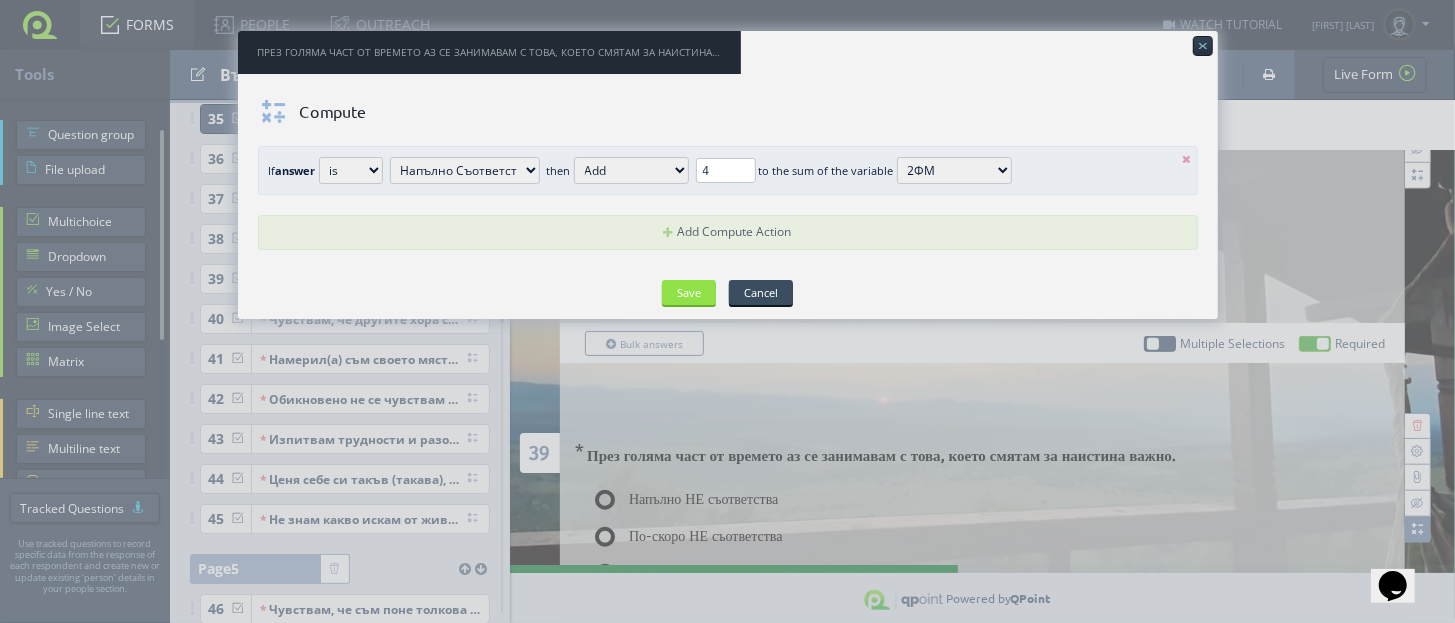 click at bounding box center (1187, 159) 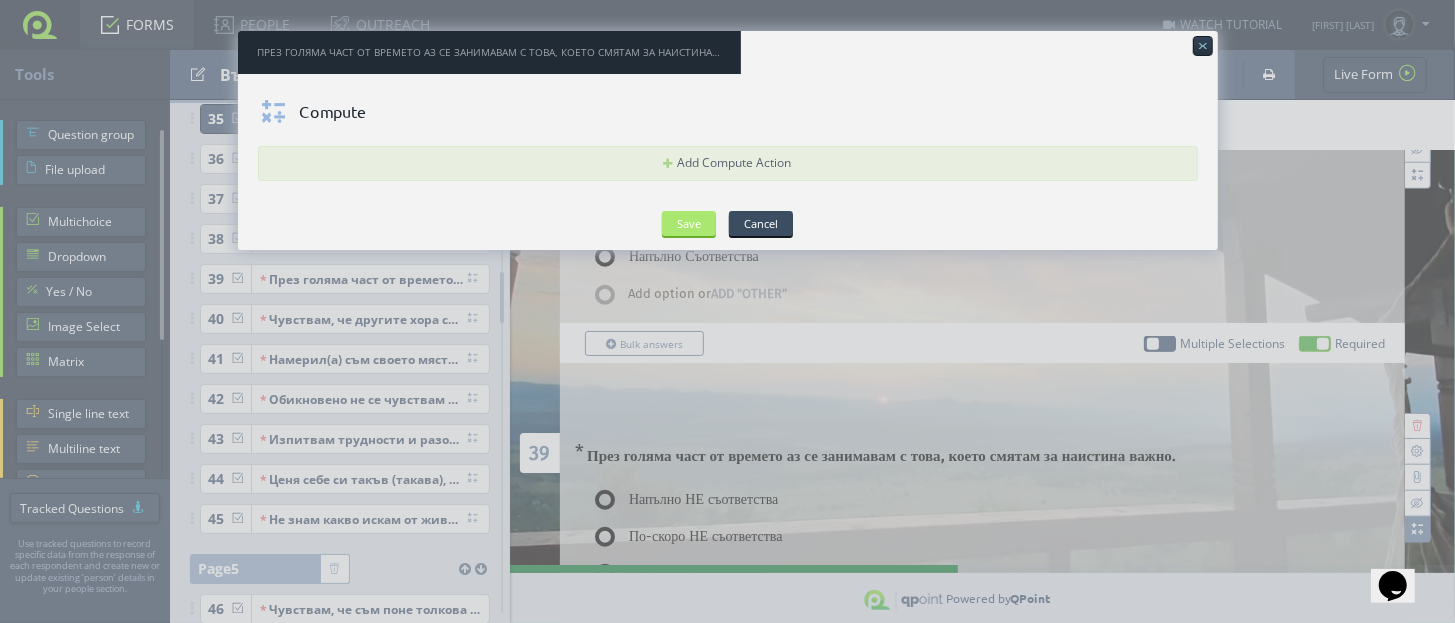 click on "Save" at bounding box center [689, 223] 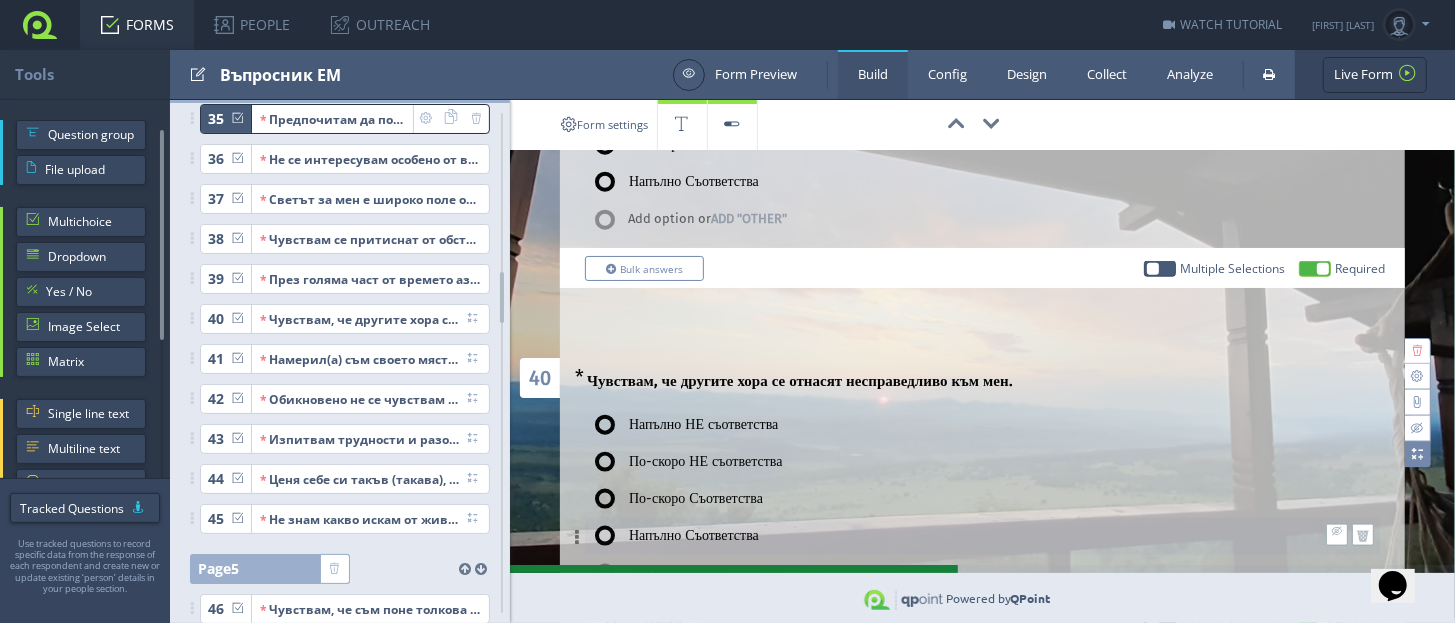 scroll, scrollTop: 11125, scrollLeft: 0, axis: vertical 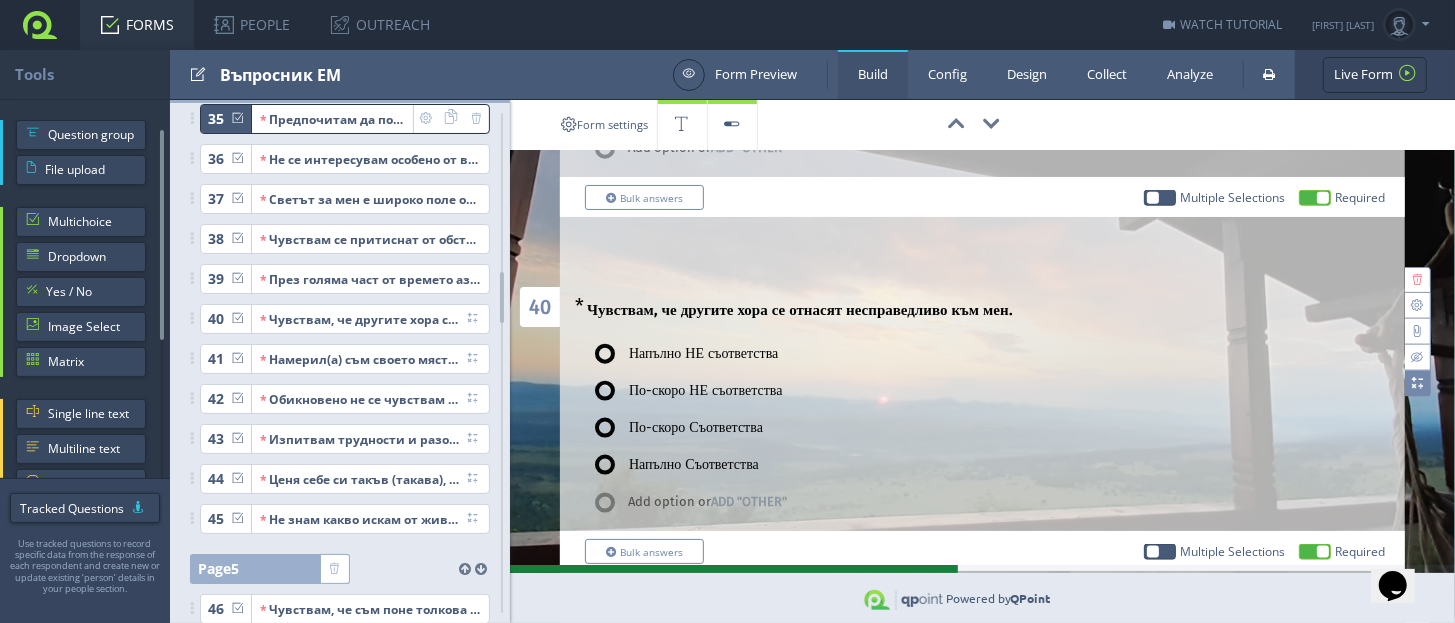 click at bounding box center [1418, 384] 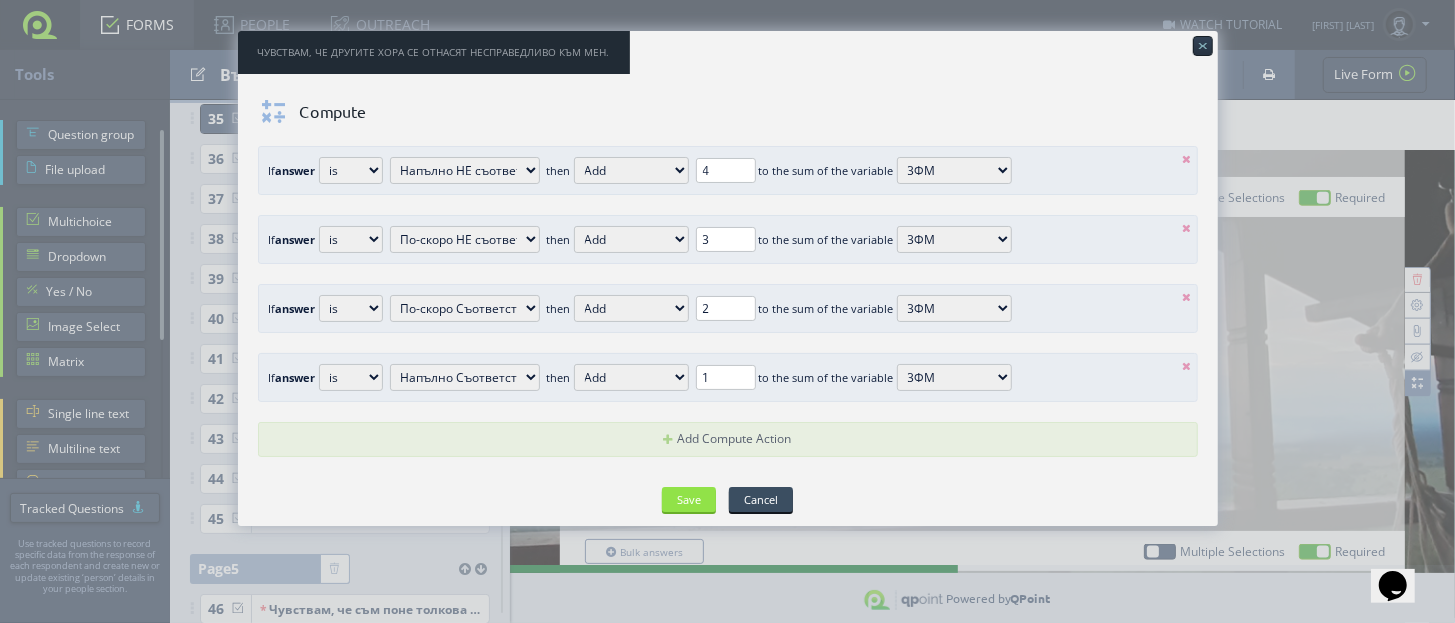 click at bounding box center [1187, 159] 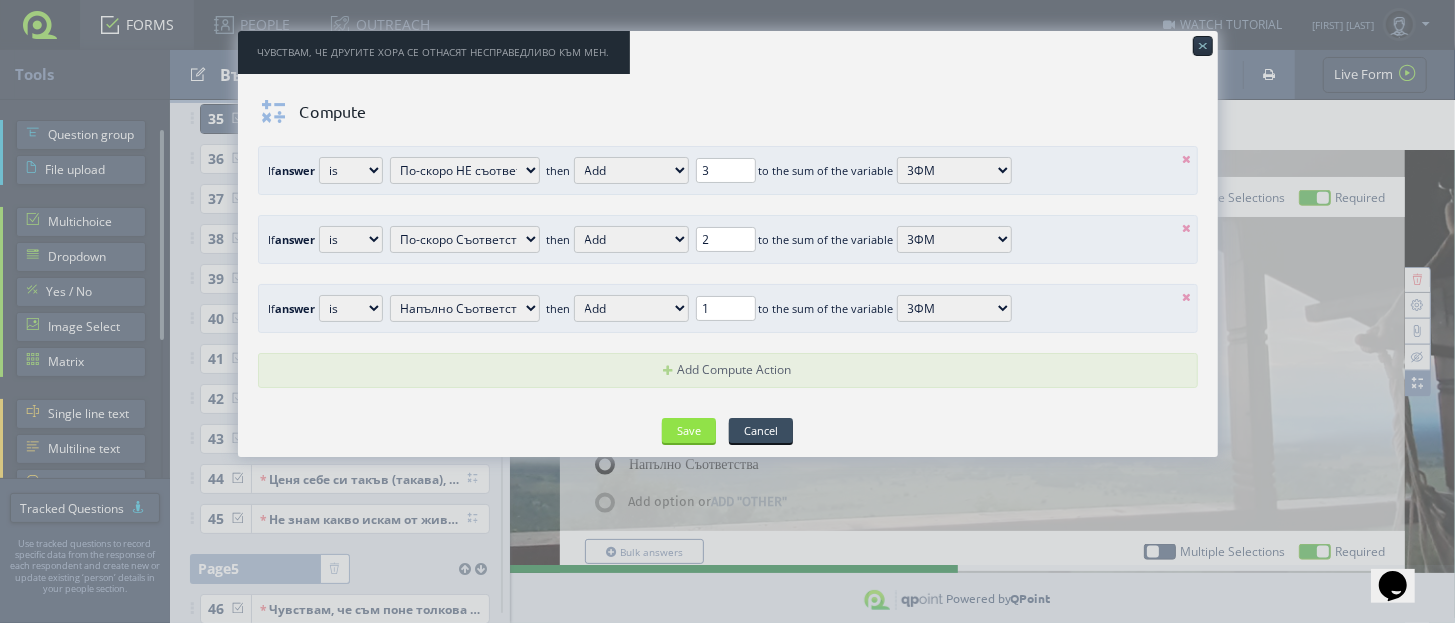 click at bounding box center (1187, 159) 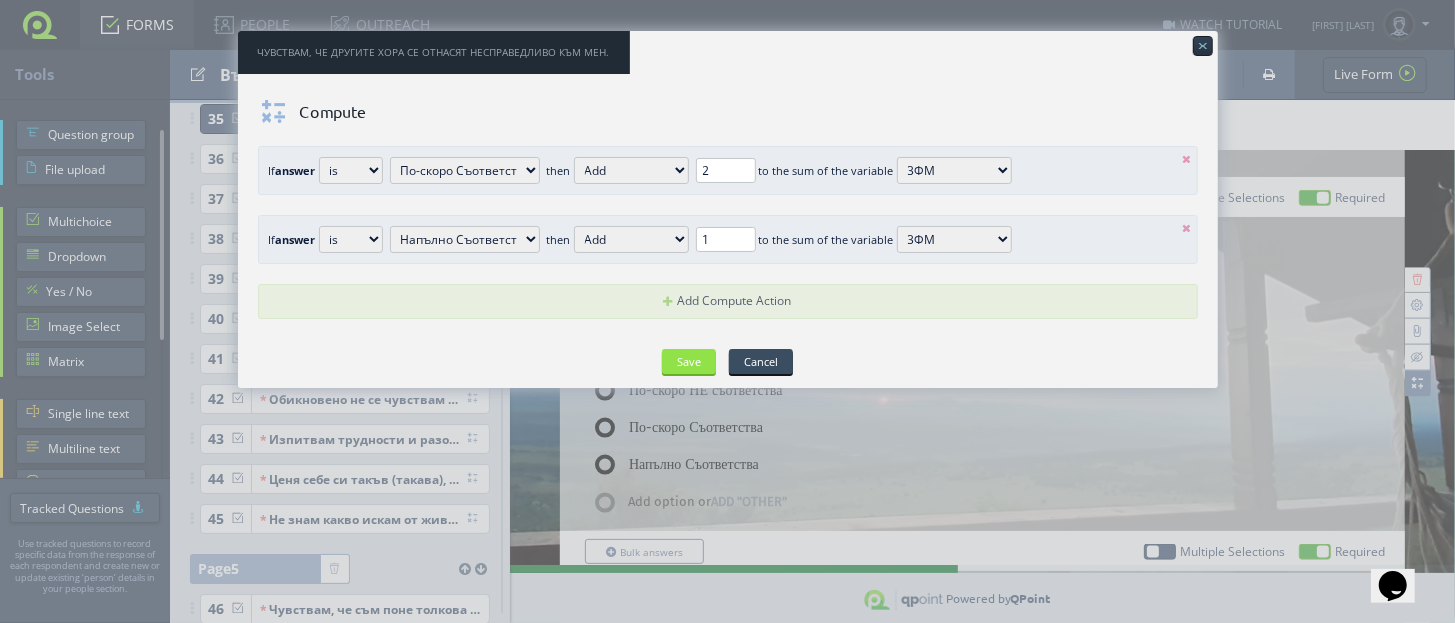 click at bounding box center (1187, 159) 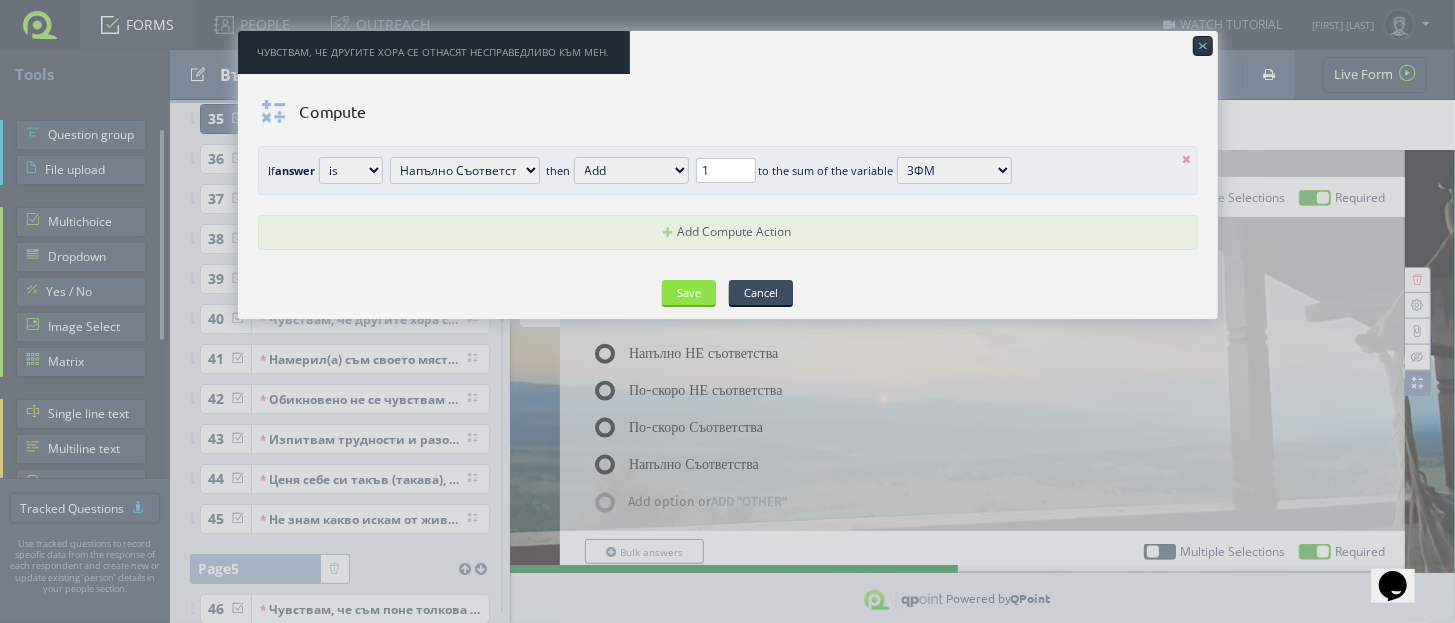 click at bounding box center [1187, 159] 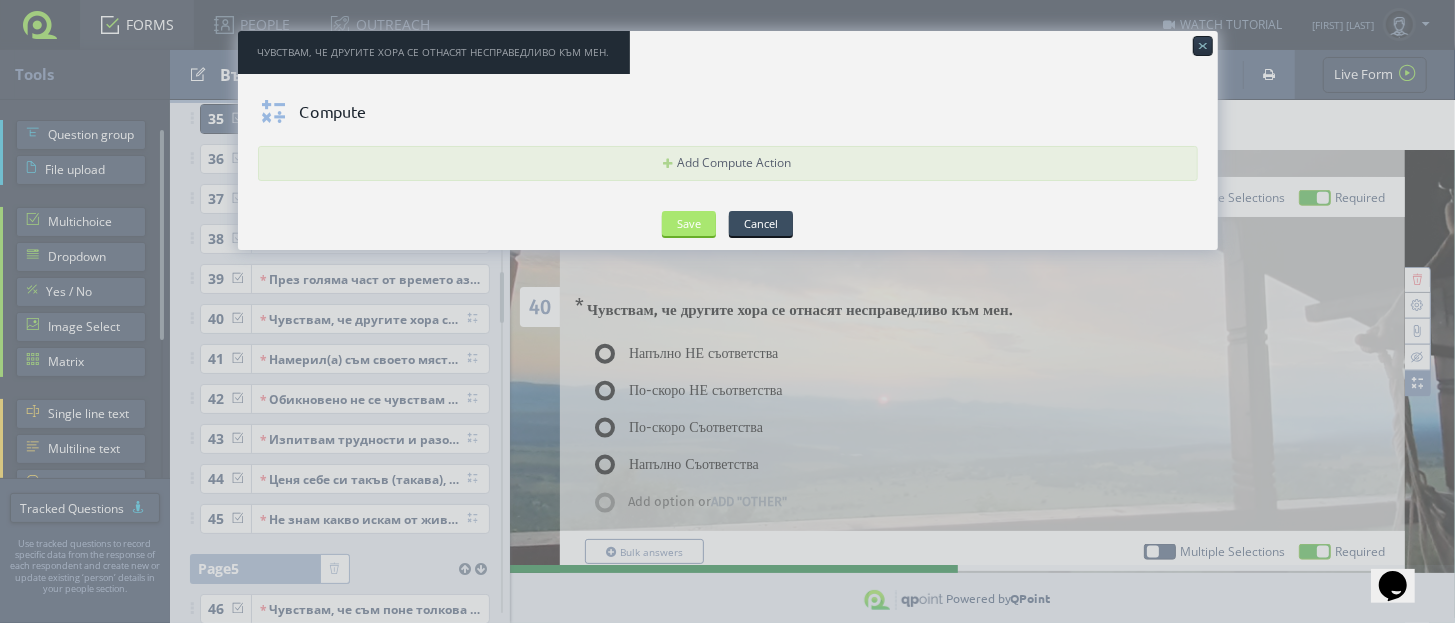 click on "Save" at bounding box center (689, 223) 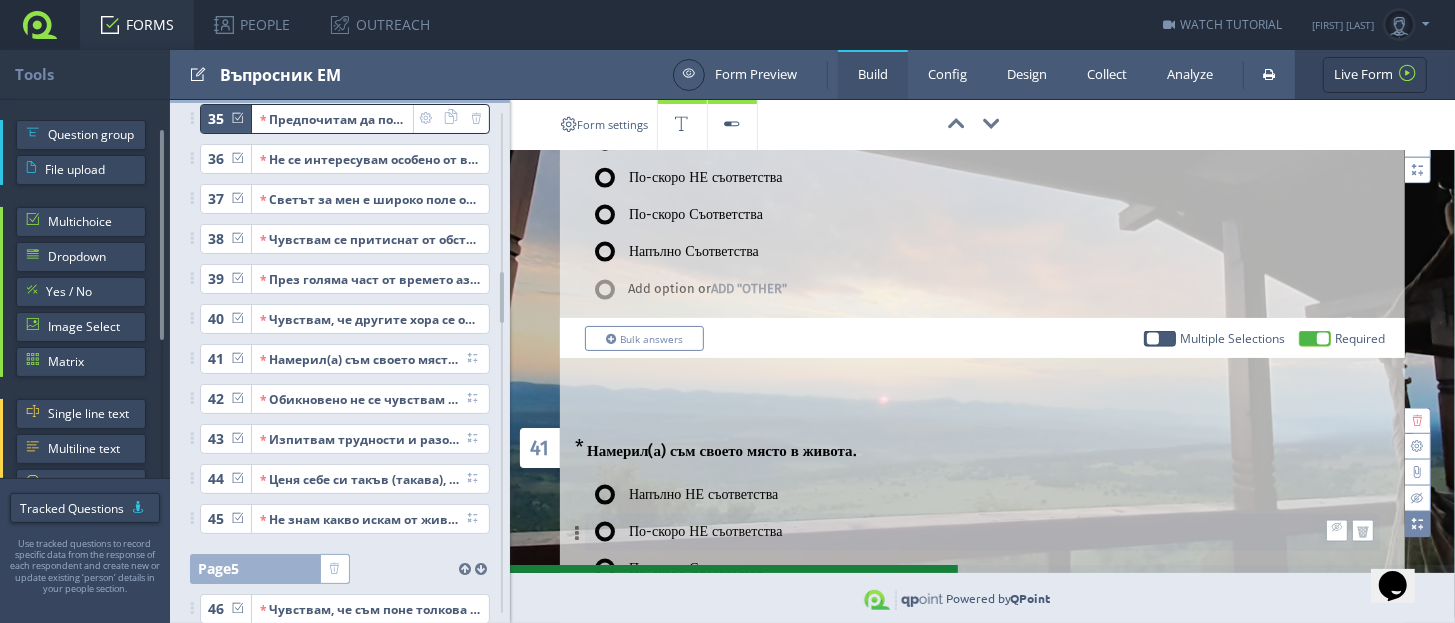 scroll, scrollTop: 11375, scrollLeft: 0, axis: vertical 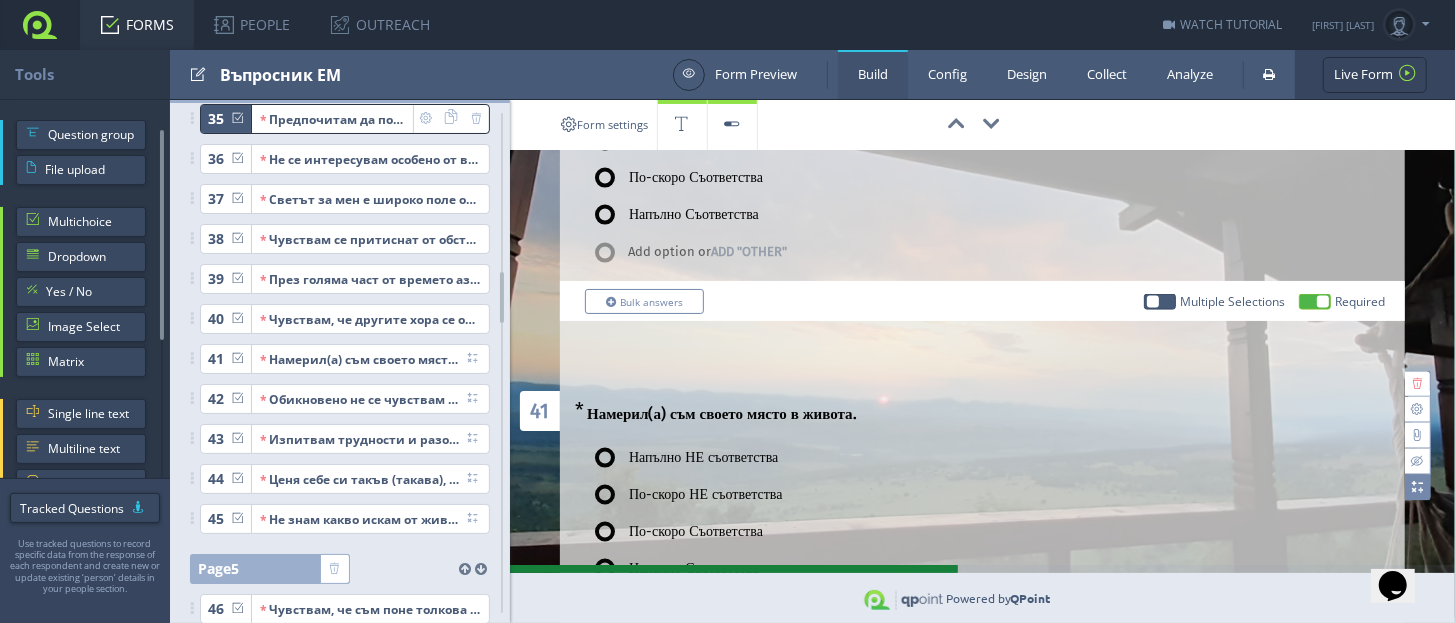 click at bounding box center [1417, 487] 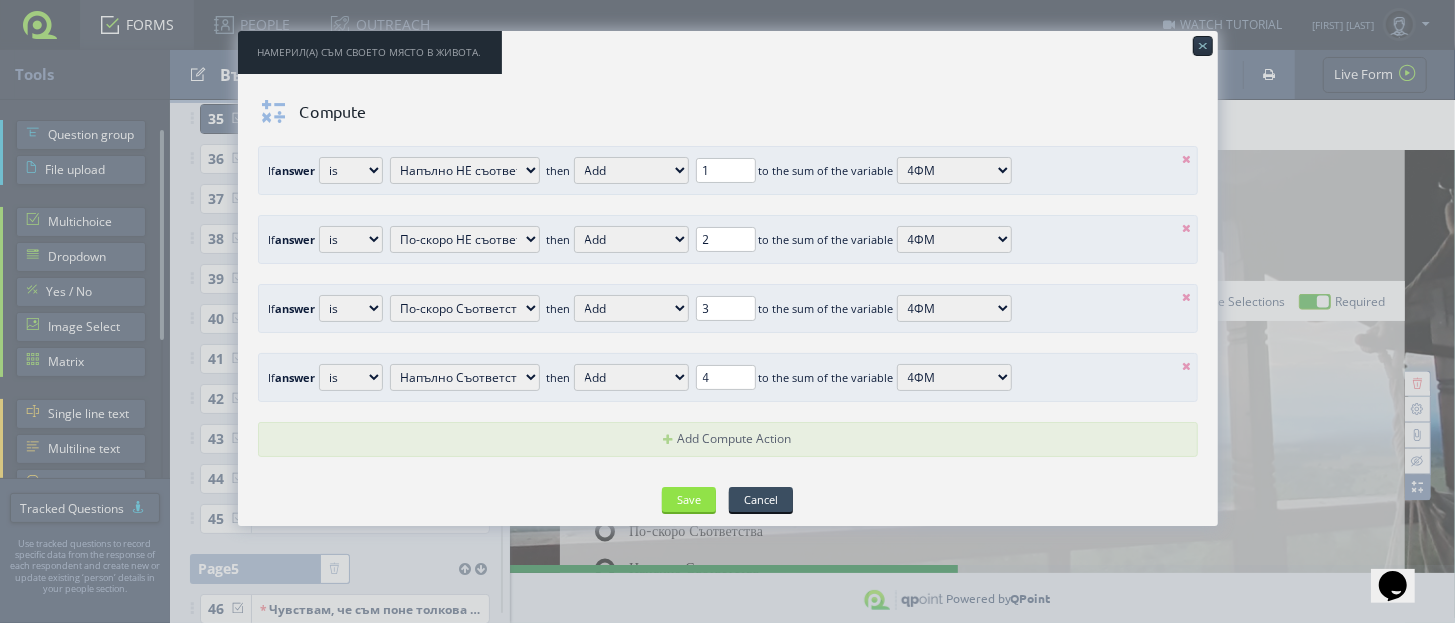 click at bounding box center [1187, 159] 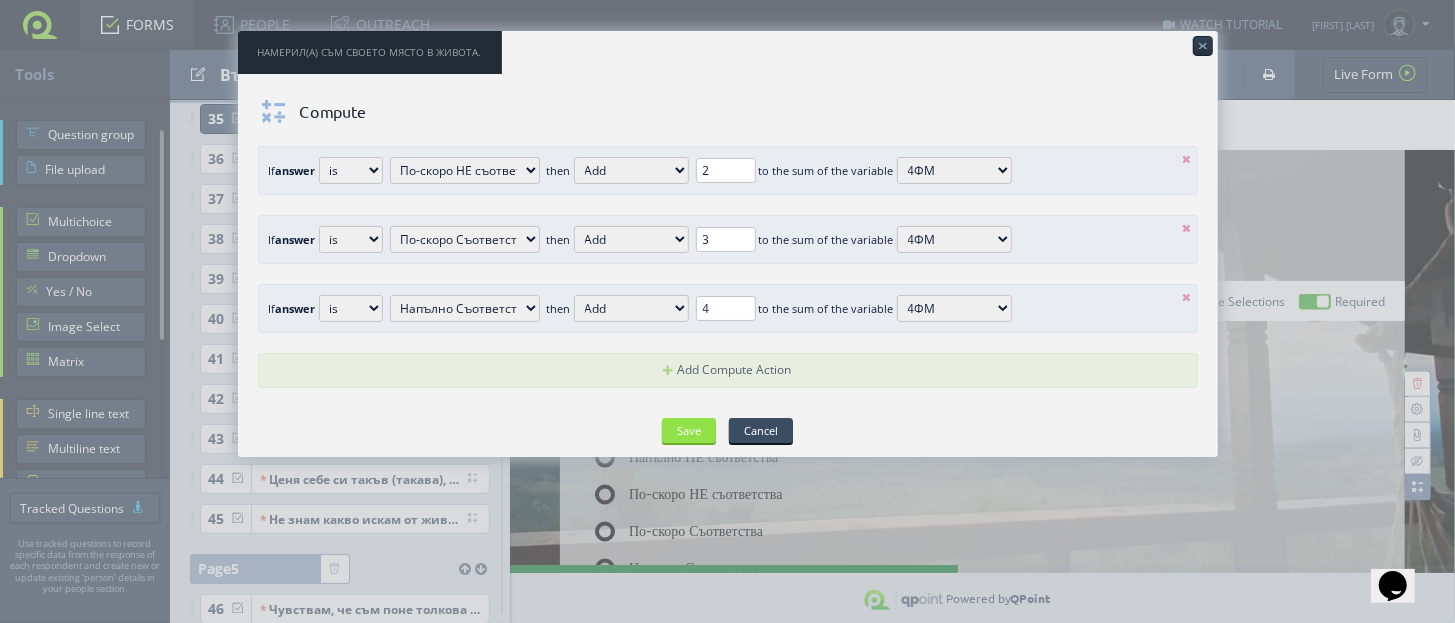 click at bounding box center (1187, 159) 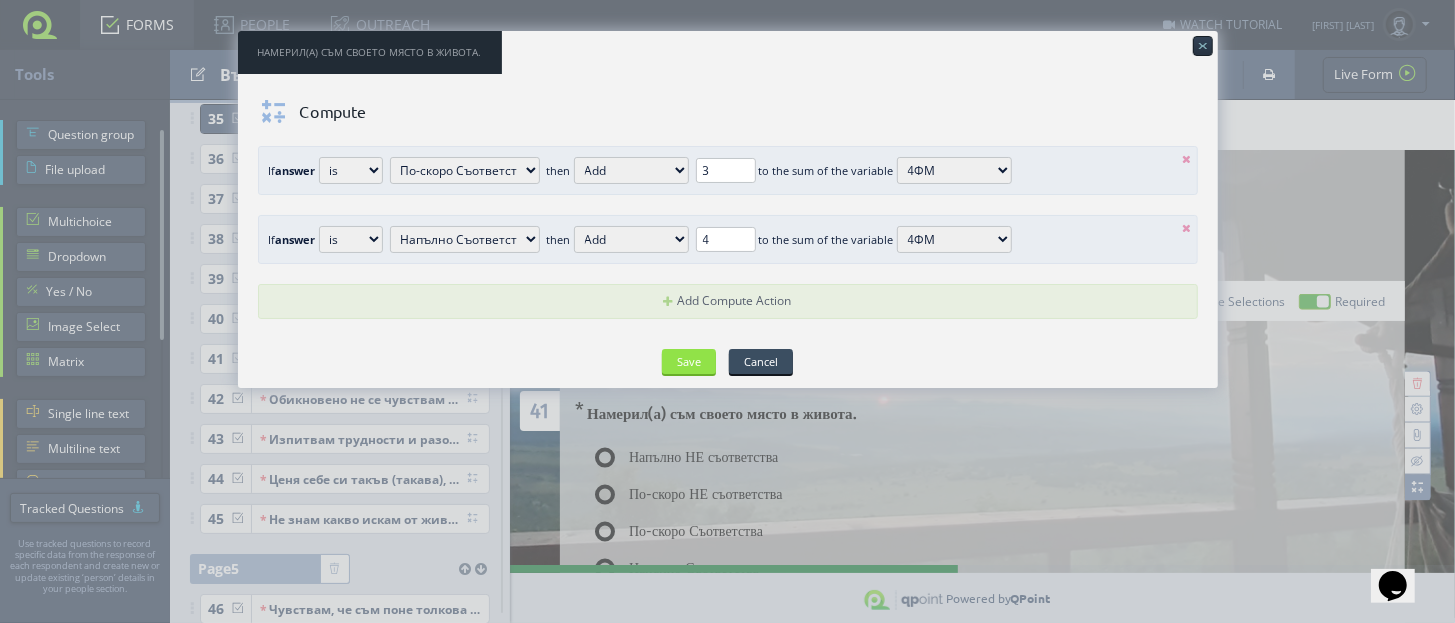 click at bounding box center (1187, 159) 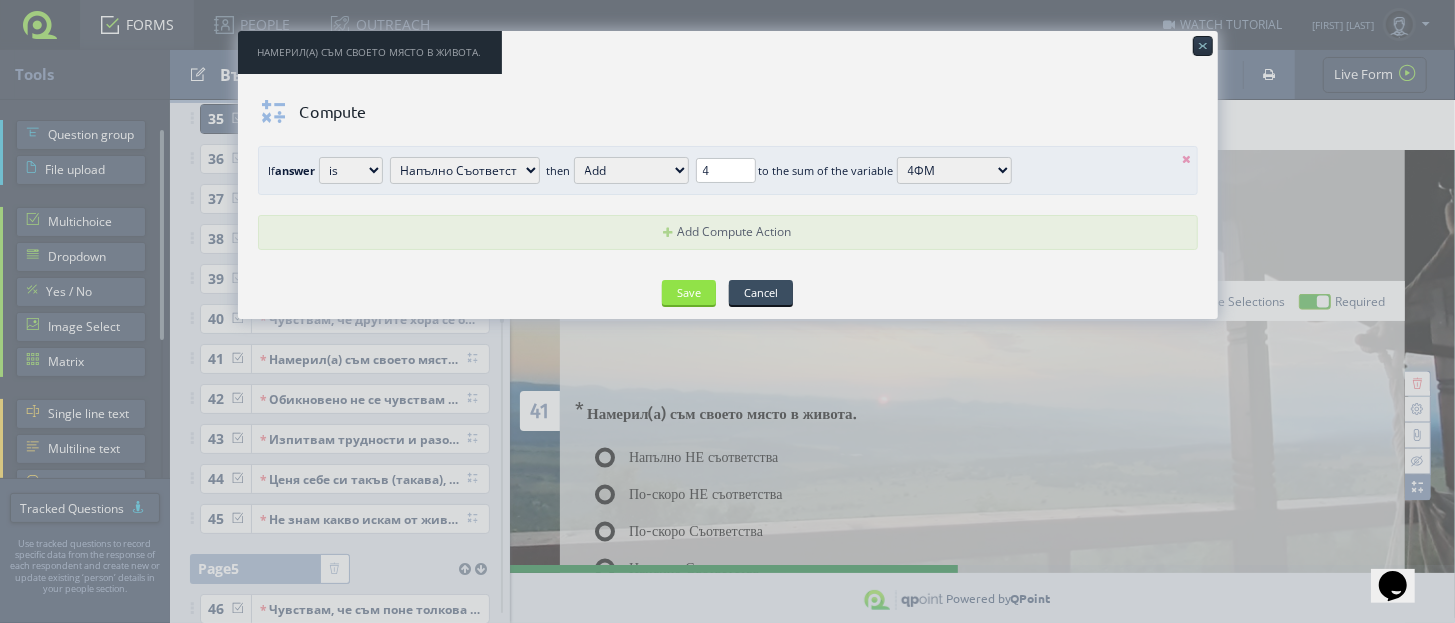 click at bounding box center [1187, 159] 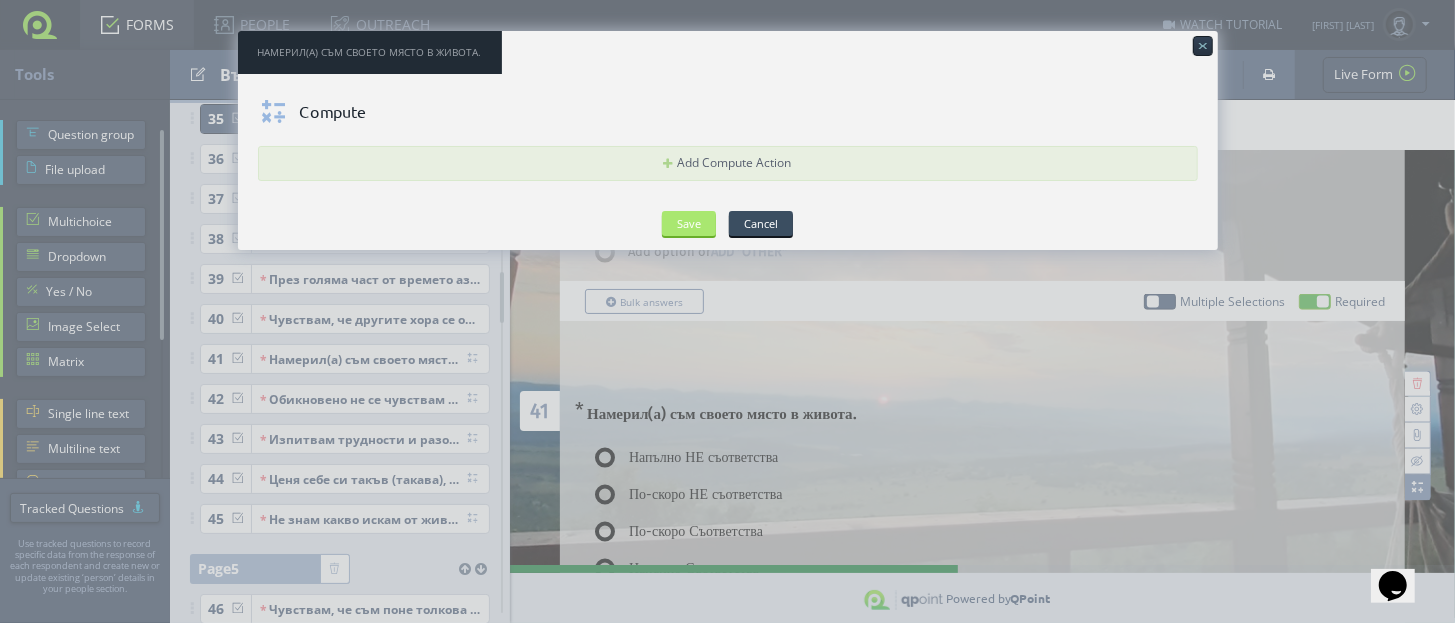 click on "Save" at bounding box center [689, 223] 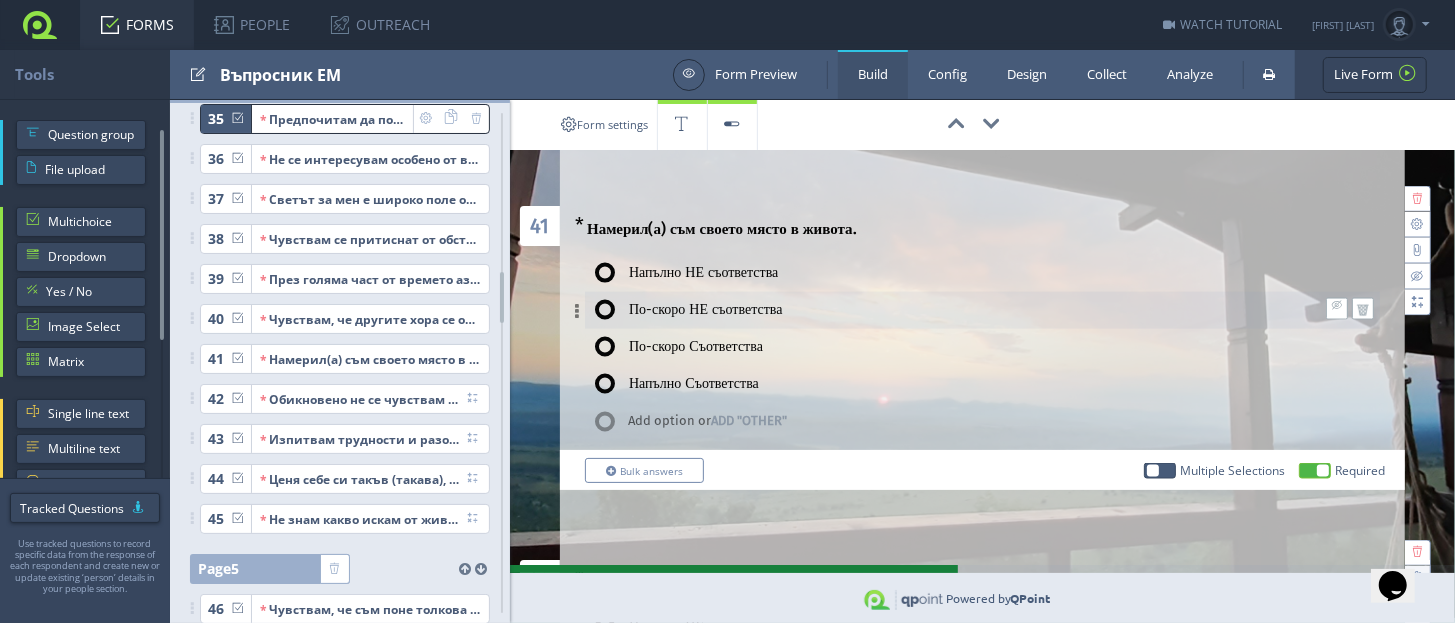 scroll, scrollTop: 11625, scrollLeft: 0, axis: vertical 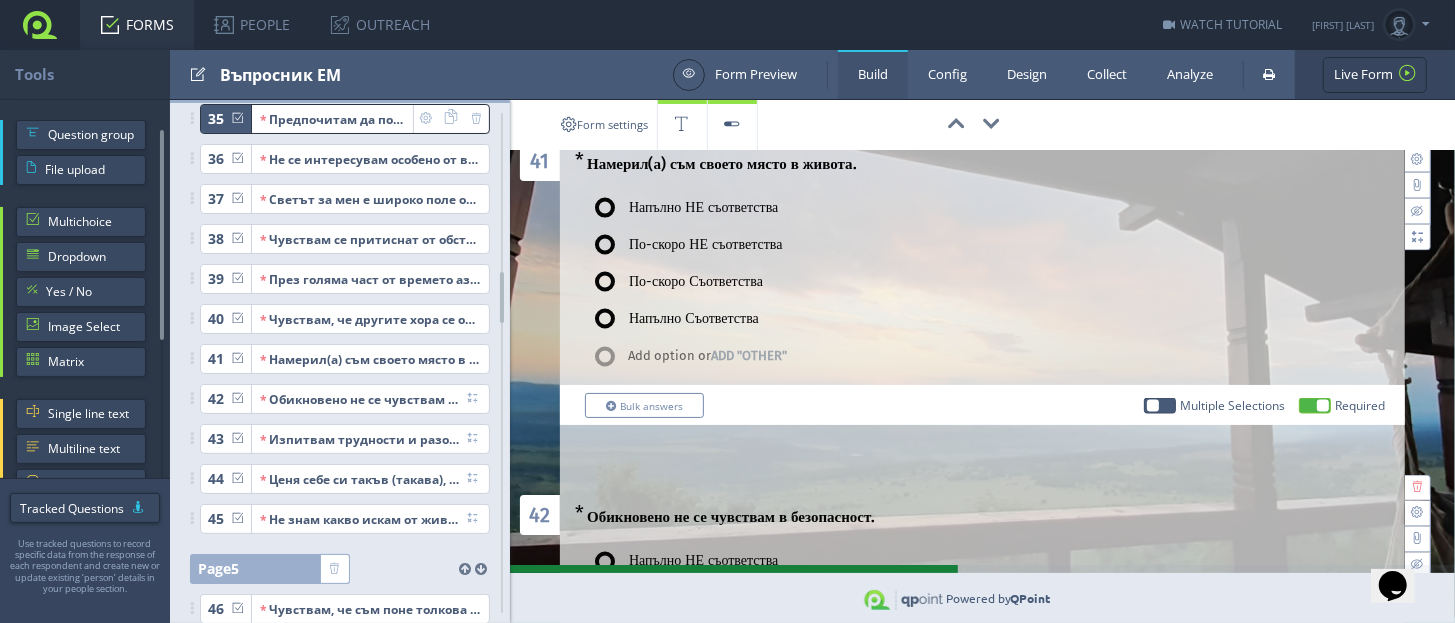 click at bounding box center [1417, 591] 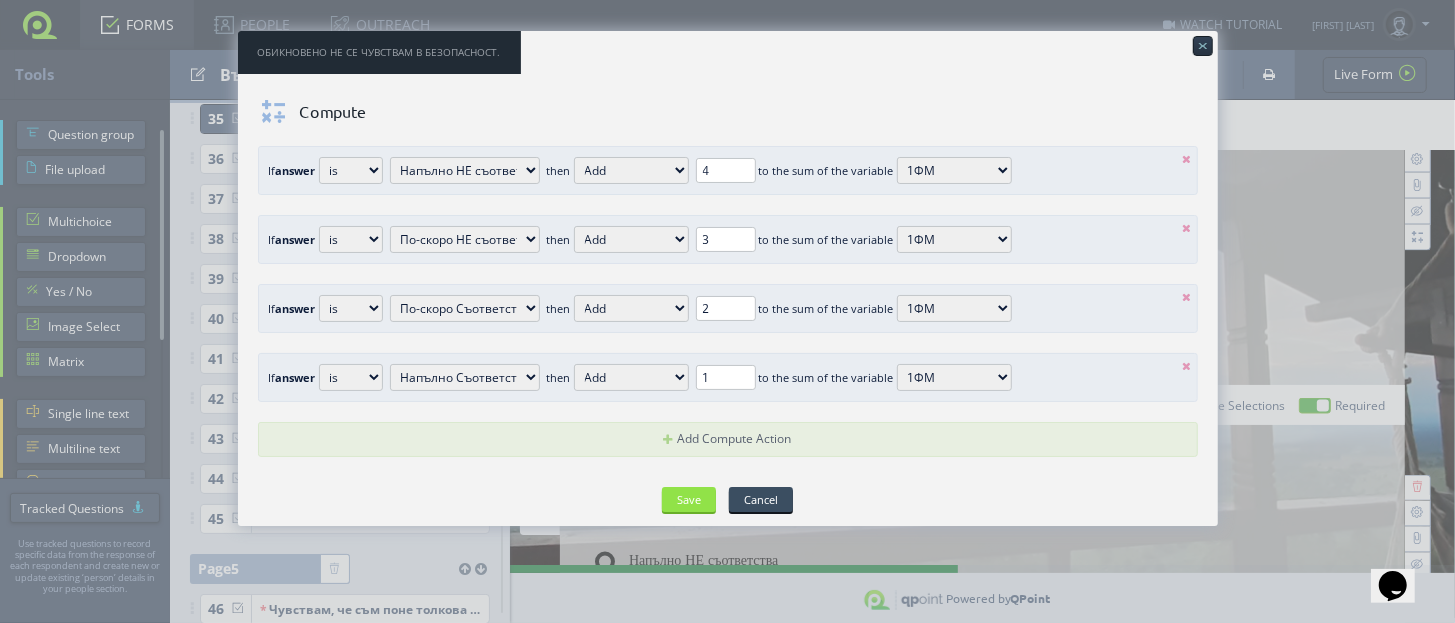 click at bounding box center [1187, 159] 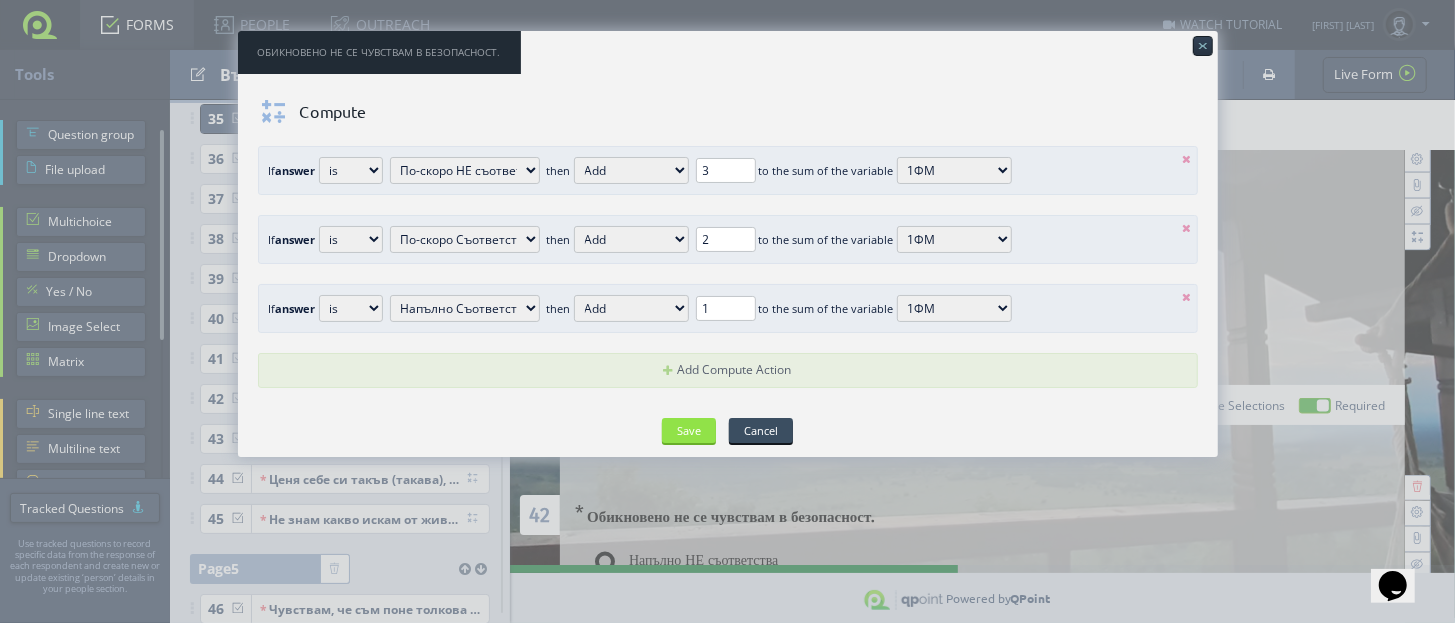 click at bounding box center (1187, 159) 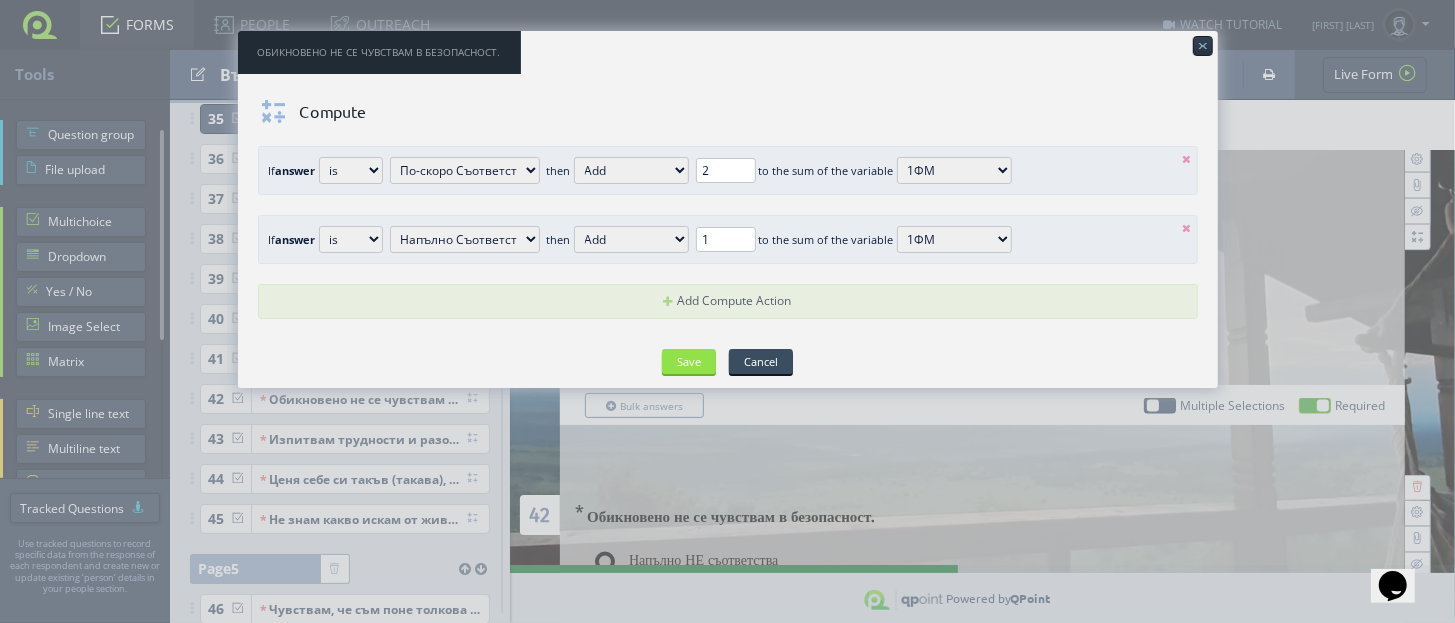 click at bounding box center [1187, 159] 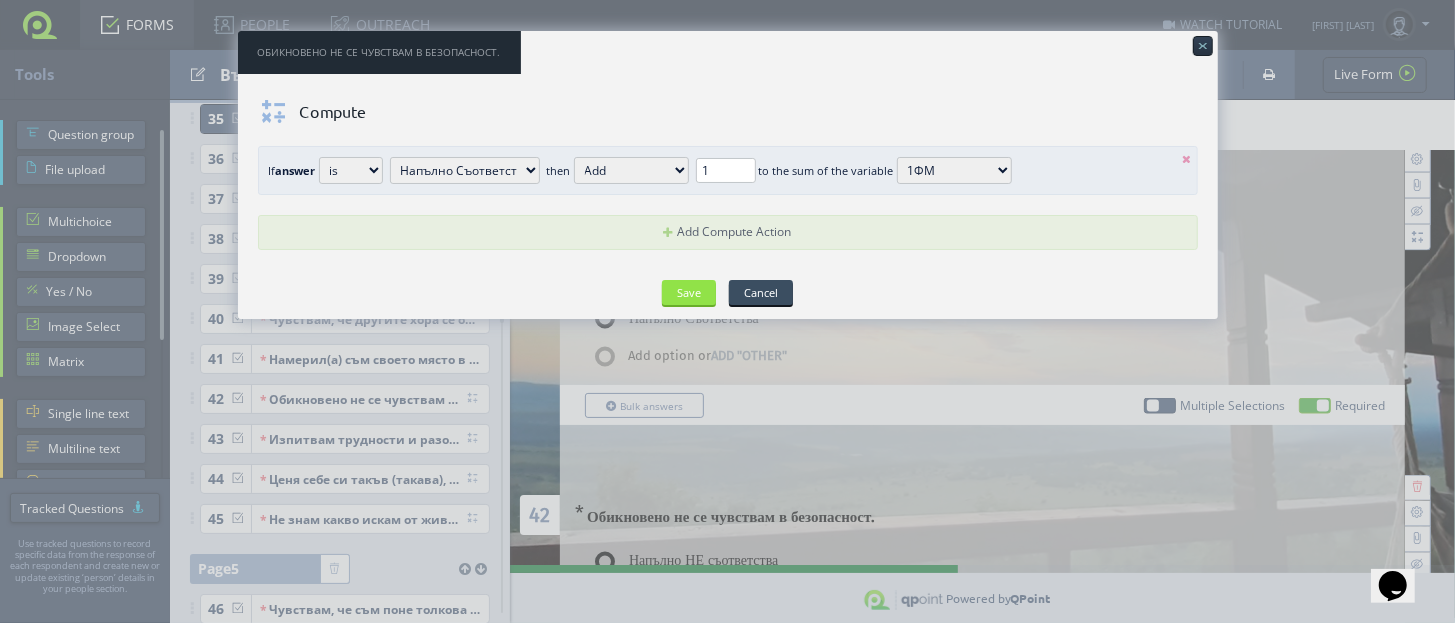click at bounding box center (1187, 159) 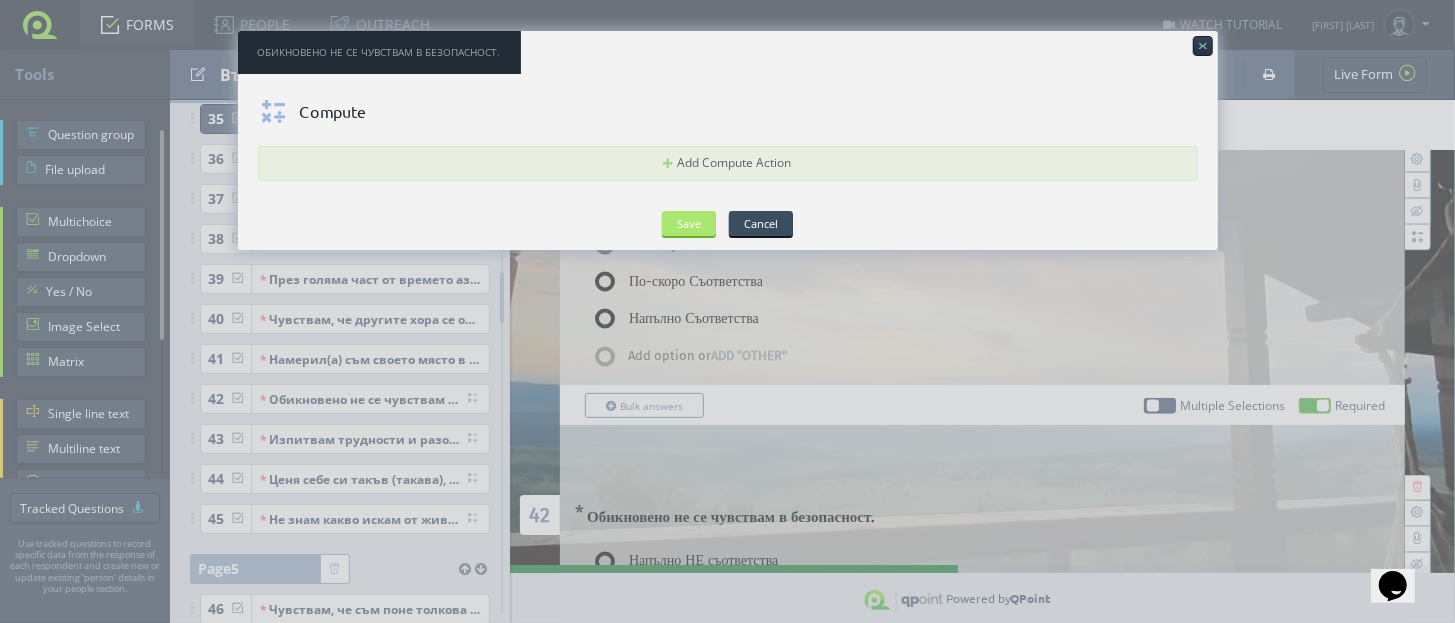 click on "Save" at bounding box center [689, 223] 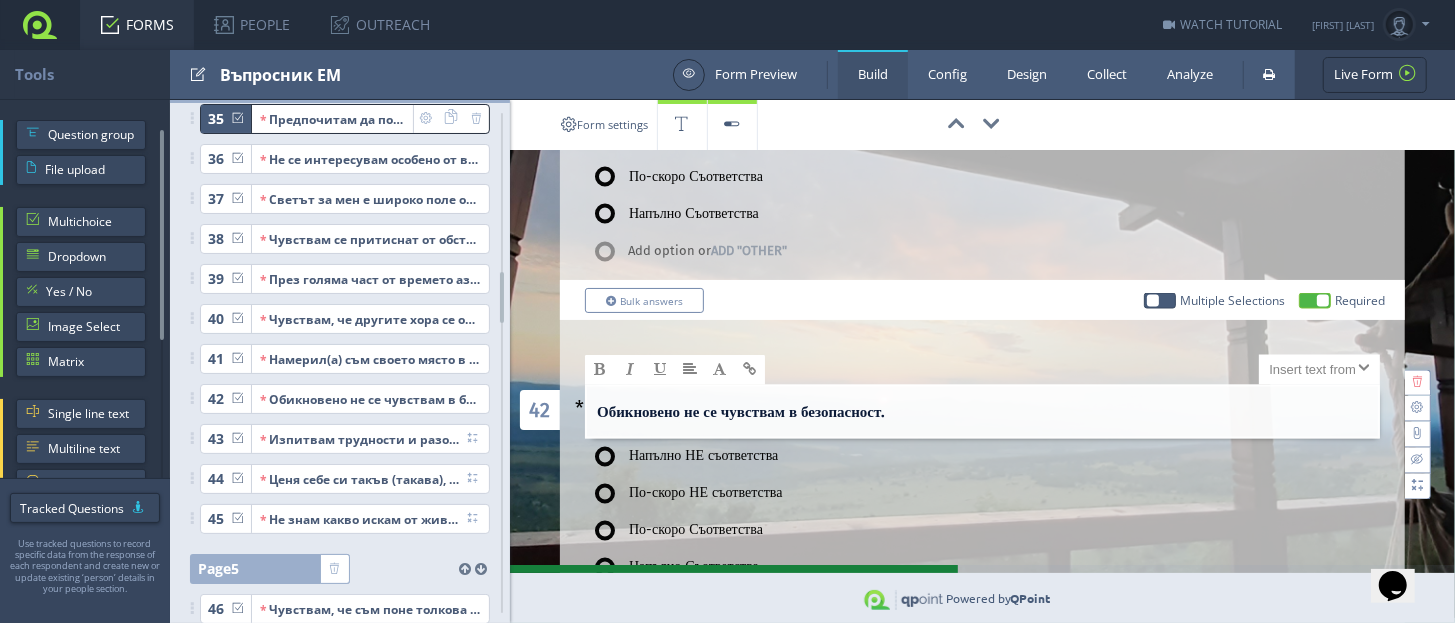 scroll, scrollTop: 12000, scrollLeft: 0, axis: vertical 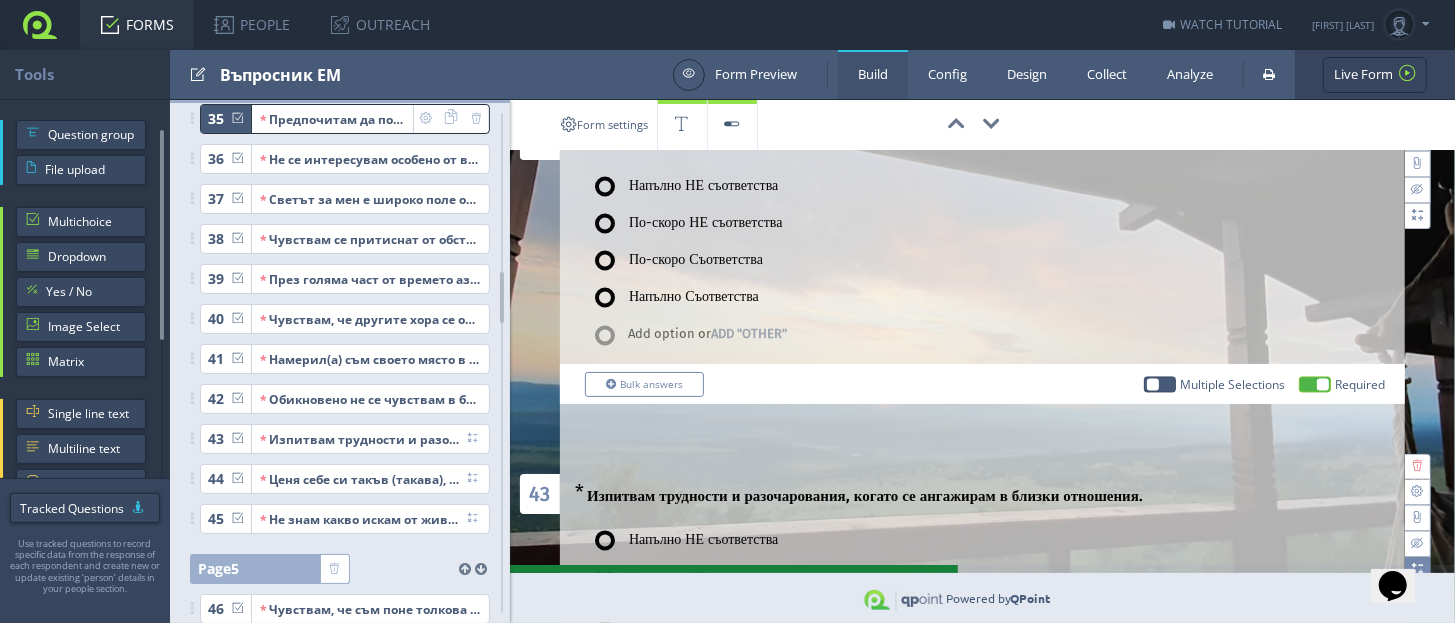 click at bounding box center [1417, 570] 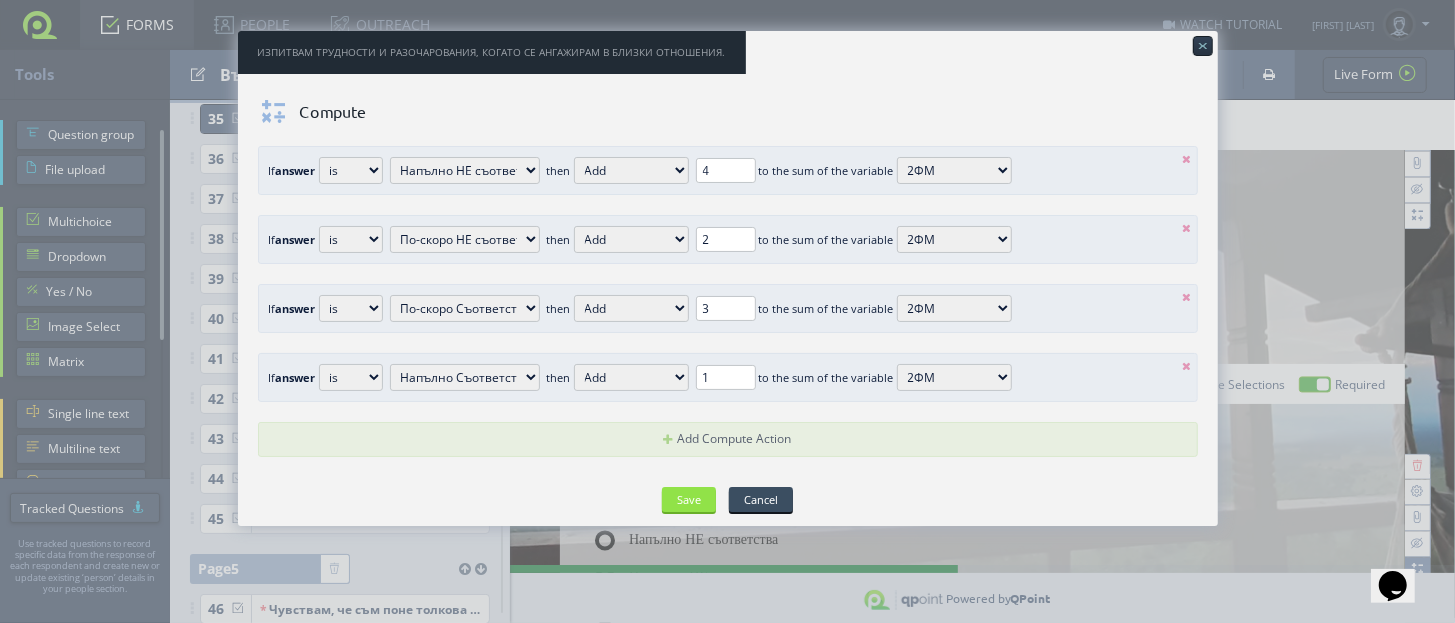 click at bounding box center [1187, 159] 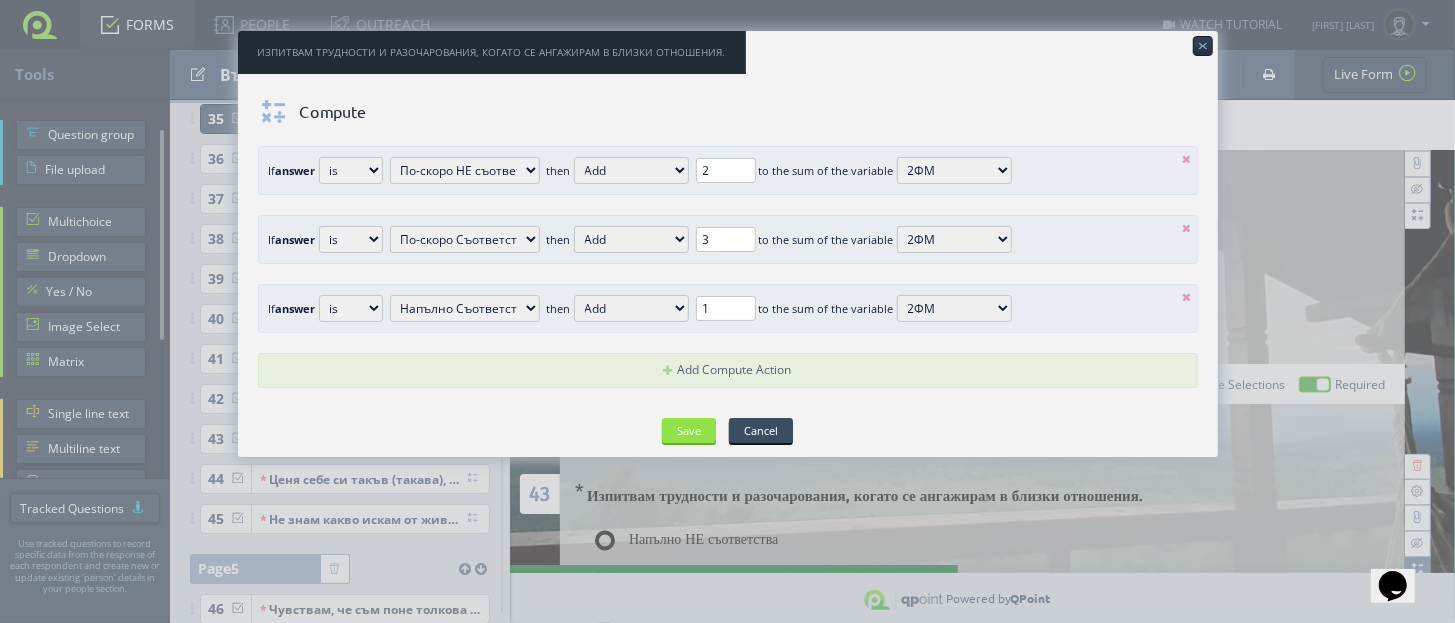 click at bounding box center (1187, 159) 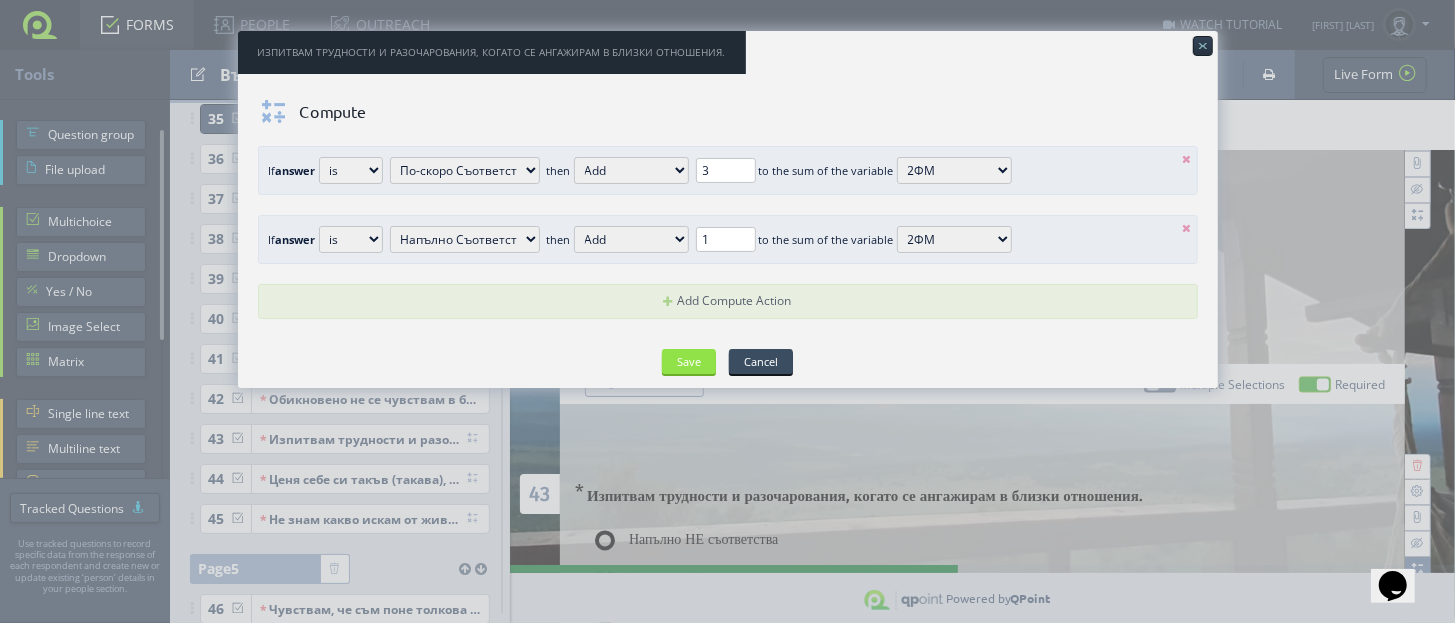 click at bounding box center [1187, 159] 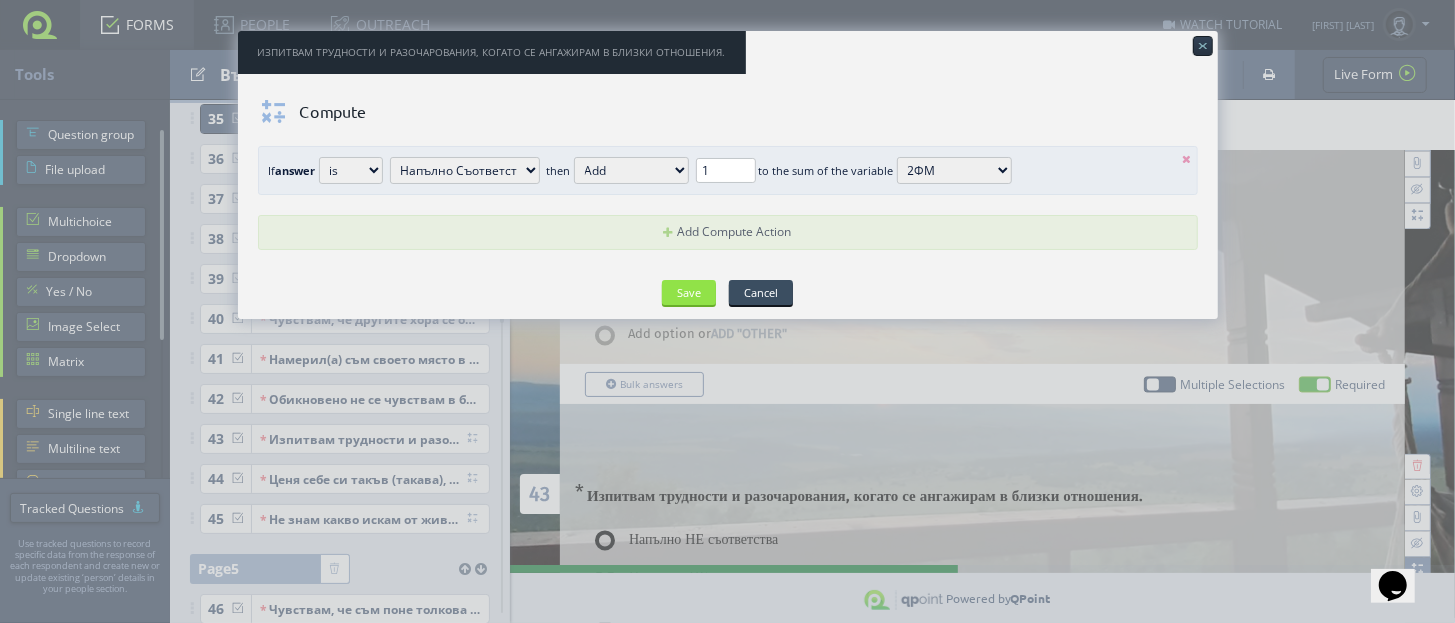 click at bounding box center (1187, 159) 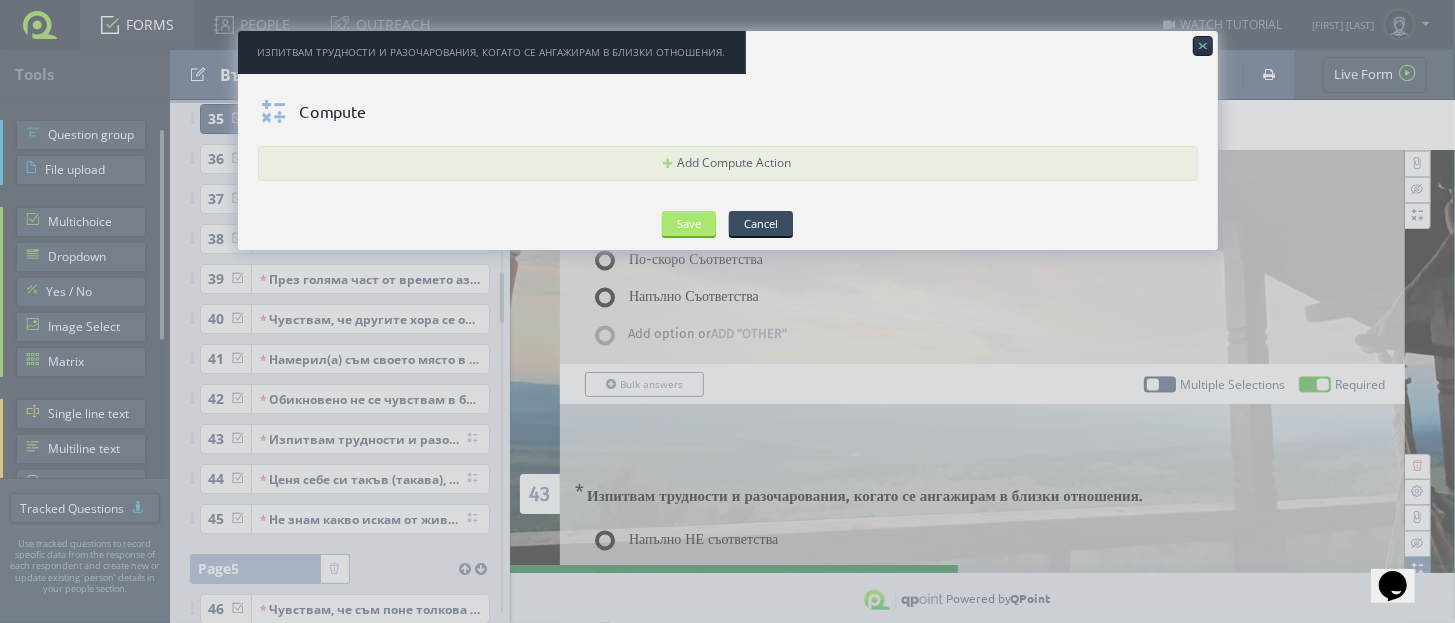 click on "Save" at bounding box center [689, 223] 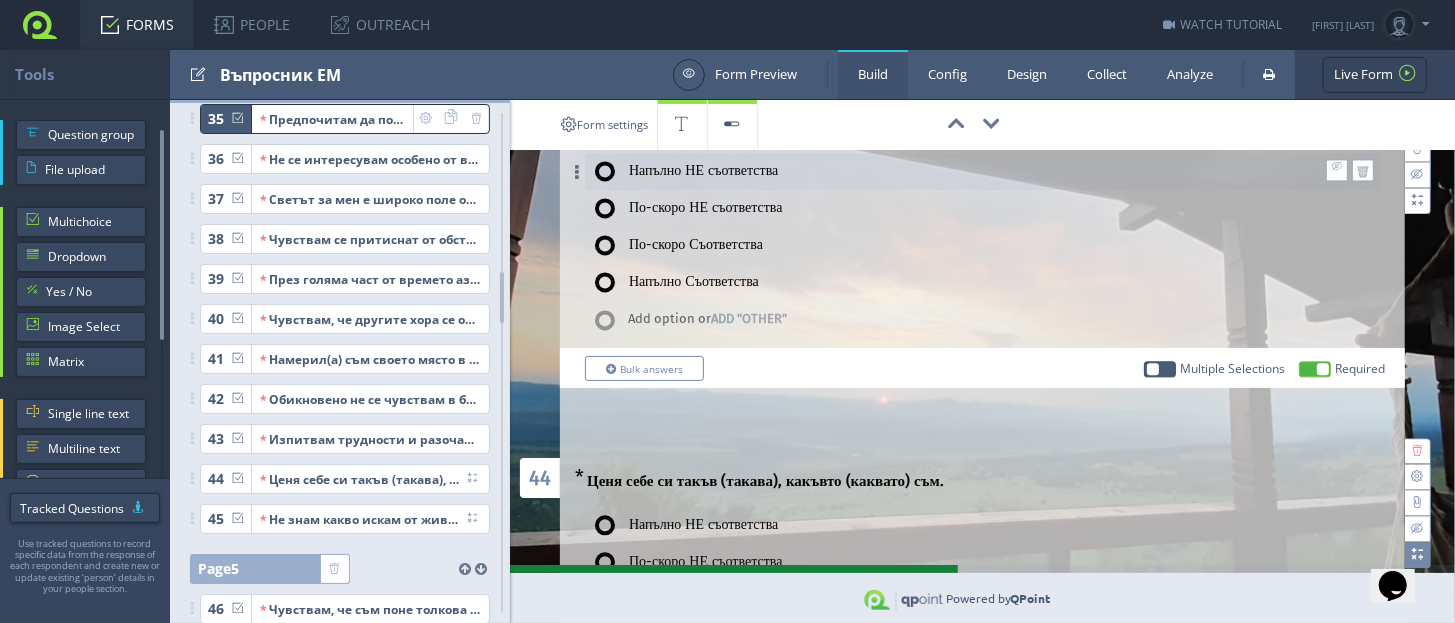 scroll, scrollTop: 12374, scrollLeft: 0, axis: vertical 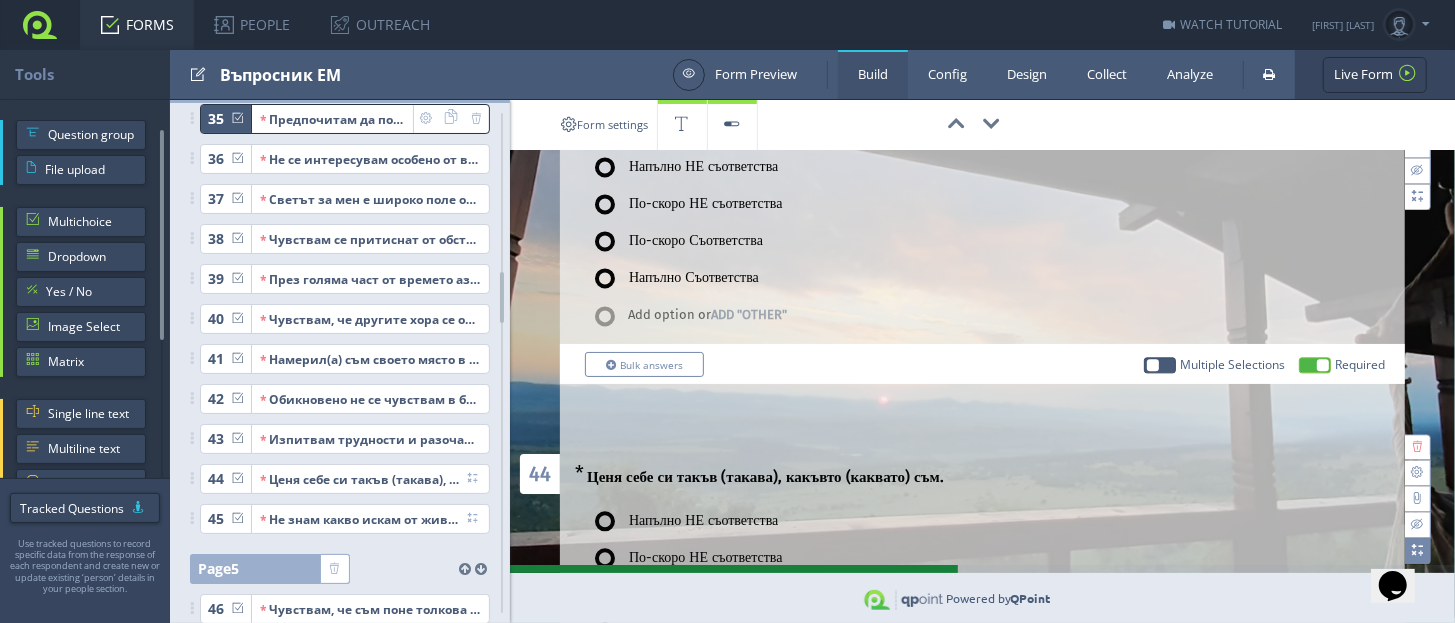click at bounding box center [1417, 550] 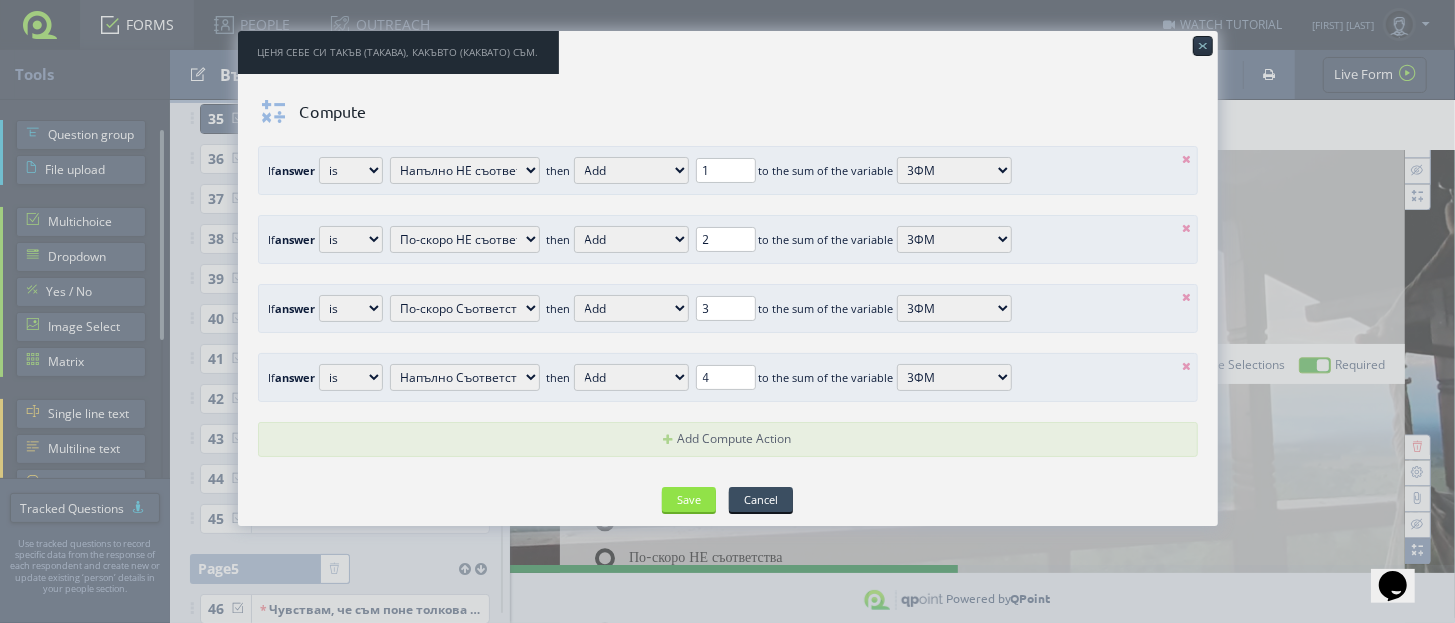 click at bounding box center [1187, 159] 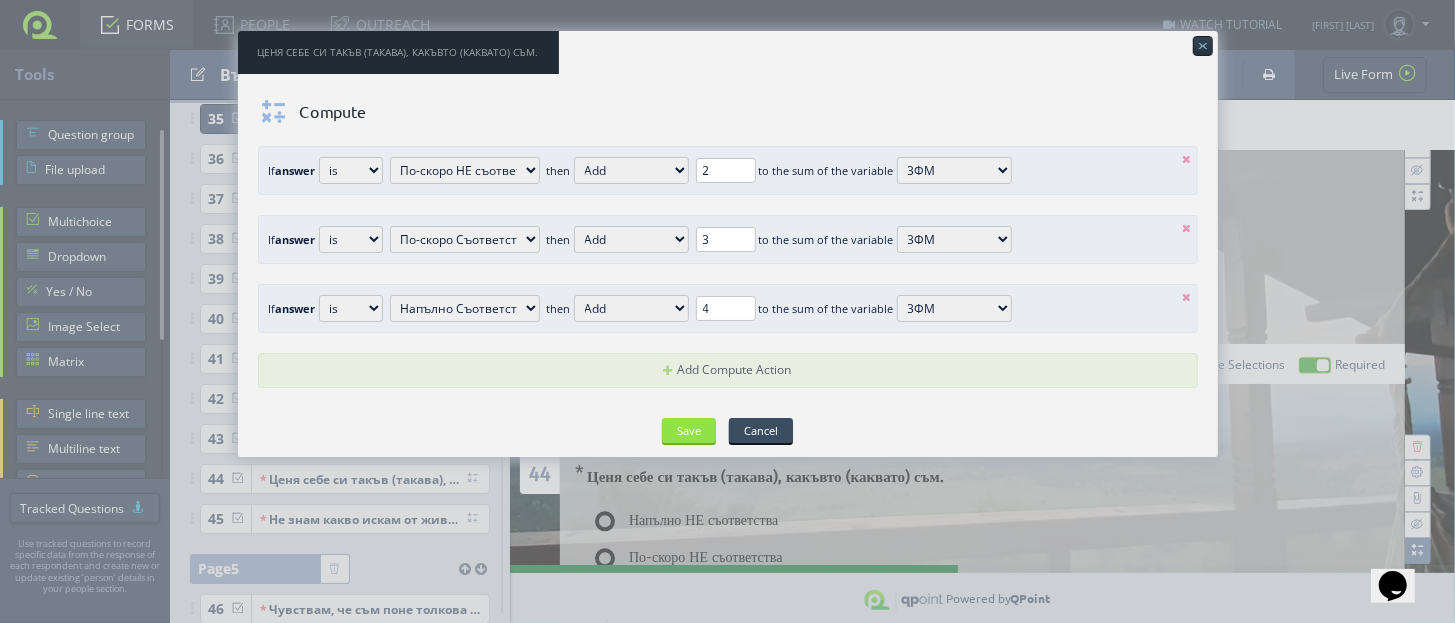 click at bounding box center [1187, 159] 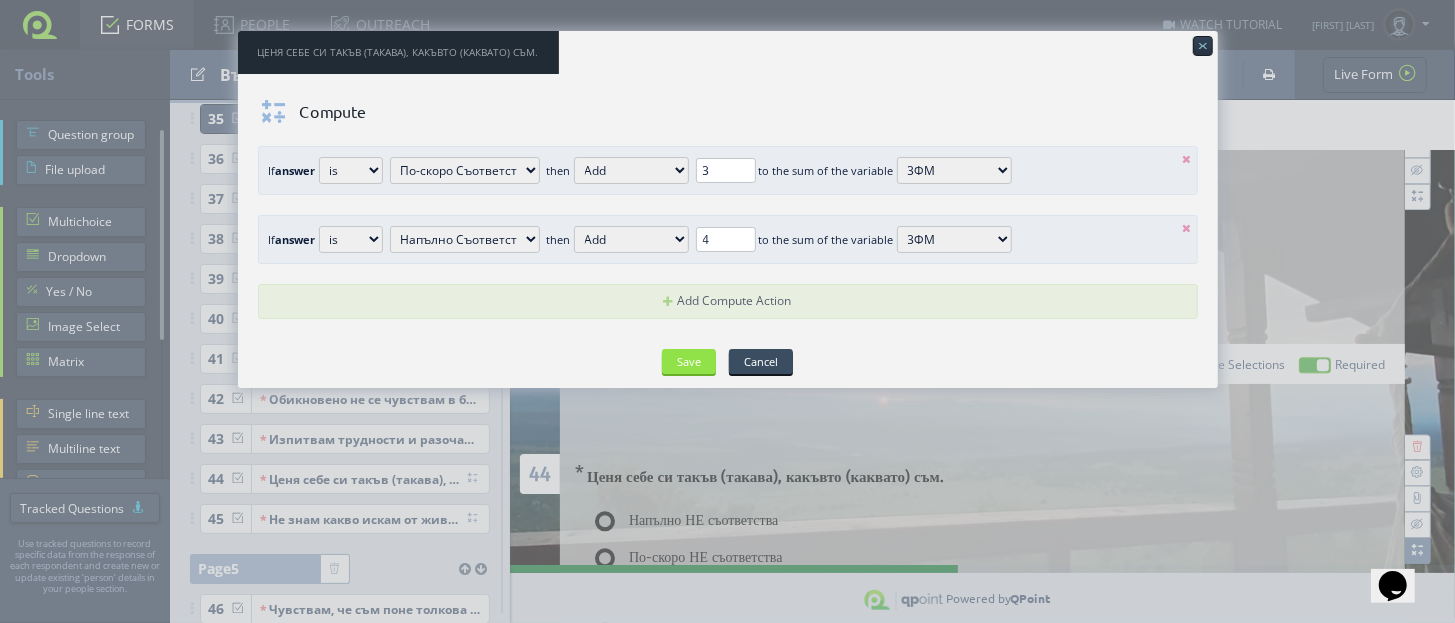 click at bounding box center [1187, 159] 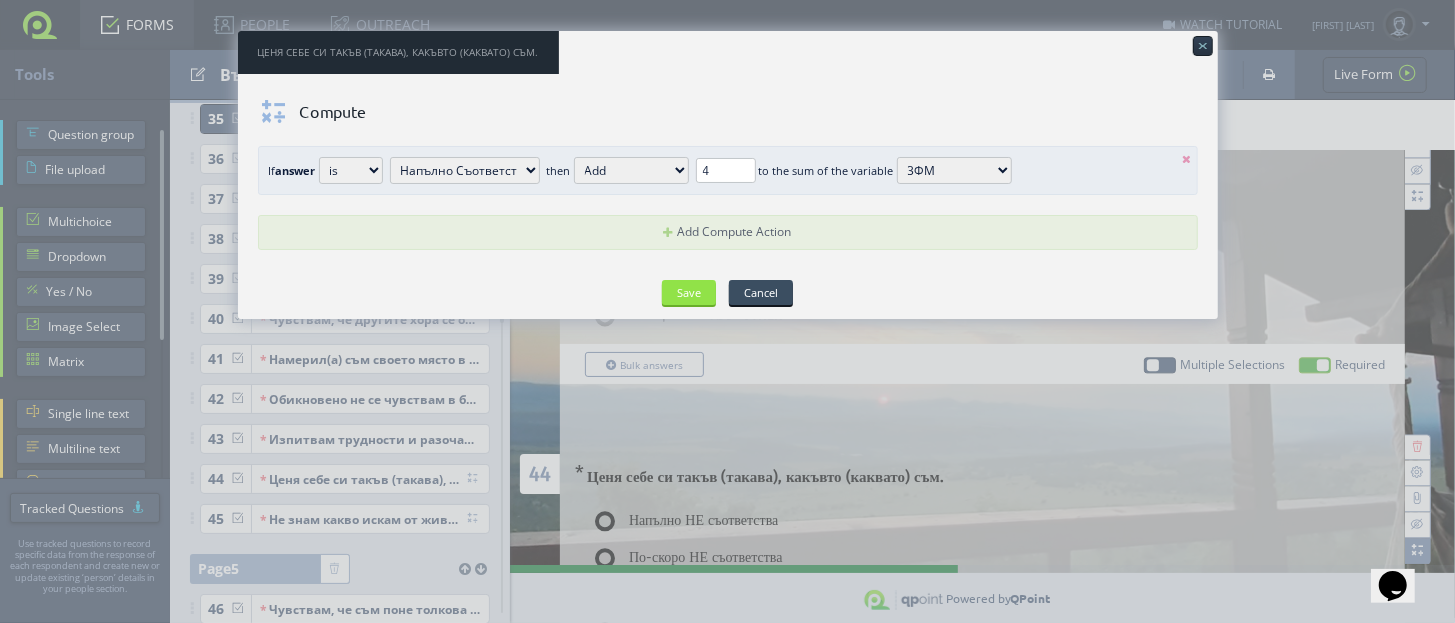 click at bounding box center [1187, 159] 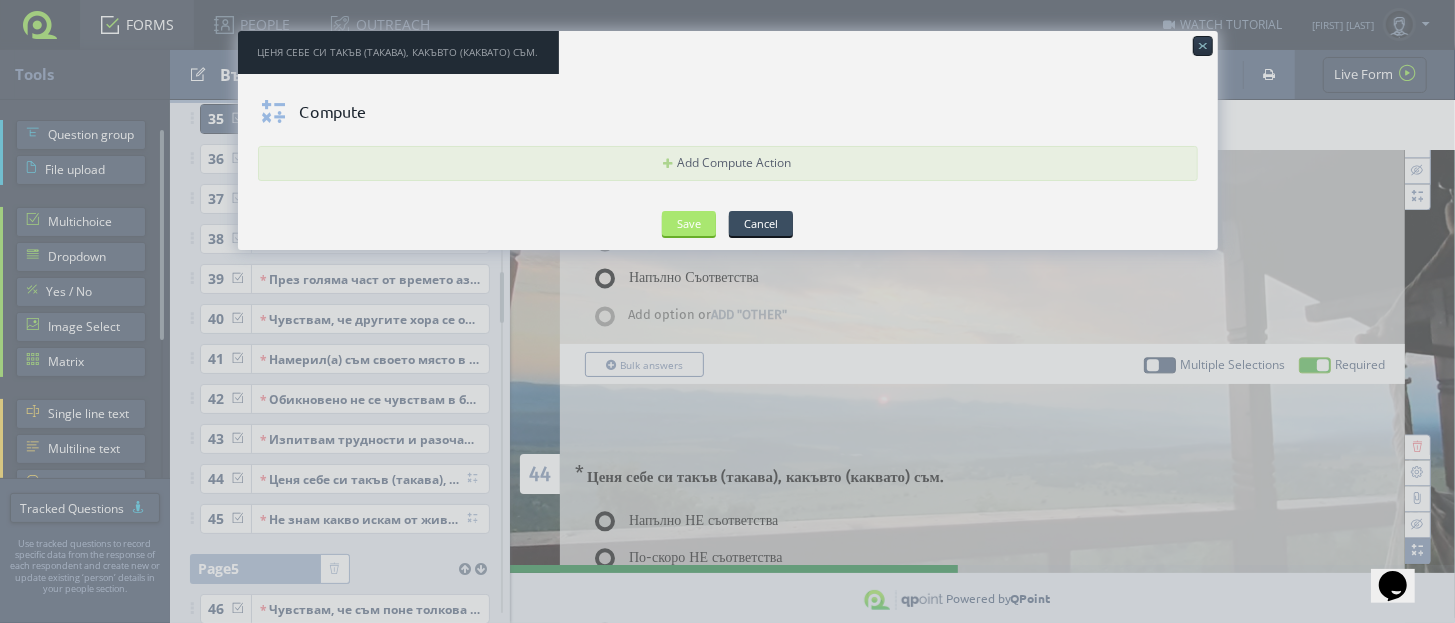click on "Save" at bounding box center [689, 223] 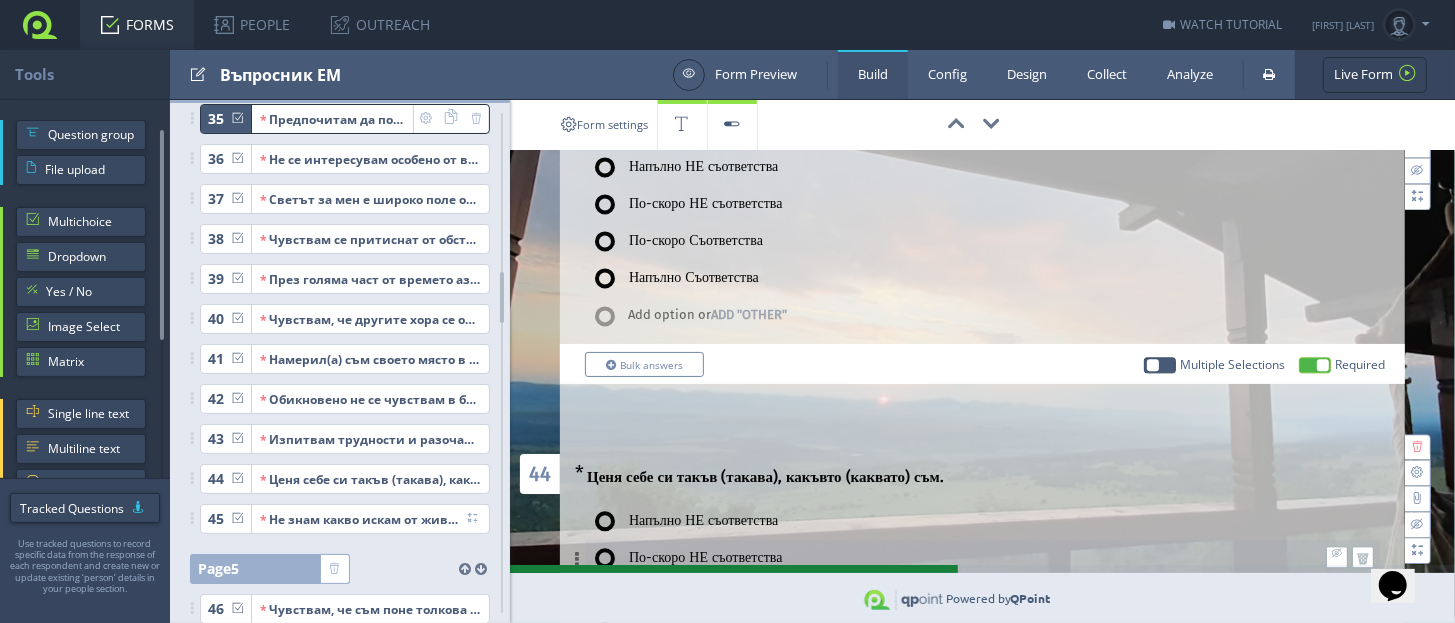 scroll, scrollTop: 12749, scrollLeft: 0, axis: vertical 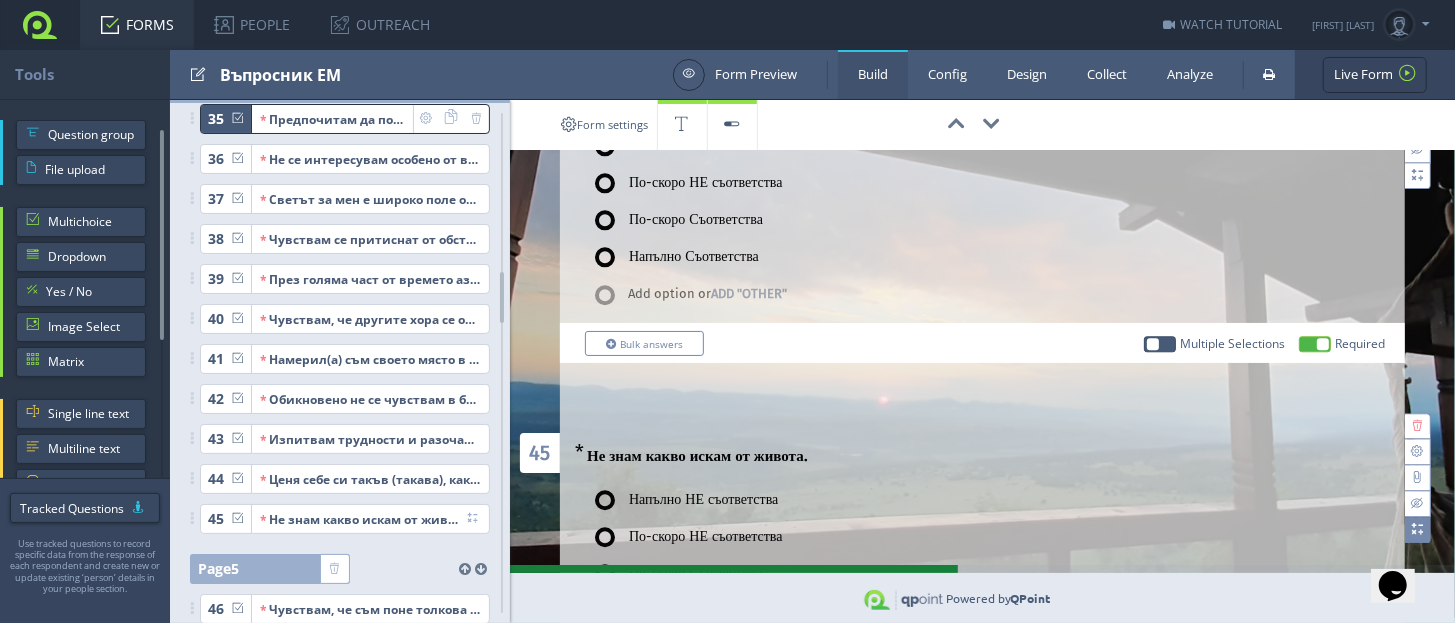 click at bounding box center (1417, 529) 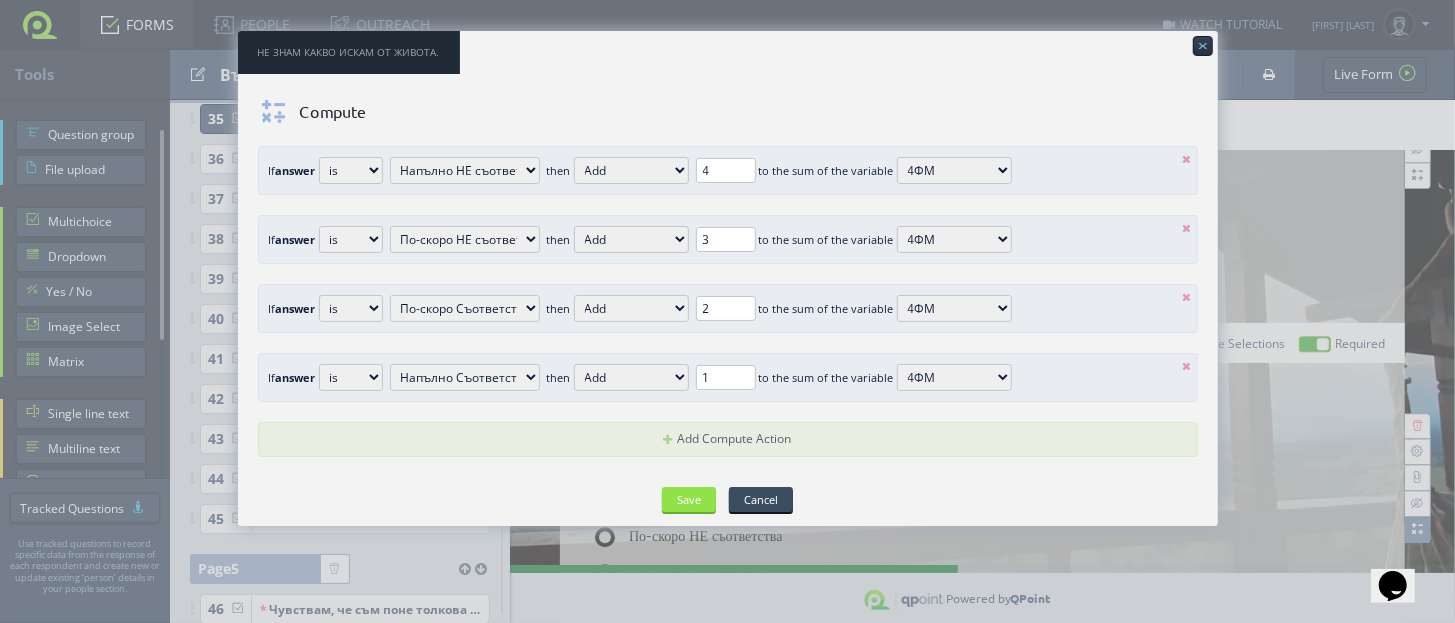 click at bounding box center (1187, 159) 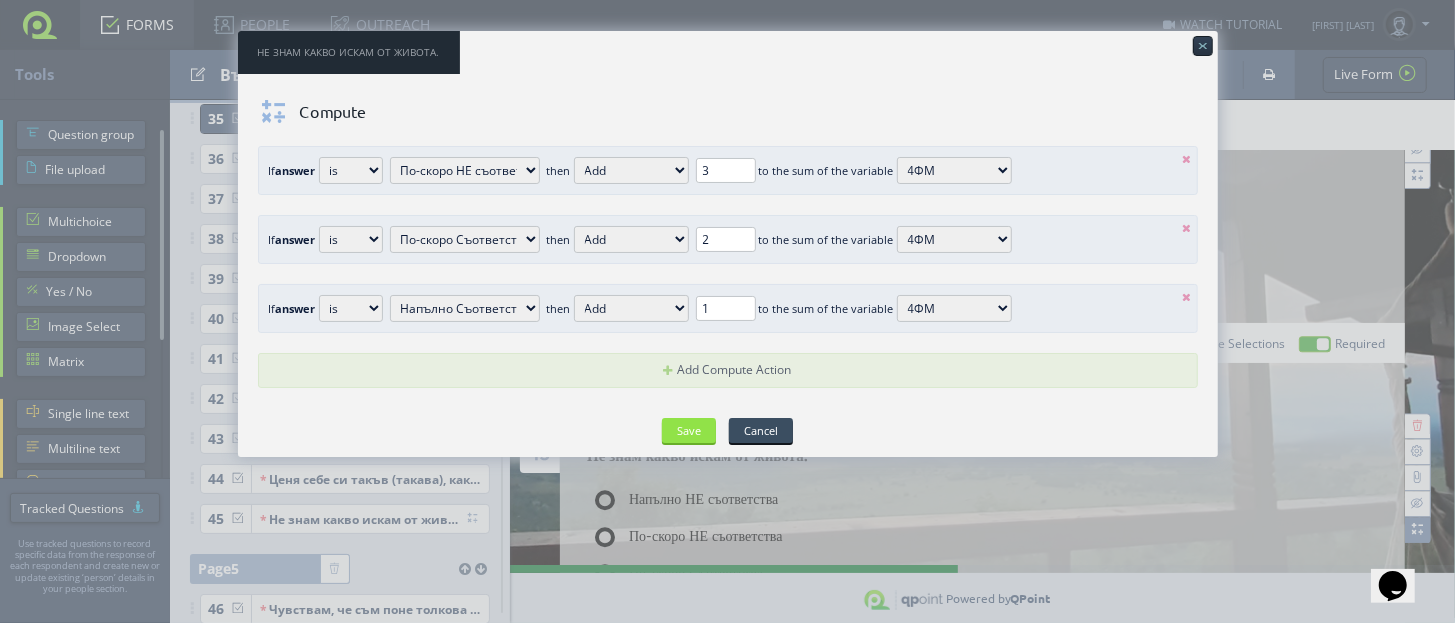 click at bounding box center [1187, 159] 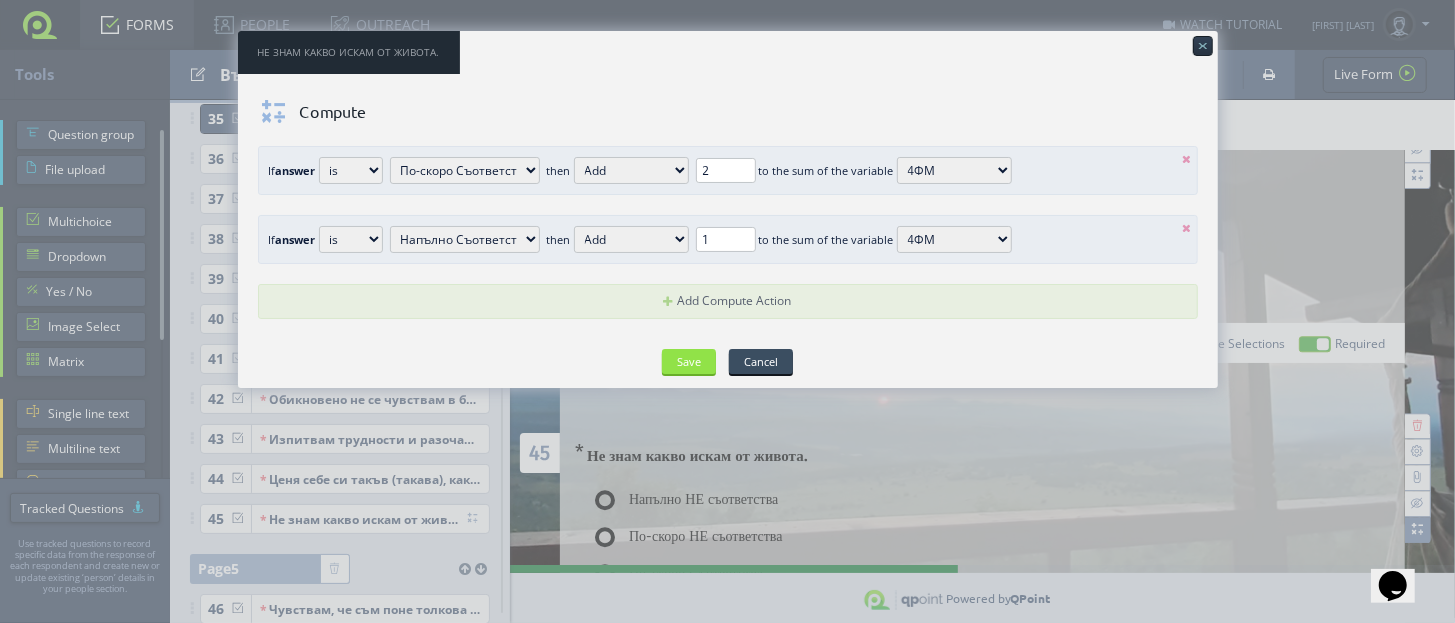click at bounding box center [1187, 159] 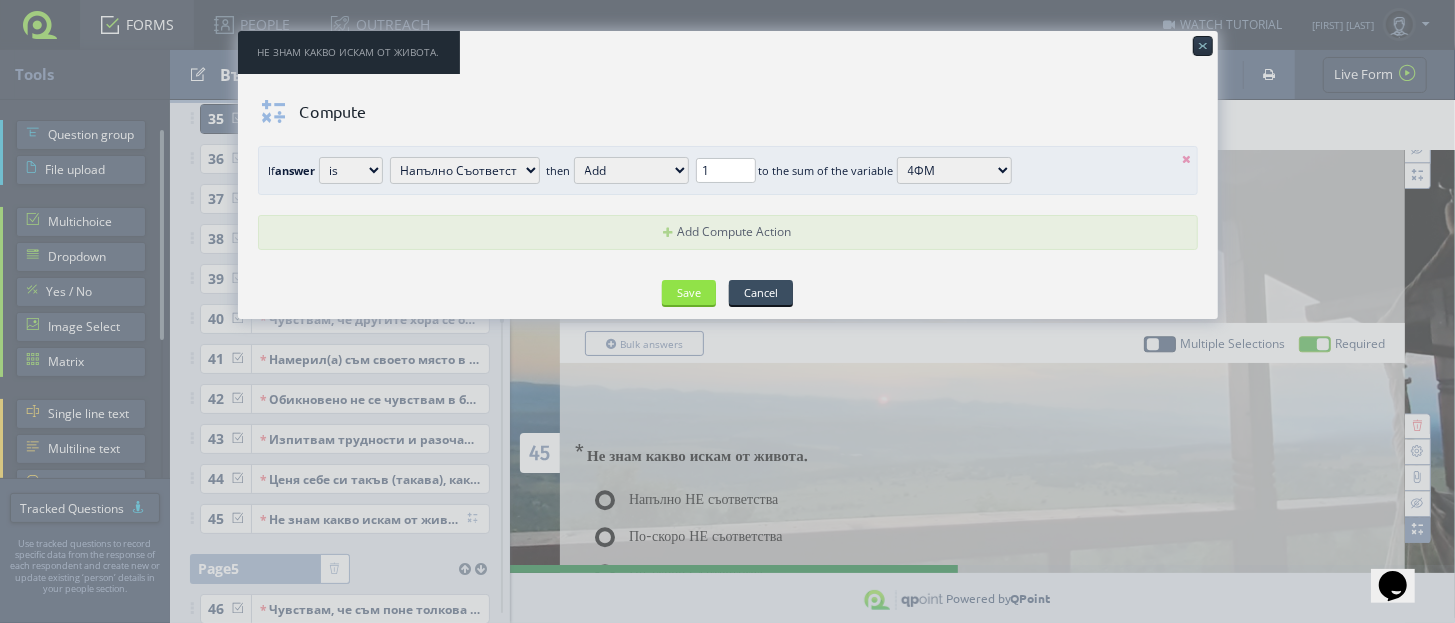 click at bounding box center [1187, 159] 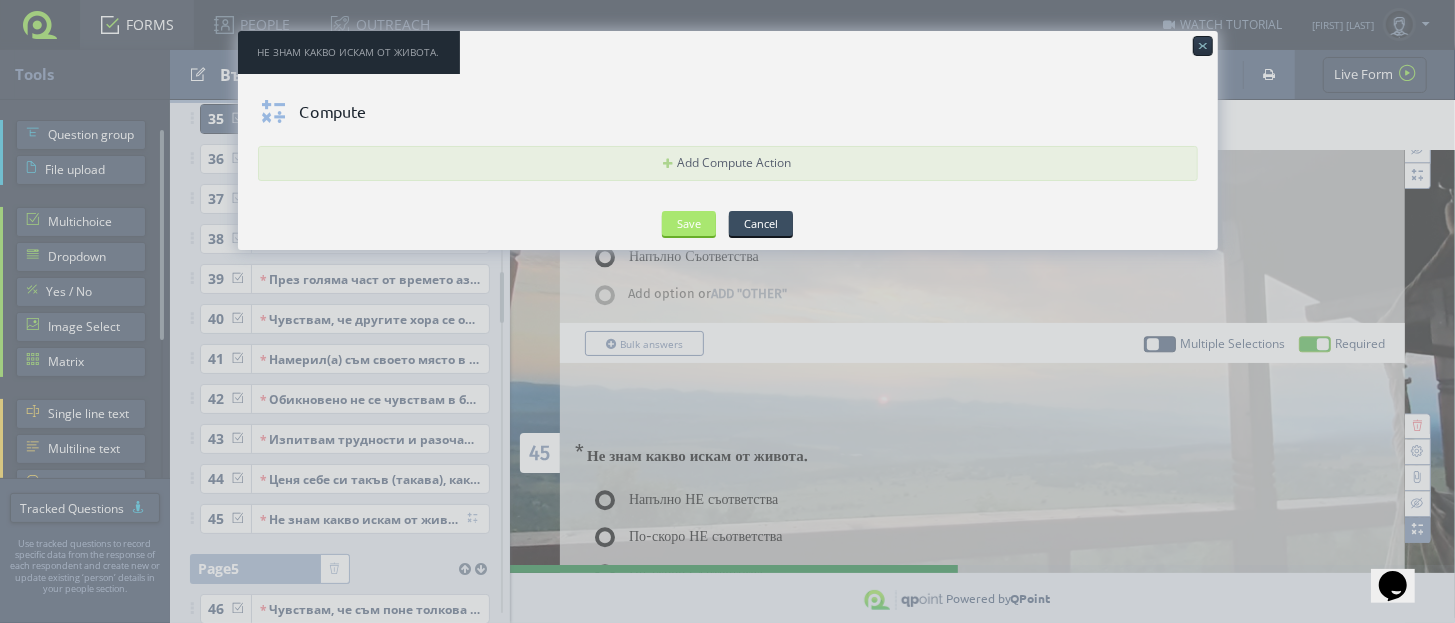 click on "Save" at bounding box center (689, 223) 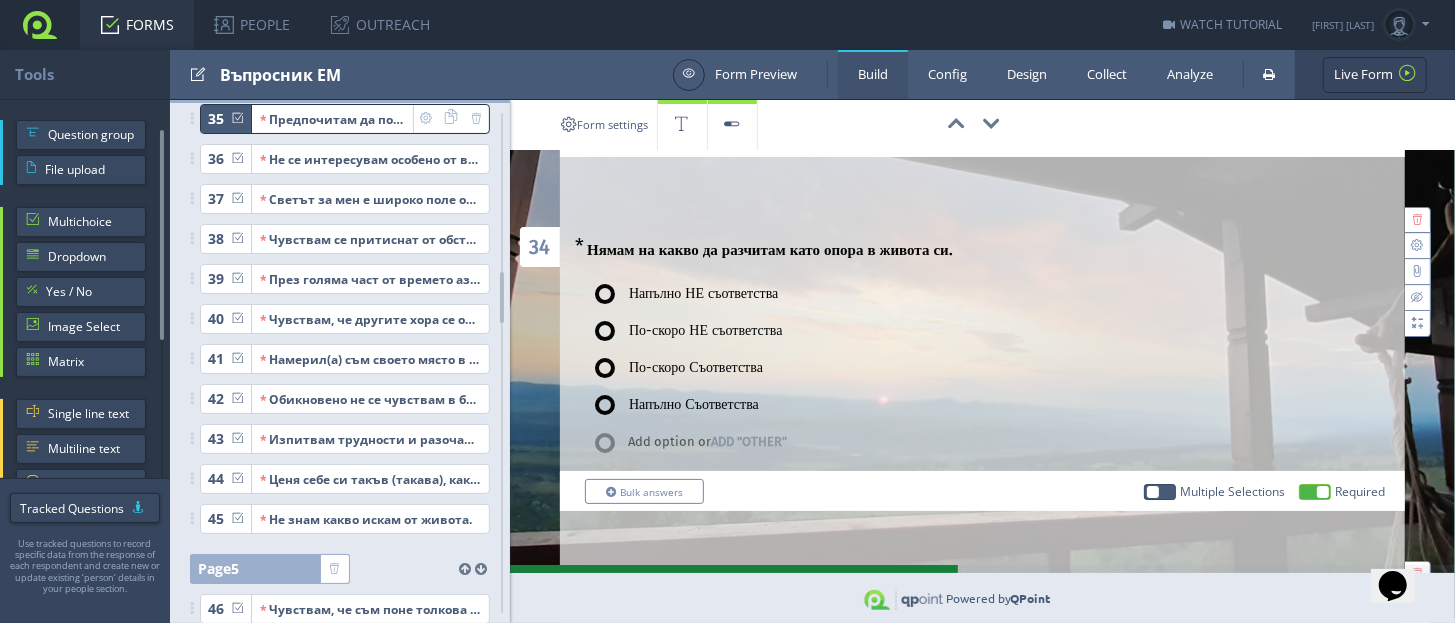 scroll, scrollTop: 9152, scrollLeft: 0, axis: vertical 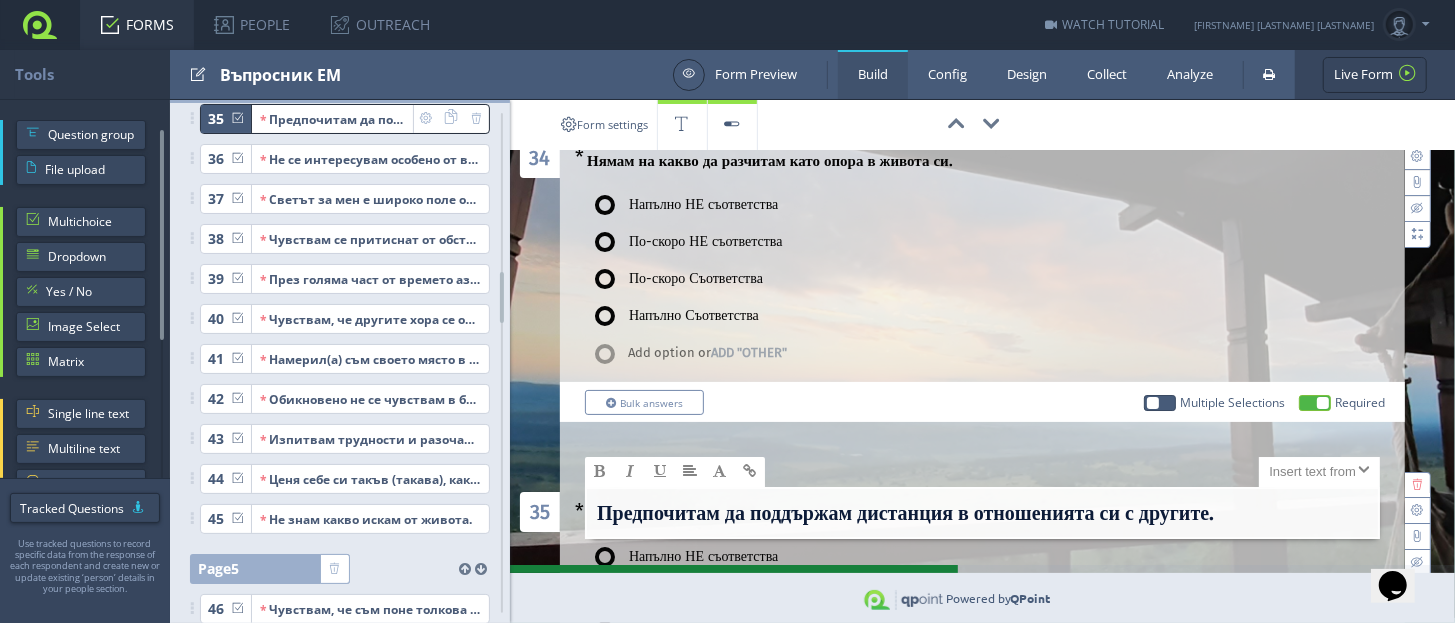 click on "Предпочитам да поддържам дистанция в отношенията си с другите." at bounding box center (905, 513) 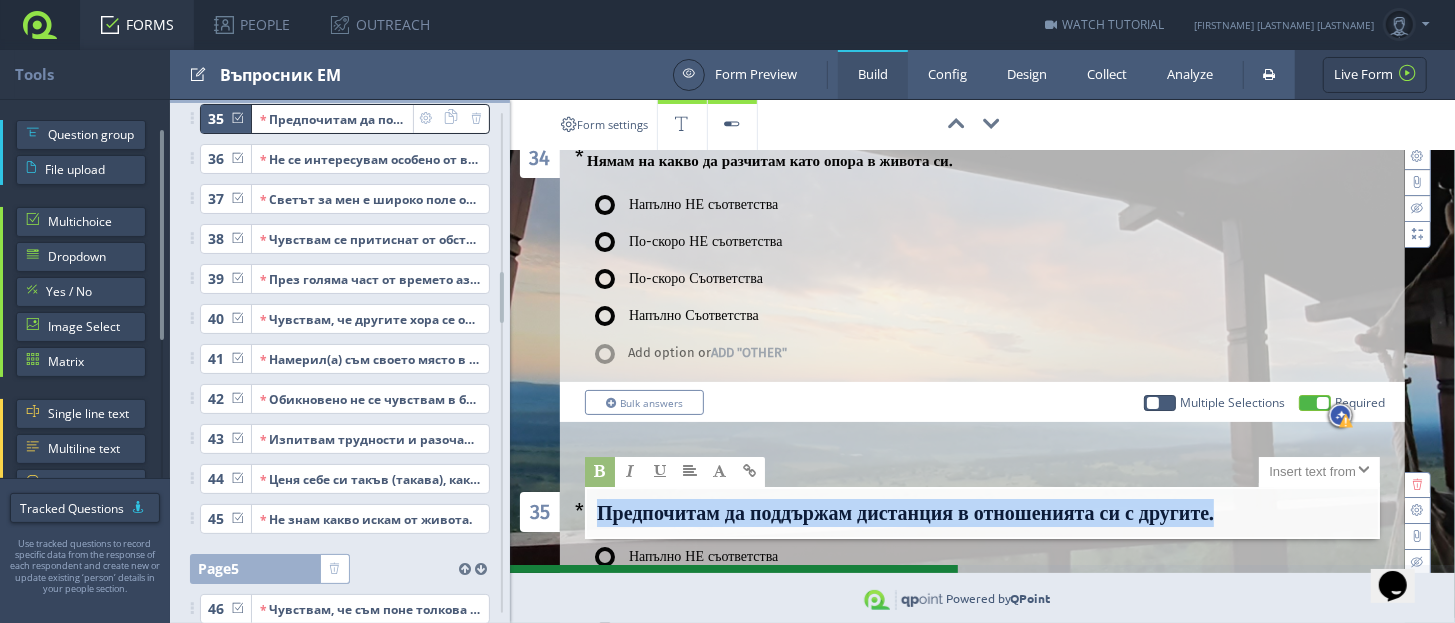 drag, startPoint x: 599, startPoint y: 403, endPoint x: 1243, endPoint y: 406, distance: 644.00696 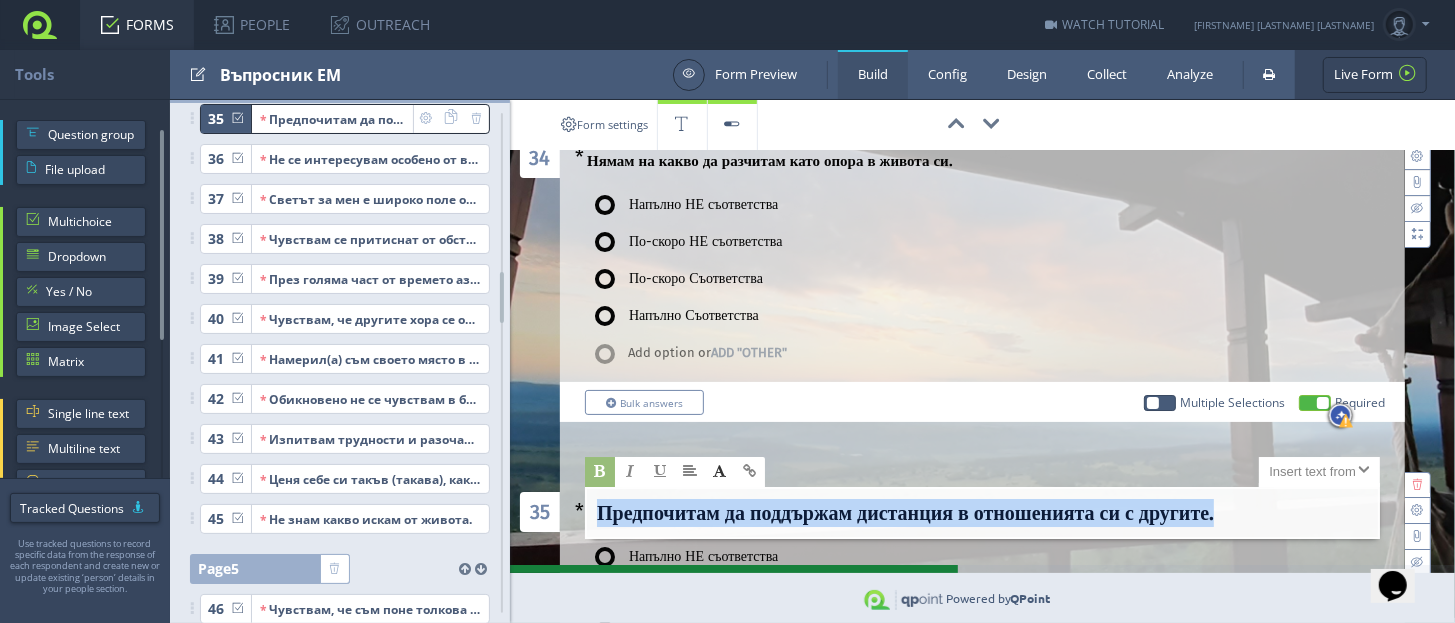 click at bounding box center [720, 471] 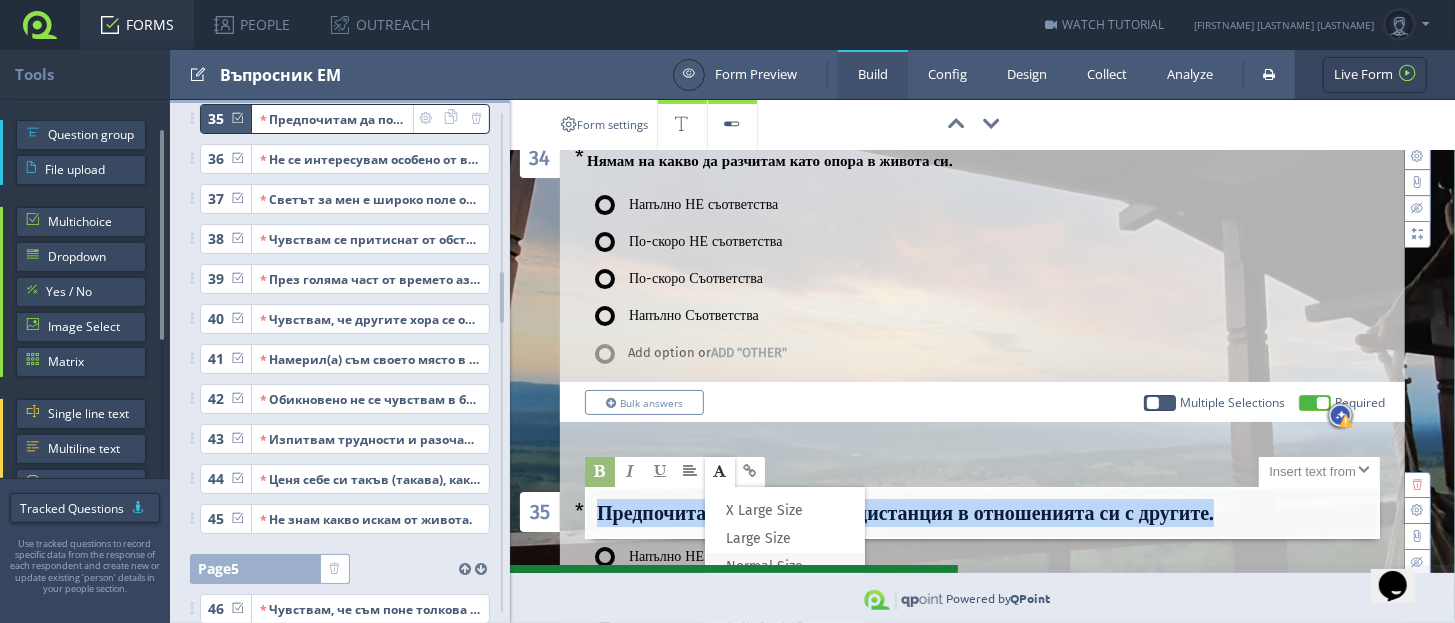 click on "Normal Size" at bounding box center [764, 566] 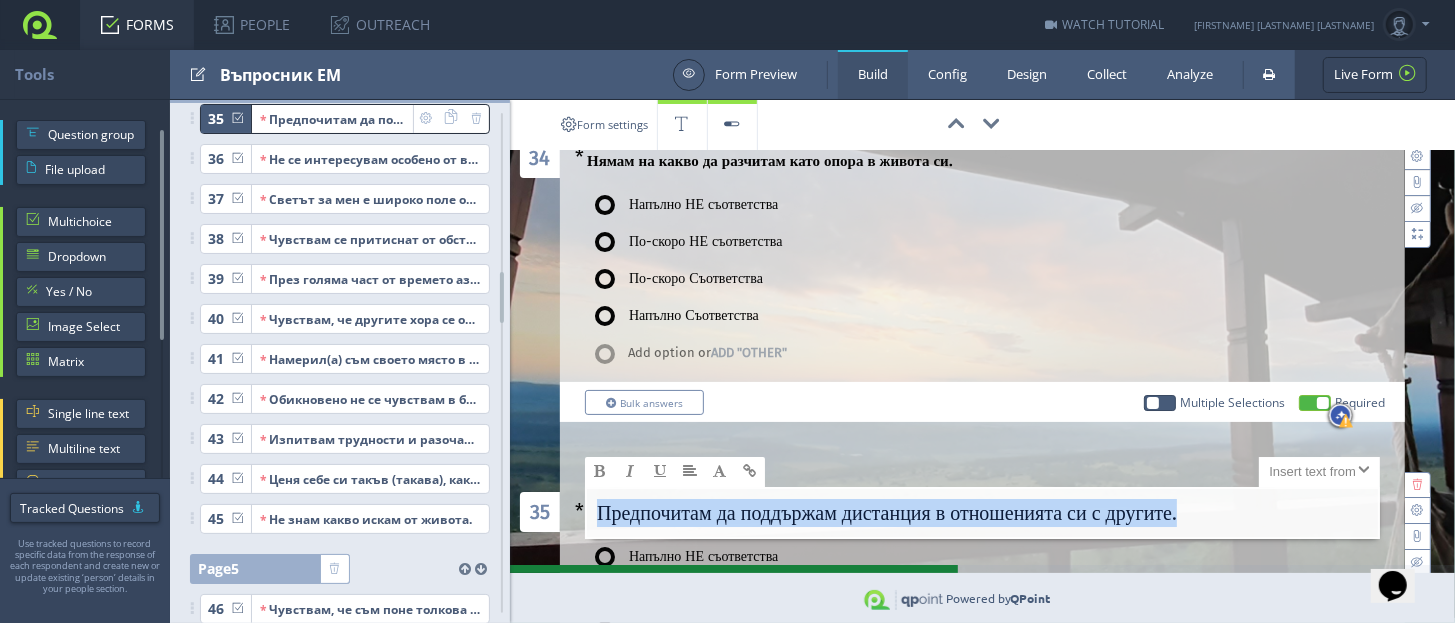drag, startPoint x: 597, startPoint y: 409, endPoint x: 1134, endPoint y: 399, distance: 537.0931 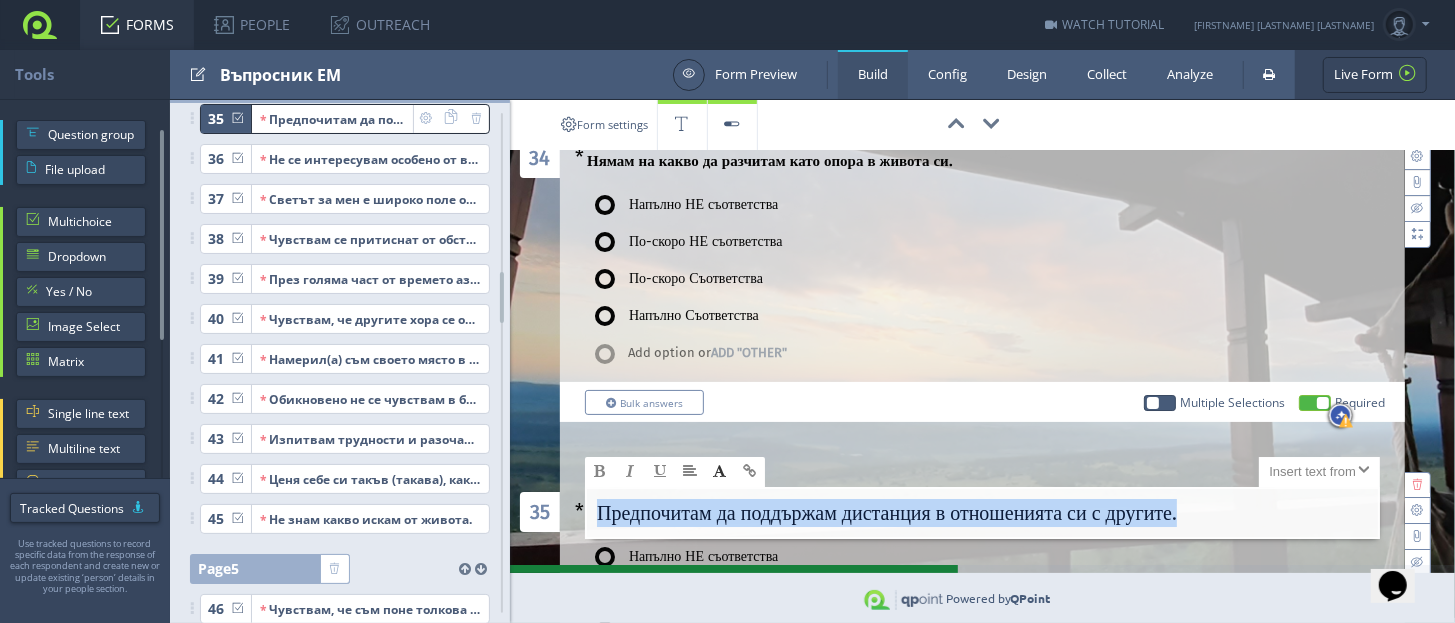 click at bounding box center [720, 471] 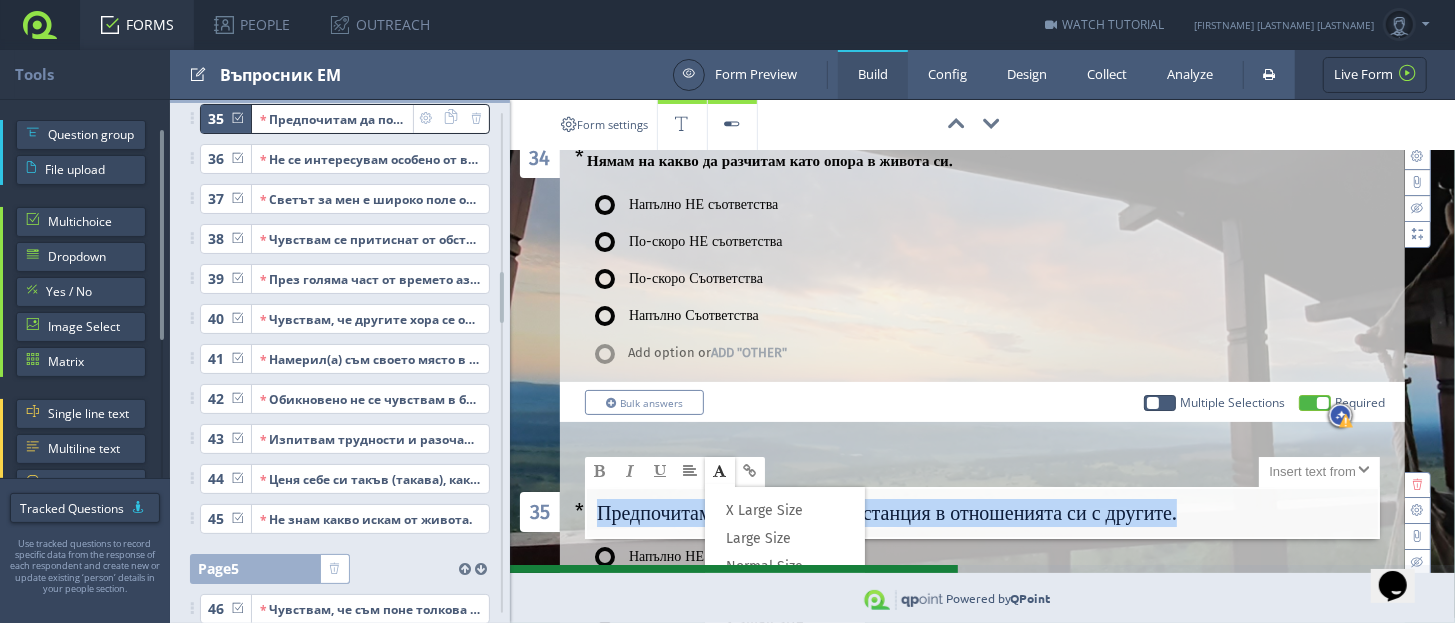 click on "Small Size" at bounding box center (759, 594) 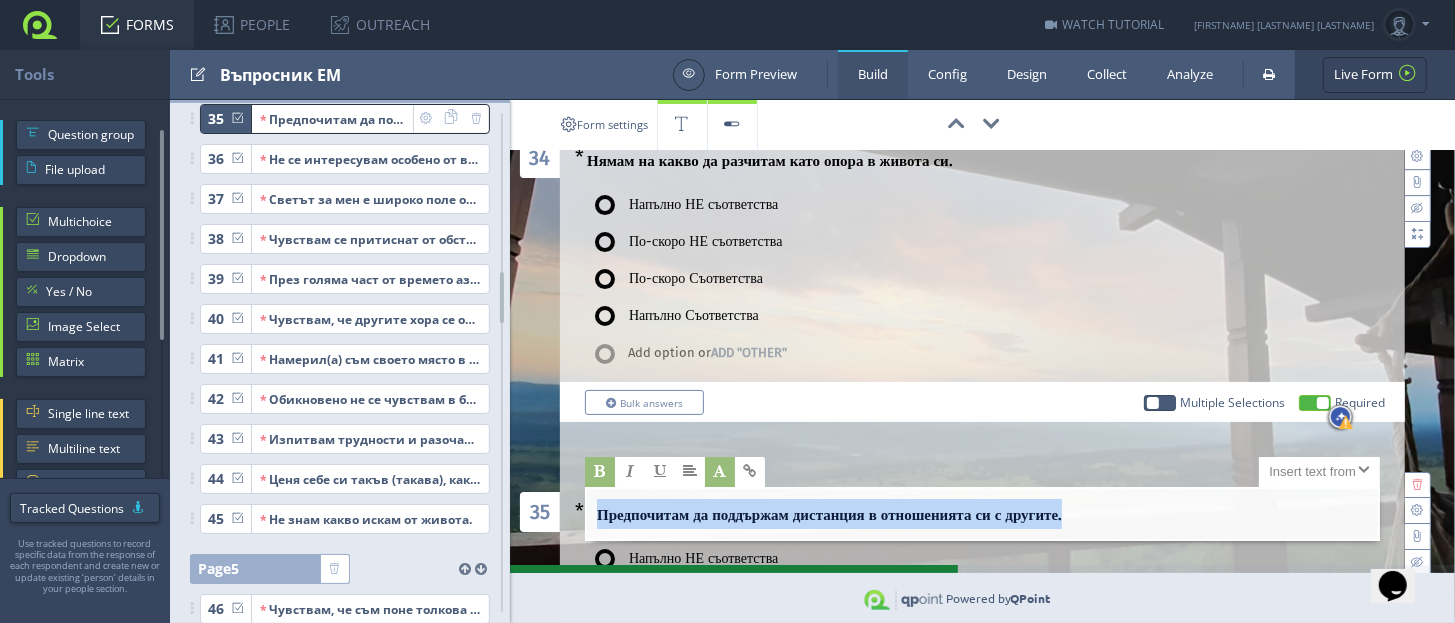 click at bounding box center (600, 471) 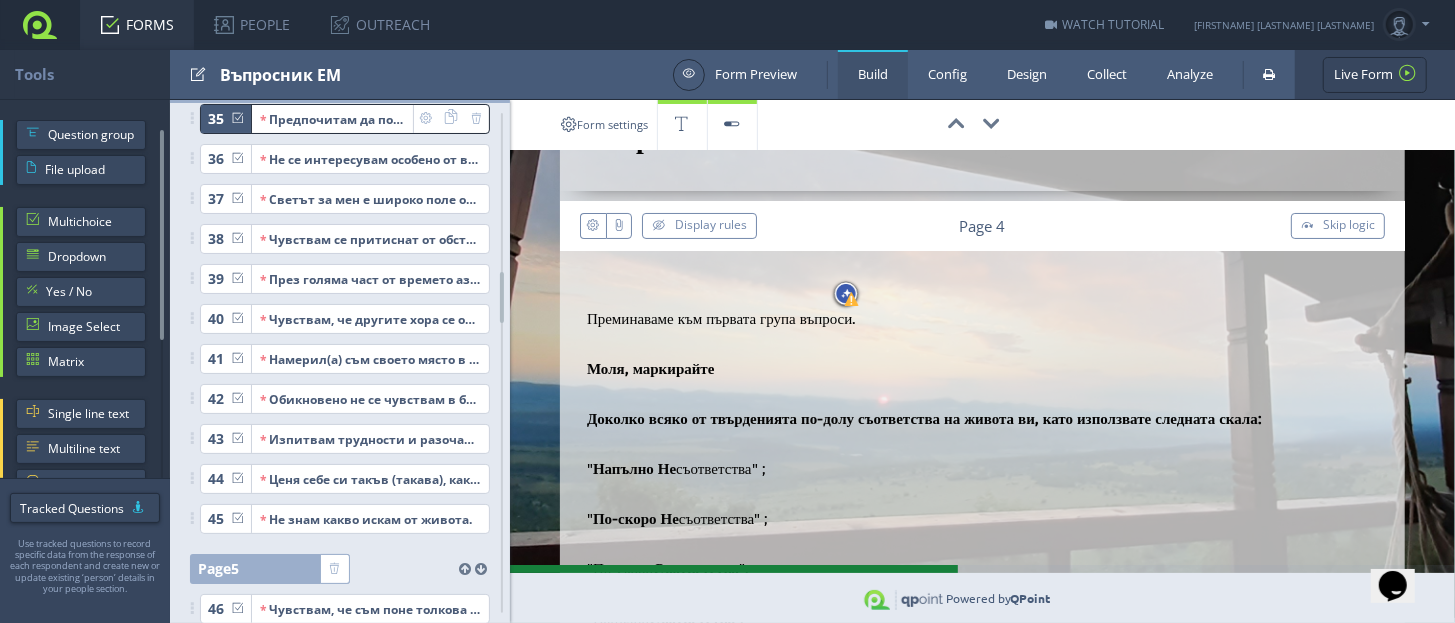 scroll, scrollTop: 27, scrollLeft: 0, axis: vertical 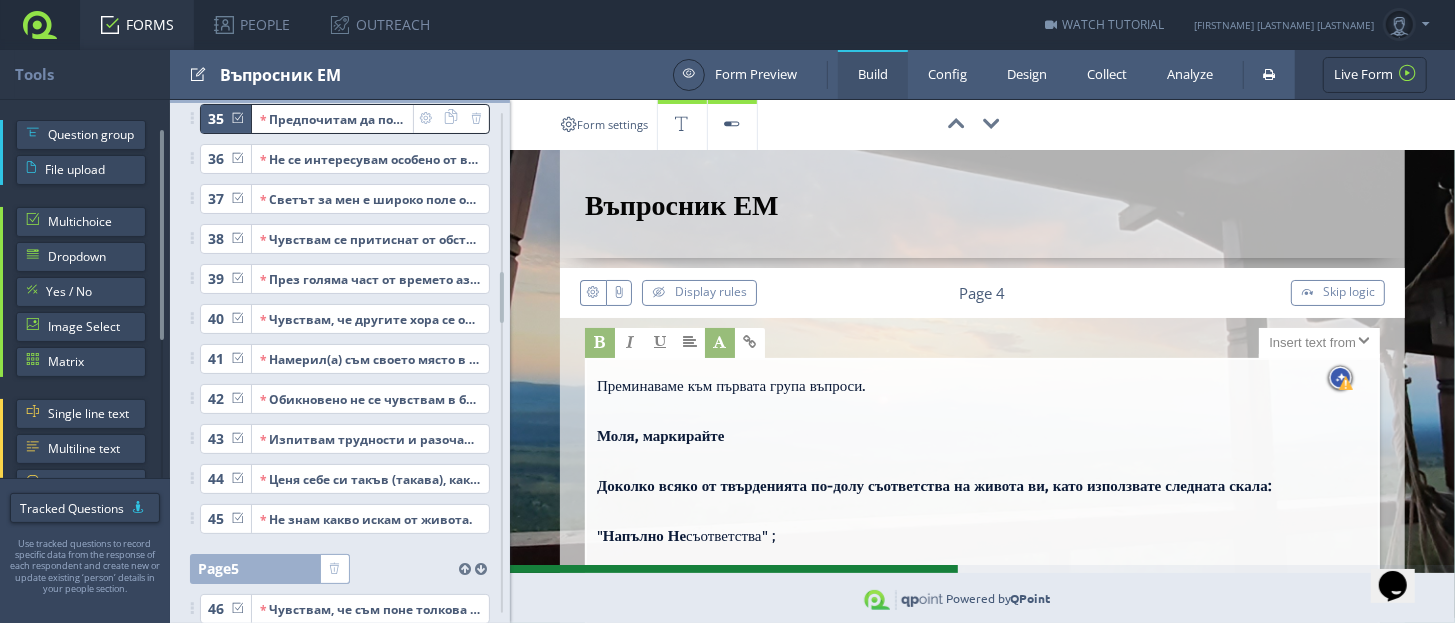 click on "Моля, маркирайте" at bounding box center (982, 440) 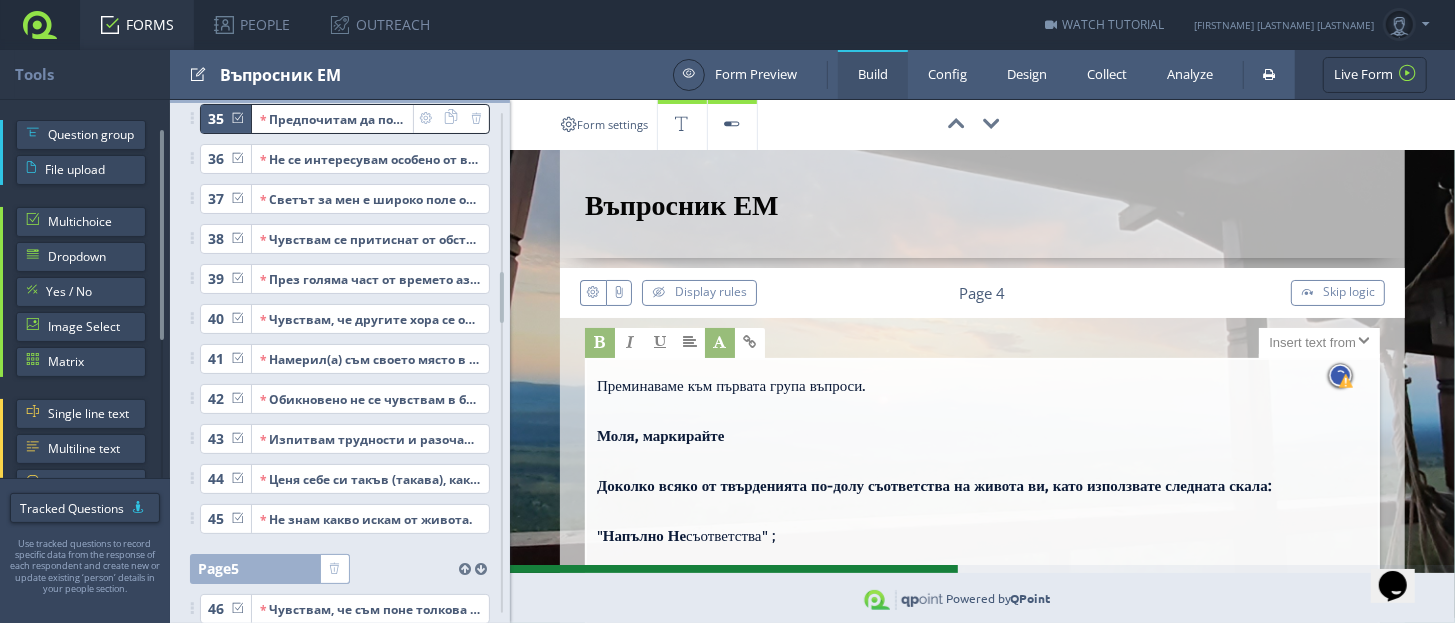 scroll, scrollTop: 152, scrollLeft: 0, axis: vertical 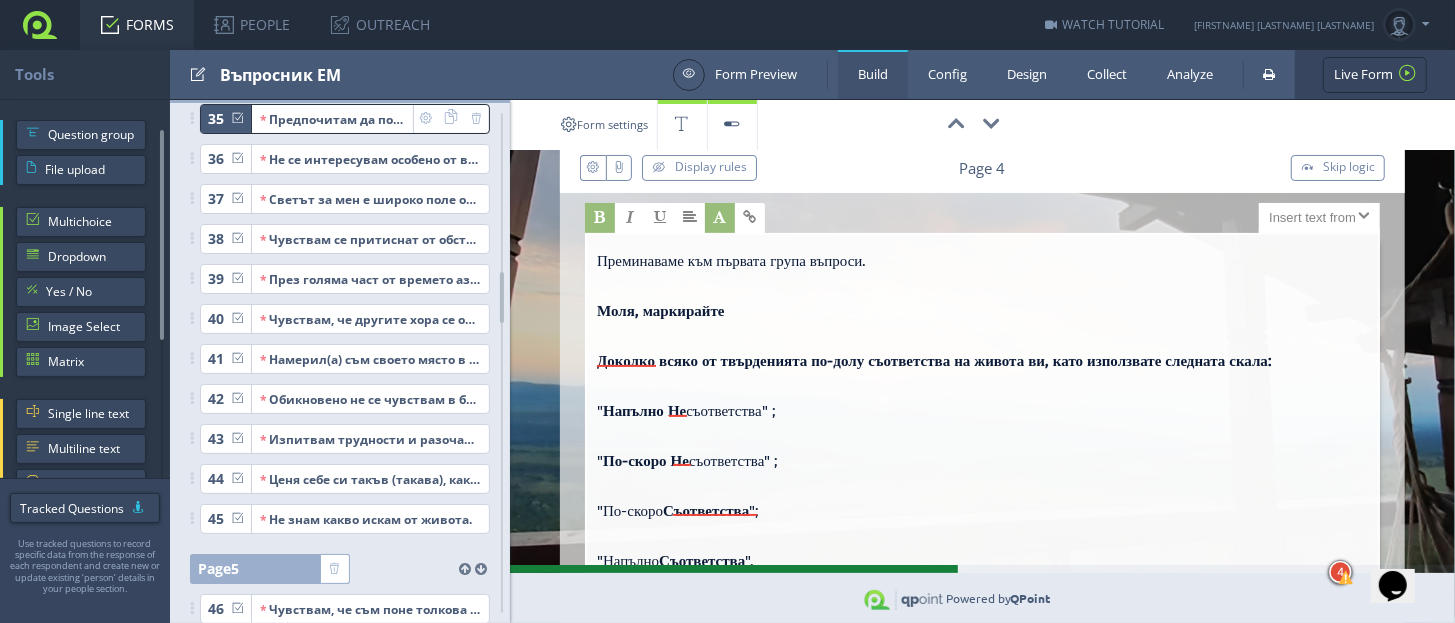 type 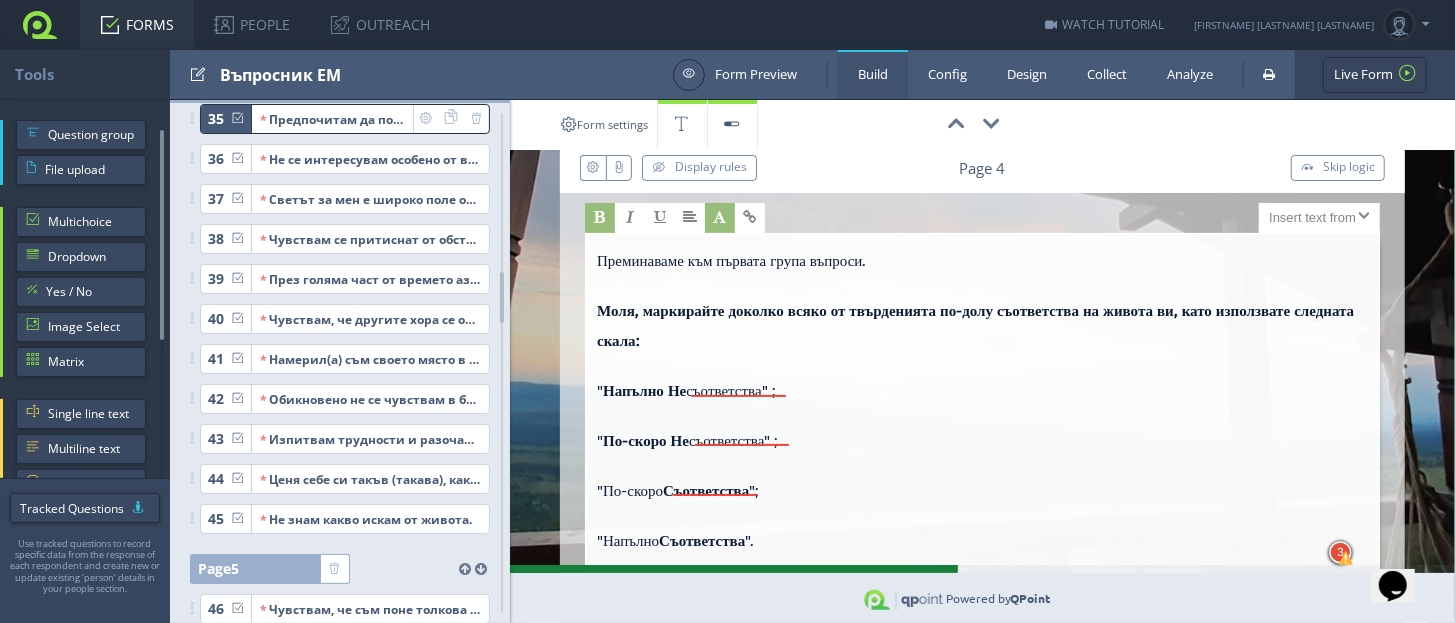 click on "Моля, маркирайте д околко всяко от твърденията по-долу съответства на живота ви, като използвате следната скала:" at bounding box center (982, 330) 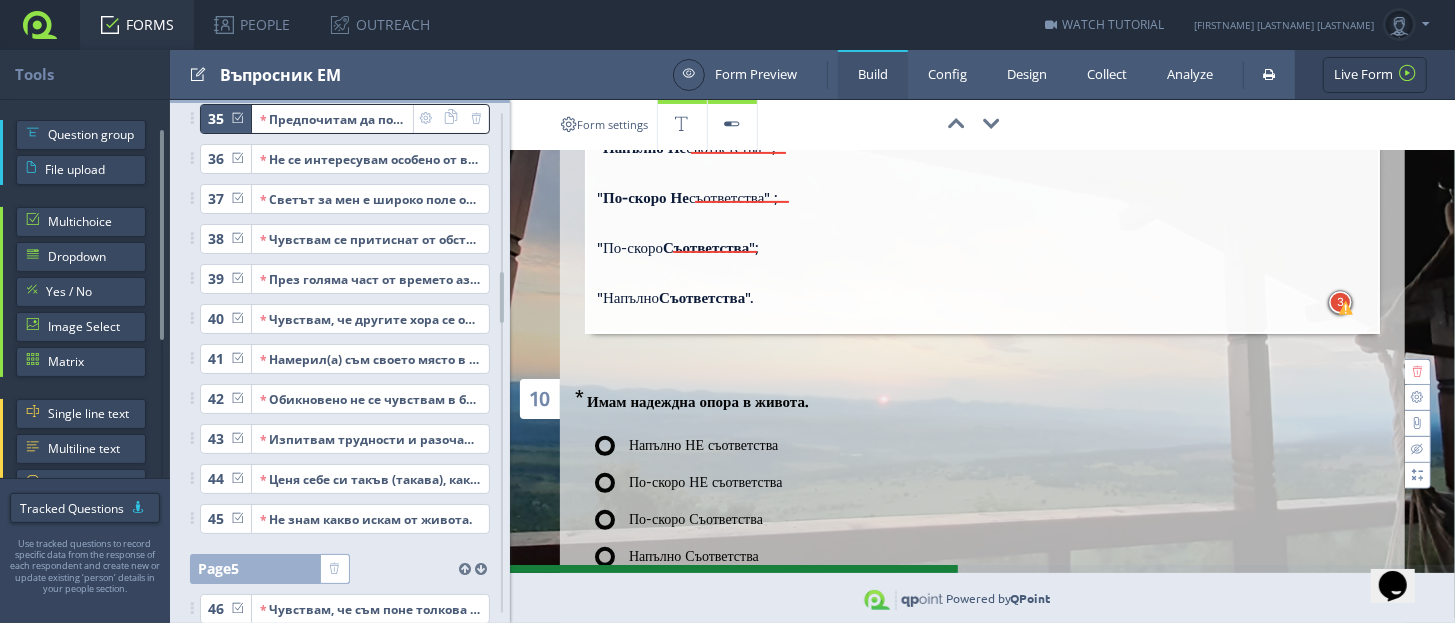 scroll, scrollTop: 402, scrollLeft: 0, axis: vertical 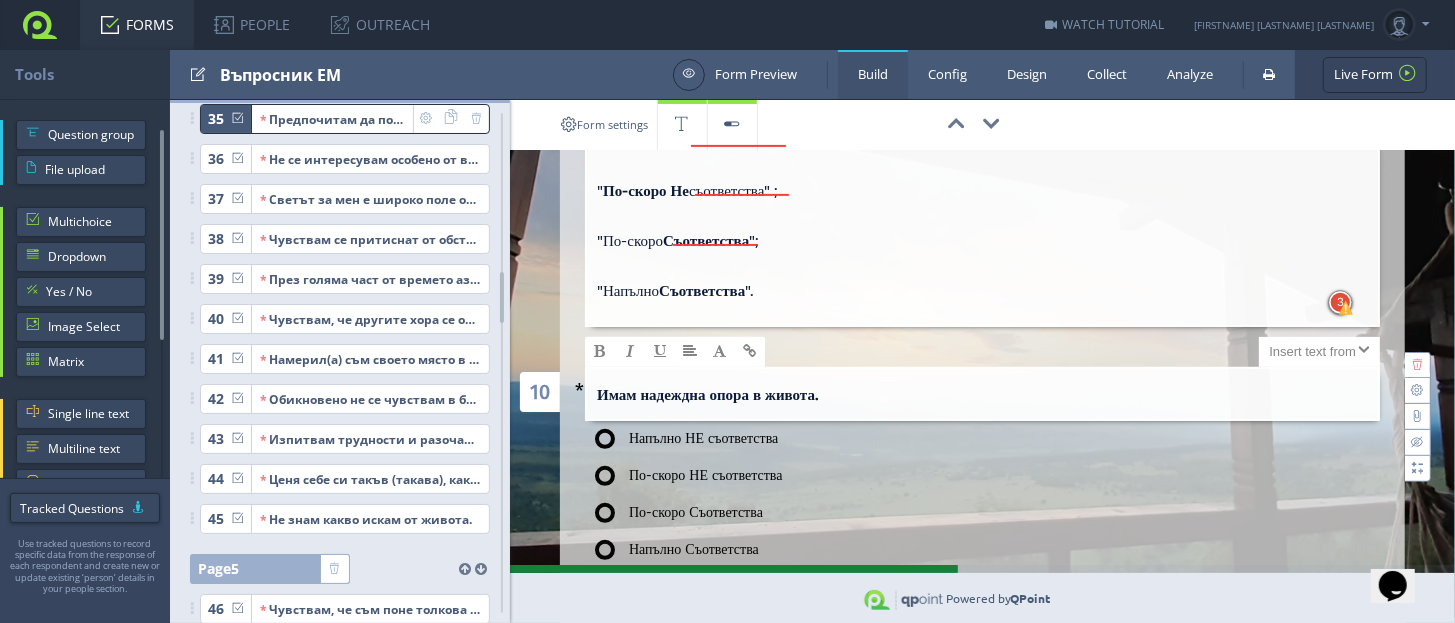 click on "Имам надеждна опора в живота." at bounding box center [708, 395] 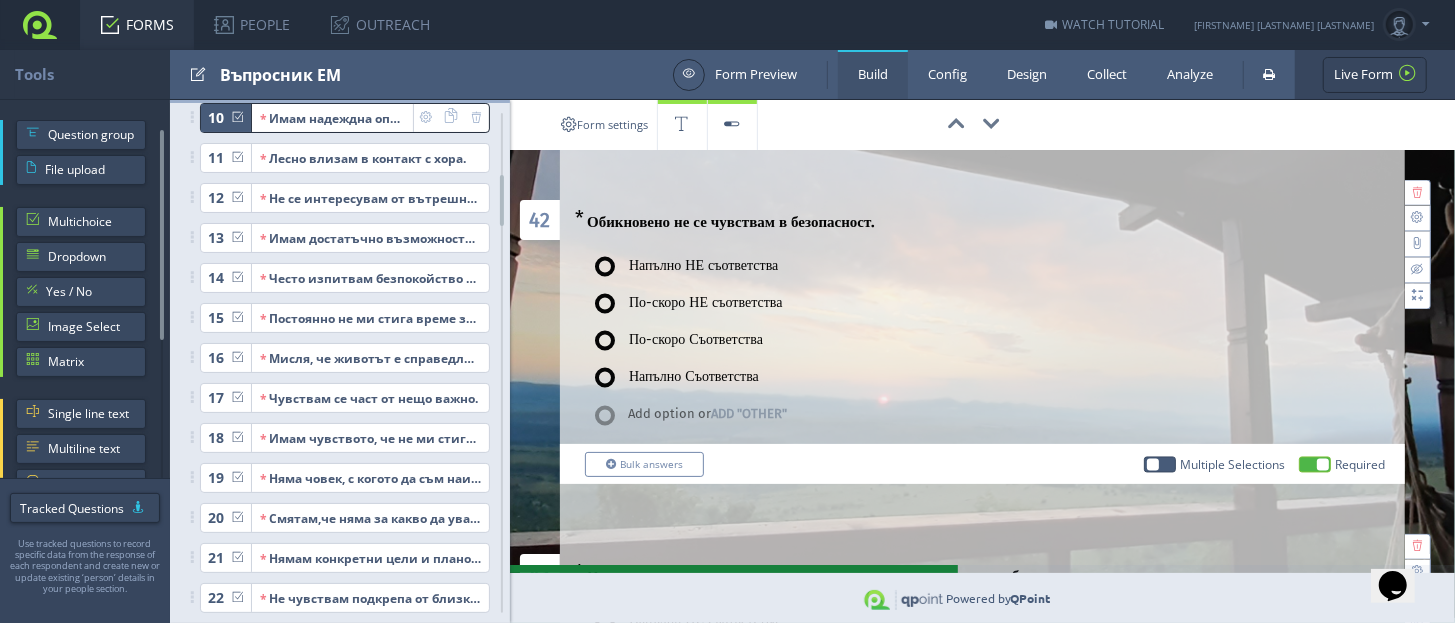 scroll, scrollTop: 12027, scrollLeft: 0, axis: vertical 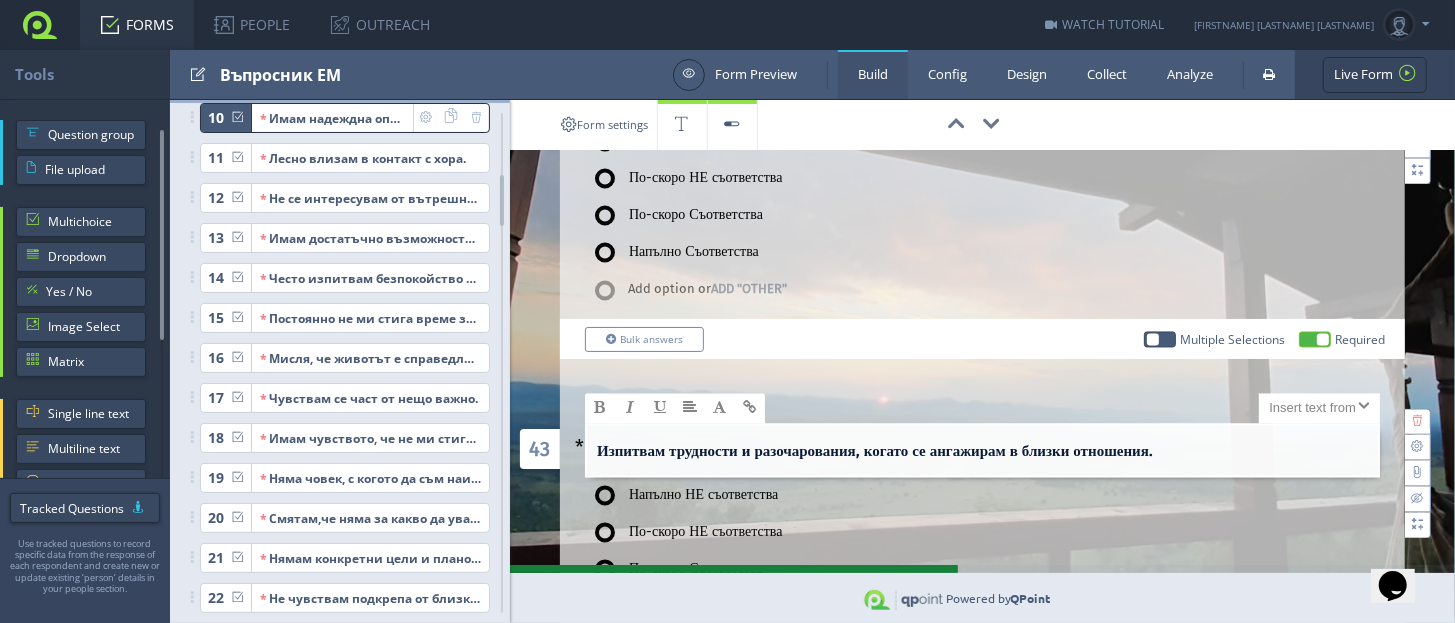 click on "Изпитвам трудности и разочарования, когато се ангажирам в близки отношения." at bounding box center (875, 452) 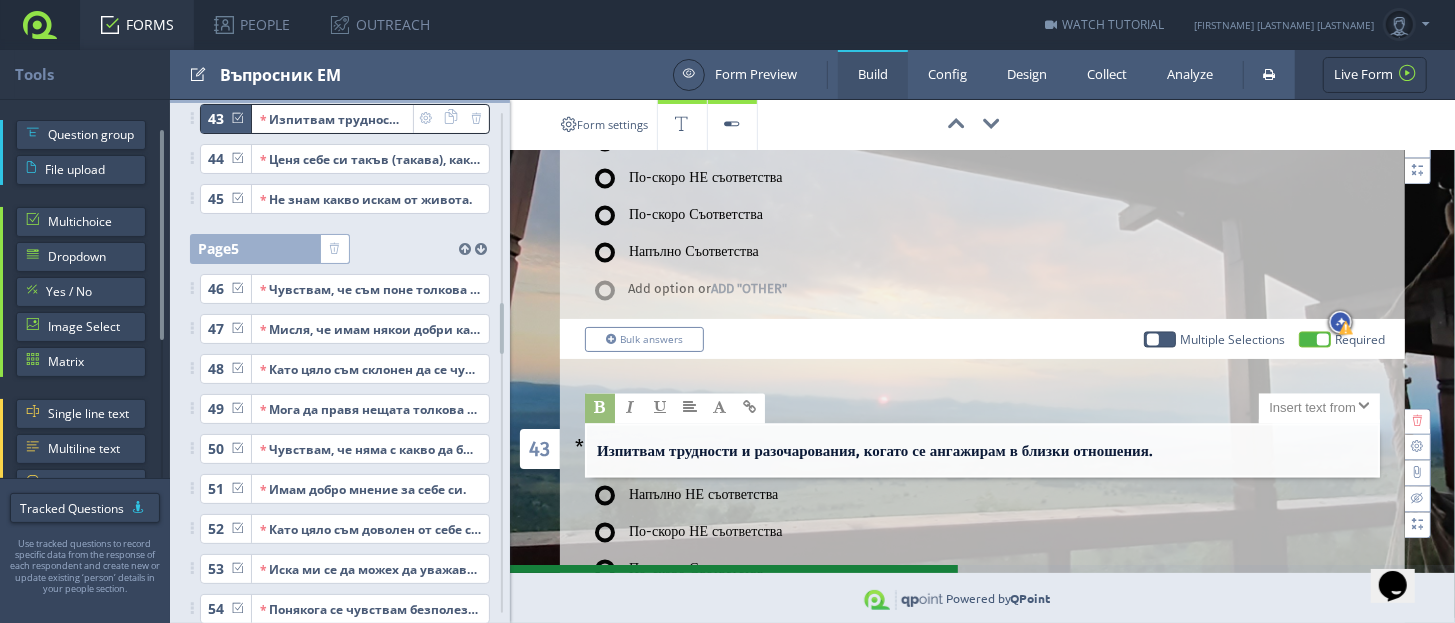 click on "Изпитвам трудности и разочарования, когато се ангажирам в близки отношения." at bounding box center [875, 452] 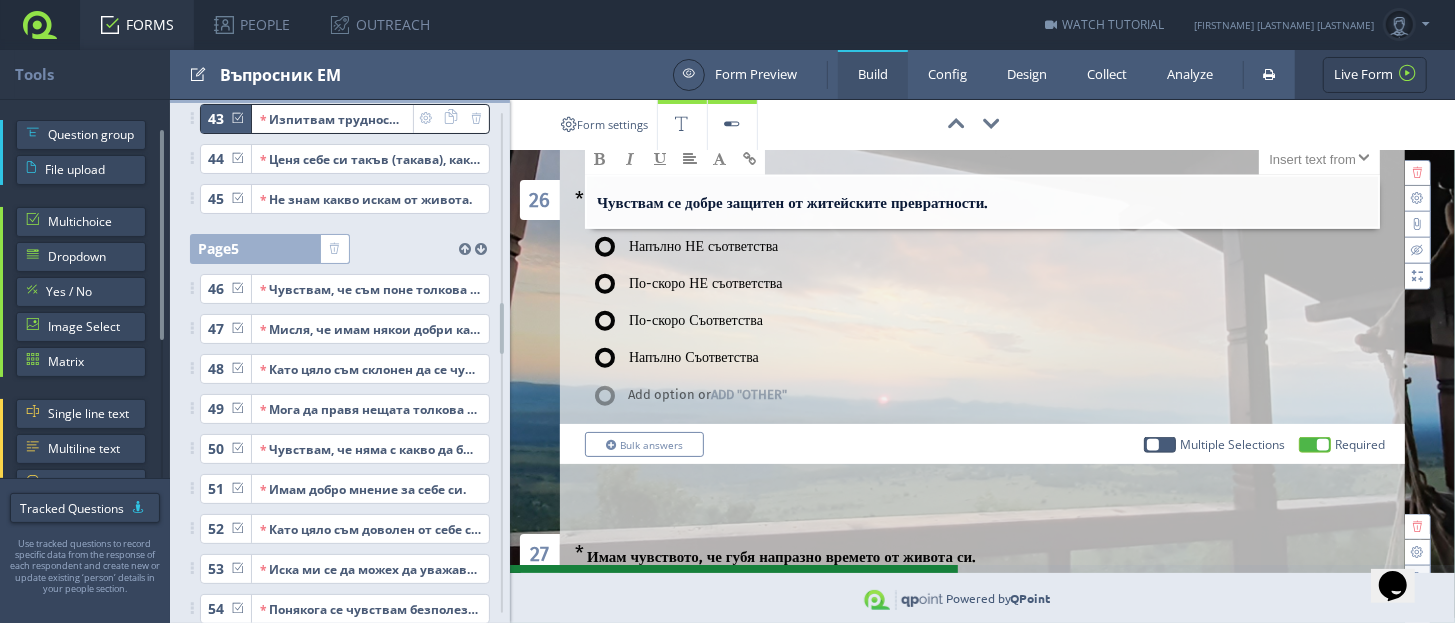 scroll, scrollTop: 6383, scrollLeft: 0, axis: vertical 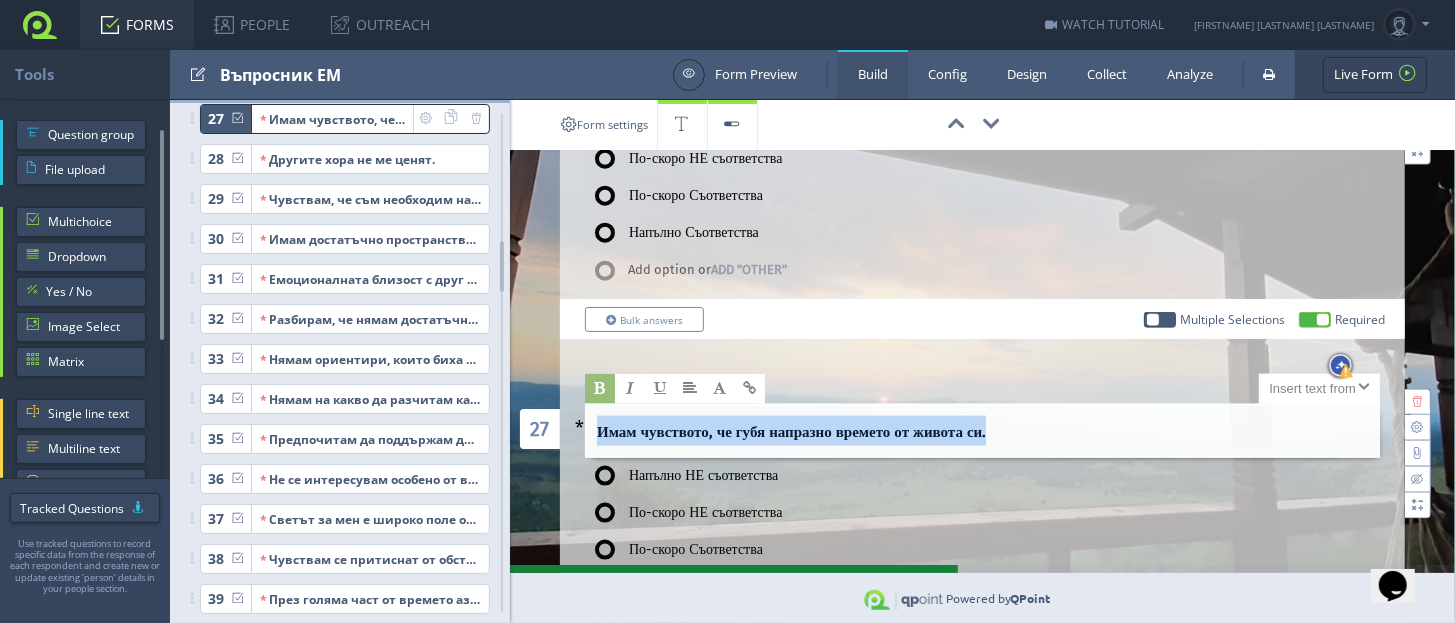 drag, startPoint x: 596, startPoint y: 360, endPoint x: 1018, endPoint y: 356, distance: 422.01895 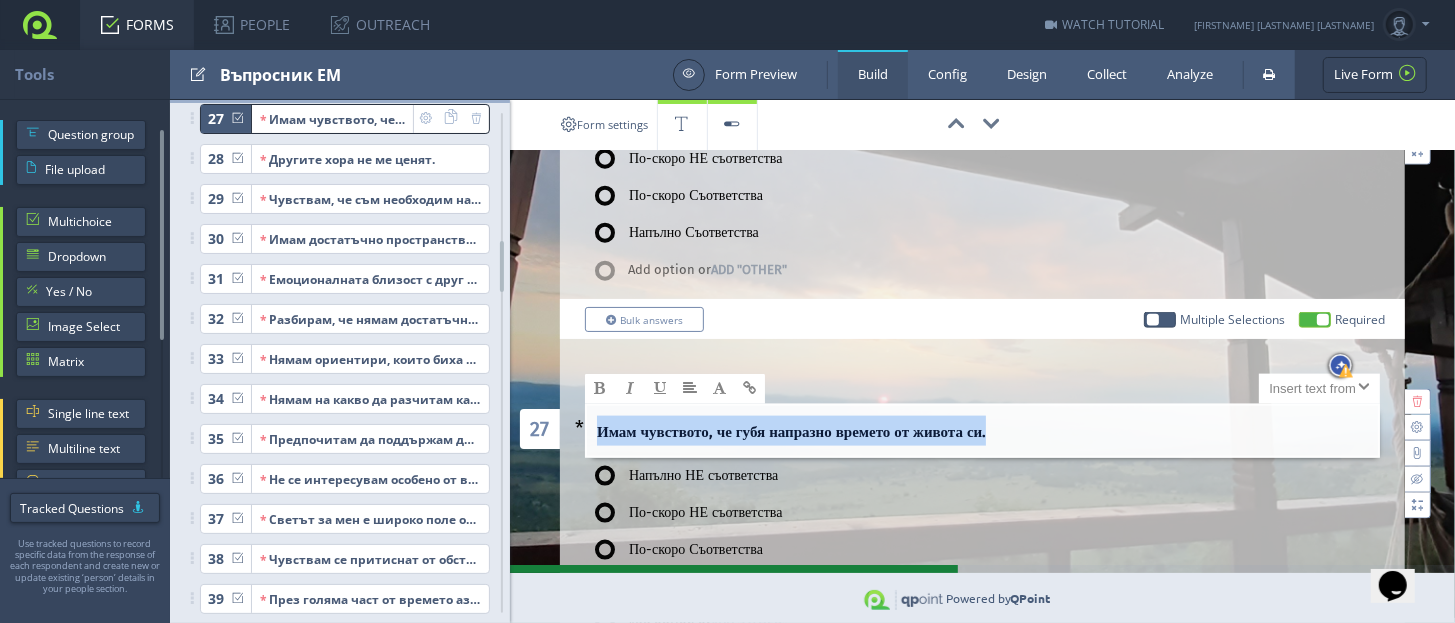 click on "Имам чувството, че губя напразно времето от живота си." at bounding box center (982, 436) 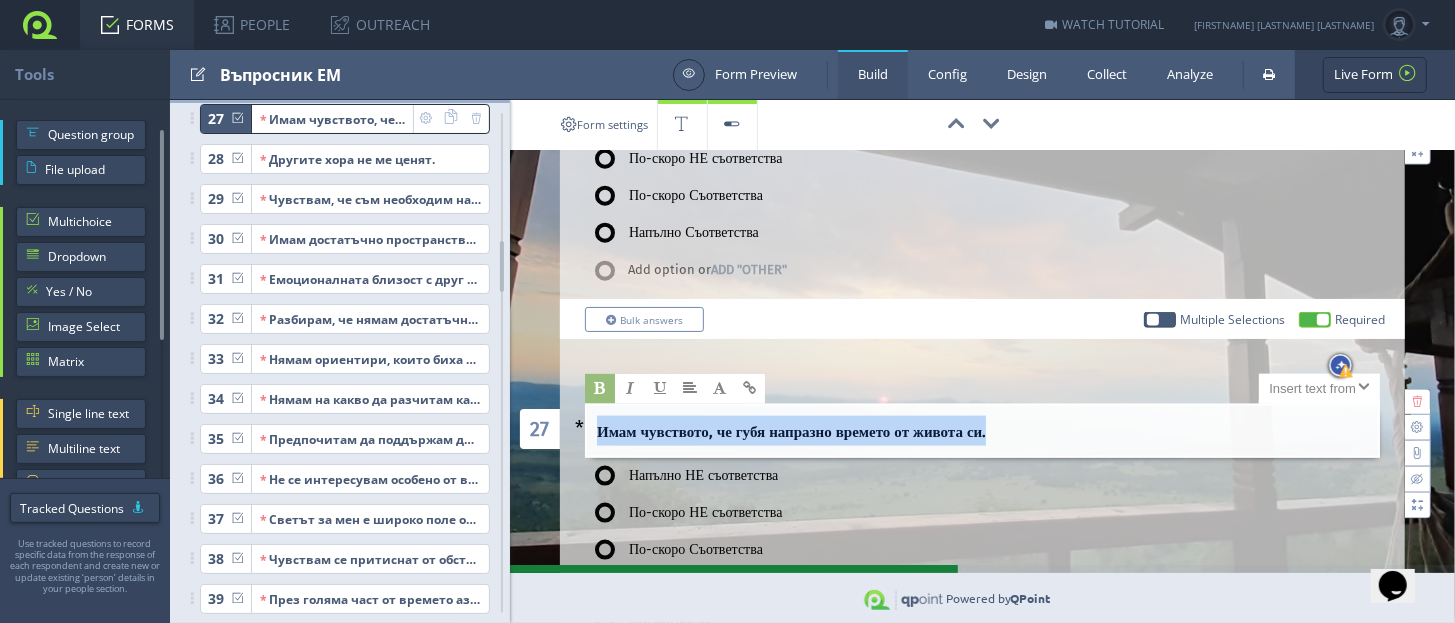 drag, startPoint x: 1010, startPoint y: 364, endPoint x: 596, endPoint y: 360, distance: 414.01932 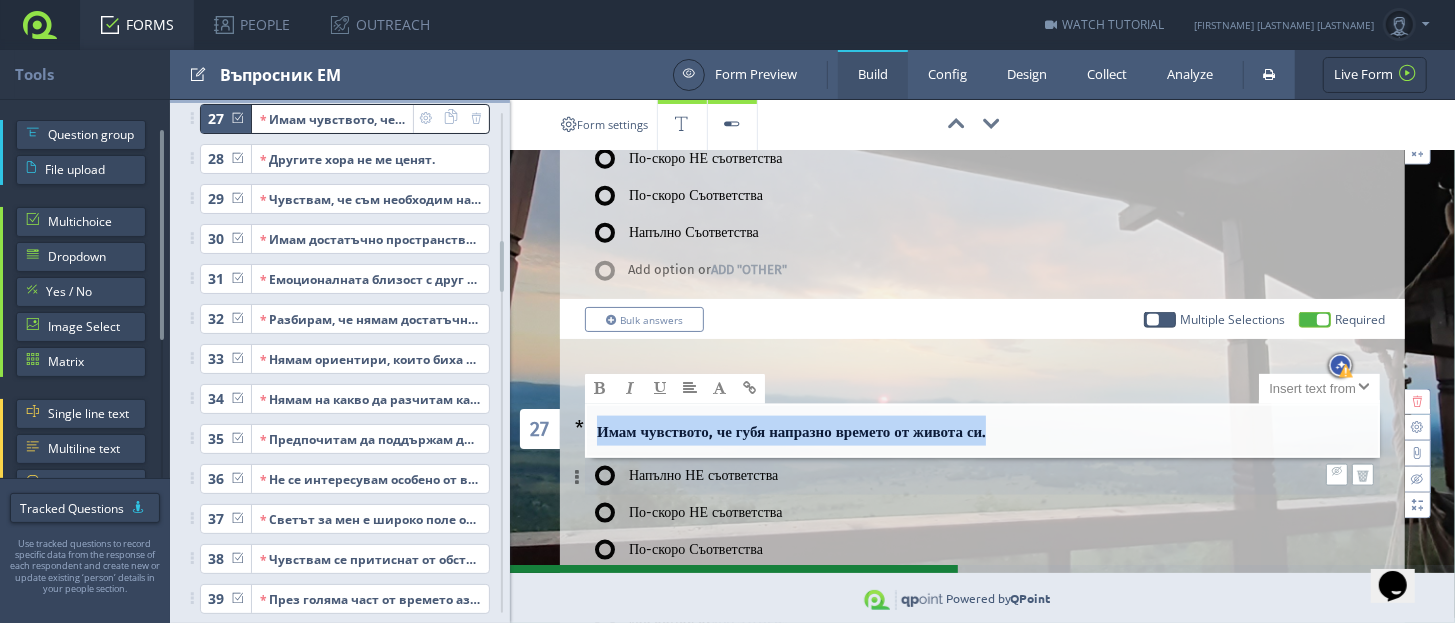 click on "Напълно НЕ съответства" at bounding box center (937, 476) 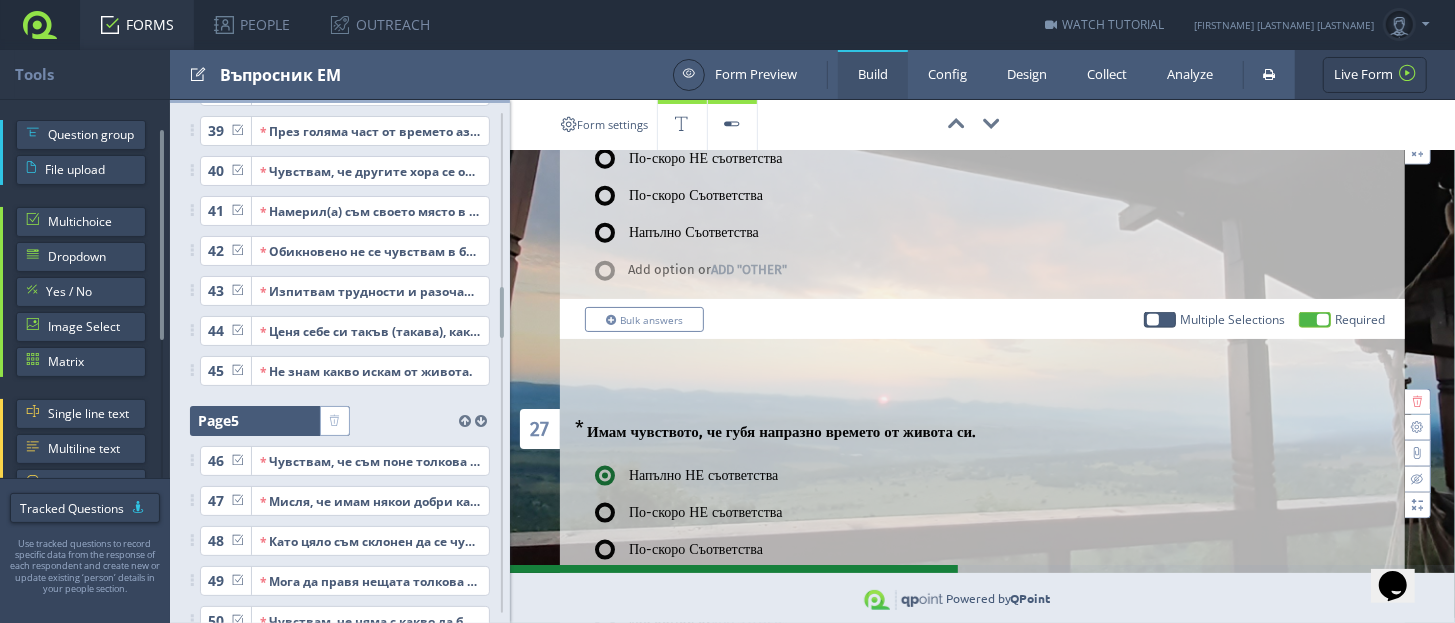click at bounding box center (279, 421) 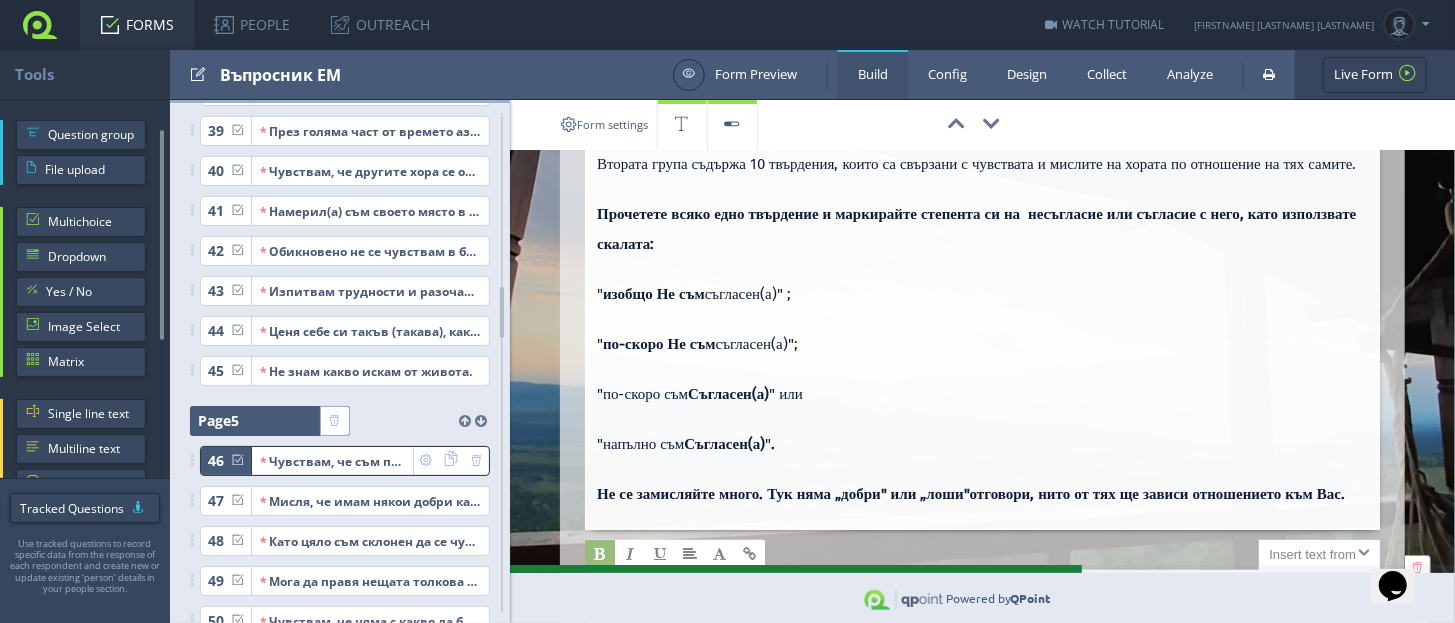 scroll, scrollTop: 124, scrollLeft: 0, axis: vertical 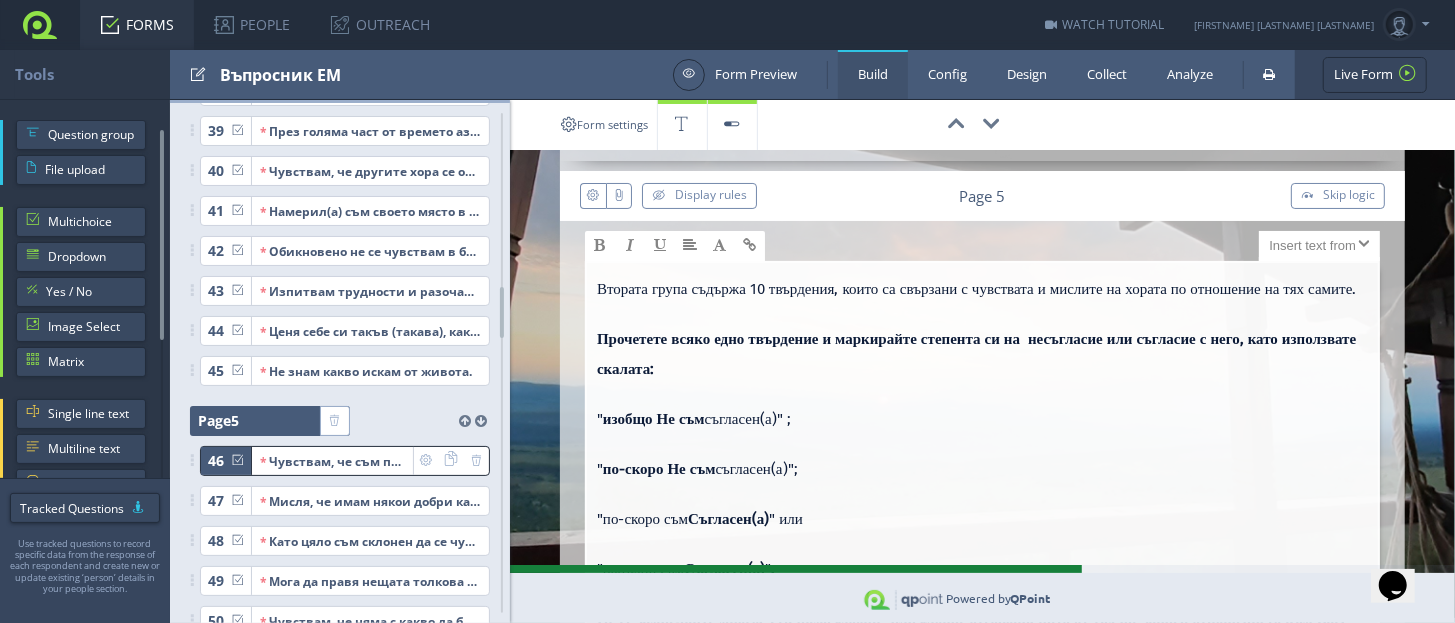 click on "Втората група съдържа 10 твърдения, които са свързани с чувствата и мислите на хората по отношение на тях самите." at bounding box center [982, 293] 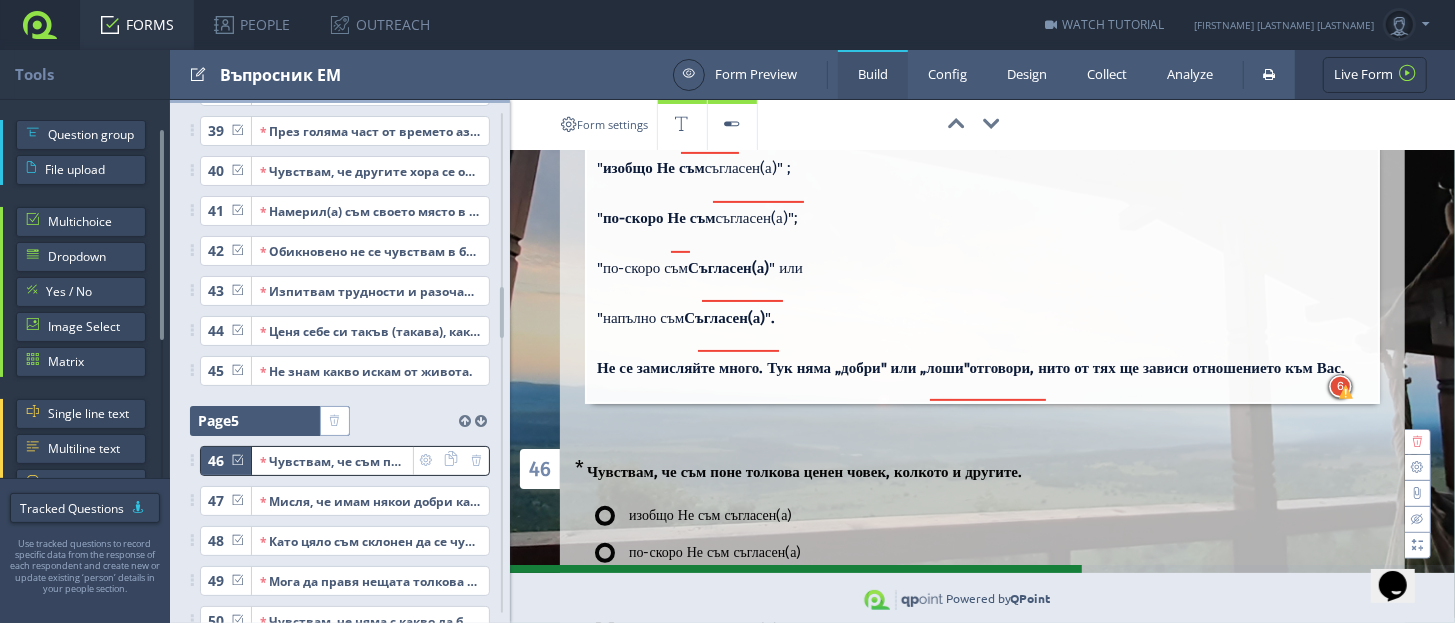 scroll, scrollTop: 499, scrollLeft: 0, axis: vertical 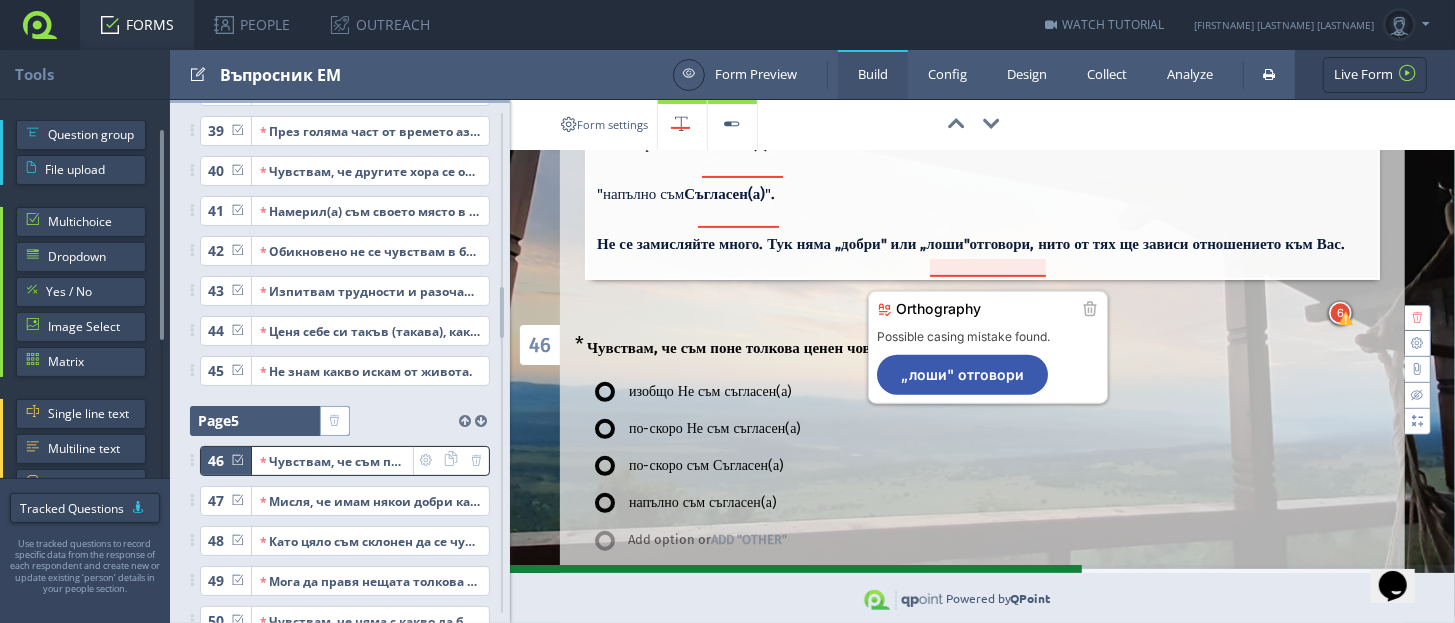 click at bounding box center (987, 268) 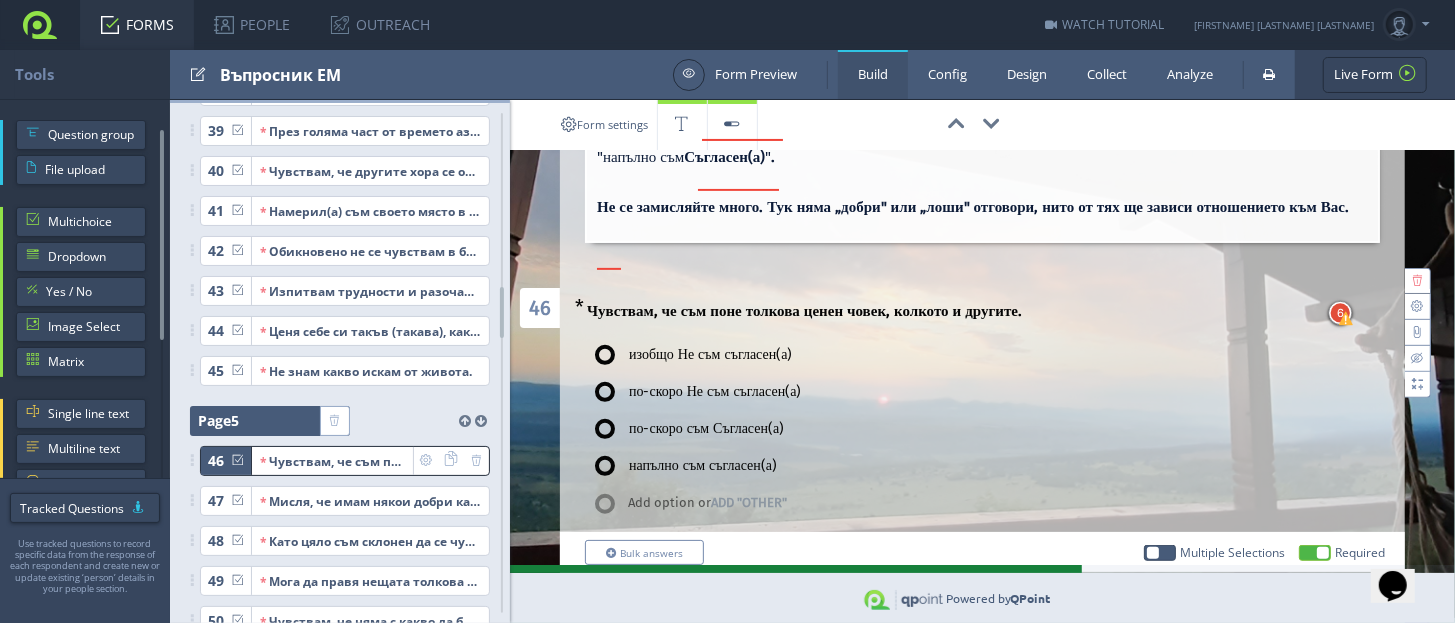scroll, scrollTop: 499, scrollLeft: 0, axis: vertical 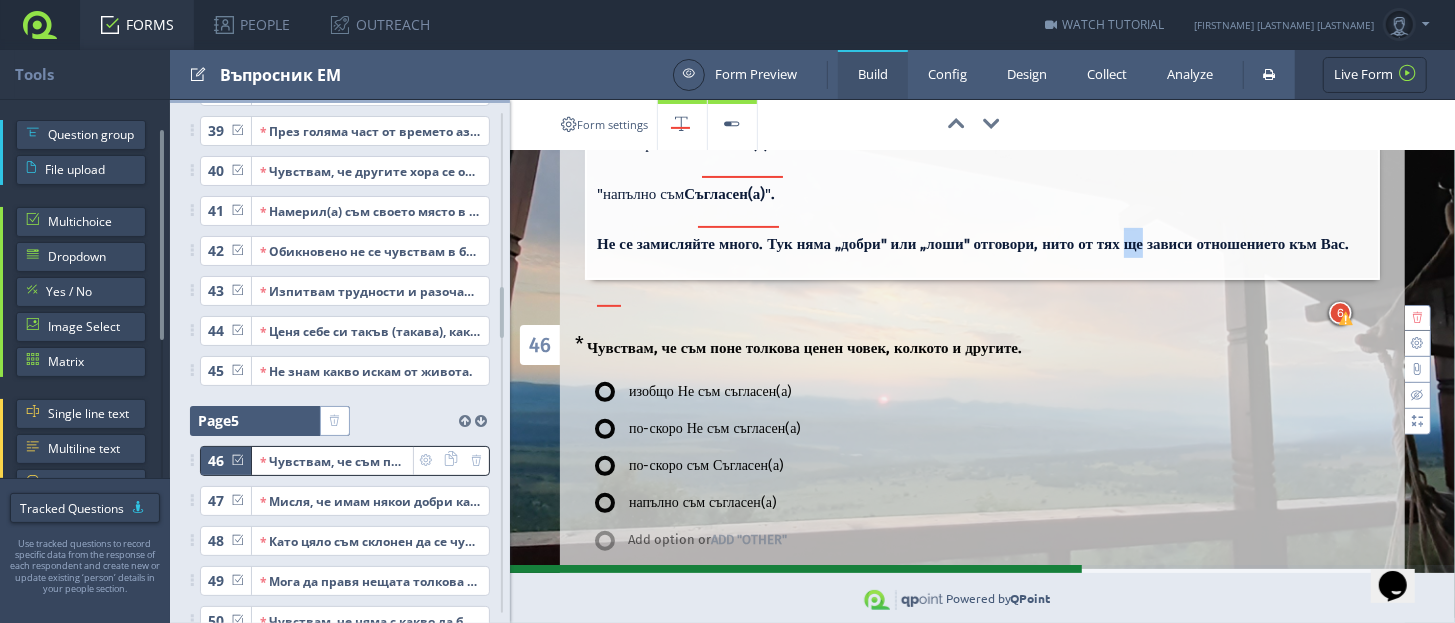 drag, startPoint x: 1142, startPoint y: 271, endPoint x: 1157, endPoint y: 270, distance: 15.033297 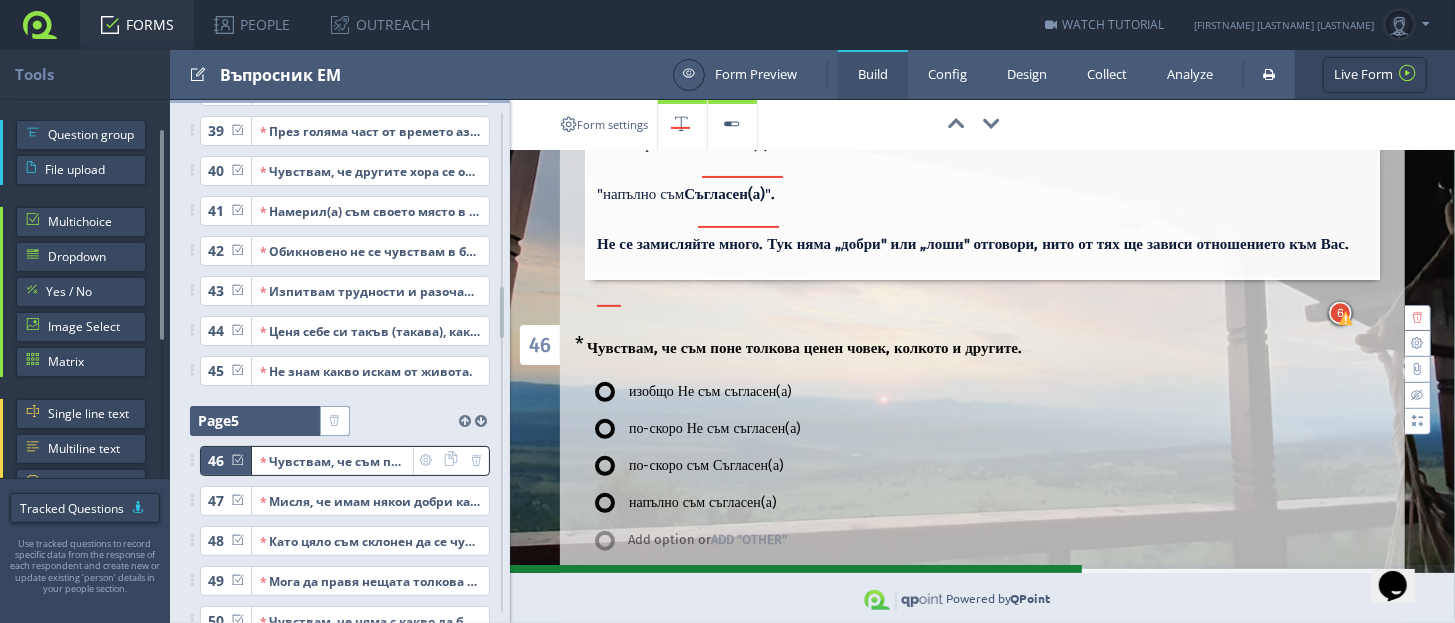 click on "Не се замисляйте много. Тук няма „добри" или „лоши" отговори, нито от тях ще зависи отношението към Вас." at bounding box center (982, 248) 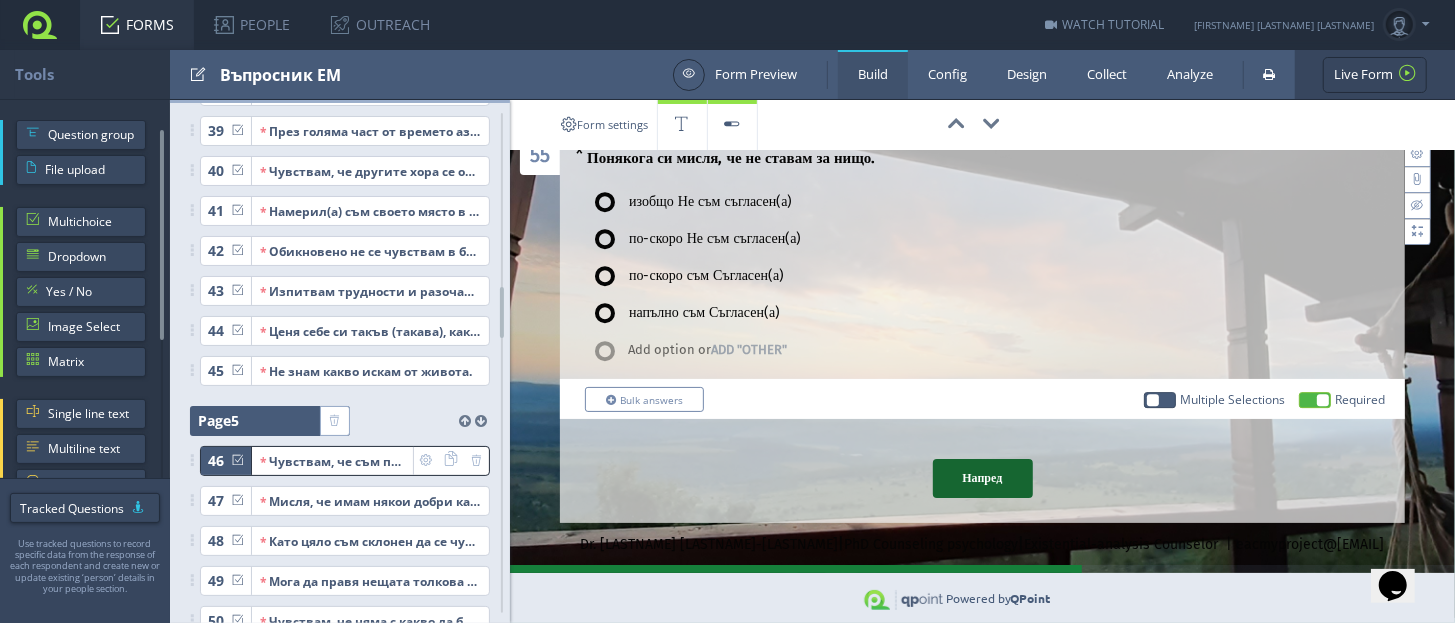 scroll, scrollTop: 3890, scrollLeft: 0, axis: vertical 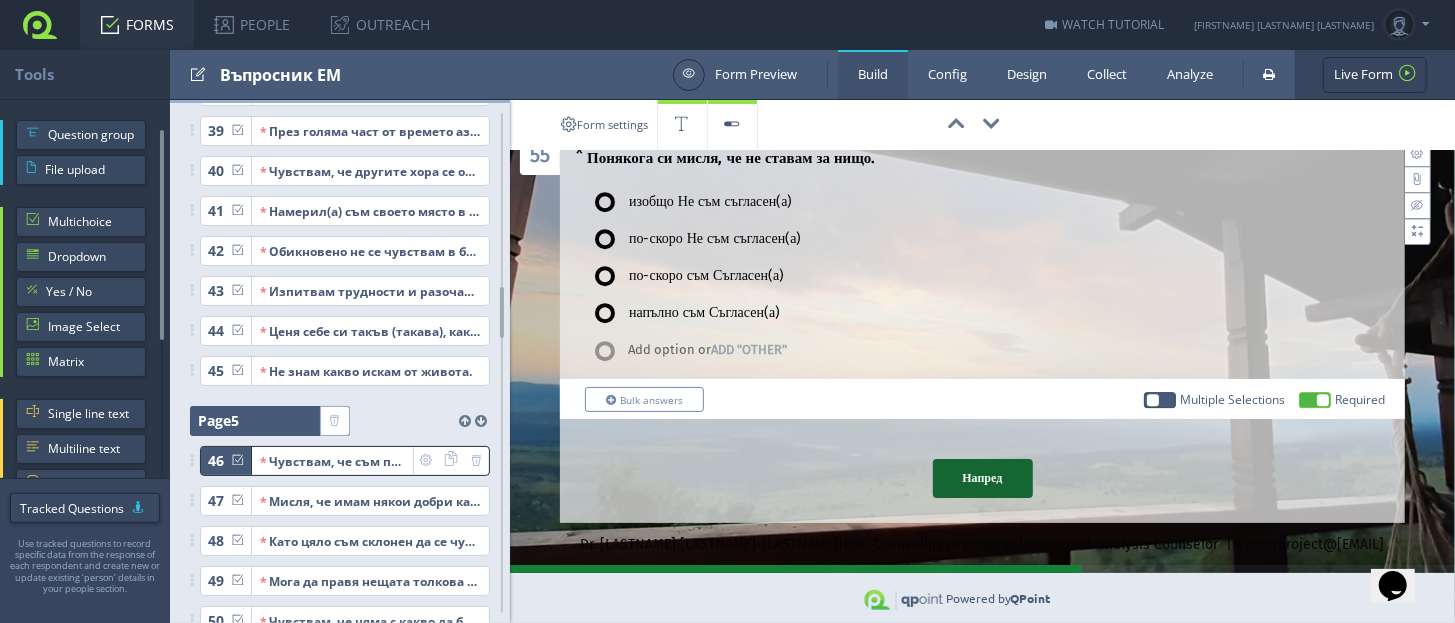 click at bounding box center [279, 871] 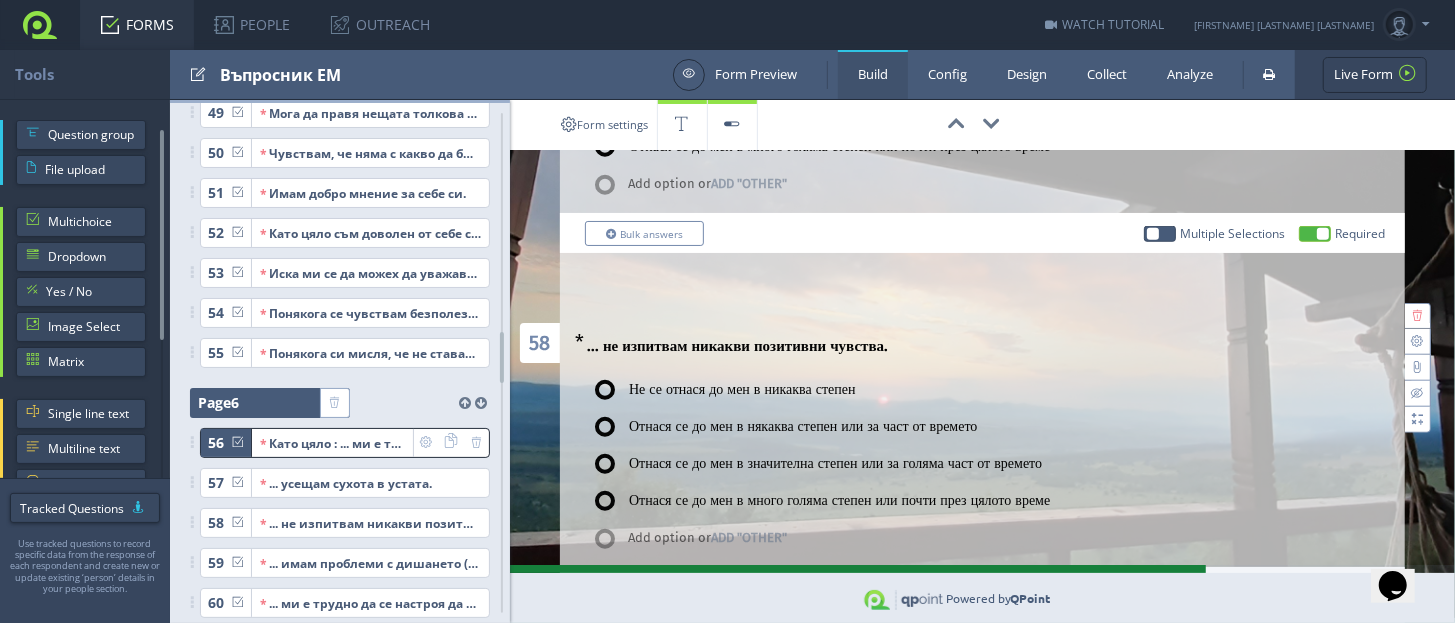 scroll, scrollTop: 1500, scrollLeft: 0, axis: vertical 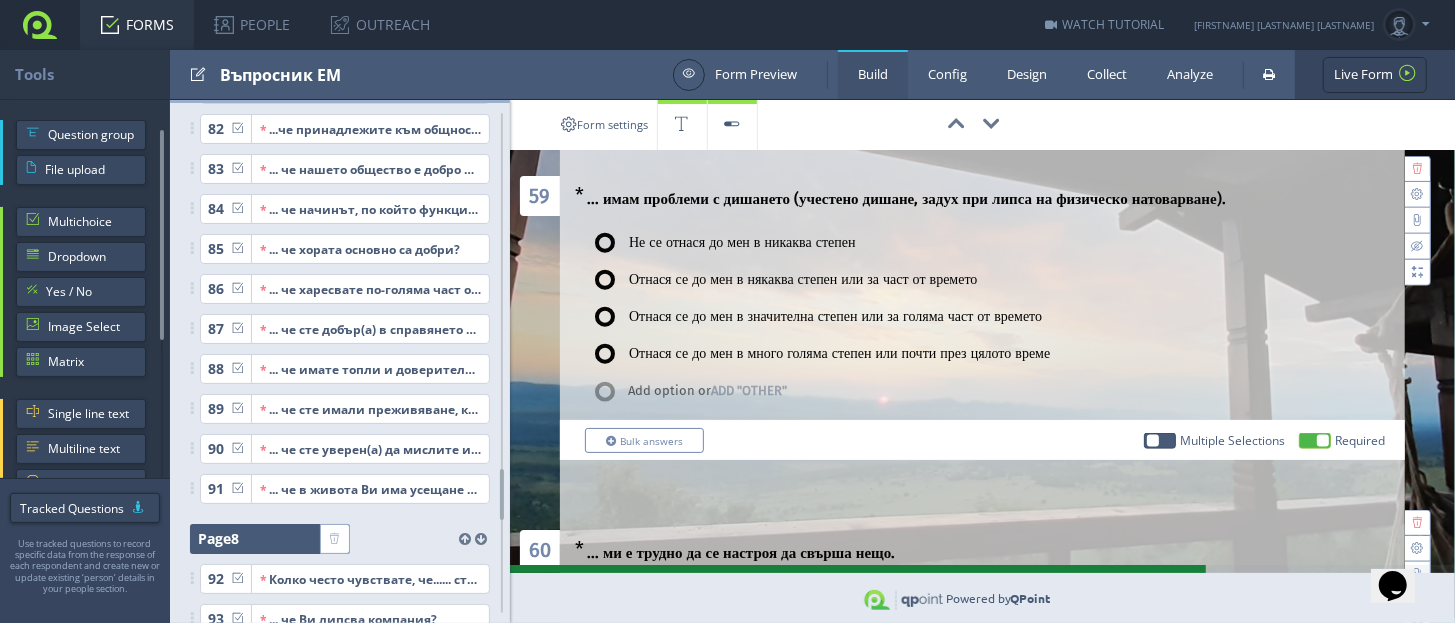 click at bounding box center (279, 539) 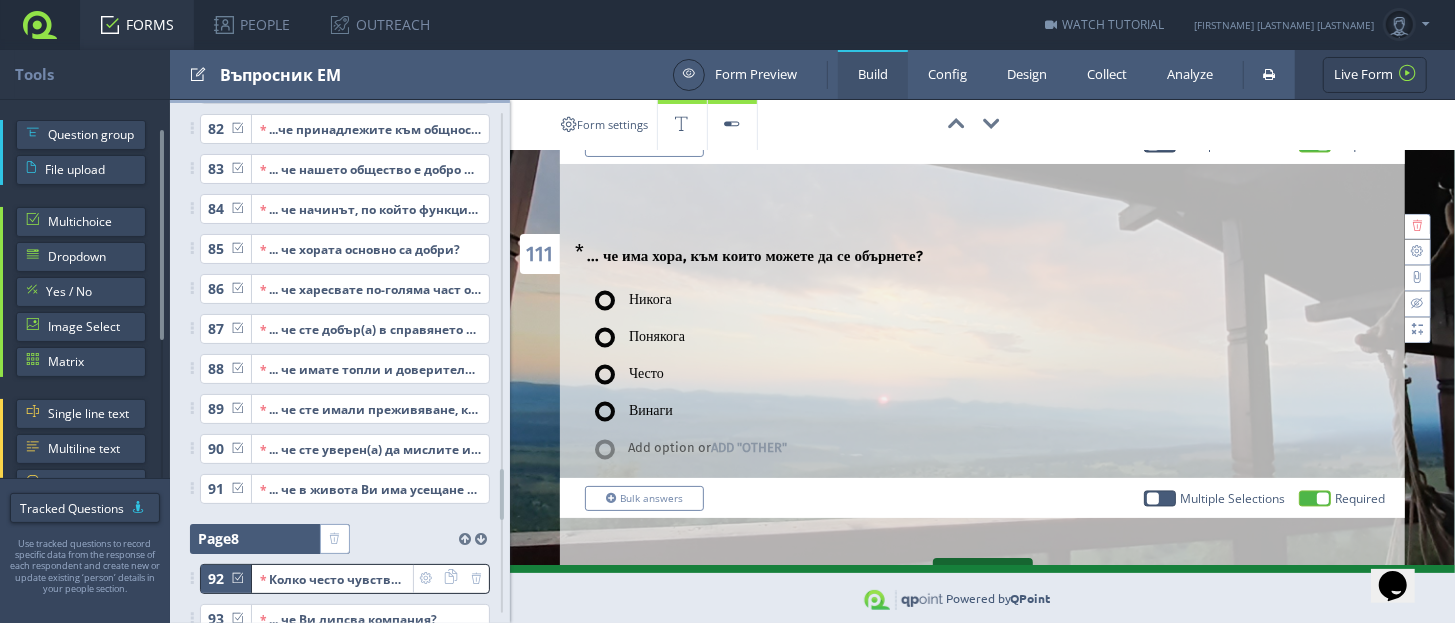 scroll, scrollTop: 7173, scrollLeft: 0, axis: vertical 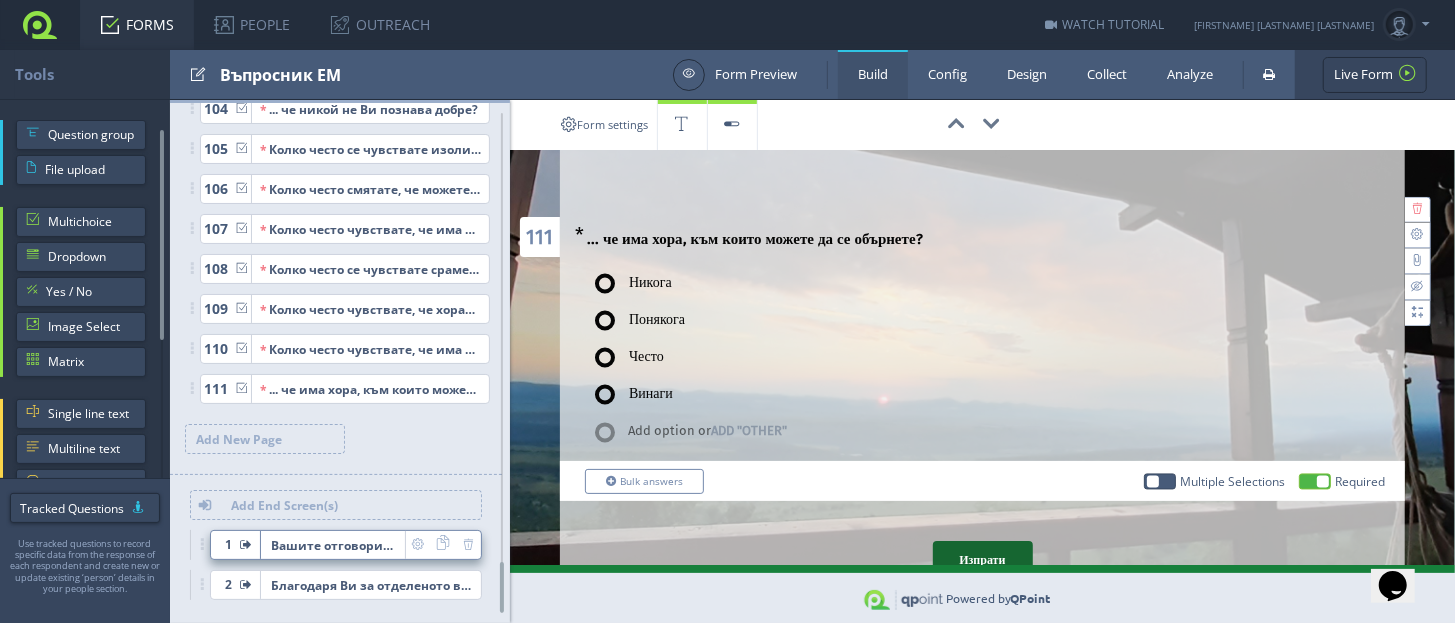 click on "Вашите отговори бяха изпратени успешно!" at bounding box center [333, 545] 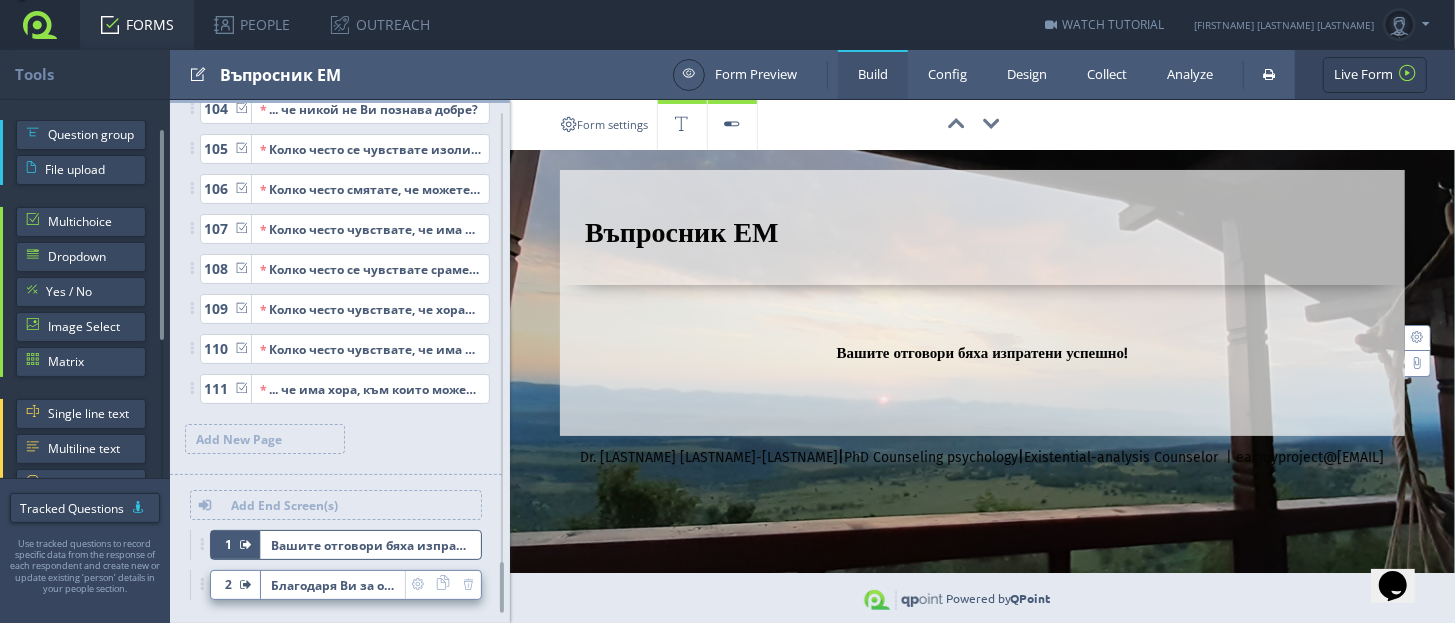 click on "Благодаря Ви за отделеното време!" at bounding box center (333, 585) 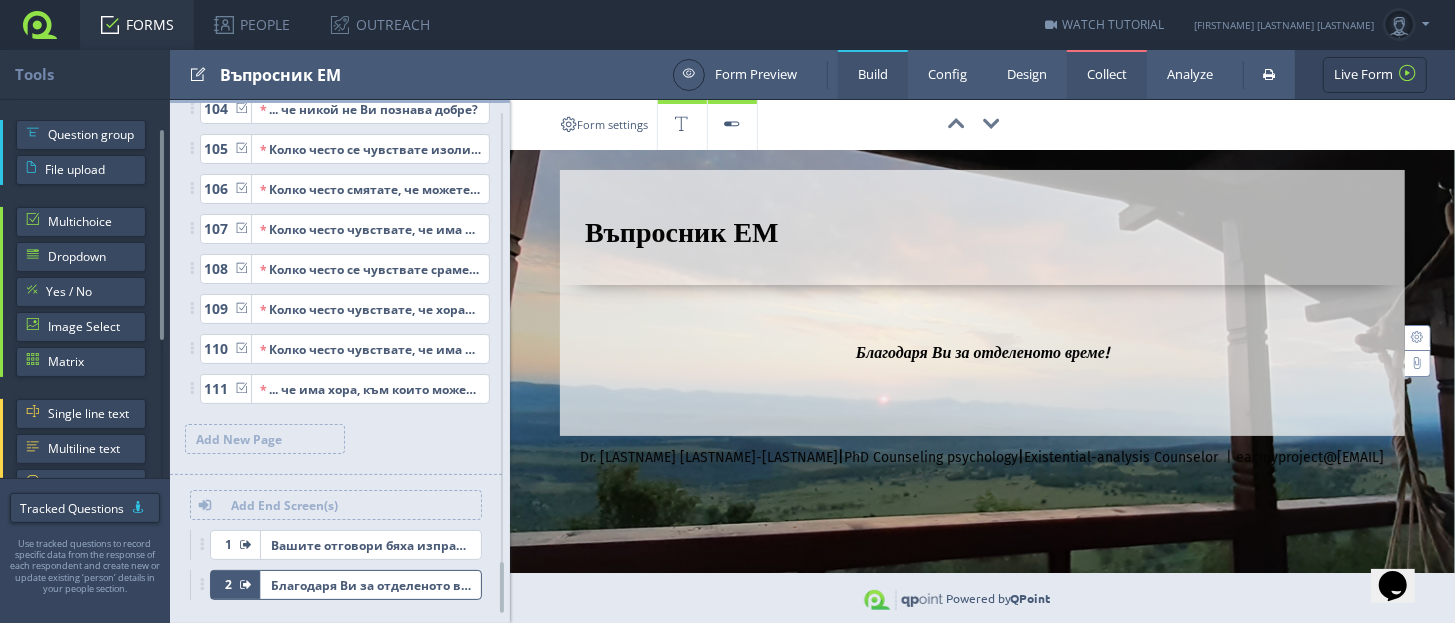 click on "Collect" at bounding box center (1107, 74) 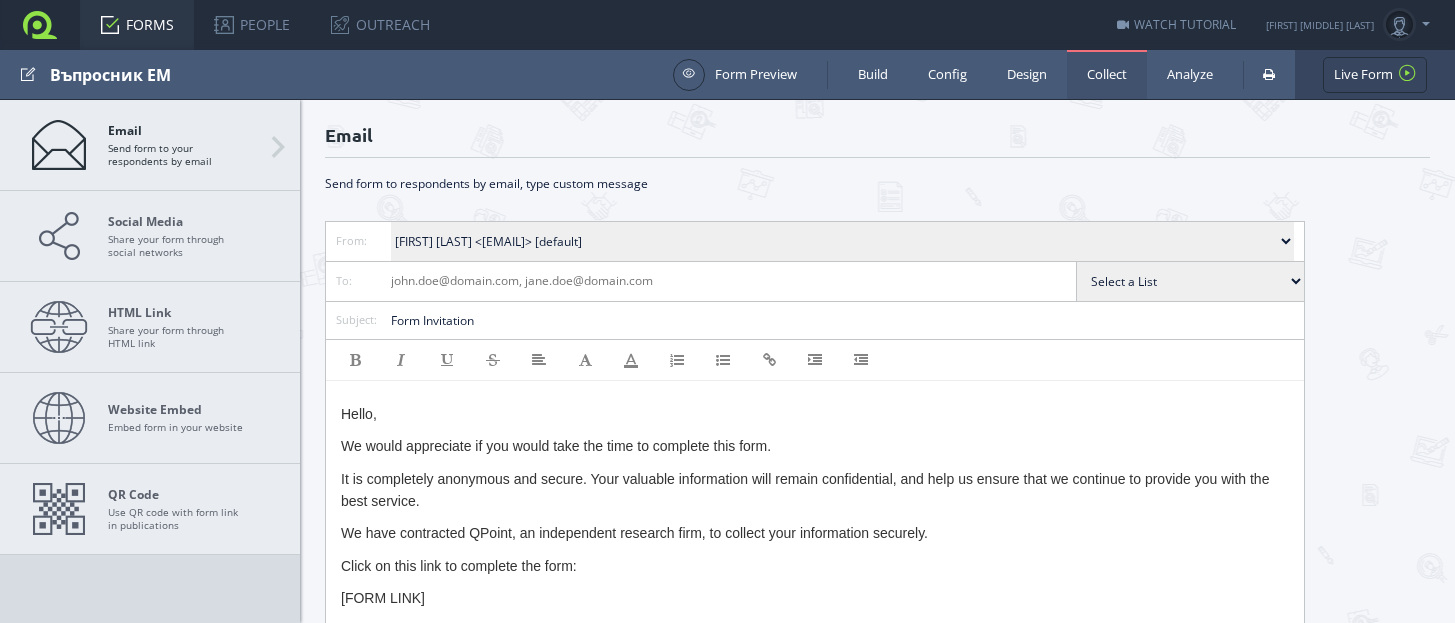 scroll, scrollTop: 0, scrollLeft: 0, axis: both 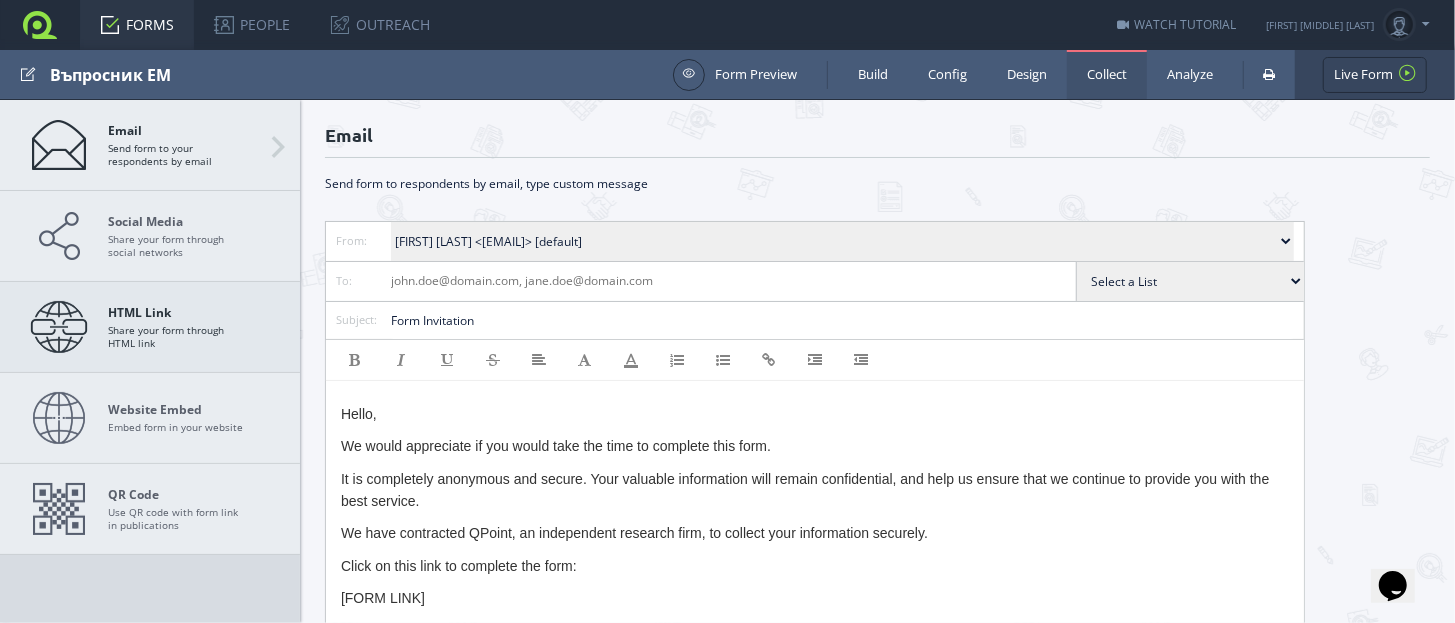 click on "HTML Link Share your form through HTML link" at bounding box center (178, 327) 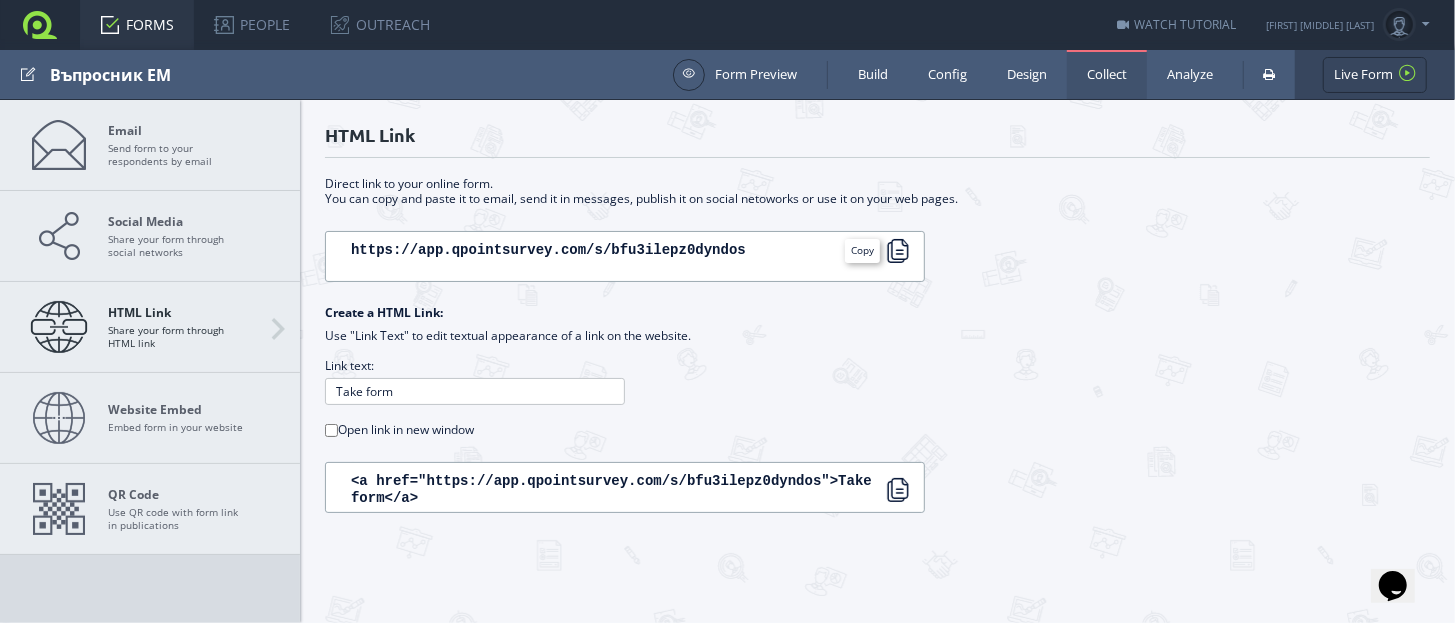 click at bounding box center [898, 251] 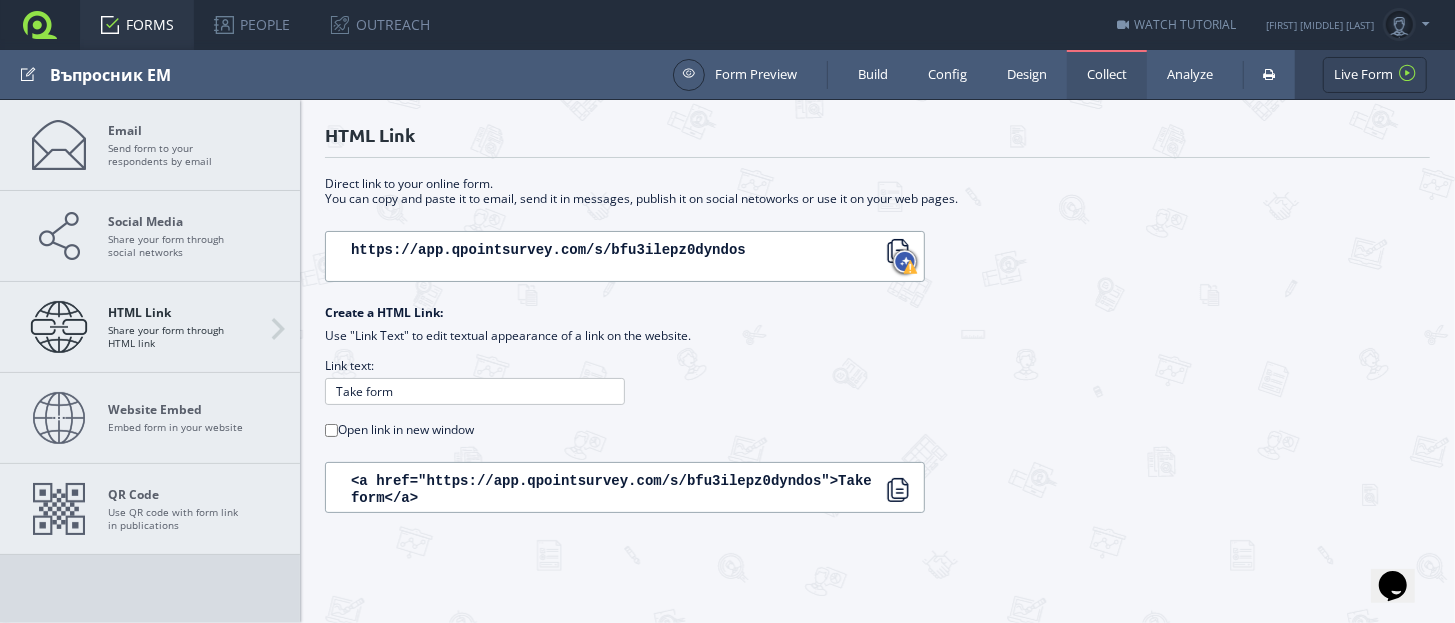 click on "https://app.qpointsurvey.com/s/bfu3ilepz0dyndos
Copied
https://app.qpointsurvey.com/s/bfu3ilepz0dyndos" at bounding box center [877, 258] 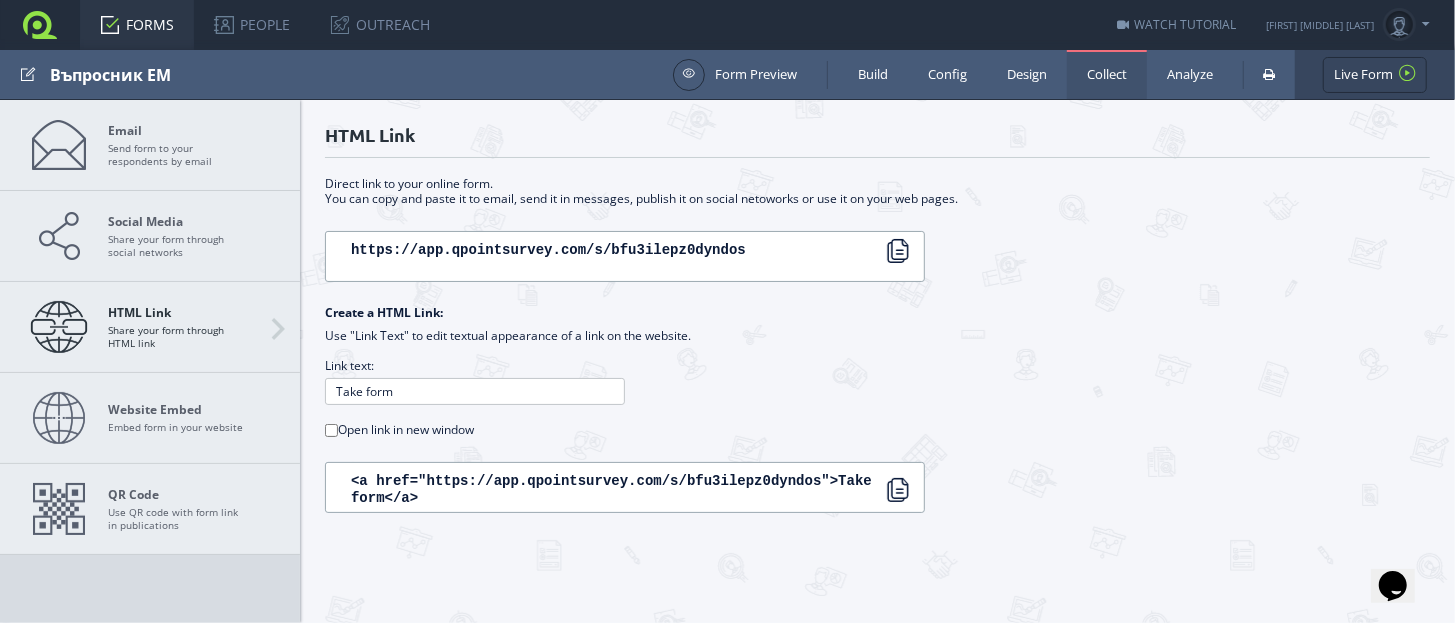 click on "FORMS" at bounding box center (137, 25) 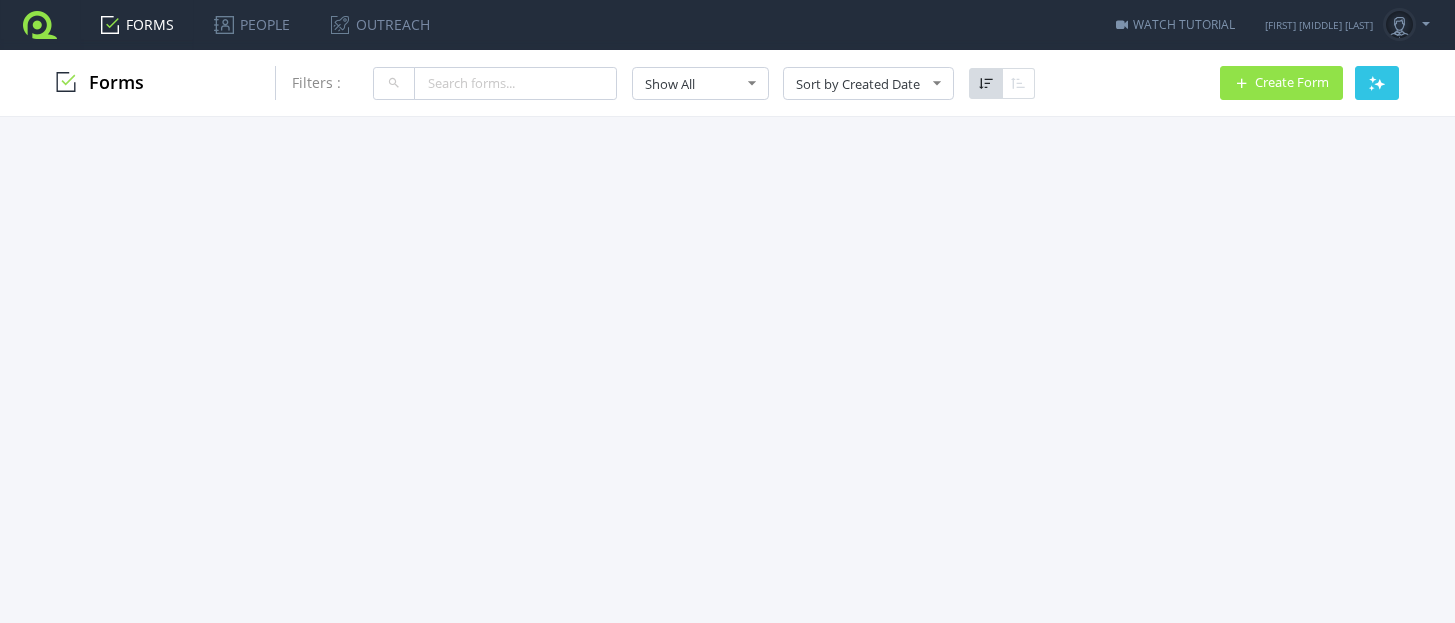 scroll, scrollTop: 0, scrollLeft: 0, axis: both 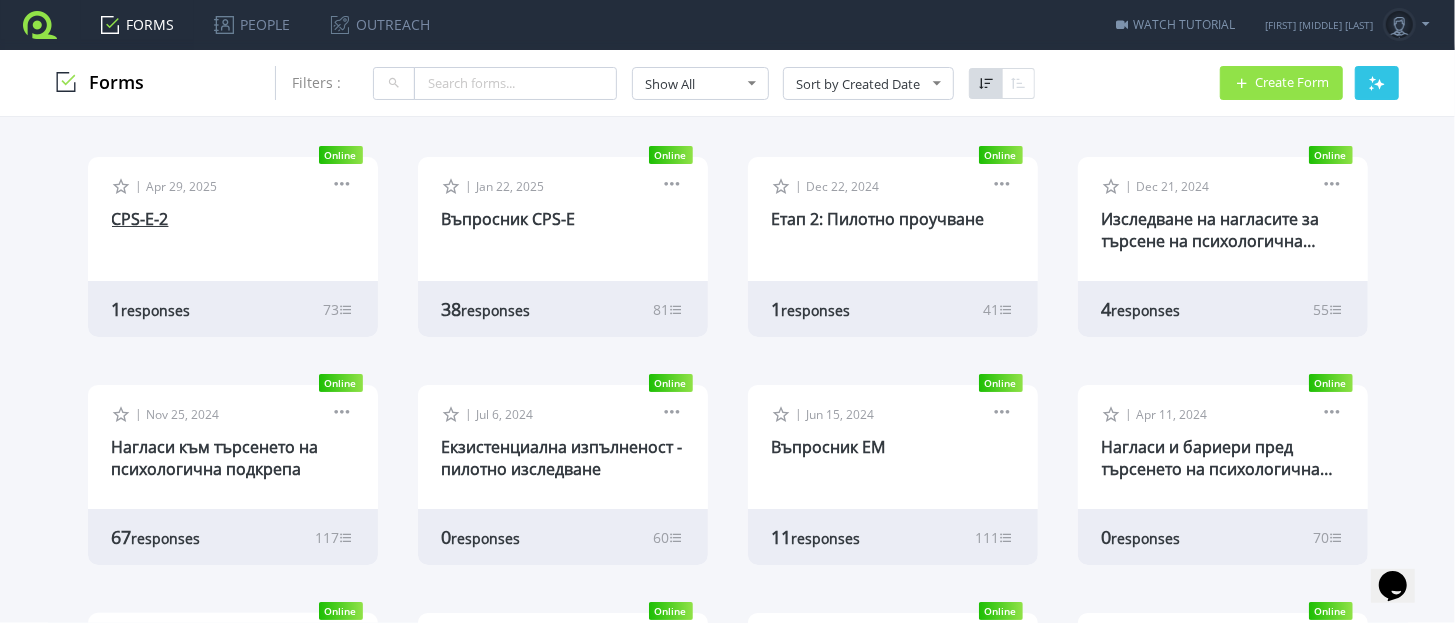 click on "CPS-E-2" at bounding box center [140, 219] 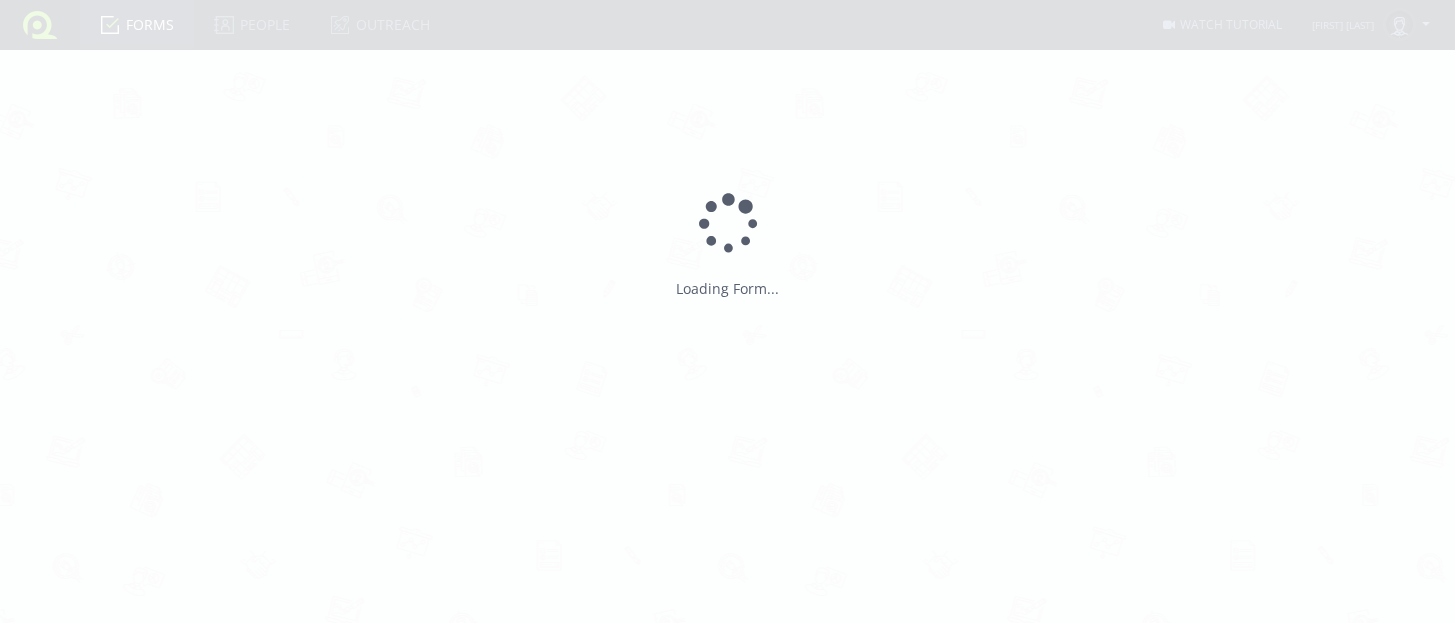 scroll, scrollTop: 0, scrollLeft: 0, axis: both 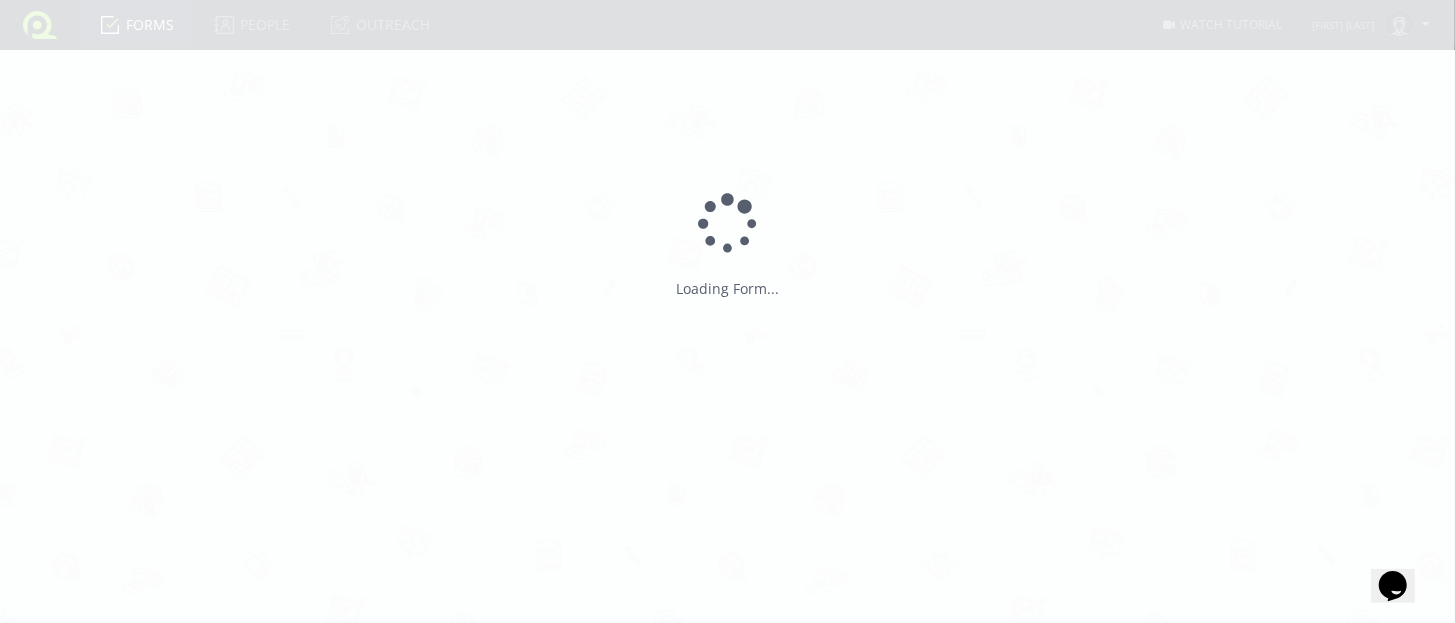 type on "CPS-E-2" 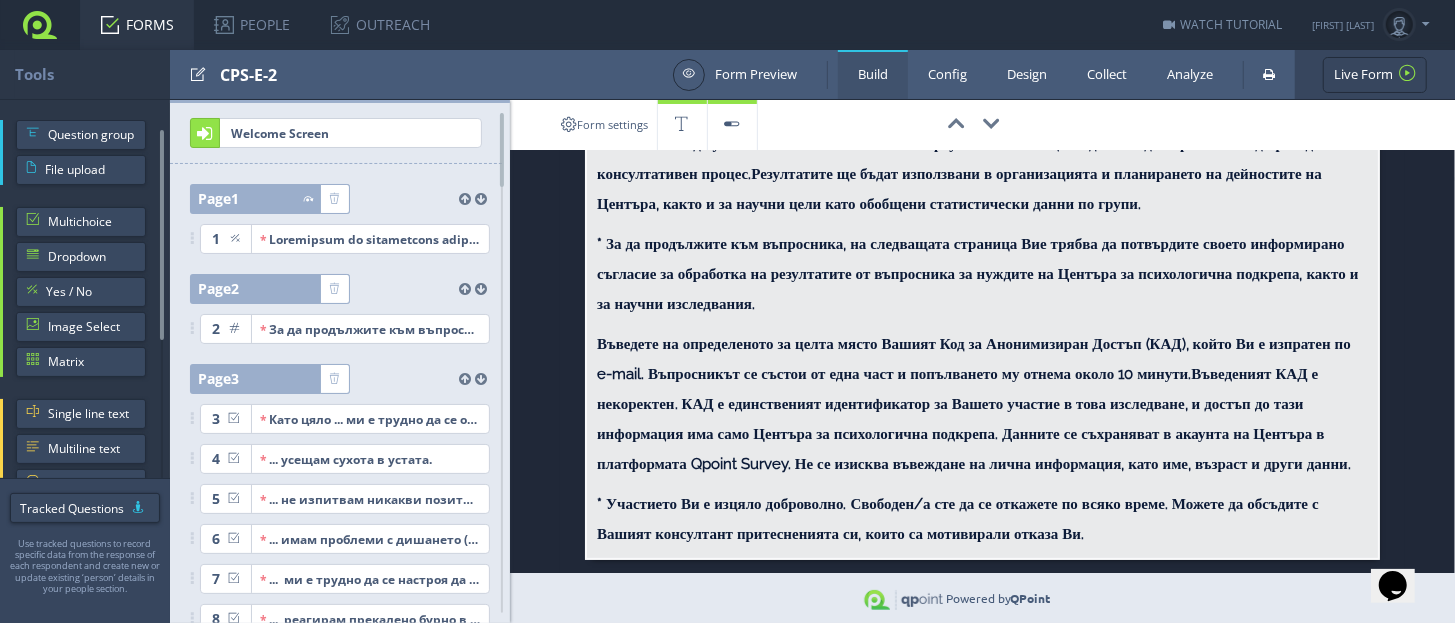 scroll, scrollTop: 375, scrollLeft: 0, axis: vertical 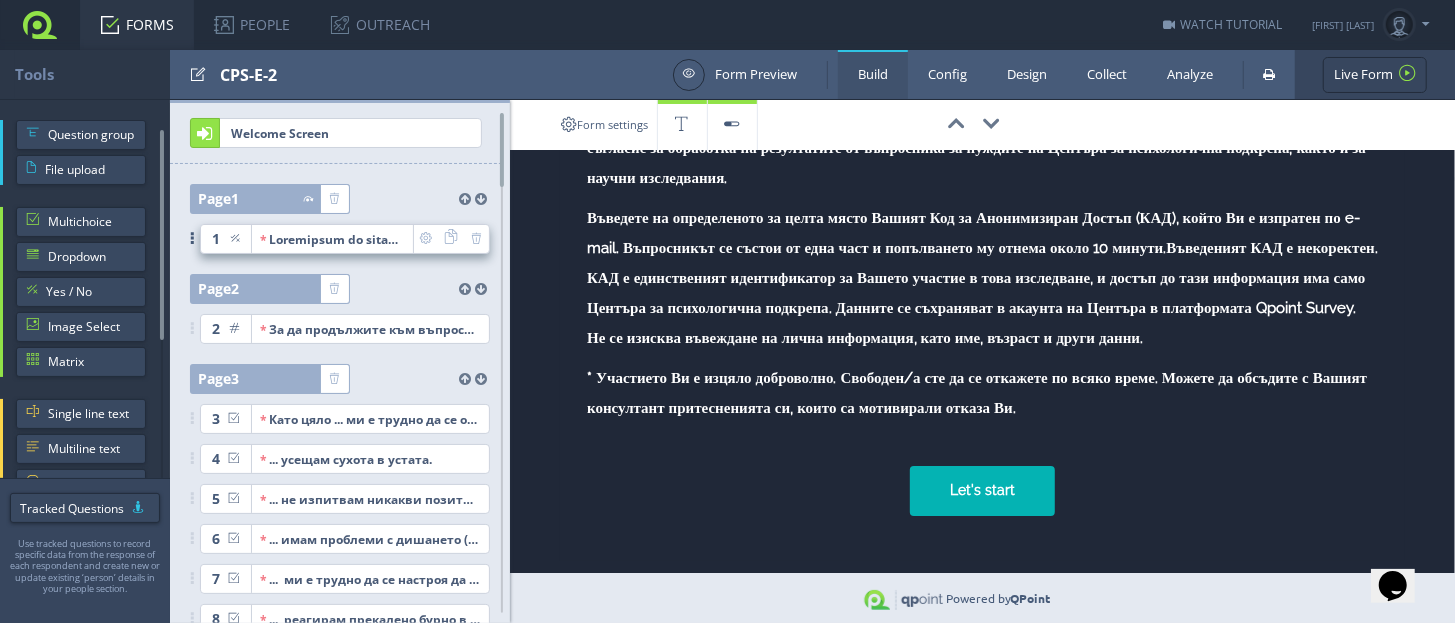 click at bounding box center [332, 239] 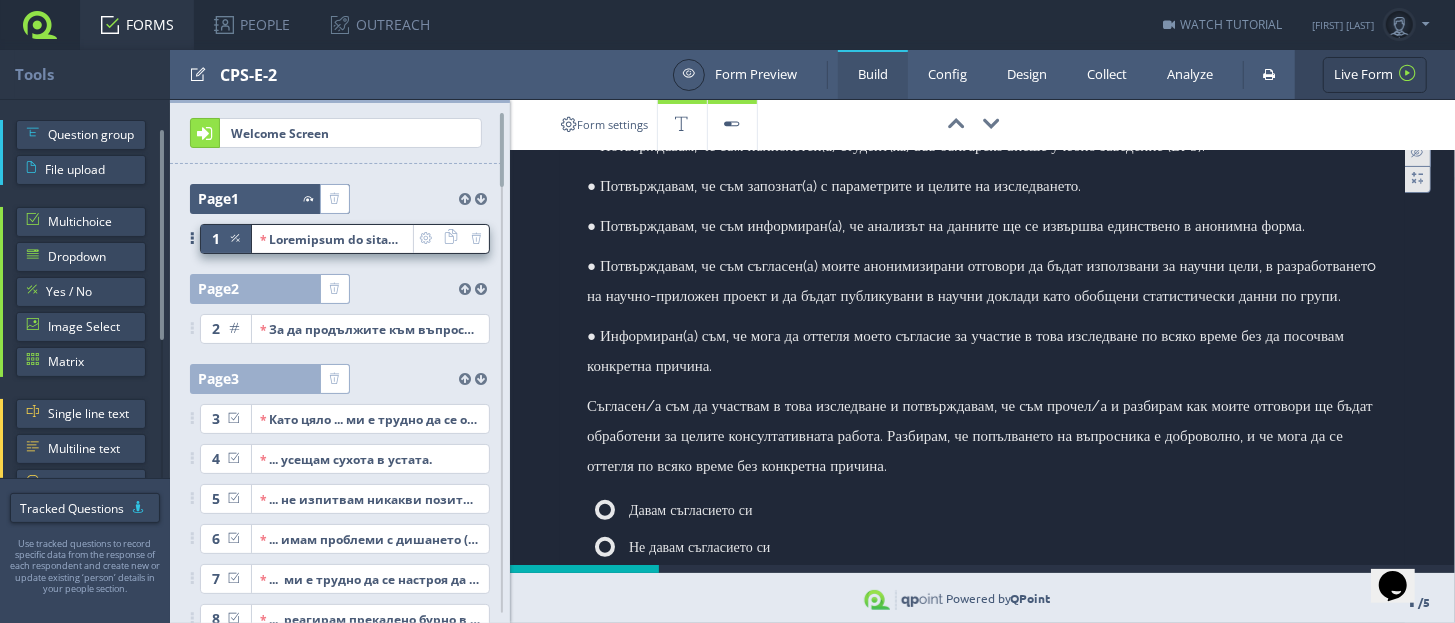 scroll, scrollTop: 0, scrollLeft: 0, axis: both 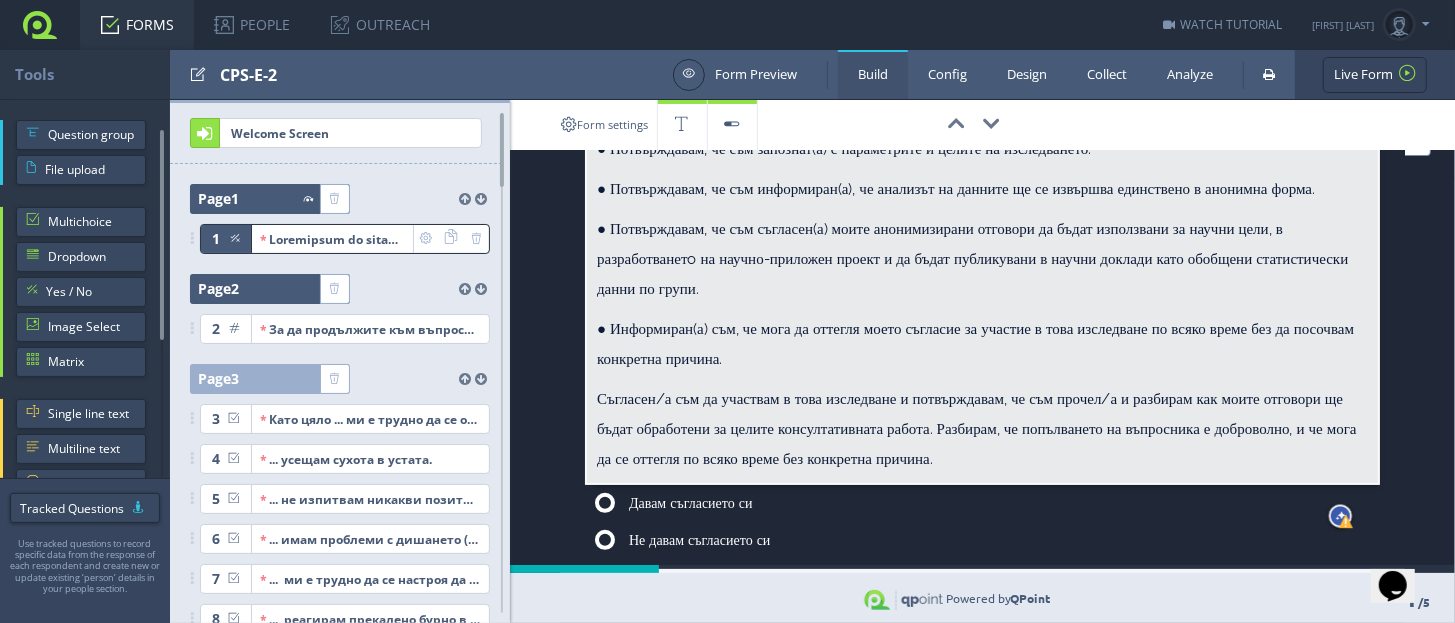 click at bounding box center (279, 289) 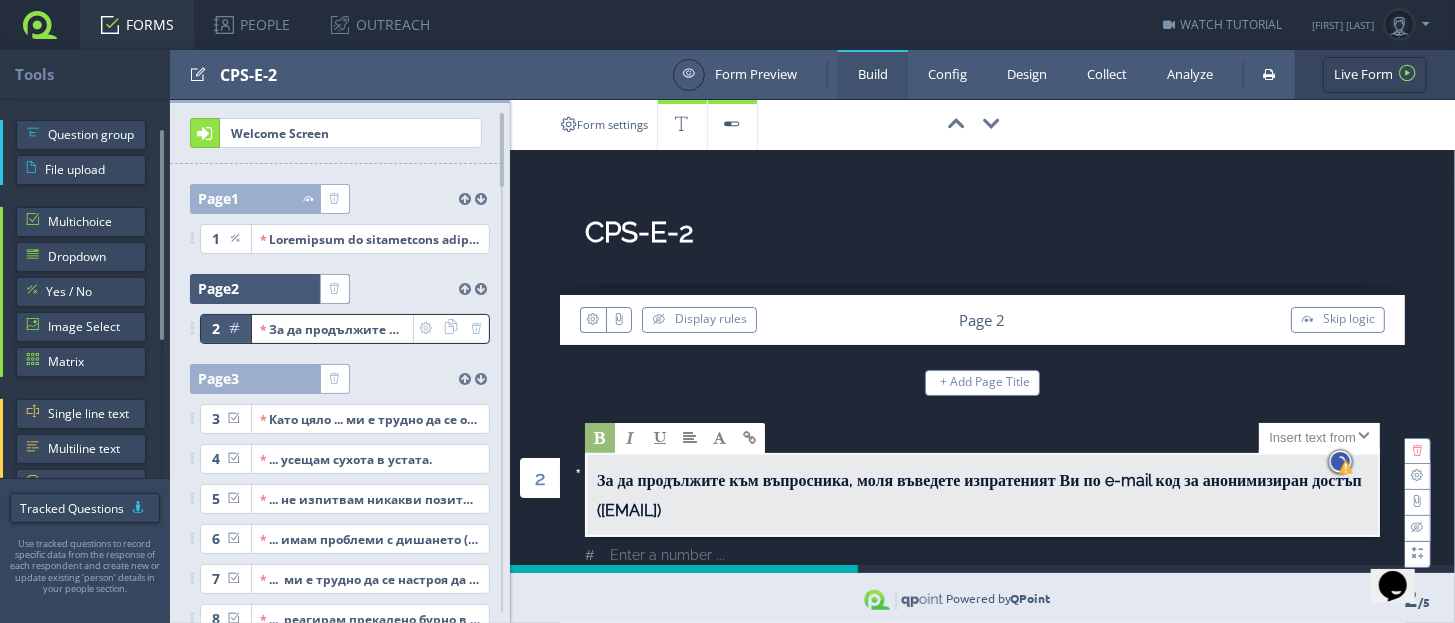 scroll, scrollTop: 124, scrollLeft: 0, axis: vertical 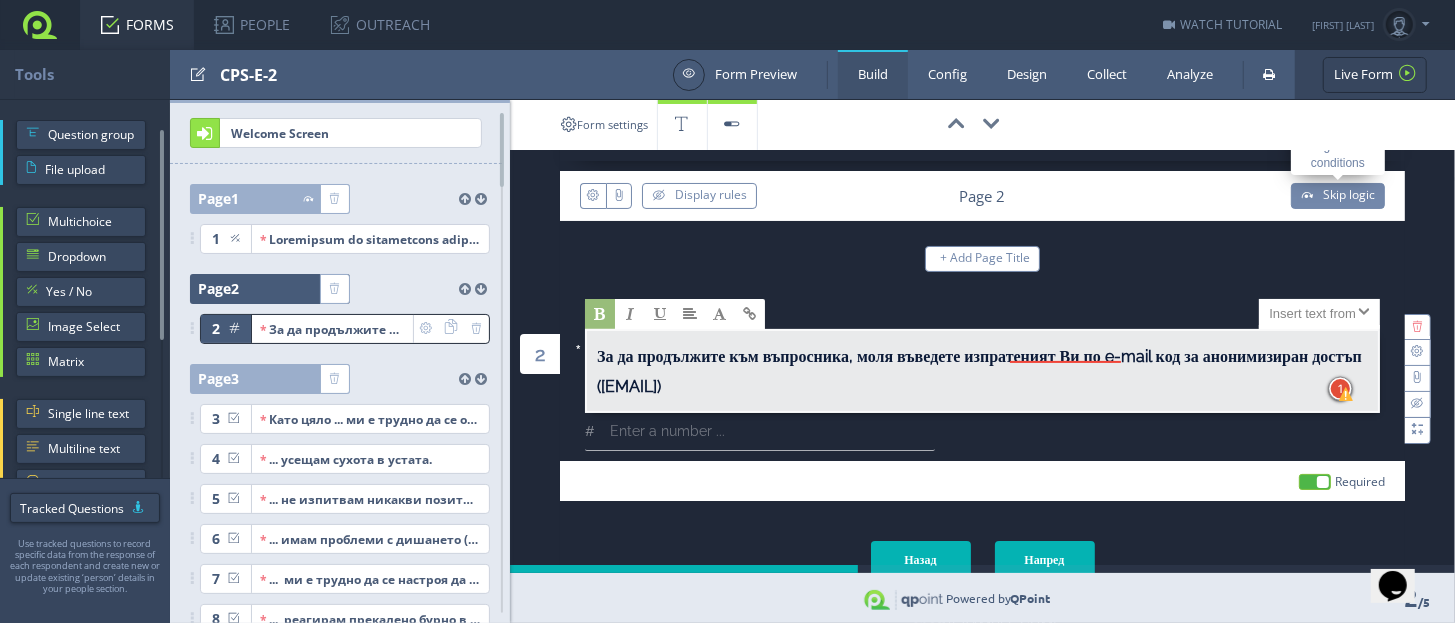 click on "Skip logic" at bounding box center (1349, 194) 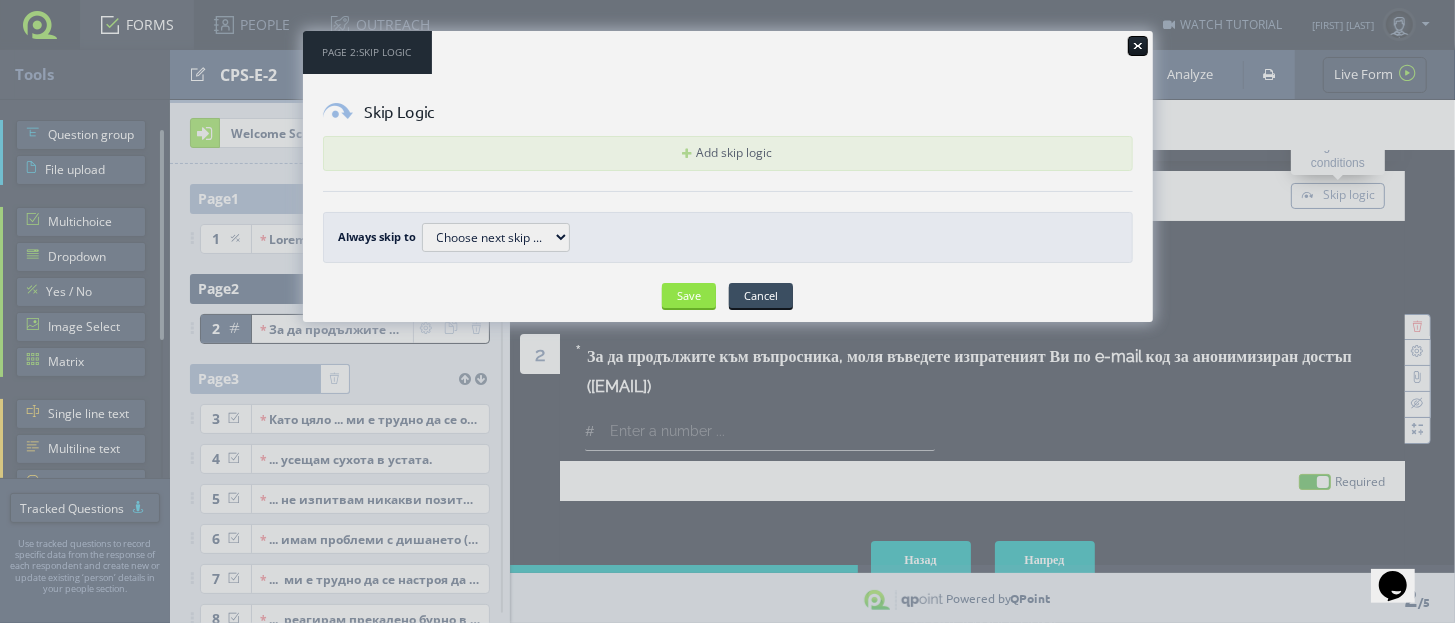 click at bounding box center (1138, 46) 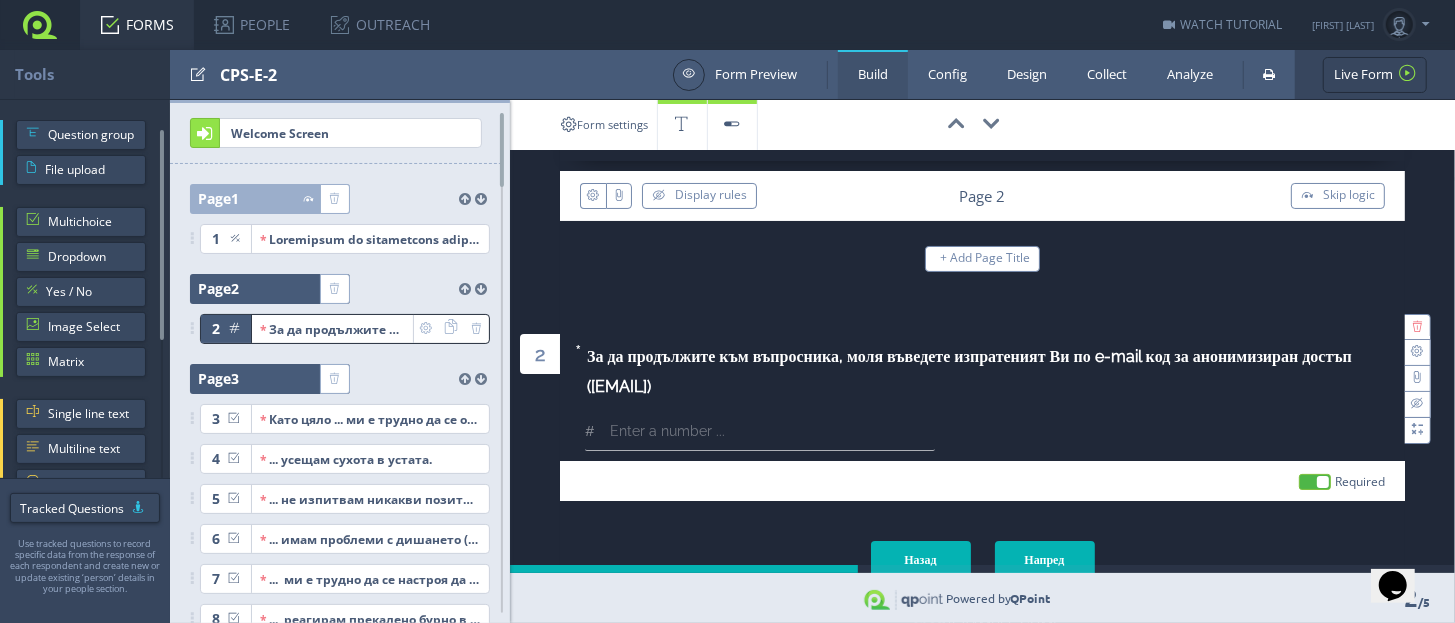 click at bounding box center (279, 379) 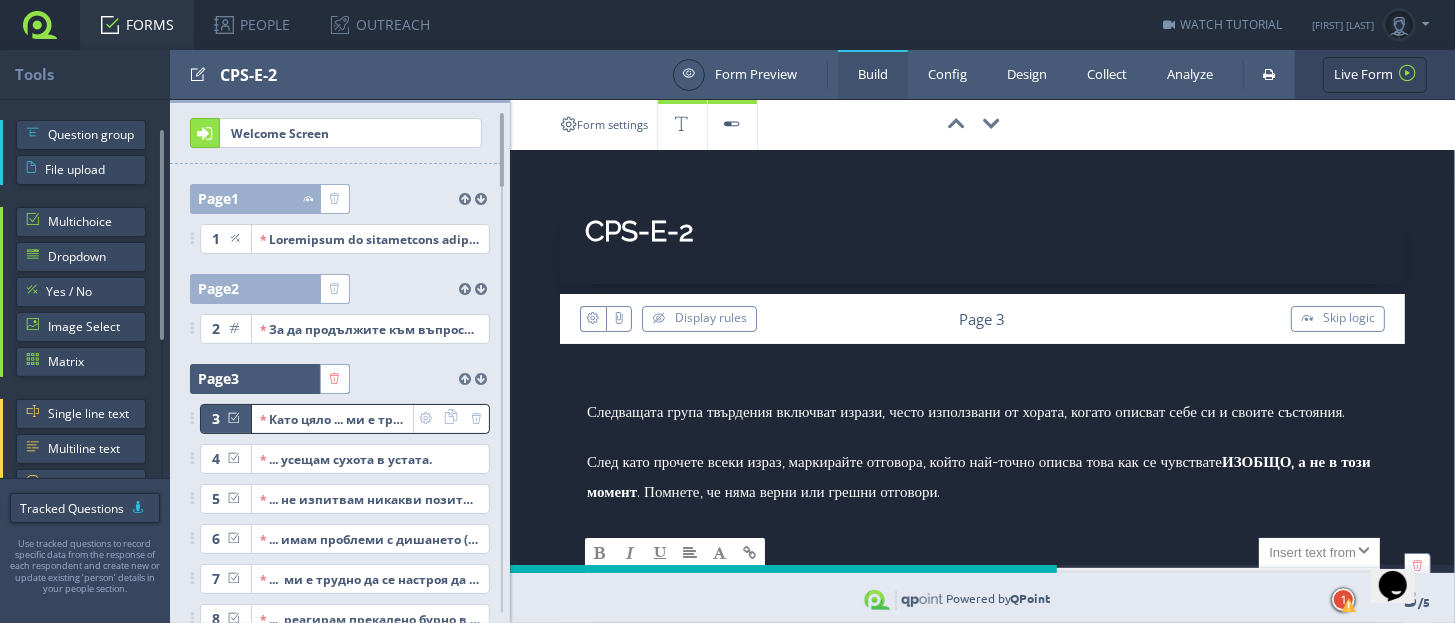 scroll, scrollTop: 0, scrollLeft: 0, axis: both 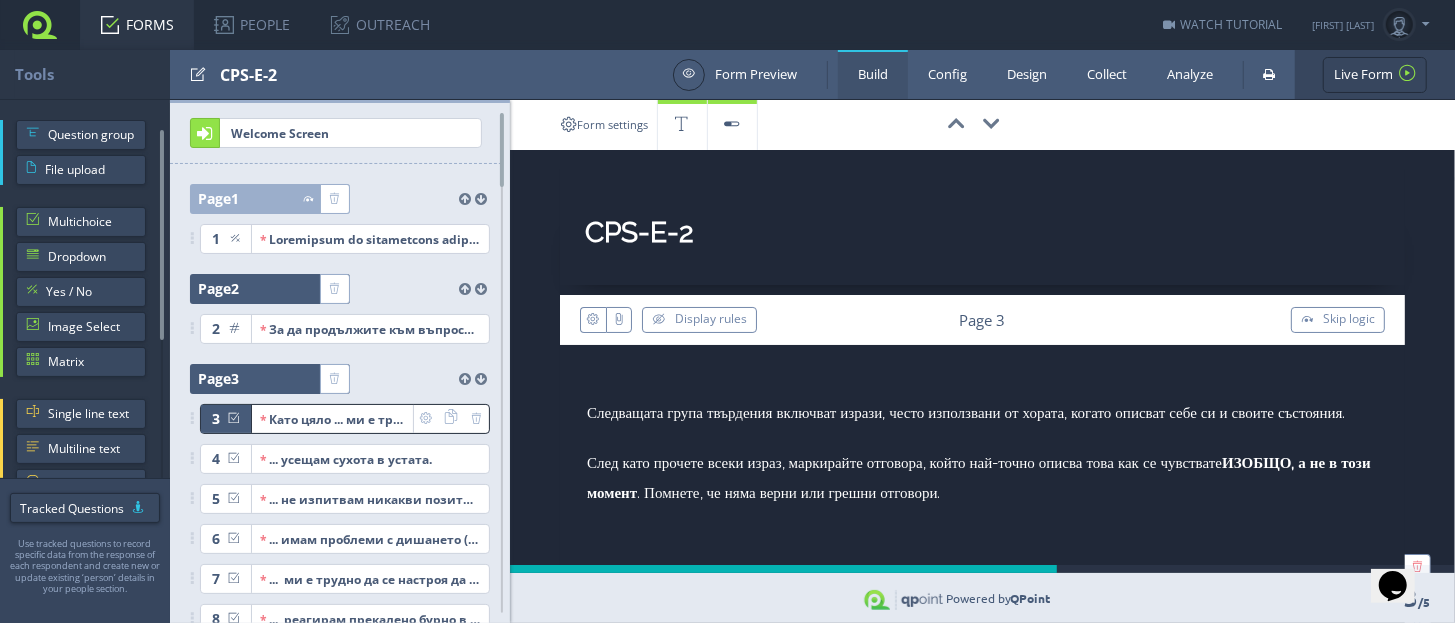 click at bounding box center (279, 289) 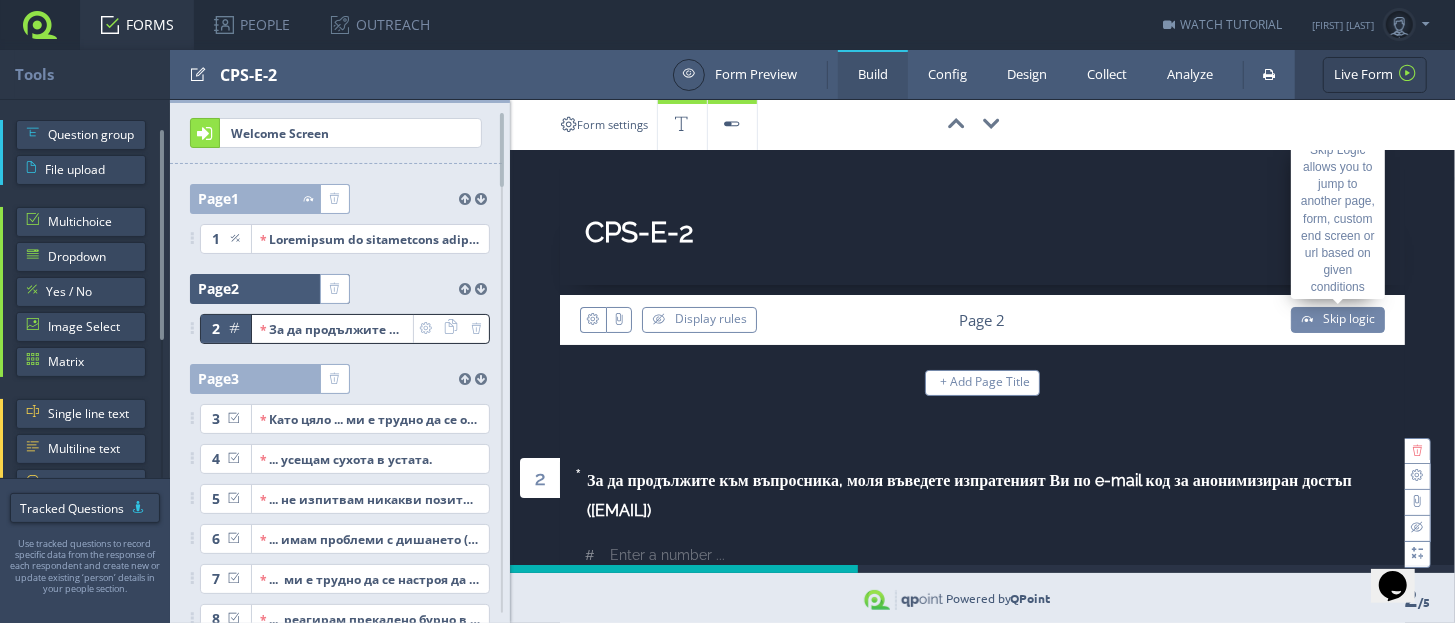click on "Skip logic" at bounding box center (1349, 318) 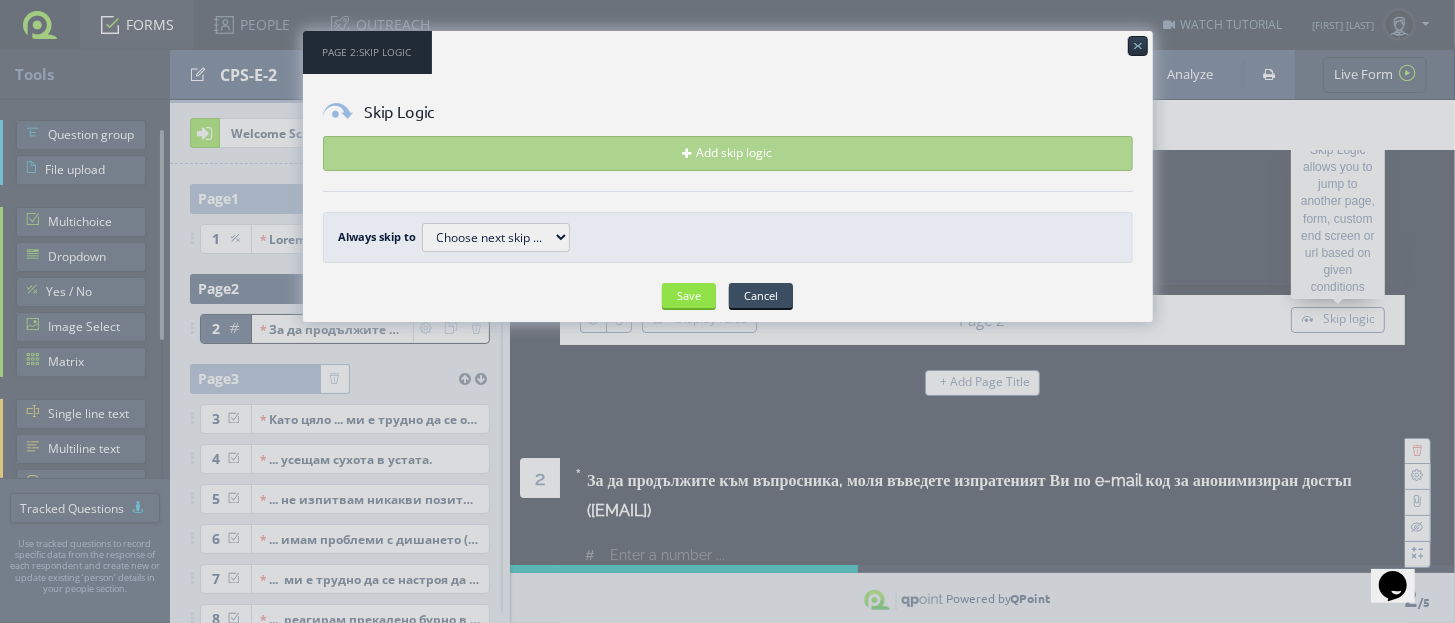 click on "Add skip logic" at bounding box center (728, 153) 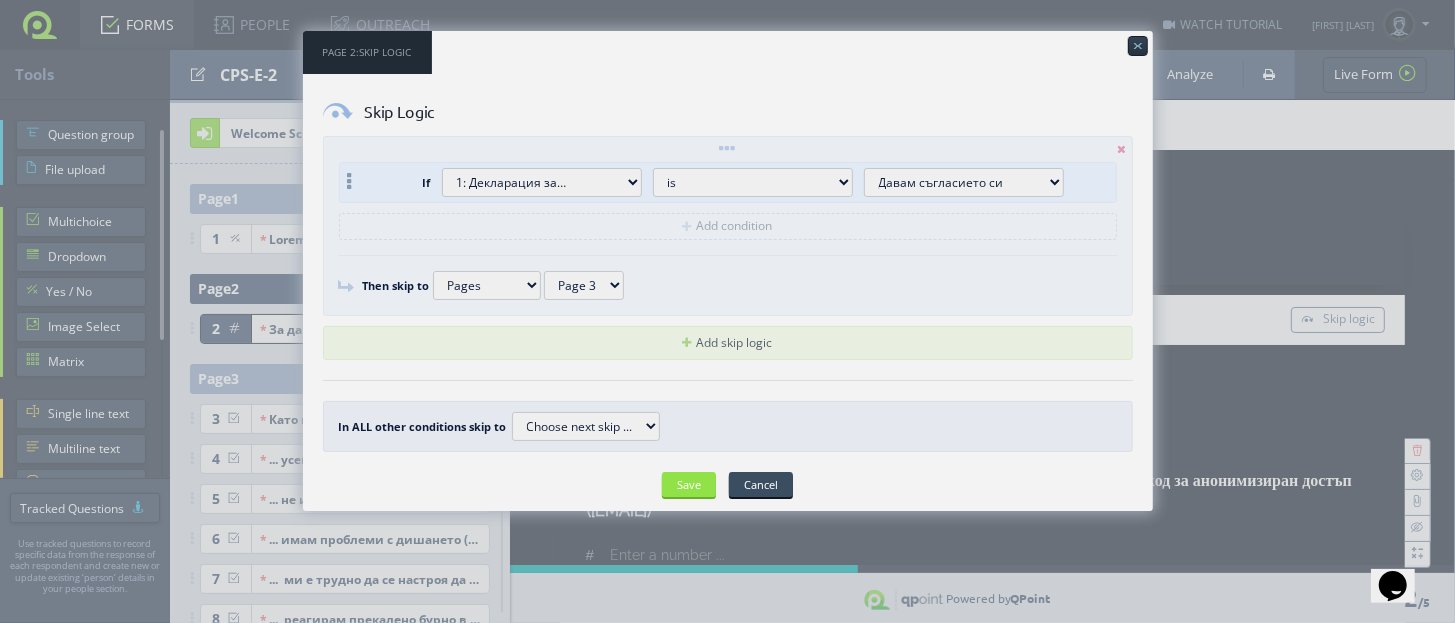 click on "1: Декларация за…   2: За да продължите към…   3: Като цяло ... ми е…   4: ... усещам сухота в…   5: ... не изпитвам никакви…   6: ... имам проблеми с…   7: ...  ми е трудно да се…   8: ...  реагирам прекалено…   9: ...  ръцете/краката ми…   10: ...  чувствам, че…   11: ...  се притеснявам за…   12: ...  чувствам,че няма…   13: ...  съм развълнуван(а).   14: ... ми е трудно да…   15: ... се чувствам…   16: ... съм нетолерантен…   17: ... чувствам, че почти…   18: ... не мога да се…   19: ... чувствам, че не…   20: ... чувствам, че съм…   21: ... знам защо имам…   22: ... се чувствам…   26: За мен нещо е от…" at bounding box center [542, 182] 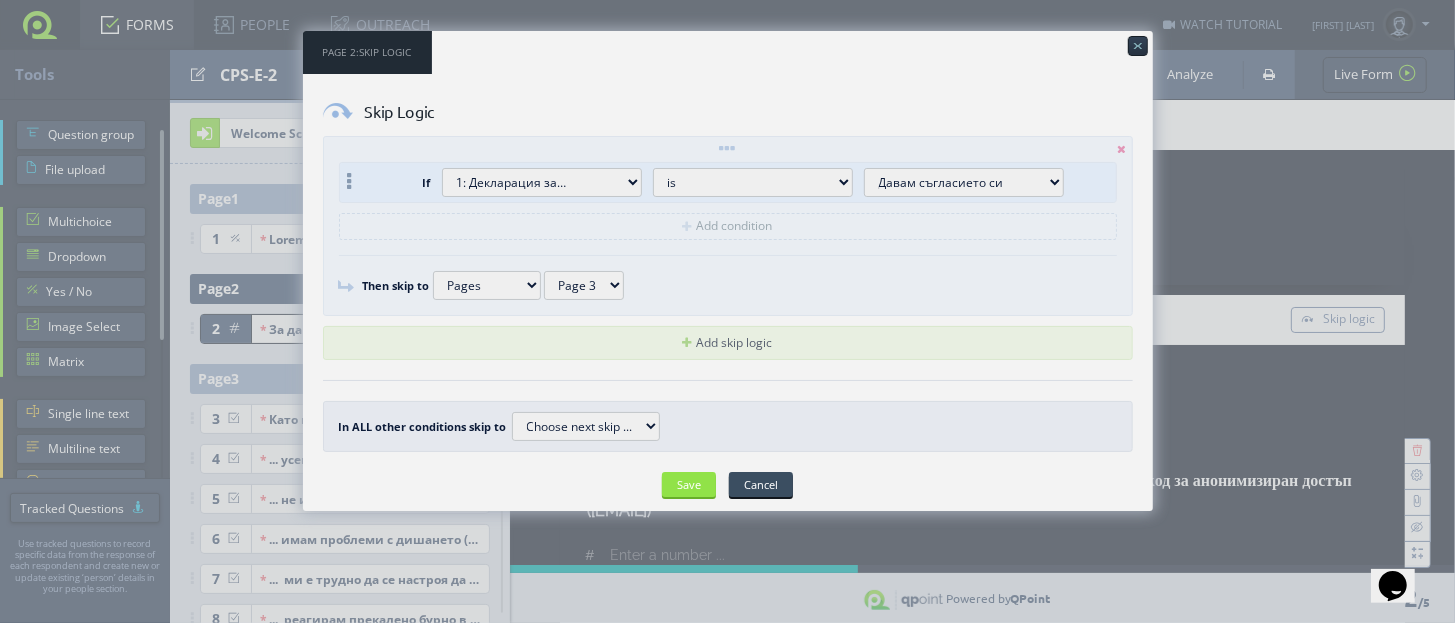 select on "2: За да продължите към…" 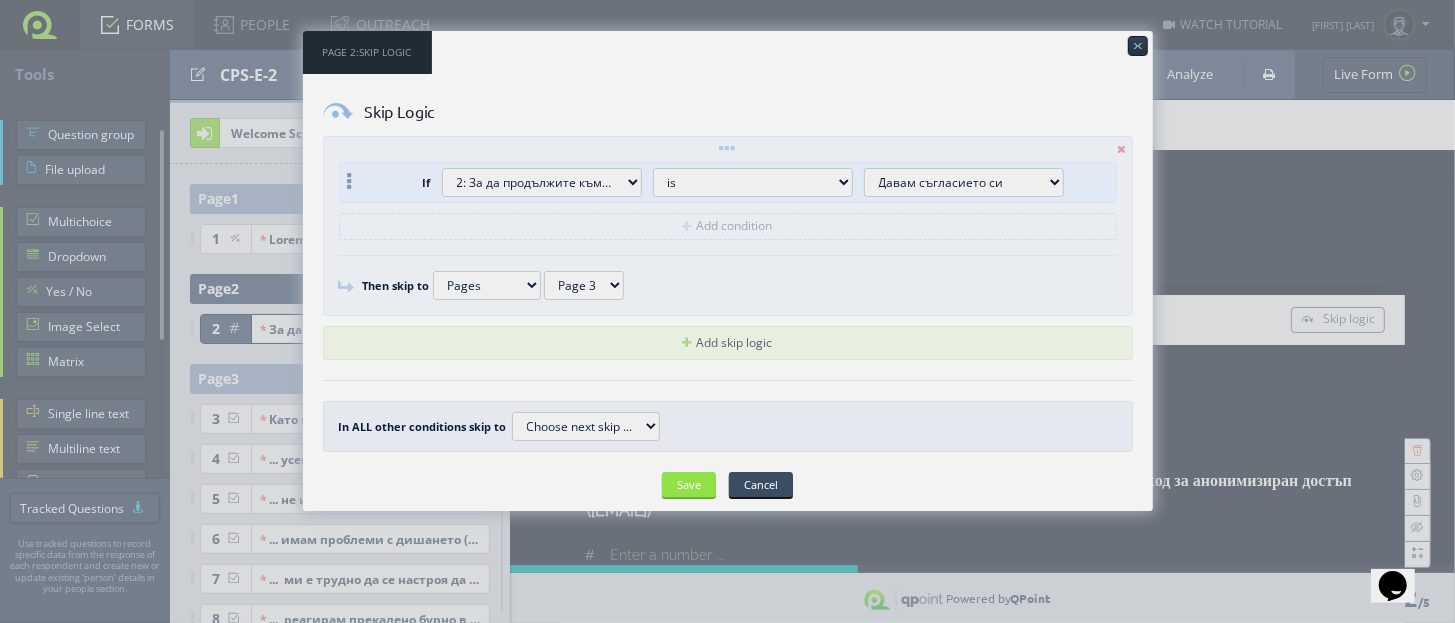 click on "1: Декларация за…   2: За да продължите към…   3: Като цяло ... ми е…   4: ... усещам сухота в…   5: ... не изпитвам никакви…   6: ... имам проблеми с…   7: ...  ми е трудно да се…   8: ...  реагирам прекалено…   9: ...  ръцете/краката ми…   10: ...  чувствам, че…   11: ...  се притеснявам за…   12: ...  чувствам,че няма…   13: ...  съм развълнуван(а).   14: ... ми е трудно да…   15: ... се чувствам…   16: ... съм нетолерантен…   17: ... чувствам, че почти…   18: ... не мога да се…   19: ... чувствам, че не…   20: ... чувствам, че съм…   21: ... знам защо имам…   22: ... се чувствам…   26: За мен нещо е от…" at bounding box center [542, 182] 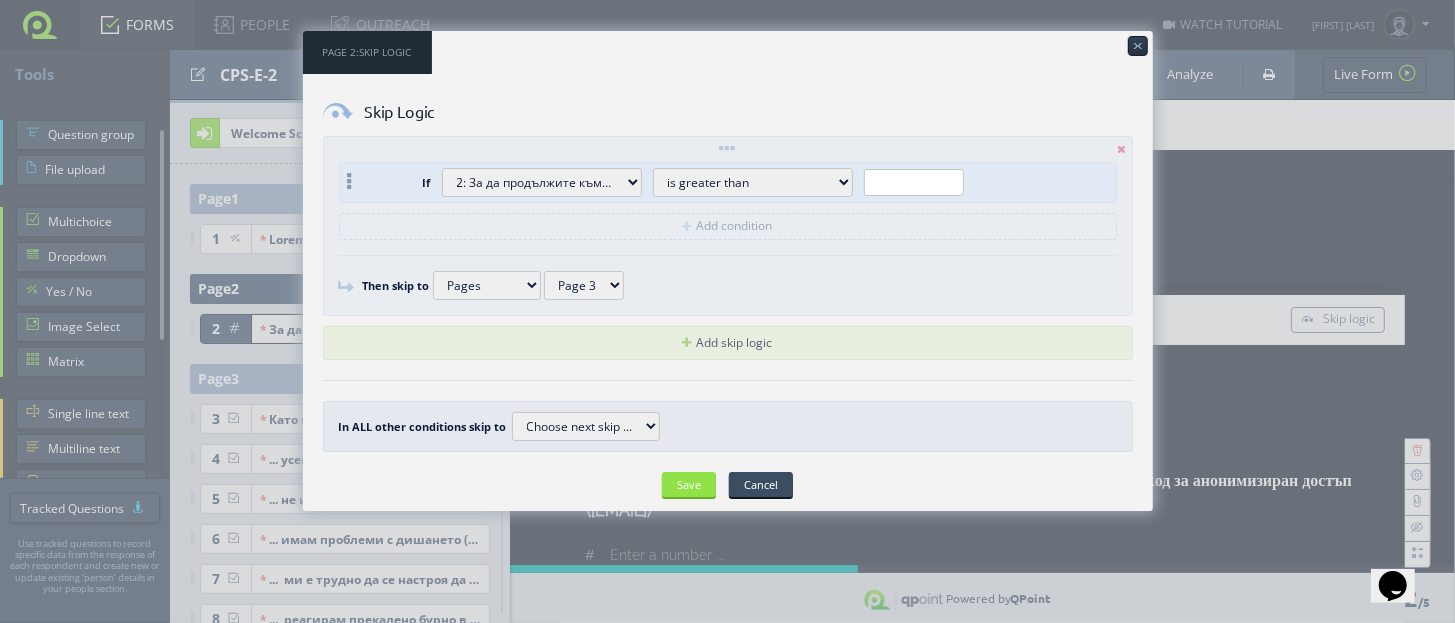 click on "is         is not                is exact phrase         contains                is greater than         is greater than or equal         is less than         is less than or equal         is equal to         is not equal         is between         is not between                is greater than         is greater than or equal         is less than         is less than or equal         is equal to         is not equal         is between         is not between                 is highest variable         is lowest variable" at bounding box center [753, 182] 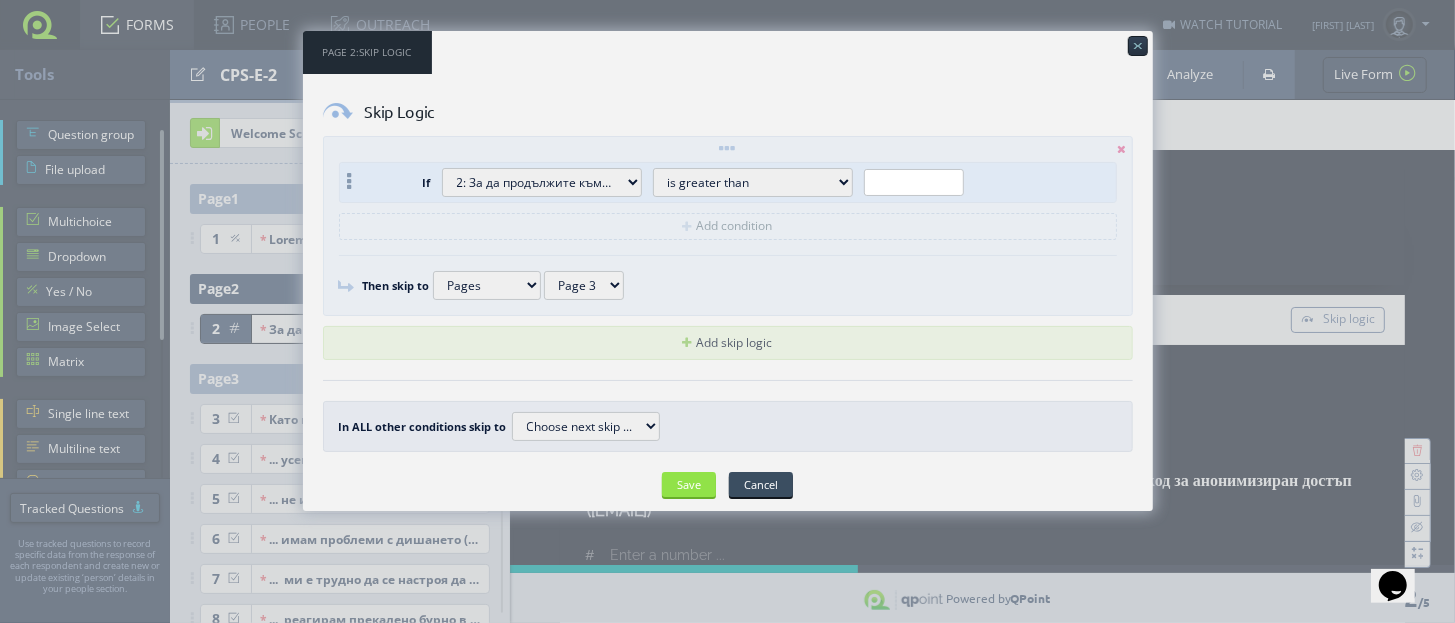 click at bounding box center (914, 182) 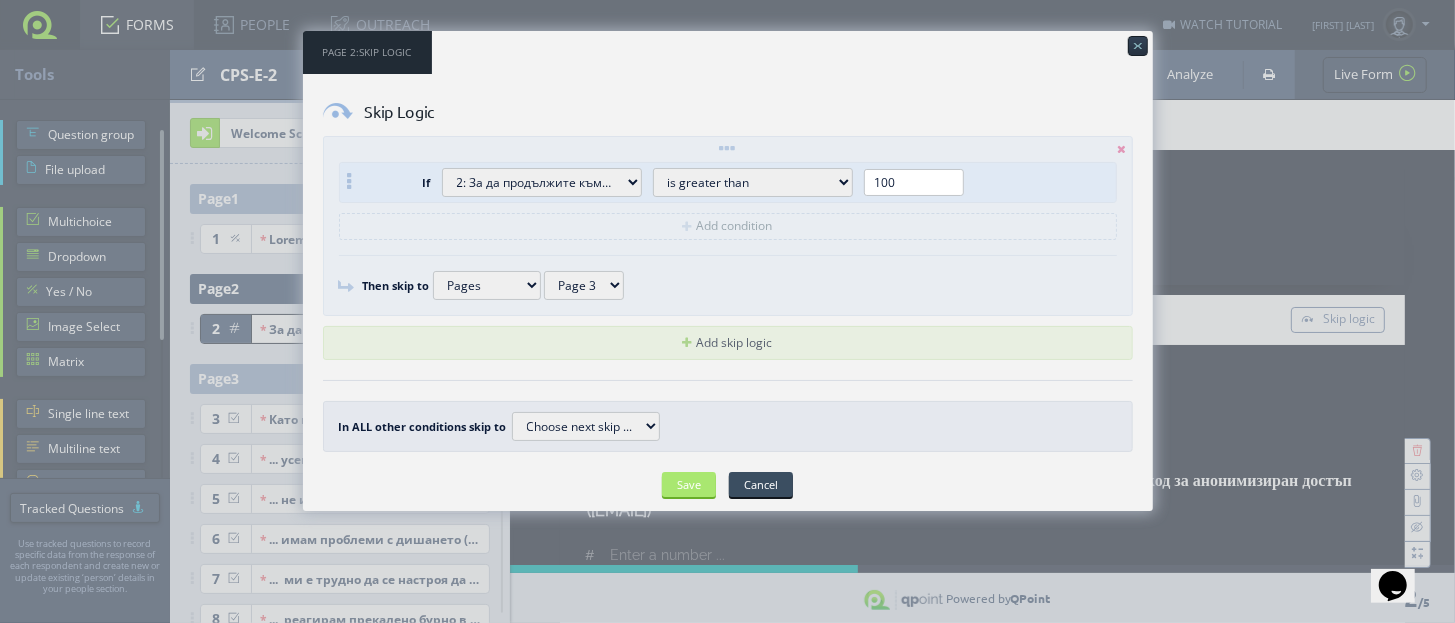 type on "100" 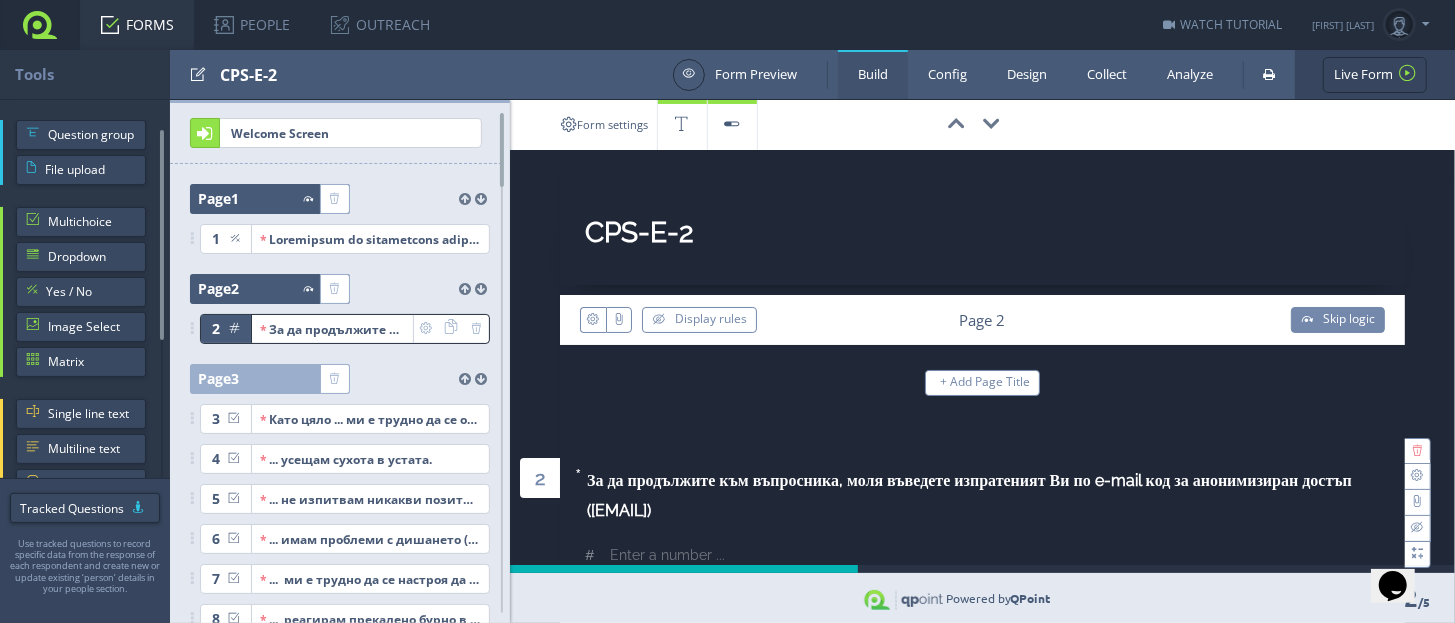 click at bounding box center (279, 199) 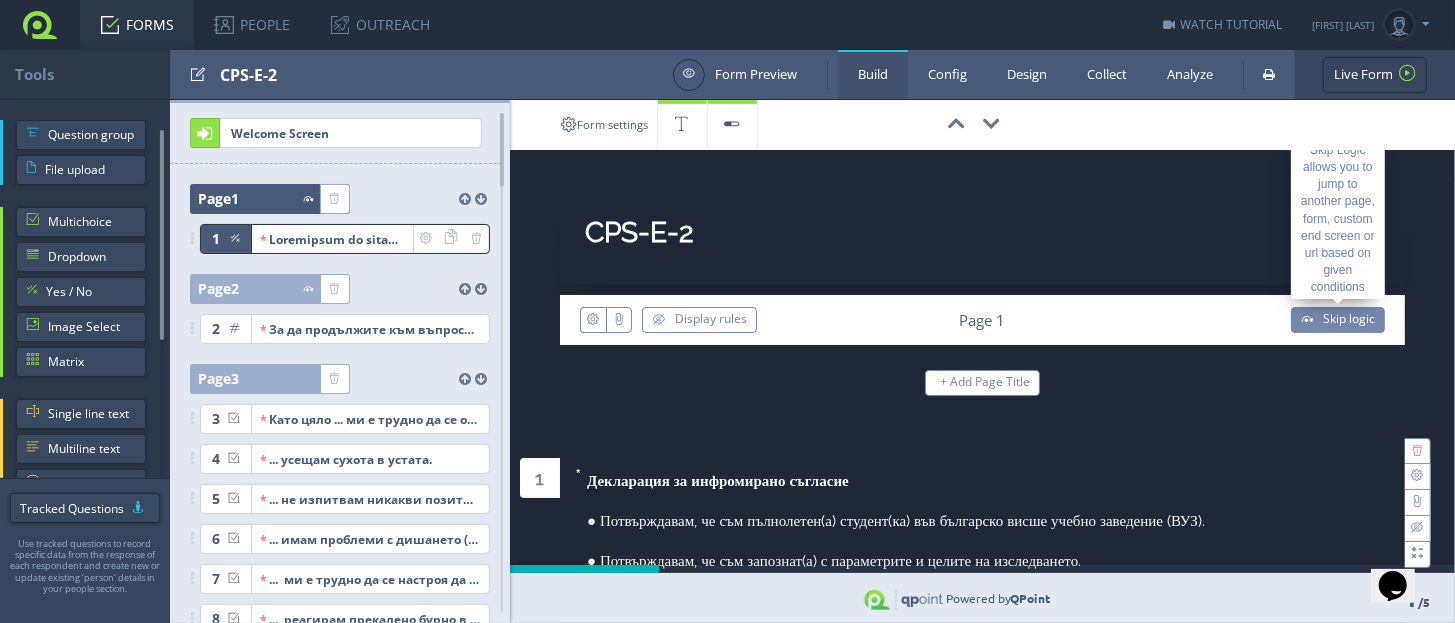 click on "Skip logic" at bounding box center (1338, 320) 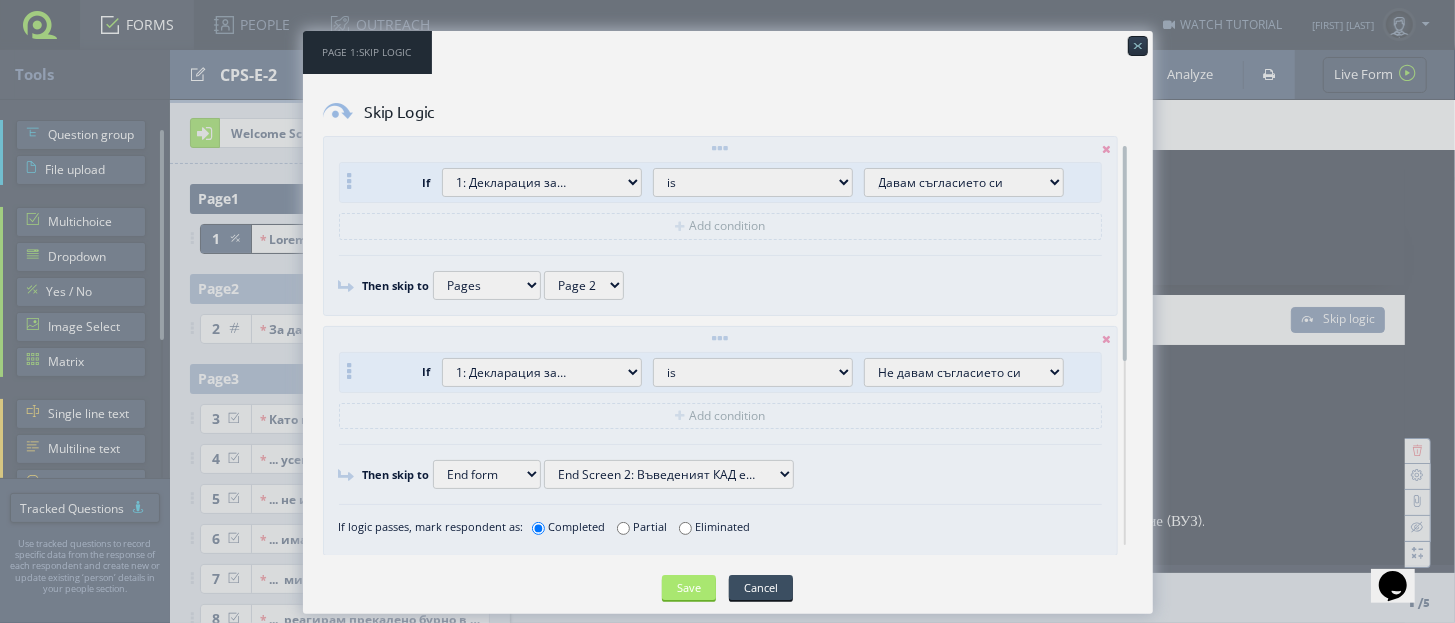 click on "Save" at bounding box center (689, 587) 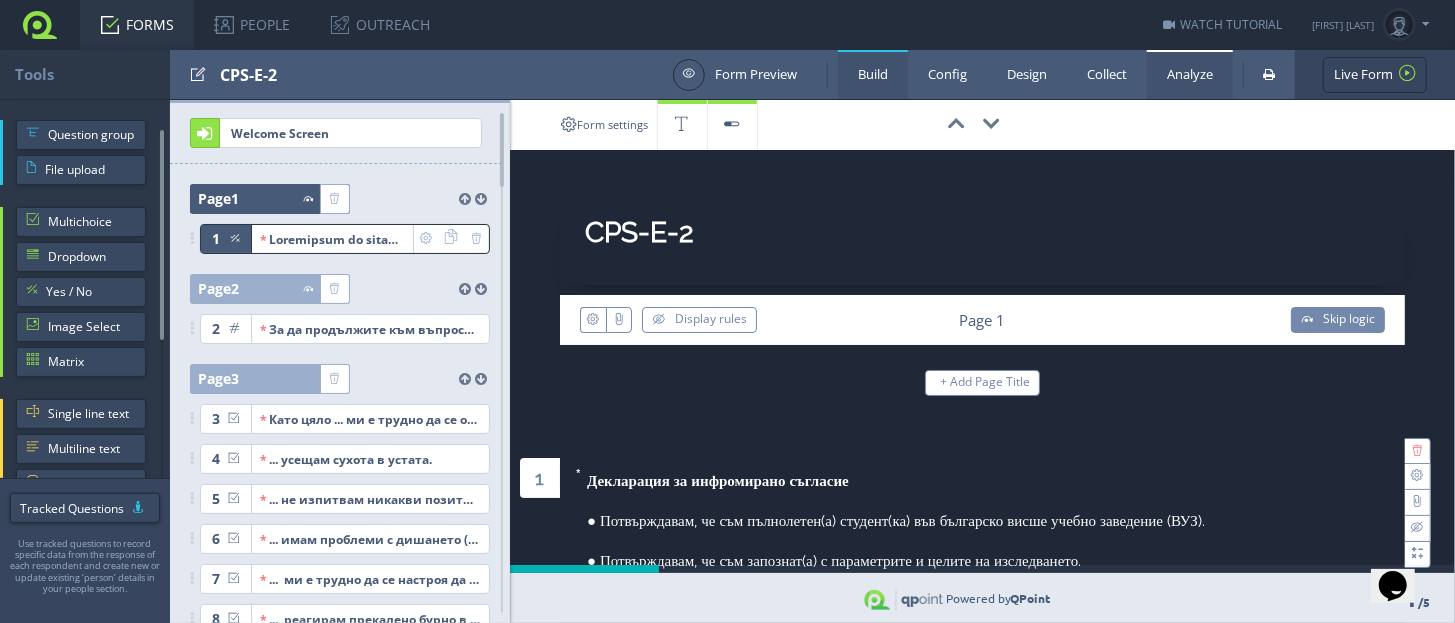 click on "Analyze" at bounding box center (1190, 74) 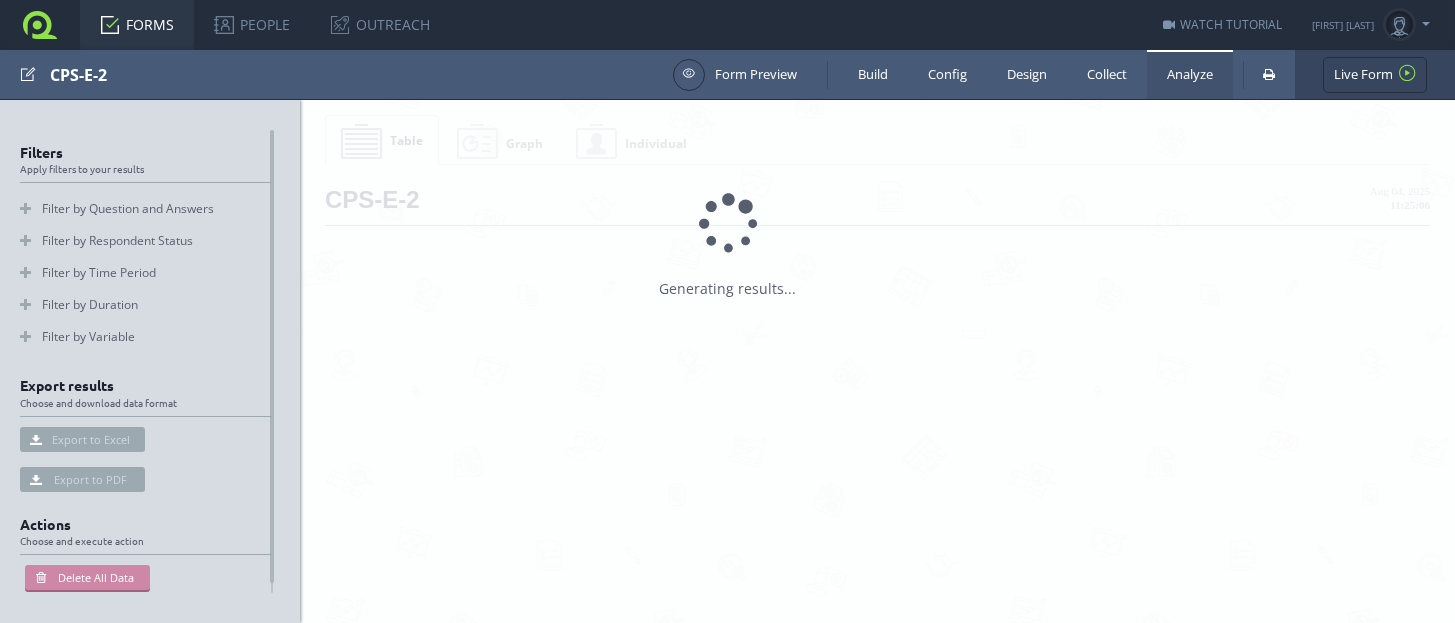 scroll, scrollTop: 0, scrollLeft: 0, axis: both 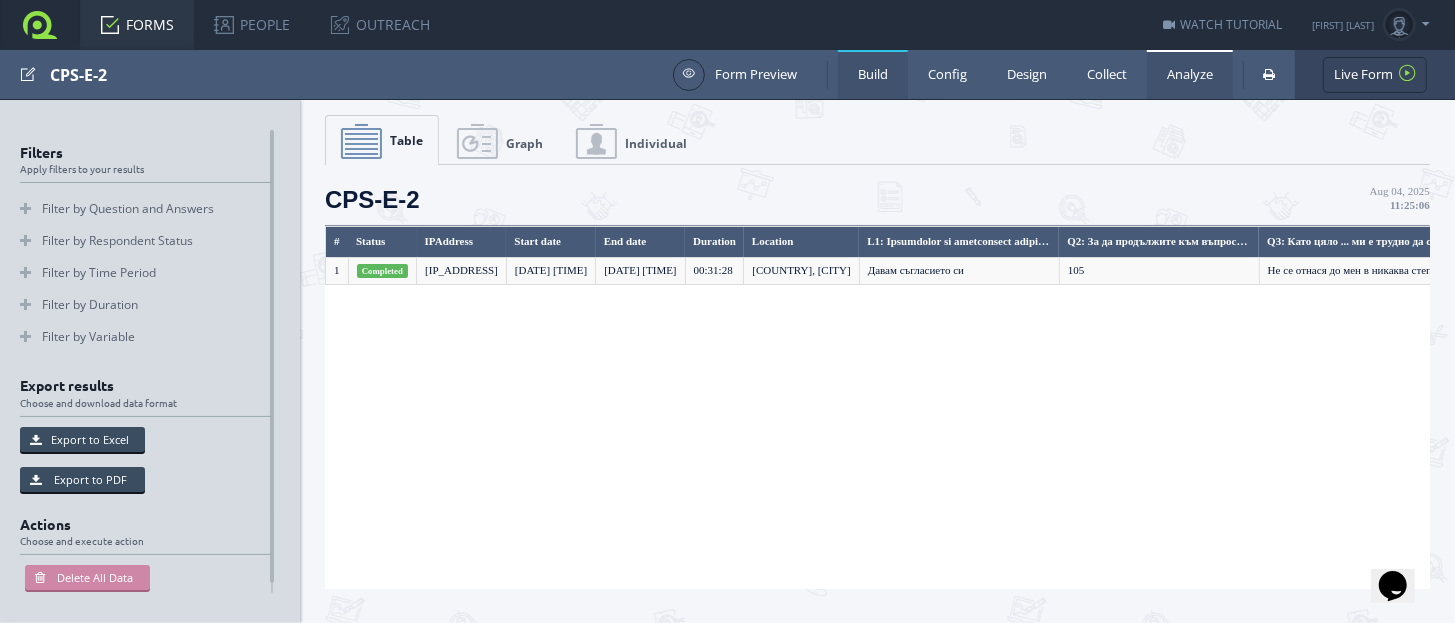 click on "Build" at bounding box center [873, 74] 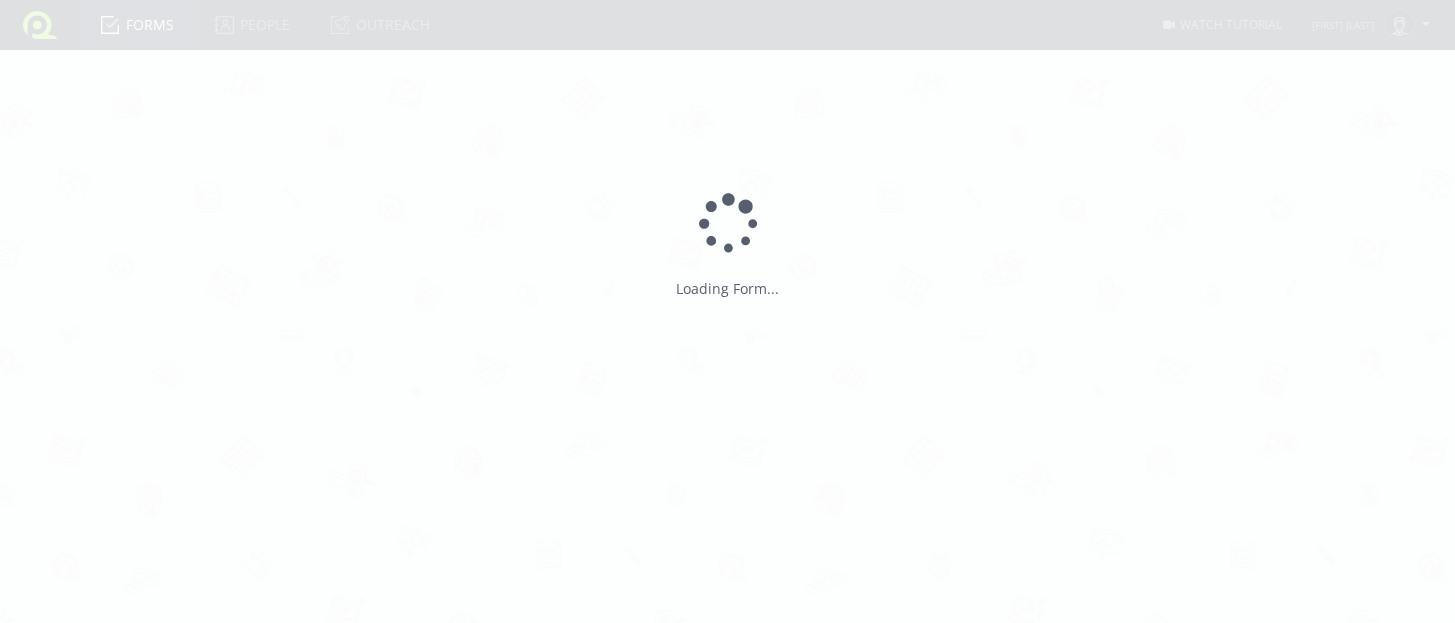 scroll, scrollTop: 0, scrollLeft: 0, axis: both 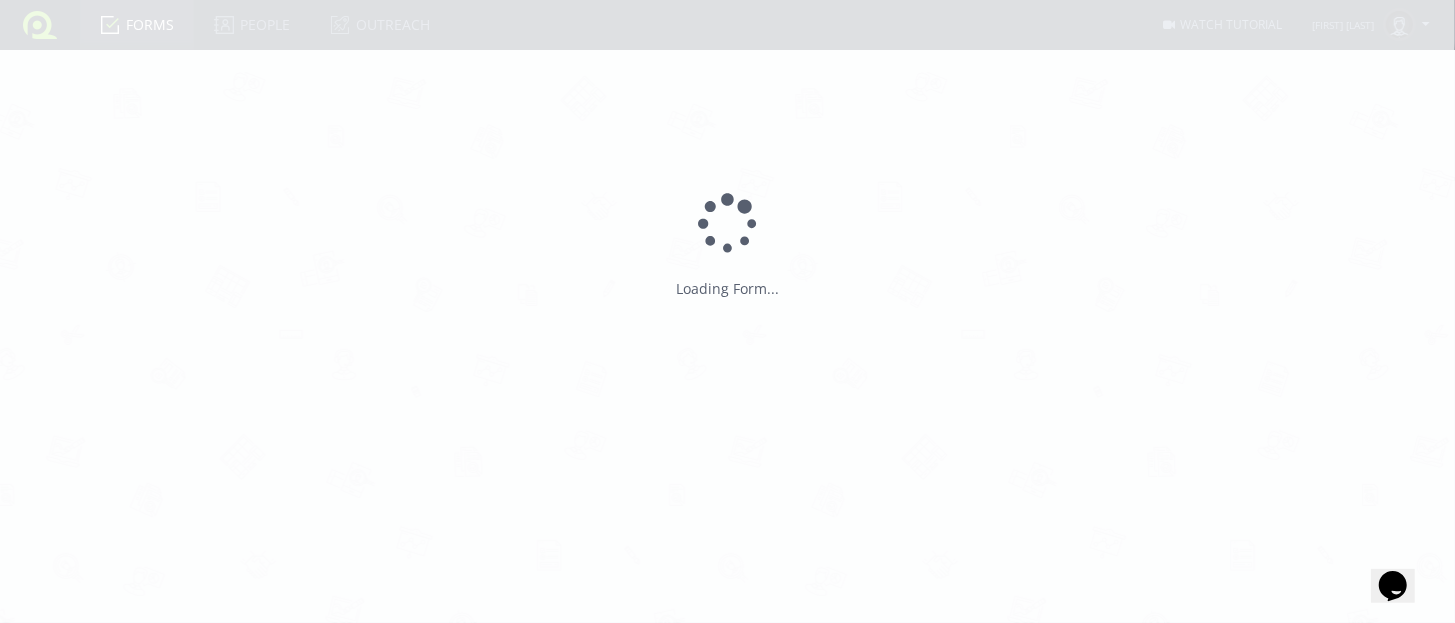 type on "CPS-E-2" 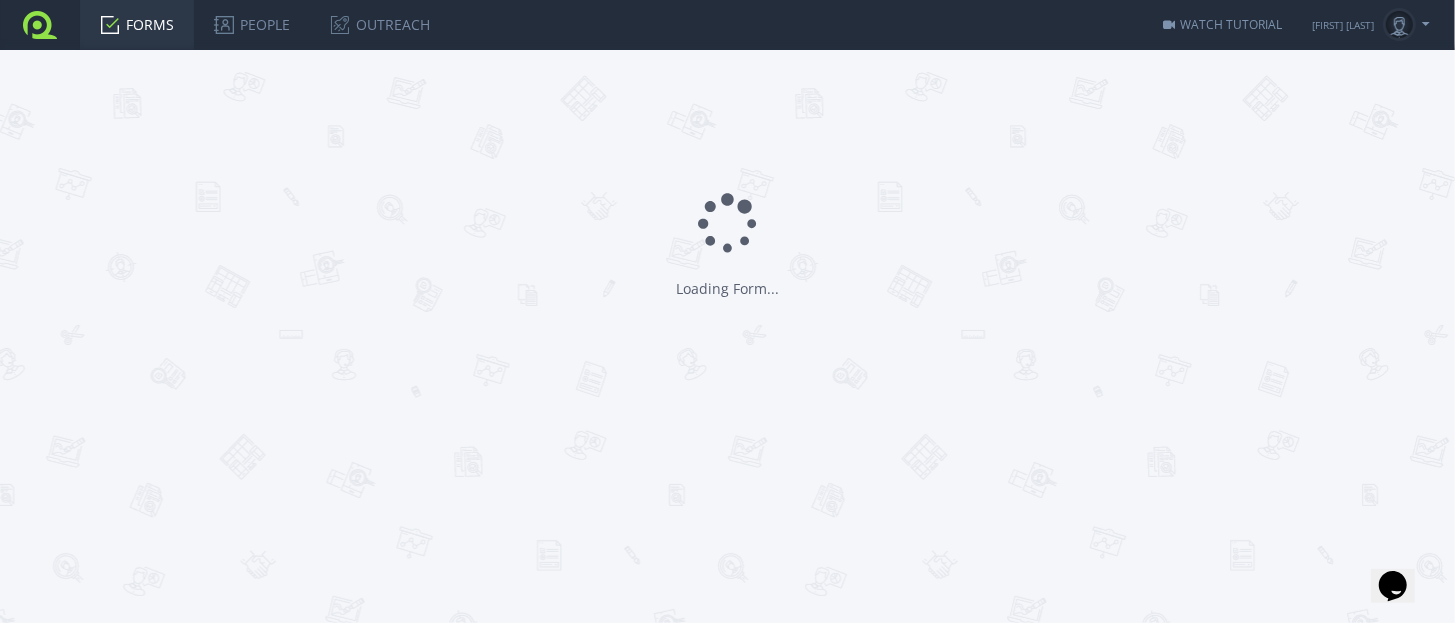 scroll, scrollTop: 0, scrollLeft: 0, axis: both 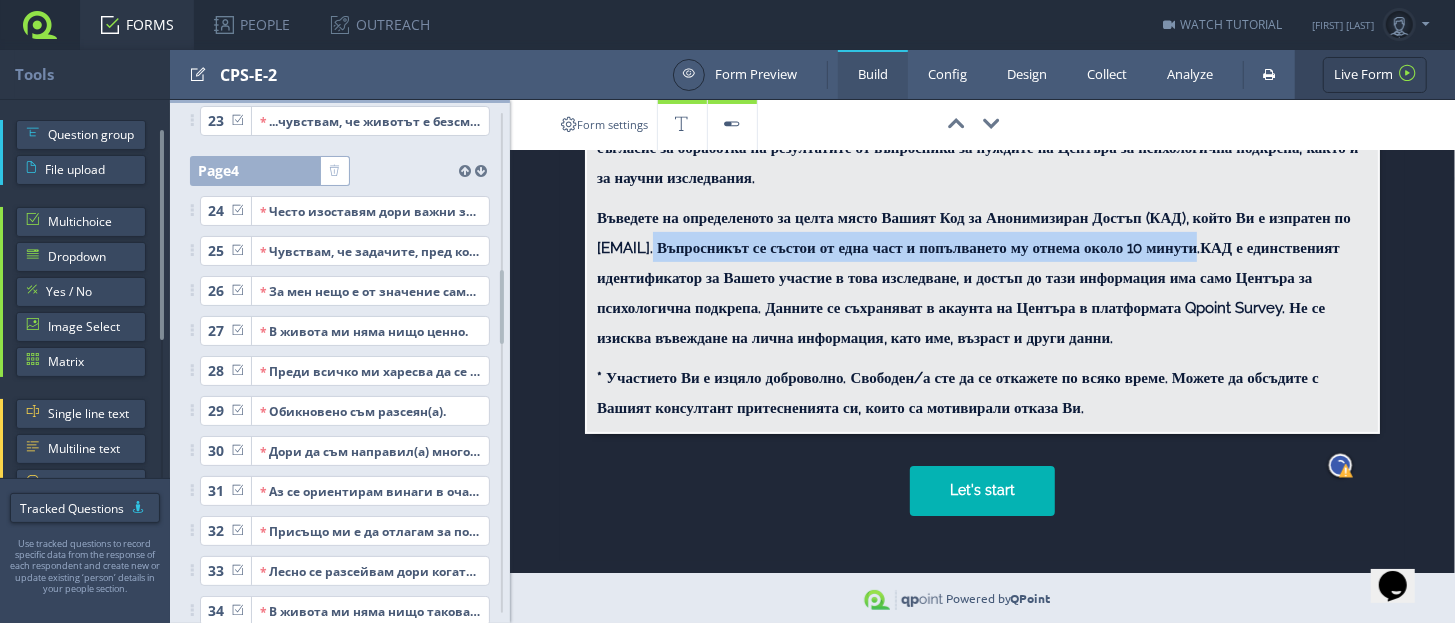 drag, startPoint x: 762, startPoint y: 271, endPoint x: 657, endPoint y: 310, distance: 112.00893 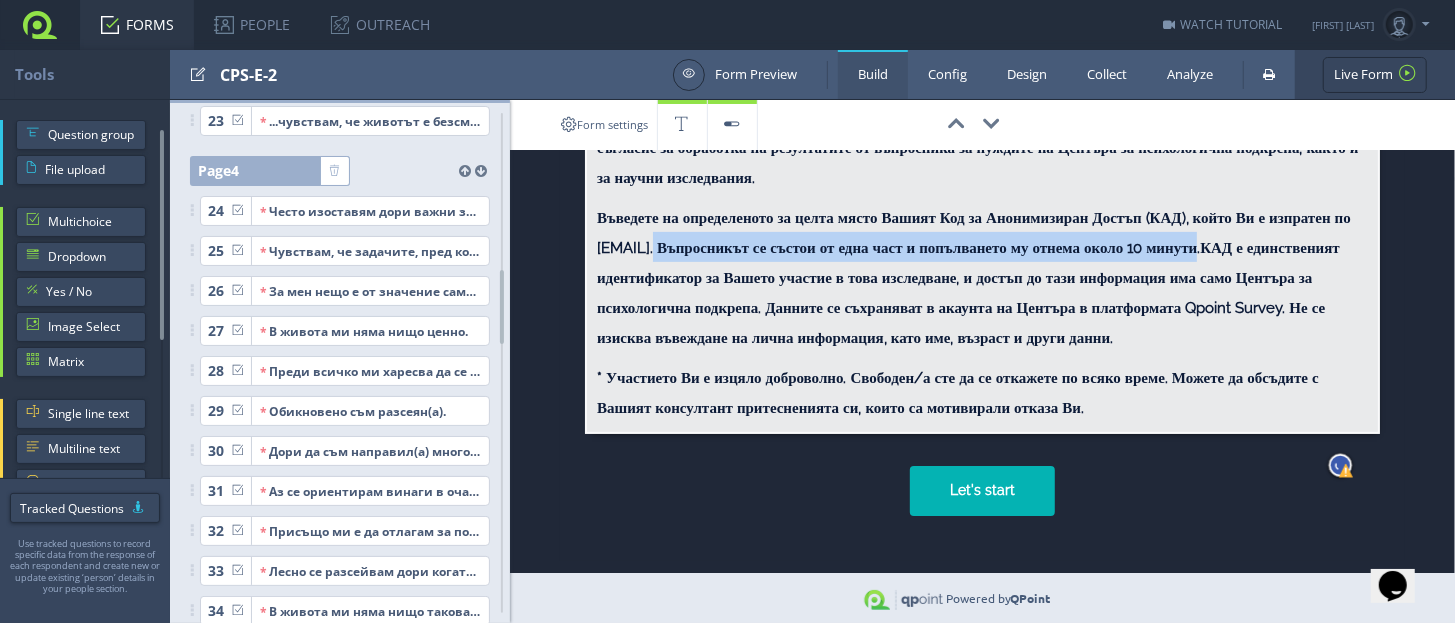click on "Въведете на определеното за целта място Вашият Код за Анонимизиран Достъп (КАД), който Ви е изпратен по e-mail. Въпросникът се състои от една част и попълването му отнема около 10 минути.  КАД е единственият идентификатор за Вашето участие в това изследване, и достъп до тази информация има само Центъра за психологична подкрепа. Данните се съхраняват в акаунта на Центъра в платформата Qpoint Survey. Не се изисква въвеждане на лична информация, като име, възраст и други данни." at bounding box center [982, 282] 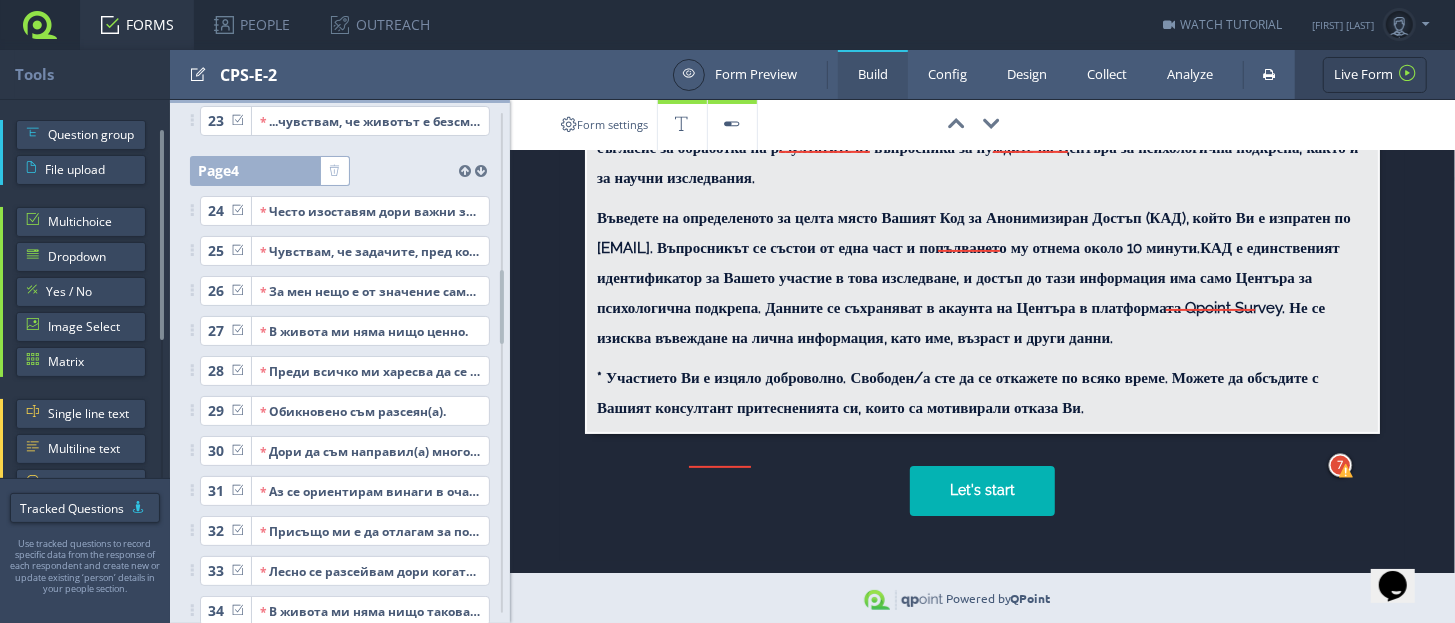 click on "КАД е единственият идентификатор за Вашето участие в това изследване, и достъп до тази информация има само Центъра за психологична подкрепа. Данните се съхраняват в акаунта на Центъра в платформата Qpoint Survey. Не се изисква въвеждане на лична информация, като име, възраст и други данни." at bounding box center (968, 293) 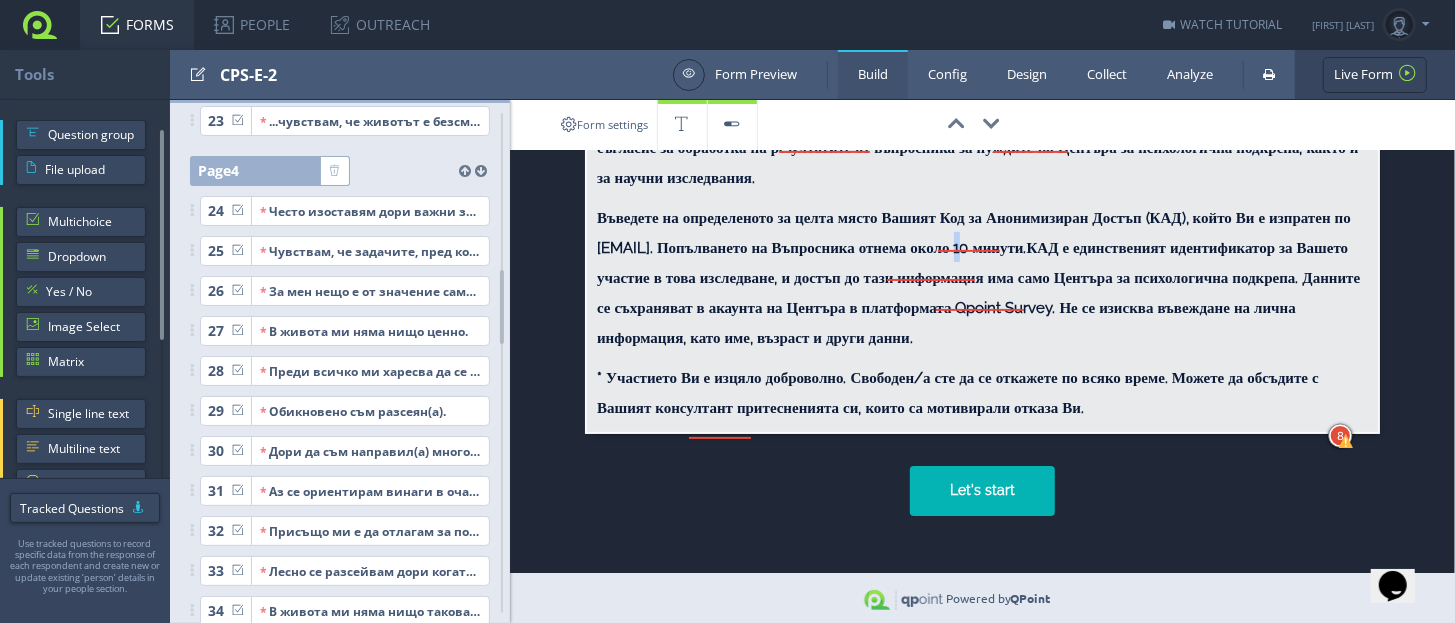 click on "Въведете на определеното за целта място Вашият Код за Анонимизиран Достъп (КАД), който Ви е изпратен по [EMAIL]. Попълването на Въпросника отнема около 10 минути." at bounding box center [974, 233] 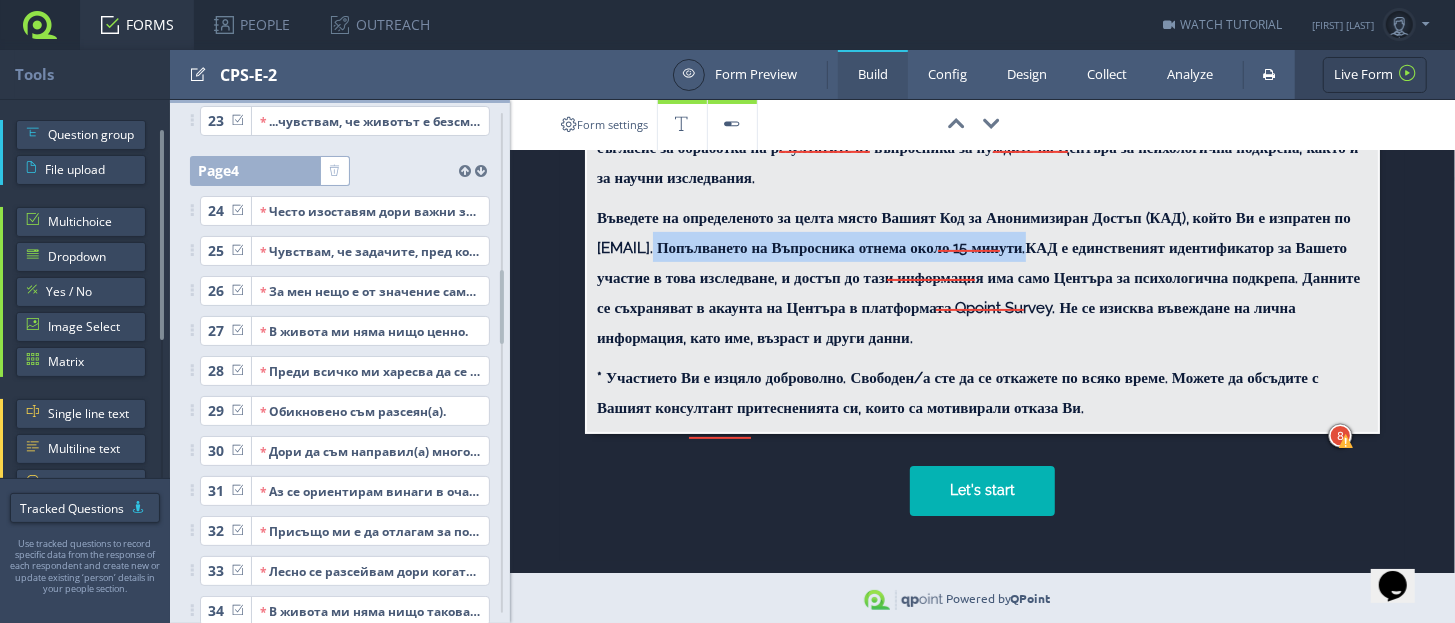 drag, startPoint x: 759, startPoint y: 276, endPoint x: 1171, endPoint y: 274, distance: 412.00485 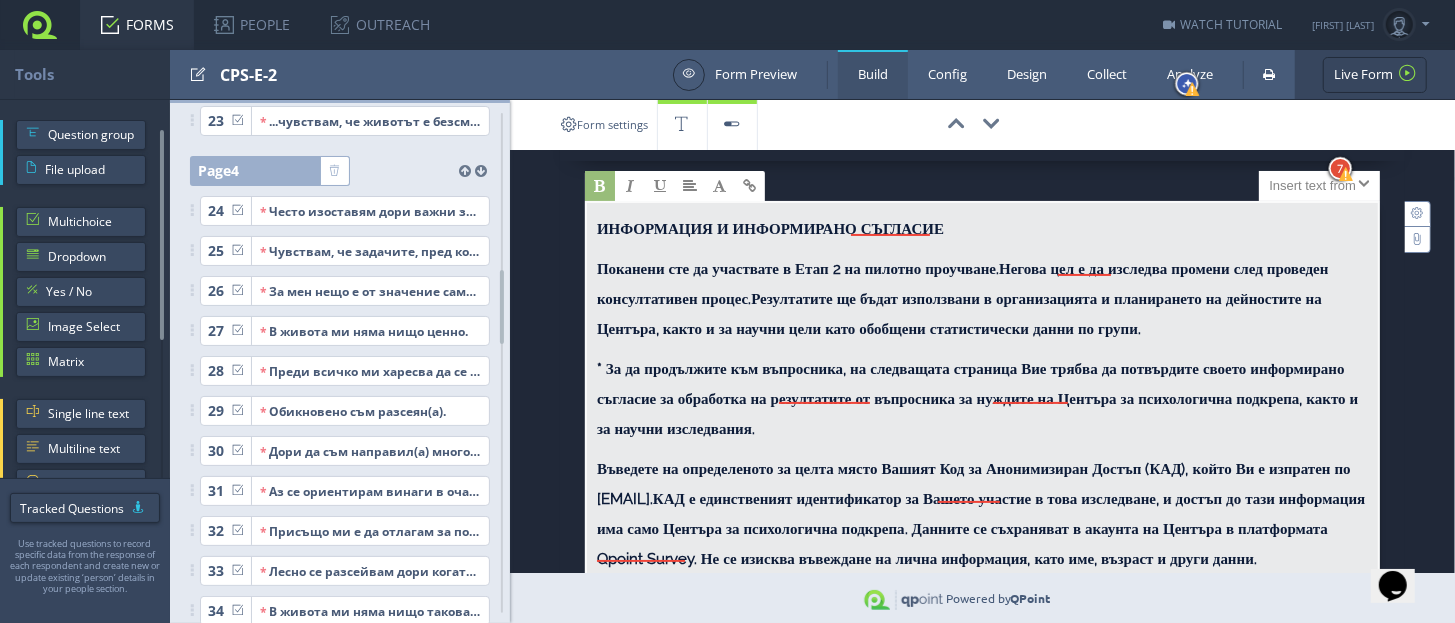 scroll, scrollTop: 249, scrollLeft: 0, axis: vertical 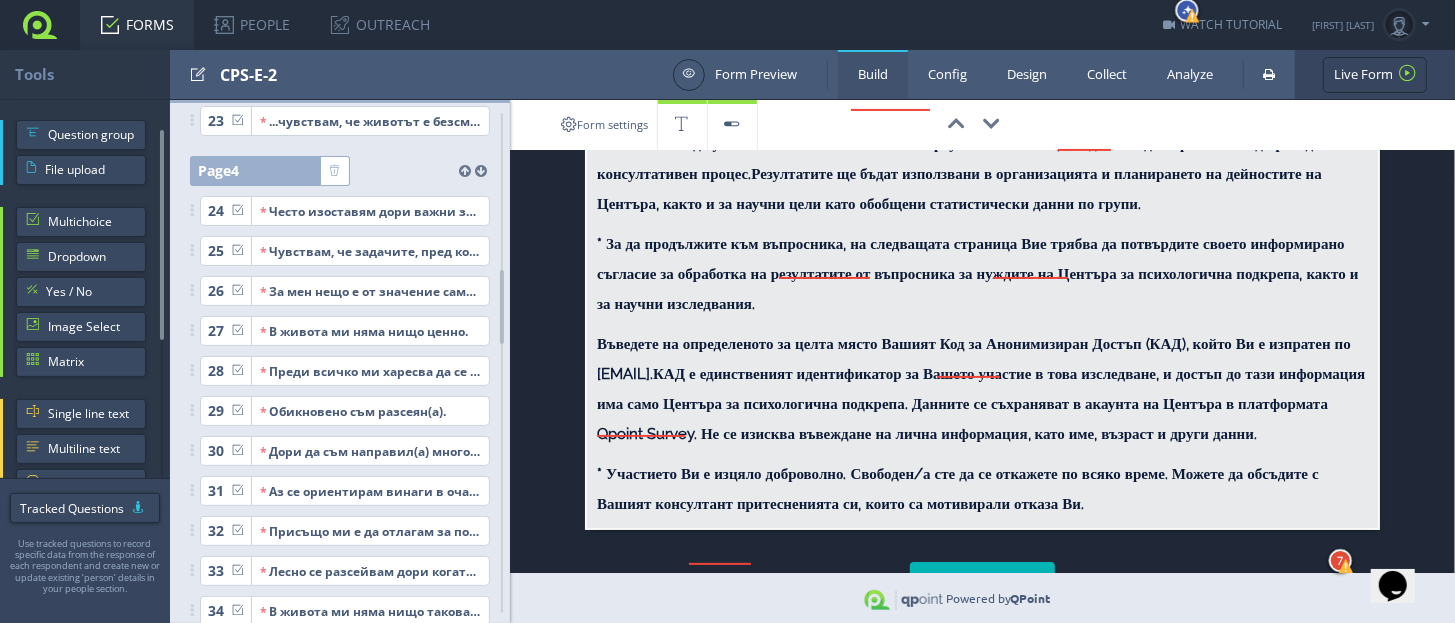 click on "Поканени сте да участвате в Етап 2 на пилотно проучване.  Негова цел е да изследва промени след проведен консултативен процес.  Резултатите ще бъдат използвани в организацията и планирането на дейностите на Центъра, както и за научни цели като обобщени статистически данни по групи." at bounding box center (982, 178) 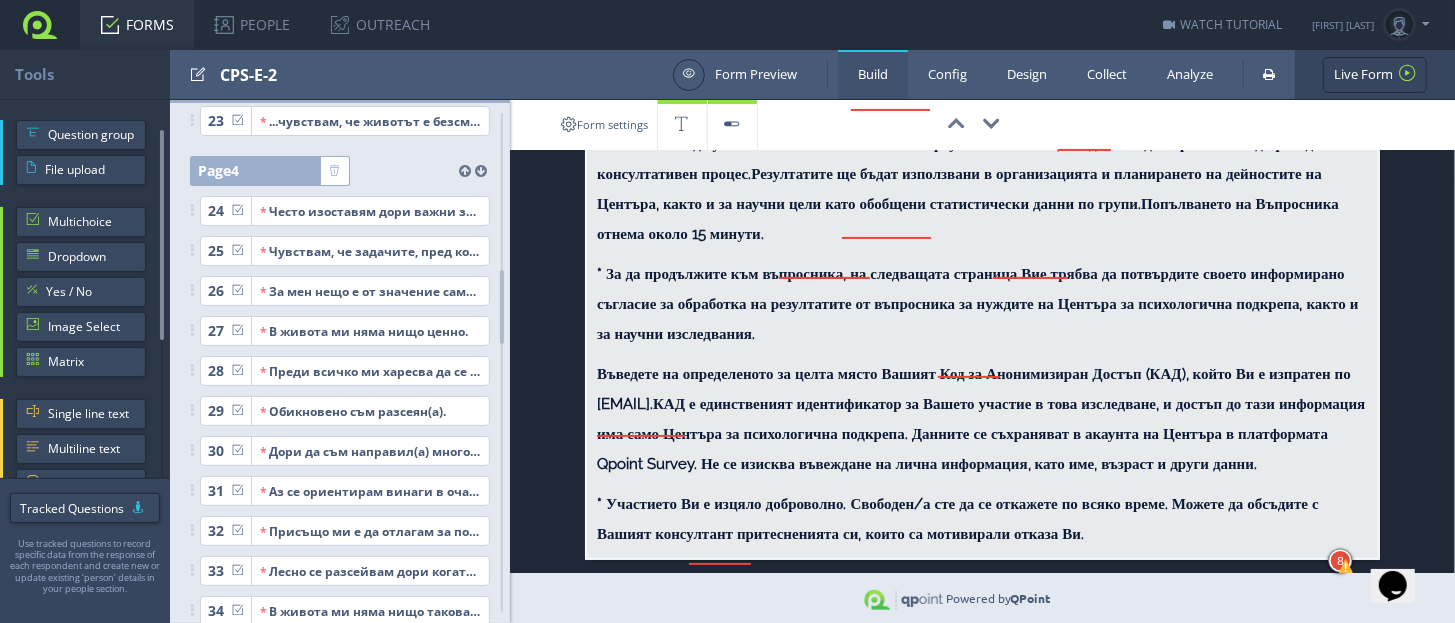 drag, startPoint x: 594, startPoint y: 269, endPoint x: 1030, endPoint y: 325, distance: 439.58163 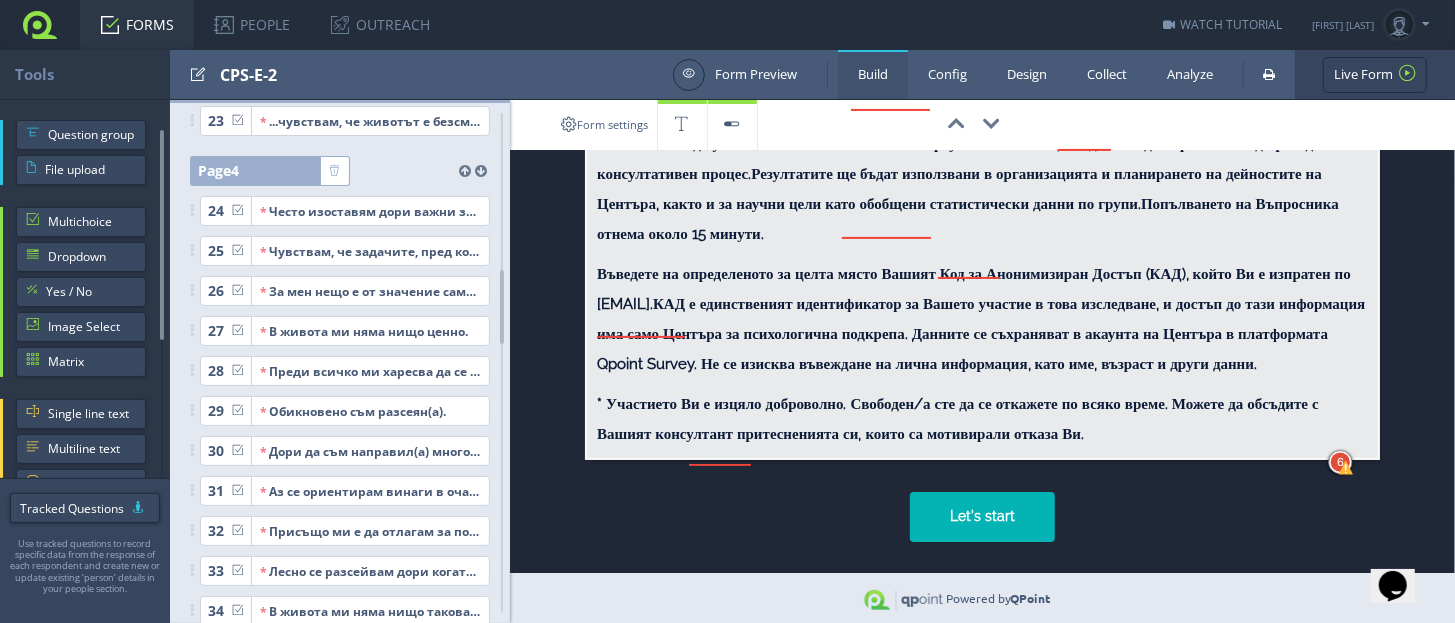 click on "Въведете на определеното за целта място Вашият Код за Анонимизиран Достъп (КАД), който Ви е изпратен по [EMAIL].  КАД е единственият идентификатор за Вашето участие в това изследване, и достъп до тази информация има само Центъра за психологична подкрепа. Данните се съхраняват в акаунта на Центъра в платформата Qpoint Survey. Не се изисква въвеждане на лична информация, като име, възраст и други данни." at bounding box center [982, 323] 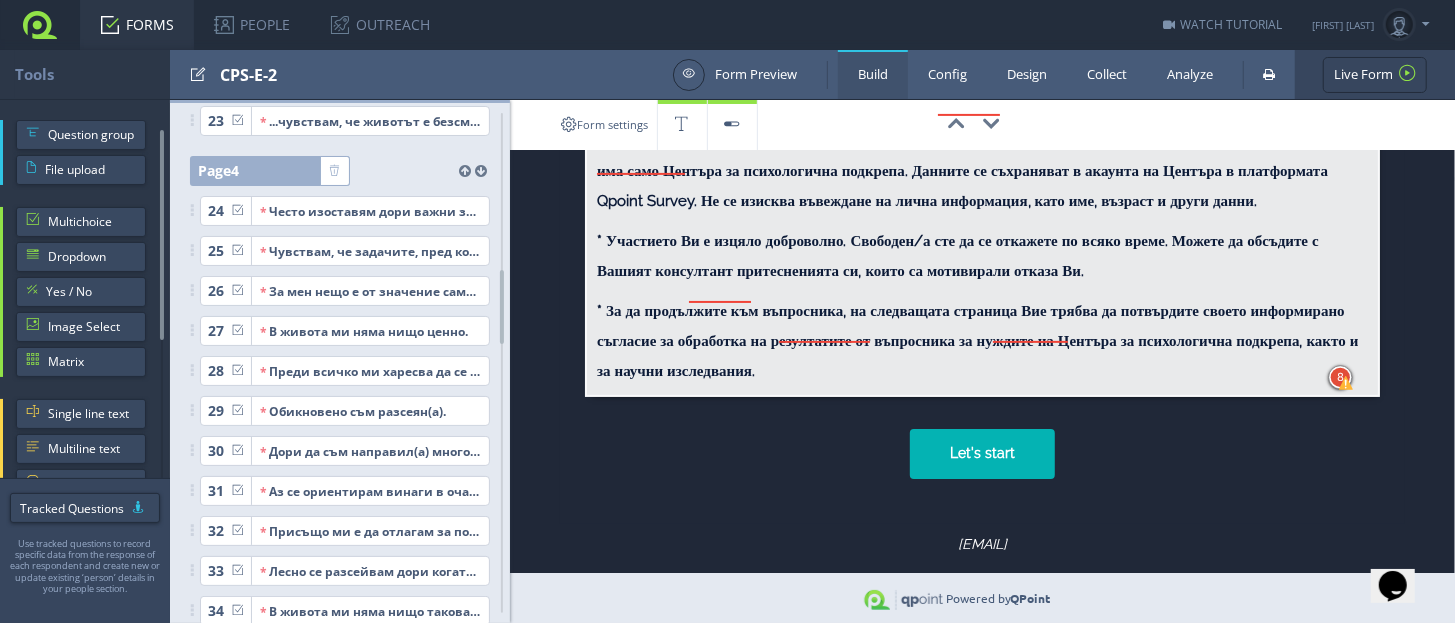 scroll, scrollTop: 433, scrollLeft: 0, axis: vertical 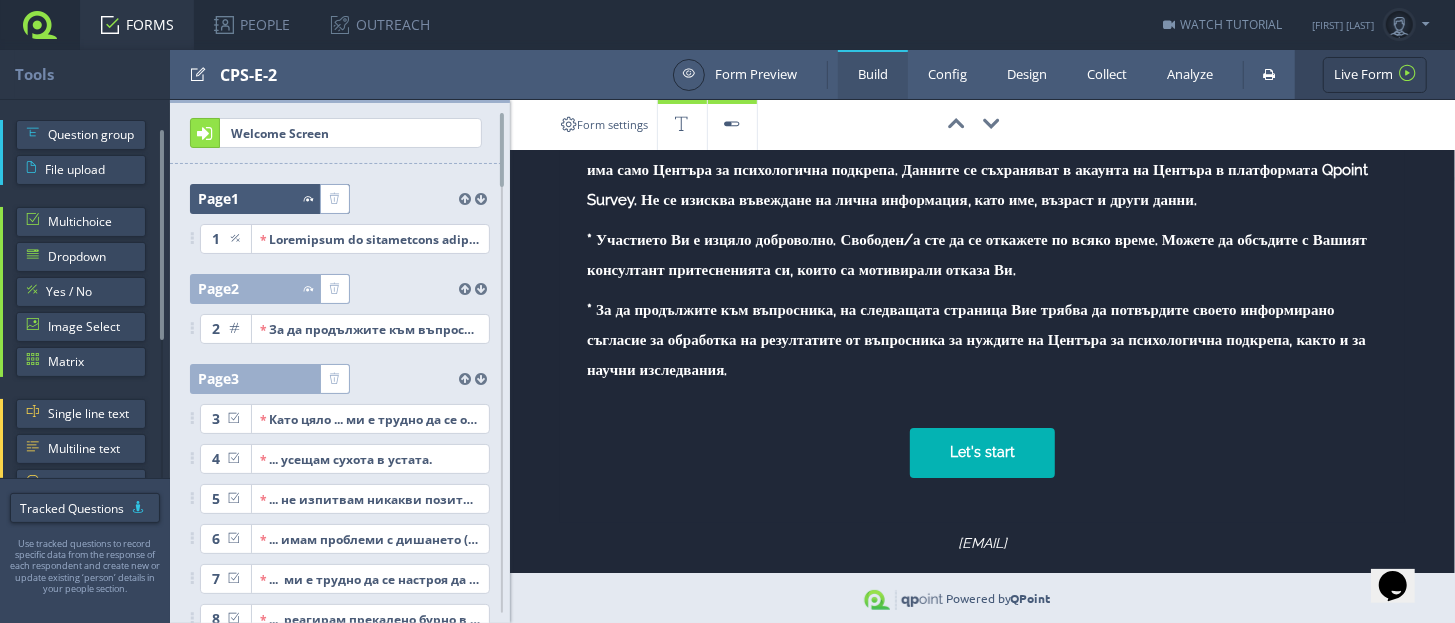 click at bounding box center (279, 199) 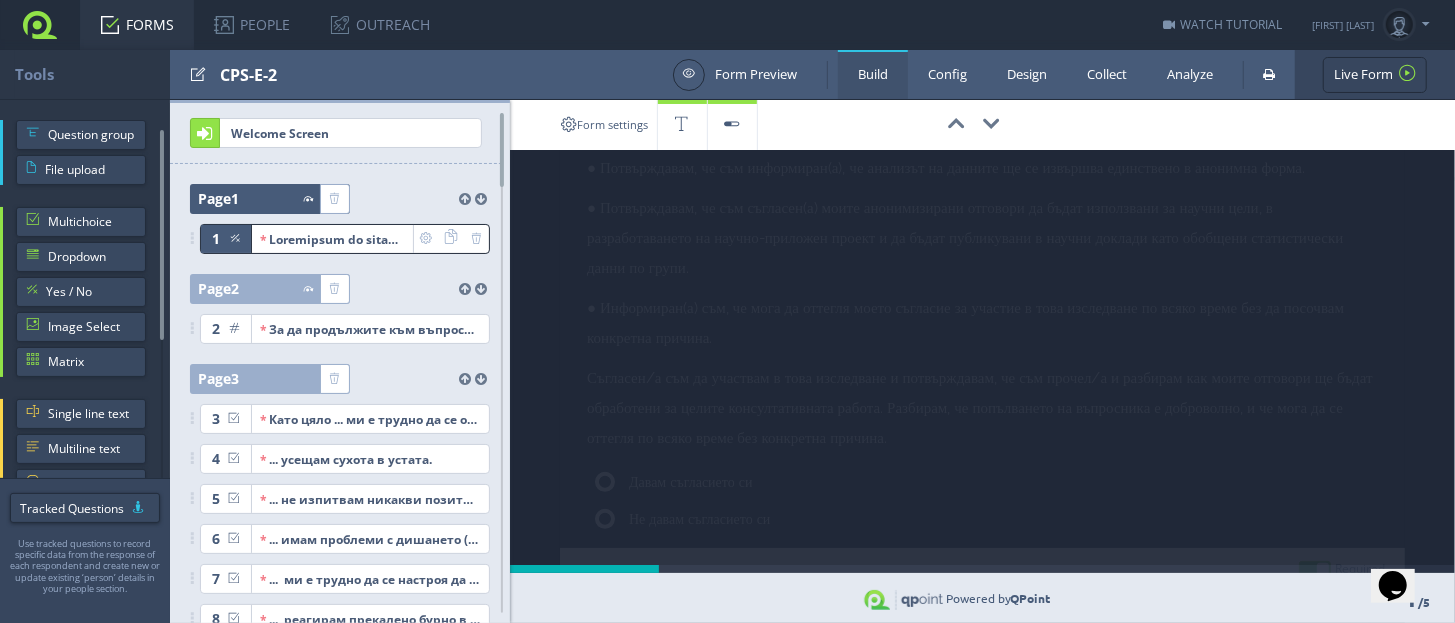 scroll, scrollTop: 0, scrollLeft: 0, axis: both 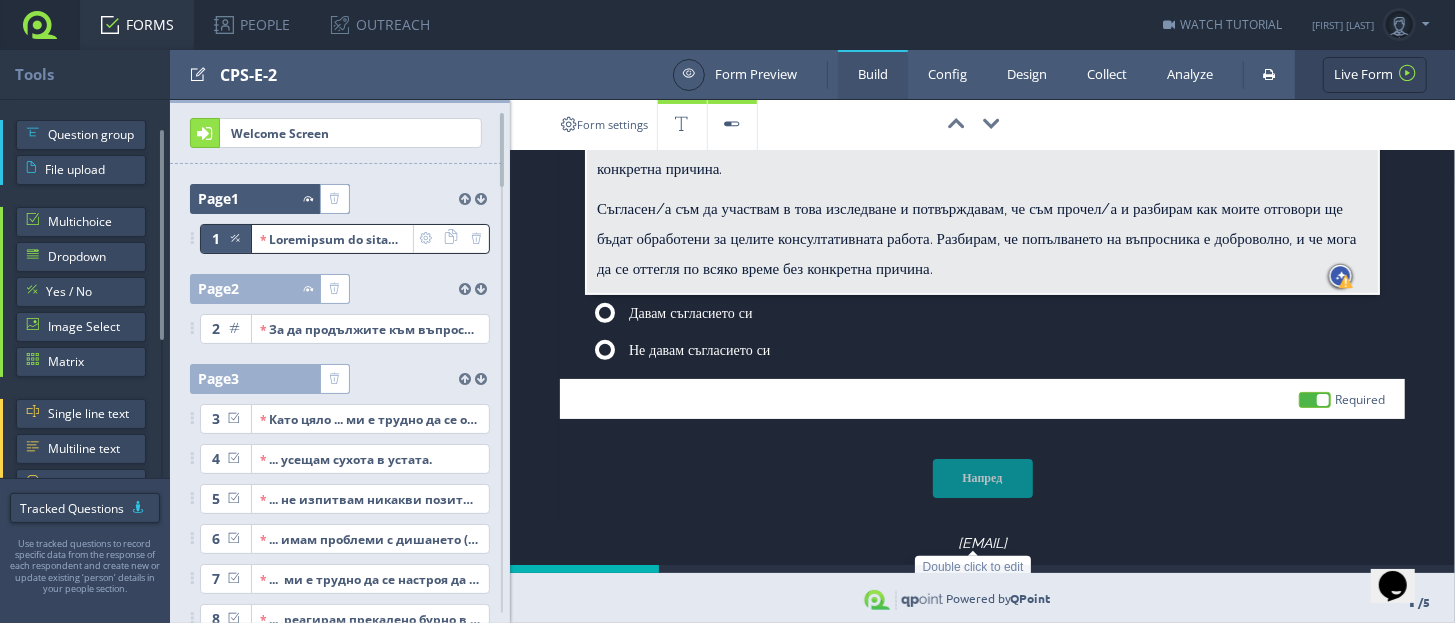 click on "Напред" at bounding box center (983, 478) 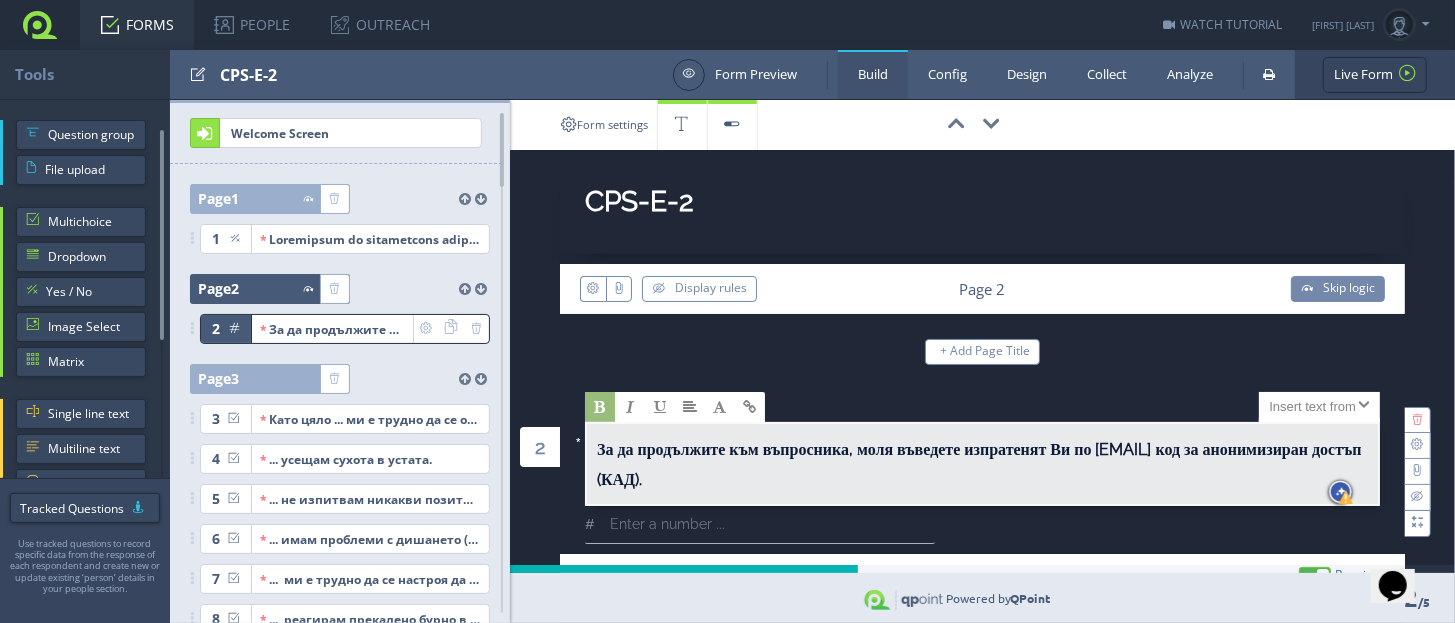 scroll, scrollTop: 0, scrollLeft: 0, axis: both 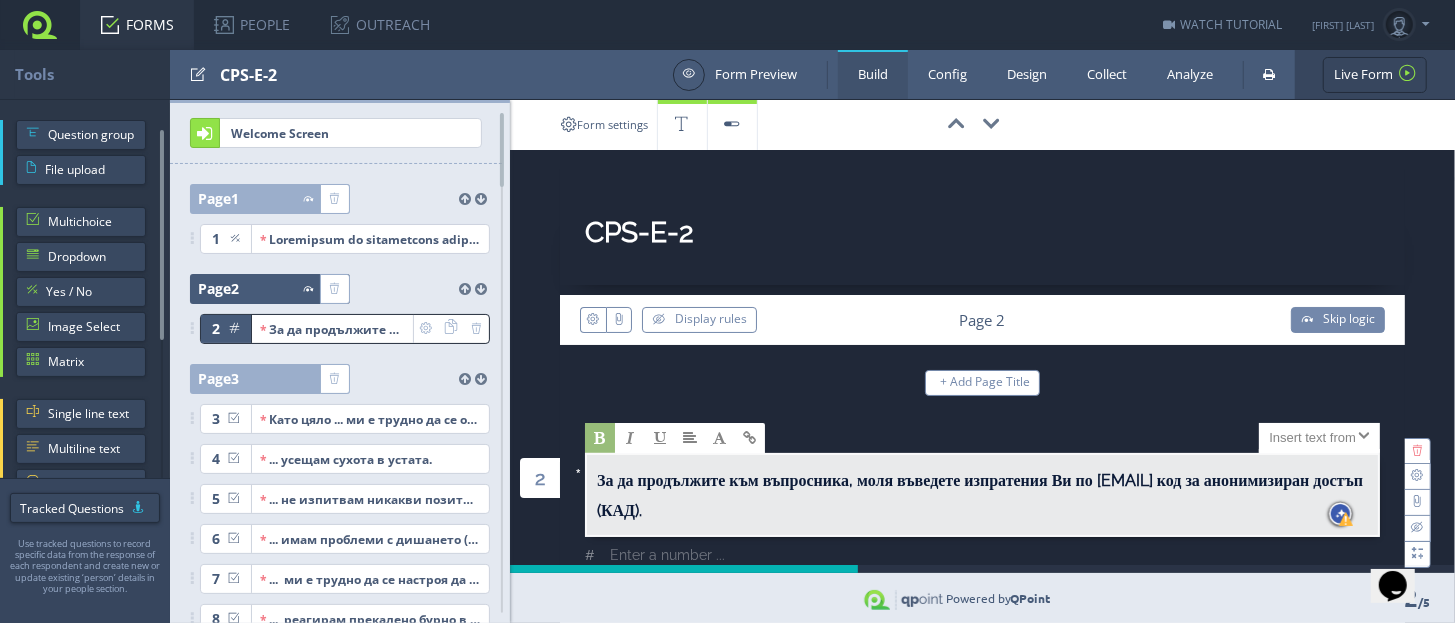 click on "За да продължите към въпросника, моля въведете изпратения Ви по [EMAIL] код за анонимизиран достъп (КАД)." at bounding box center (982, 500) 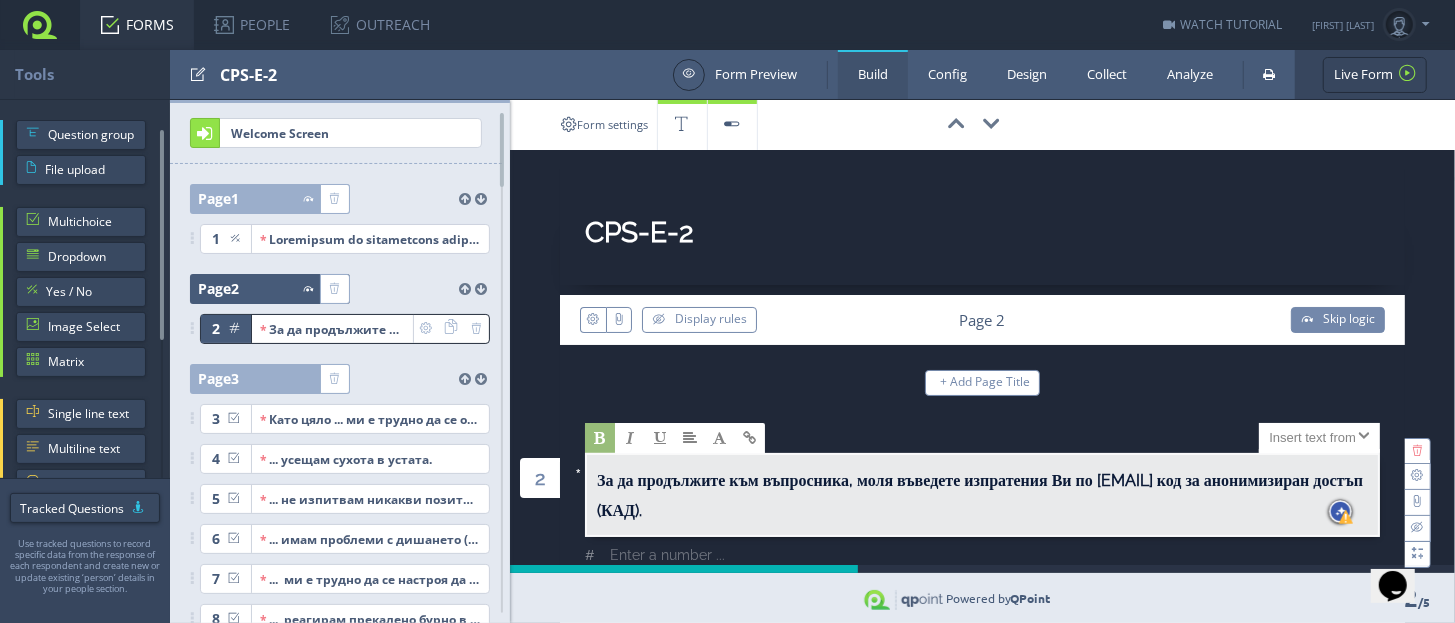 scroll, scrollTop: 124, scrollLeft: 0, axis: vertical 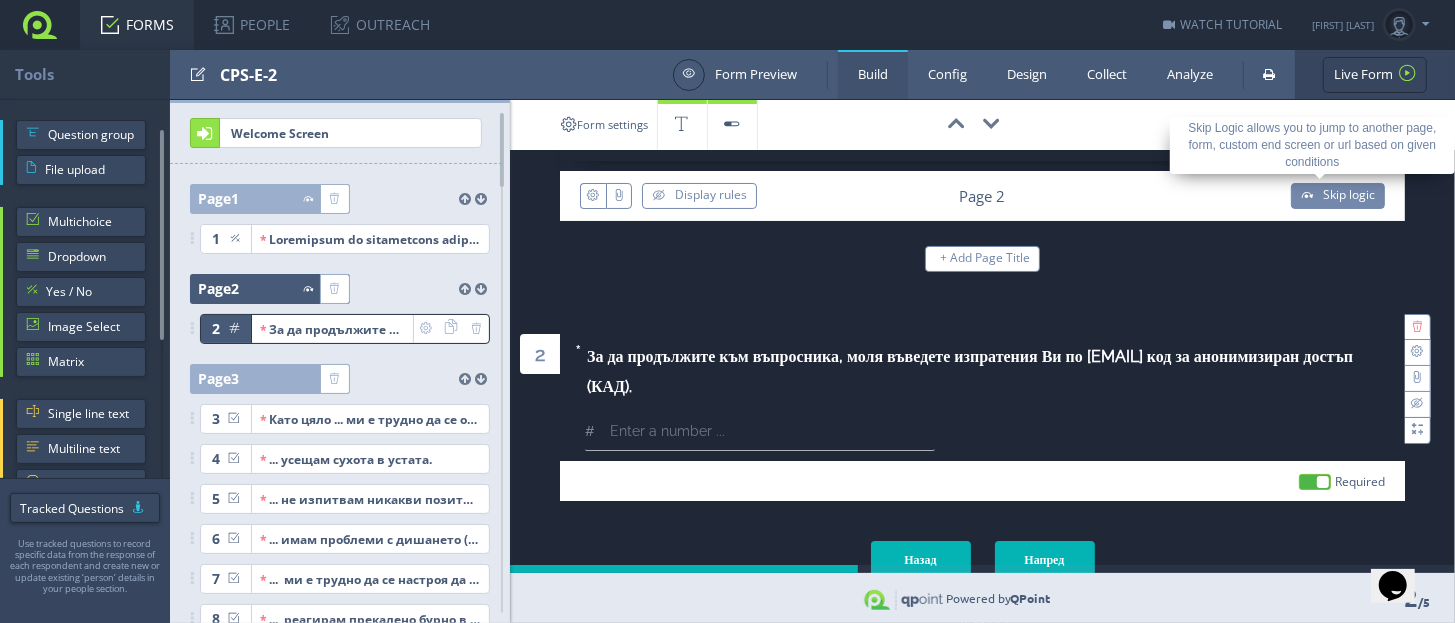 click on "Skip logic" at bounding box center (1338, 196) 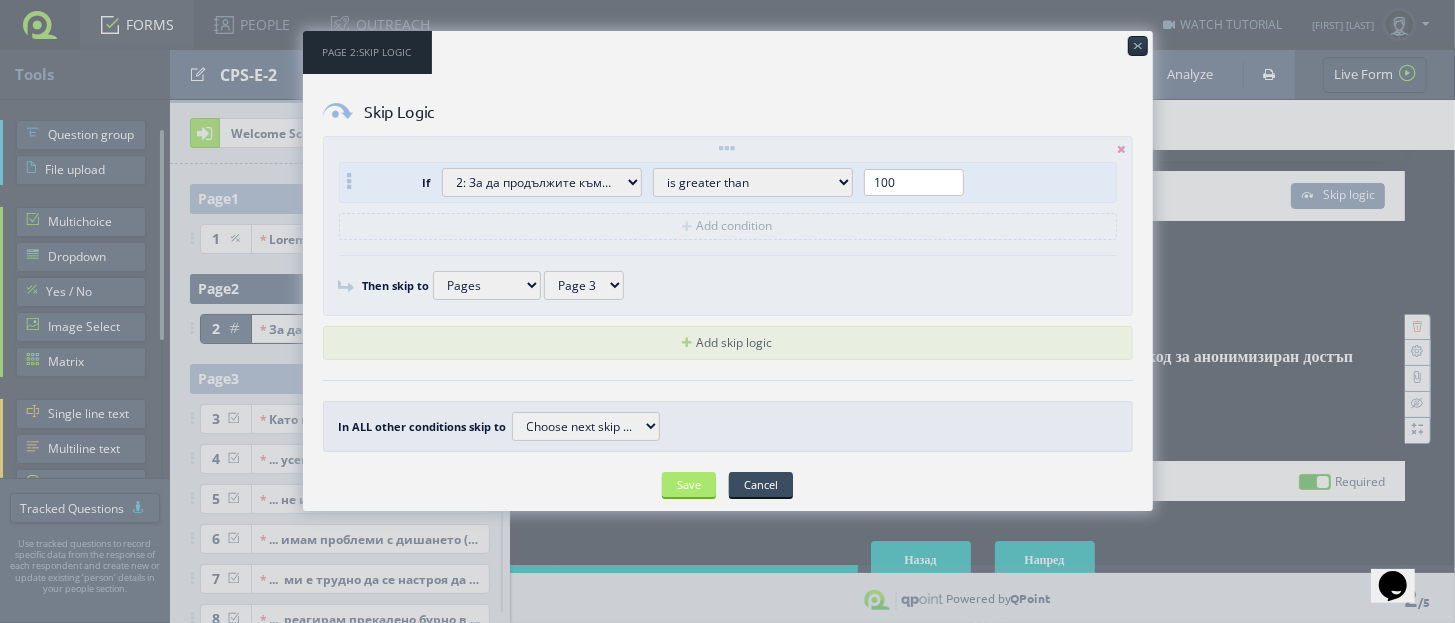 click on "Save" at bounding box center [689, 484] 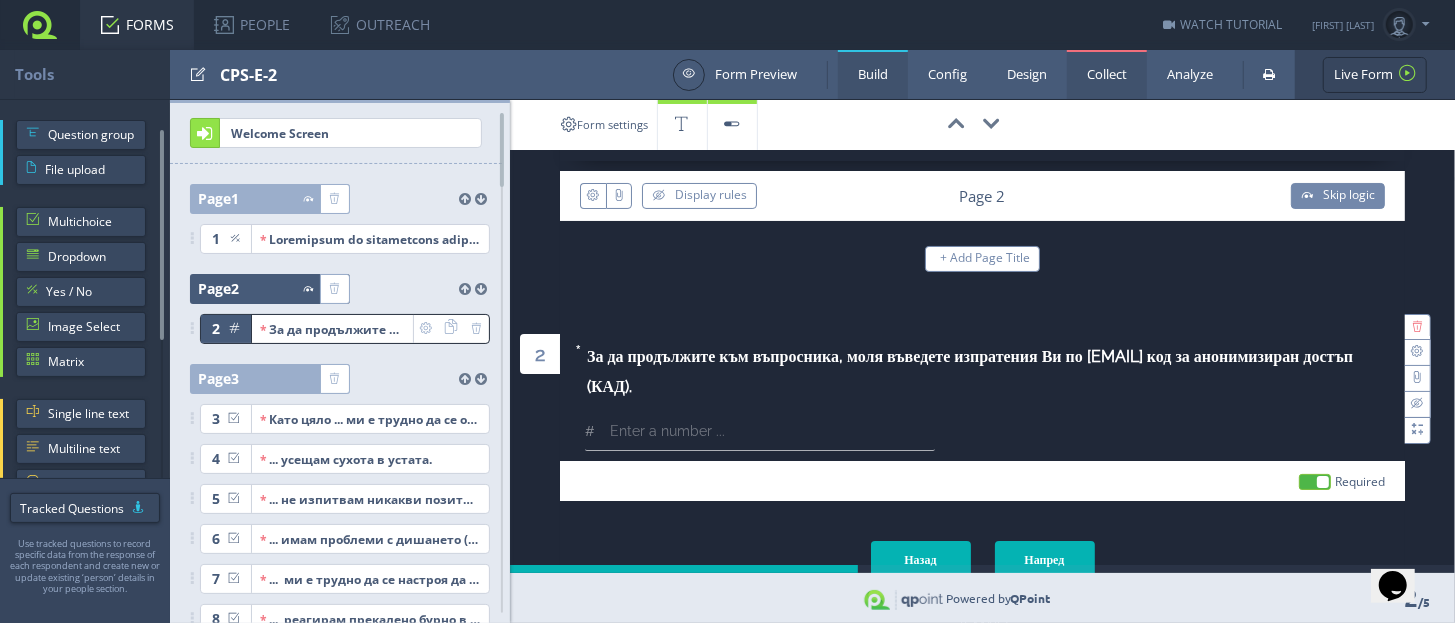 click on "Collect" at bounding box center (1107, 74) 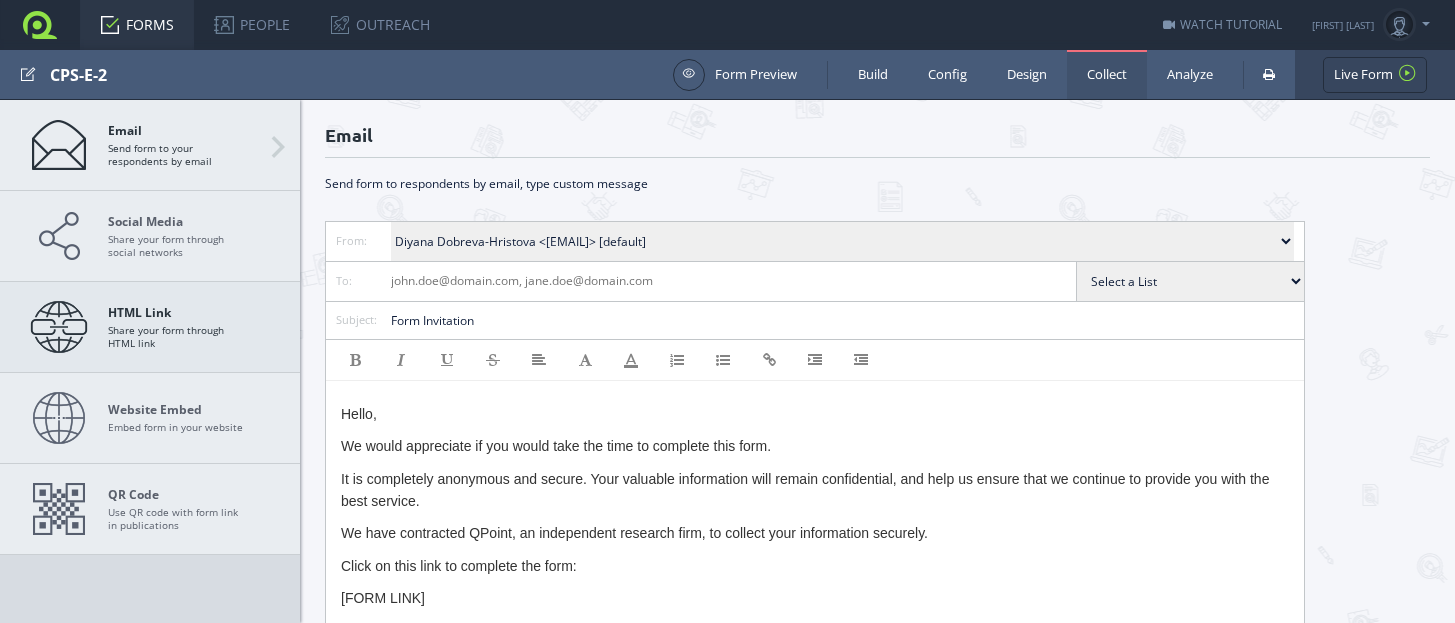 scroll, scrollTop: 0, scrollLeft: 0, axis: both 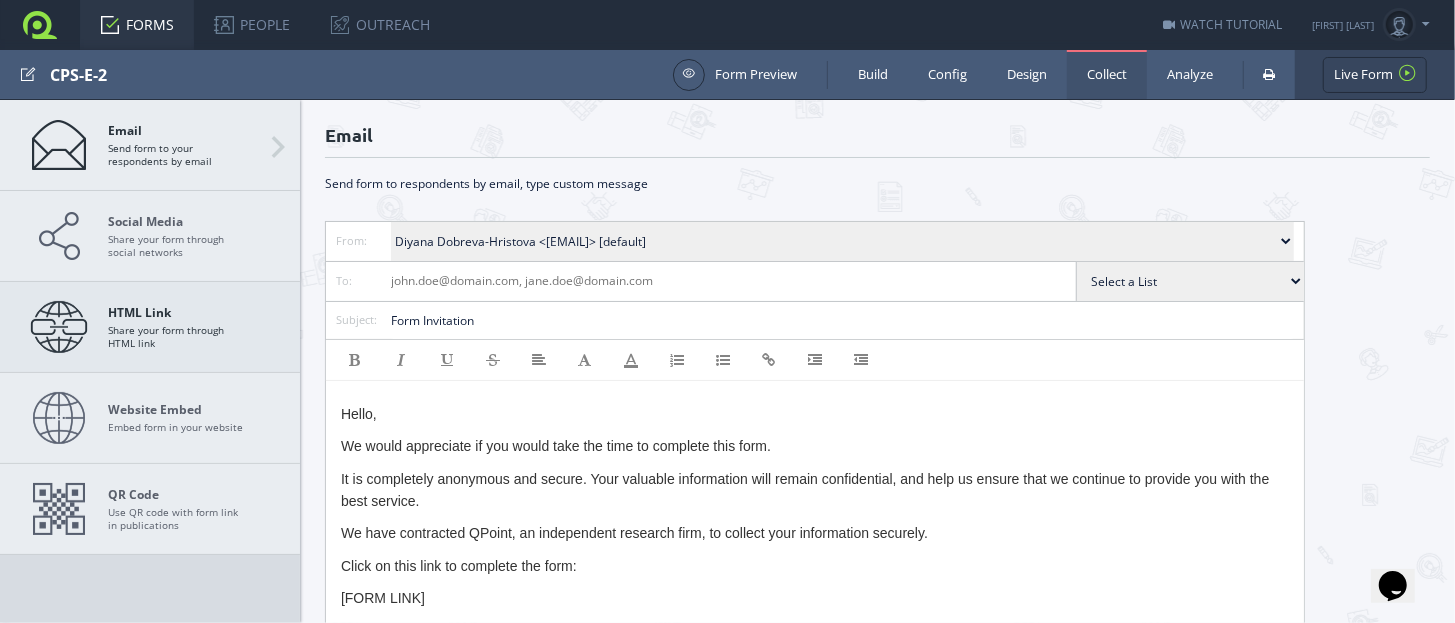 click on "HTML Link Share your form through HTML link" at bounding box center [150, 327] 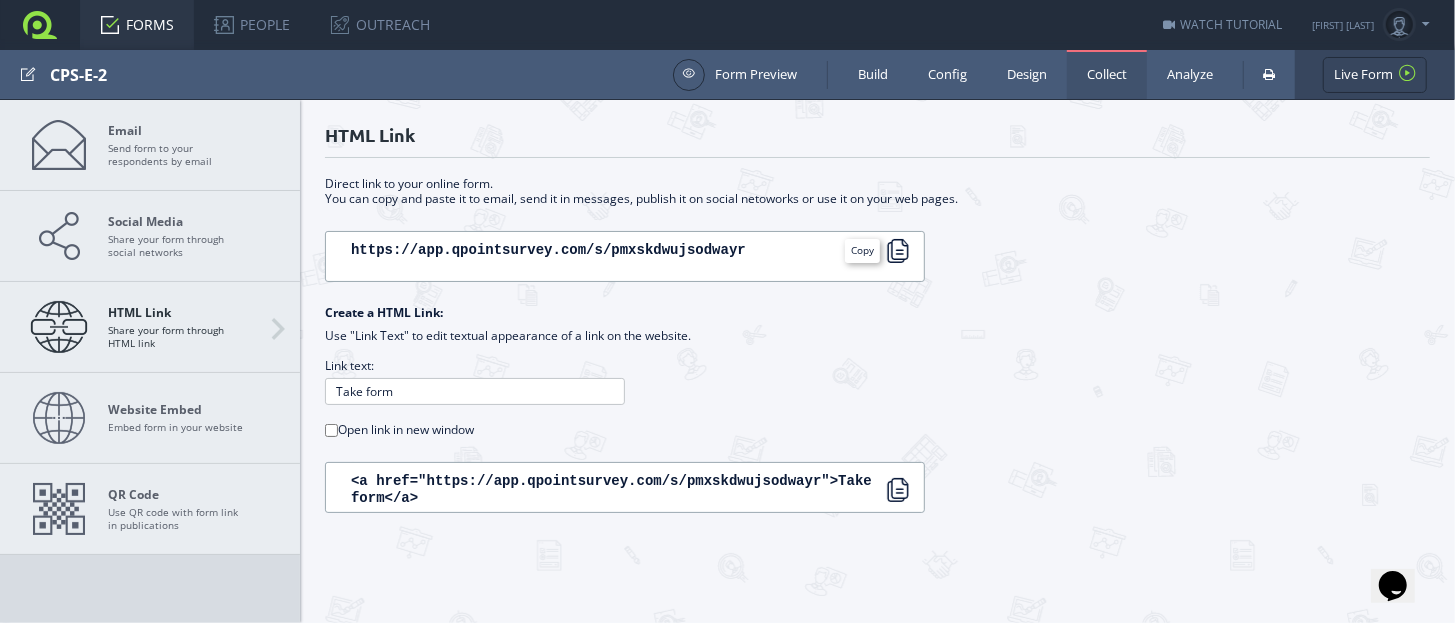 click at bounding box center [898, 251] 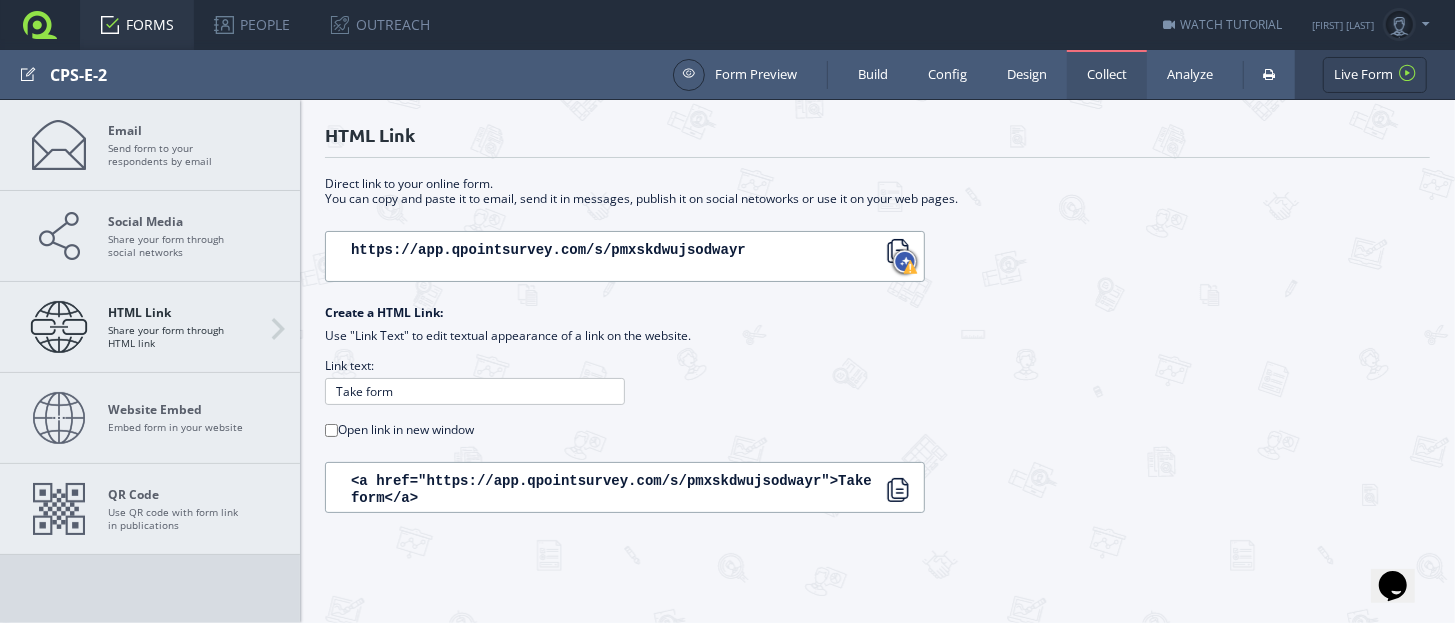 click on "FORMS" at bounding box center [137, 25] 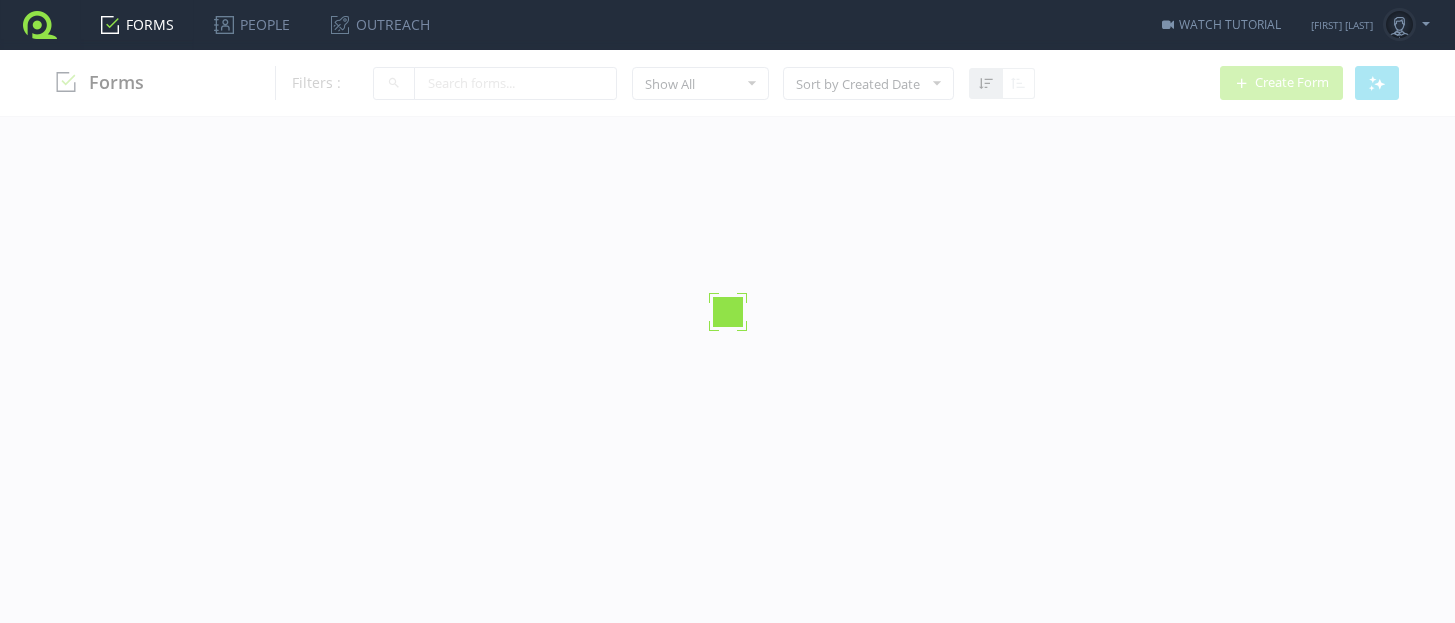 scroll, scrollTop: 0, scrollLeft: 0, axis: both 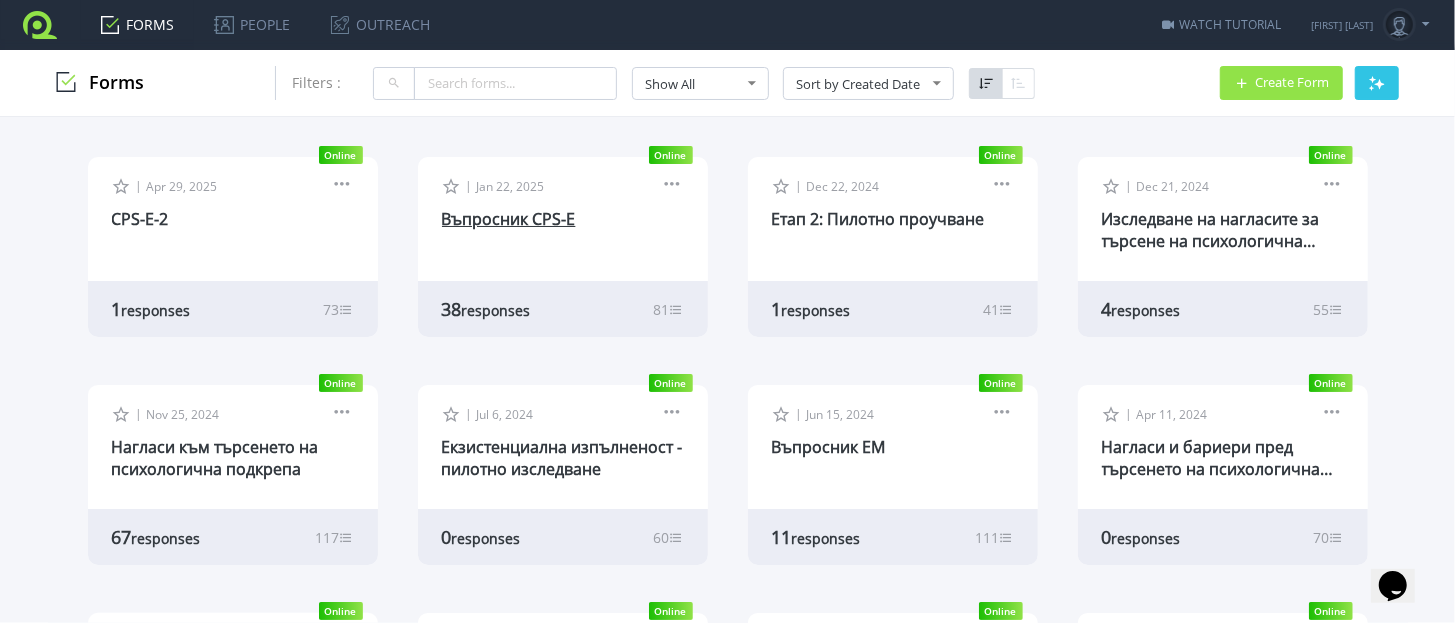 click on "Въпросник CPS-E" at bounding box center [509, 219] 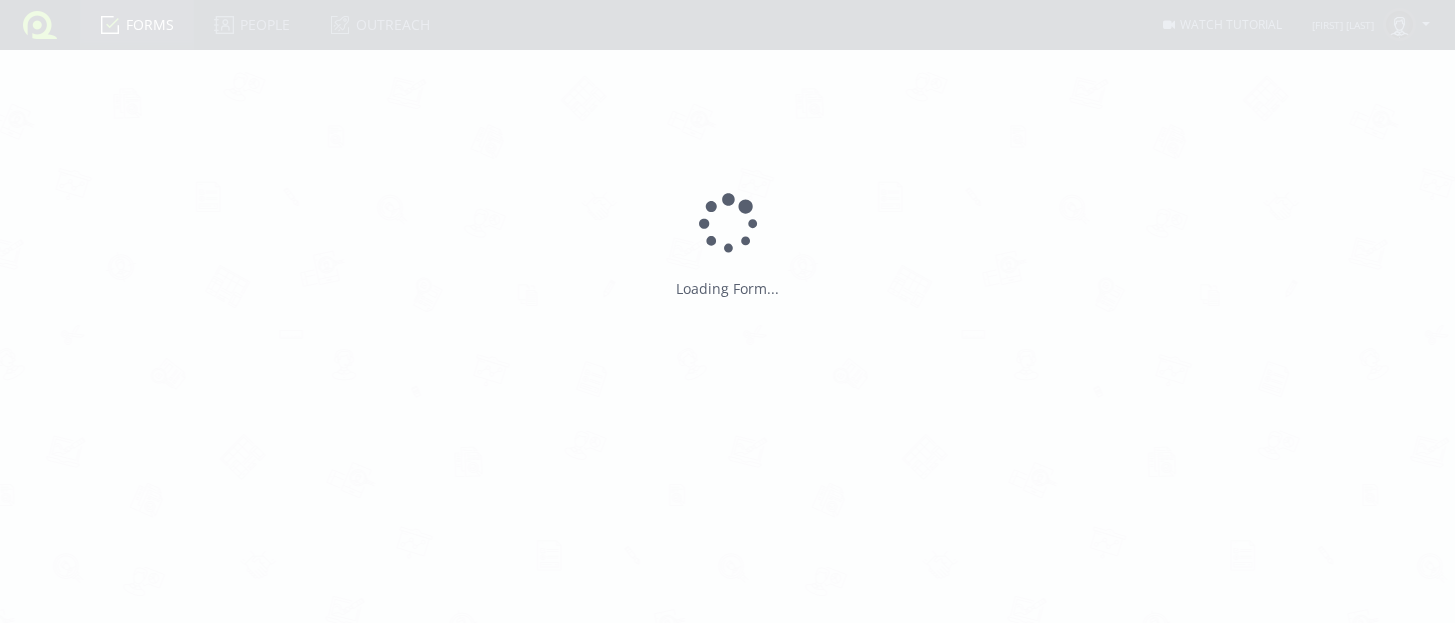 scroll, scrollTop: 0, scrollLeft: 0, axis: both 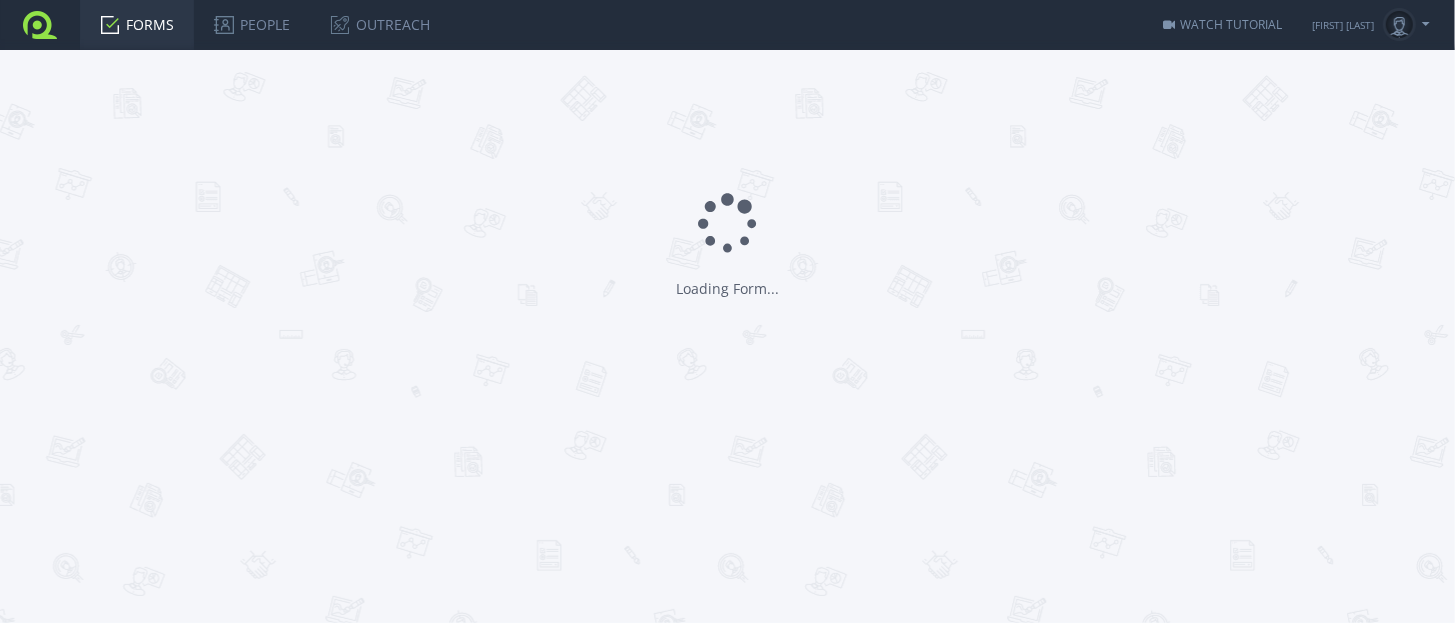 type on "Въпросник CPS-E" 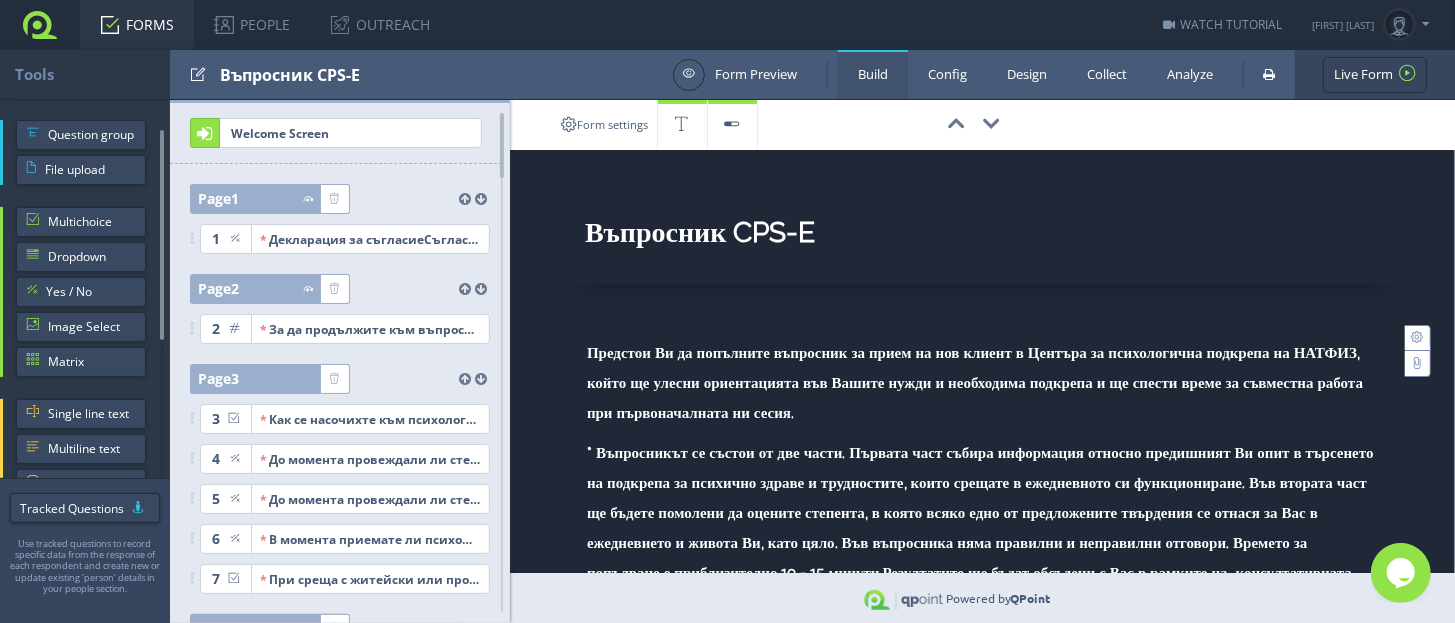 scroll, scrollTop: 0, scrollLeft: 0, axis: both 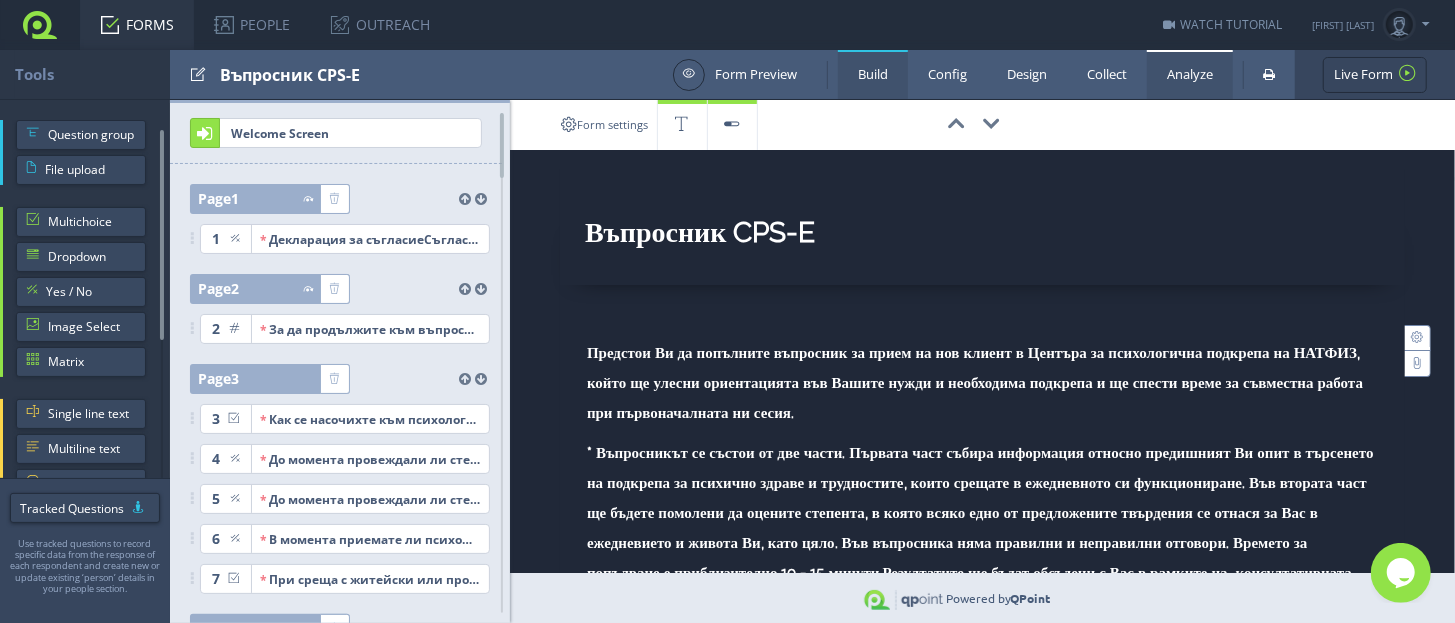 click on "Analyze" at bounding box center (1190, 74) 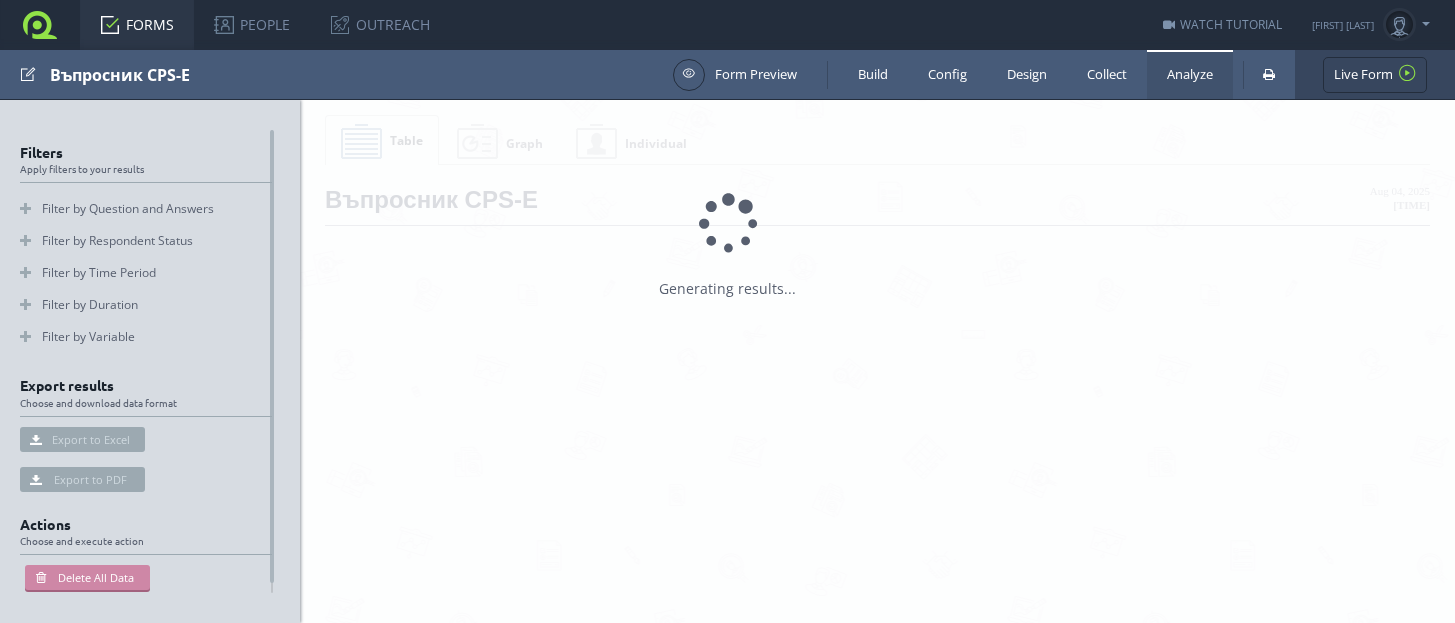 scroll, scrollTop: 0, scrollLeft: 0, axis: both 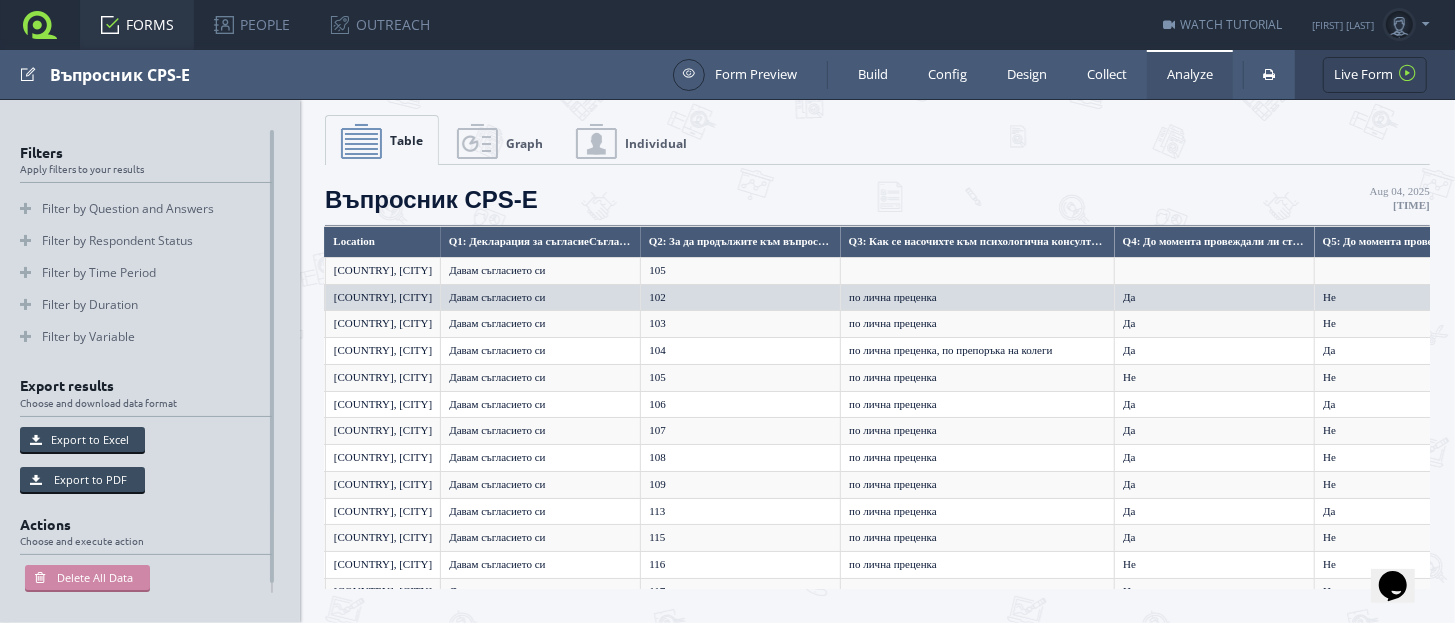 click on "102" at bounding box center [741, 297] 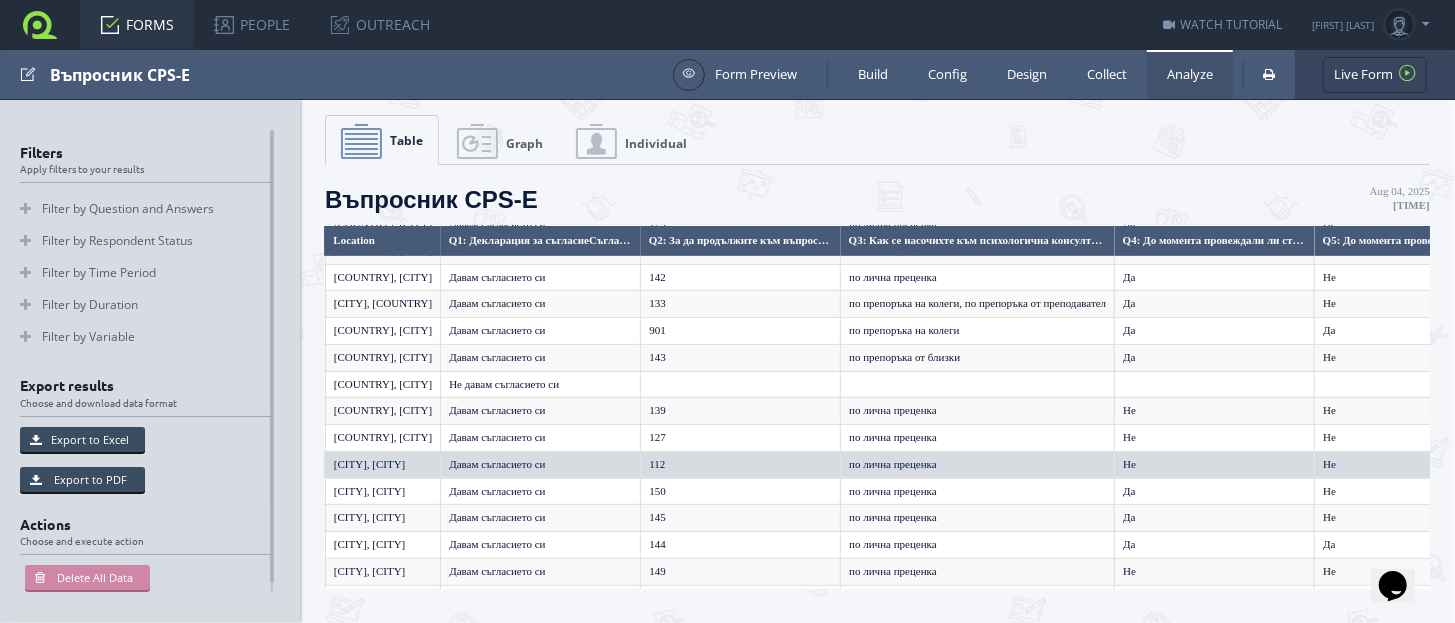 scroll, scrollTop: 693, scrollLeft: 424, axis: both 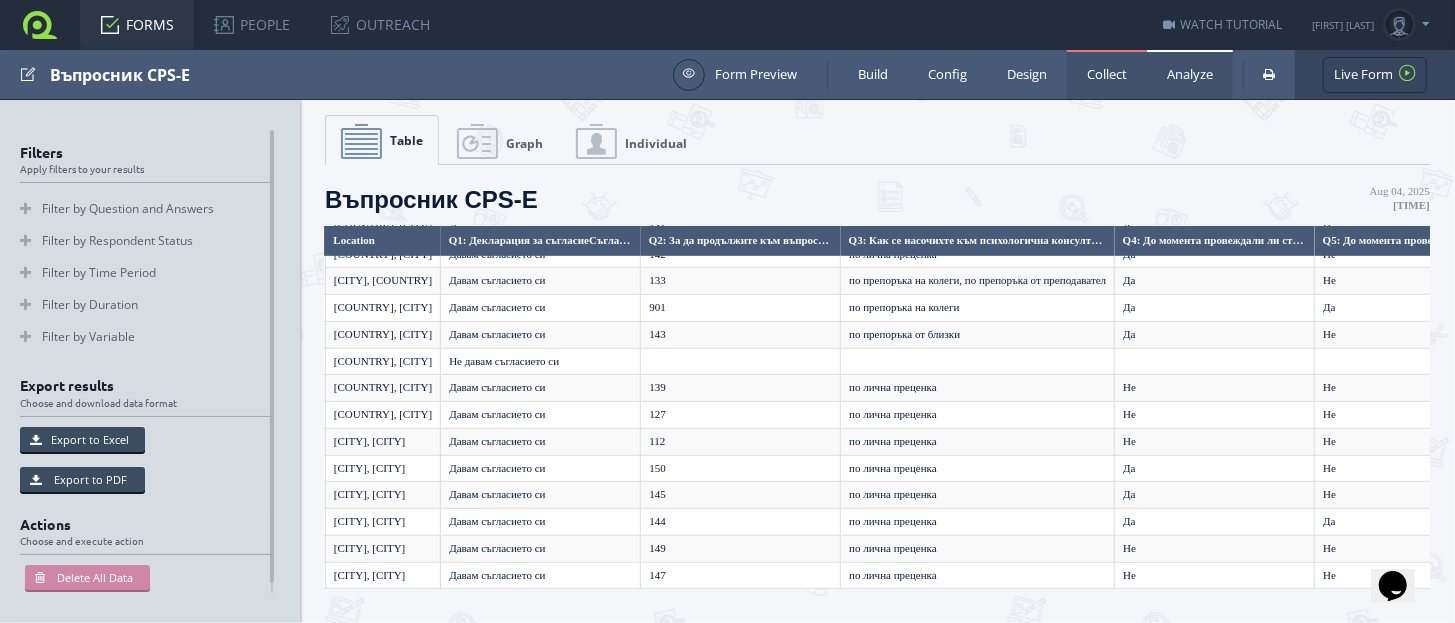 click on "Collect" at bounding box center [1107, 74] 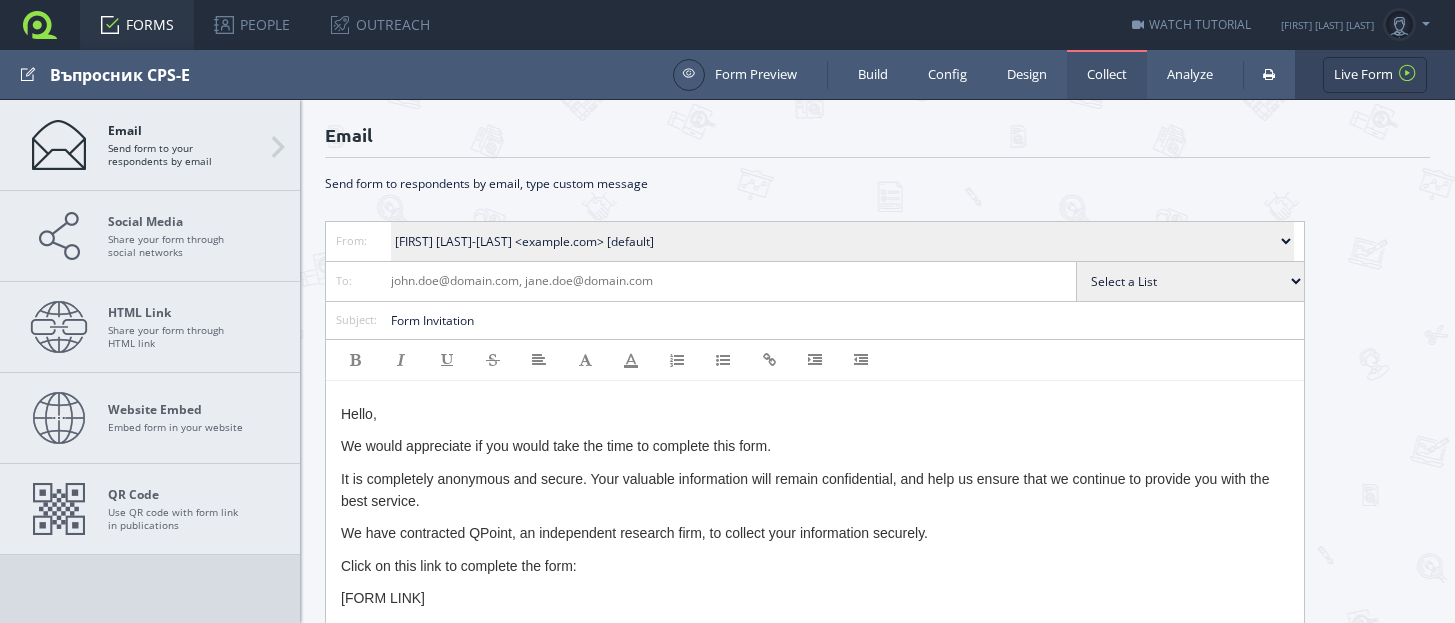 scroll, scrollTop: 0, scrollLeft: 0, axis: both 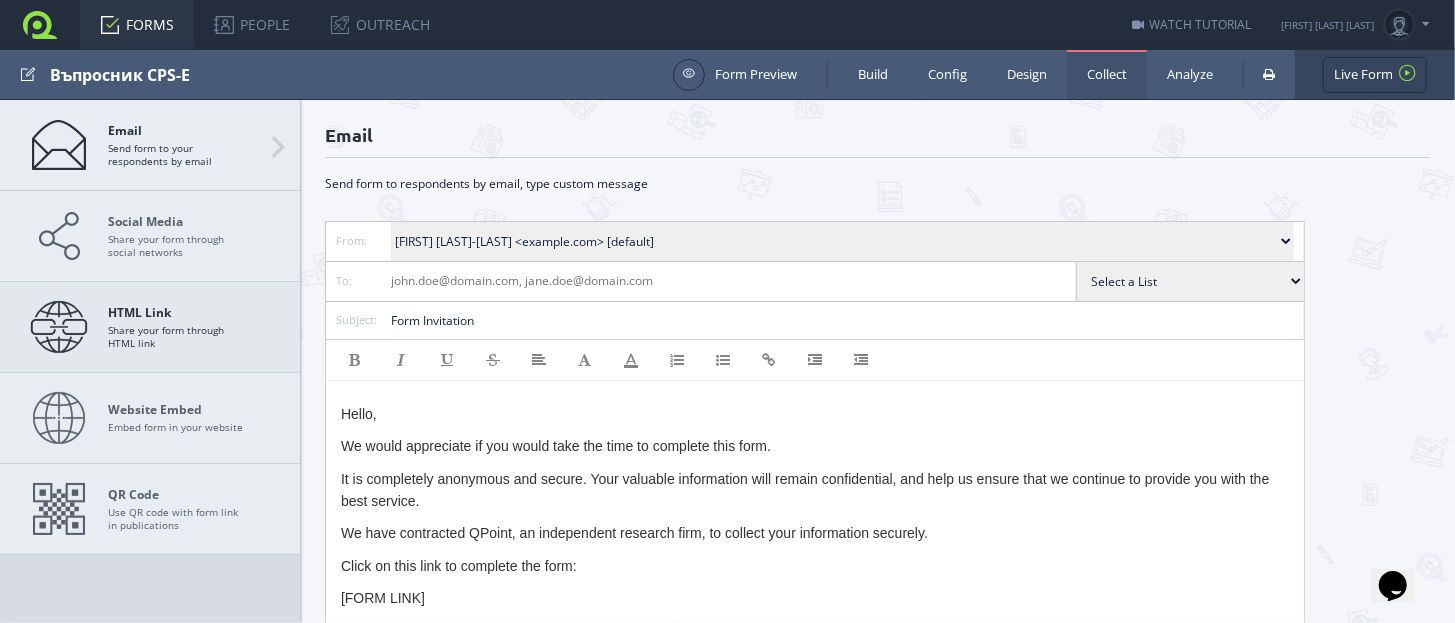 click on "HTML Link Share your form through HTML link" at bounding box center [150, 327] 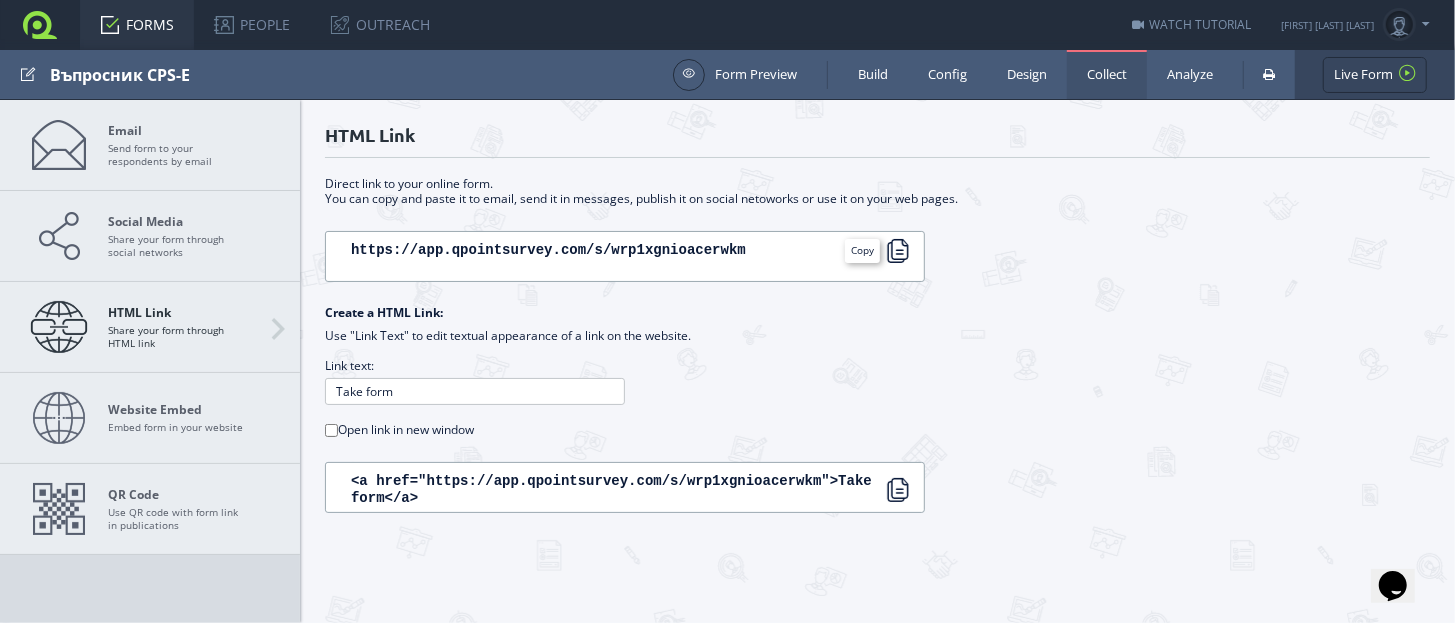 click at bounding box center (898, 251) 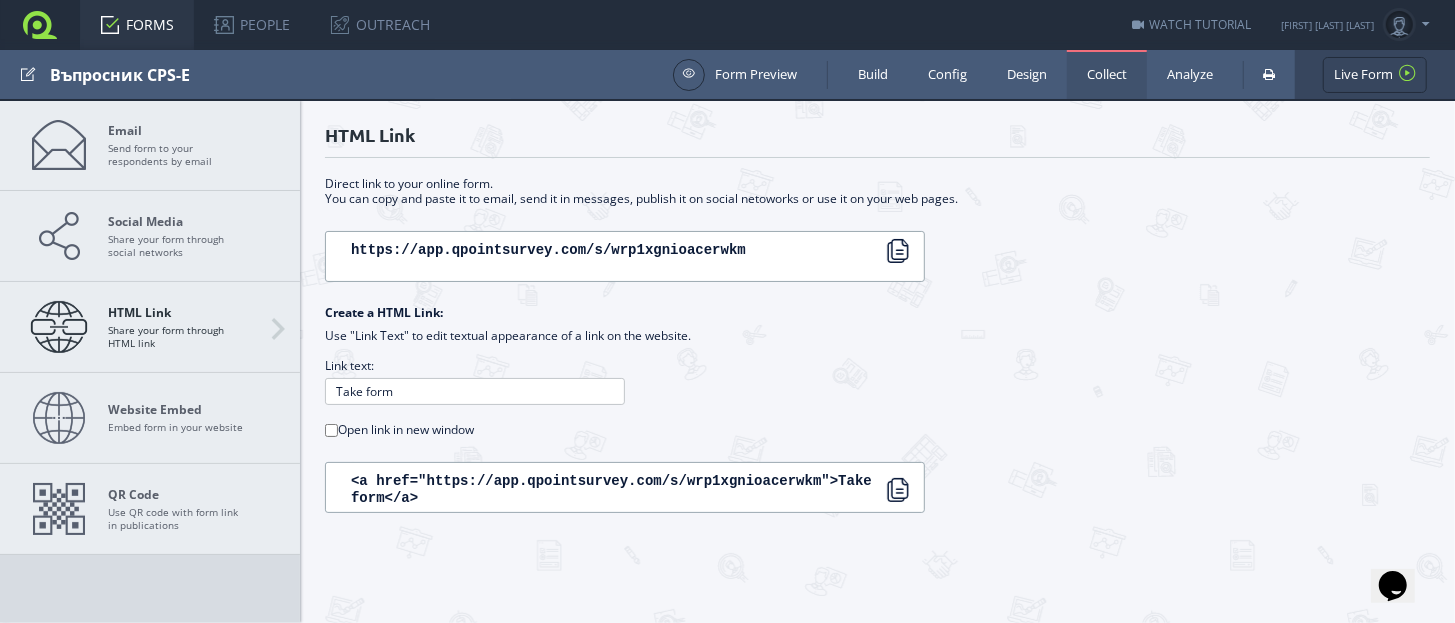 click on "FORMS" at bounding box center [137, 25] 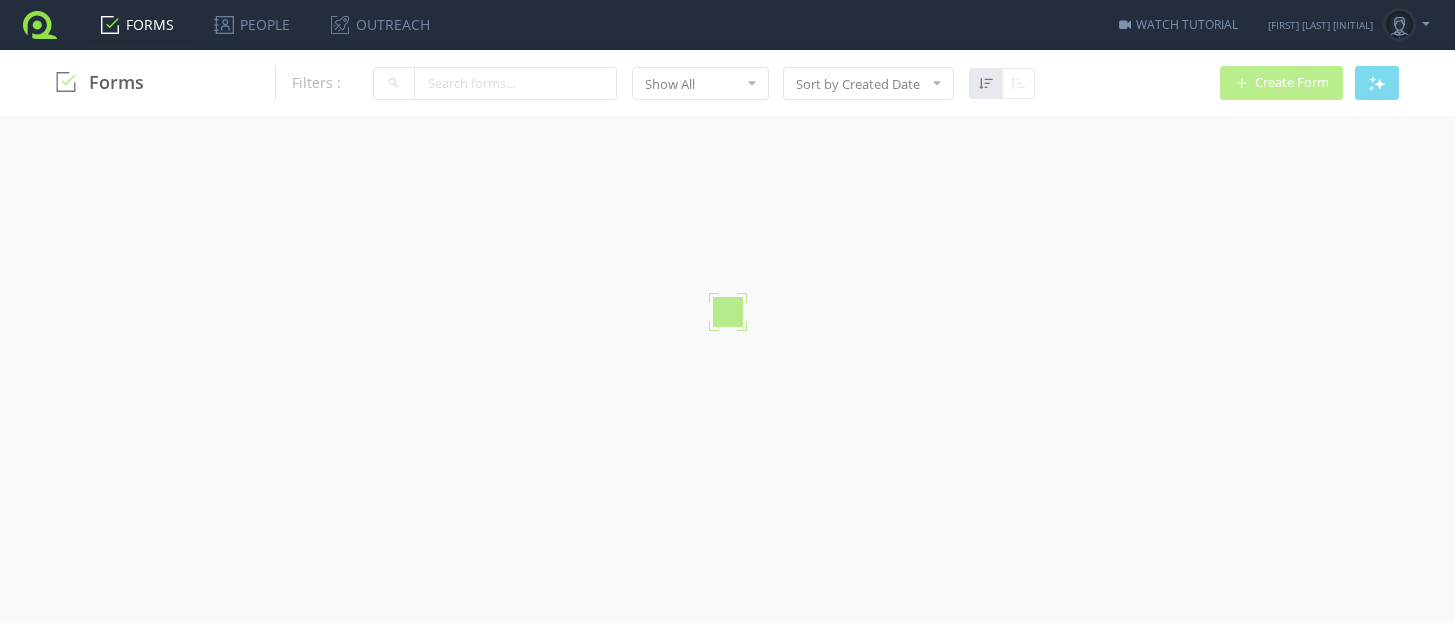 scroll, scrollTop: 0, scrollLeft: 0, axis: both 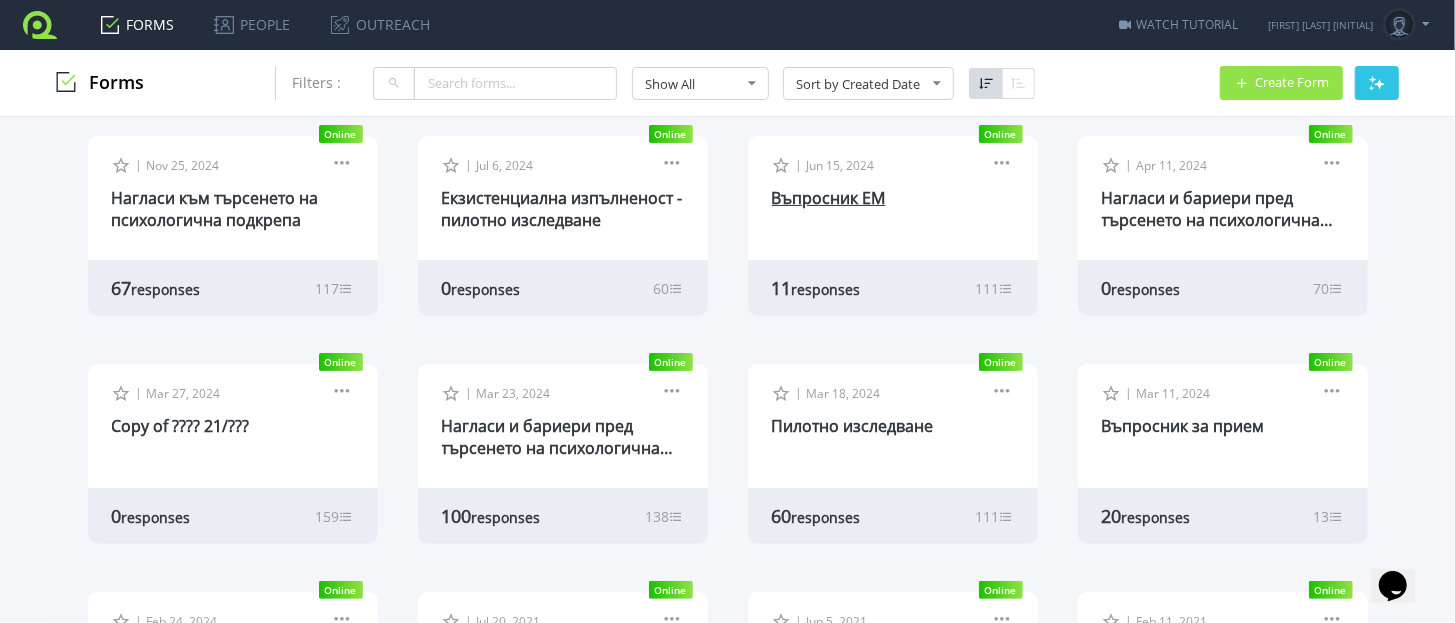 click on "Въпросник ЕМ" at bounding box center (829, 198) 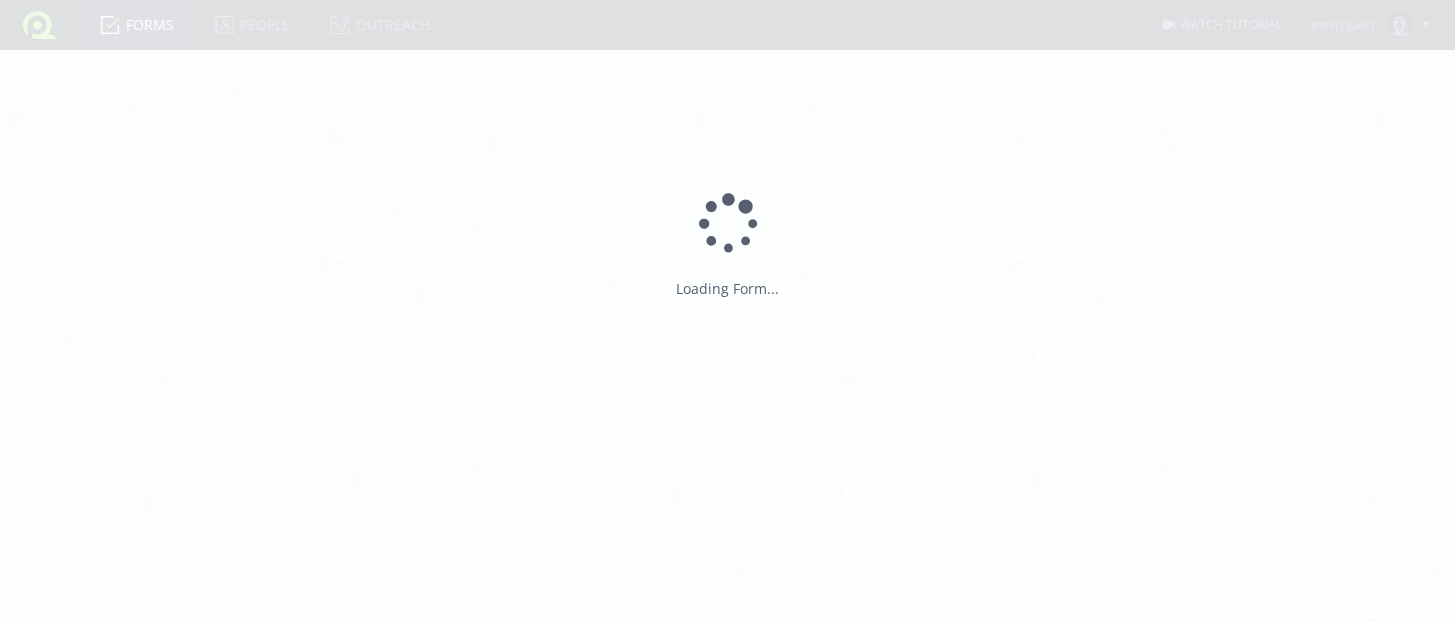 scroll, scrollTop: 0, scrollLeft: 0, axis: both 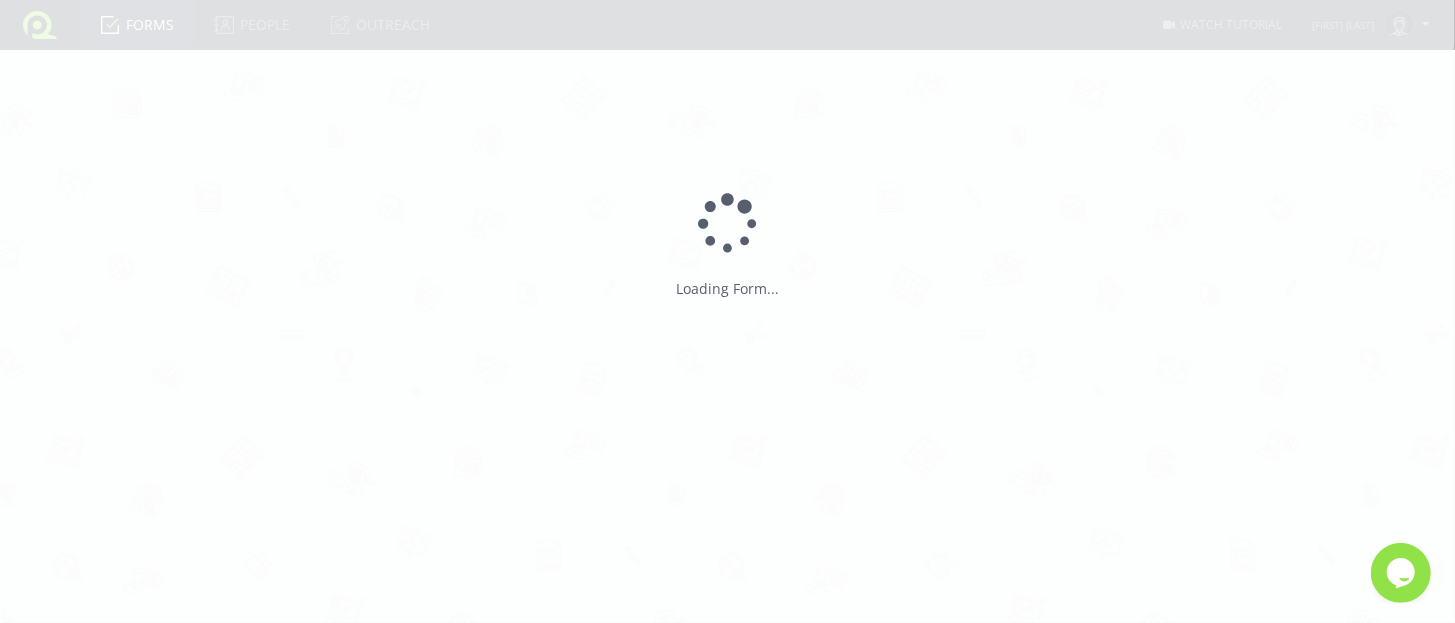 type on "Въпросник ЕМ" 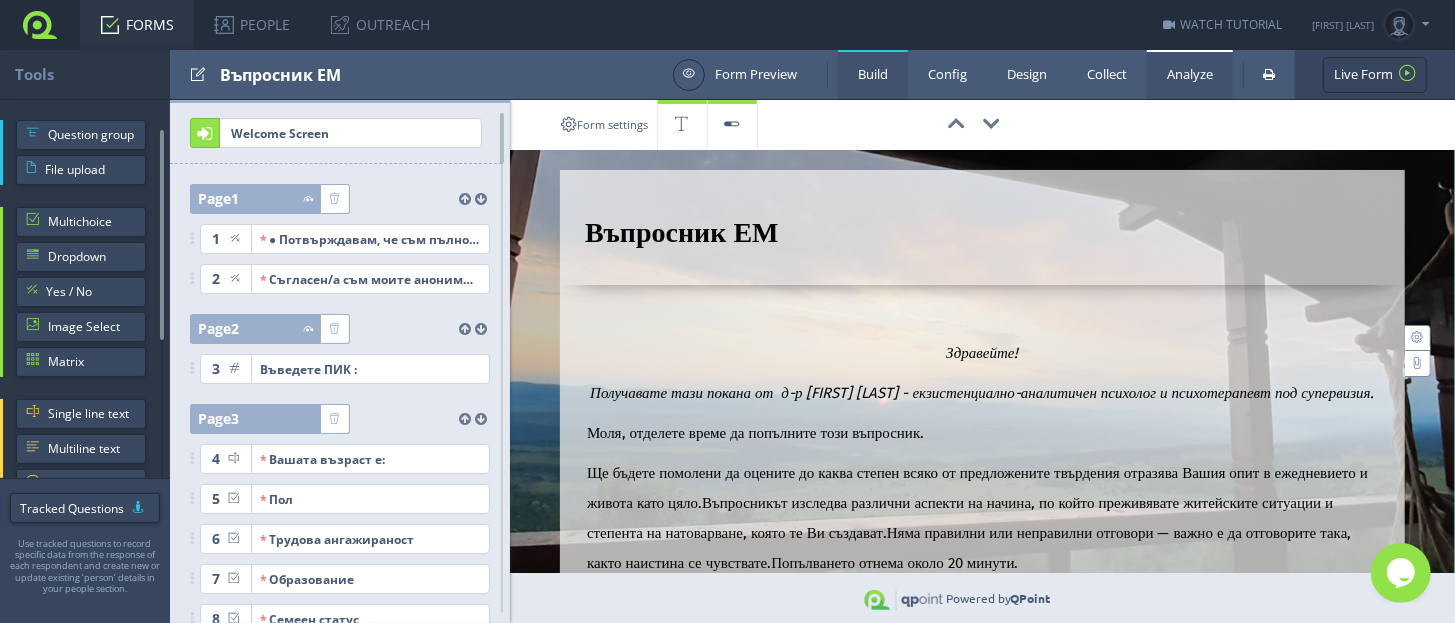click on "Analyze" at bounding box center [1190, 74] 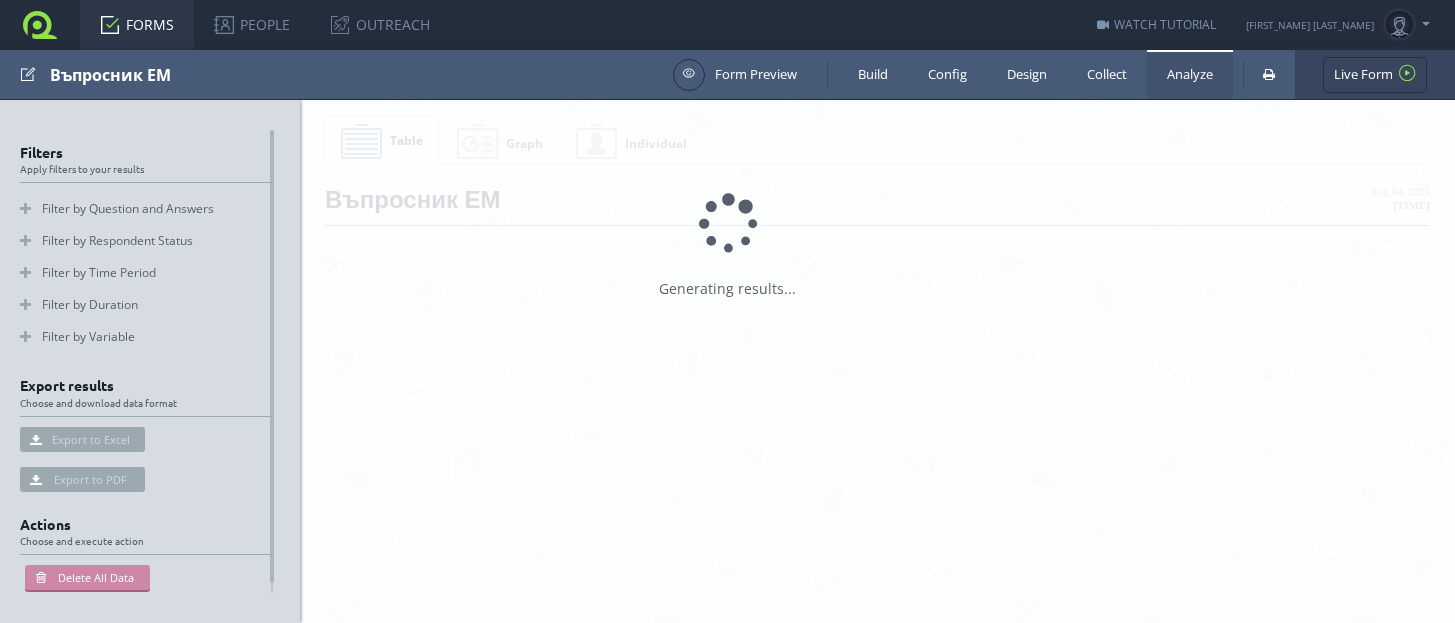 scroll, scrollTop: 0, scrollLeft: 0, axis: both 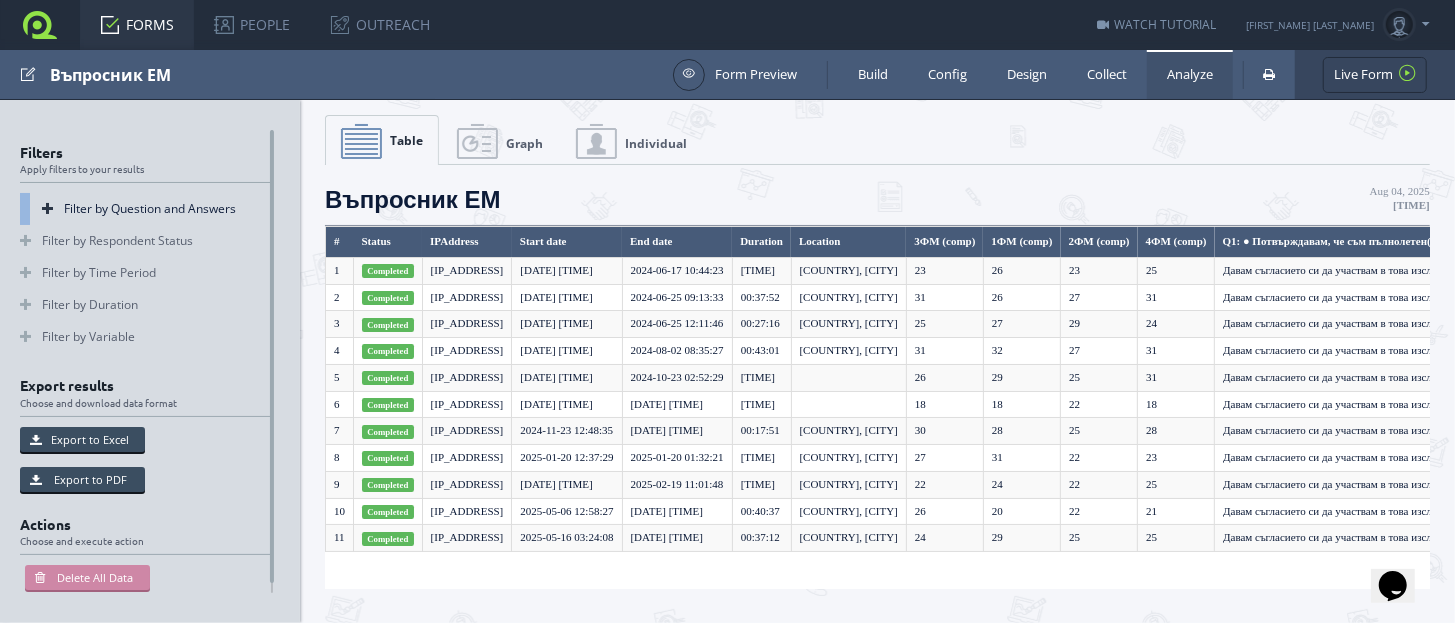 click on "Filter by Question and Answers" at bounding box center [146, 209] 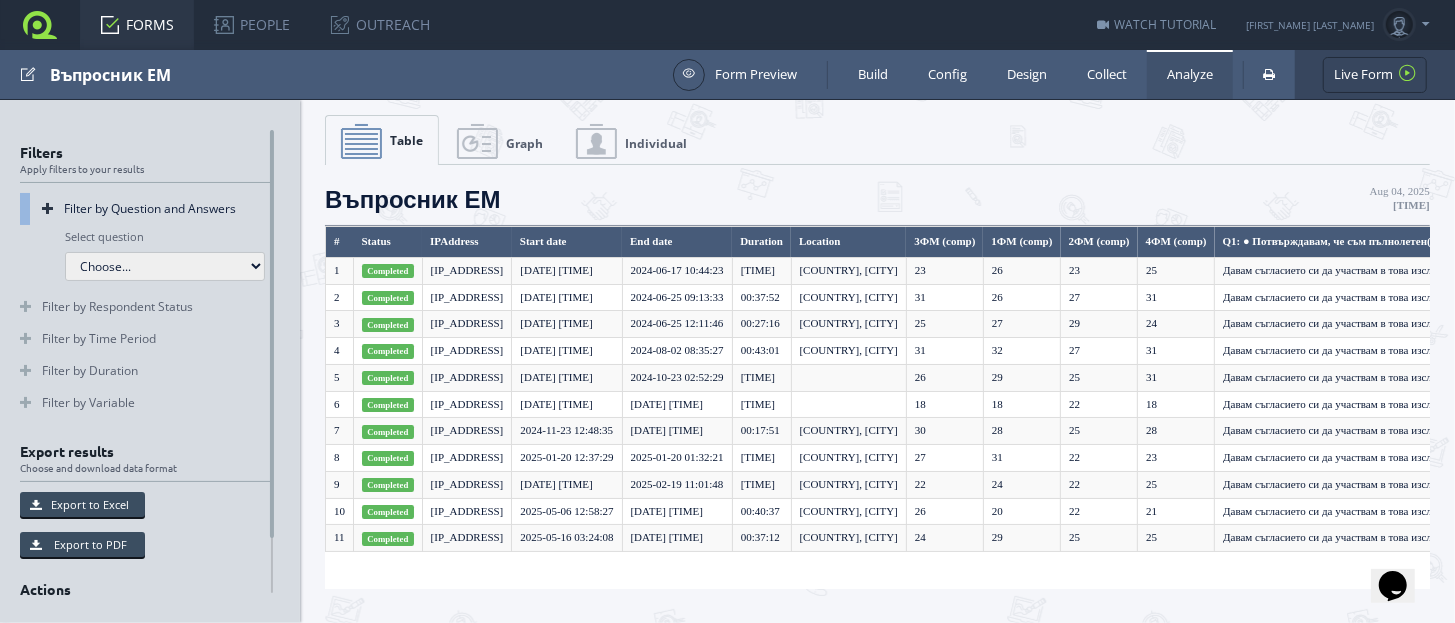 click on "Filter by Question and Answers" at bounding box center [146, 209] 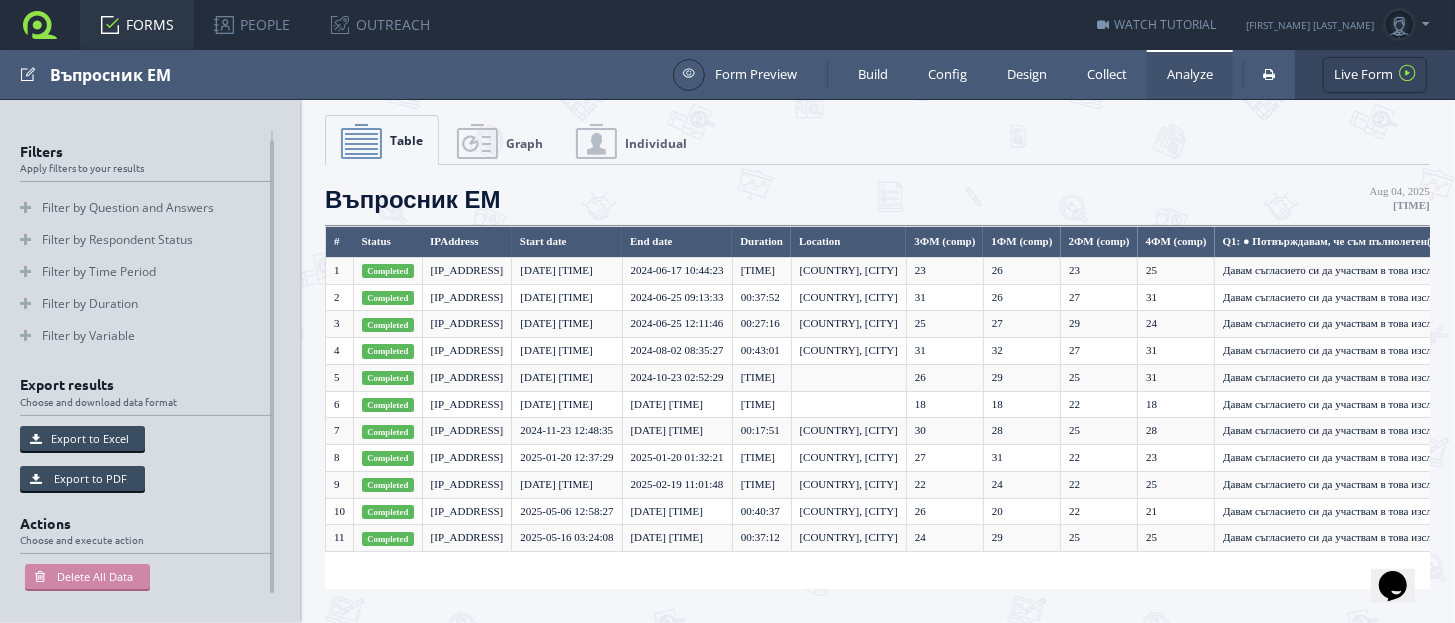 click on "Individual" at bounding box center (631, 141) 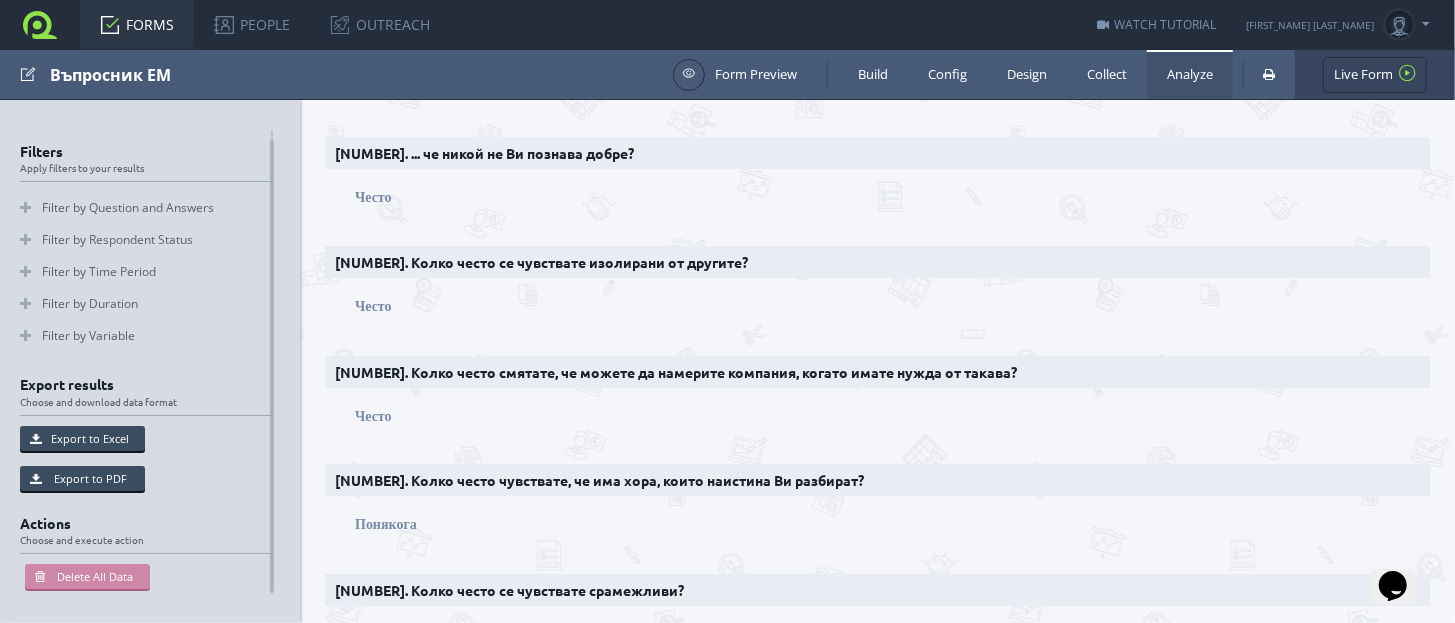 scroll, scrollTop: 12047, scrollLeft: 0, axis: vertical 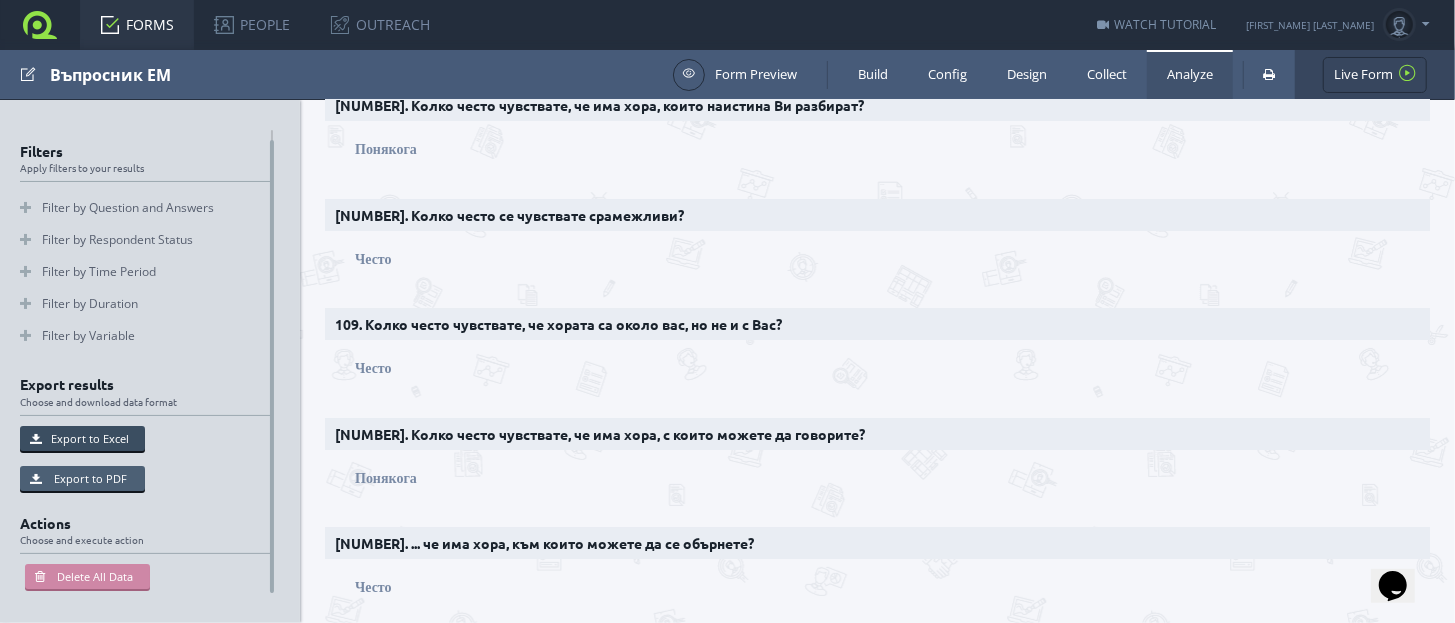 click on "Export to PDF" at bounding box center [82, 478] 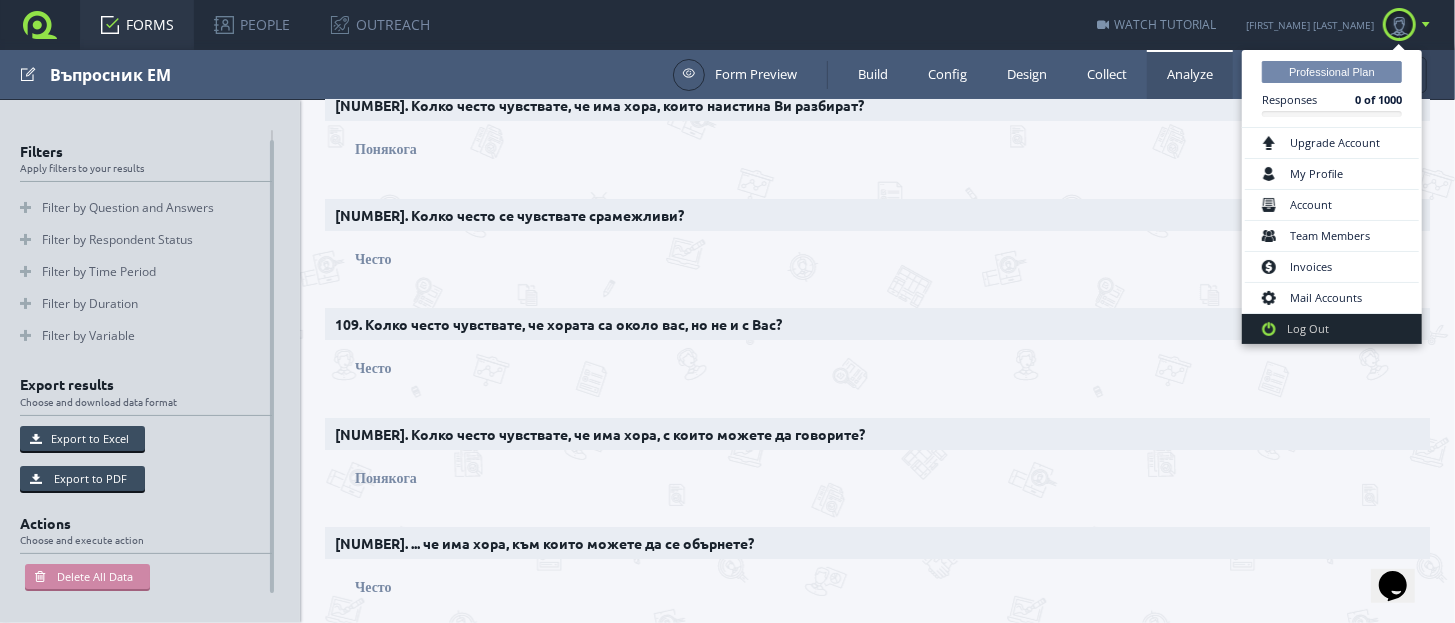 click at bounding box center (1399, 24) 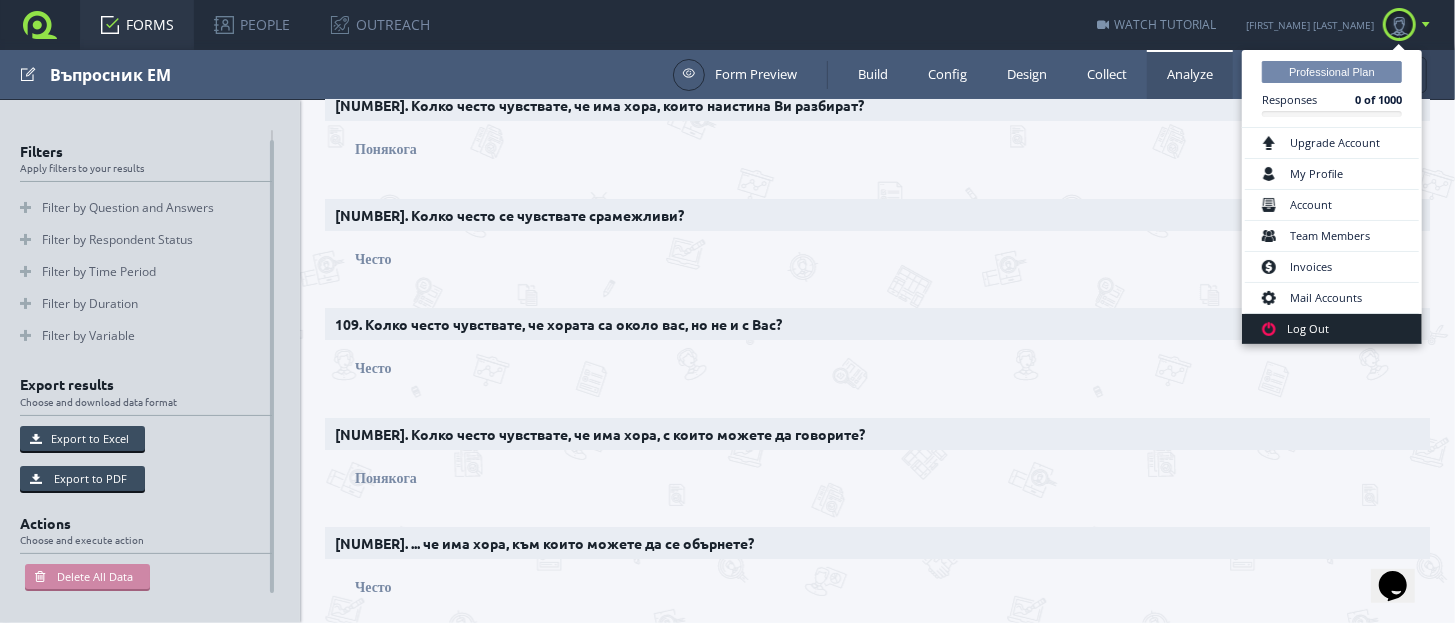 click on "Log Out" at bounding box center [1332, 329] 